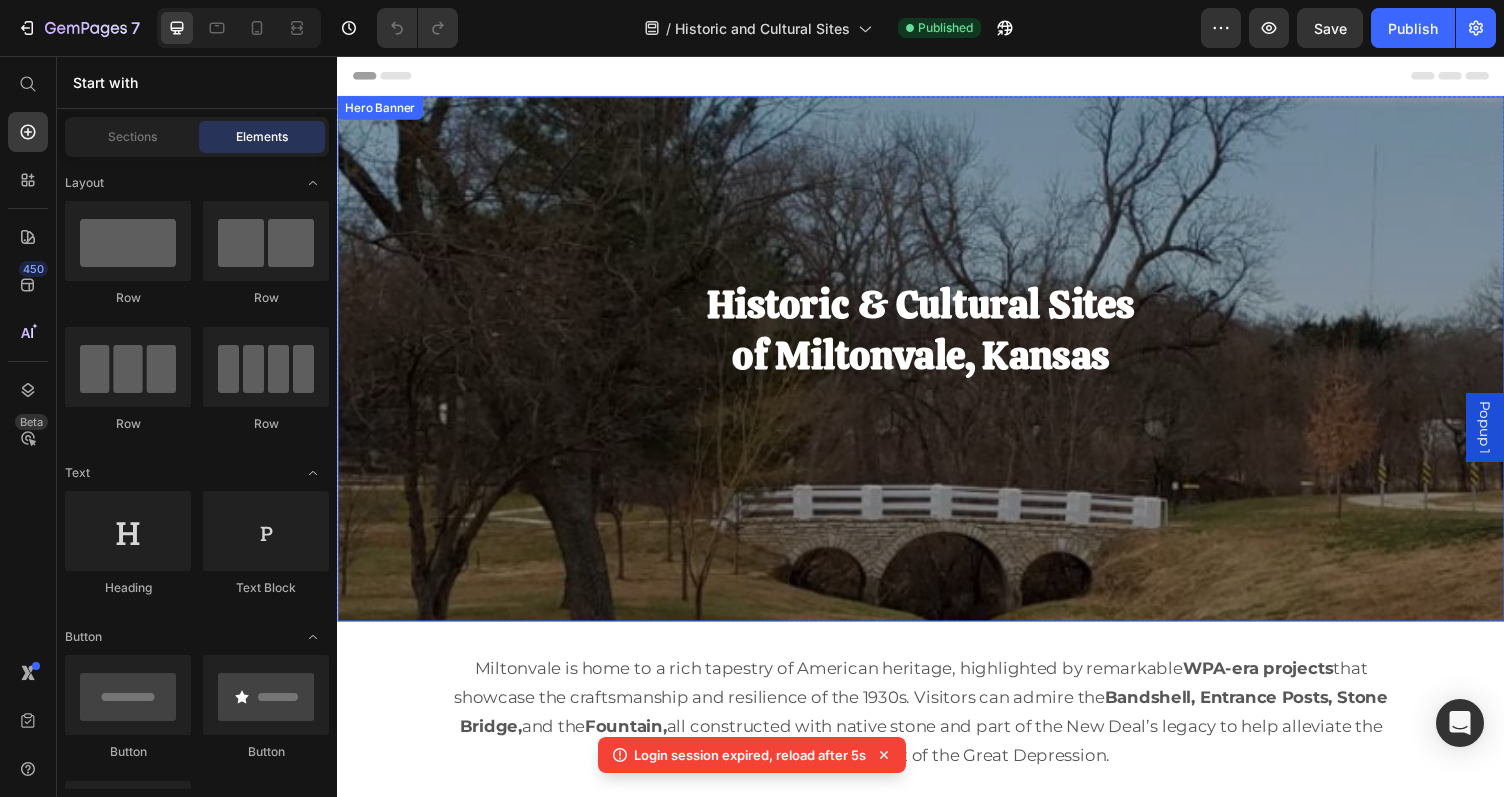 scroll, scrollTop: 0, scrollLeft: 0, axis: both 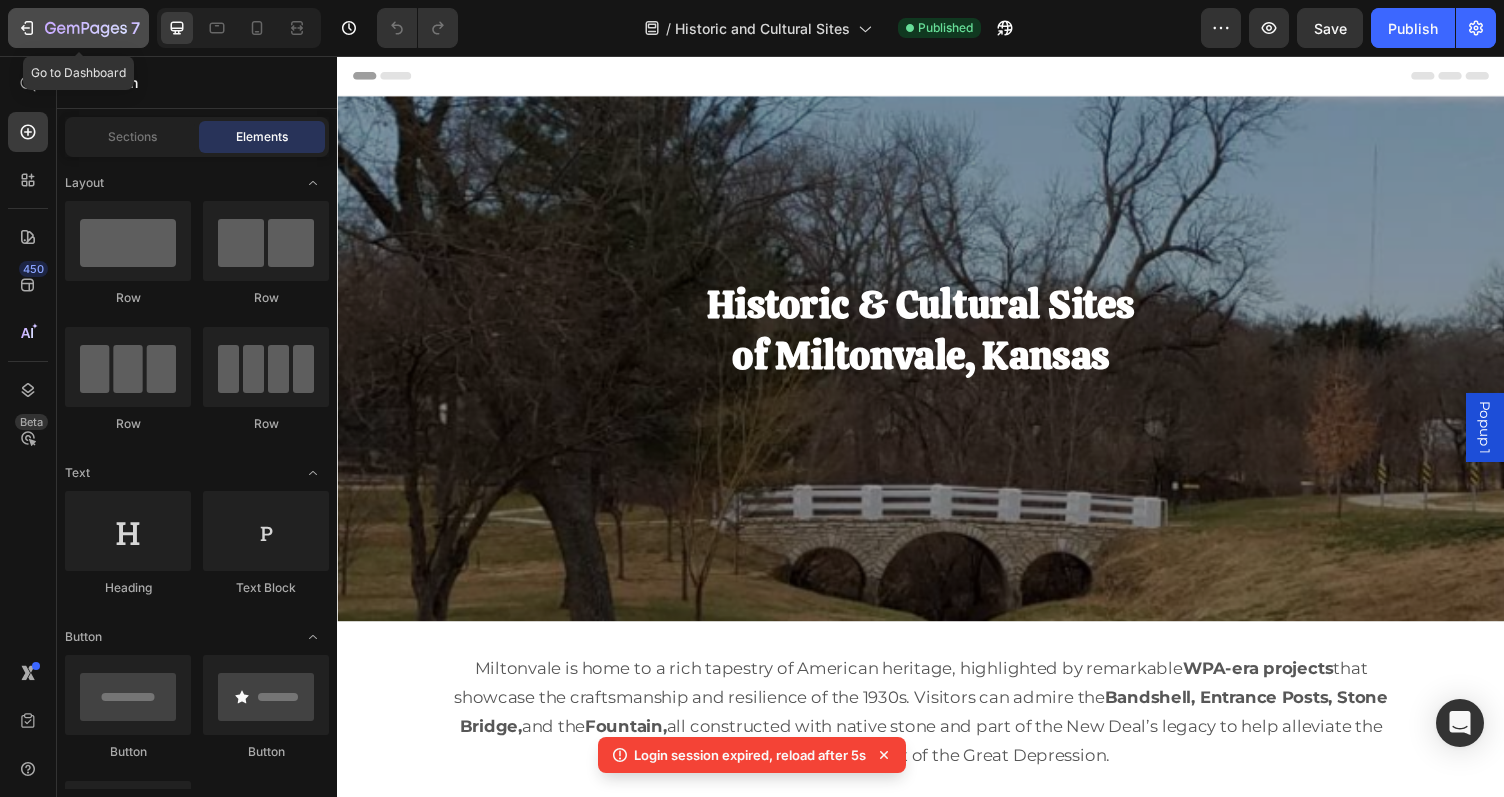 click 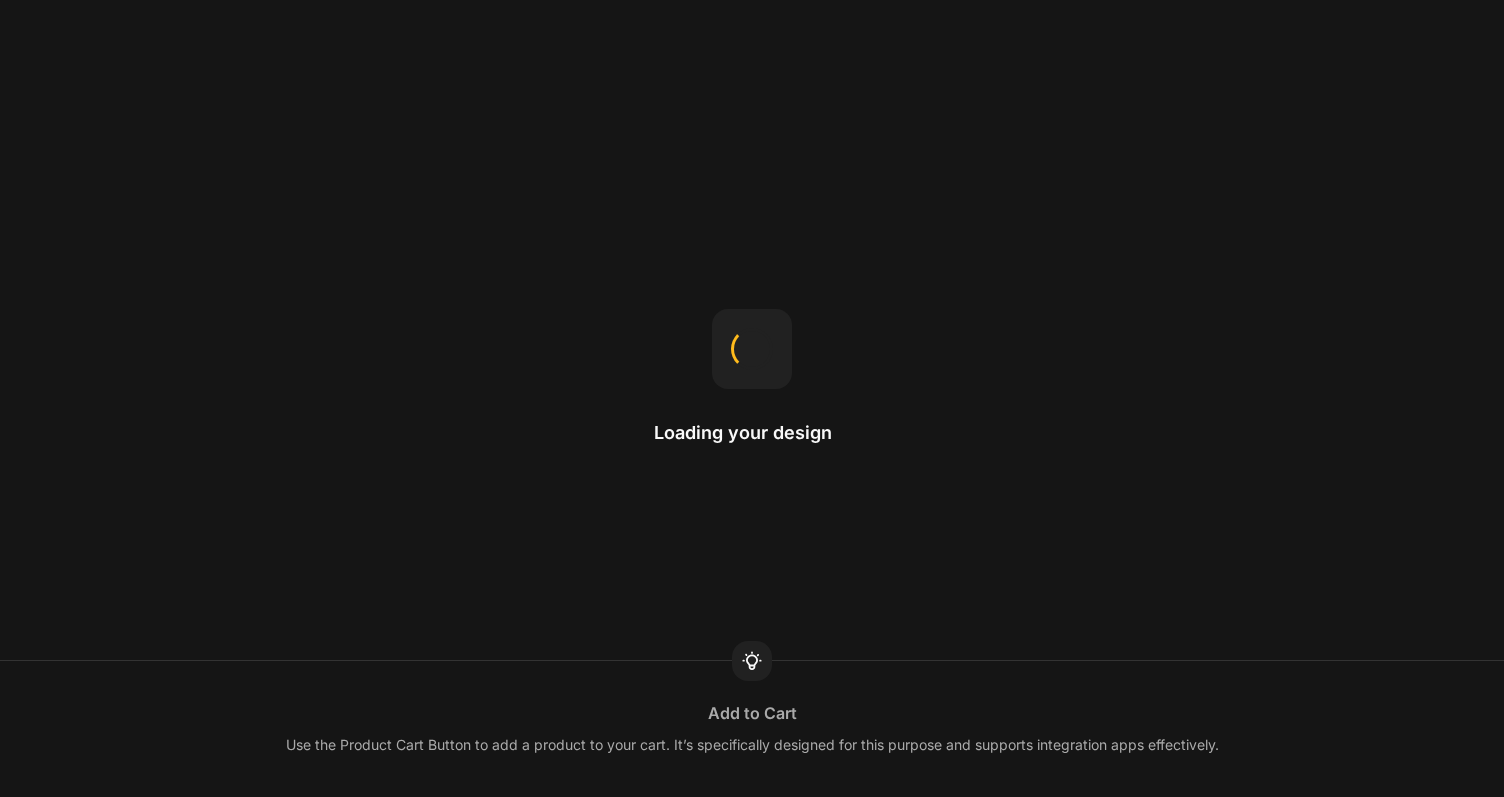 scroll, scrollTop: 0, scrollLeft: 0, axis: both 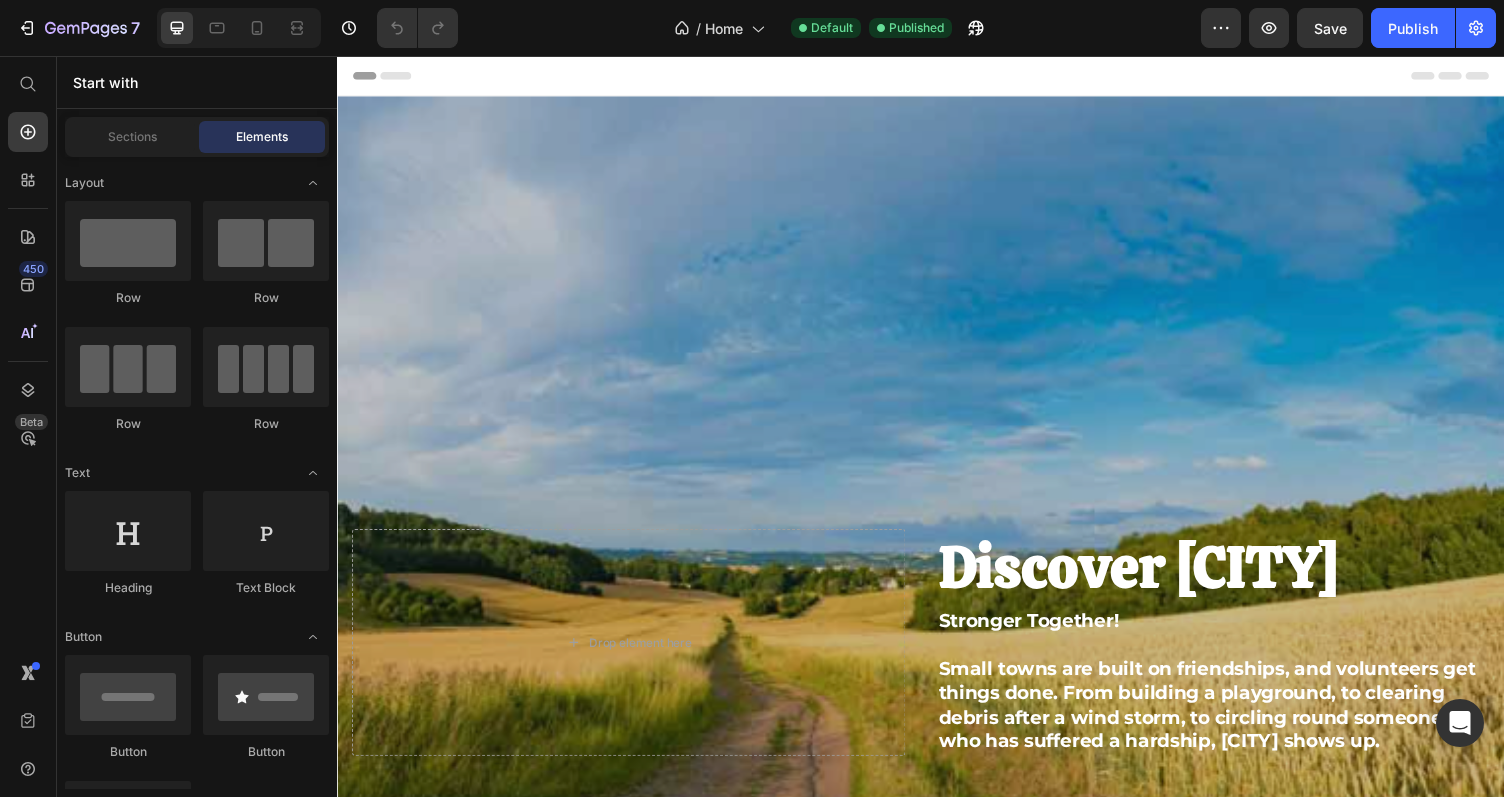 click at bounding box center [937, 478] 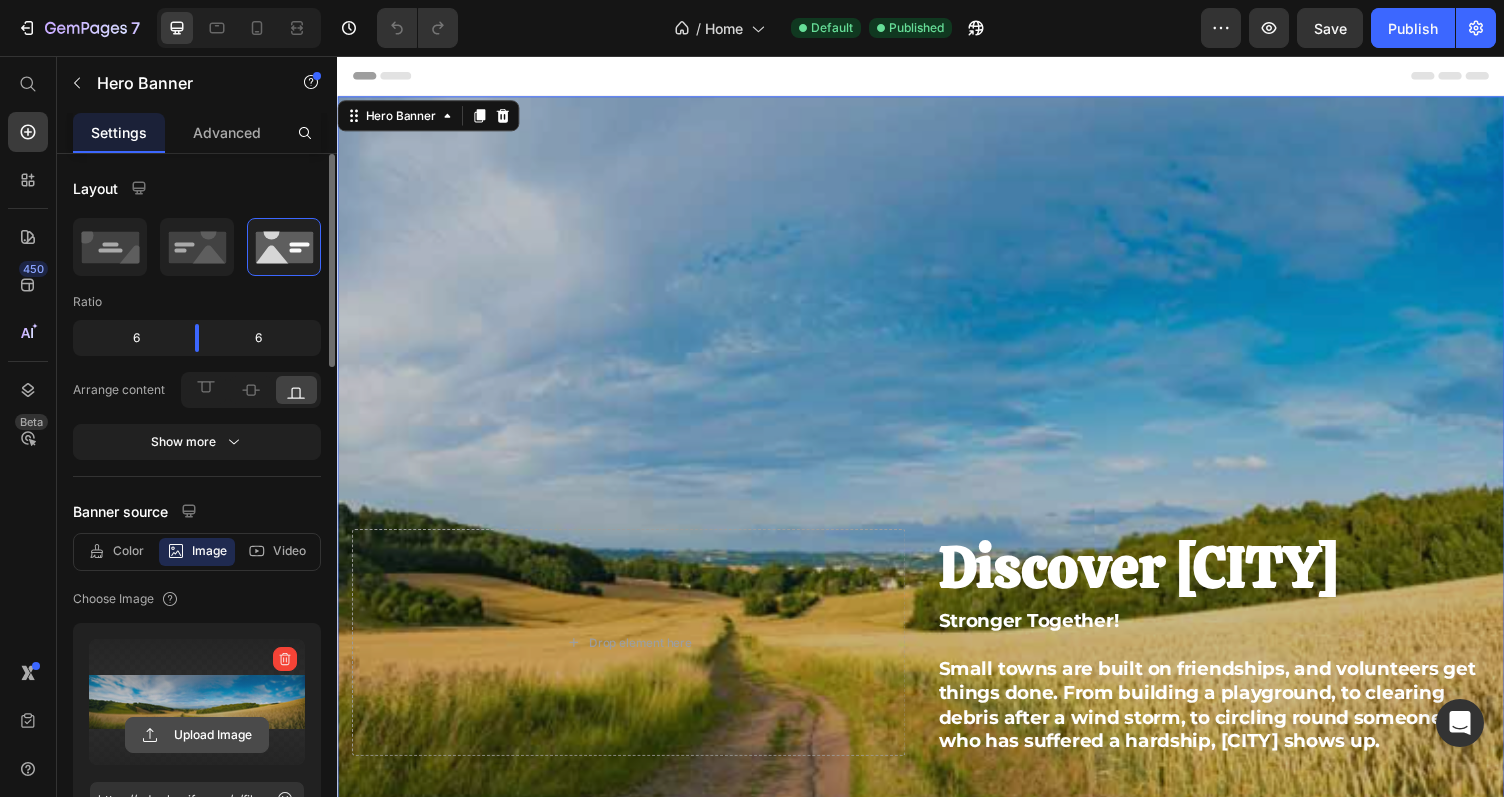 click 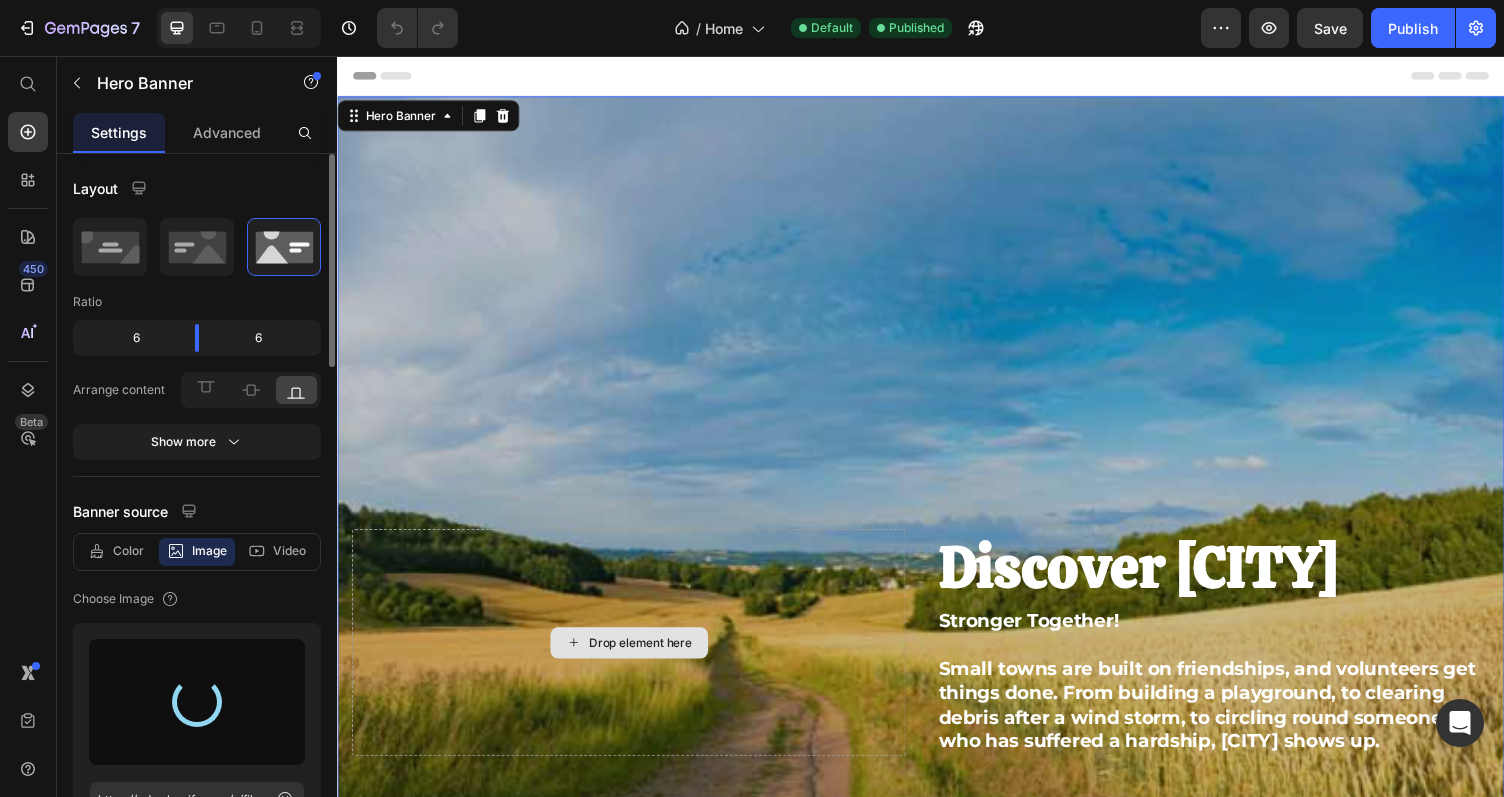 type on "https://cdn.shopify.com/s/files/1/0936/5238/6080/files/gempages_558778175300044019-a7171fca-6a84-4bc9-ae06-be8f690e0bfd.jpg" 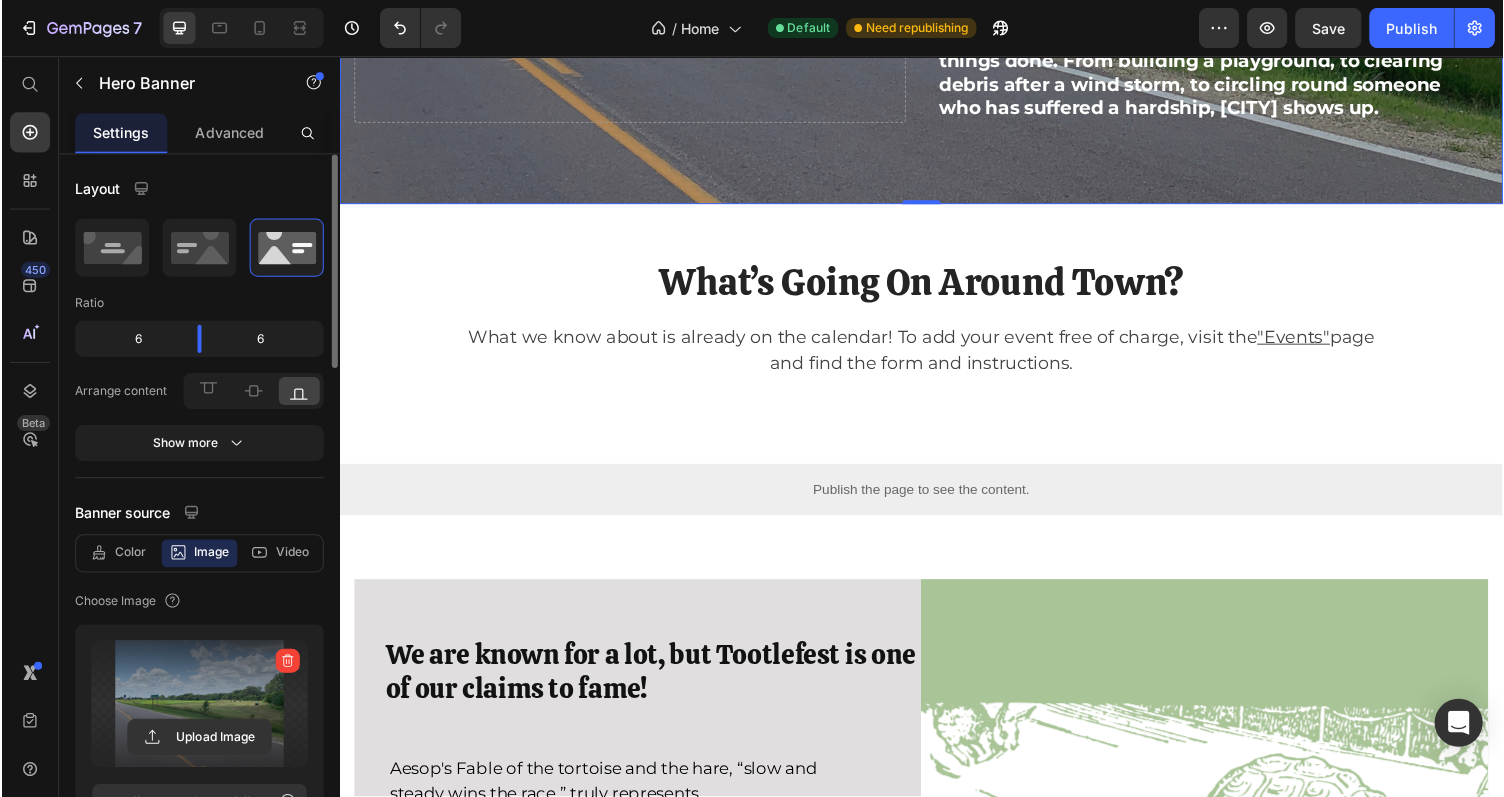scroll, scrollTop: 665, scrollLeft: 0, axis: vertical 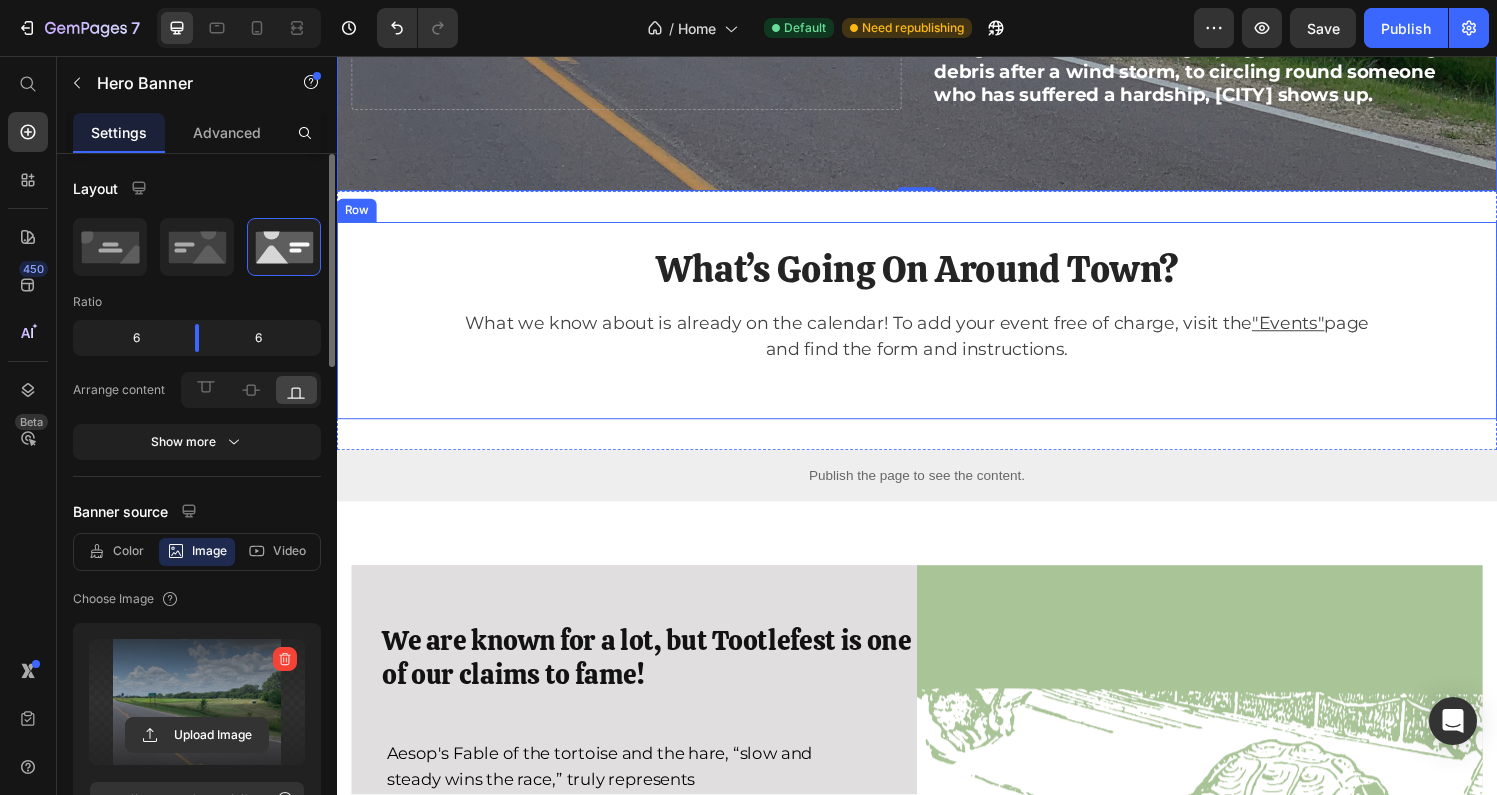 click on "What’s Going On Around Town?" at bounding box center (937, 277) 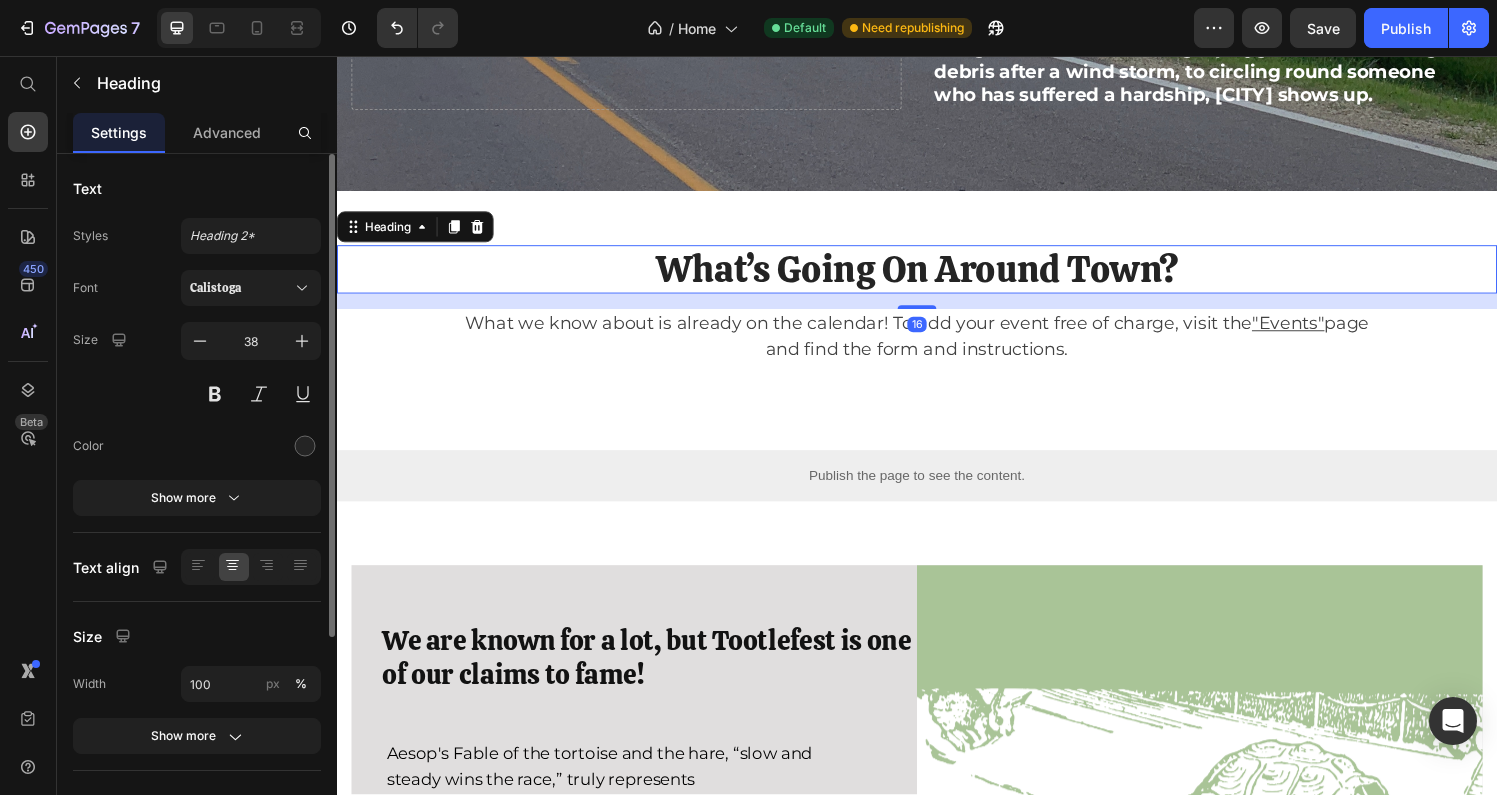 click on "What’s Going On Around Town?" at bounding box center [937, 277] 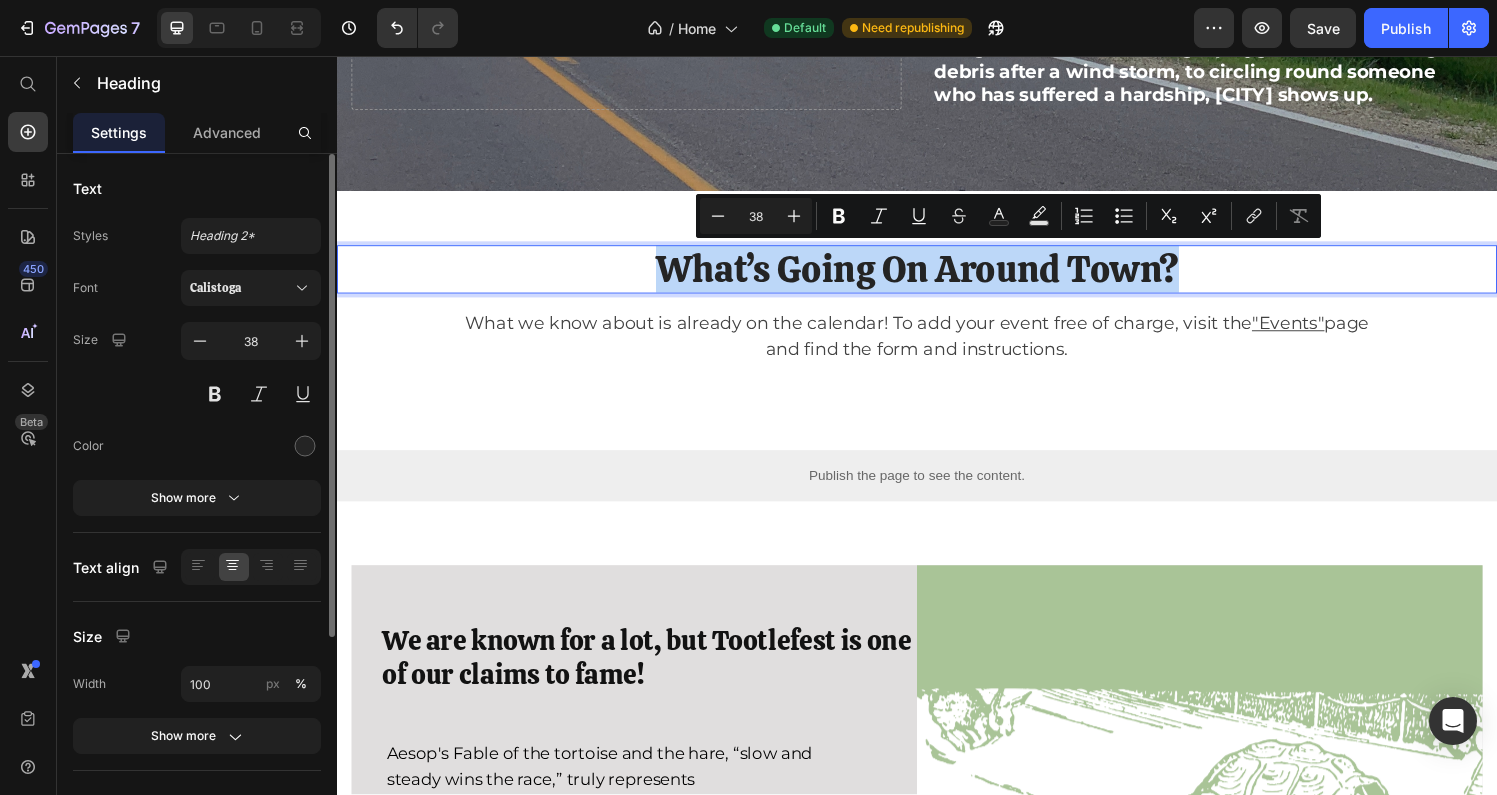 click on "What’s Going On Around Town?" at bounding box center (937, 277) 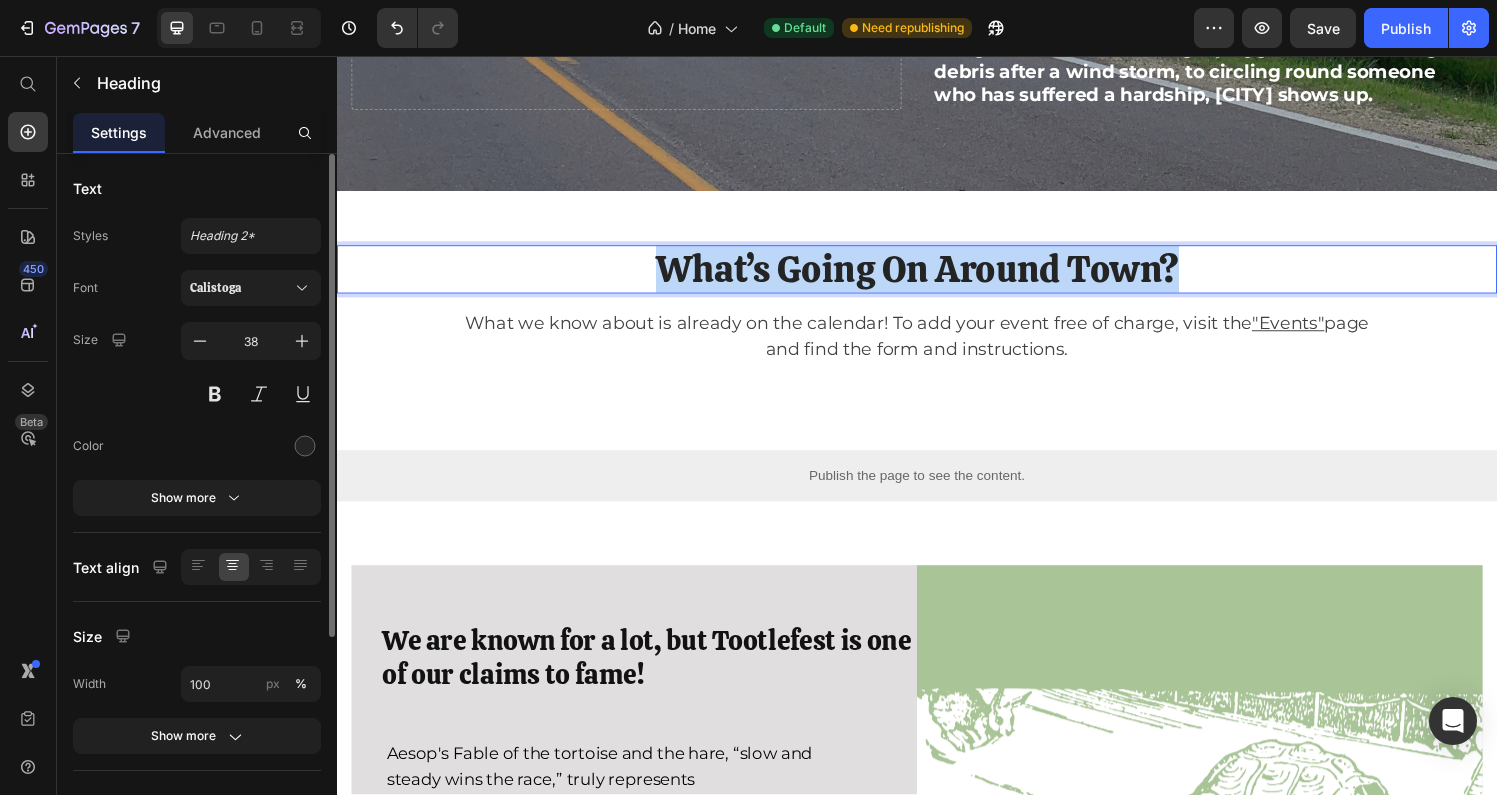 click on "What’s Going On Around Town?" at bounding box center [937, 277] 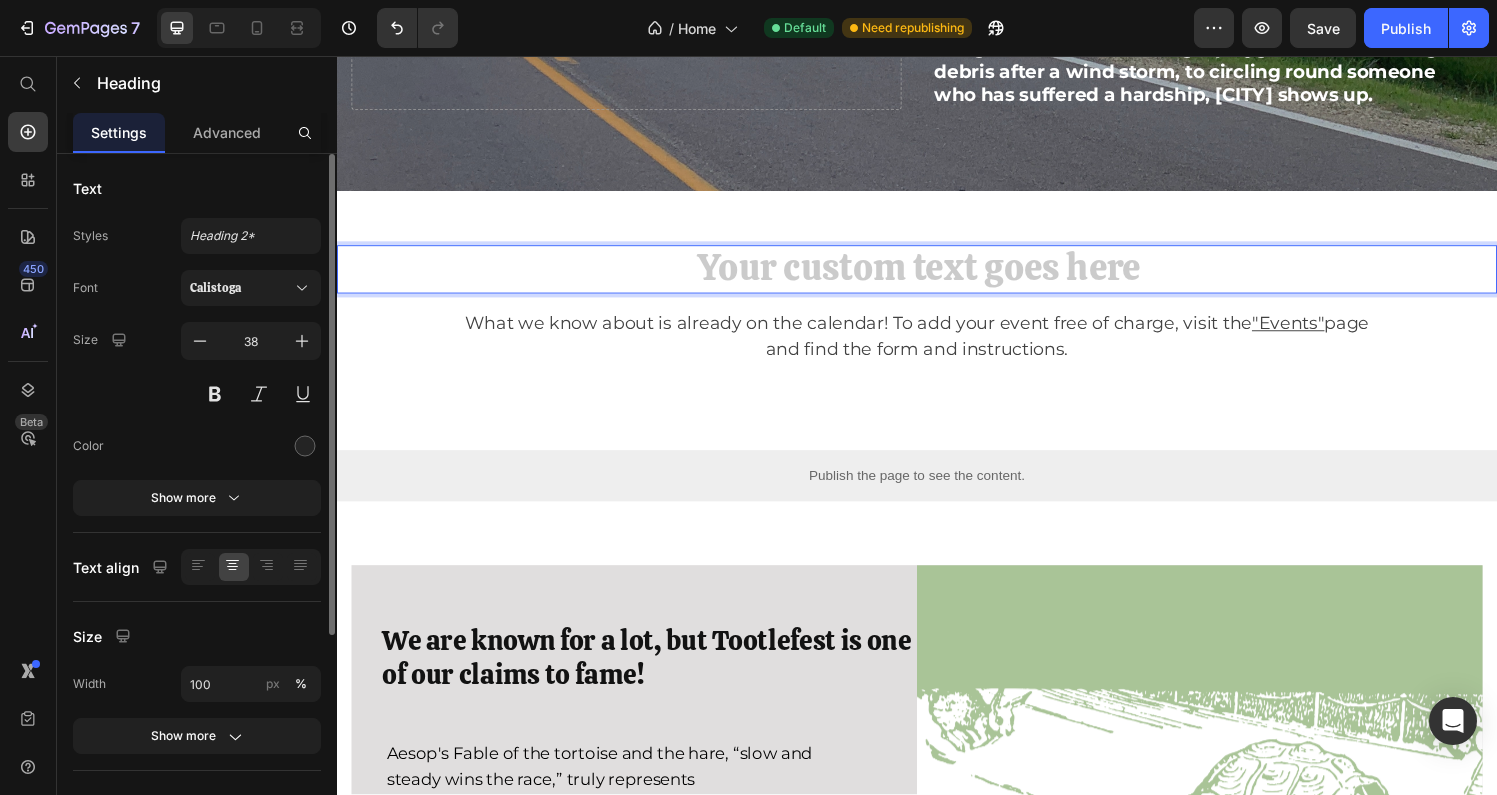 click at bounding box center [937, 277] 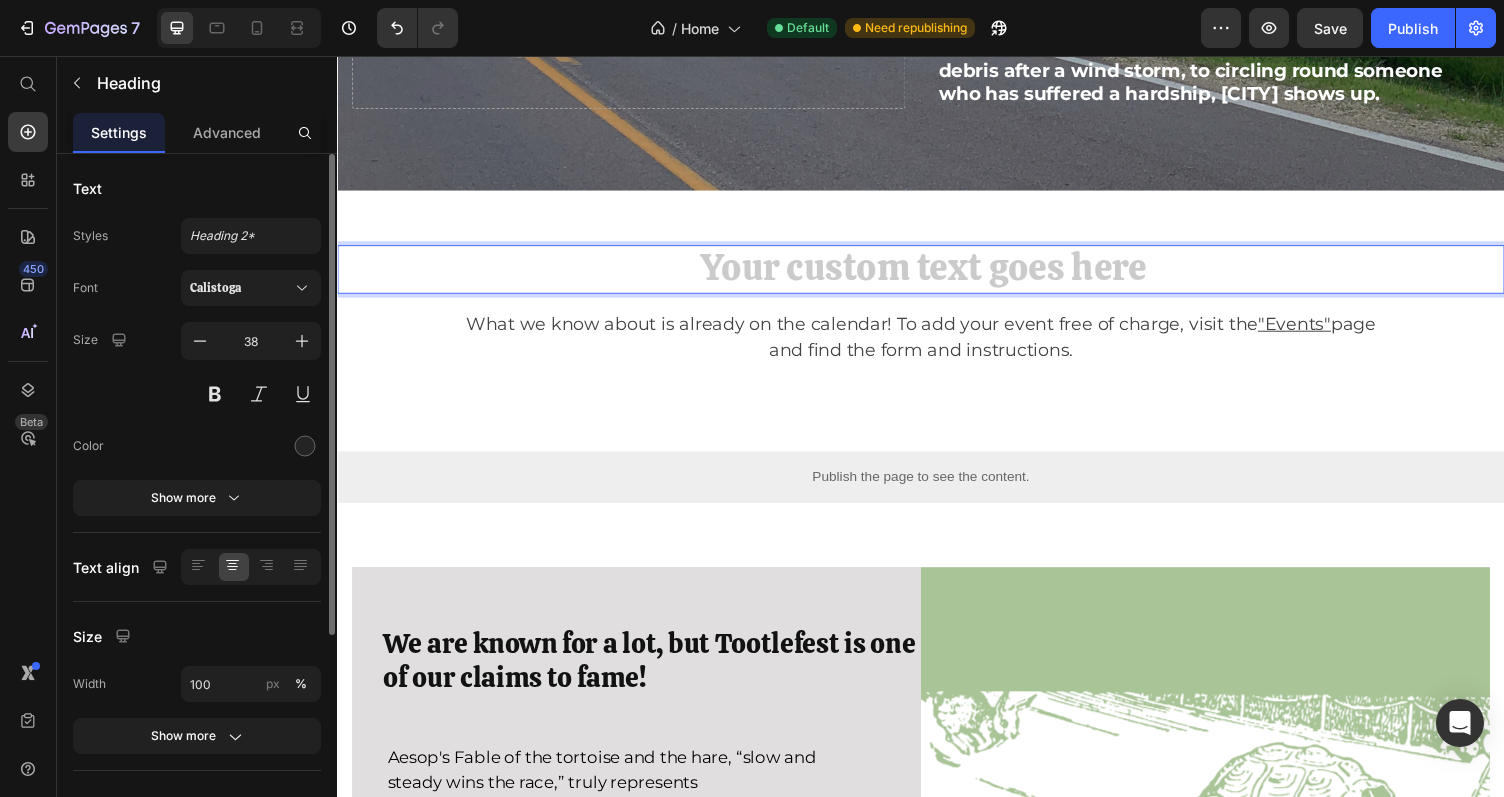 click at bounding box center [937, 275] 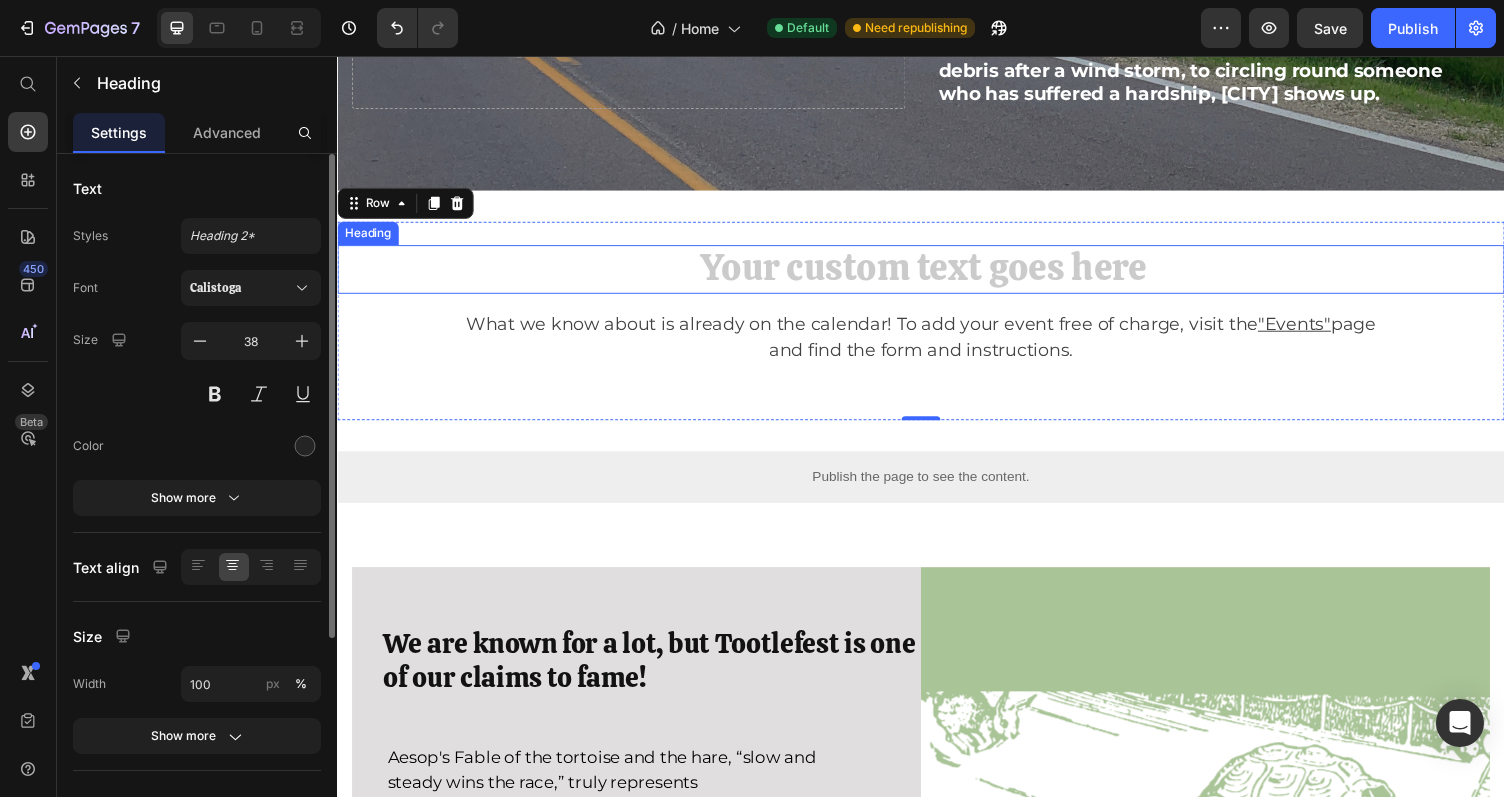 click at bounding box center [937, 275] 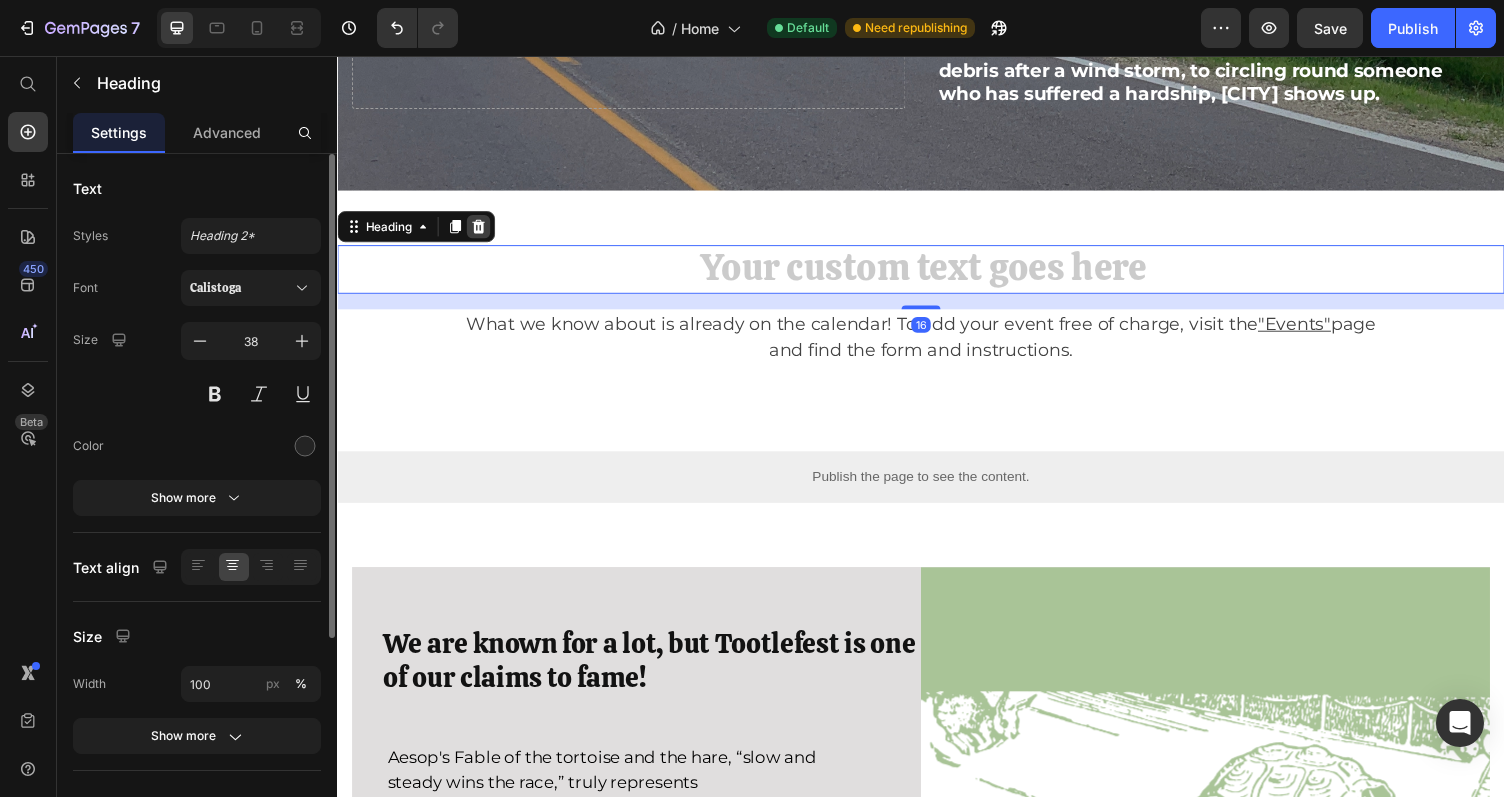 click 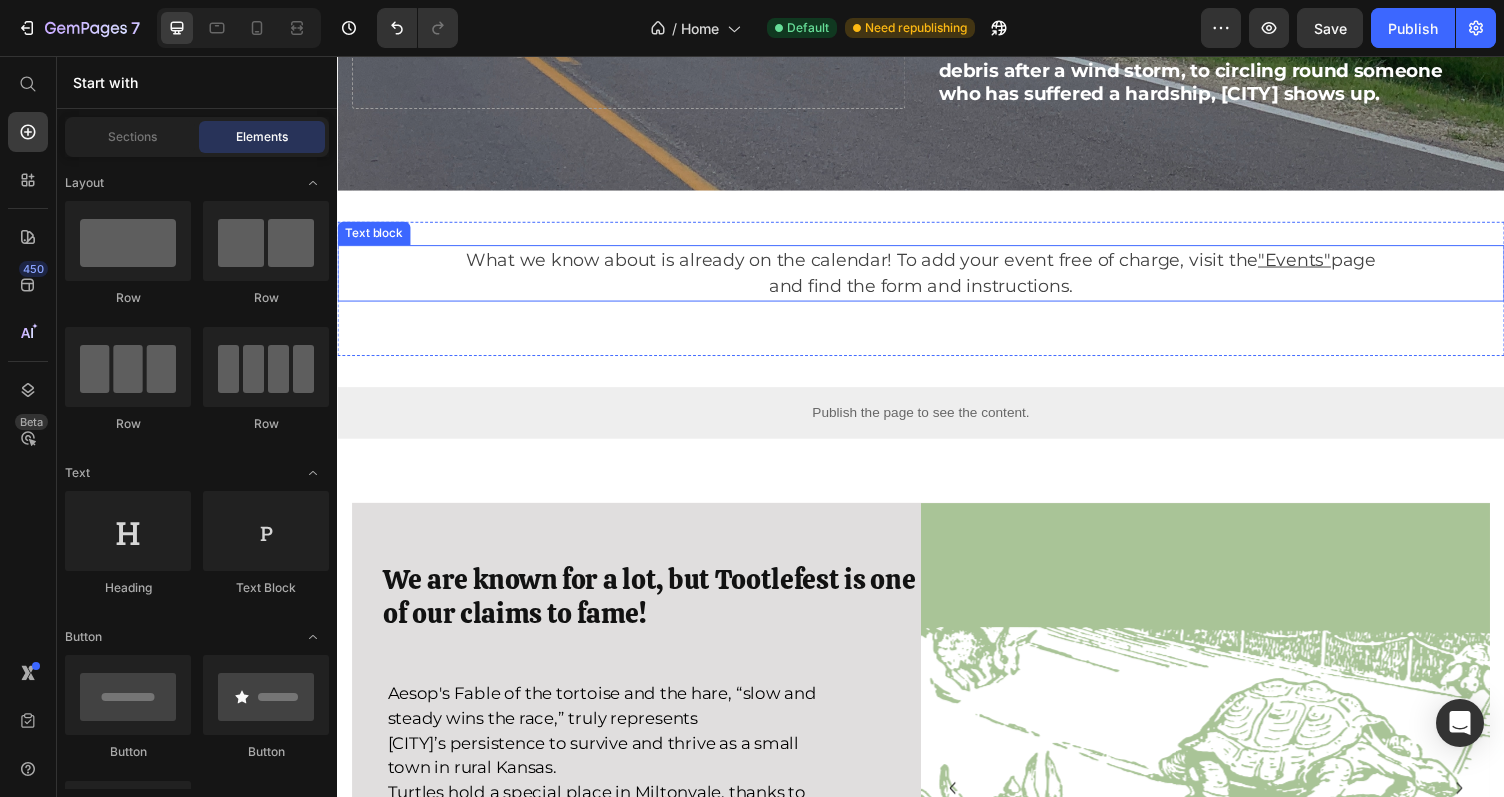 click on "What we know about is already on the calendar! To add your event free of charge, visit the  "Events"  page and find the form and instructions." at bounding box center (937, 279) 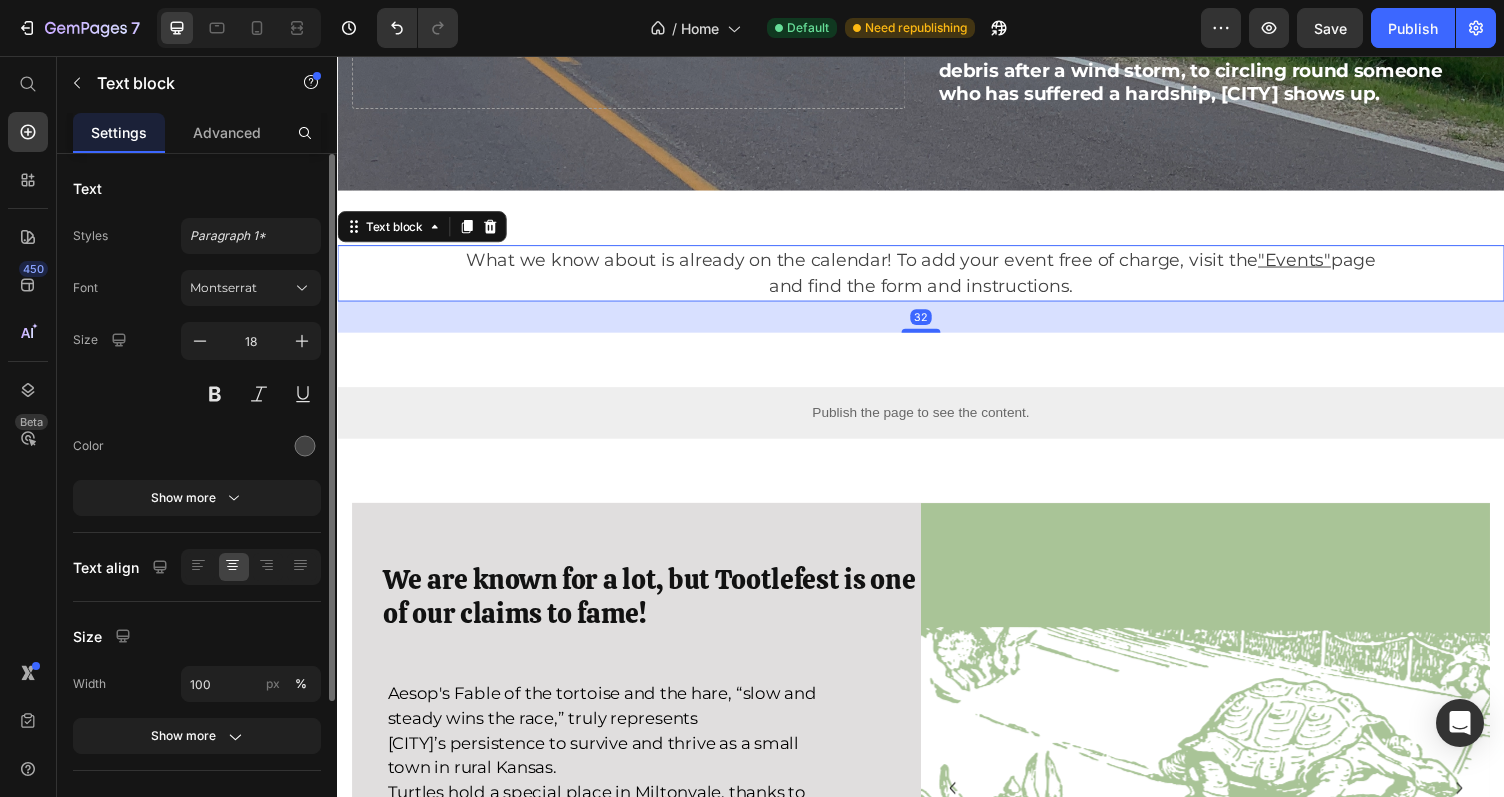 click on "What we know about is already on the calendar! To add your event free of charge, visit the  "Events"  page and find the form and instructions." at bounding box center [937, 279] 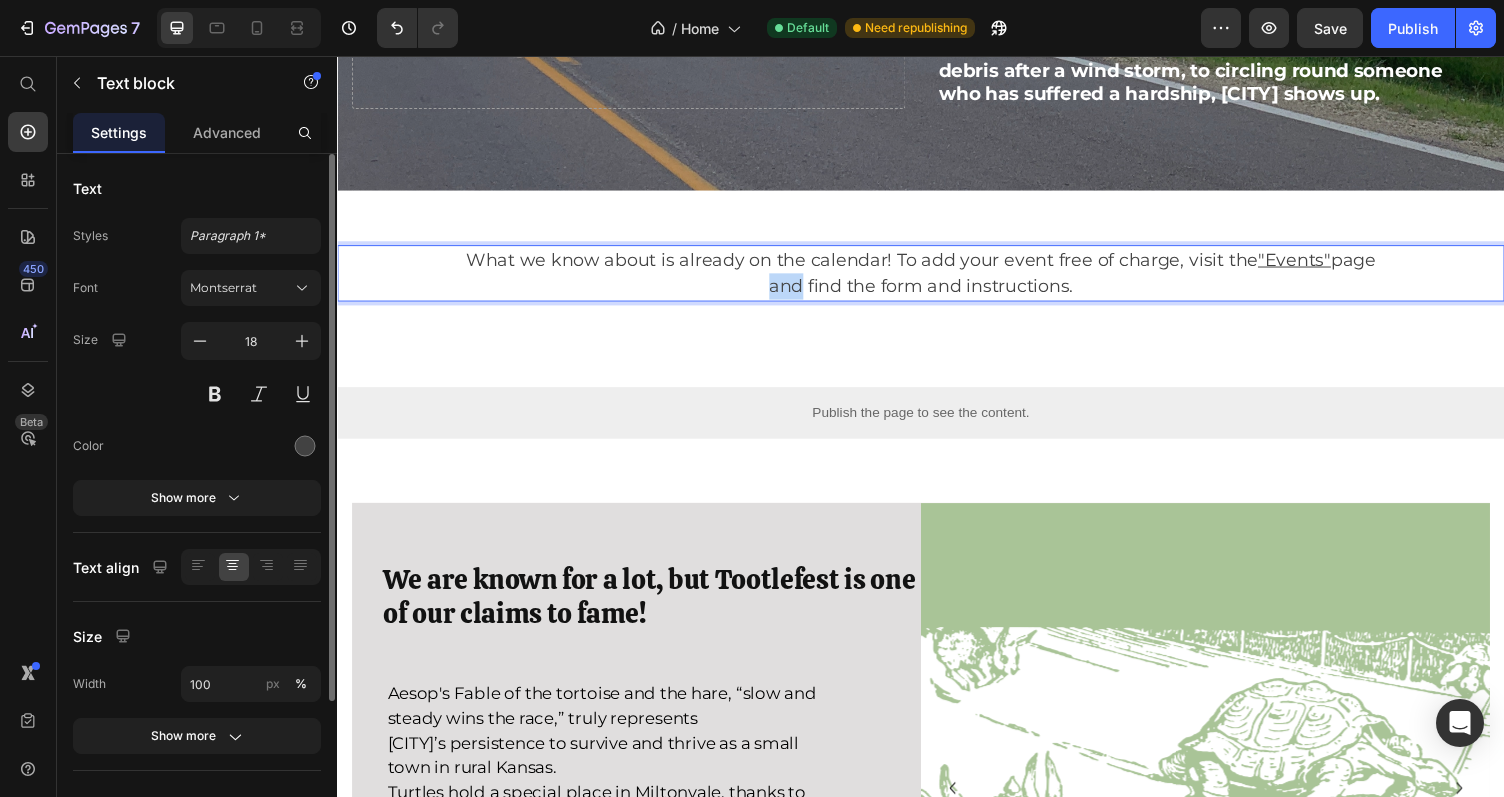 click on "What we know about is already on the calendar! To add your event free of charge, visit the  "Events"  page and find the form and instructions." at bounding box center (937, 279) 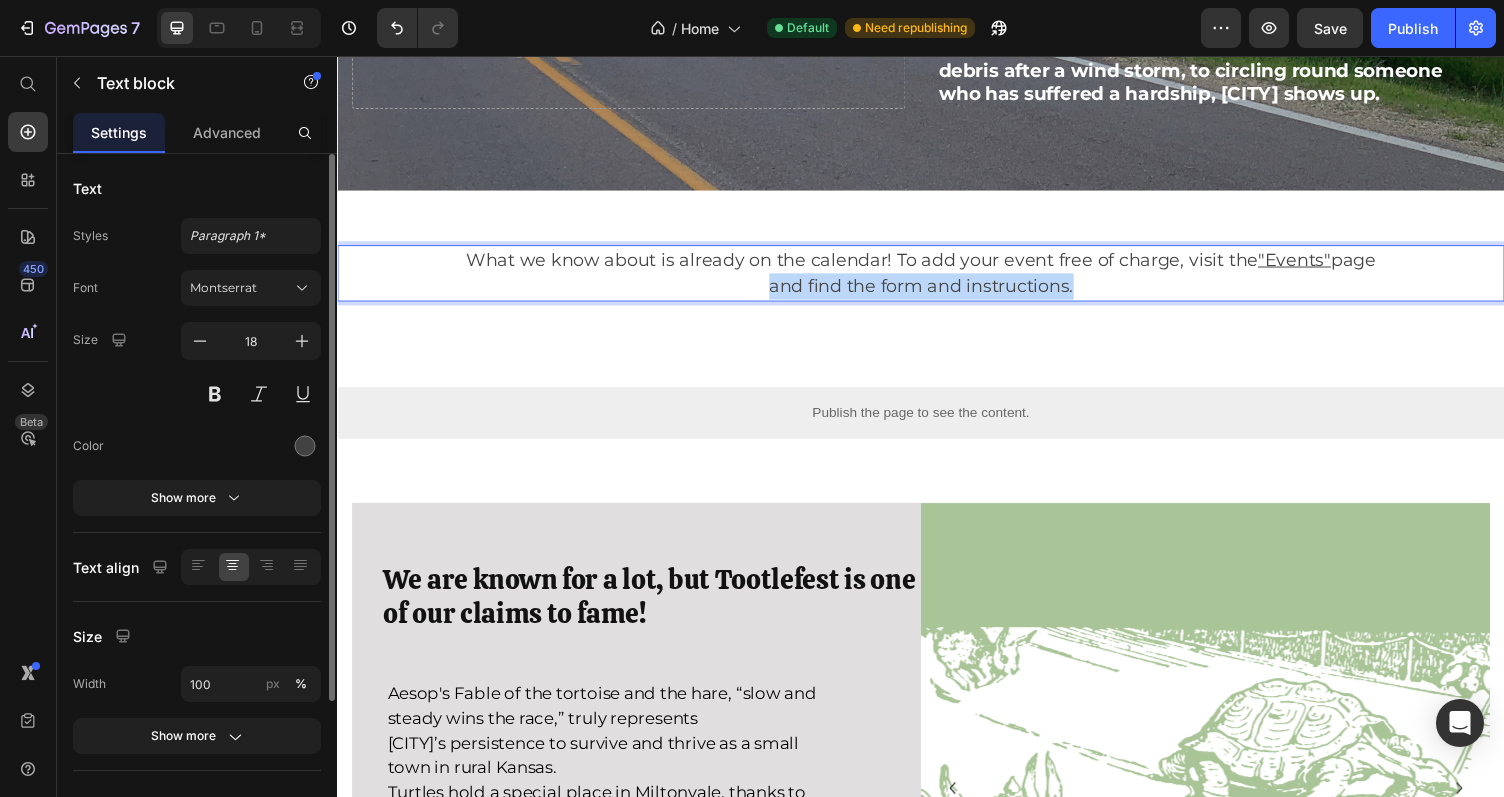click on "What we know about is already on the calendar! To add your event free of charge, visit the  "Events"  page and find the form and instructions." at bounding box center (937, 279) 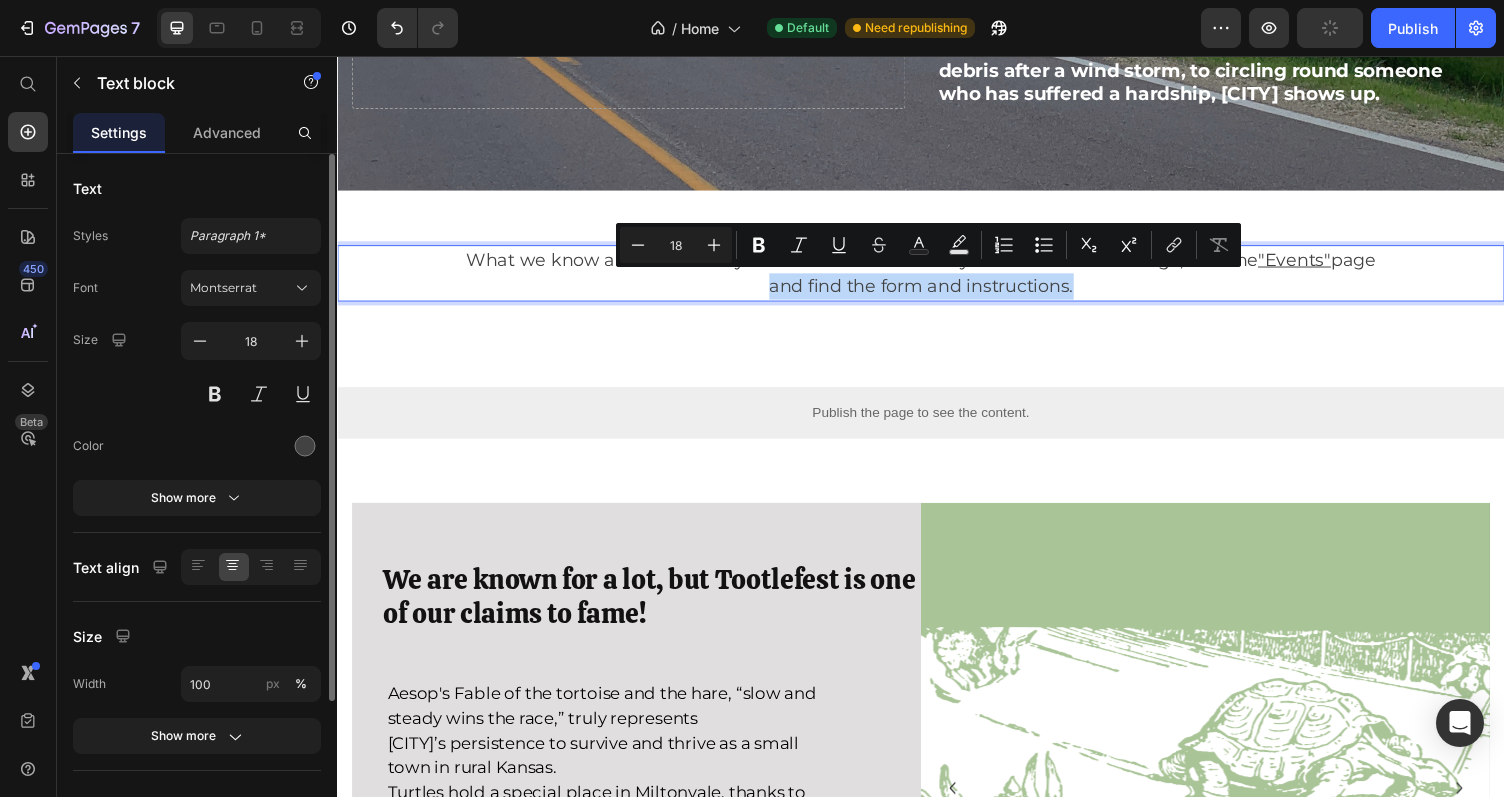 click on "What we know about is already on the calendar! To add your event free of charge, visit the  "Events"  page and find the form and instructions." at bounding box center (937, 279) 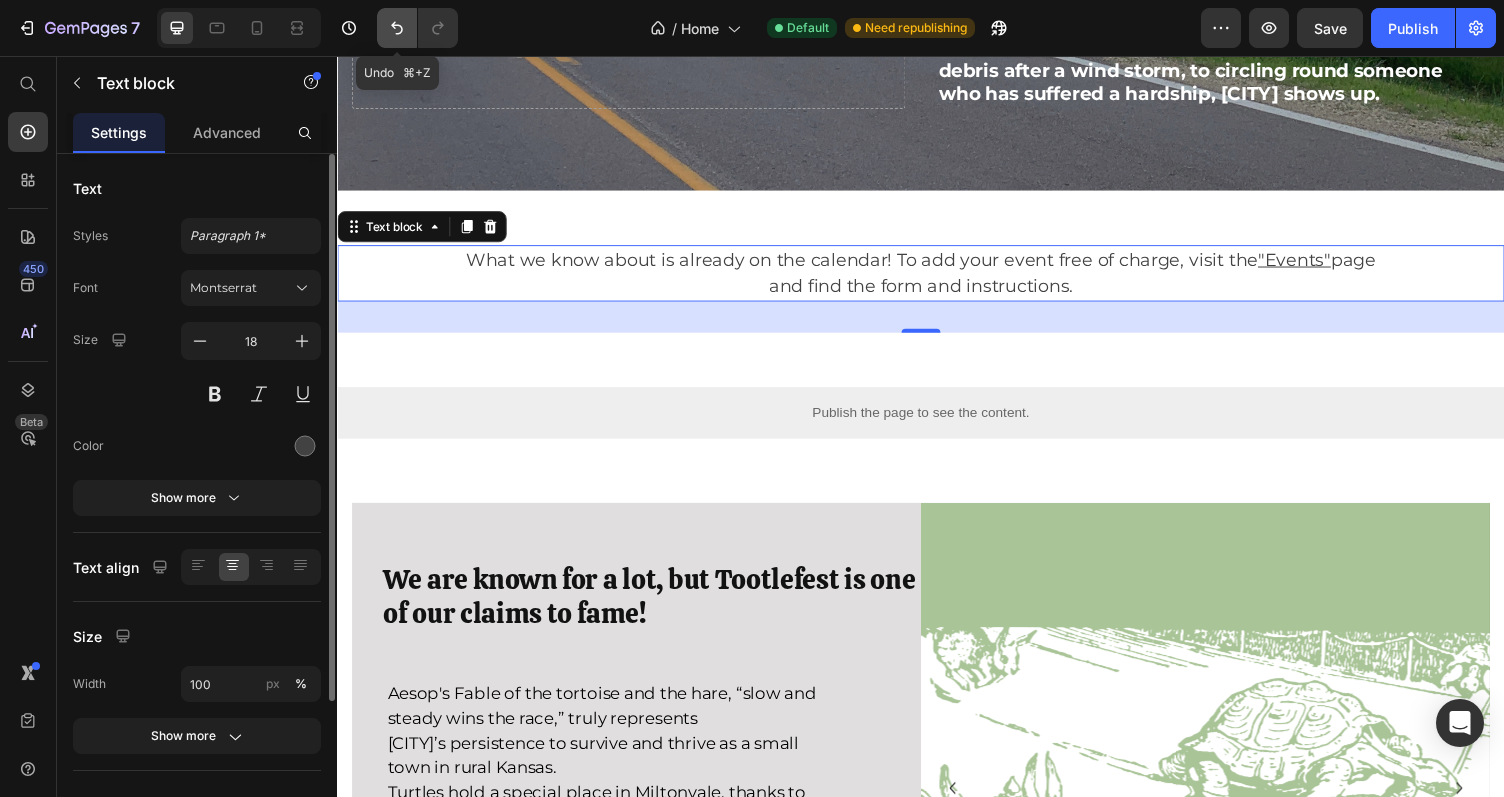 click 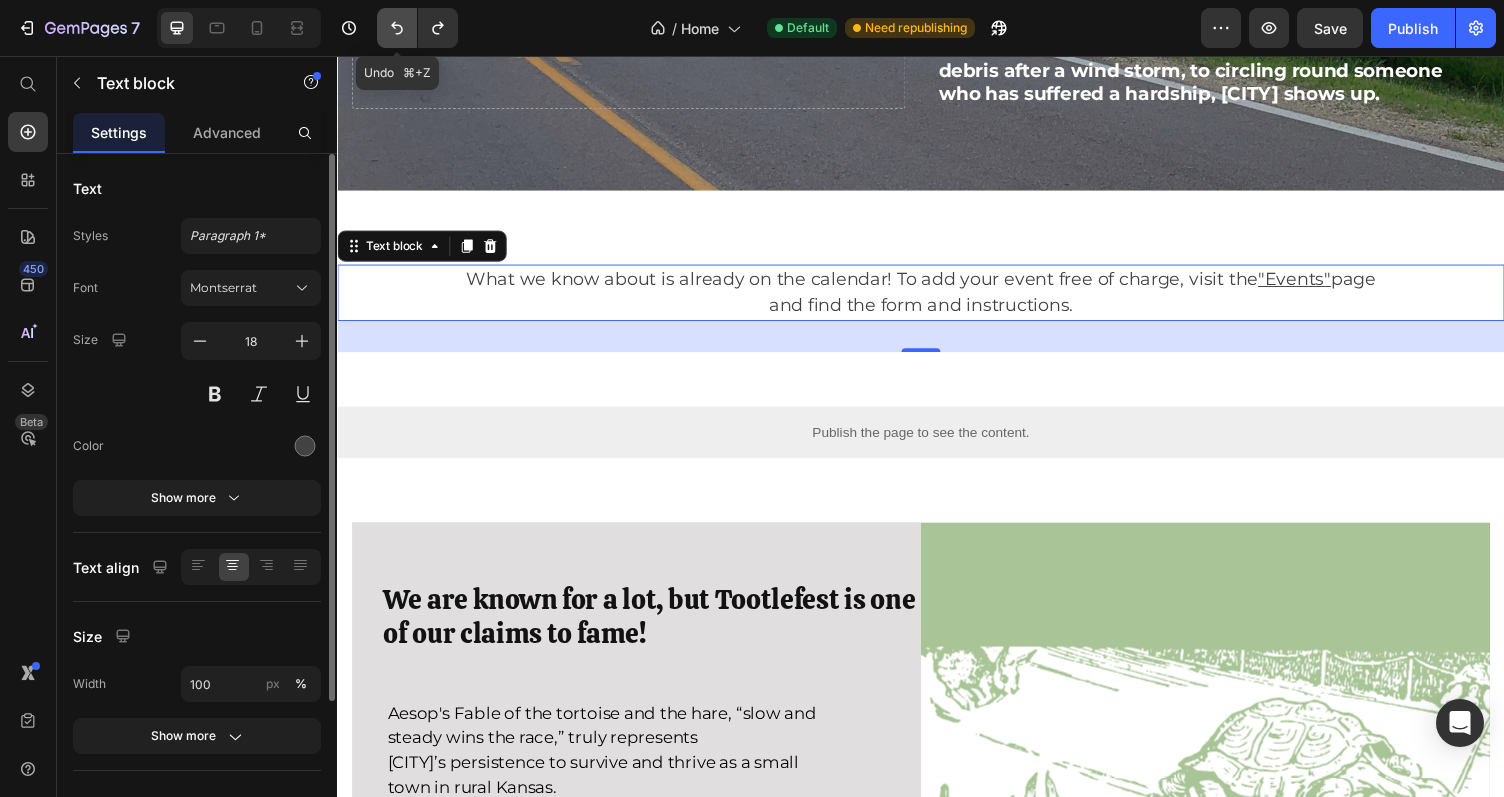 click 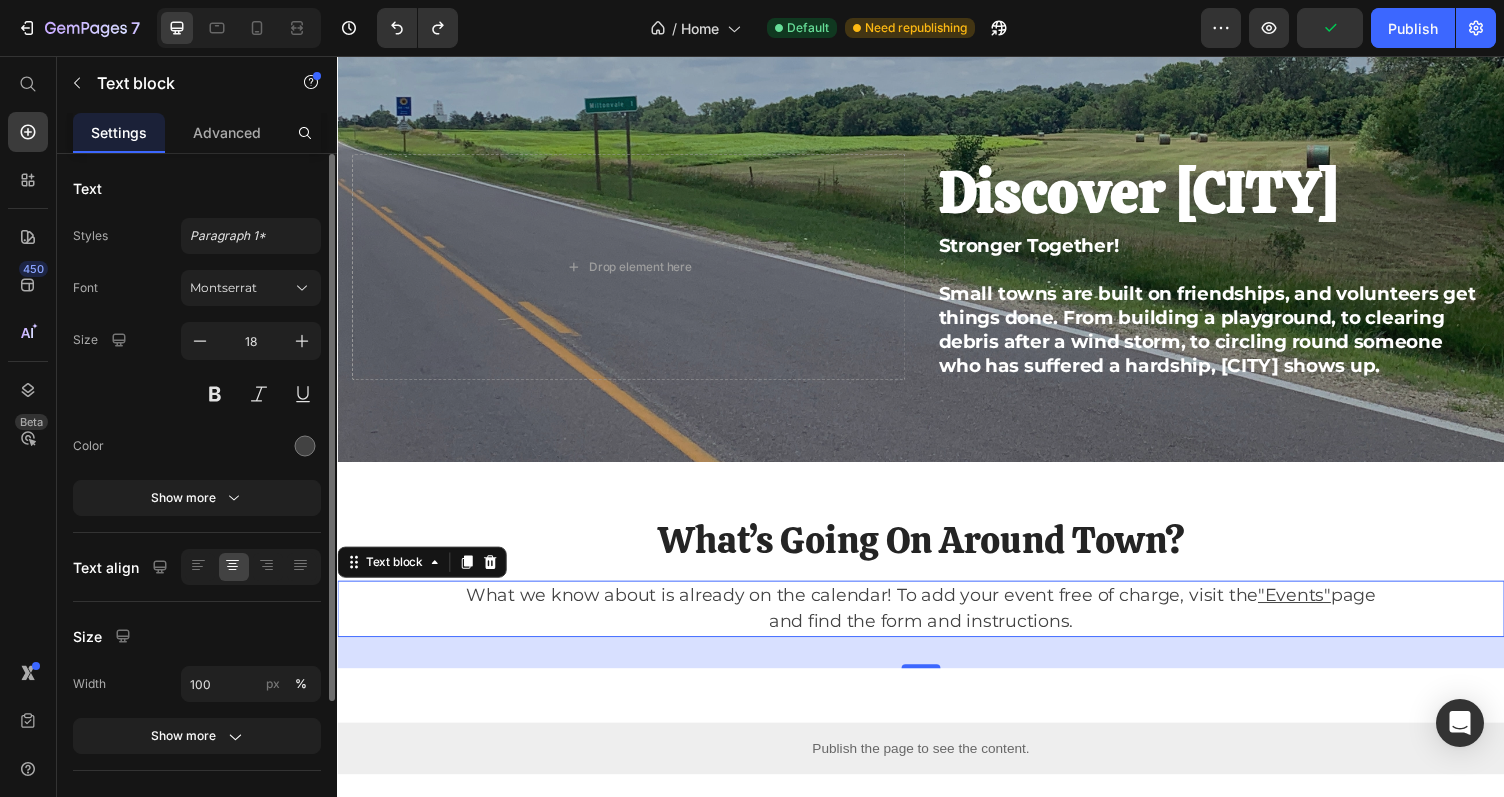 scroll, scrollTop: 373, scrollLeft: 0, axis: vertical 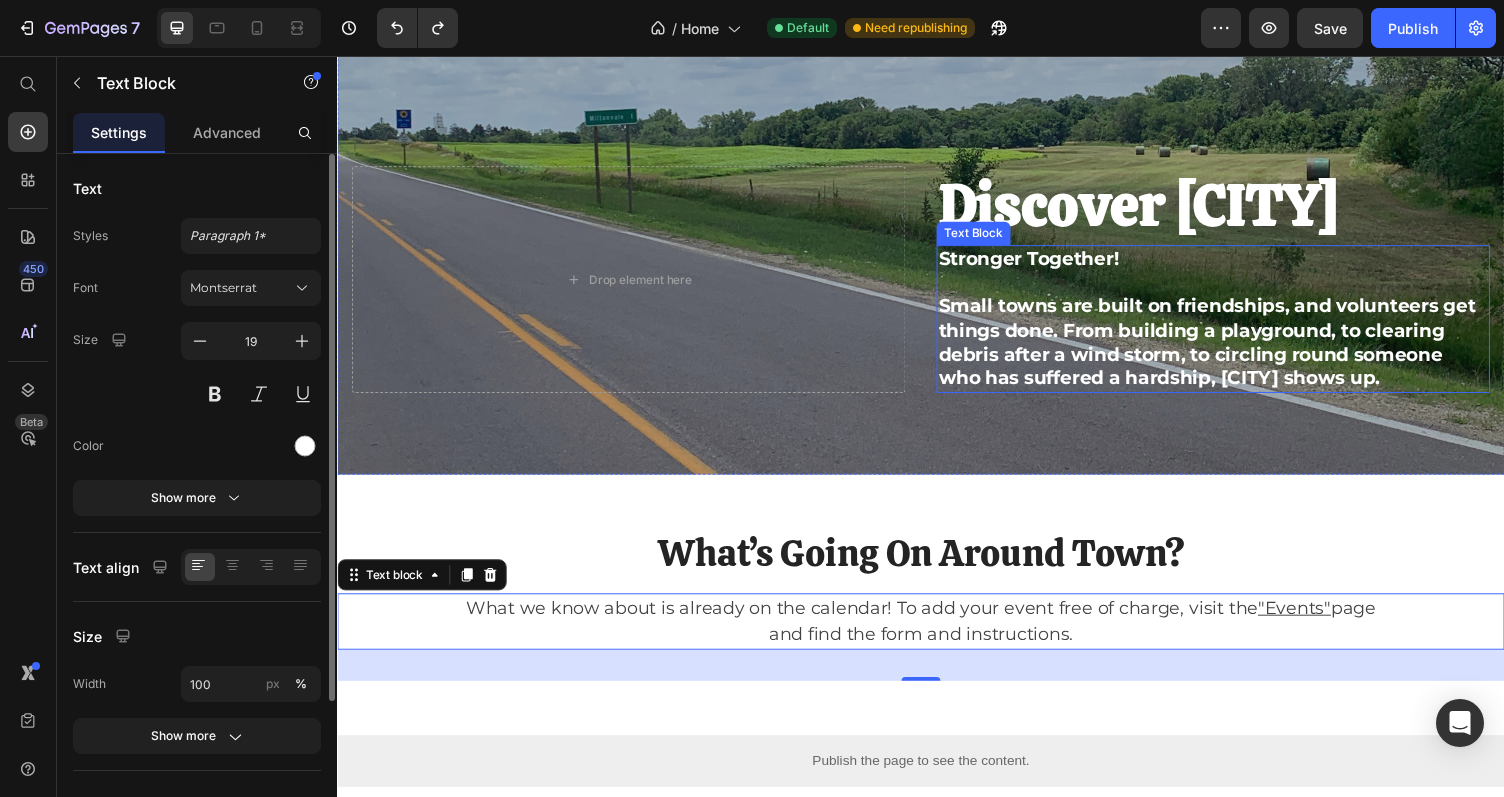 click on "Small towns are built on friendships, and volunteers get things done. From building a playground, to clearing debris after a wind storm, to circling round someone who has suffered a hardship, Miltonvale shows up." at bounding box center (1231, 349) 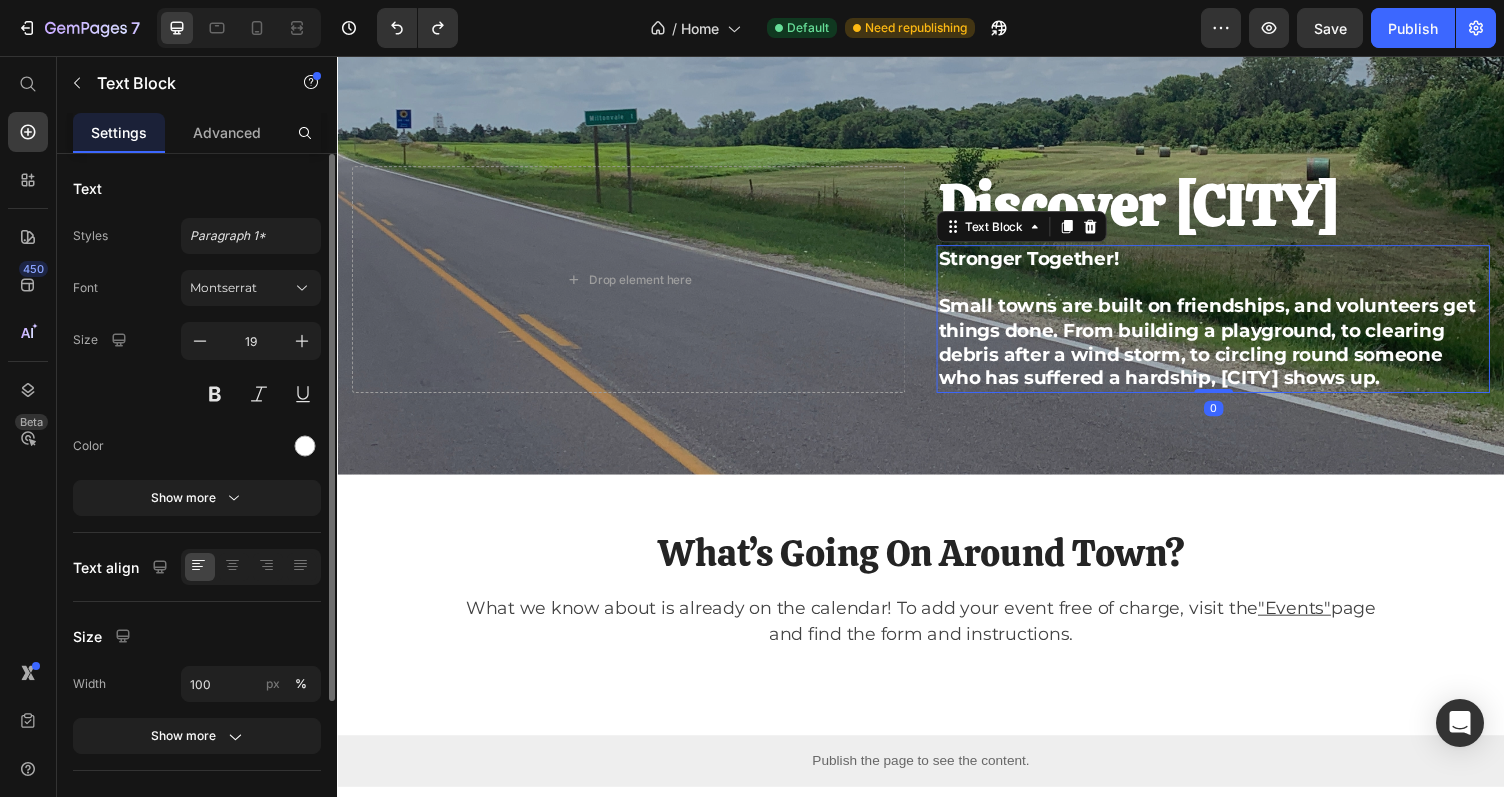 click on "Small towns are built on friendships, and volunteers get things done. From building a playground, to clearing debris after a wind storm, to circling round someone who has suffered a hardship, Miltonvale shows up." at bounding box center (1237, 338) 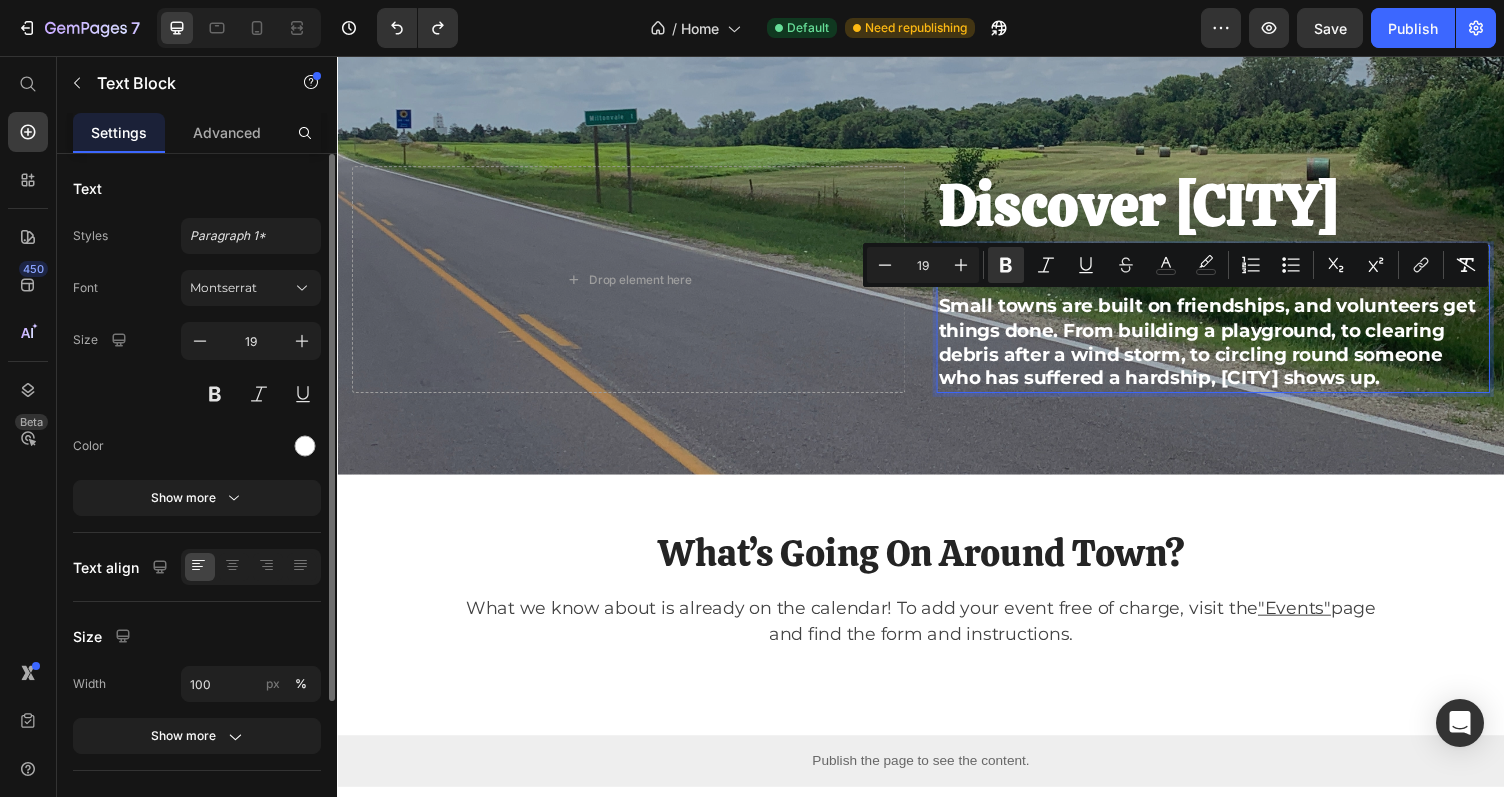 drag, startPoint x: 1460, startPoint y: 381, endPoint x: 955, endPoint y: 313, distance: 509.55765 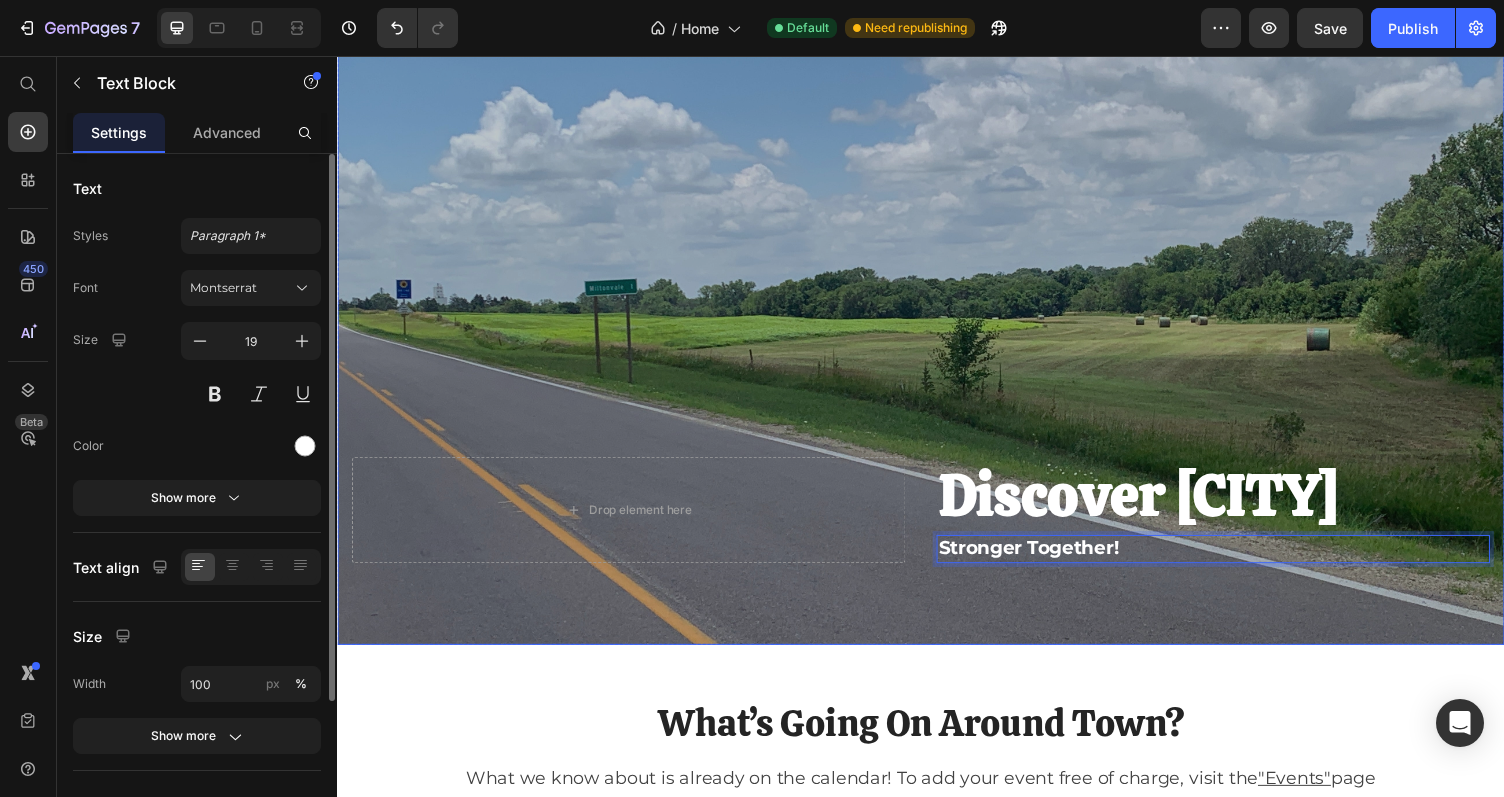 scroll, scrollTop: 196, scrollLeft: 0, axis: vertical 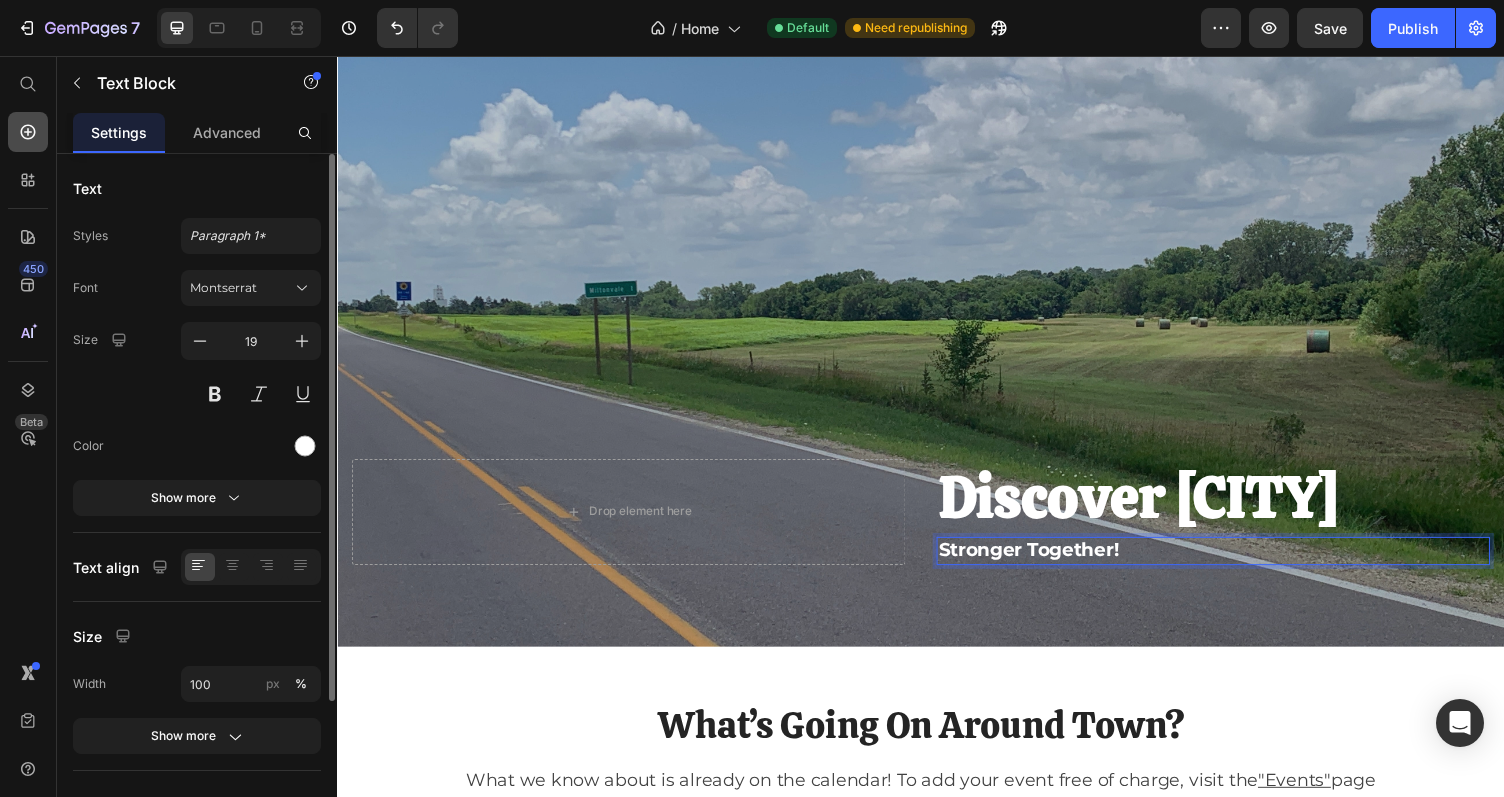 click 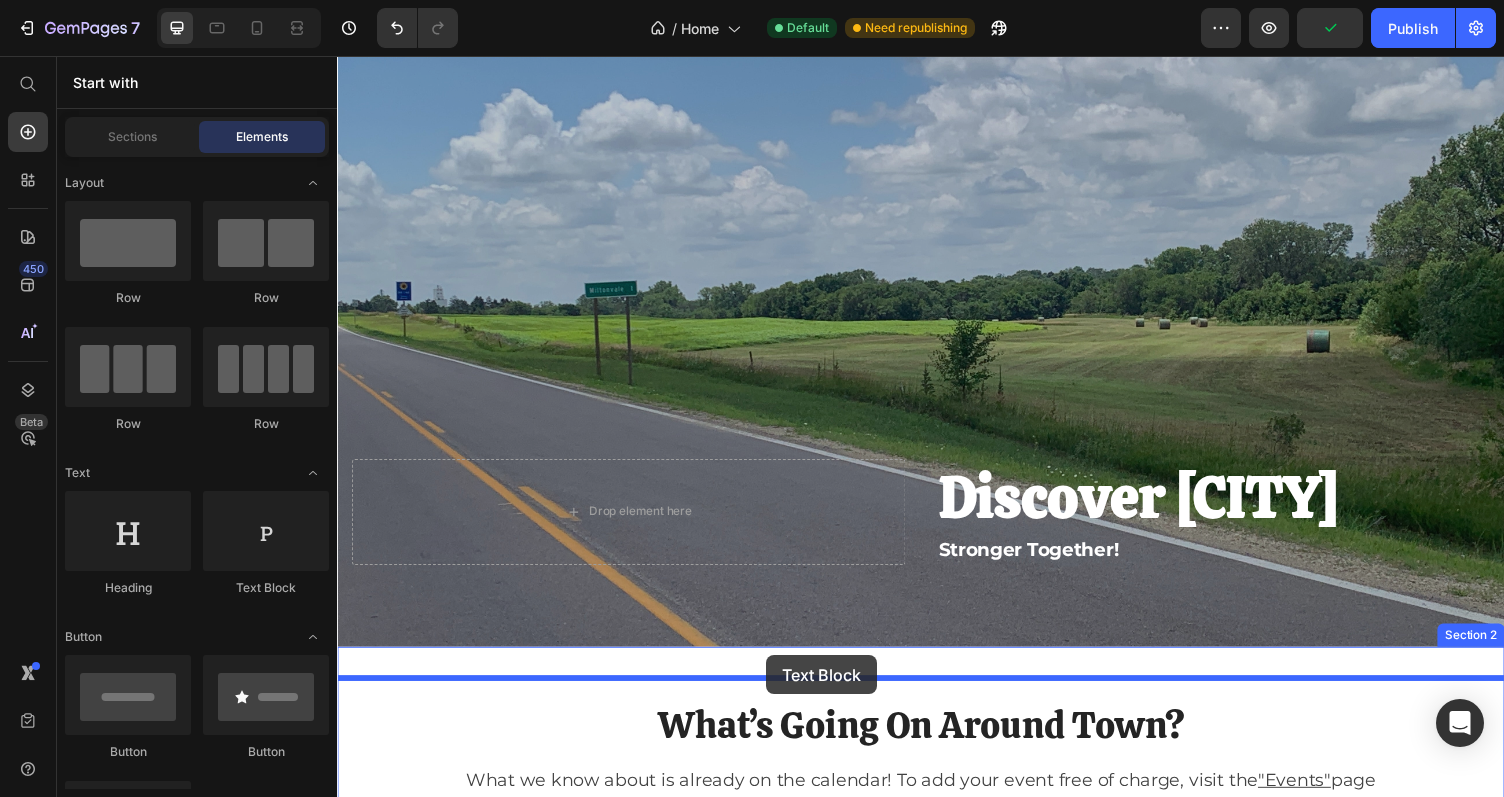 drag, startPoint x: 566, startPoint y: 580, endPoint x: 778, endPoint y: 672, distance: 231.10172 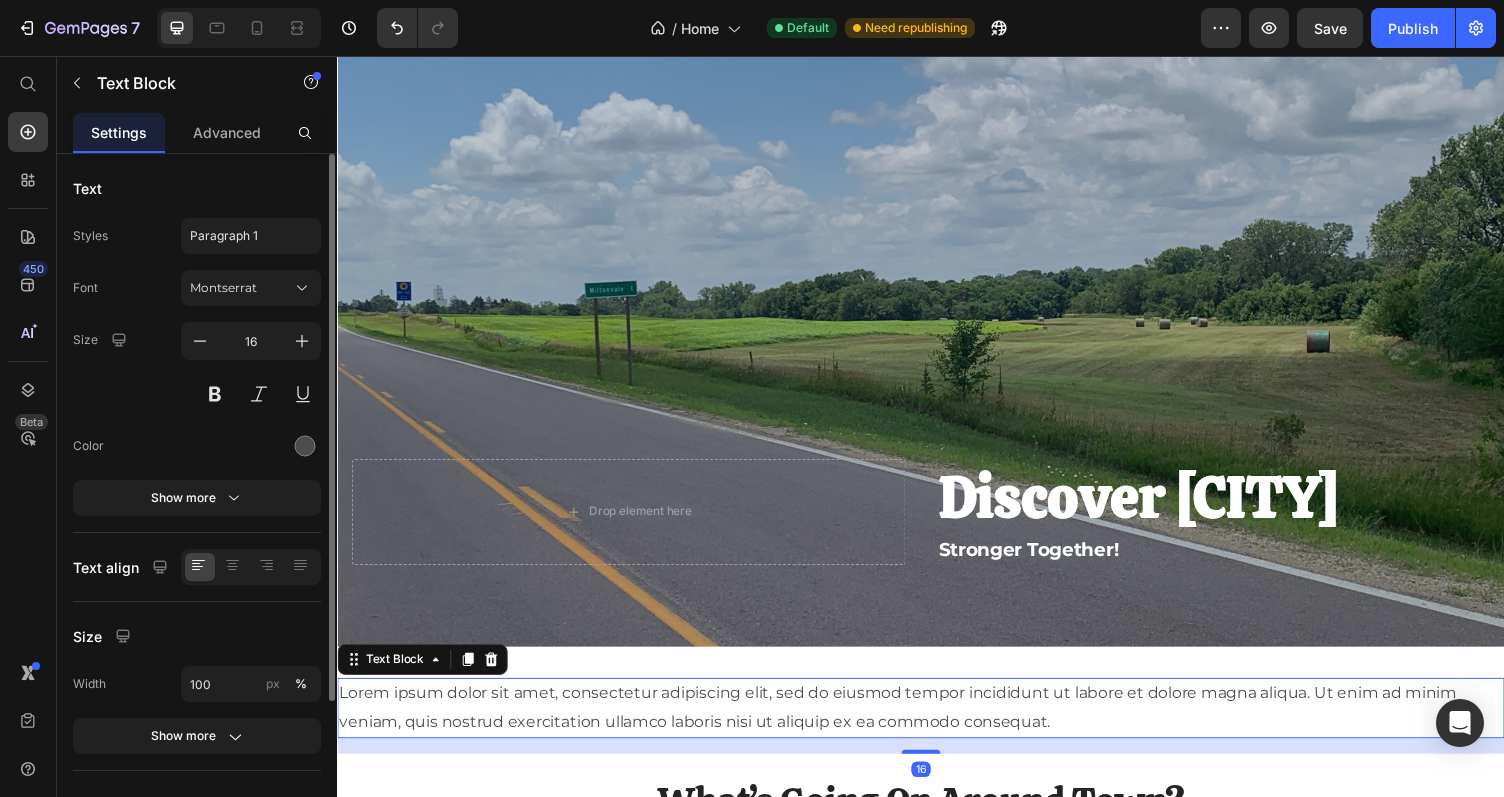 click on "Lorem ipsum dolor sit amet, consectetur adipiscing elit, sed do eiusmod tempor incididunt ut labore et dolore magna aliqua. Ut enim ad minim veniam, quis nostrud exercitation ullamco laboris nisi ut aliquip ex ea commodo consequat." at bounding box center (937, 726) 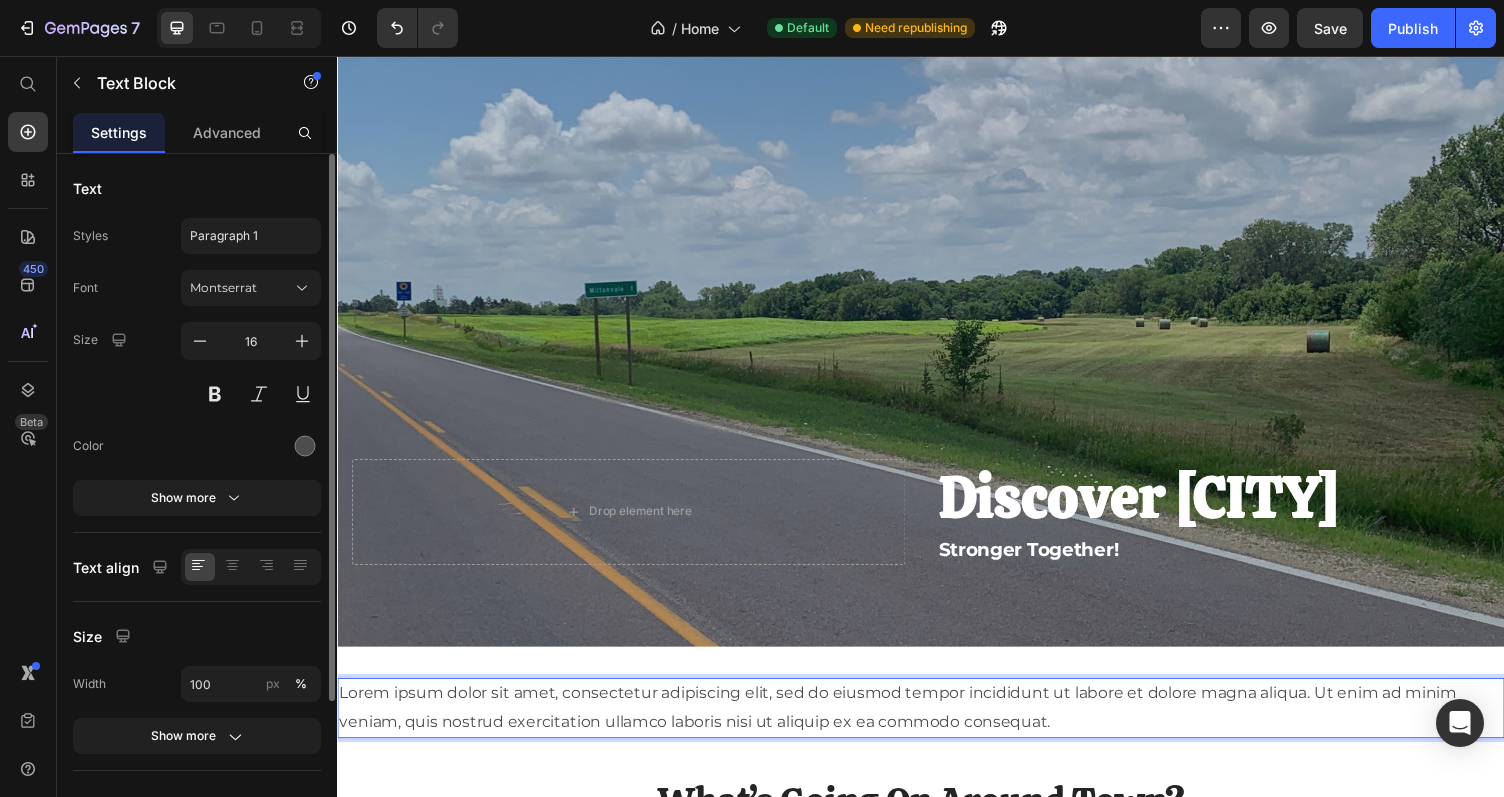 click on "Lorem ipsum dolor sit amet, consectetur adipiscing elit, sed do eiusmod tempor incididunt ut labore et dolore magna aliqua. Ut enim ad minim veniam, quis nostrud exercitation ullamco laboris nisi ut aliquip ex ea commodo consequat." at bounding box center (937, 726) 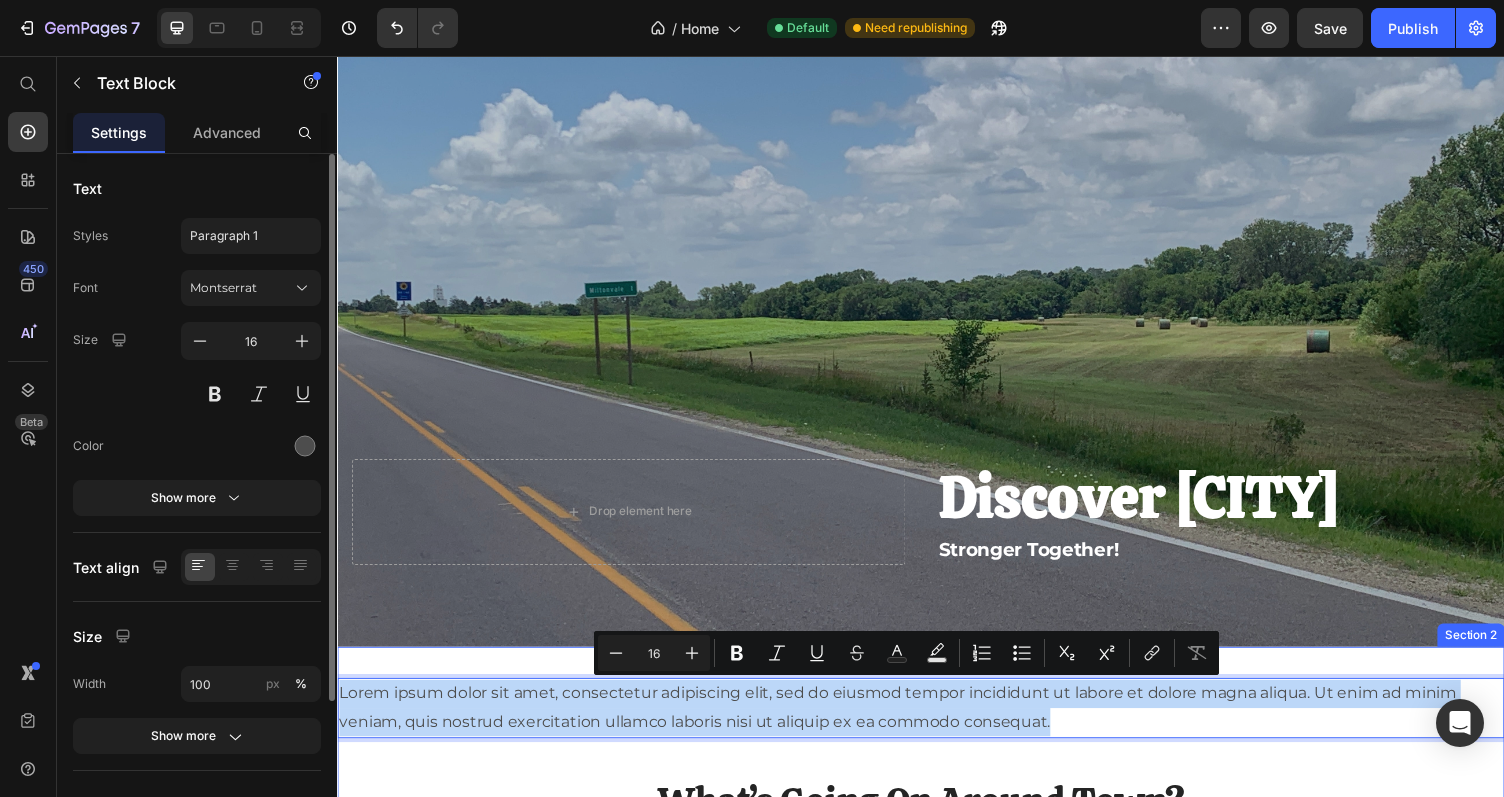 drag, startPoint x: 1079, startPoint y: 741, endPoint x: 397, endPoint y: 684, distance: 684.3778 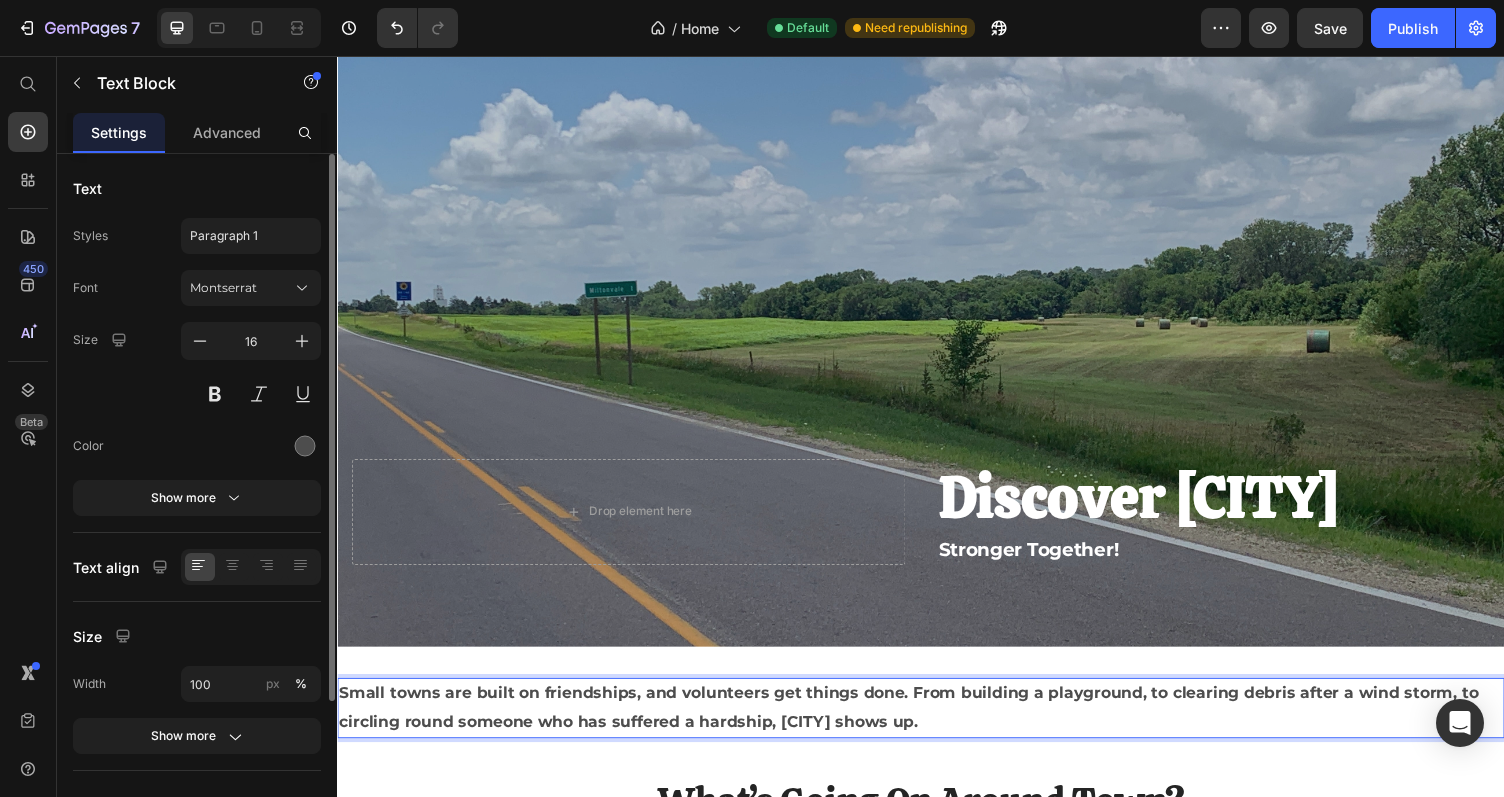 click on "Small towns are built on friendships, and volunteers get things done. From building a playground, to clearing debris after a wind storm, to circling round someone who has suffered a hardship, Miltonvale shows up." at bounding box center (937, 726) 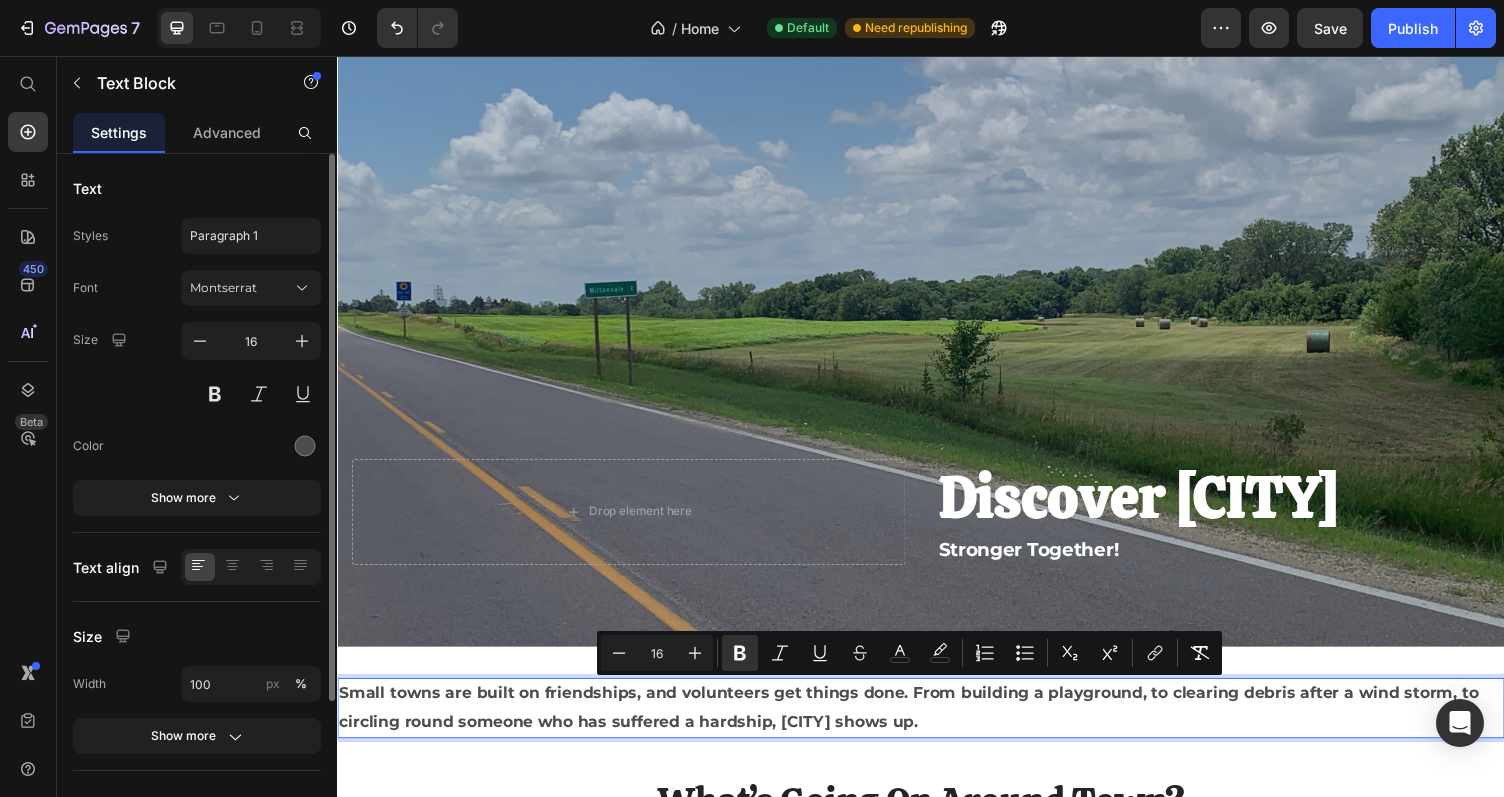 drag, startPoint x: 984, startPoint y: 741, endPoint x: 340, endPoint y: 709, distance: 644.79456 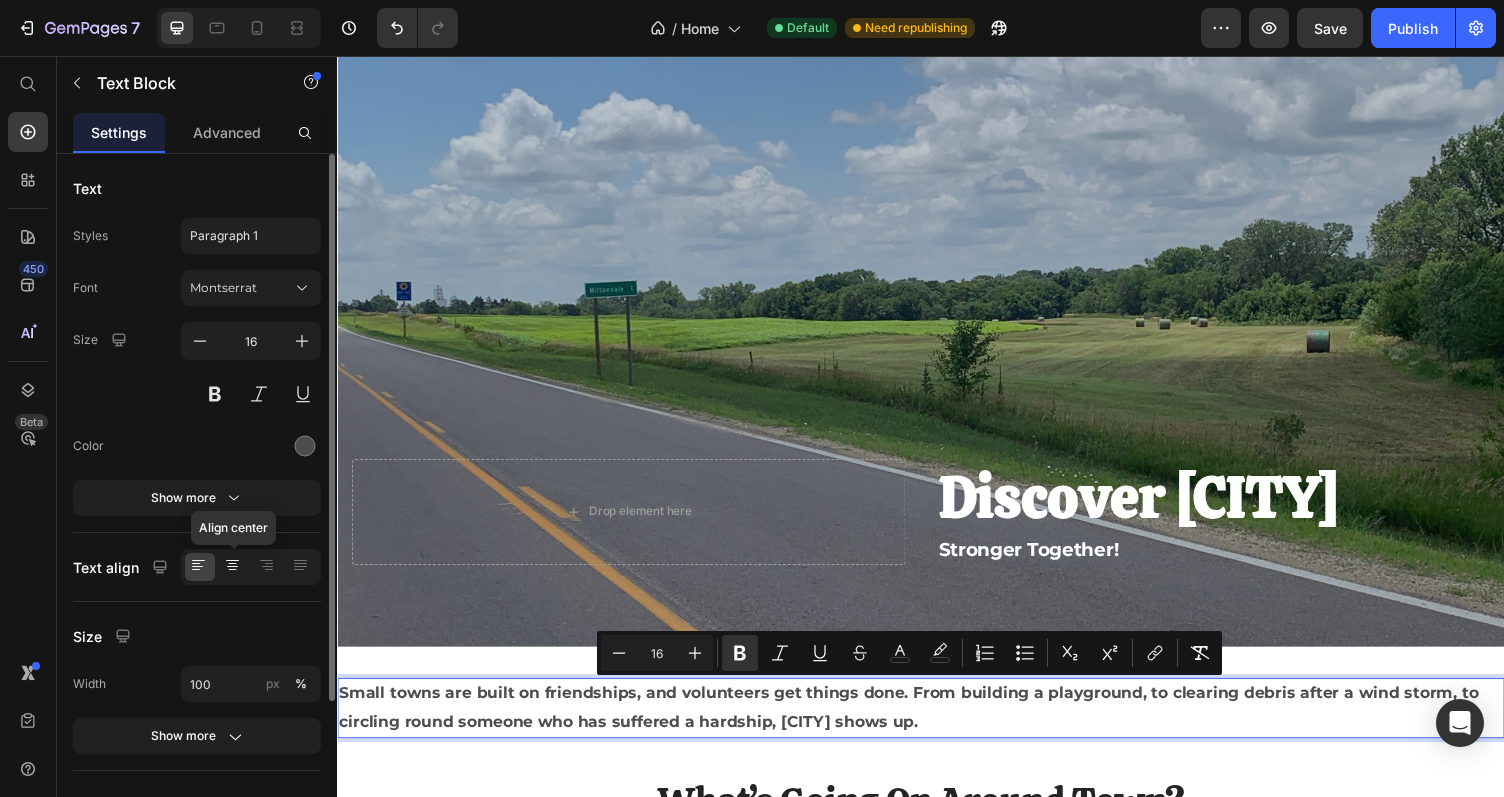 click 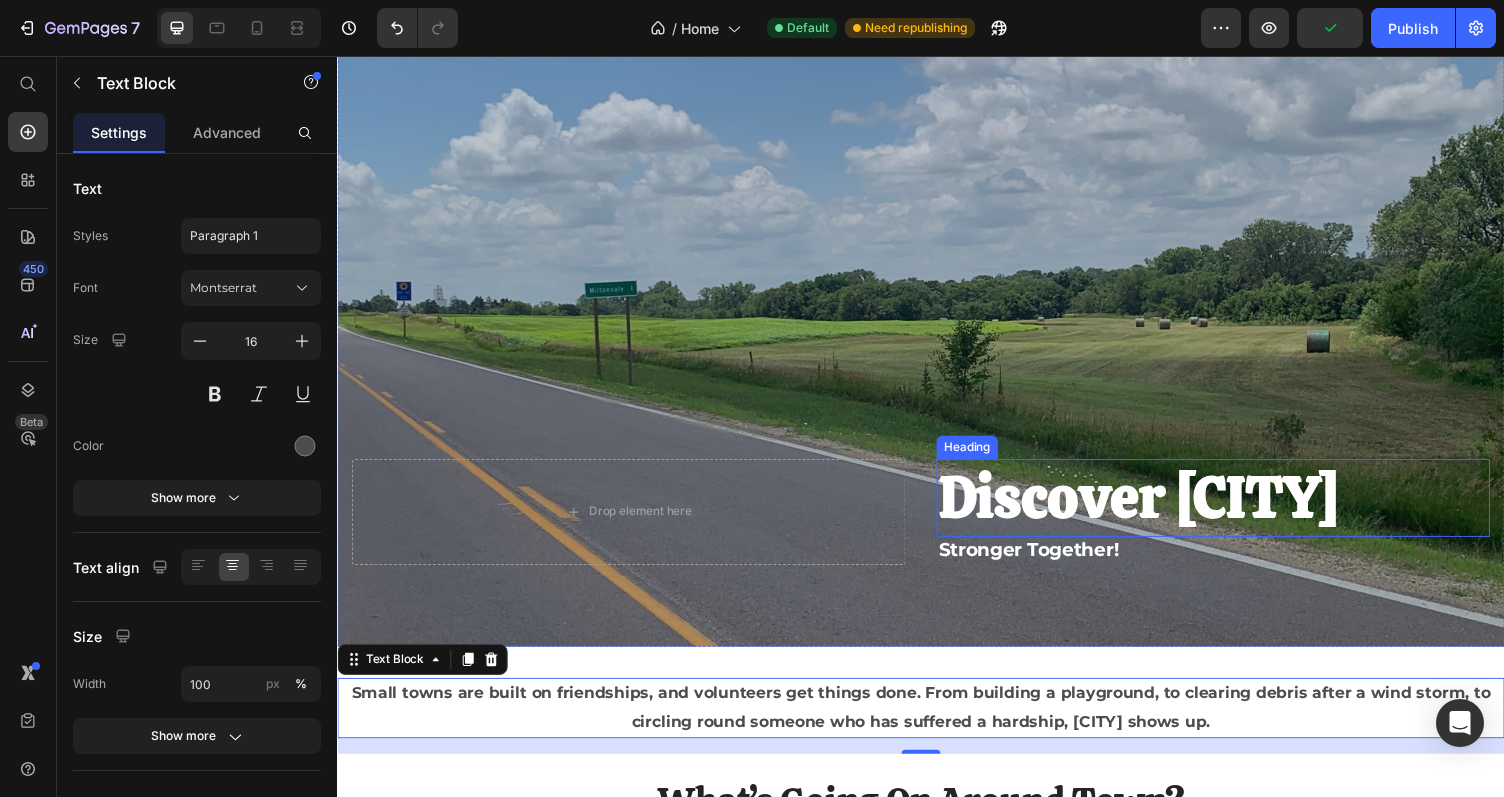 click on "Discover Miltonvale" at bounding box center [1161, 509] 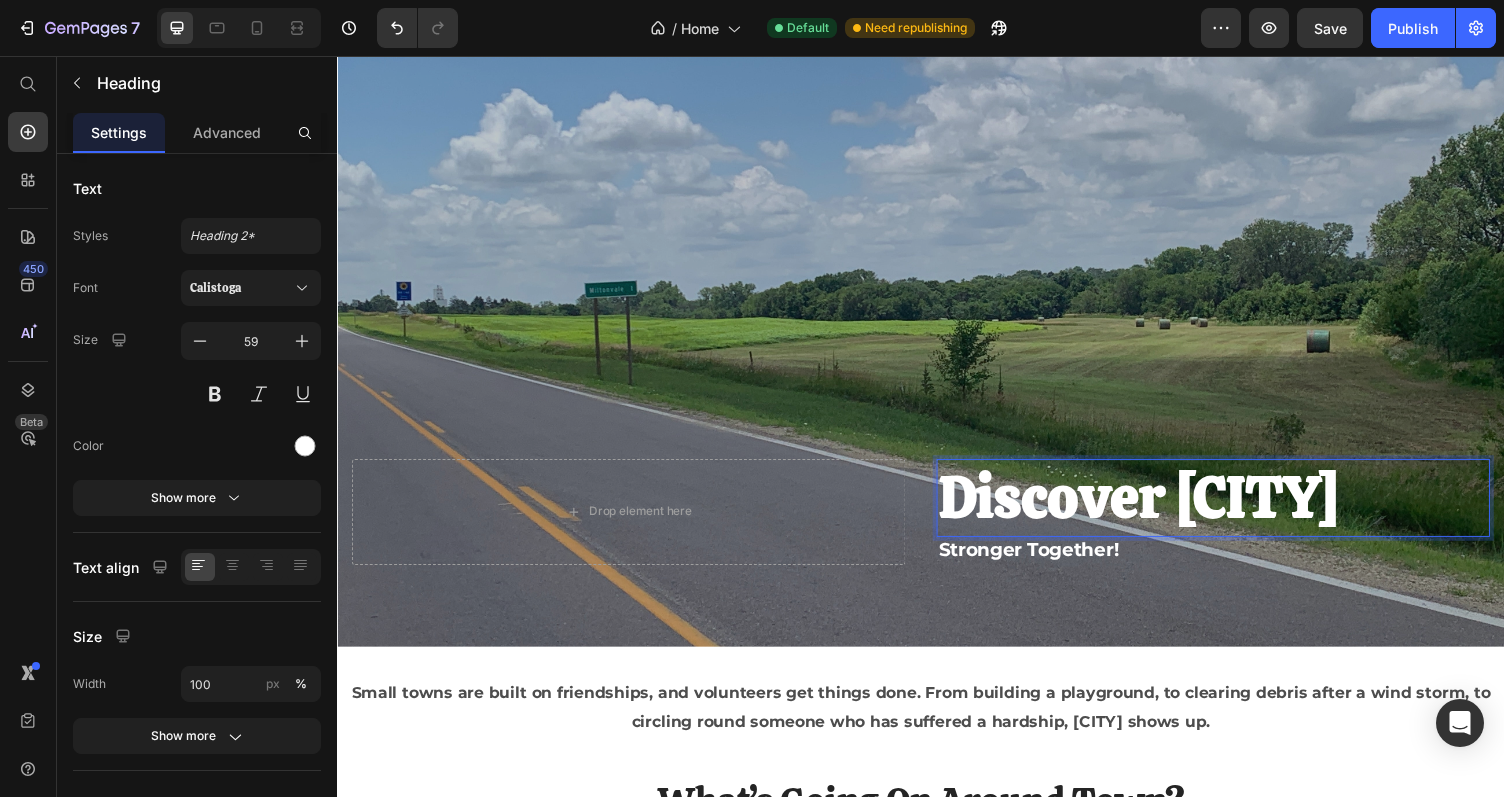 click on "Discover Miltonvale" at bounding box center (1161, 509) 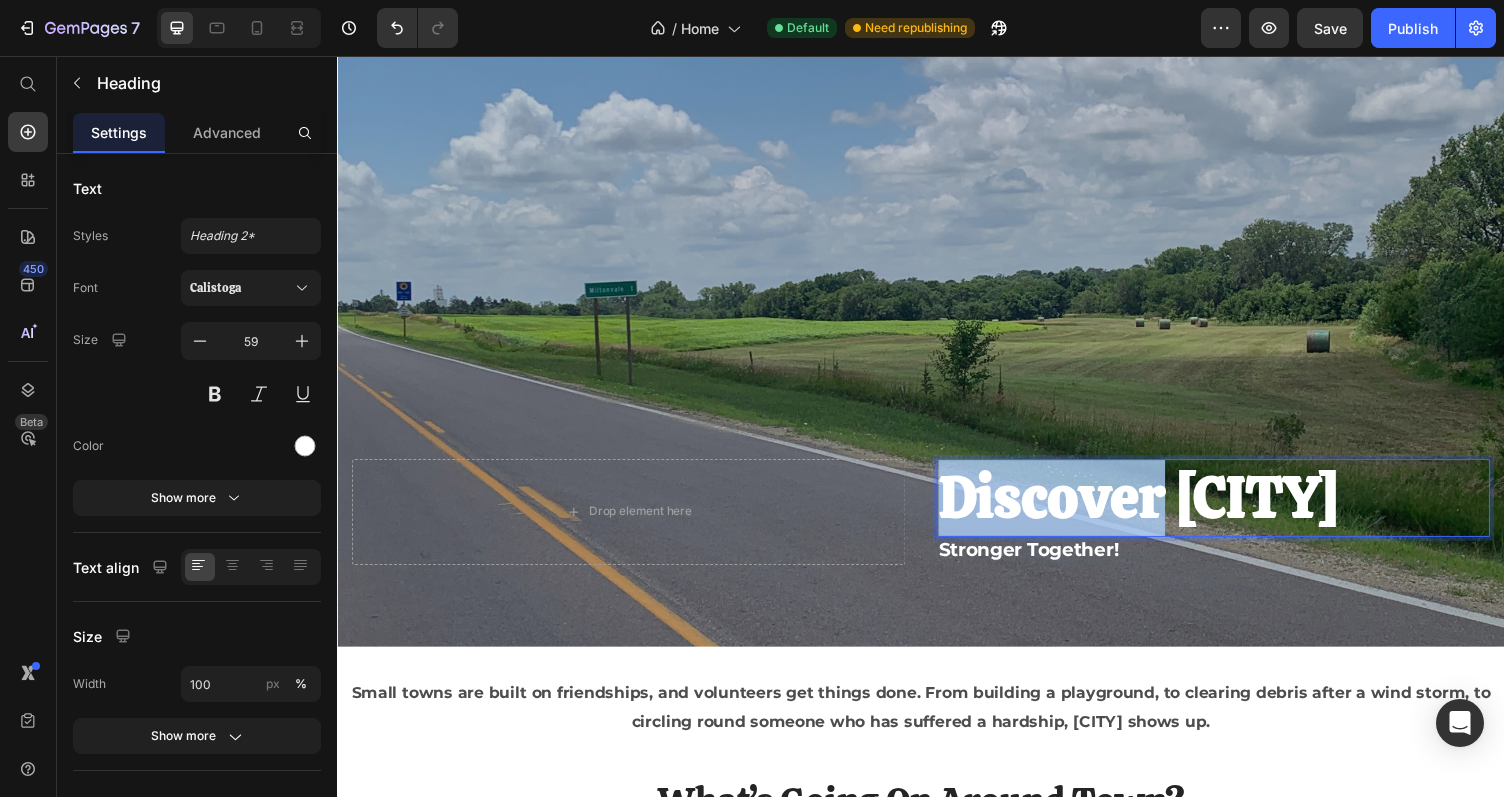 click on "Discover Miltonvale" at bounding box center (1161, 509) 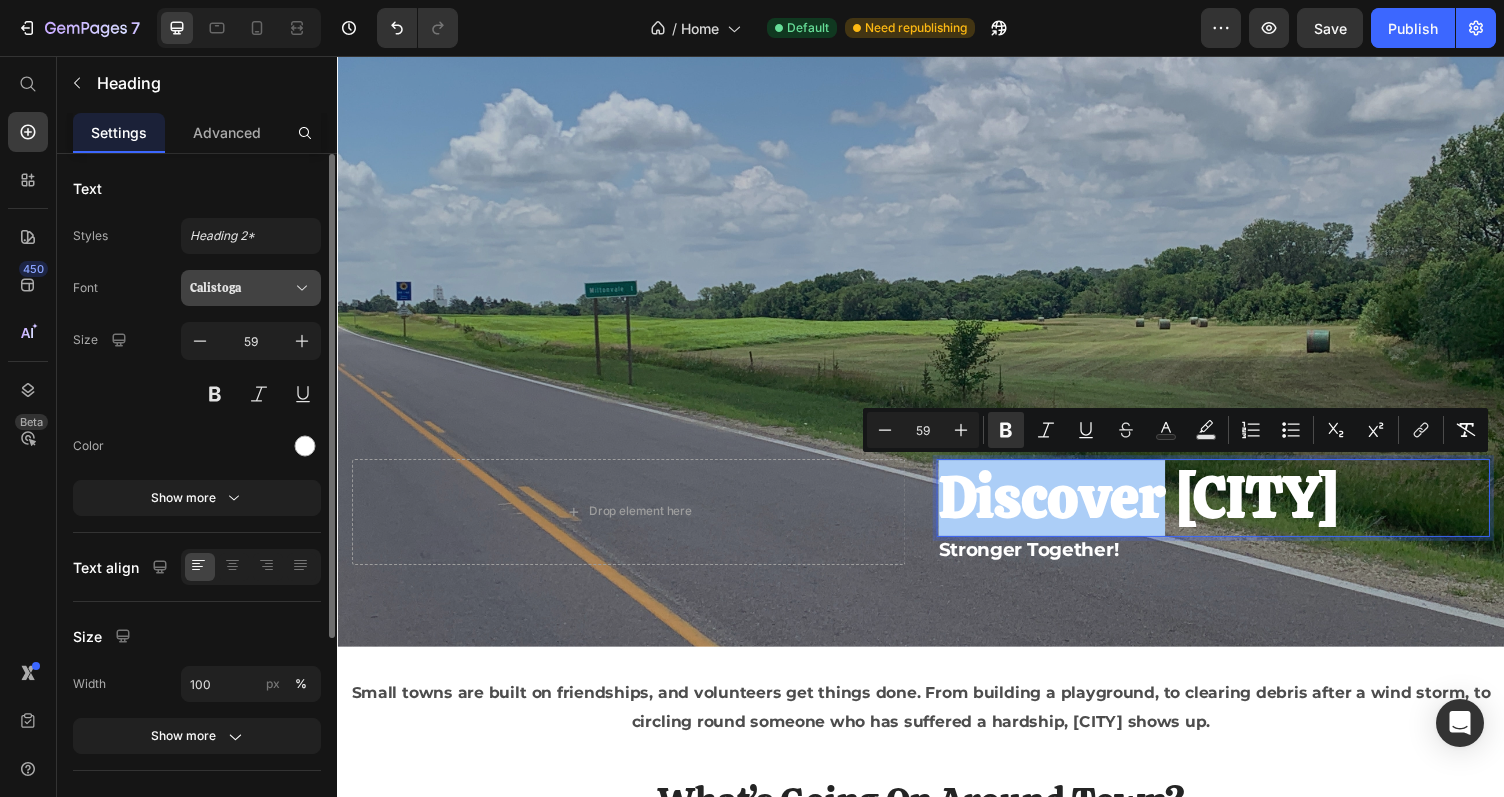 click on "Calistoga" at bounding box center [241, 288] 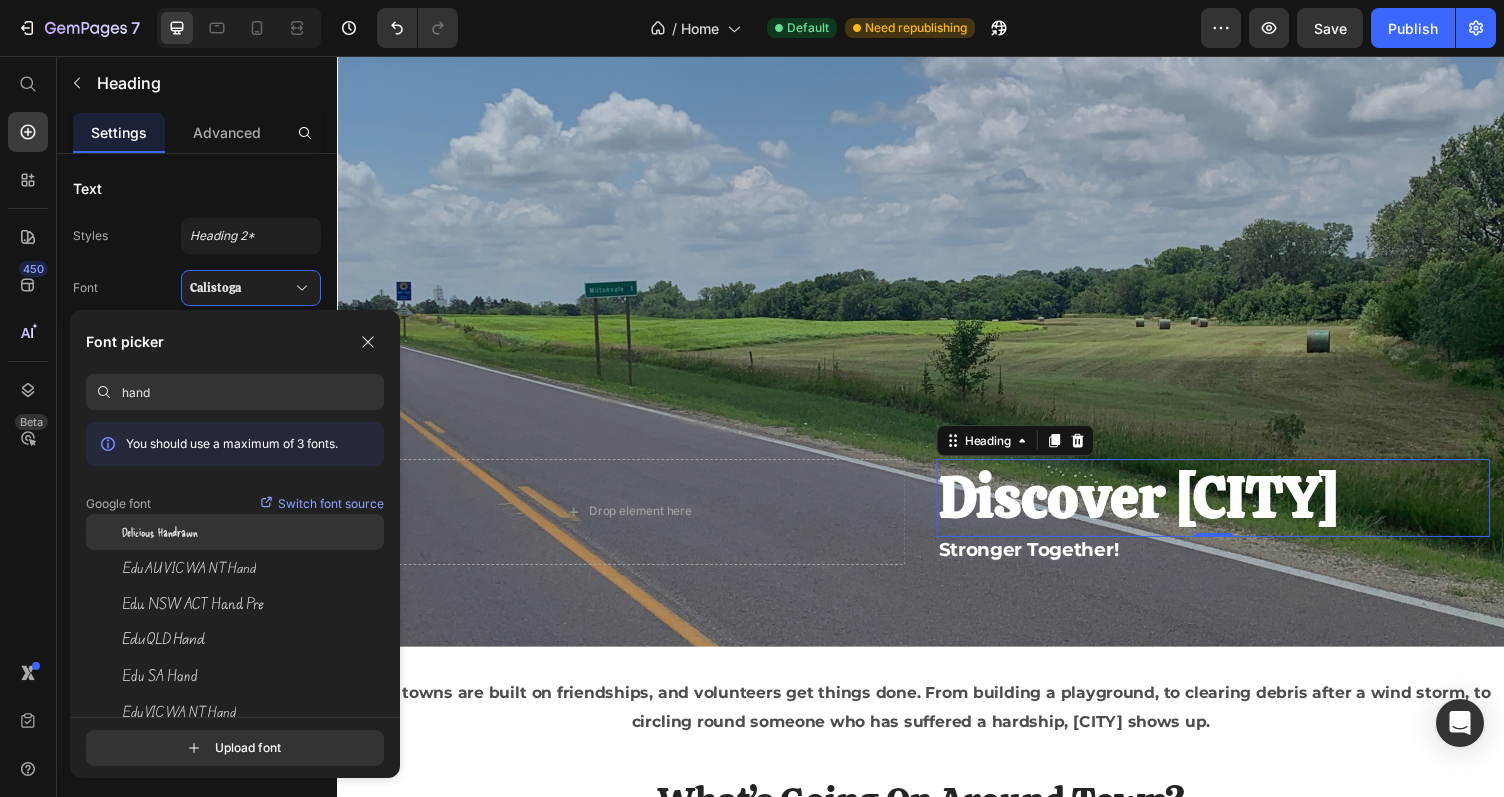 type on "hand" 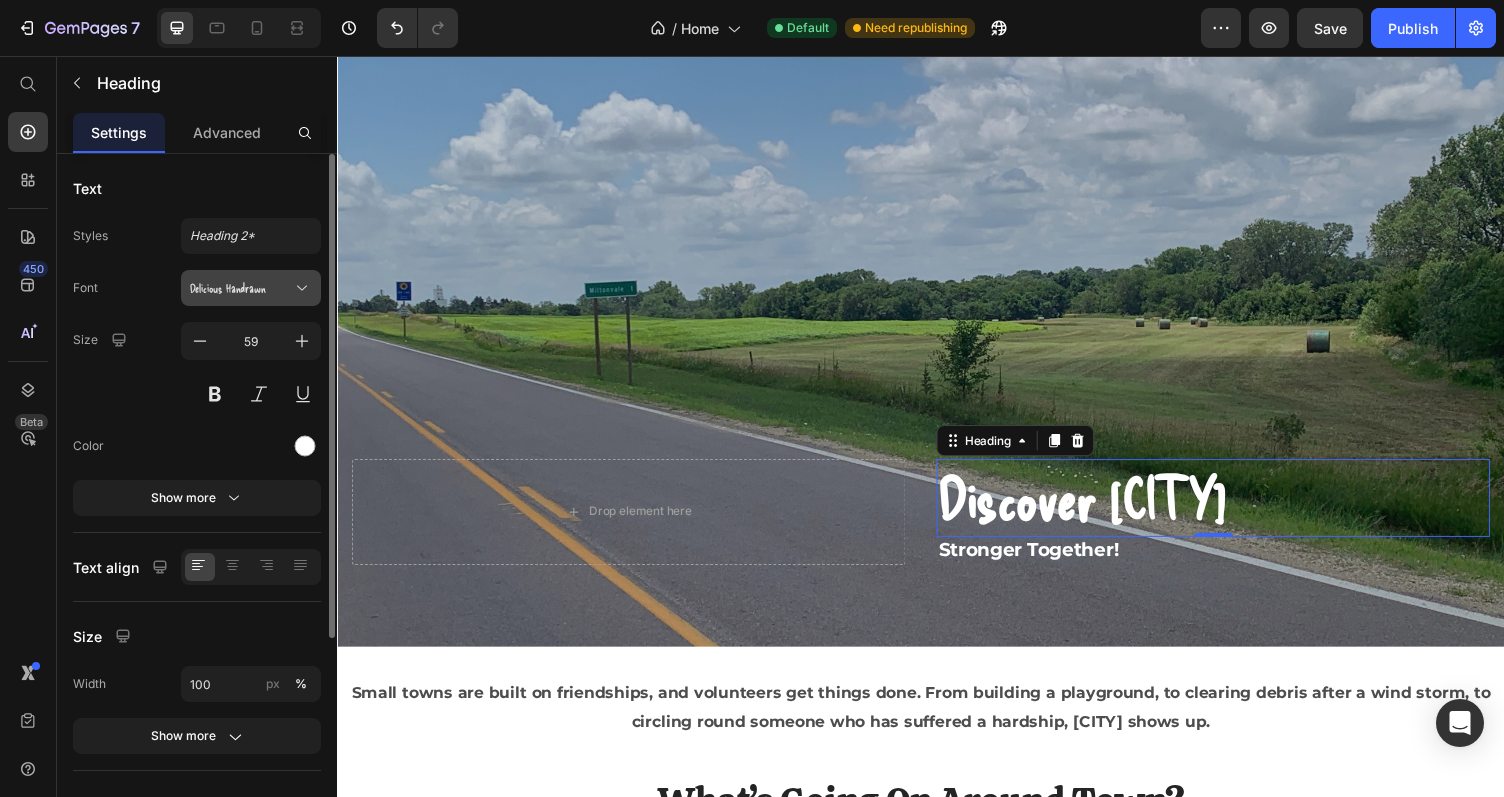 click on "Delicious Handrawn" at bounding box center (241, 288) 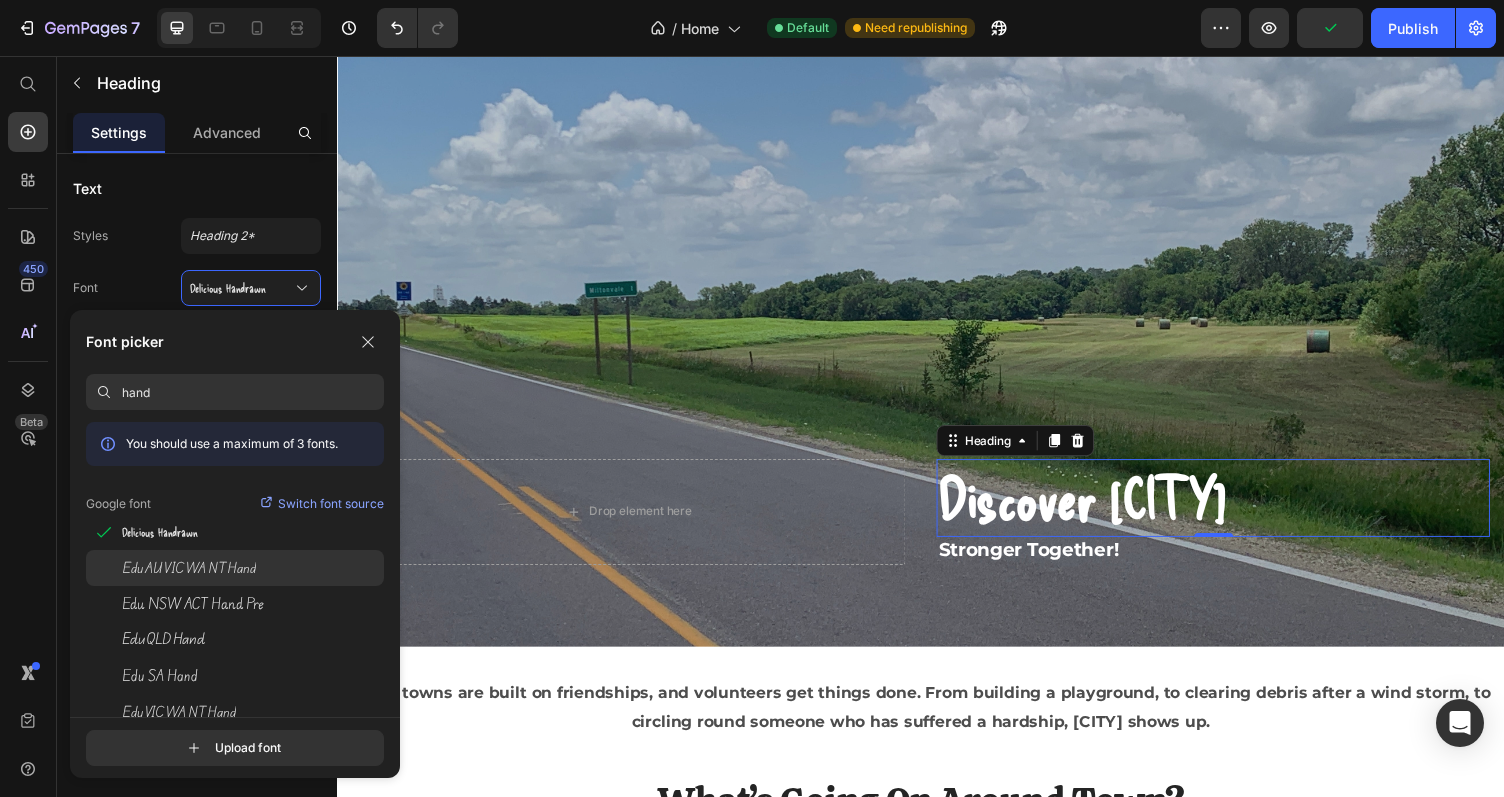 click on "Edu AU VIC WA NT Hand" at bounding box center (189, 568) 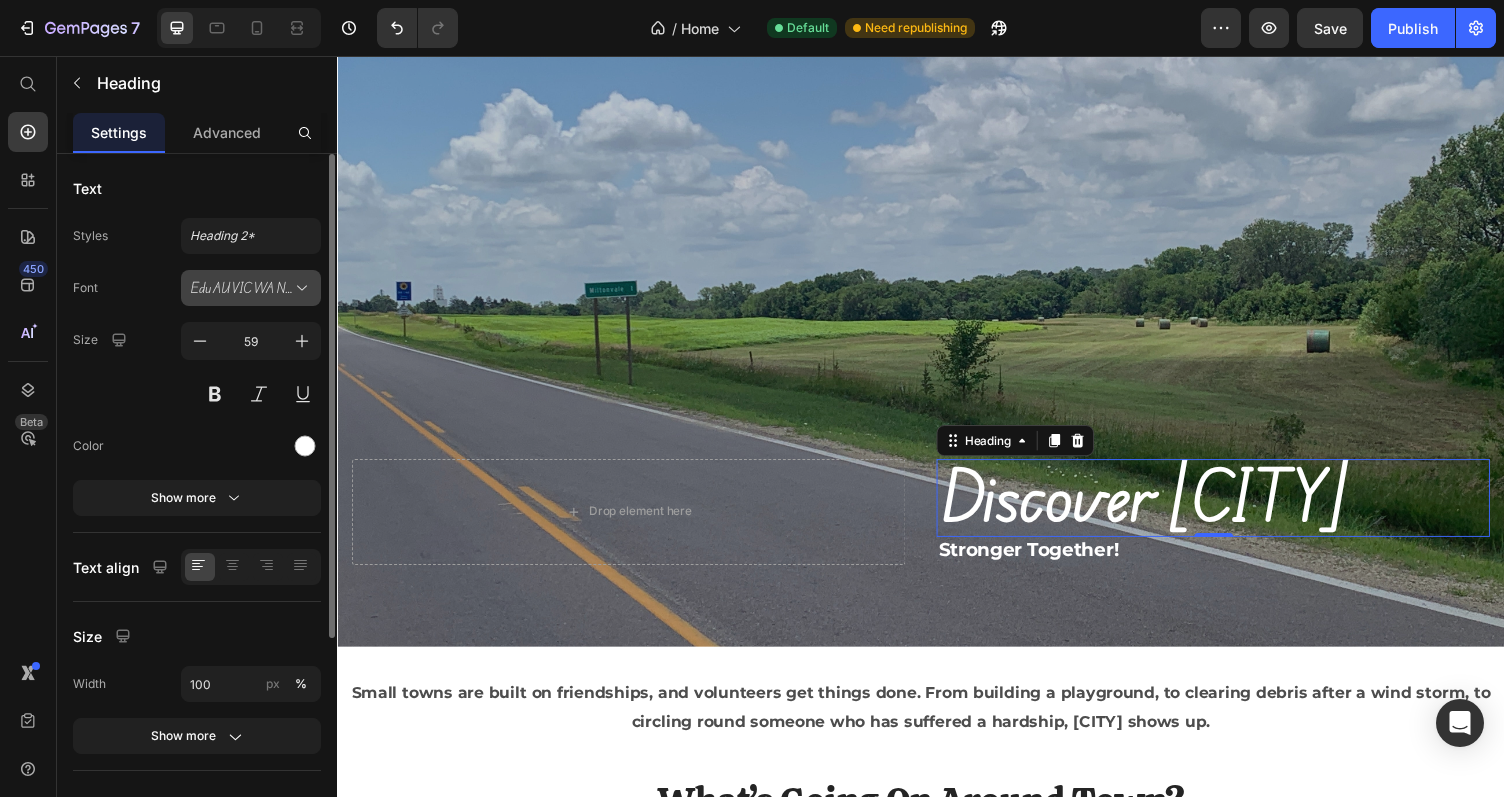 click on "Edu AU VIC WA NT Hand" at bounding box center (241, 288) 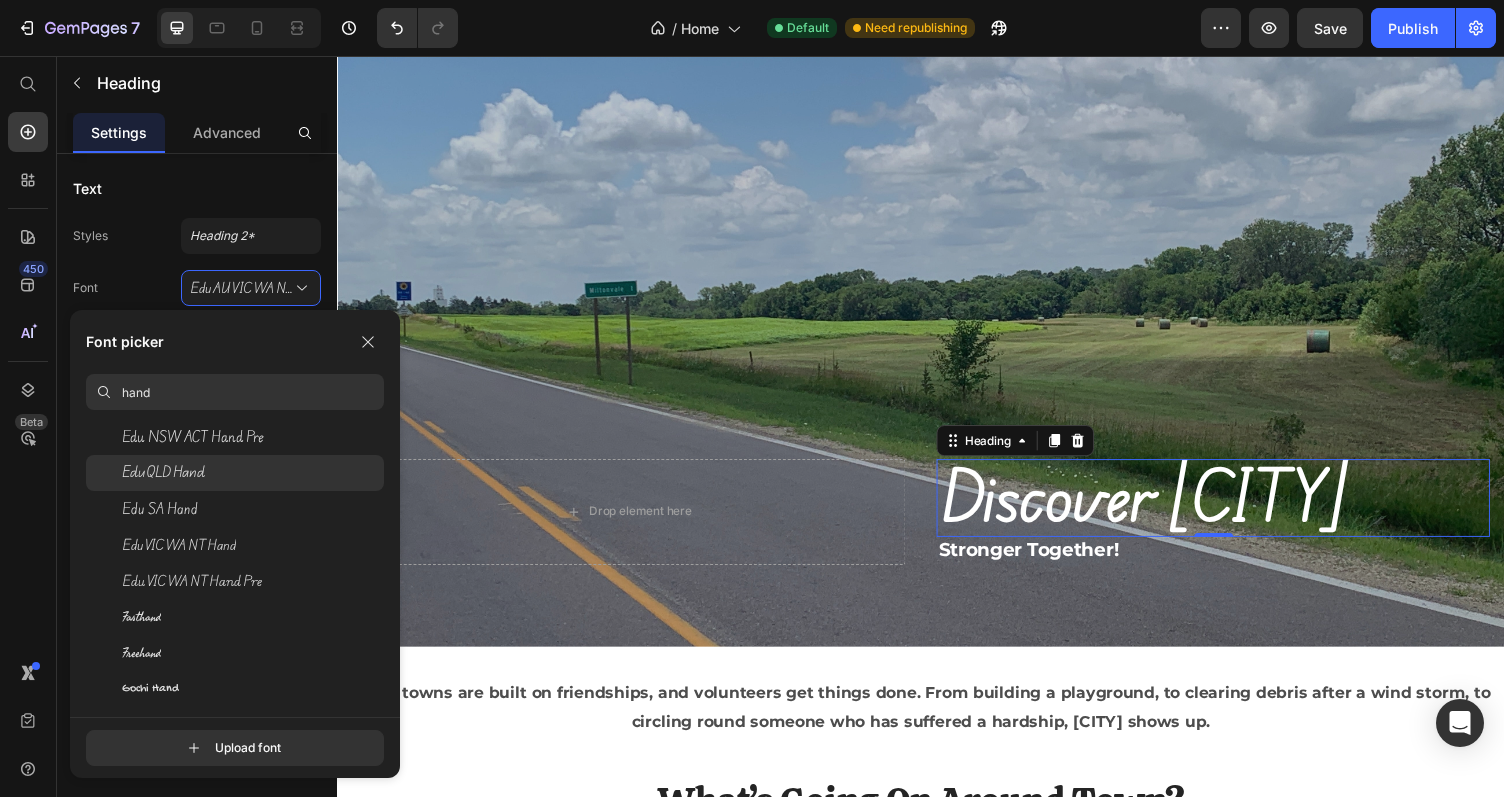 scroll, scrollTop: 168, scrollLeft: 0, axis: vertical 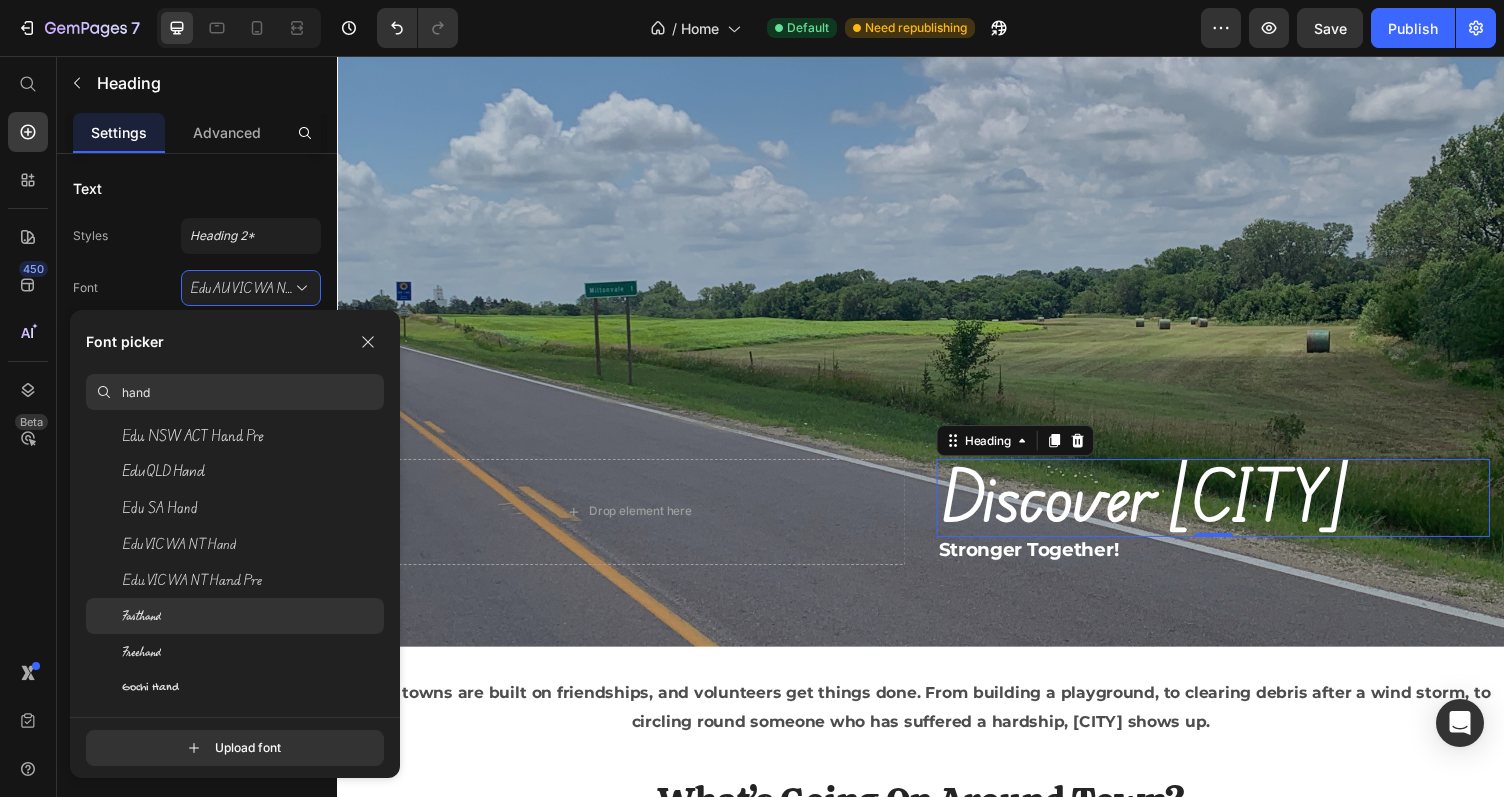 click on "Fasthand" 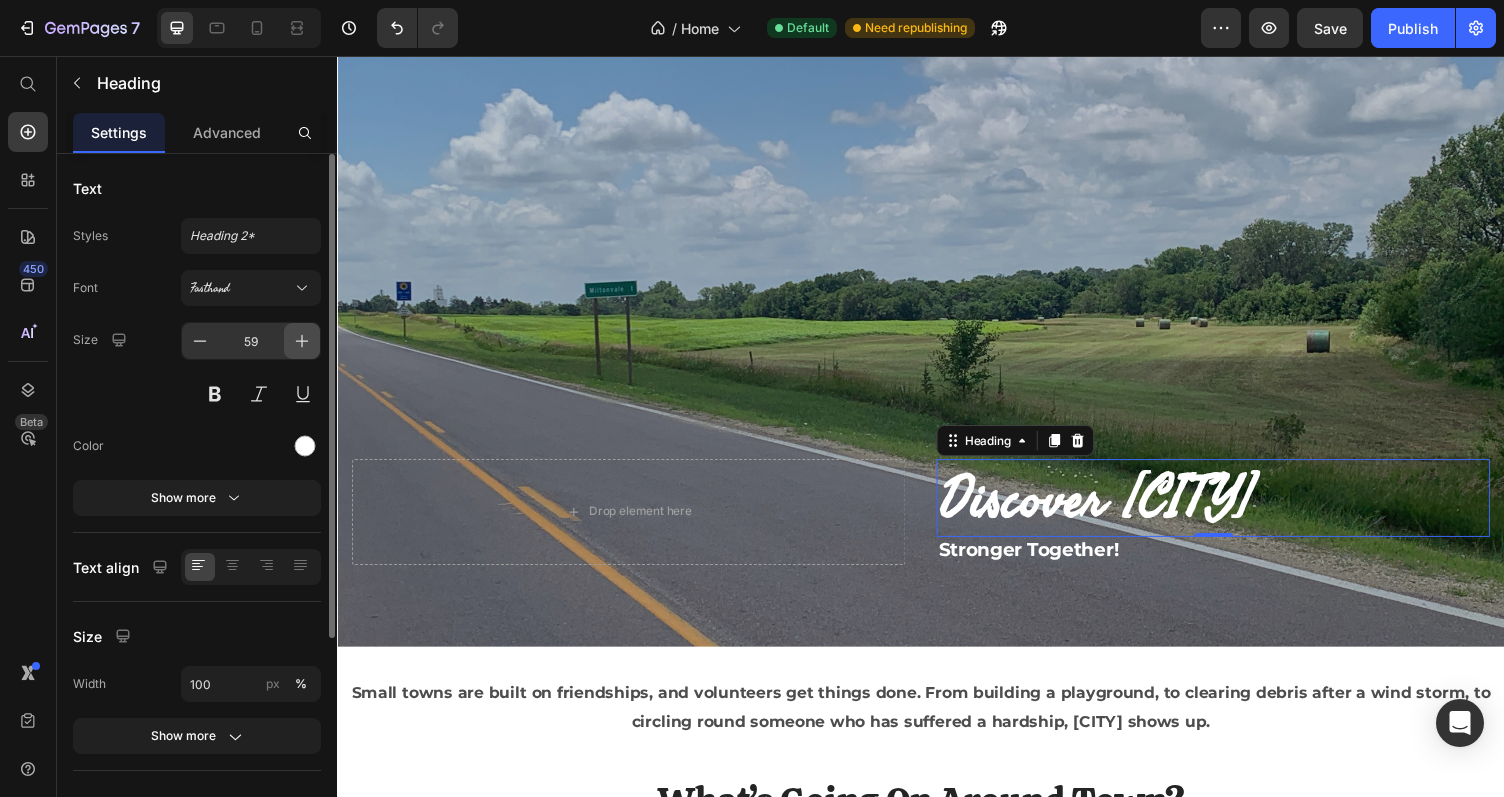 click 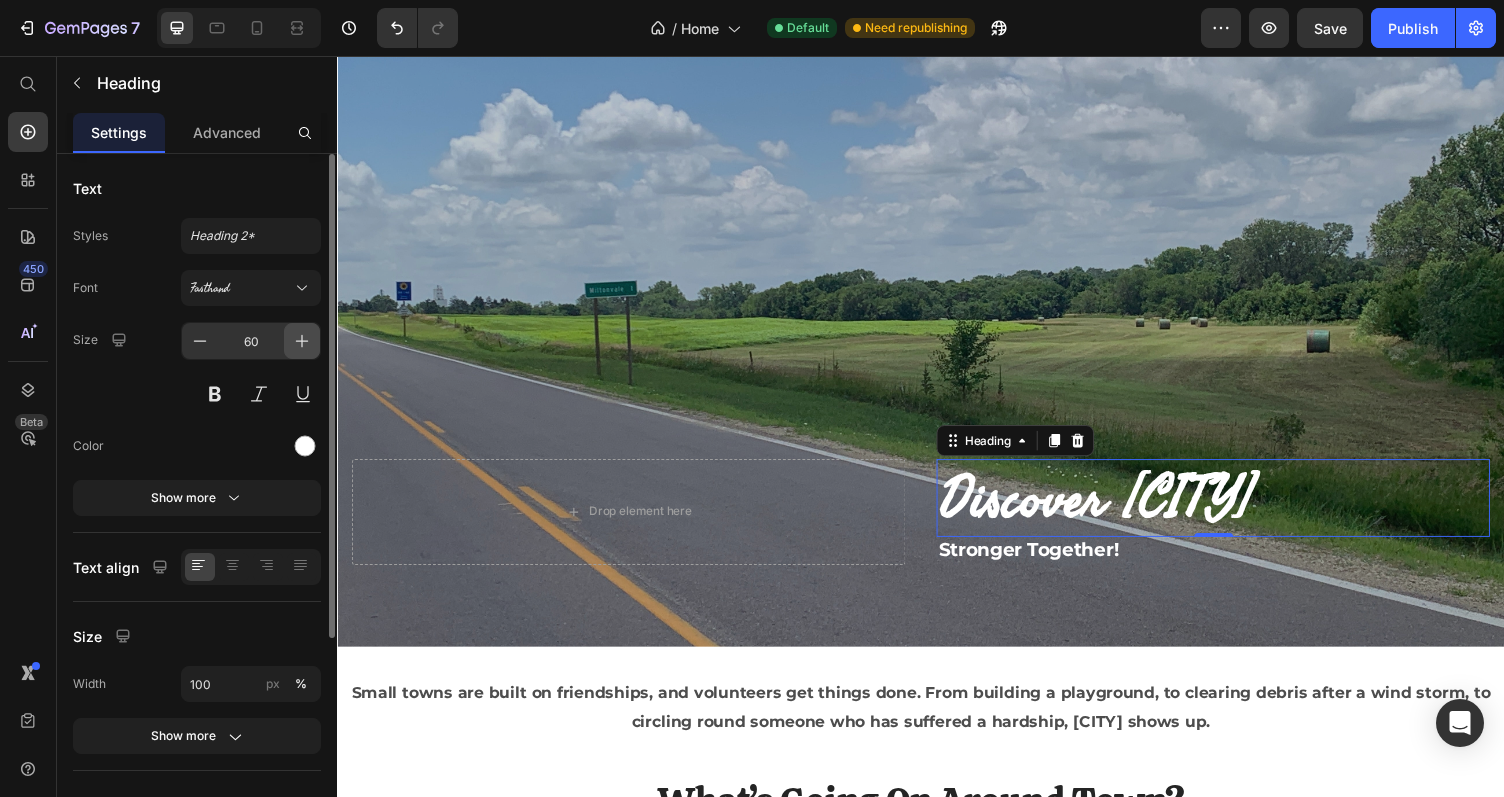 click 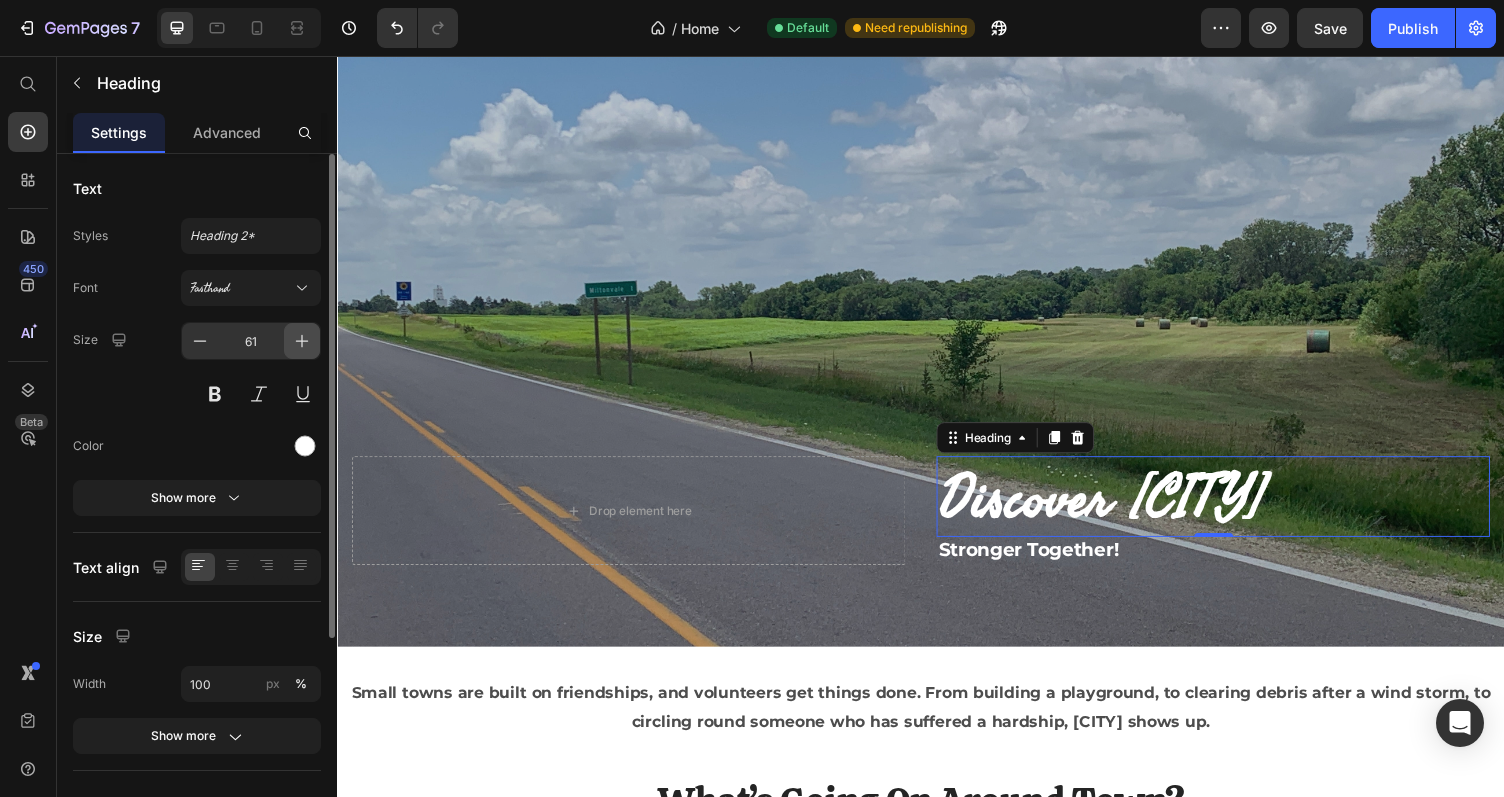 click 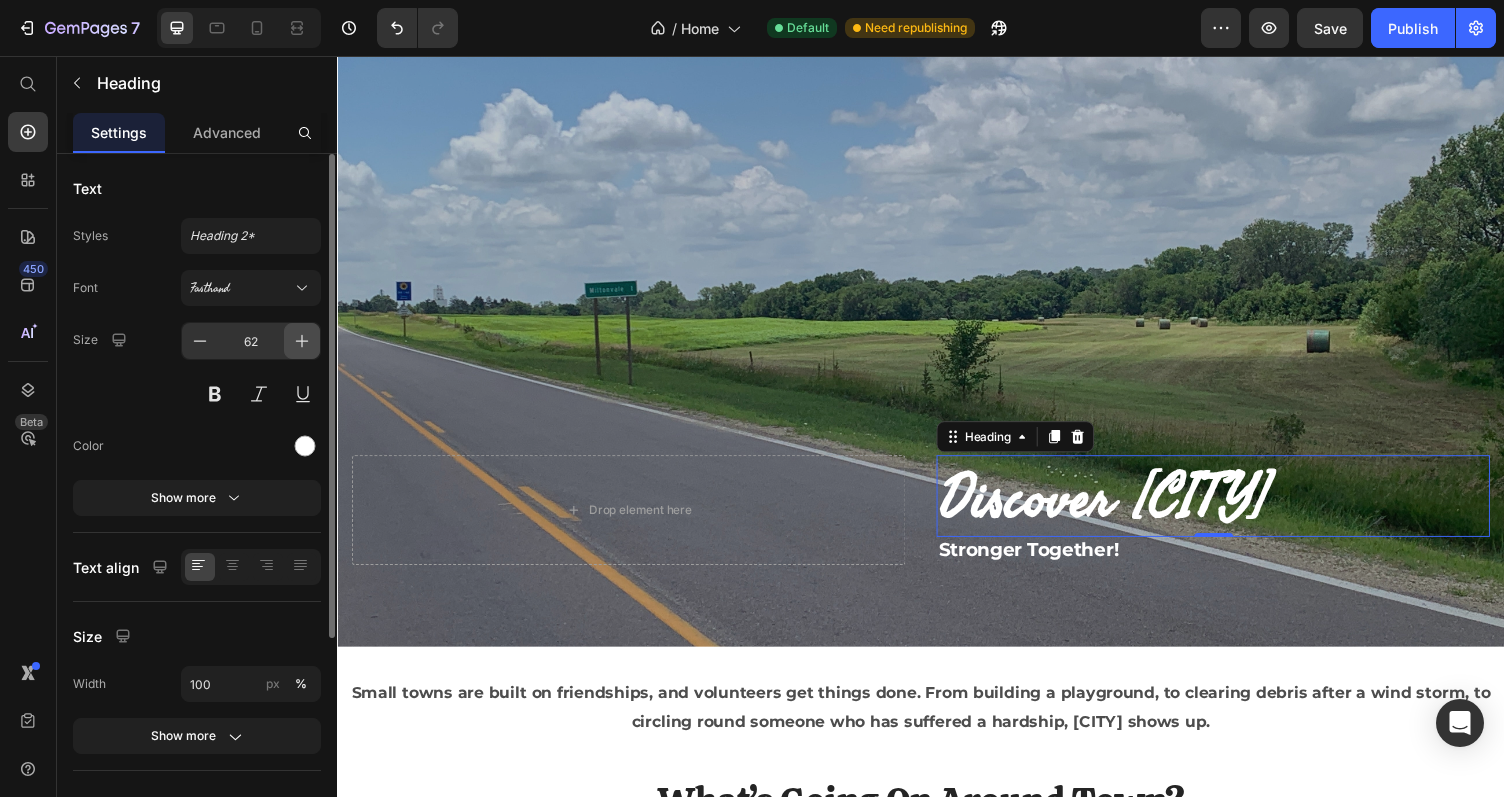 click 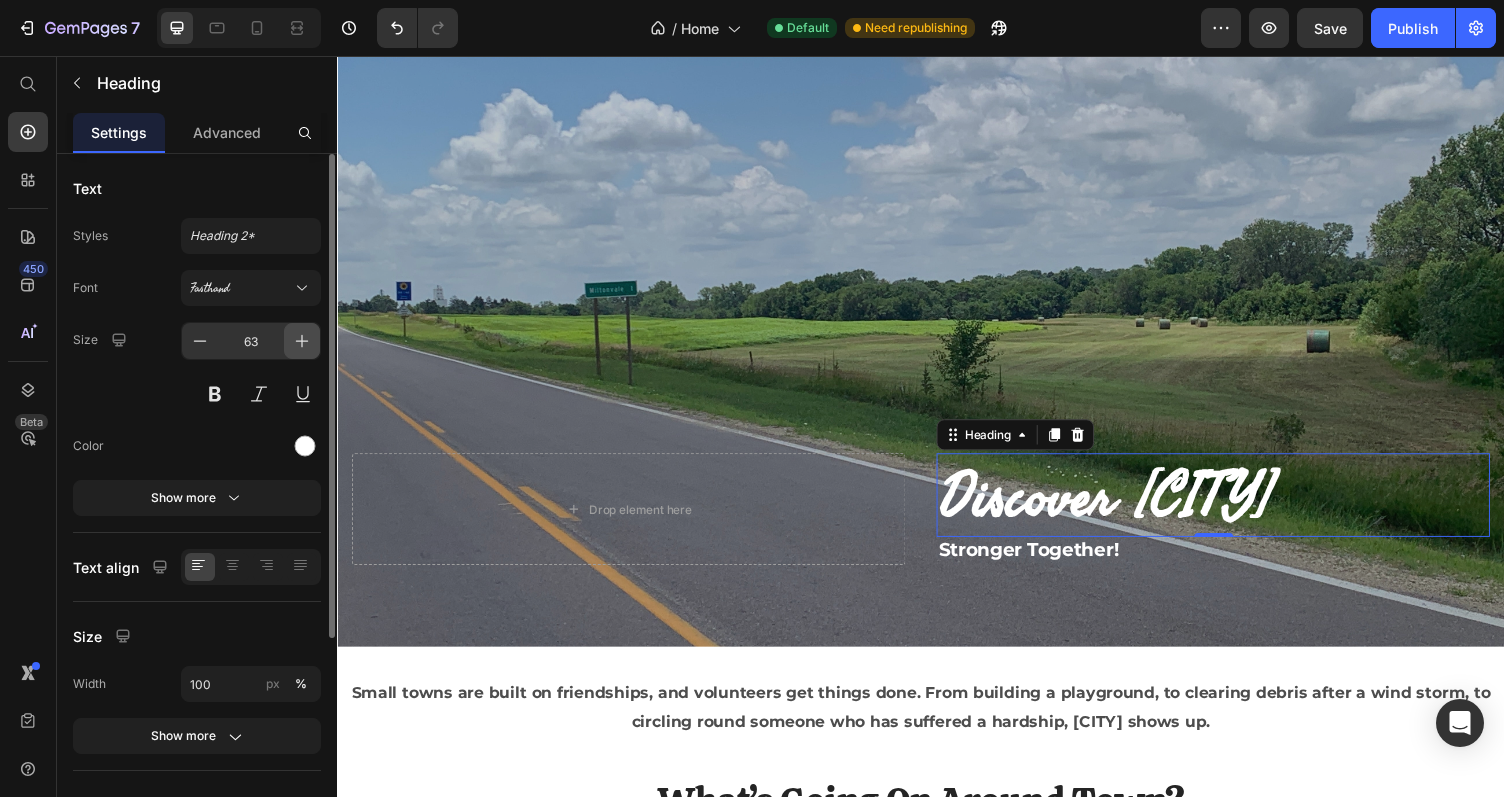 click 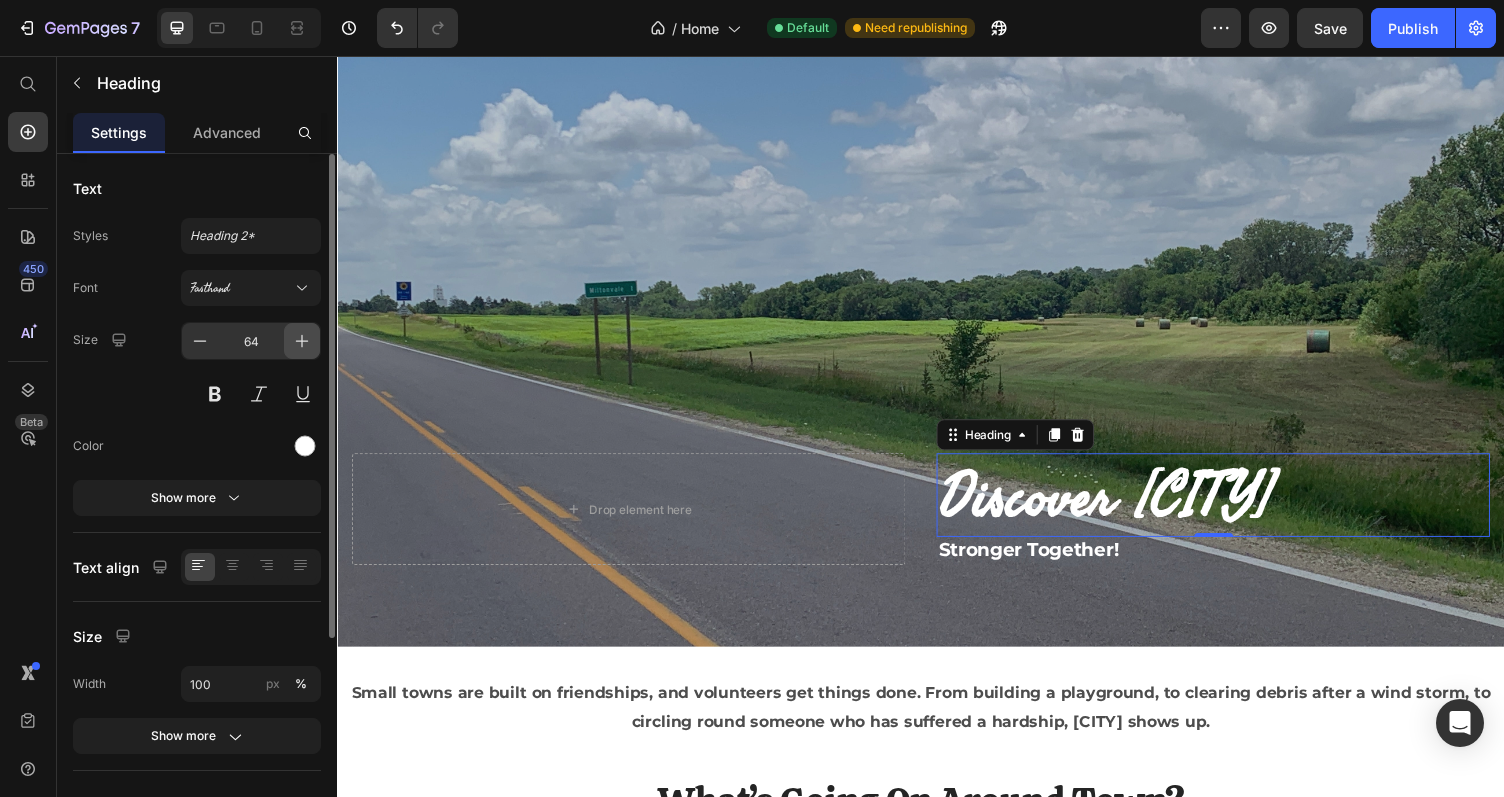 click 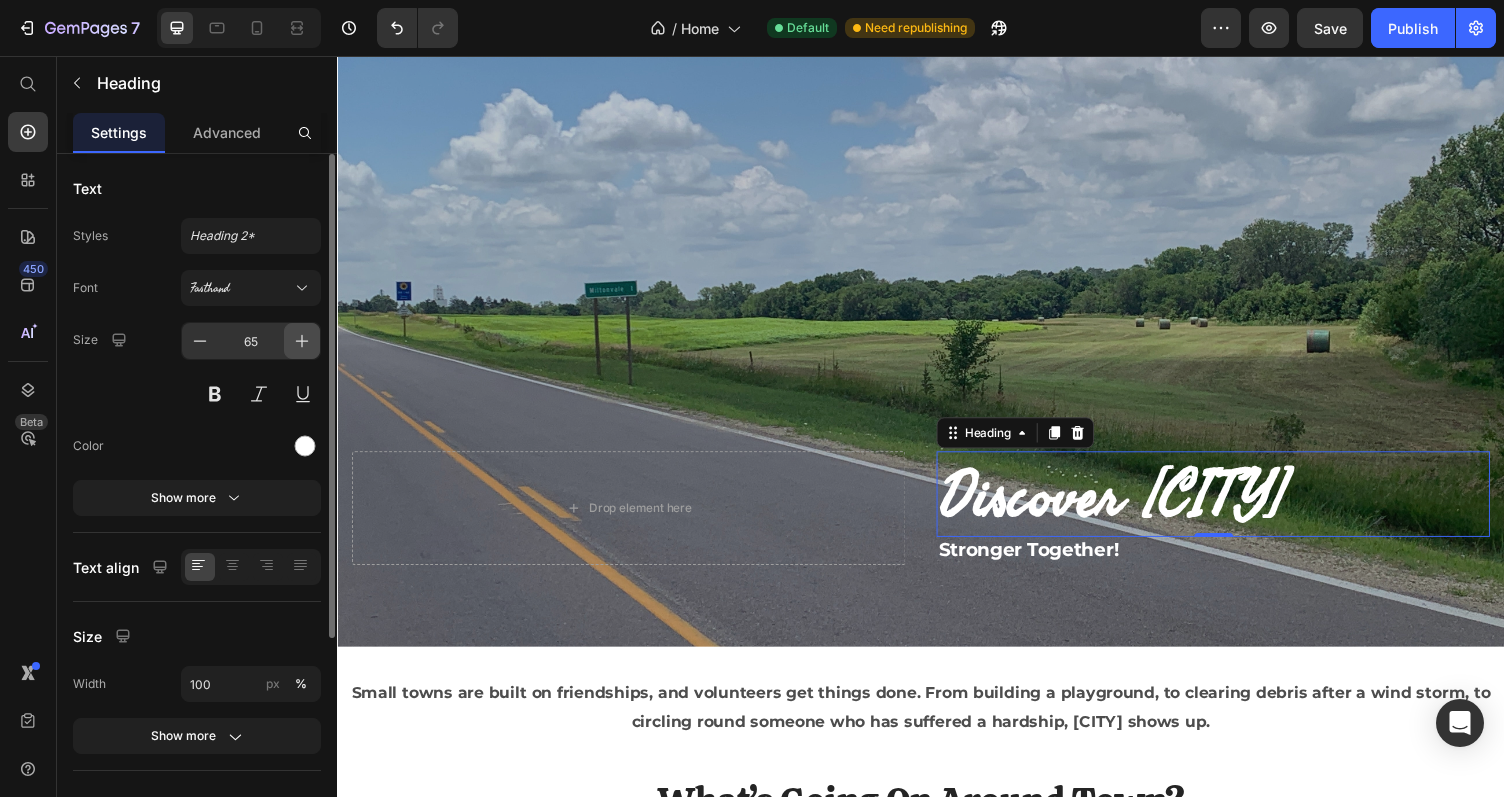 click 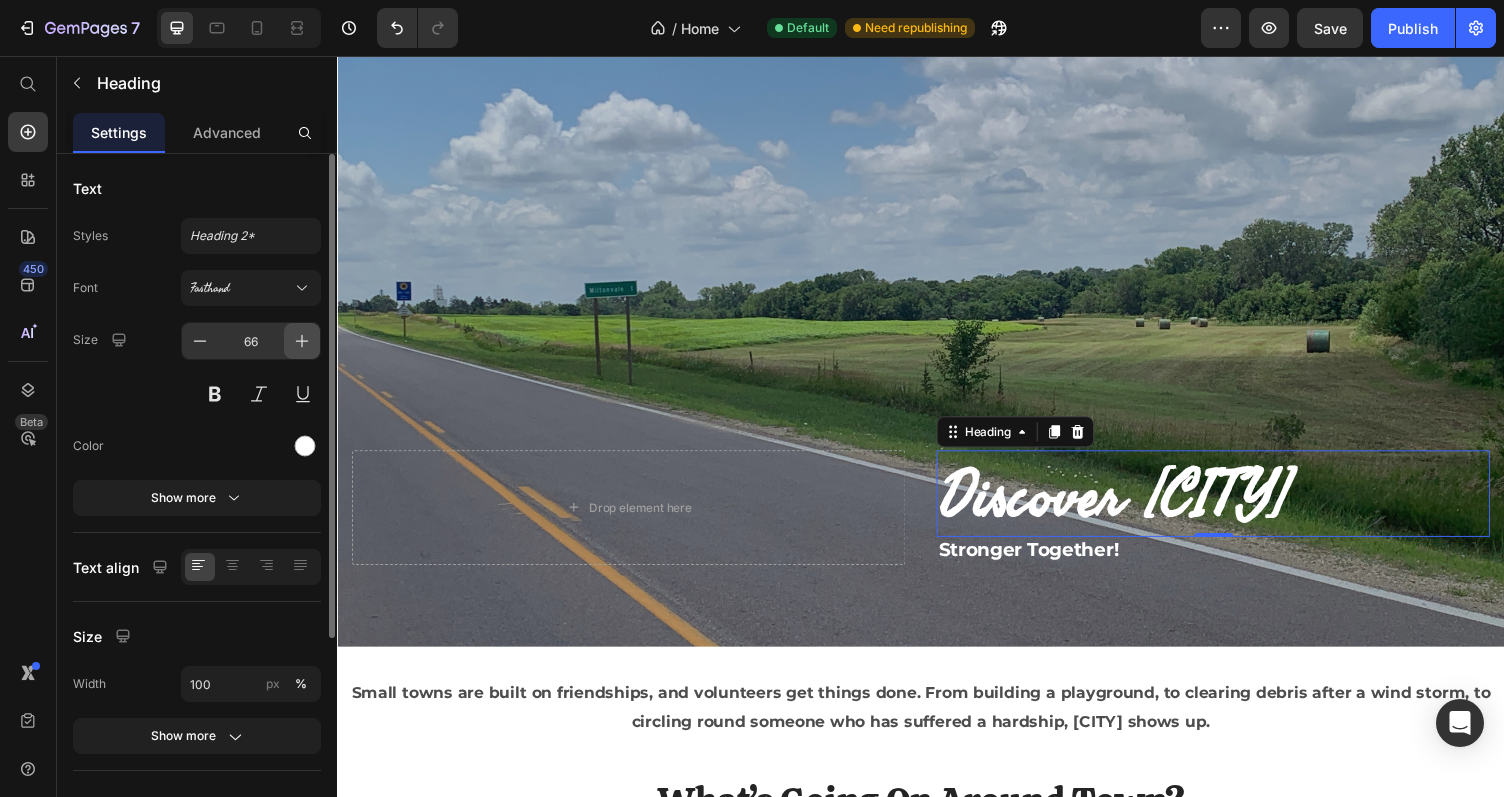click 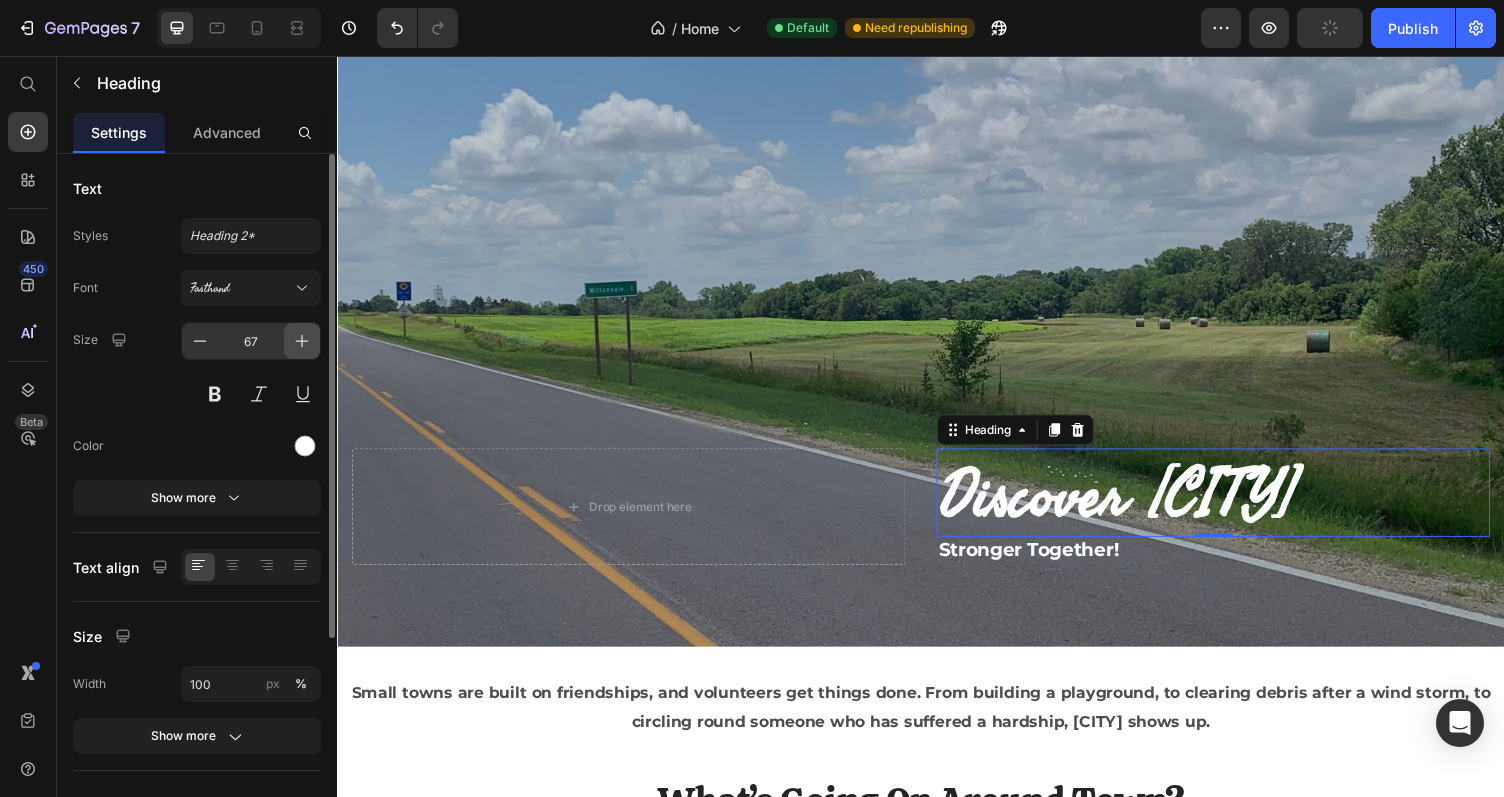 click 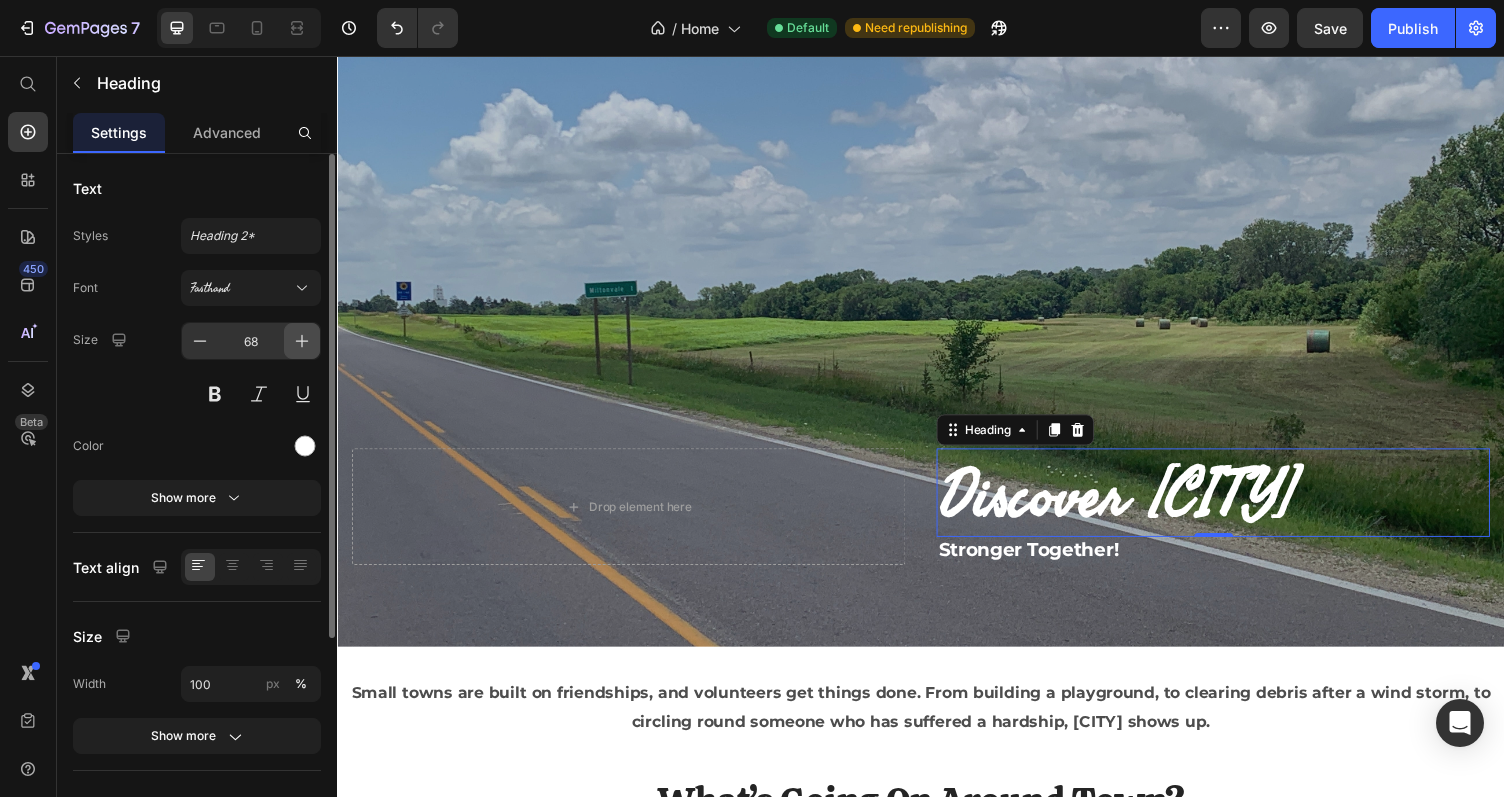 click 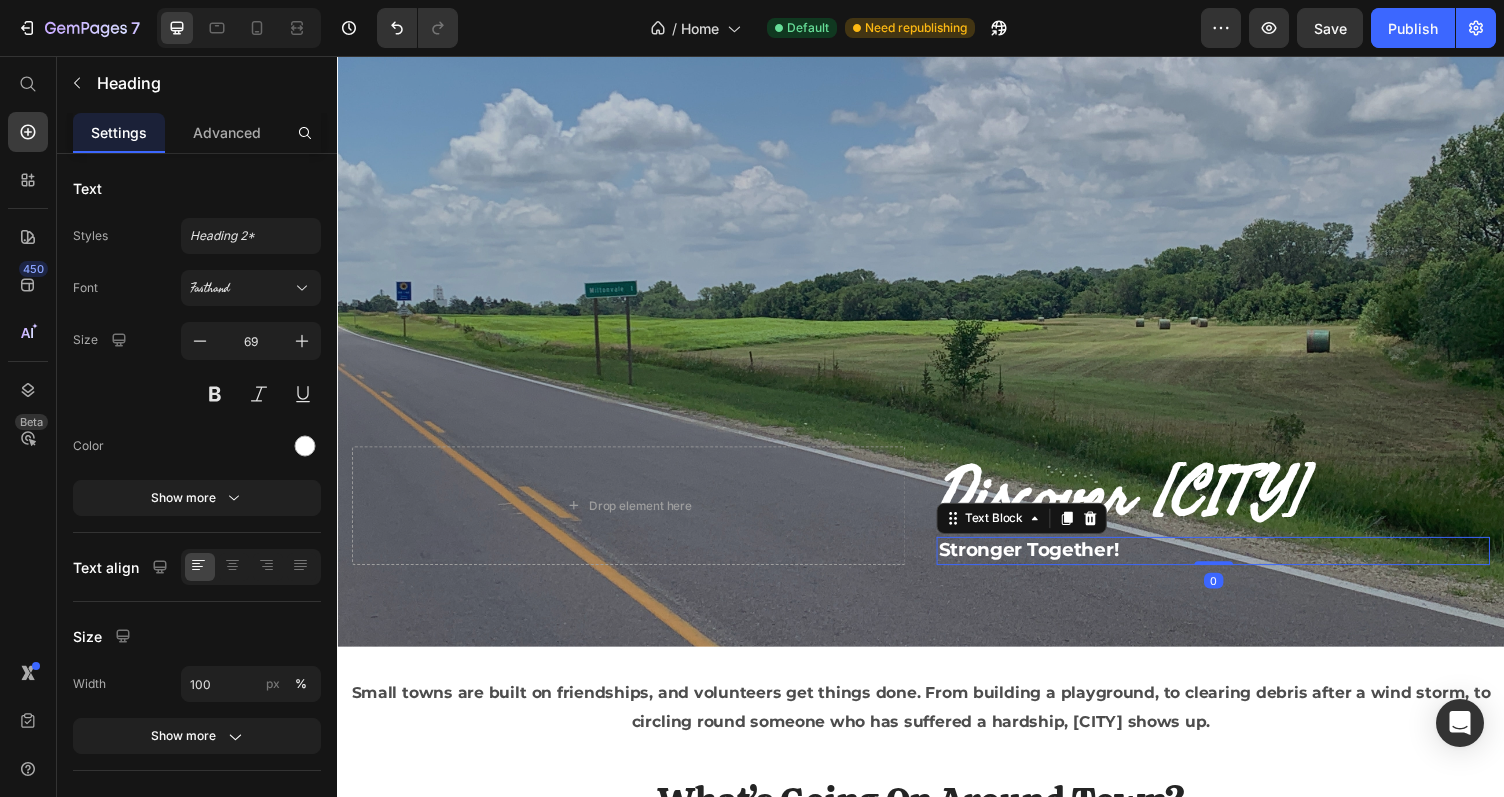 click on "Stronger Together!" at bounding box center (1047, 563) 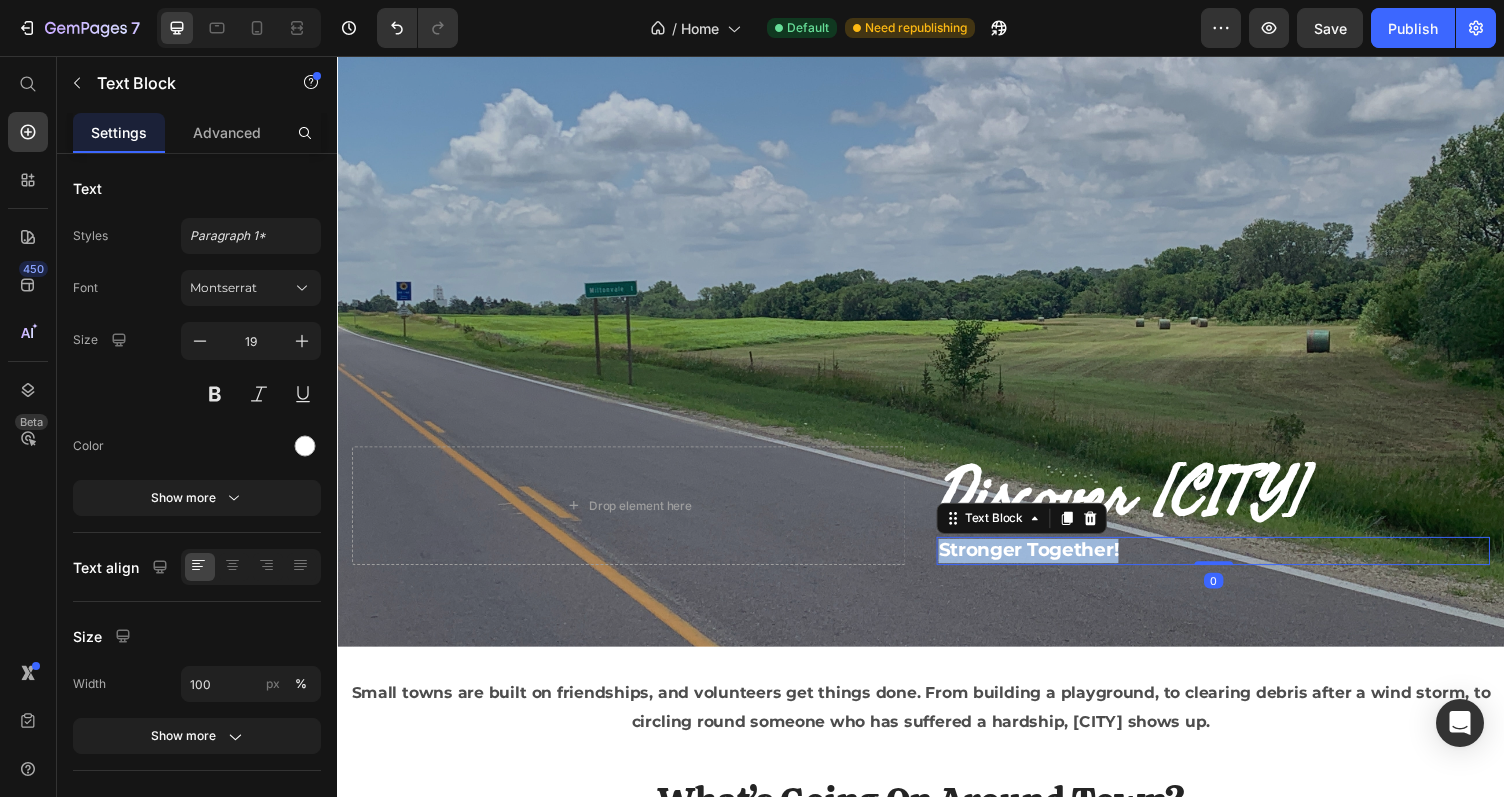 click on "Stronger Together!" at bounding box center [1047, 563] 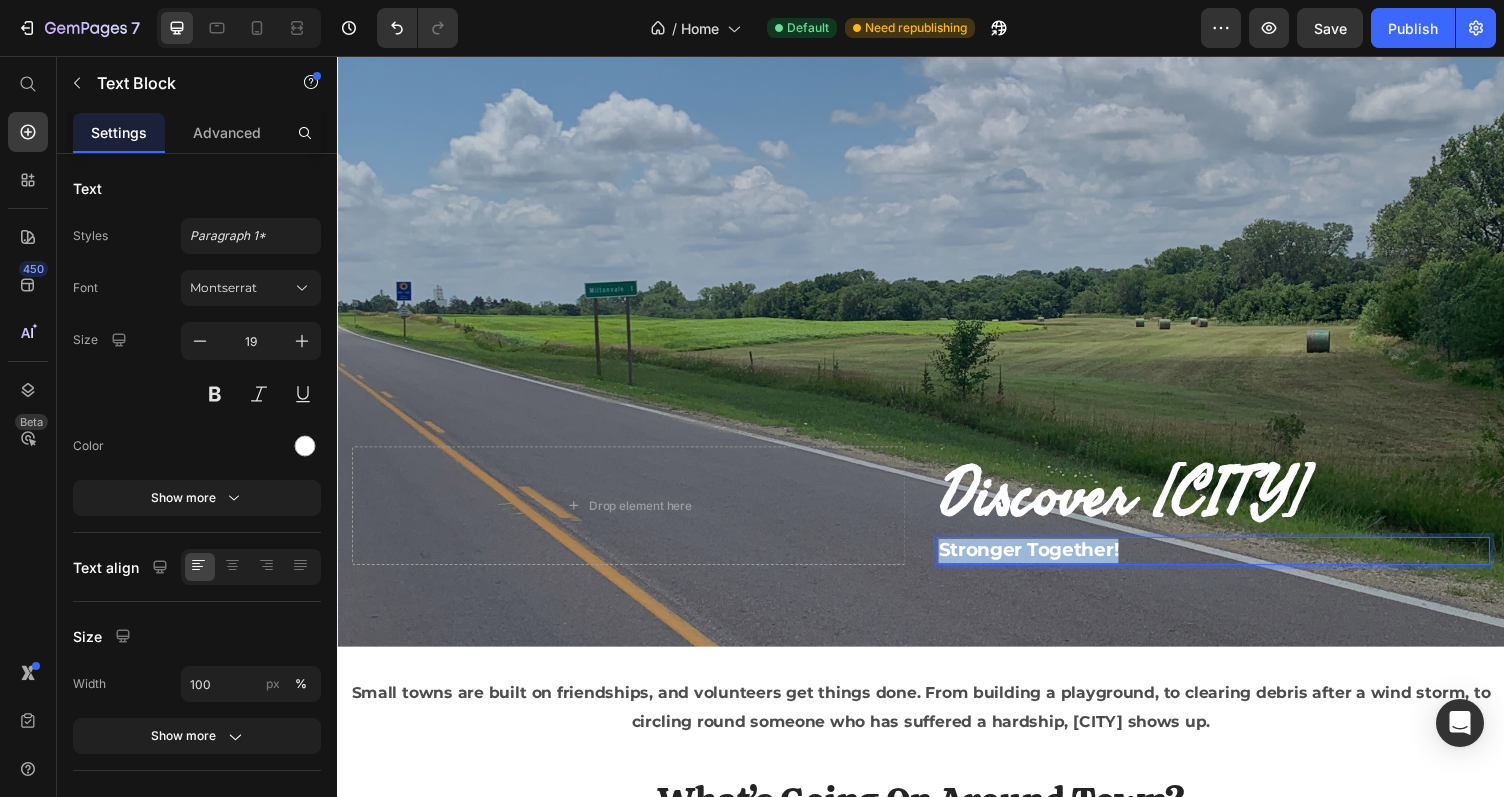 click on "Stronger Together!" at bounding box center (1047, 563) 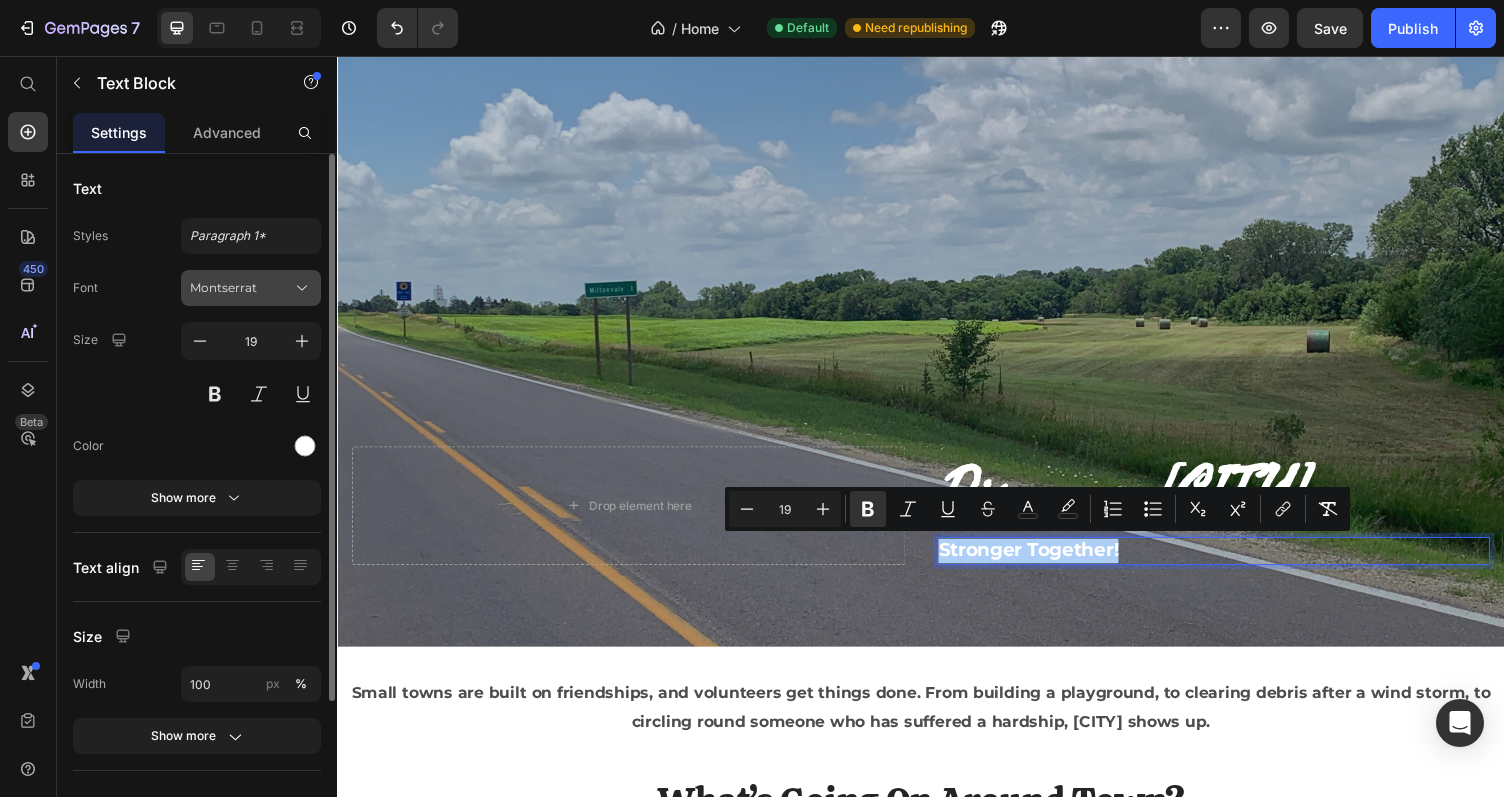 click on "Montserrat" at bounding box center (241, 288) 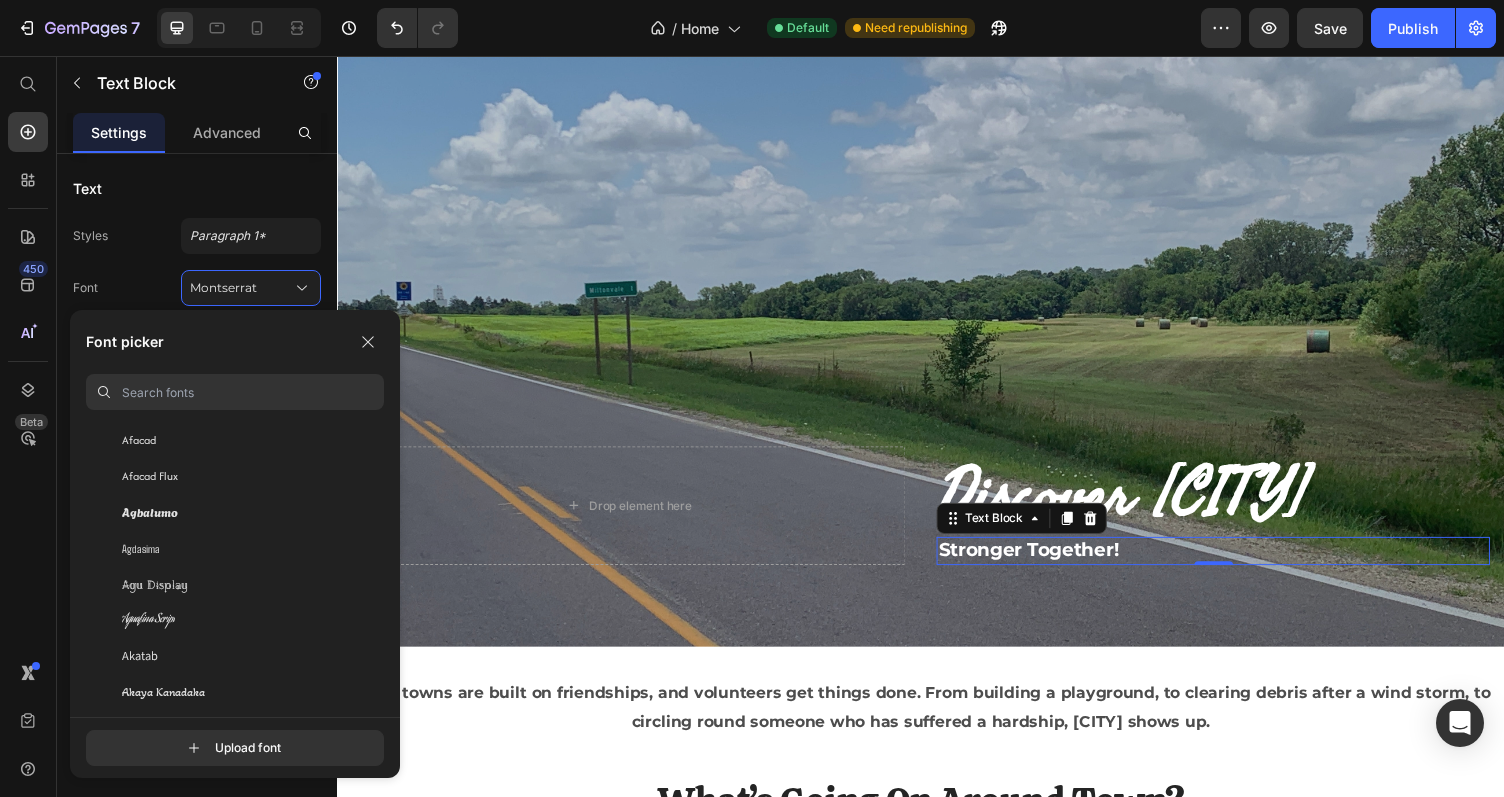 scroll, scrollTop: 708, scrollLeft: 0, axis: vertical 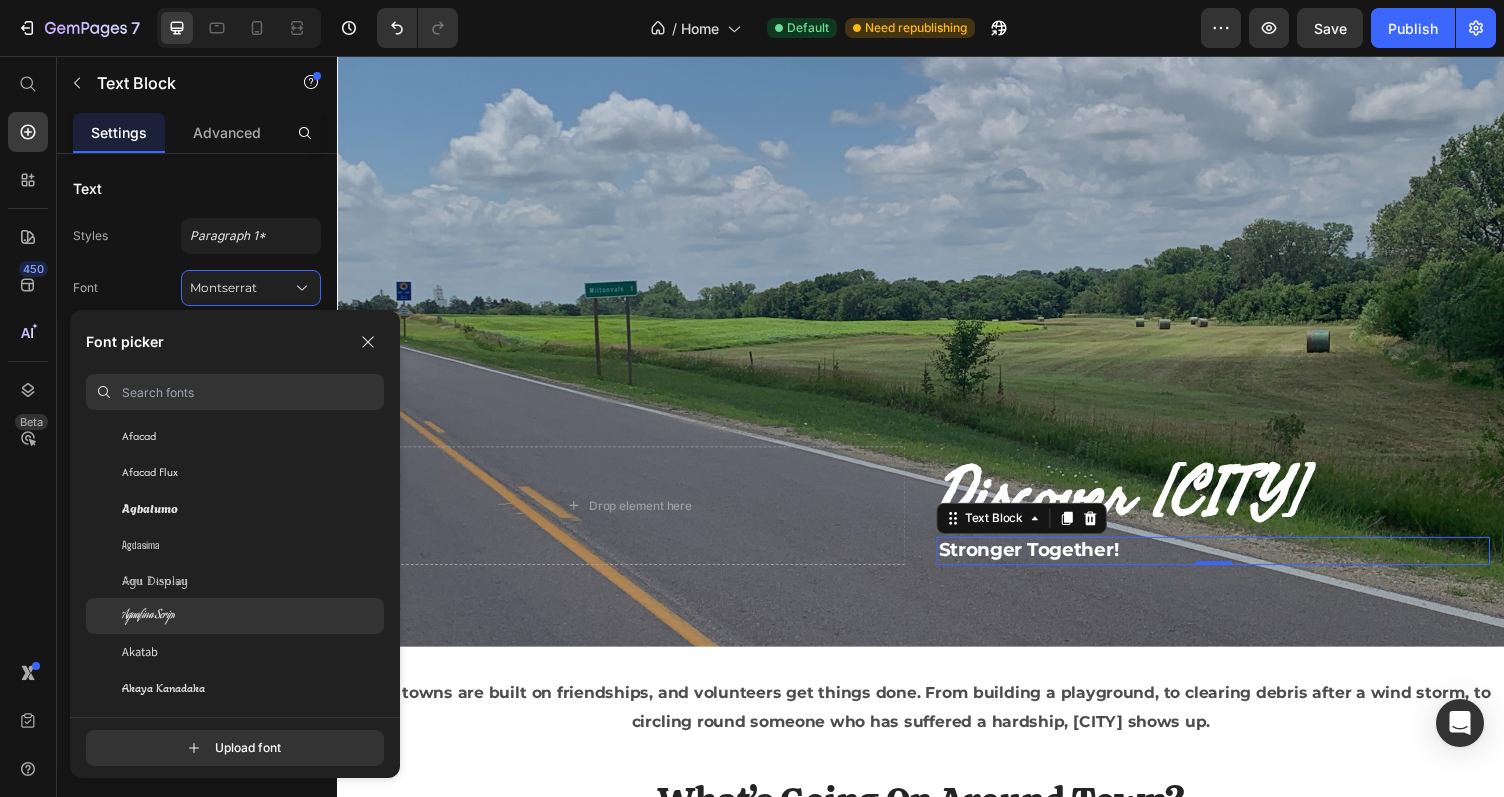 click on "Aguafina Script" 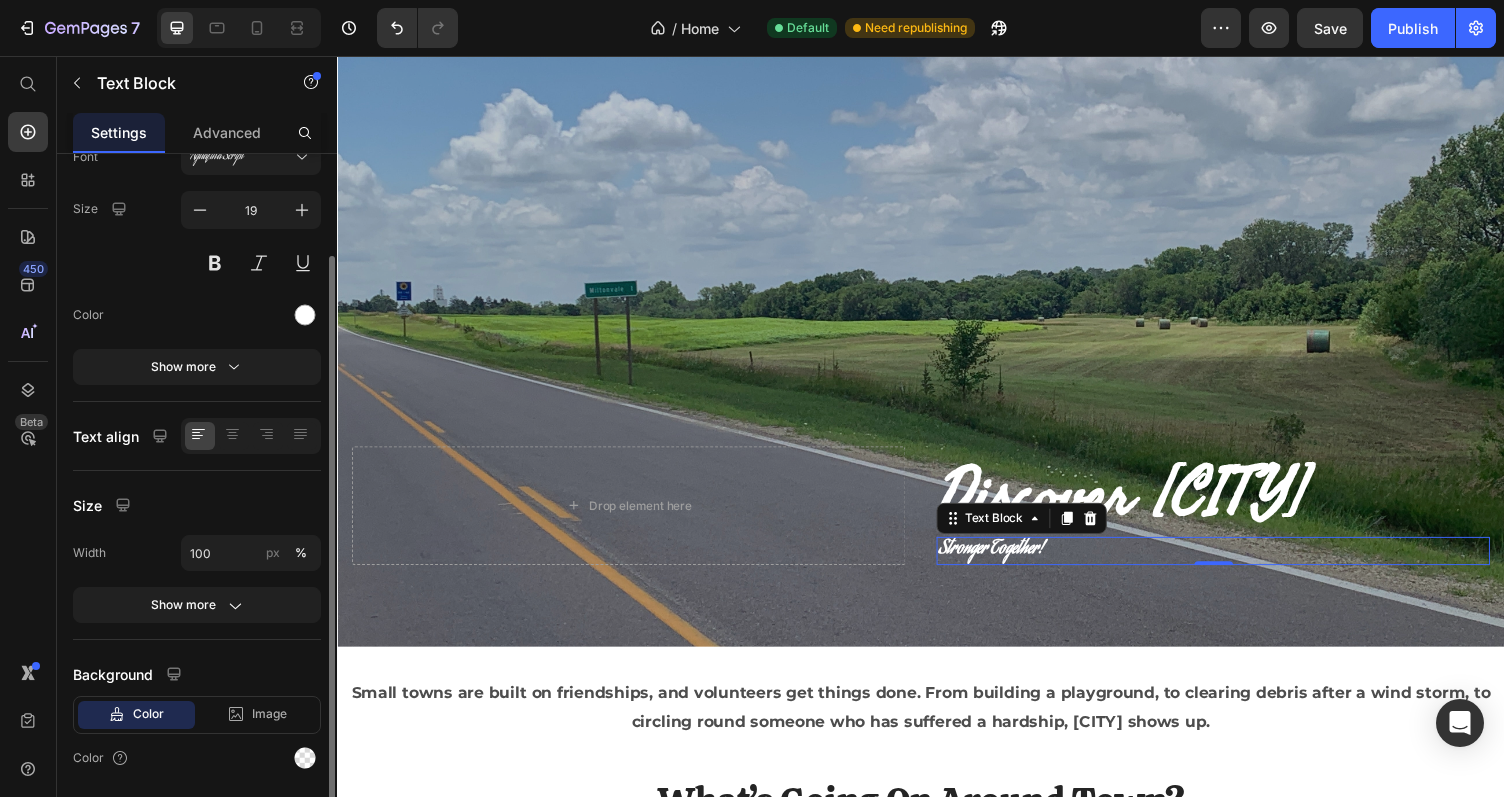 scroll, scrollTop: 136, scrollLeft: 0, axis: vertical 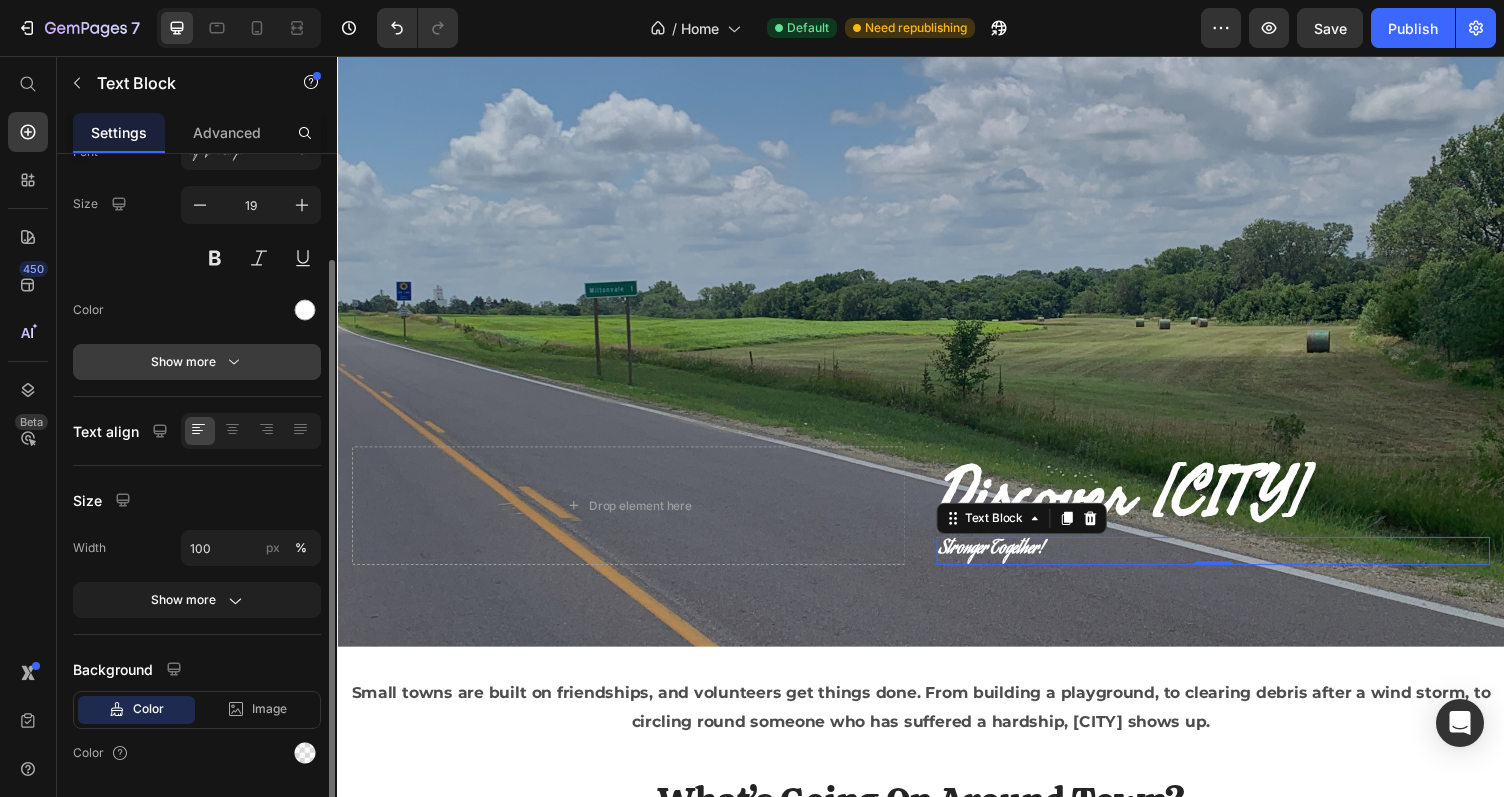 click on "Show more" at bounding box center [197, 362] 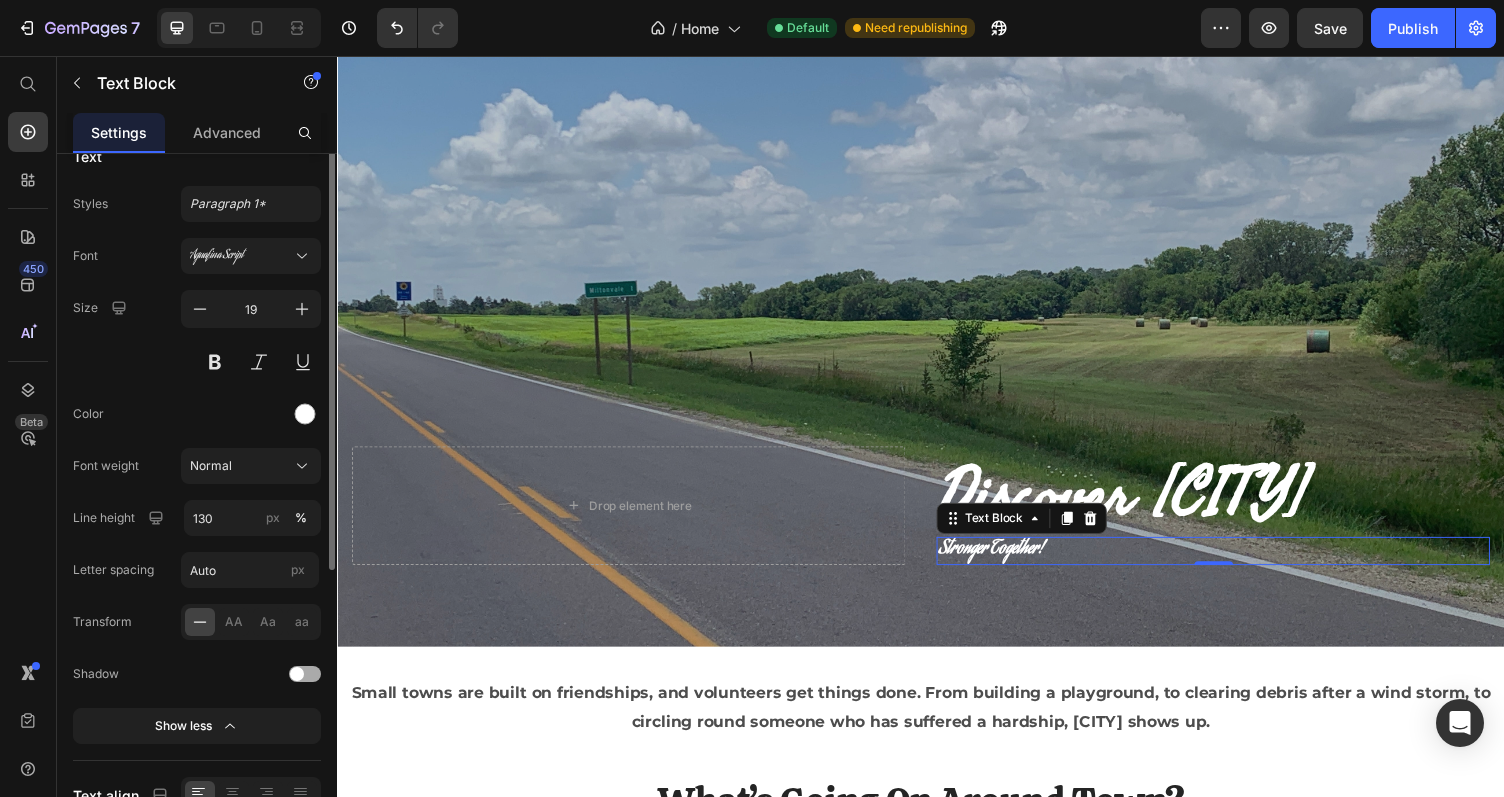 scroll, scrollTop: 0, scrollLeft: 0, axis: both 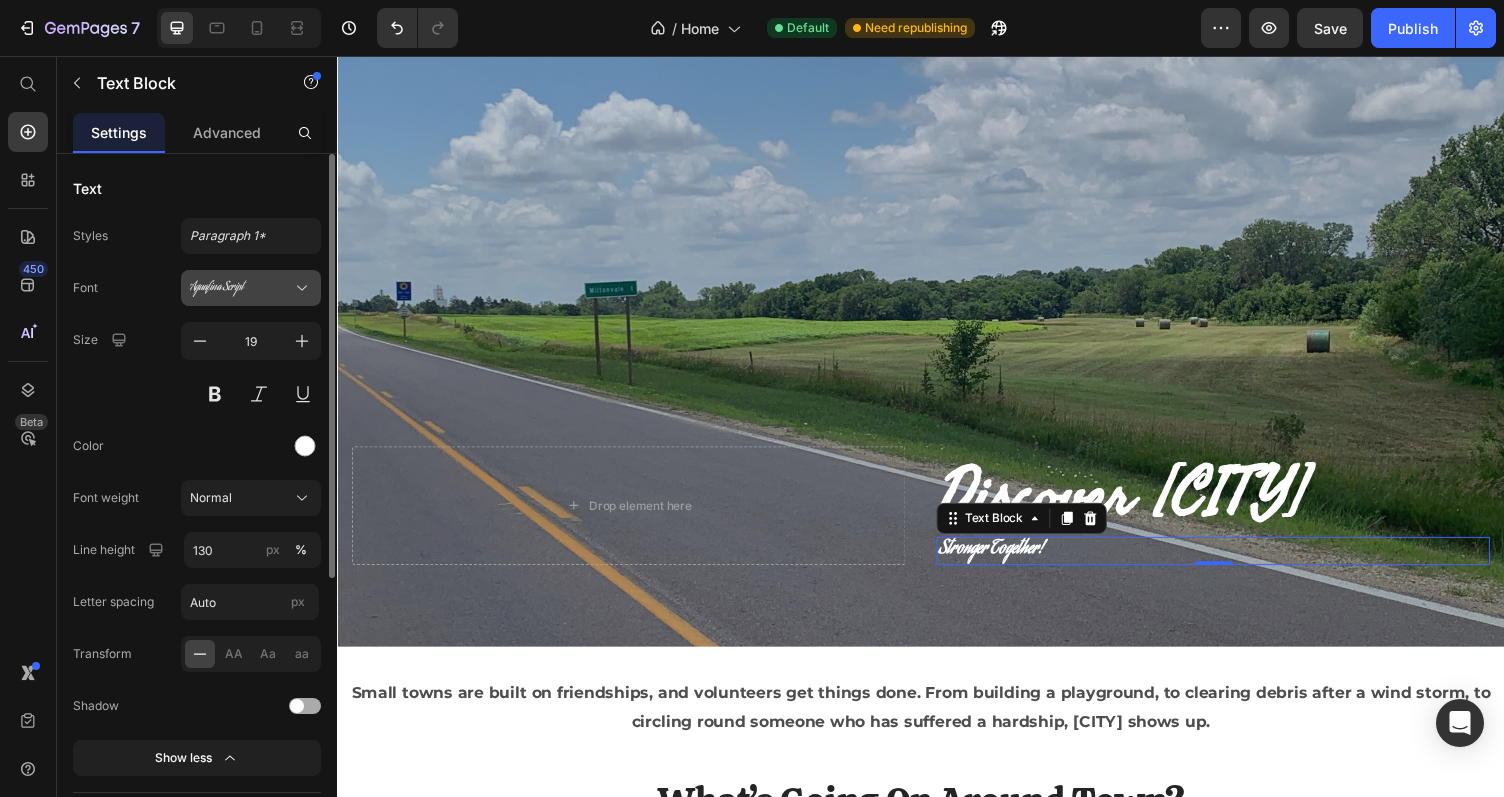 click on "Aguafina Script" at bounding box center [251, 288] 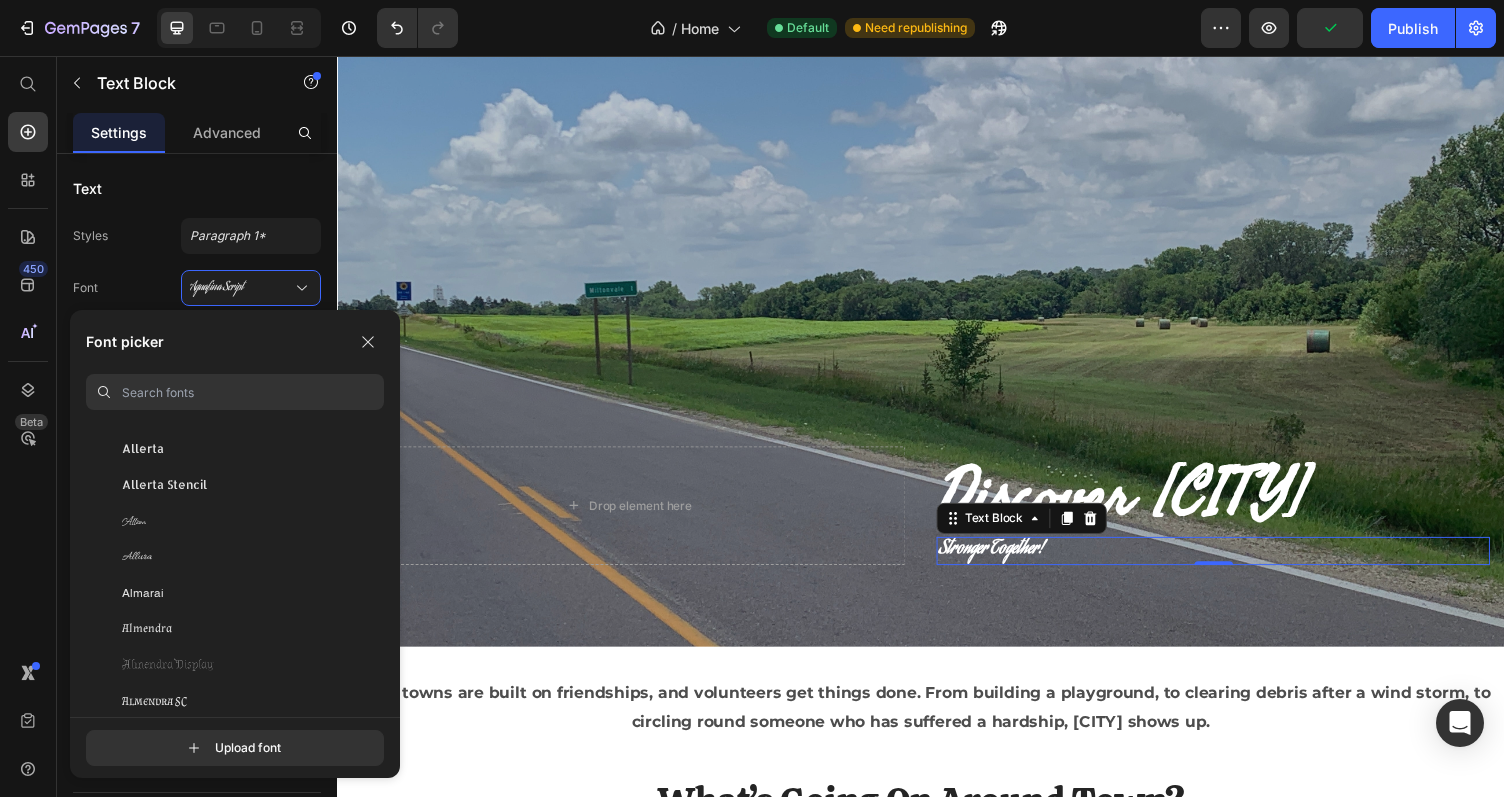 scroll, scrollTop: 1779, scrollLeft: 0, axis: vertical 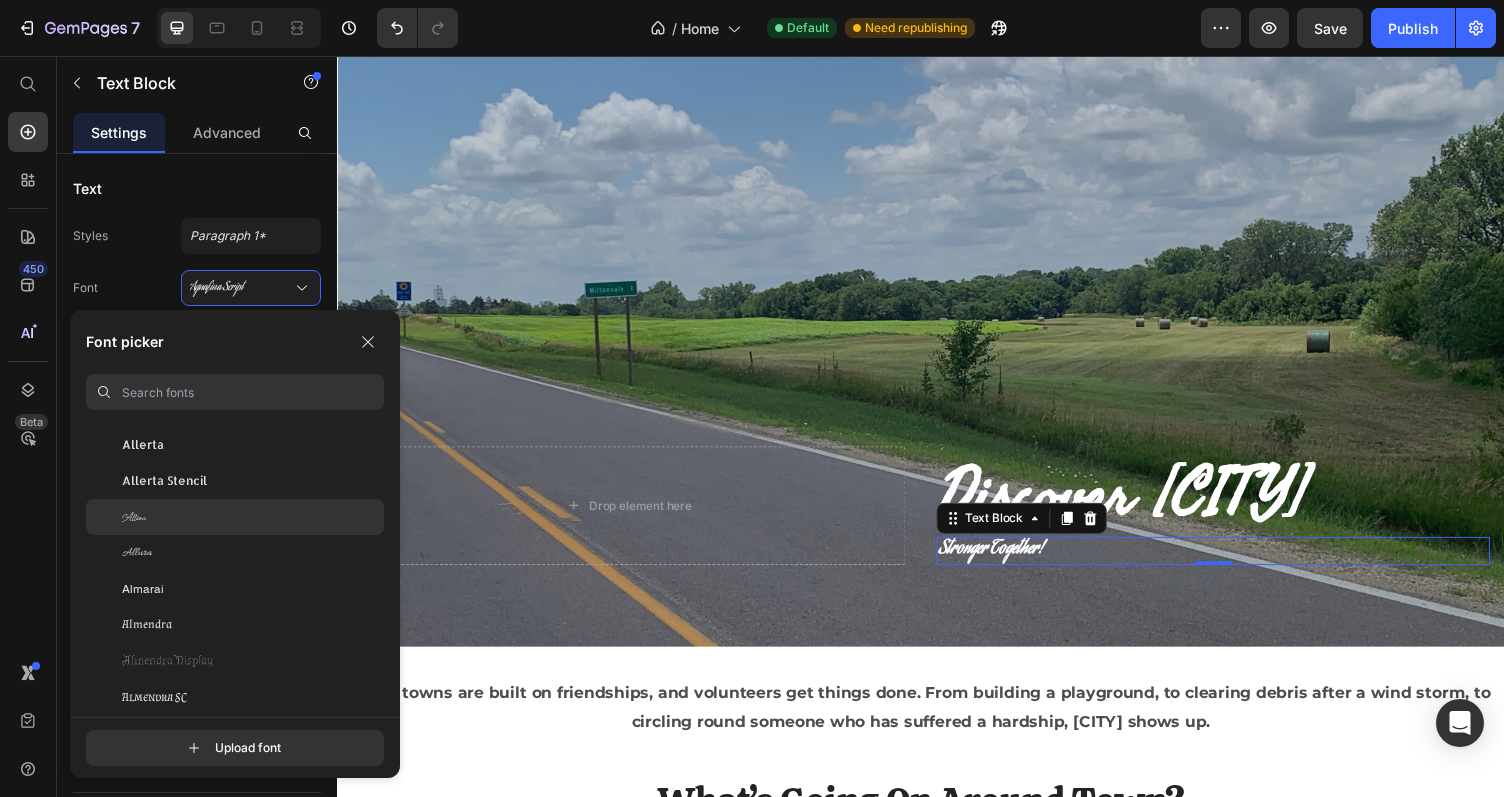 click on "Allison" 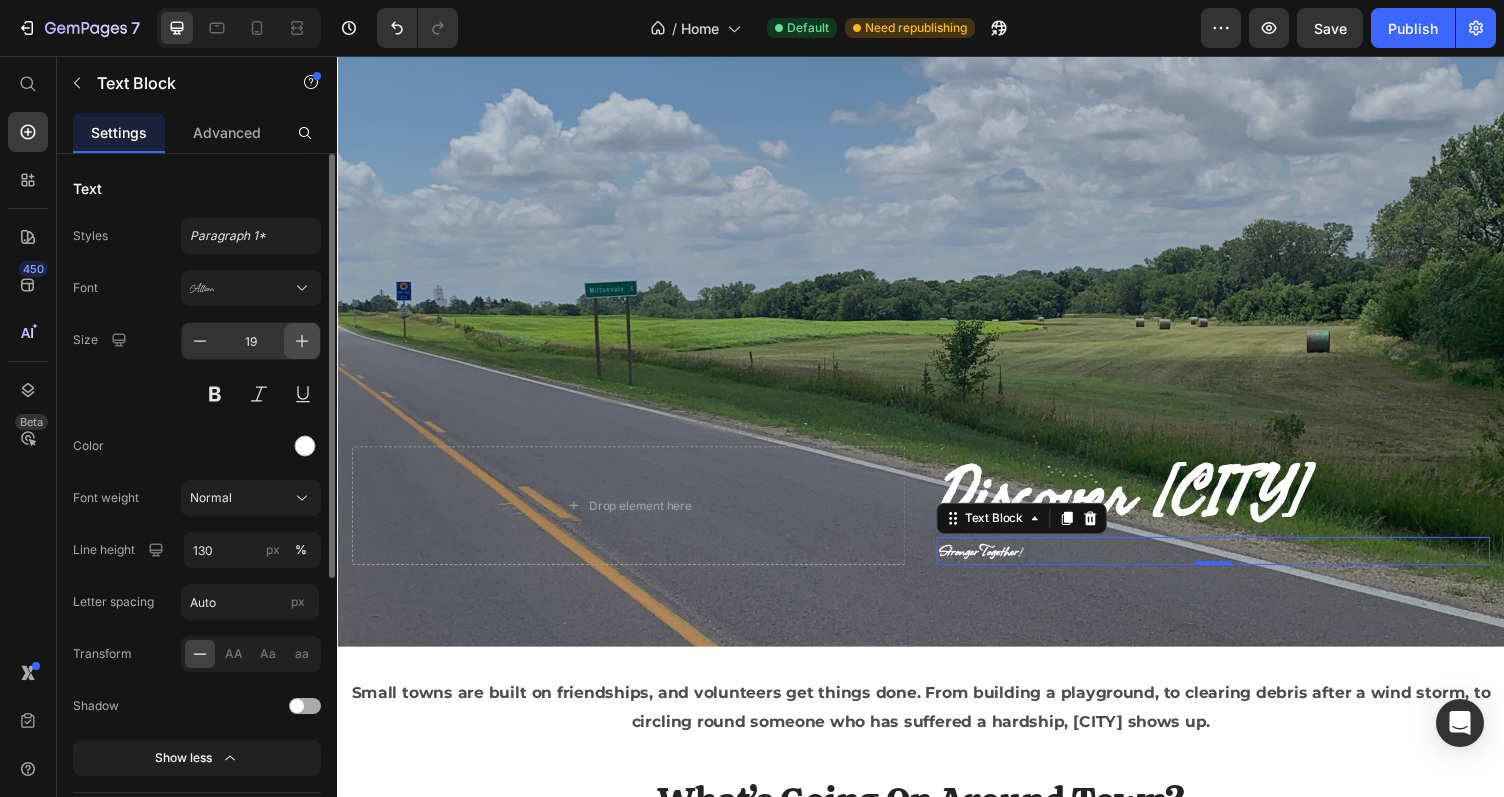 click 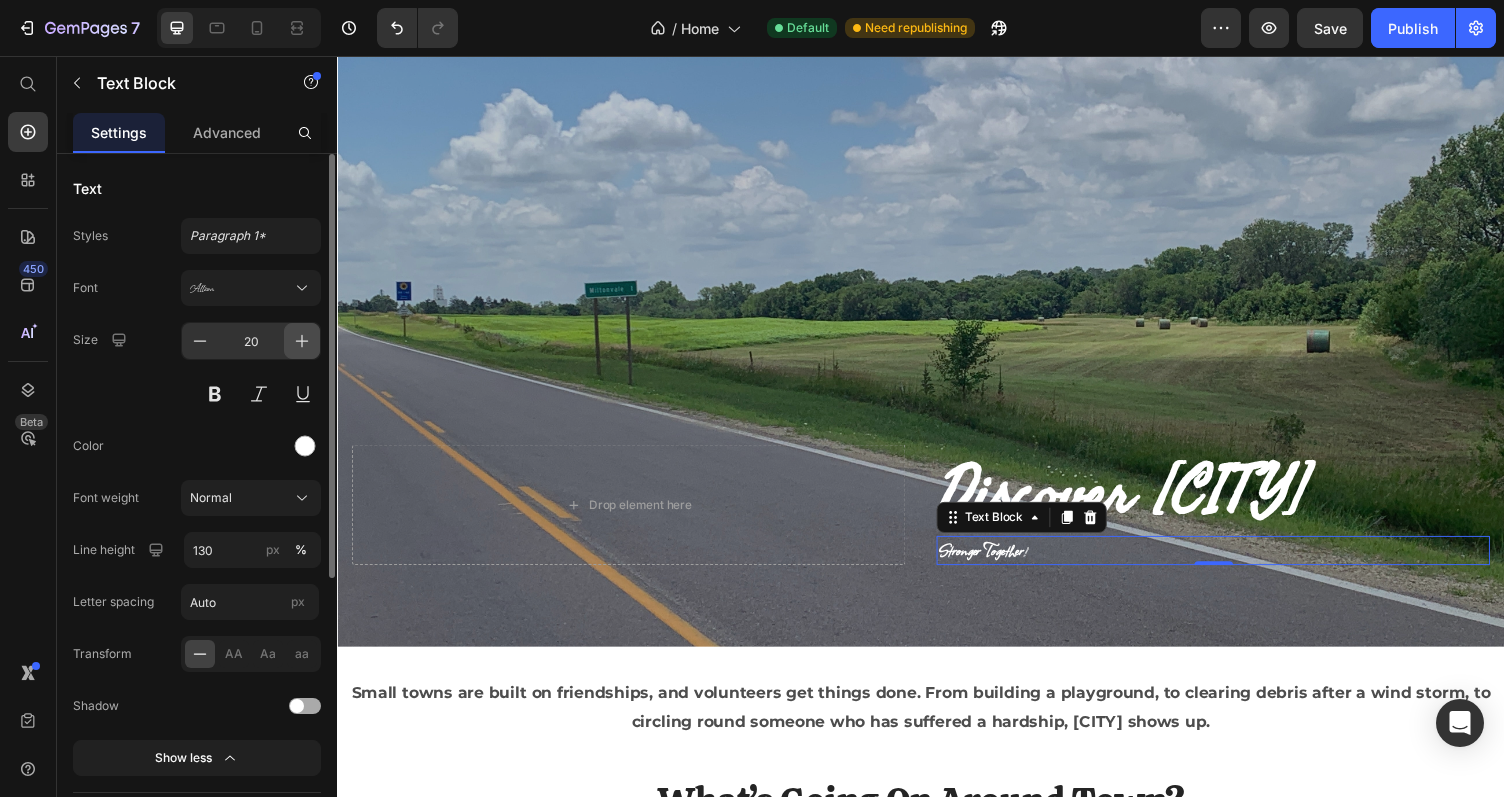 click 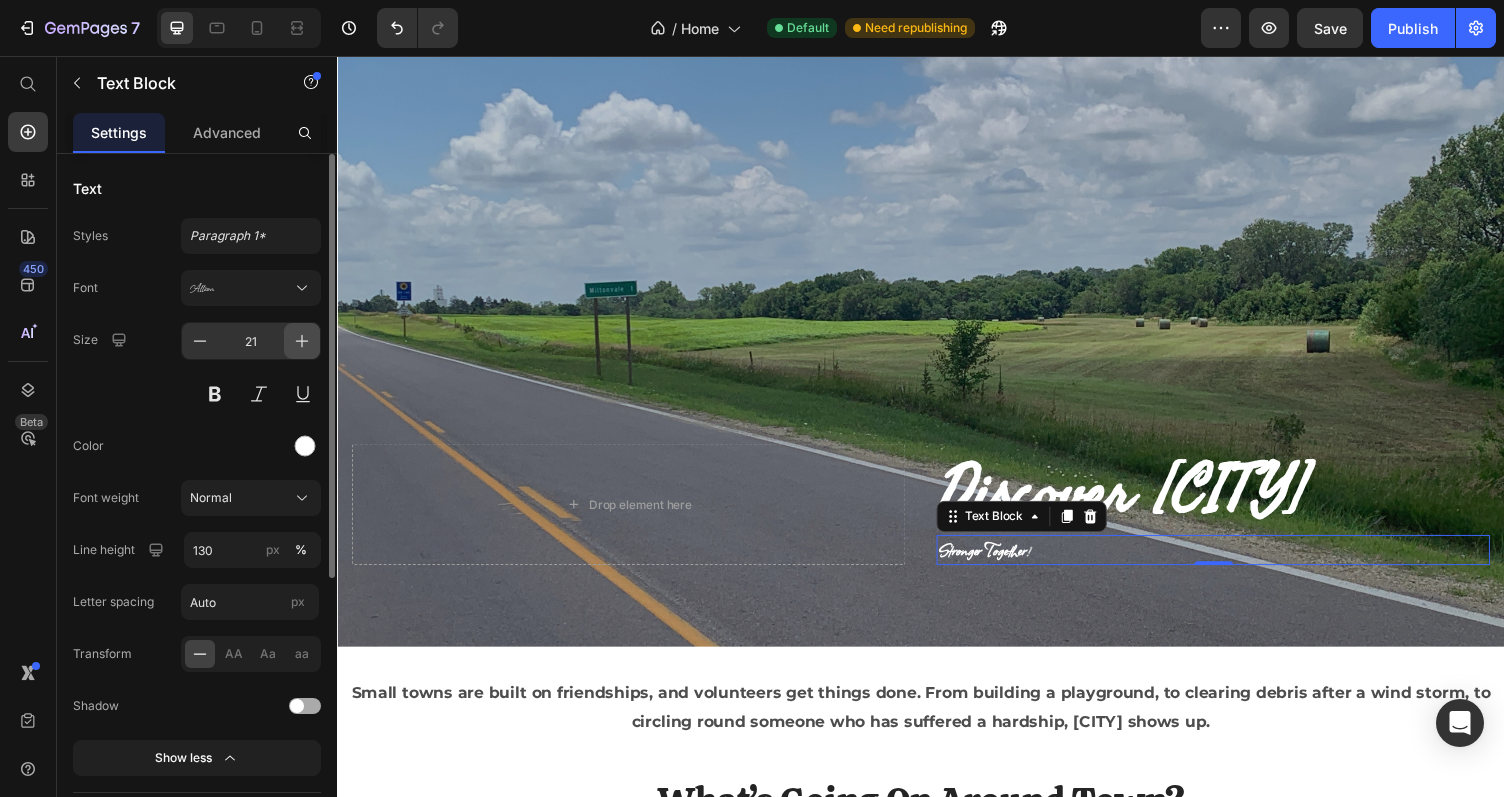click 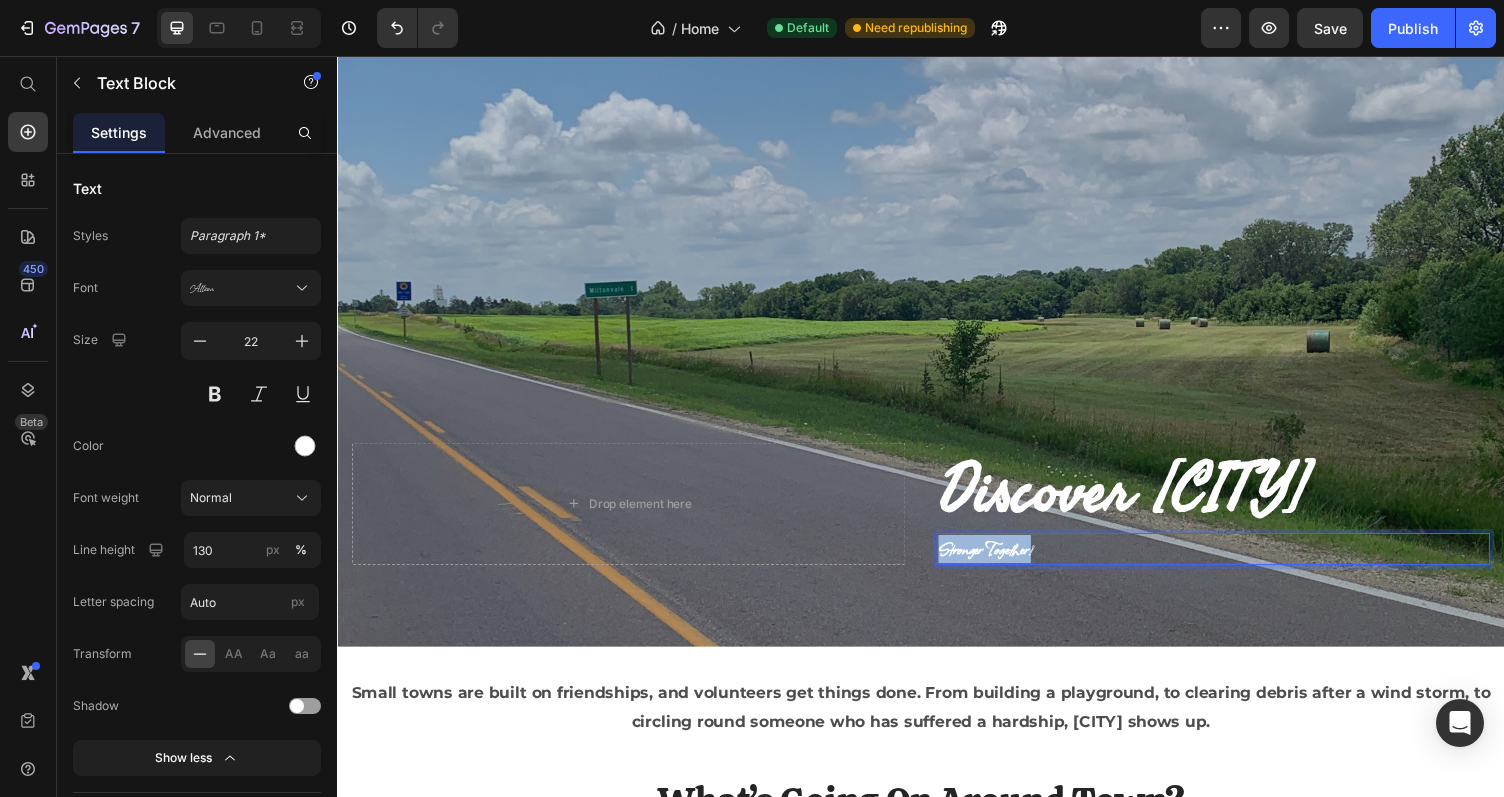 drag, startPoint x: 1066, startPoint y: 561, endPoint x: 953, endPoint y: 564, distance: 113.03982 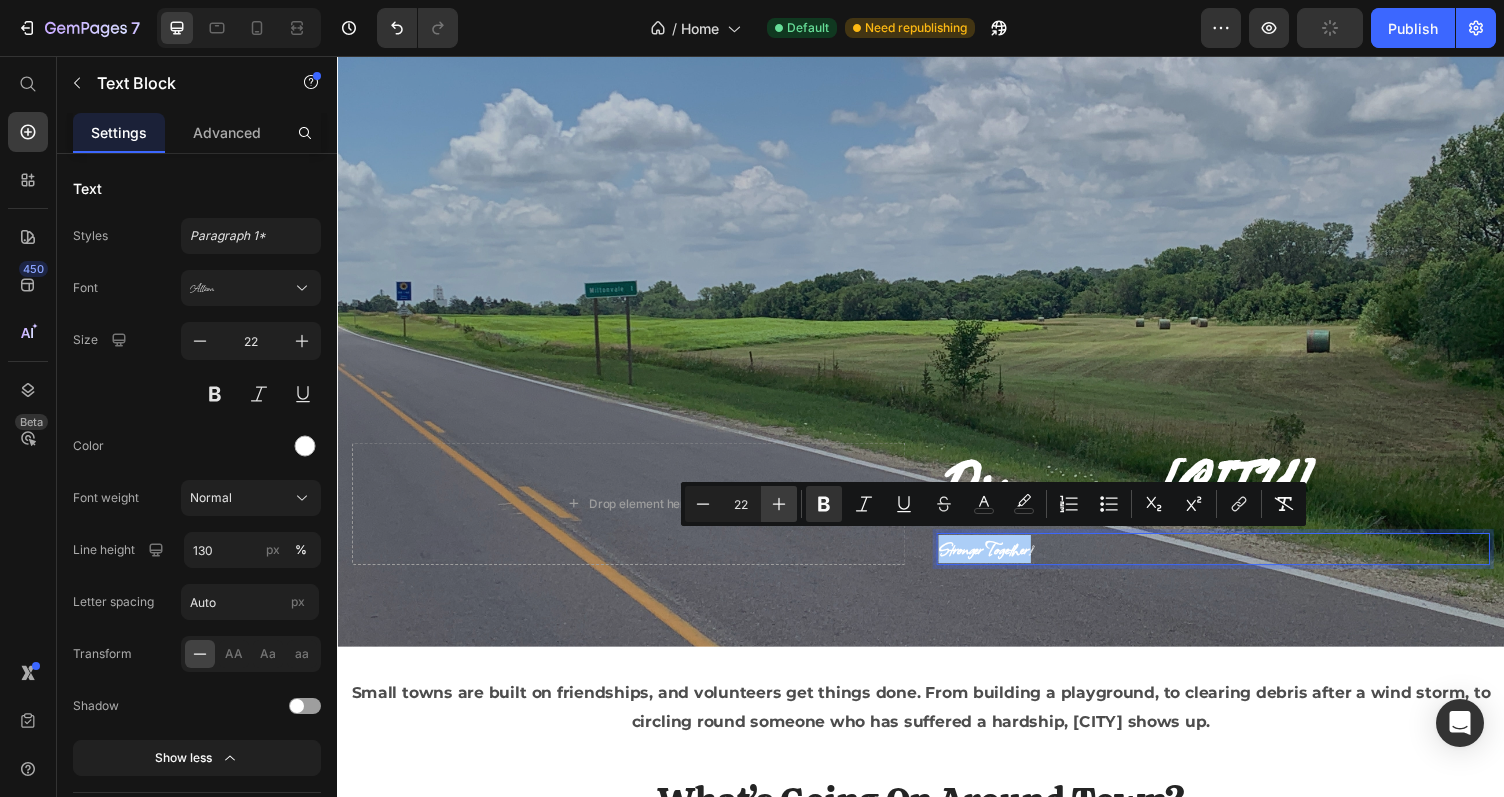 click 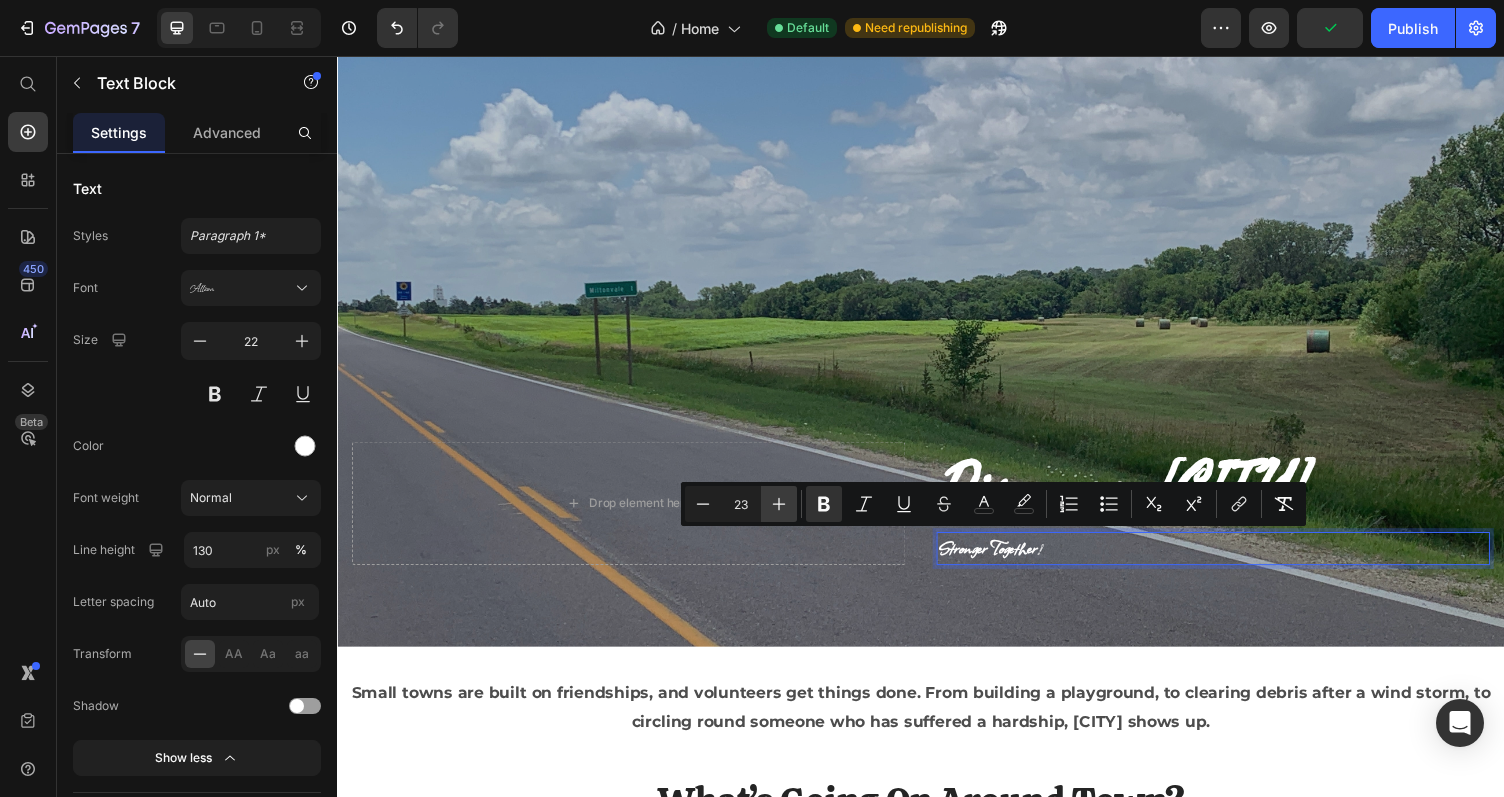click 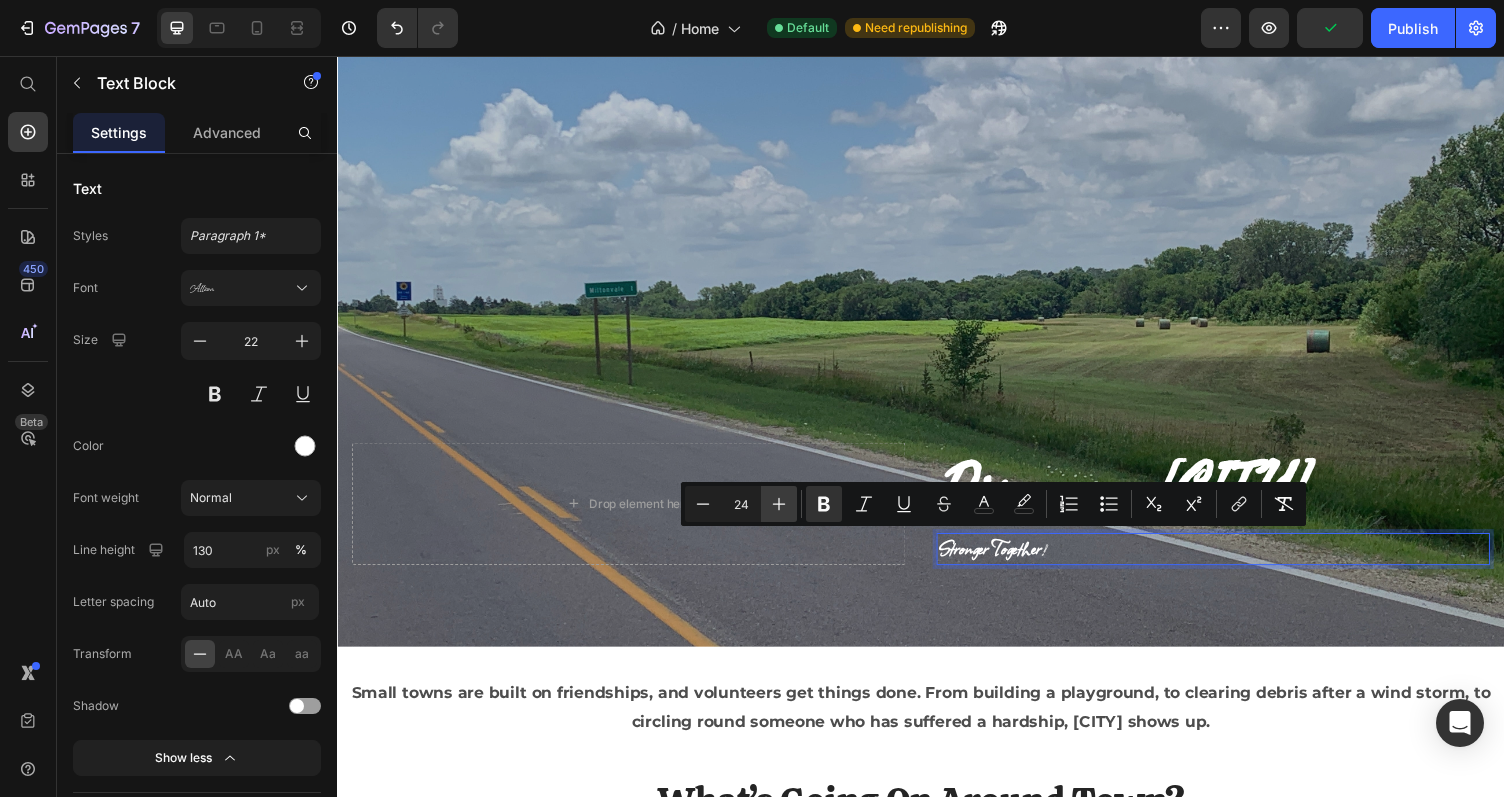 click 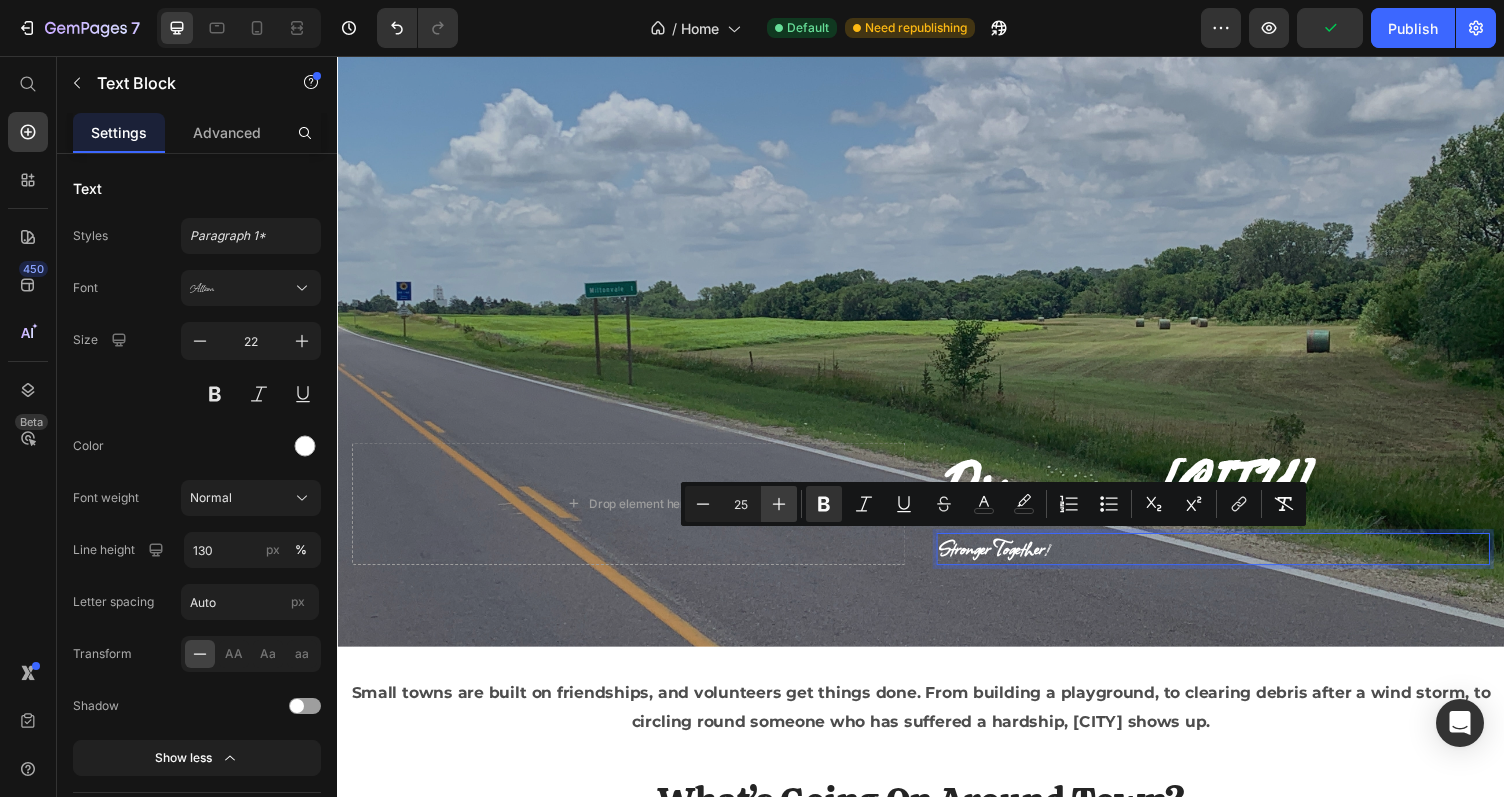 click 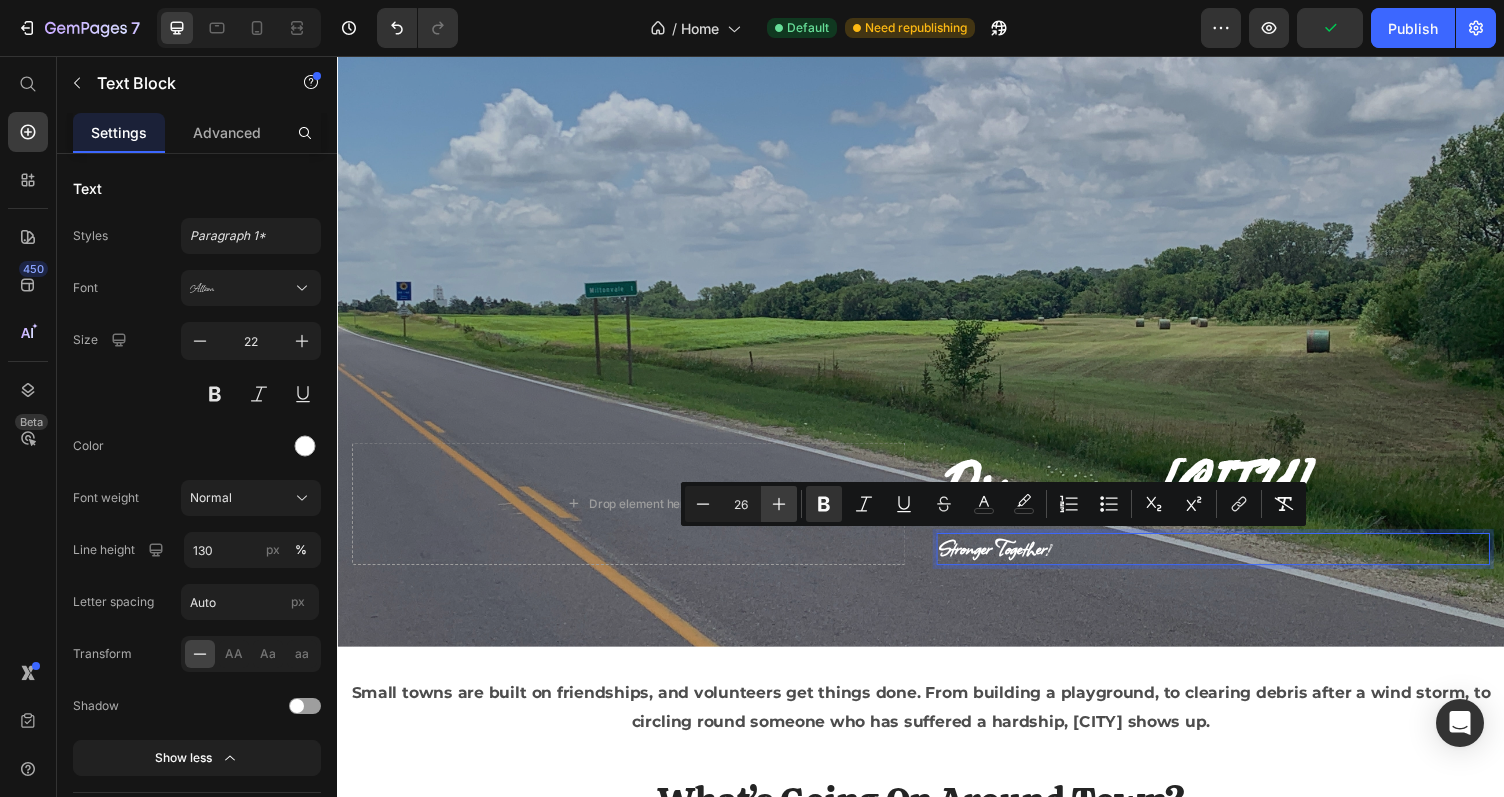click 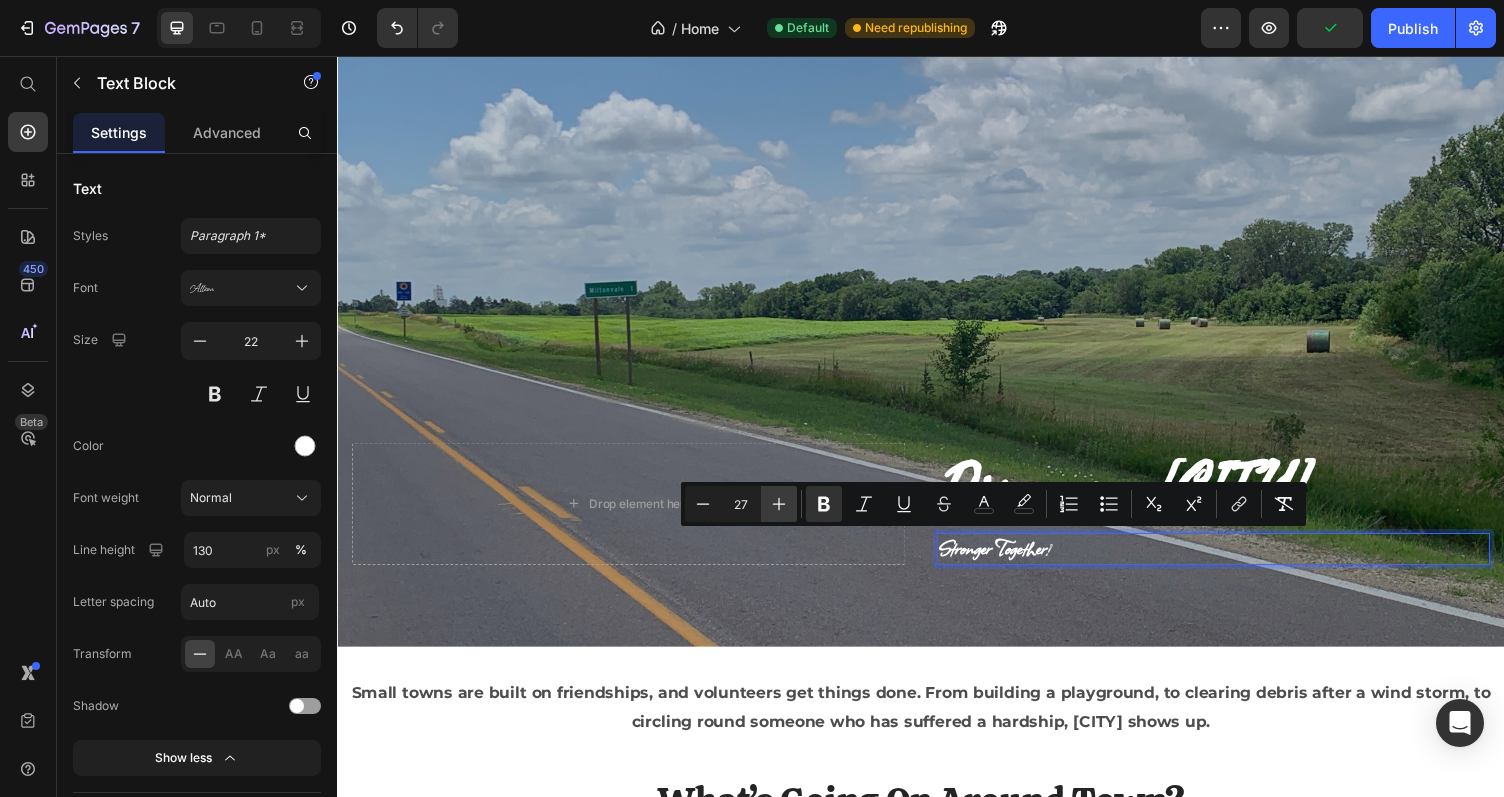 click 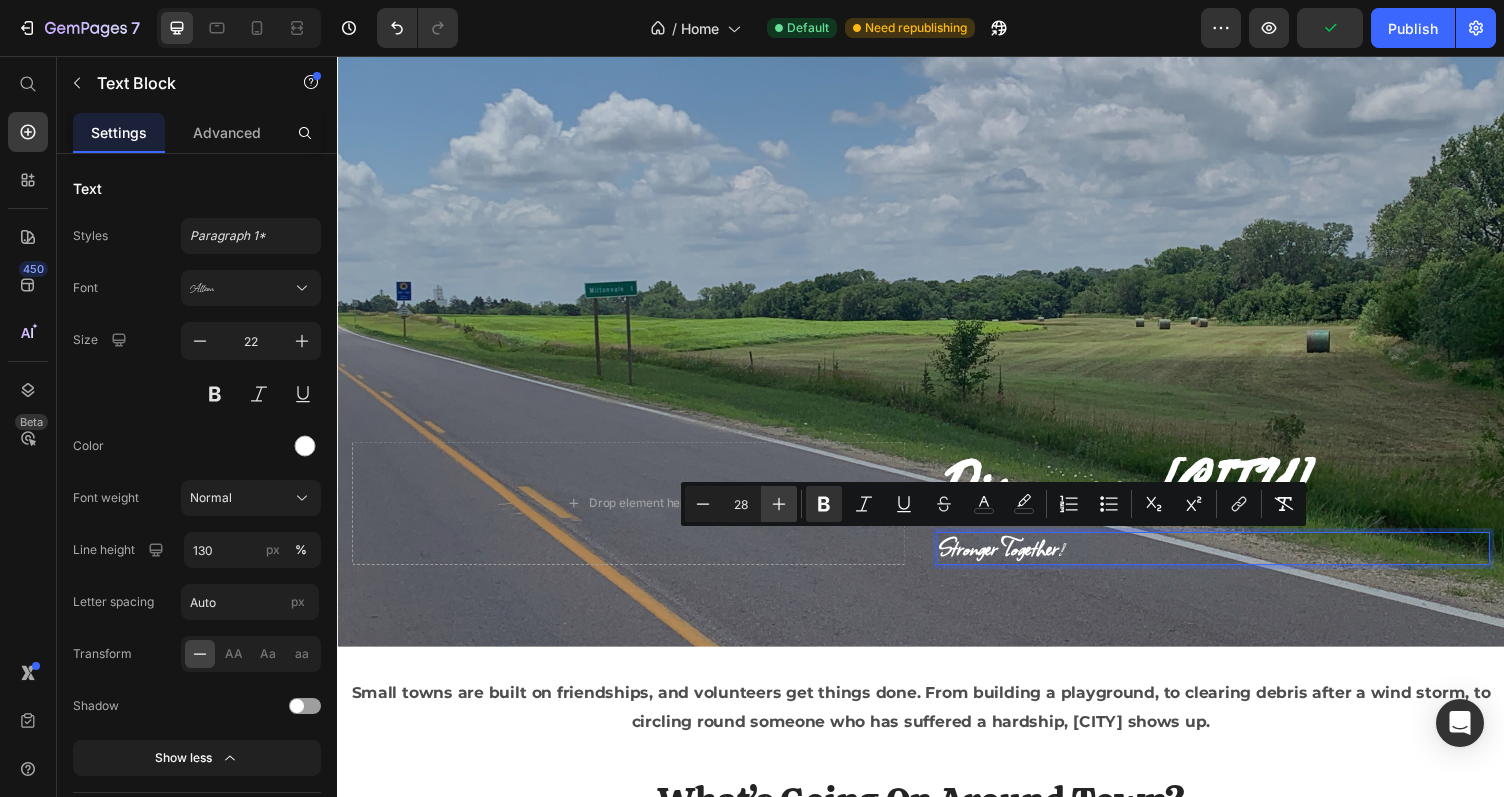 click 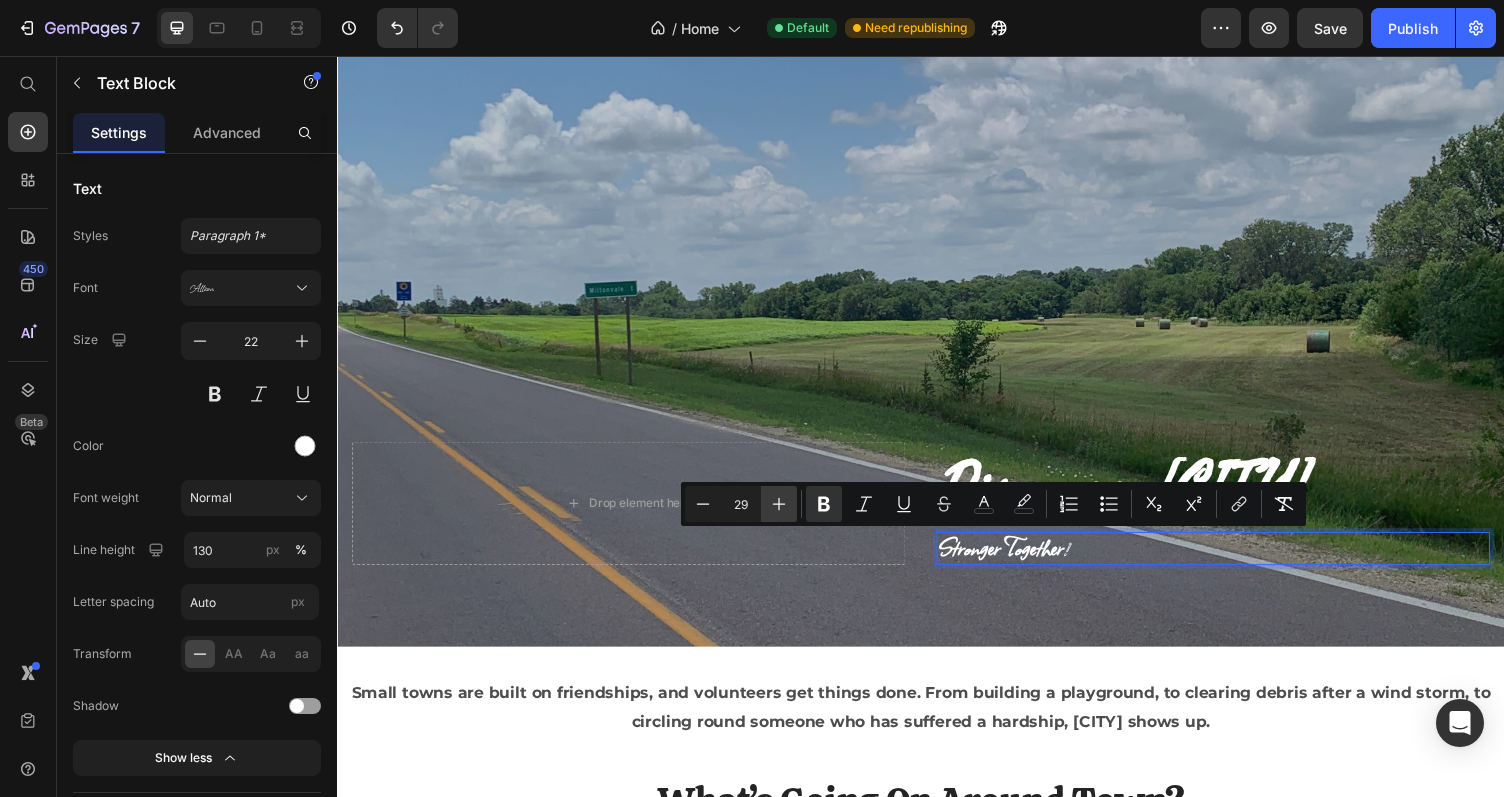 click 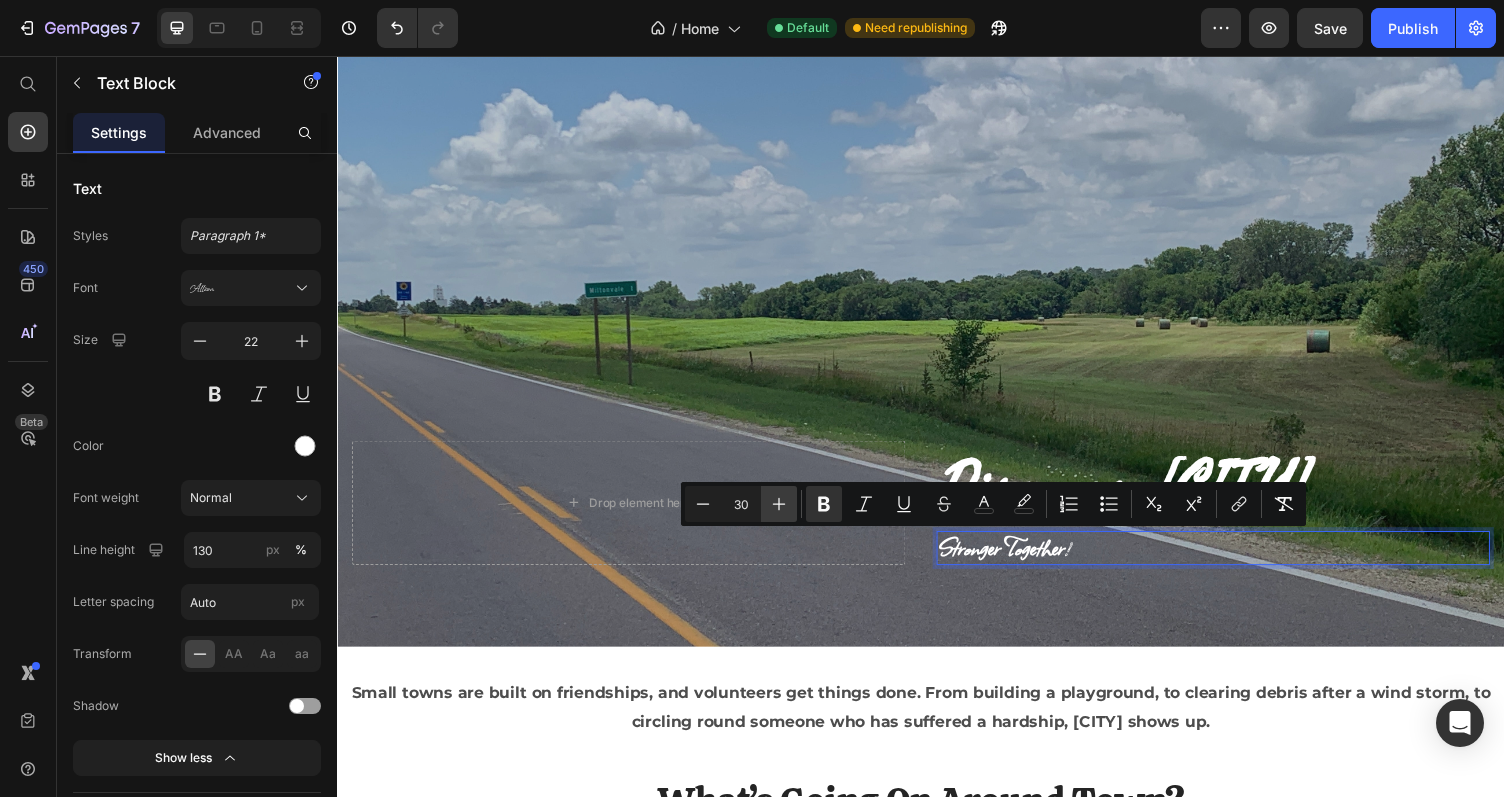 click 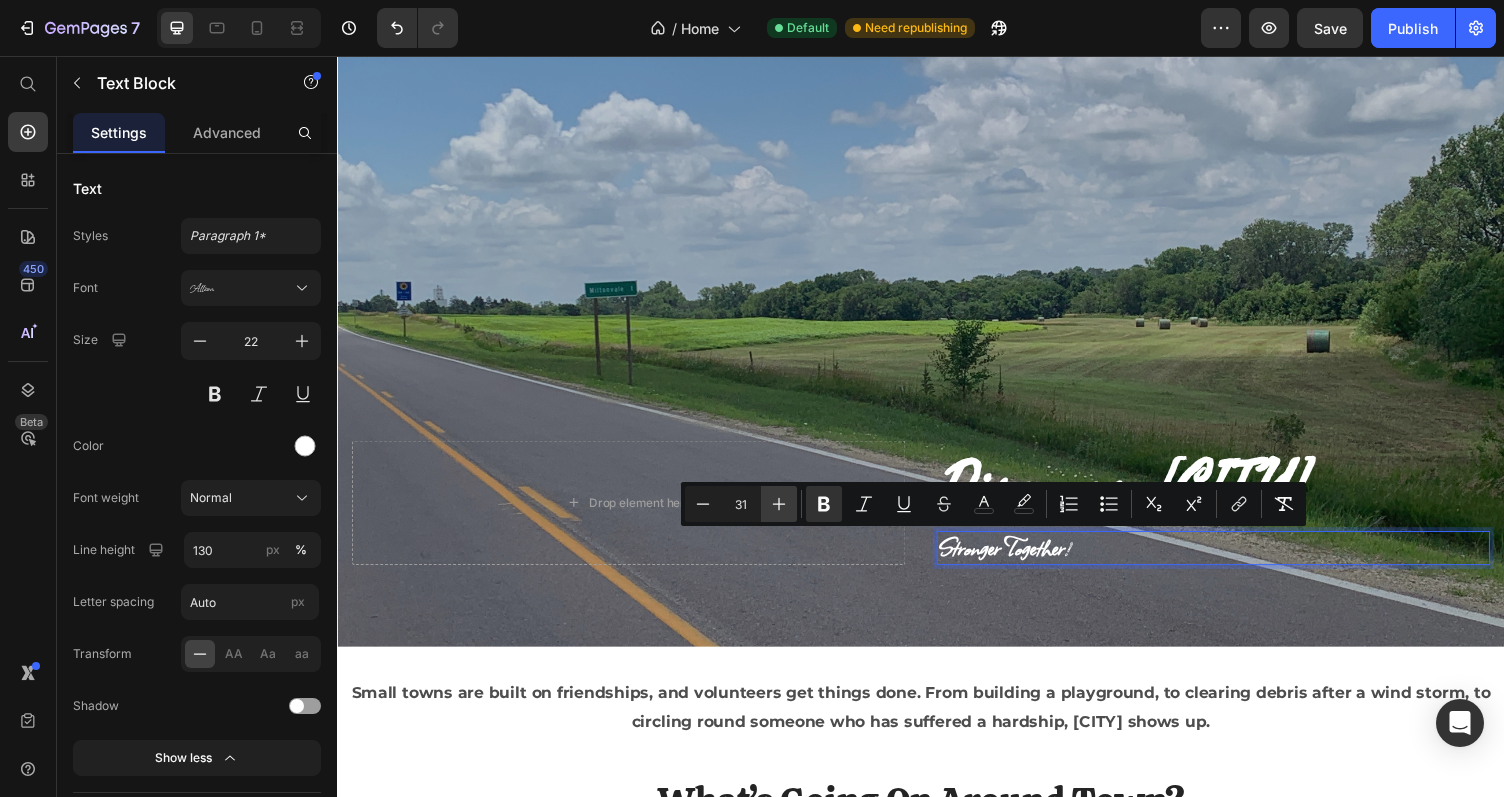 click 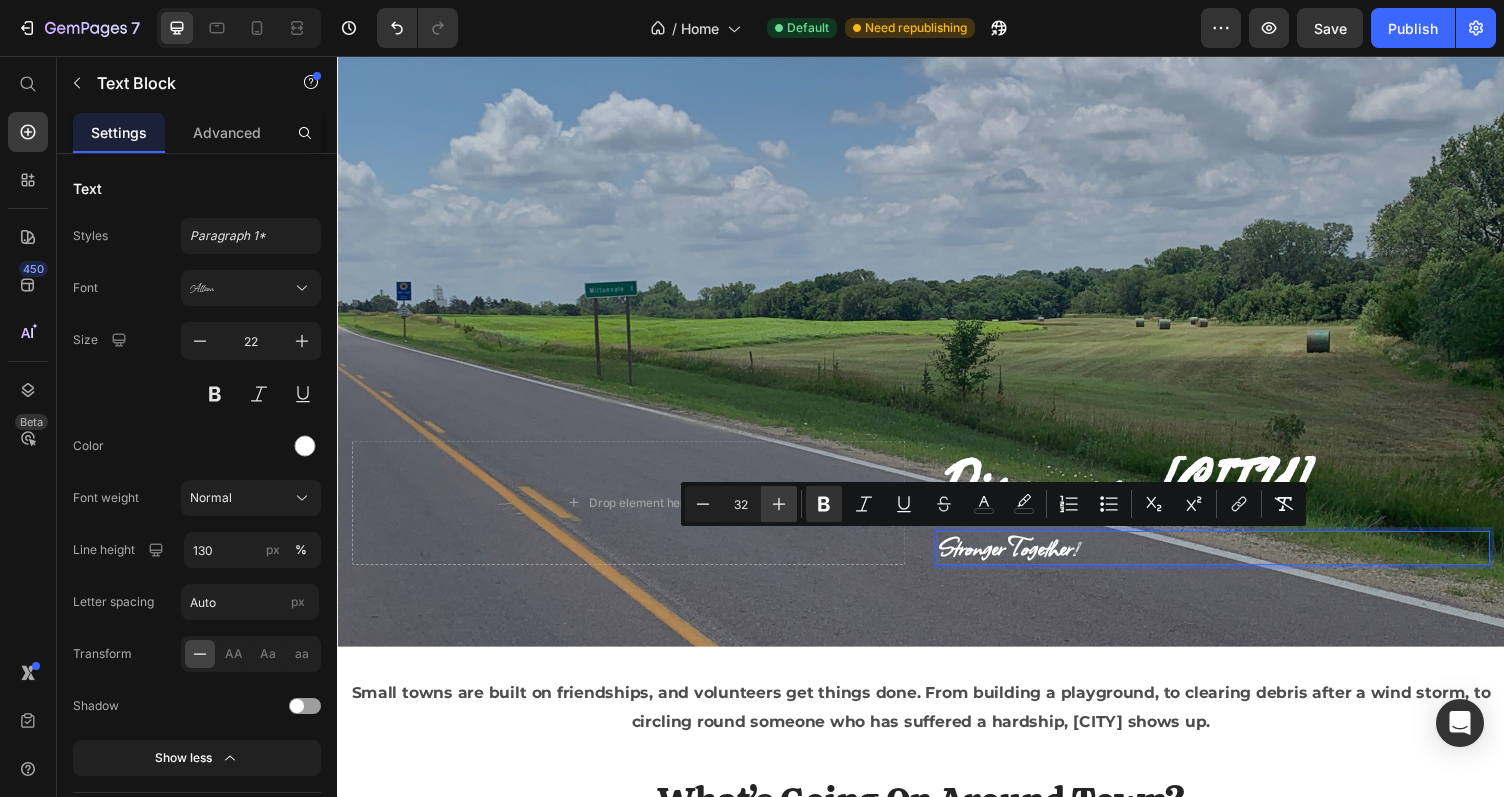 click 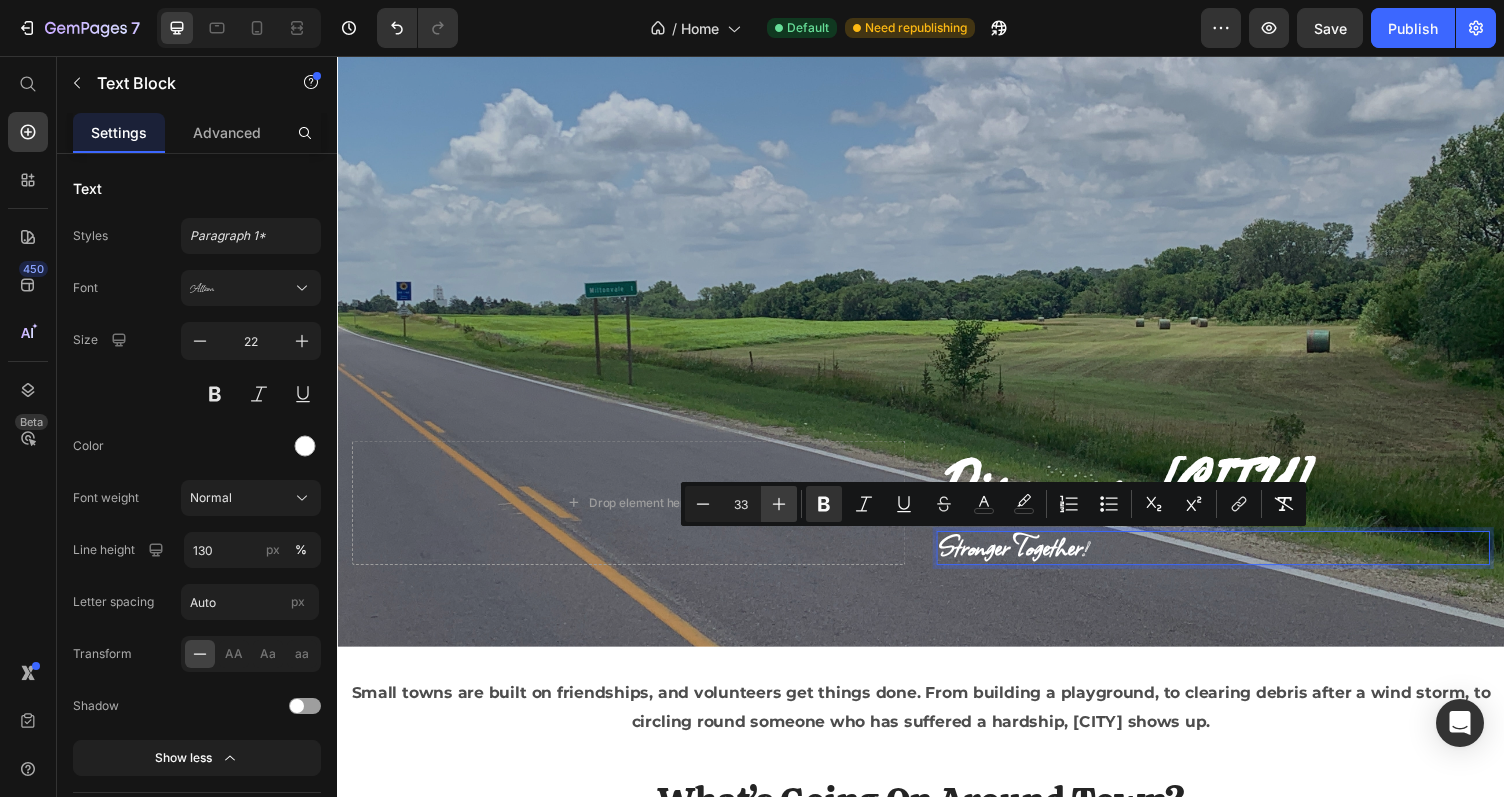 click 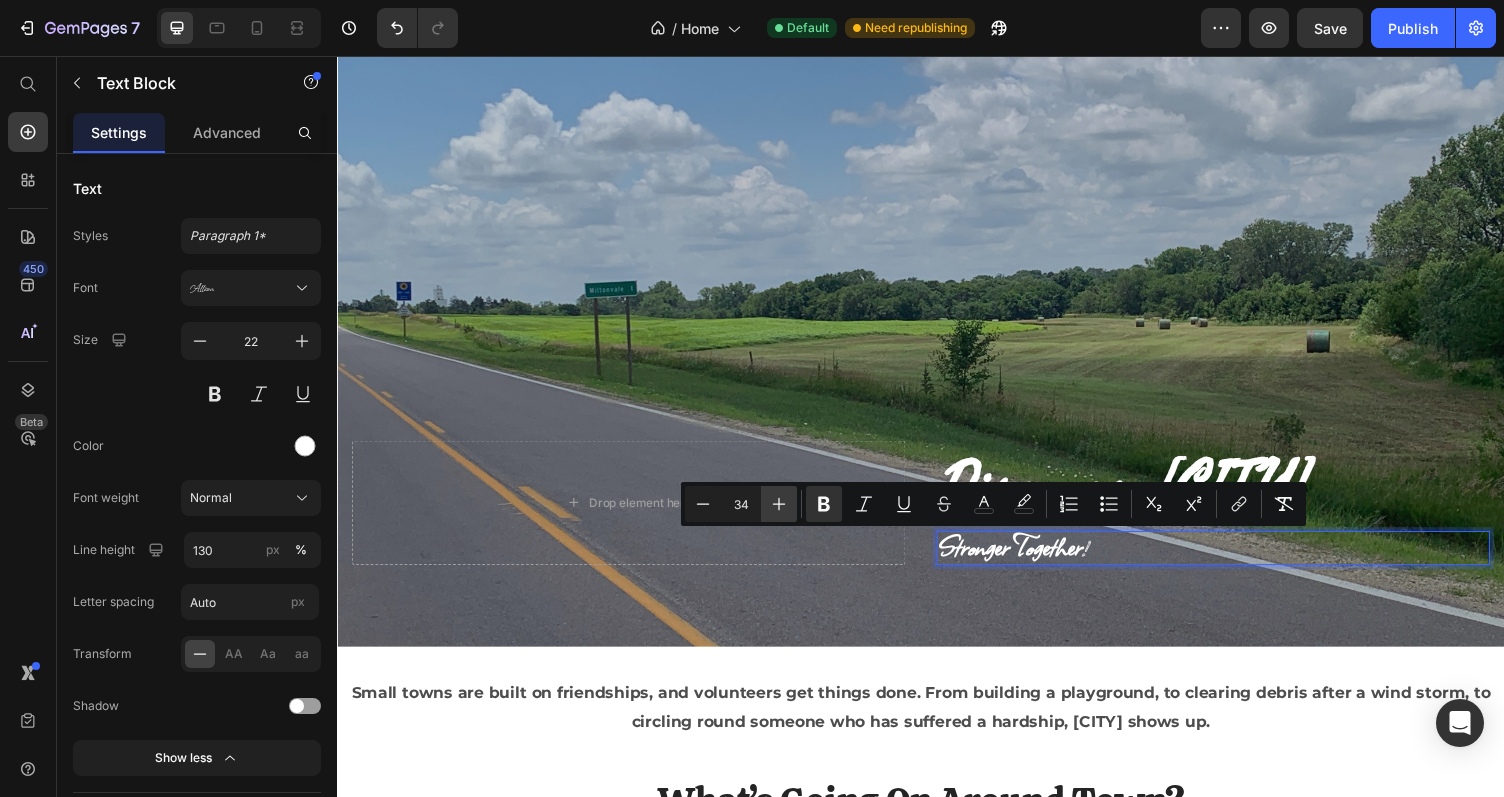 click 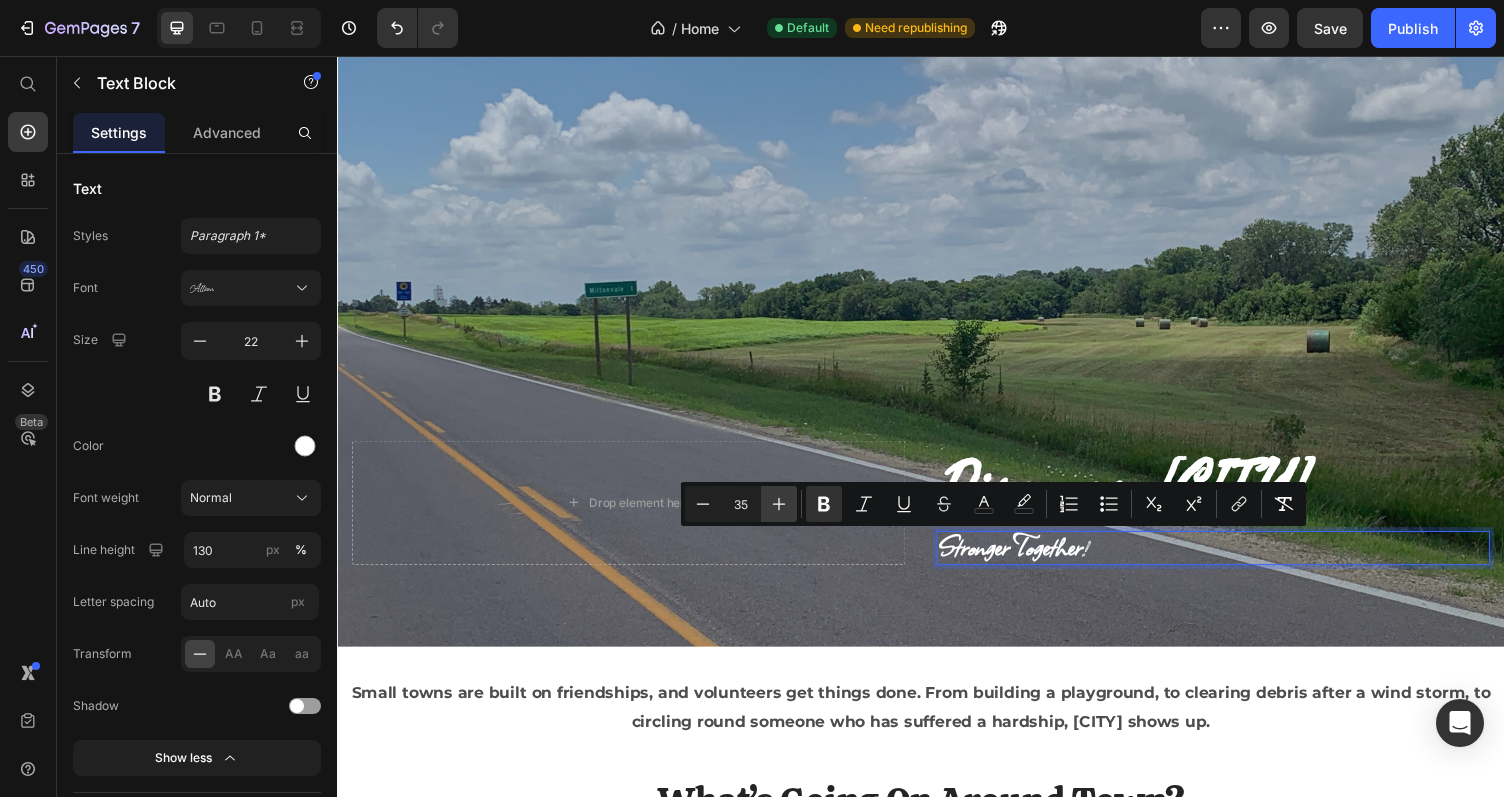 click 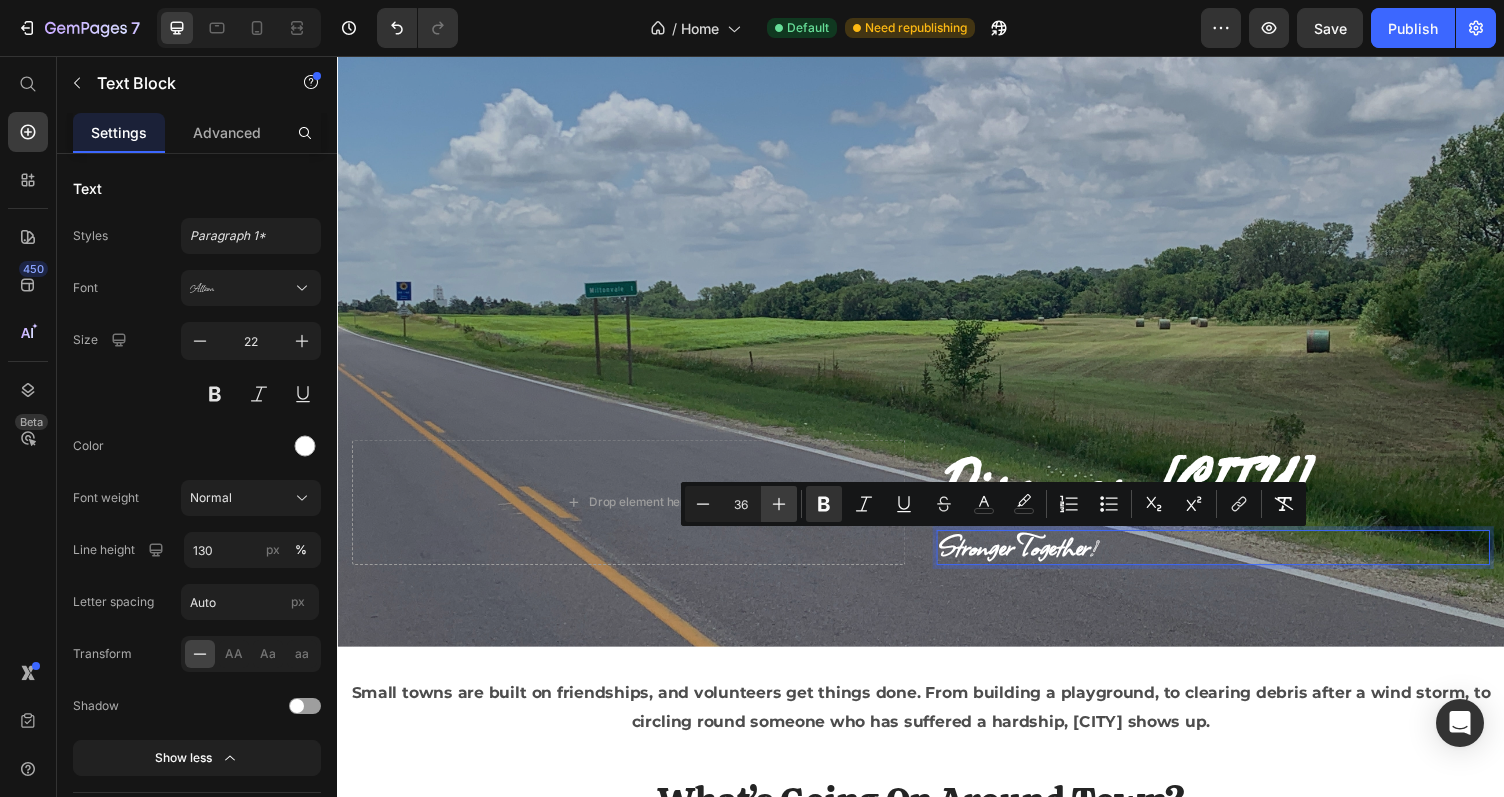 click 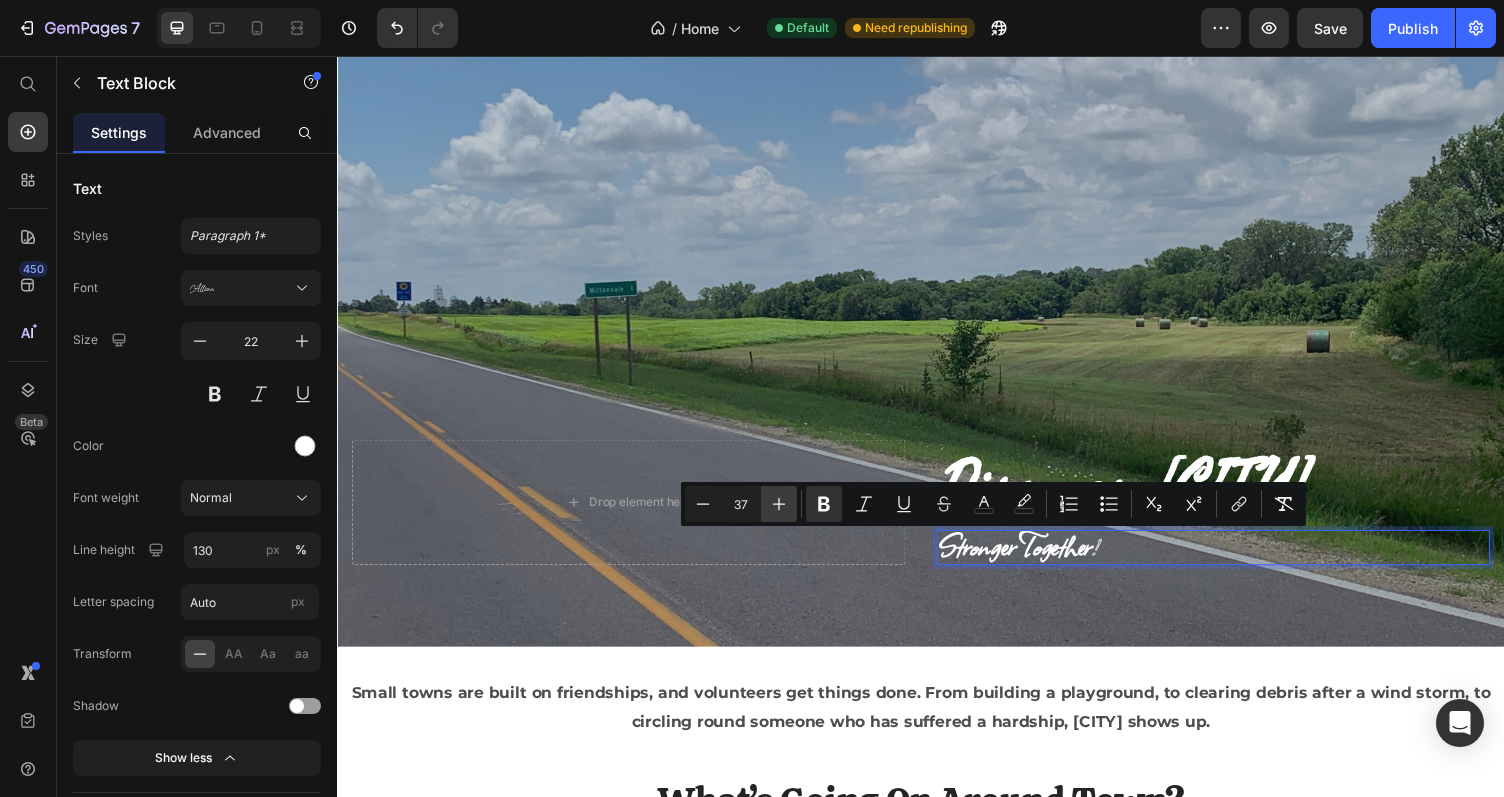 click 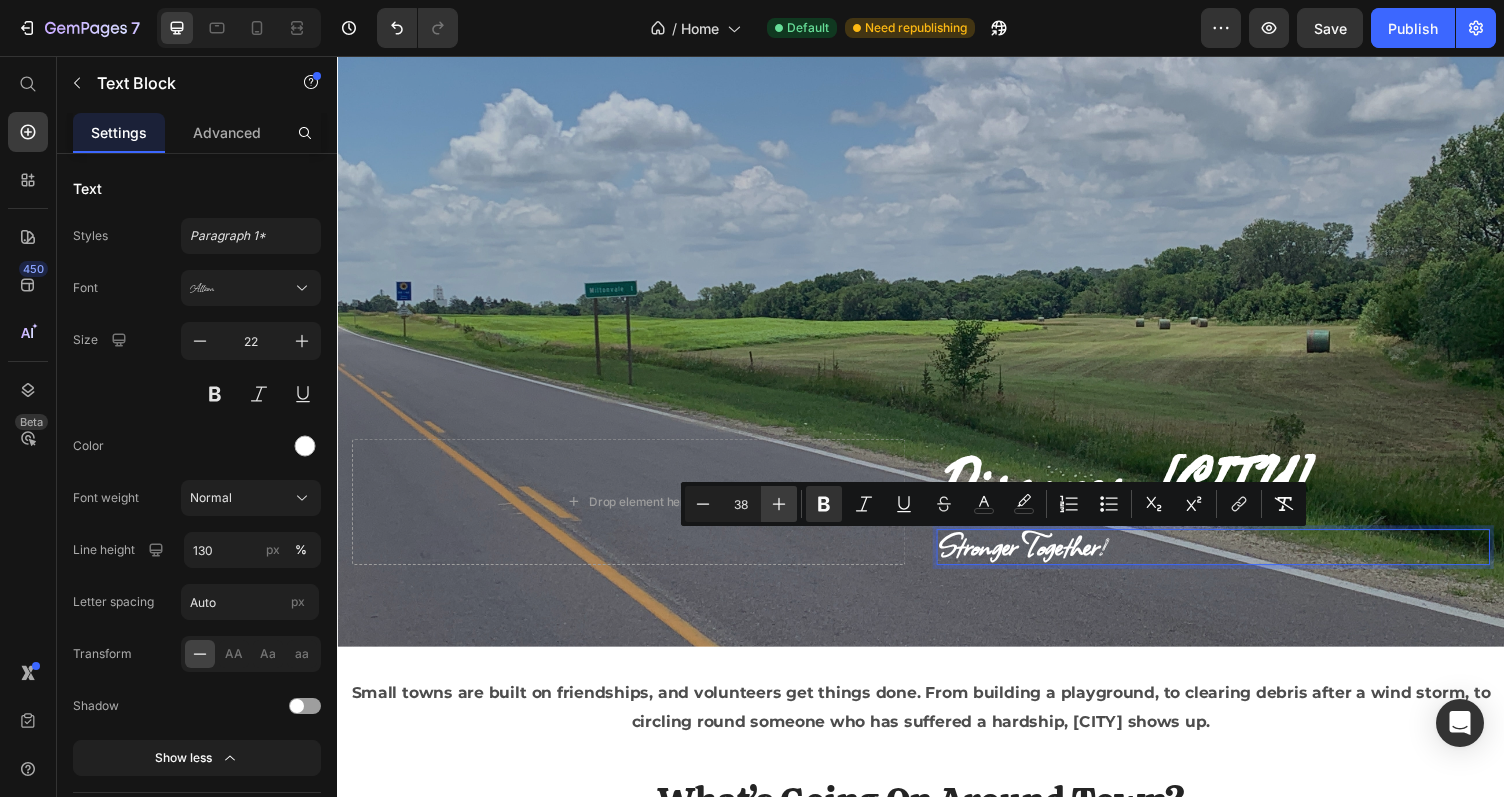 click 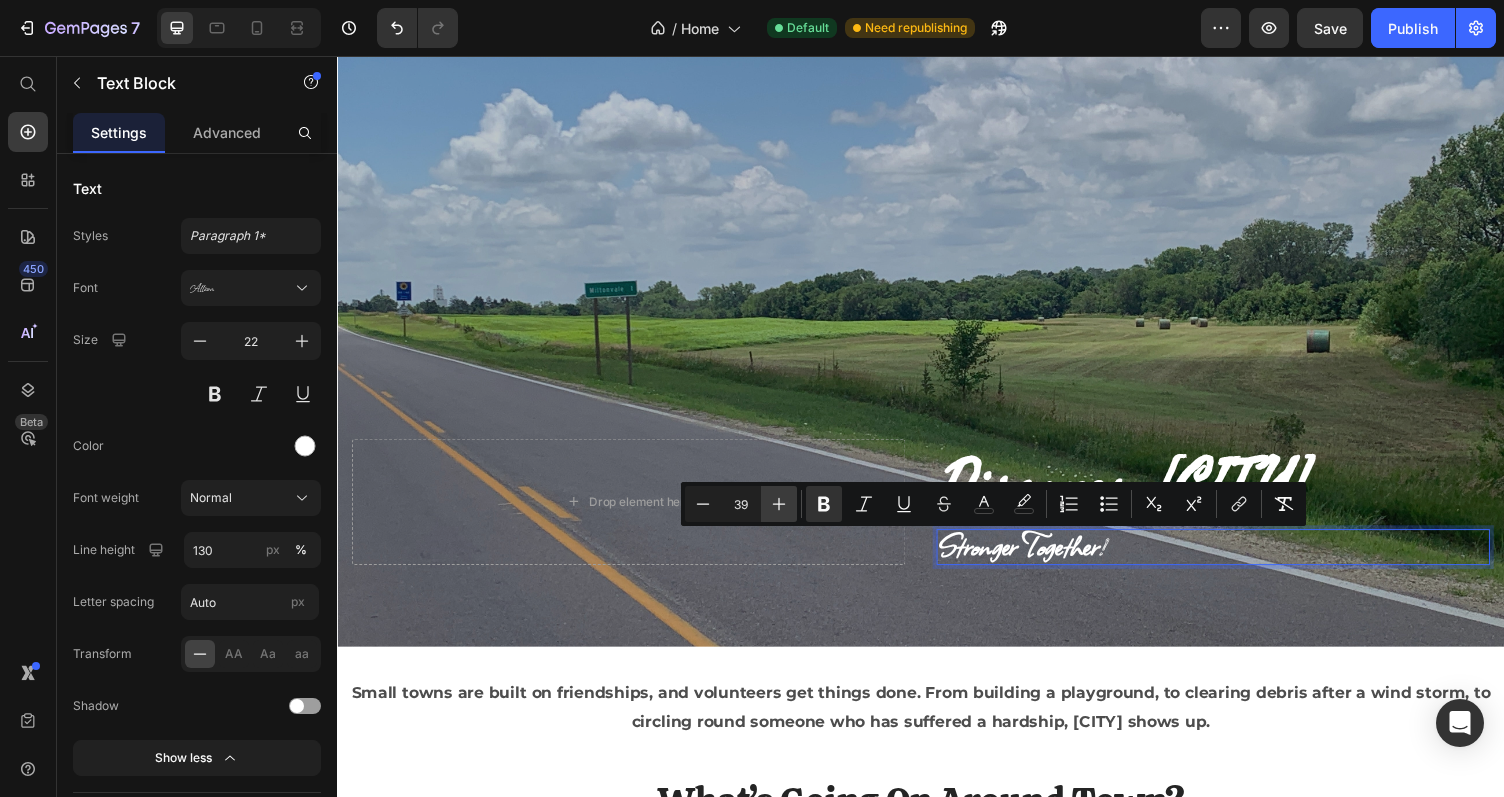 click 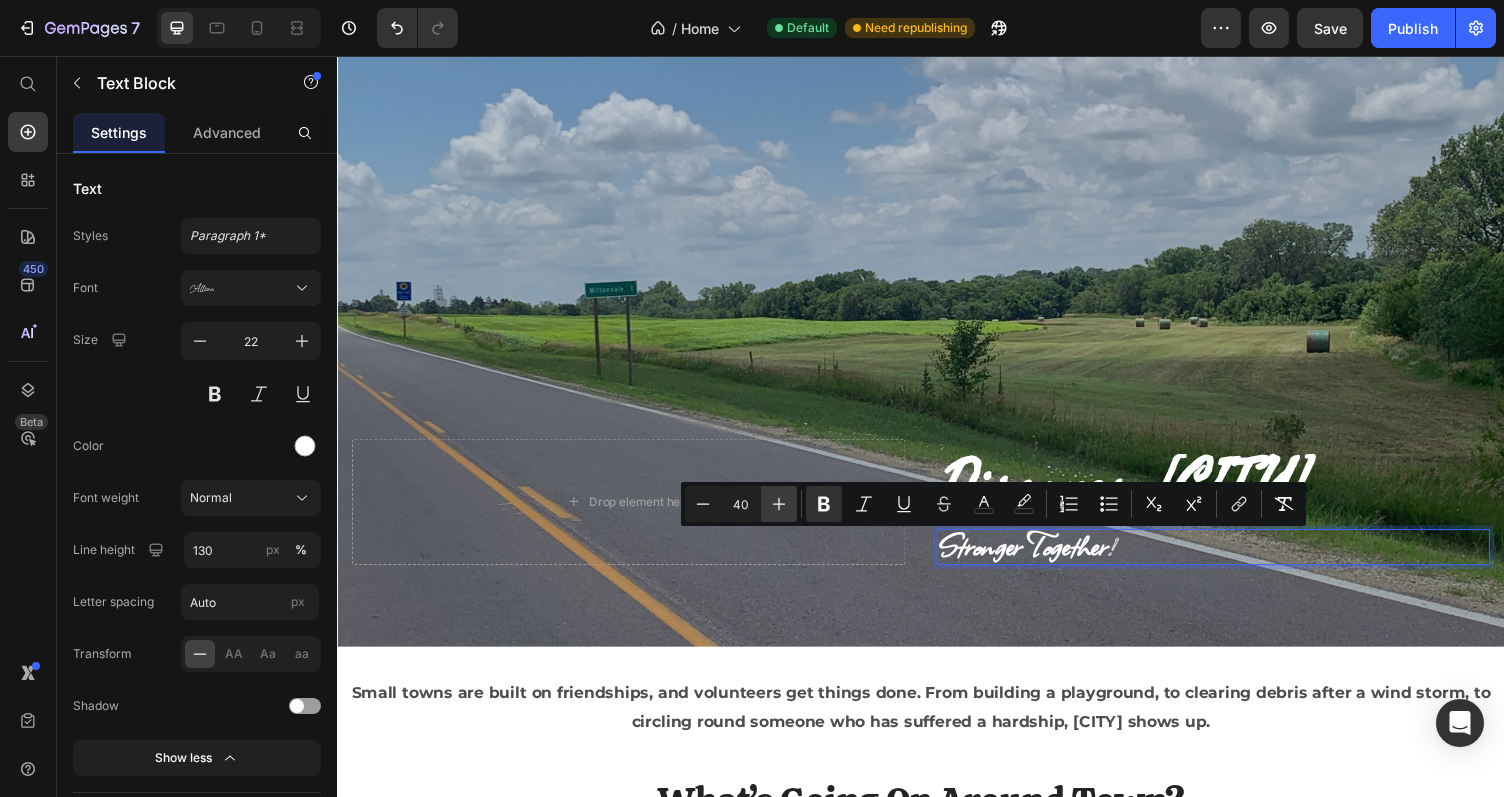 click 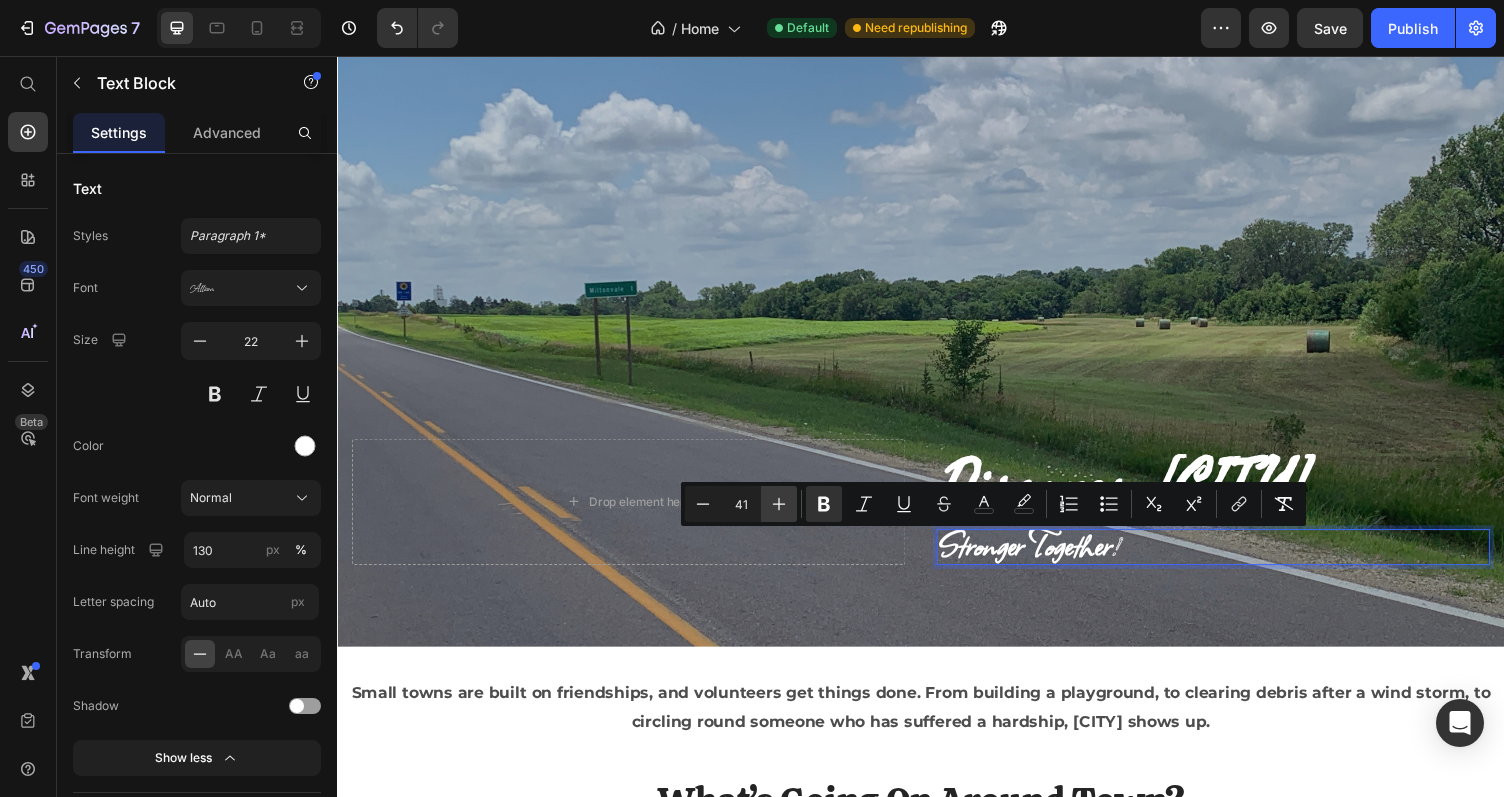 click 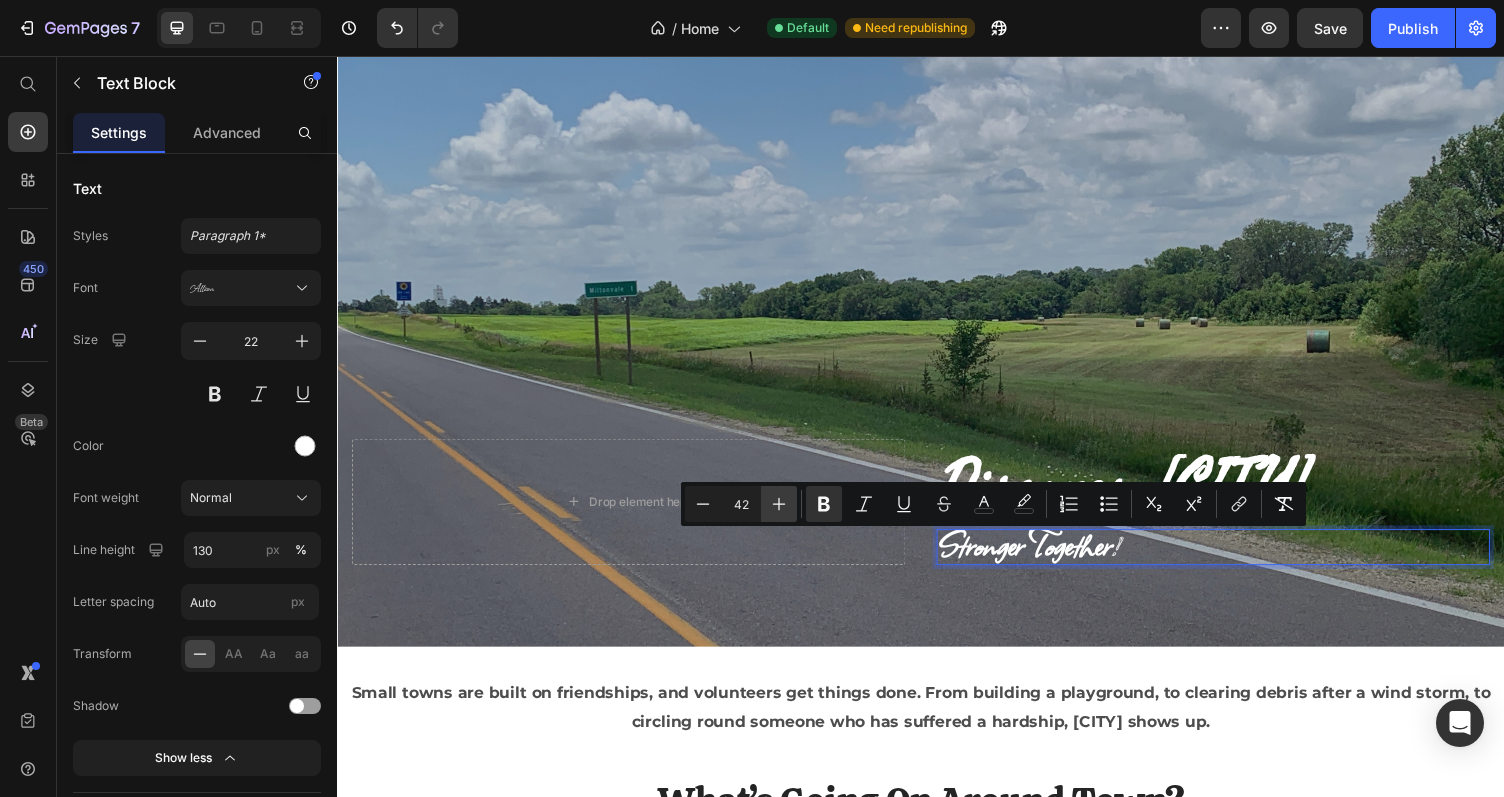 click 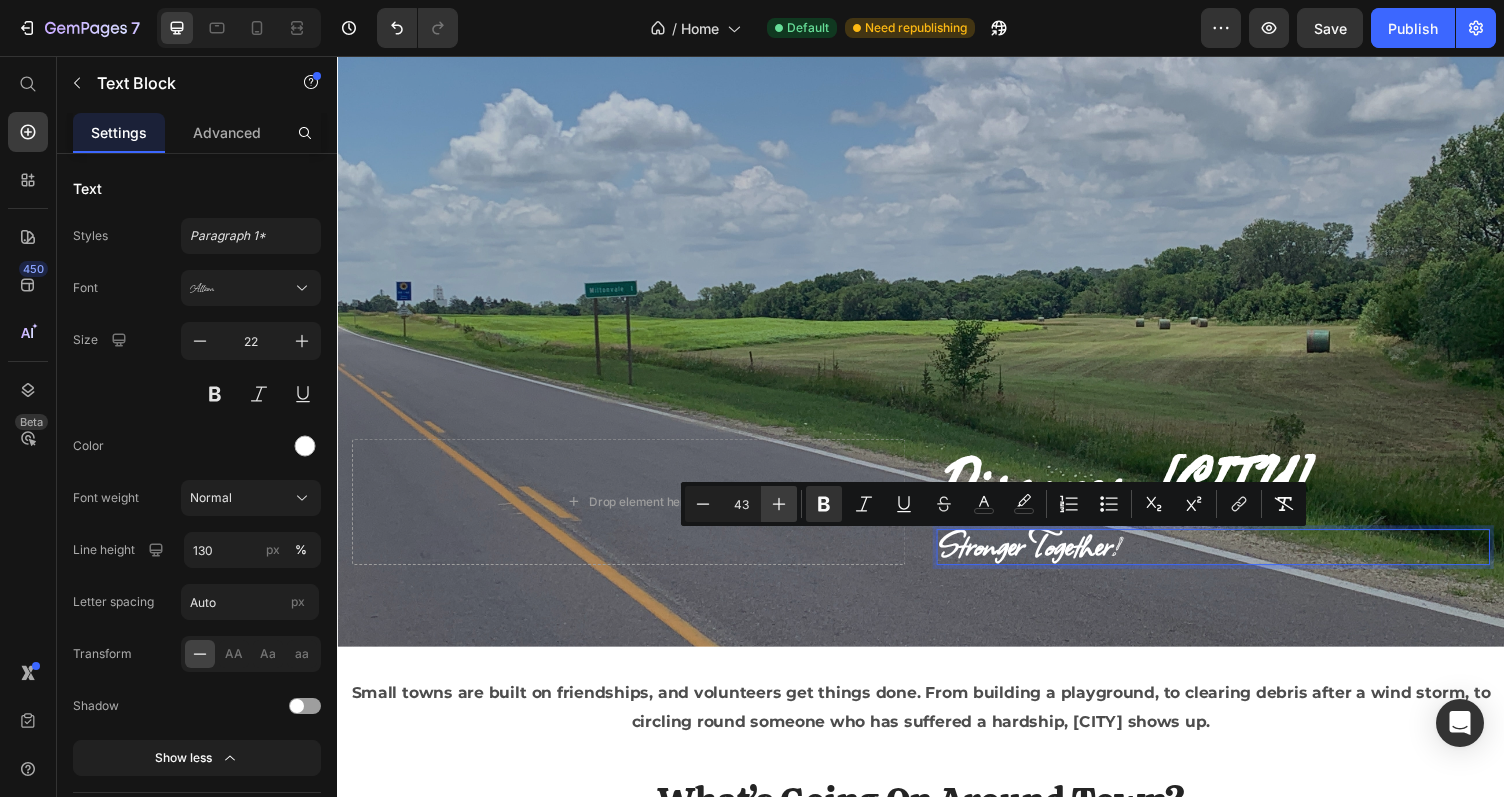click 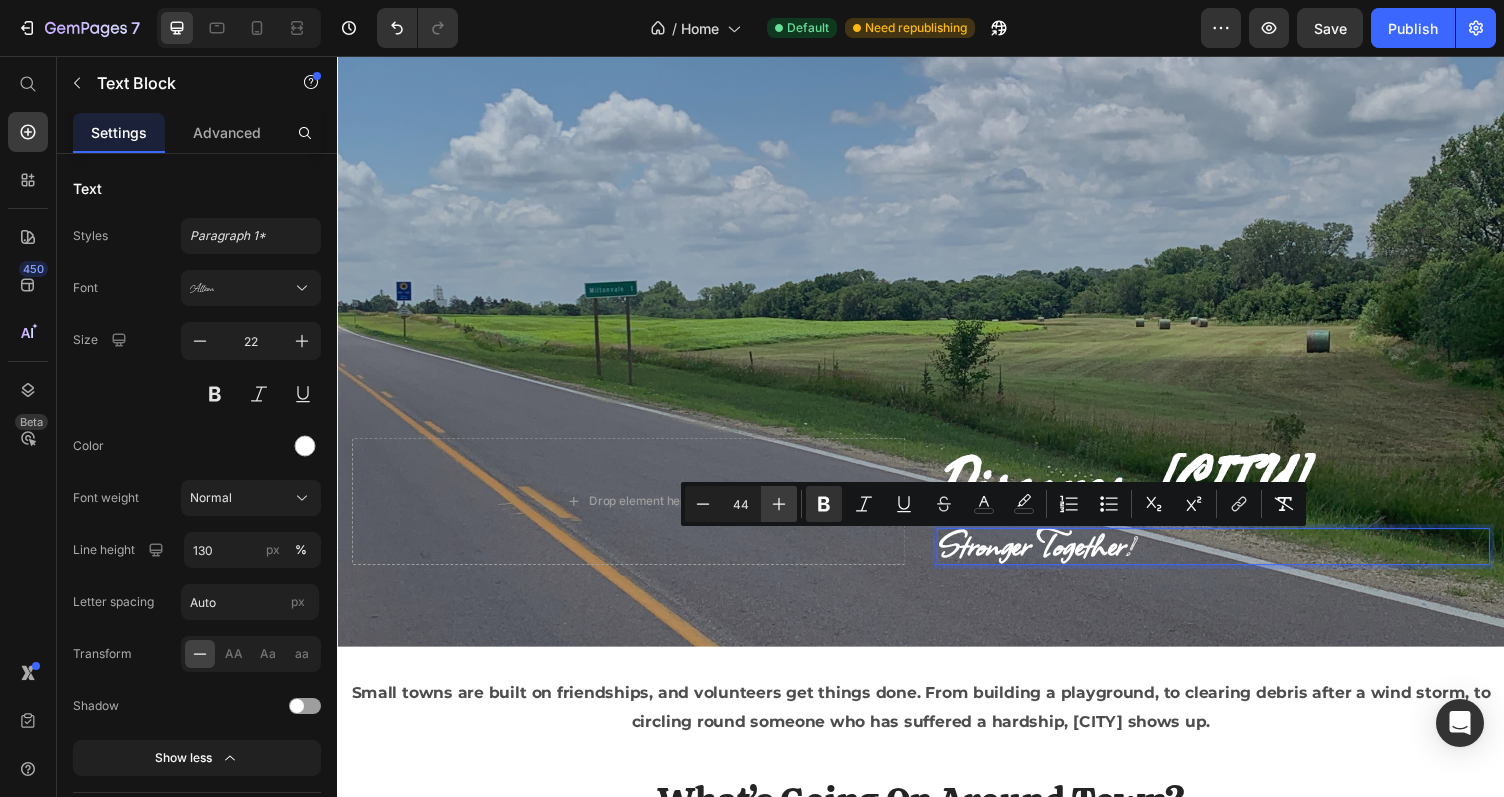 click 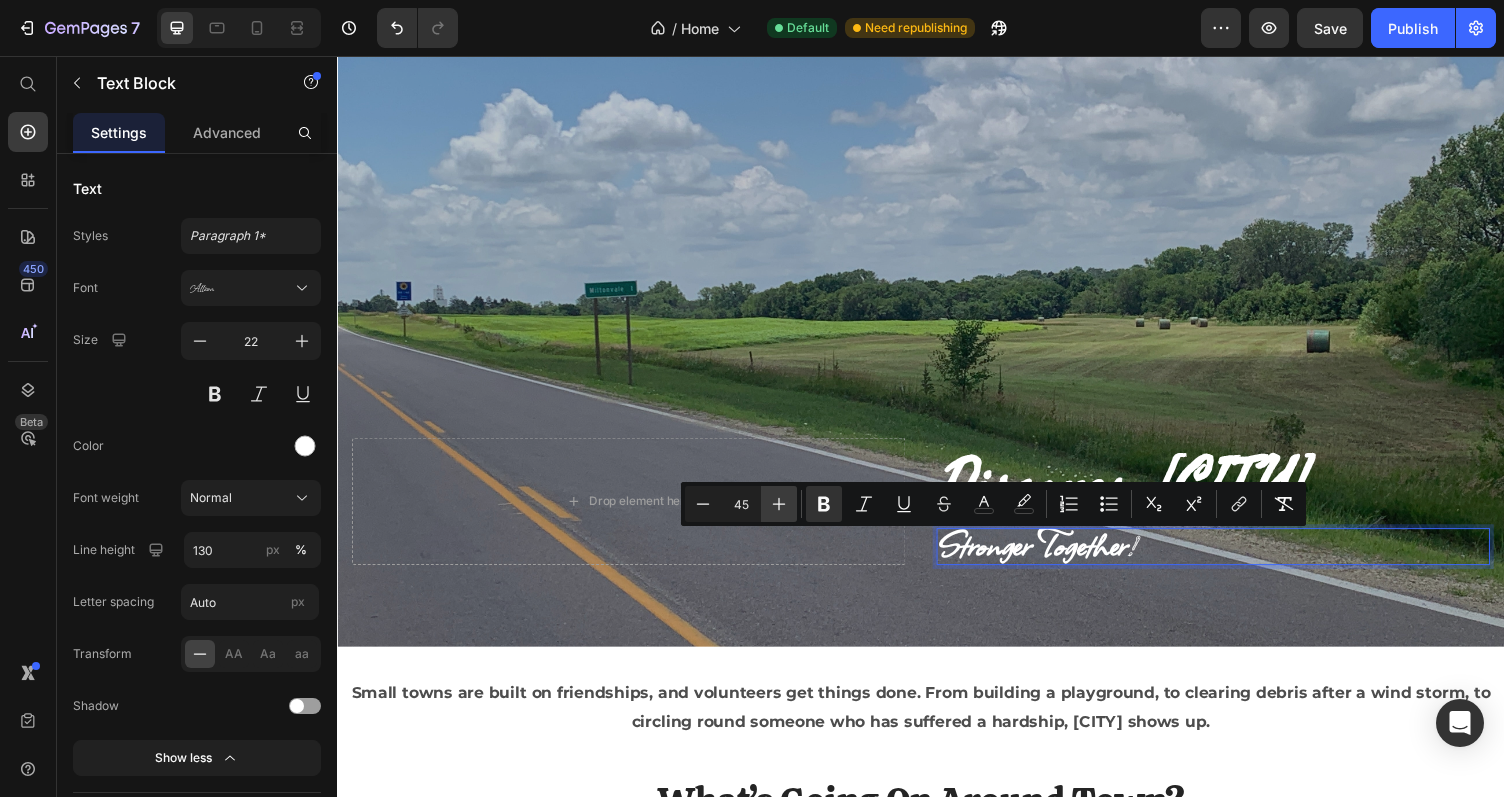 click 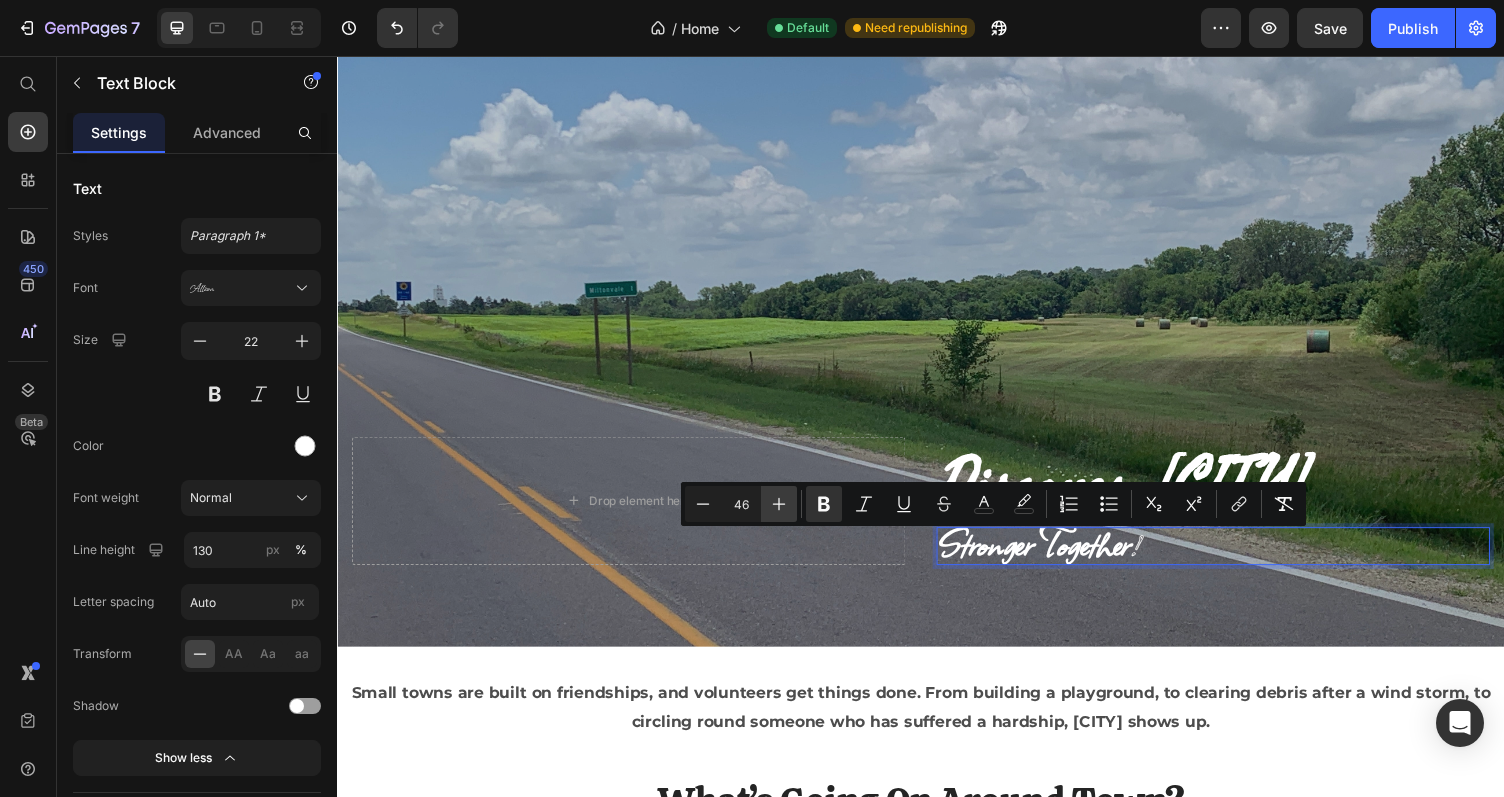 click 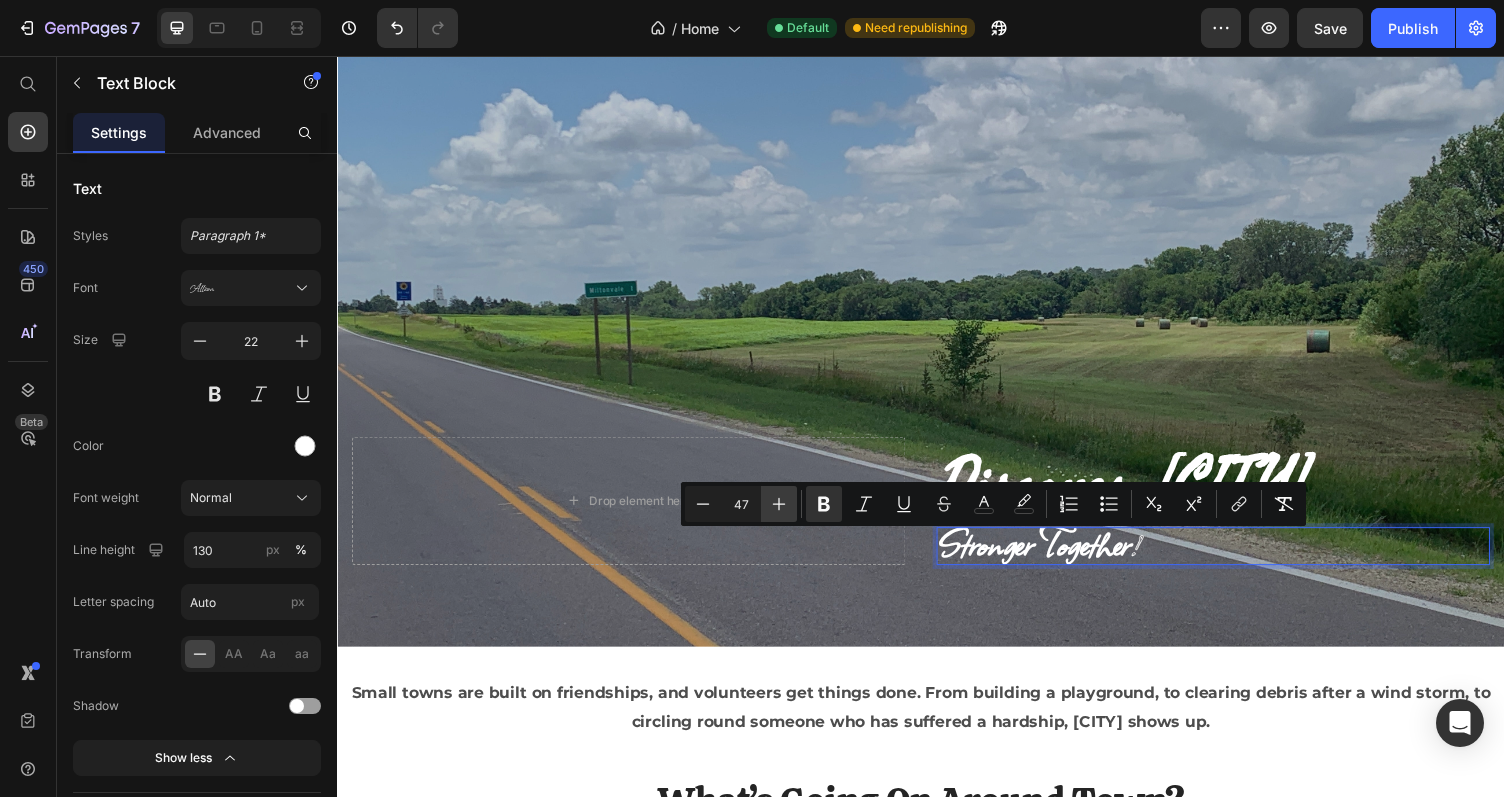 click 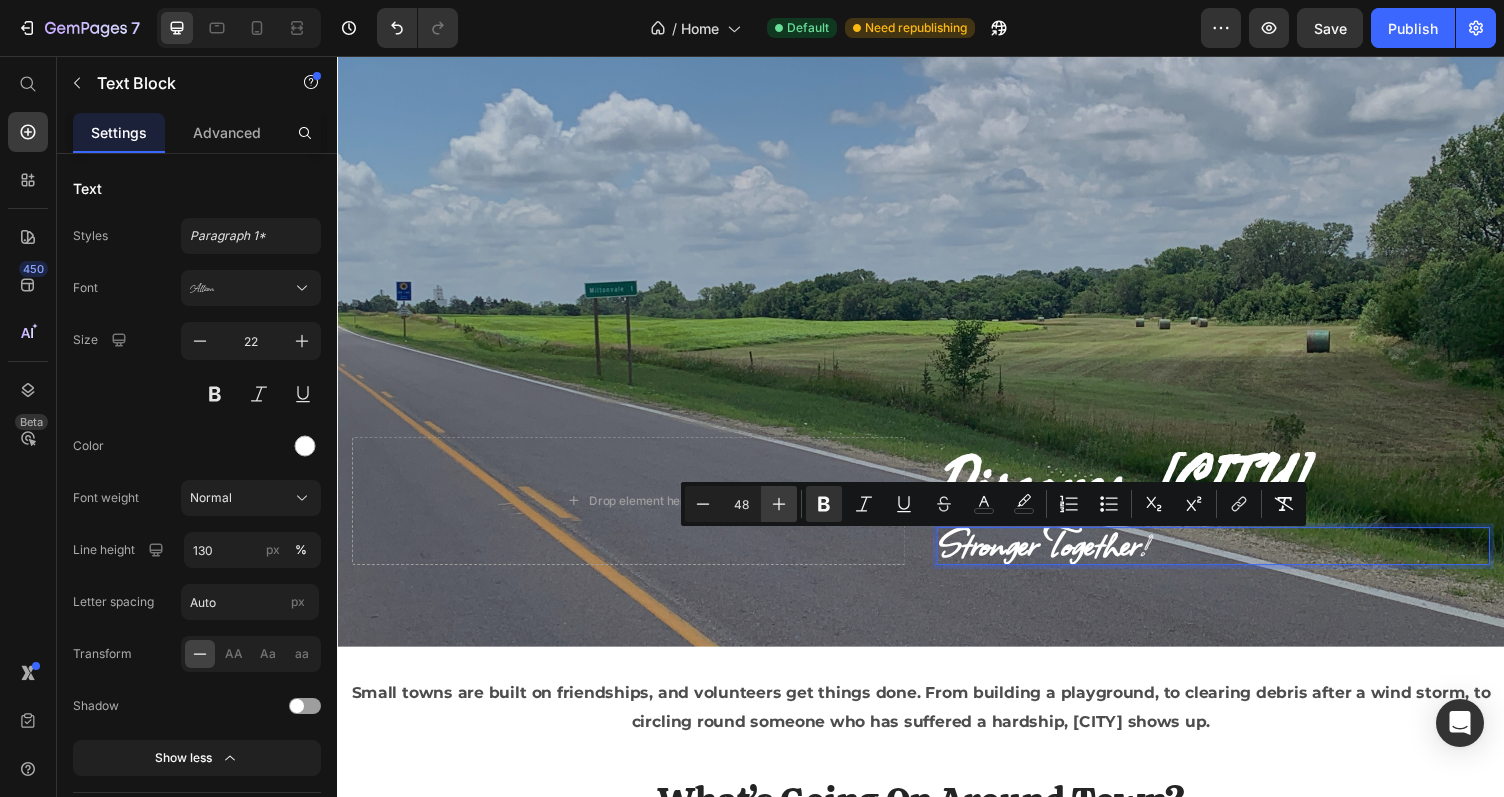 click 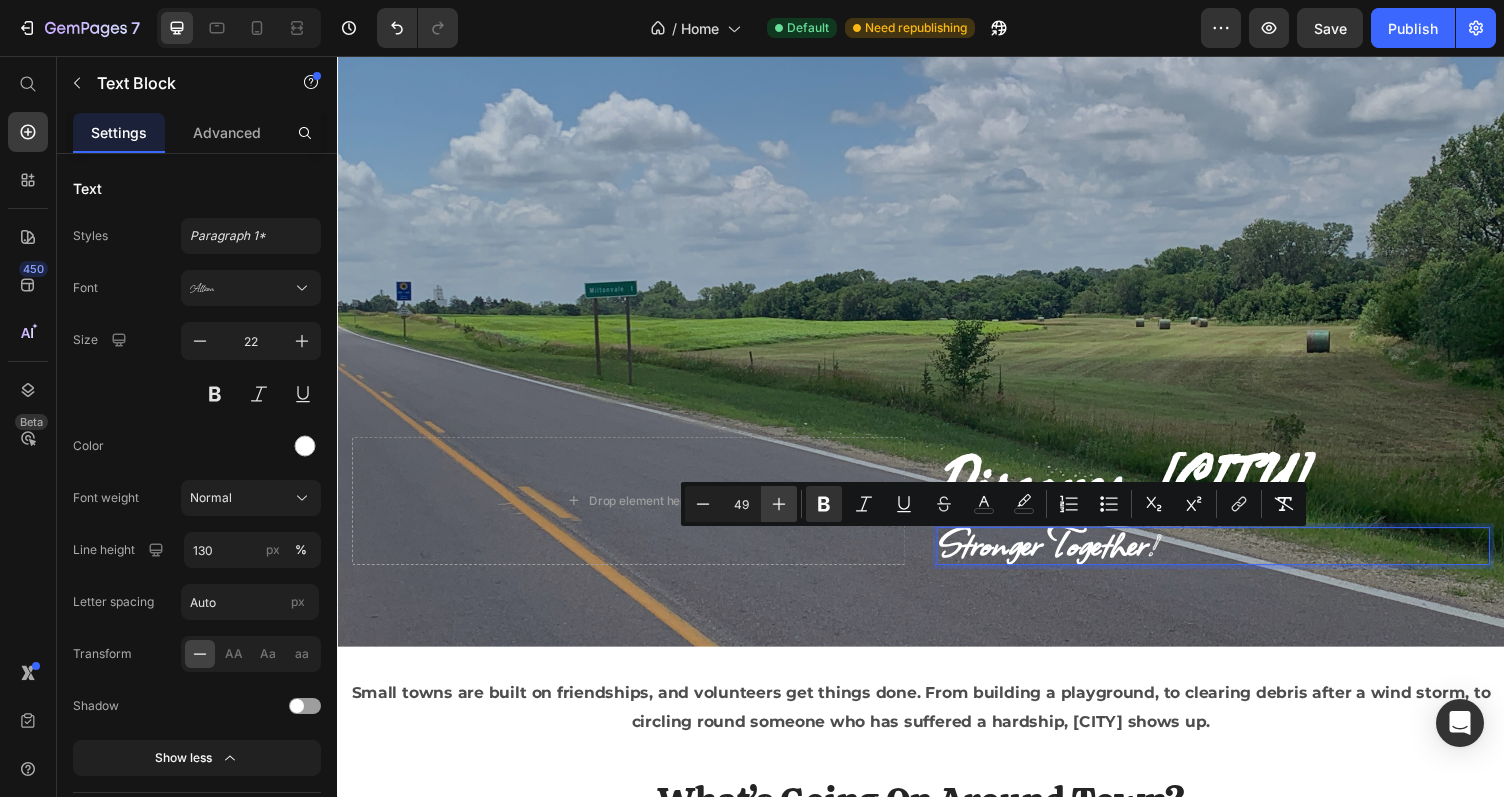 click 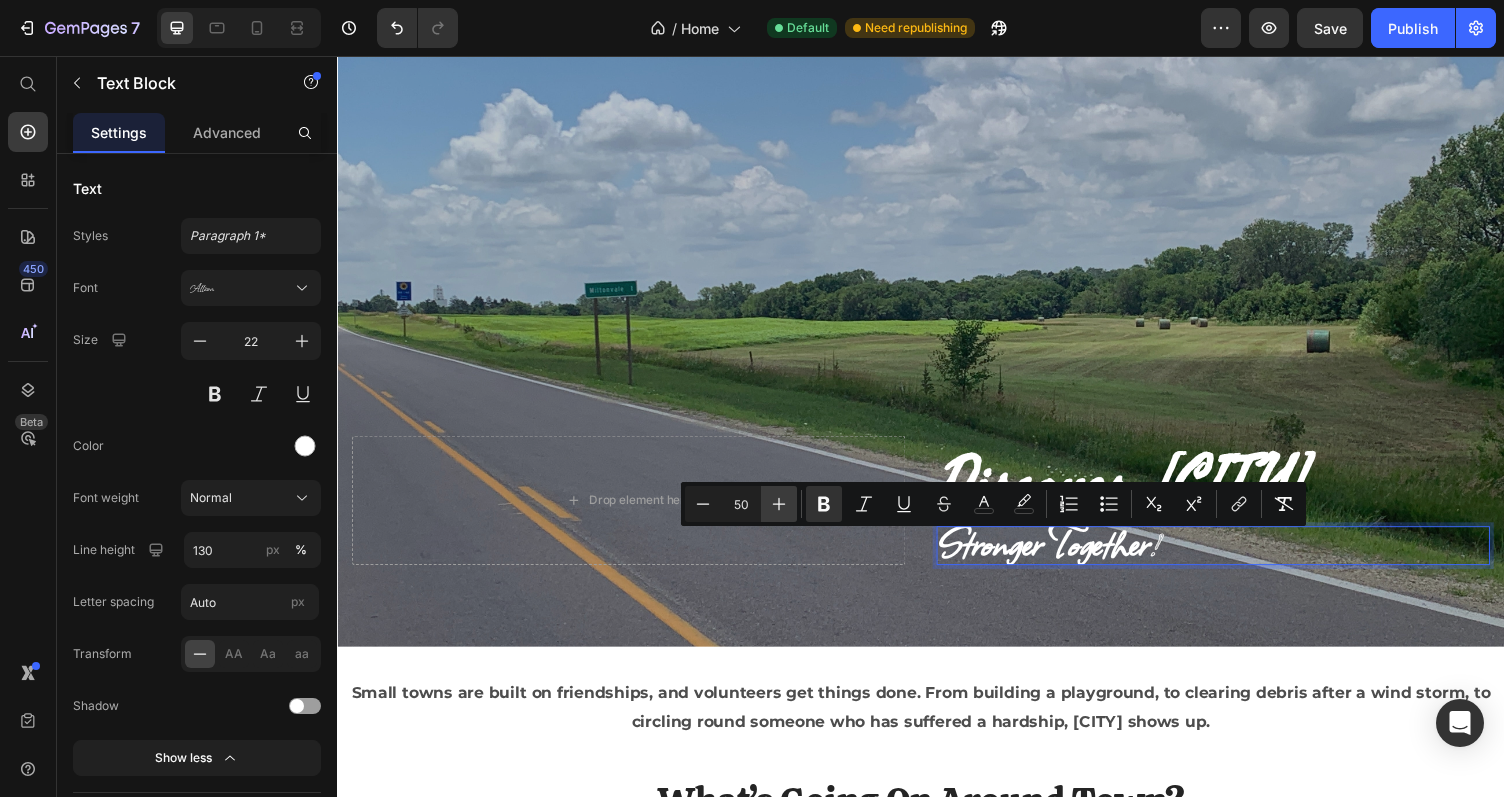 click 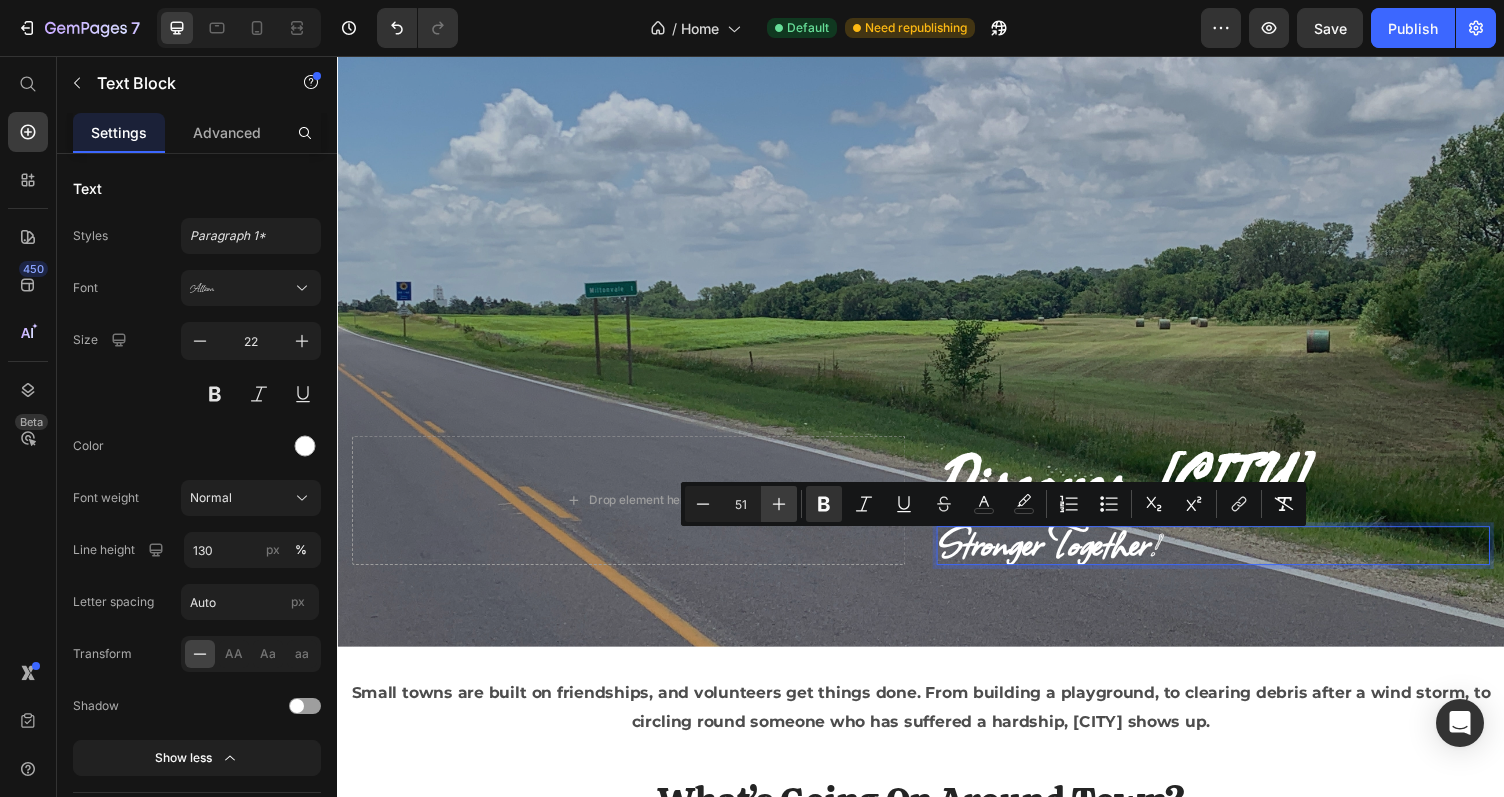 click 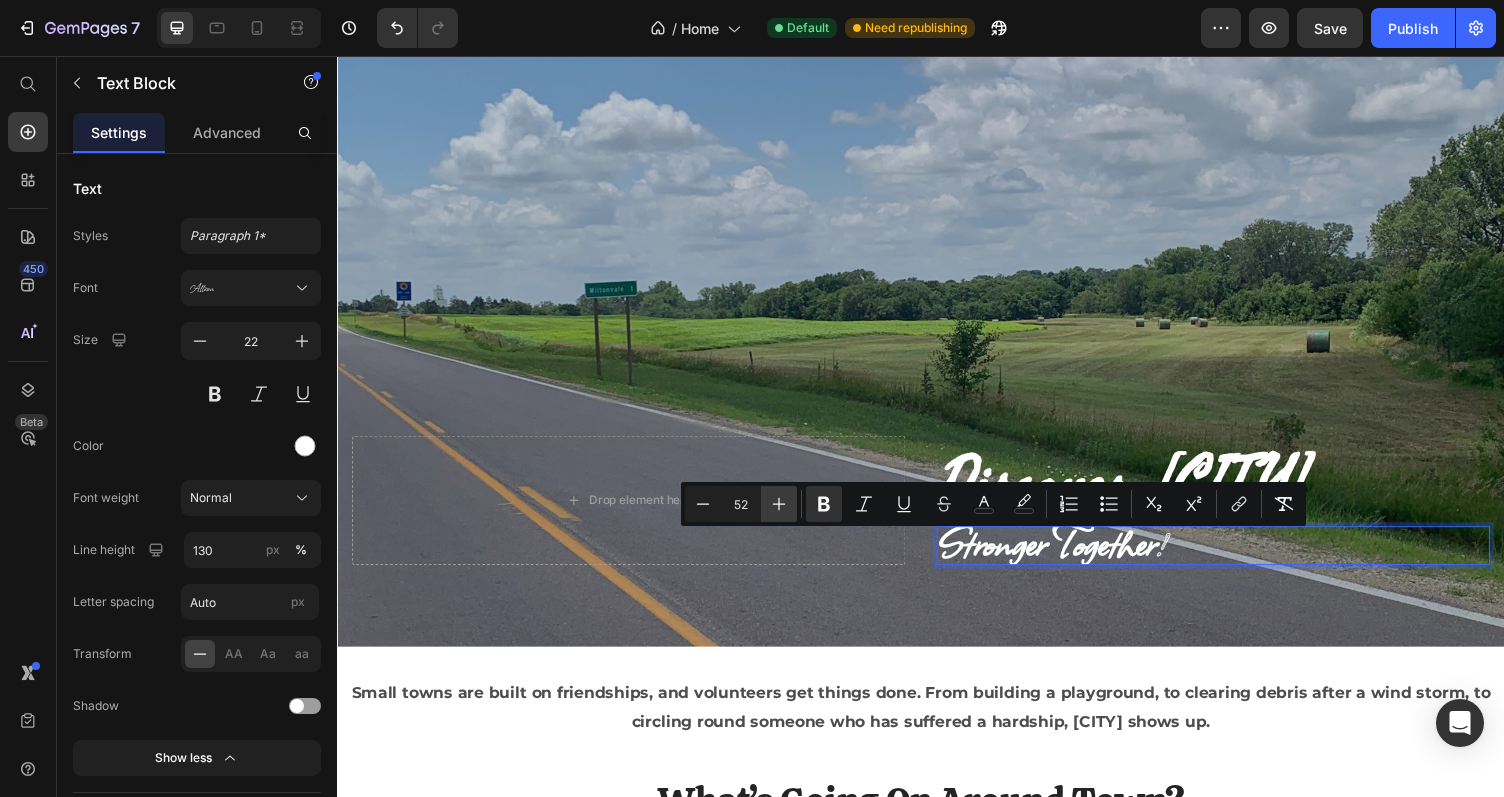 click 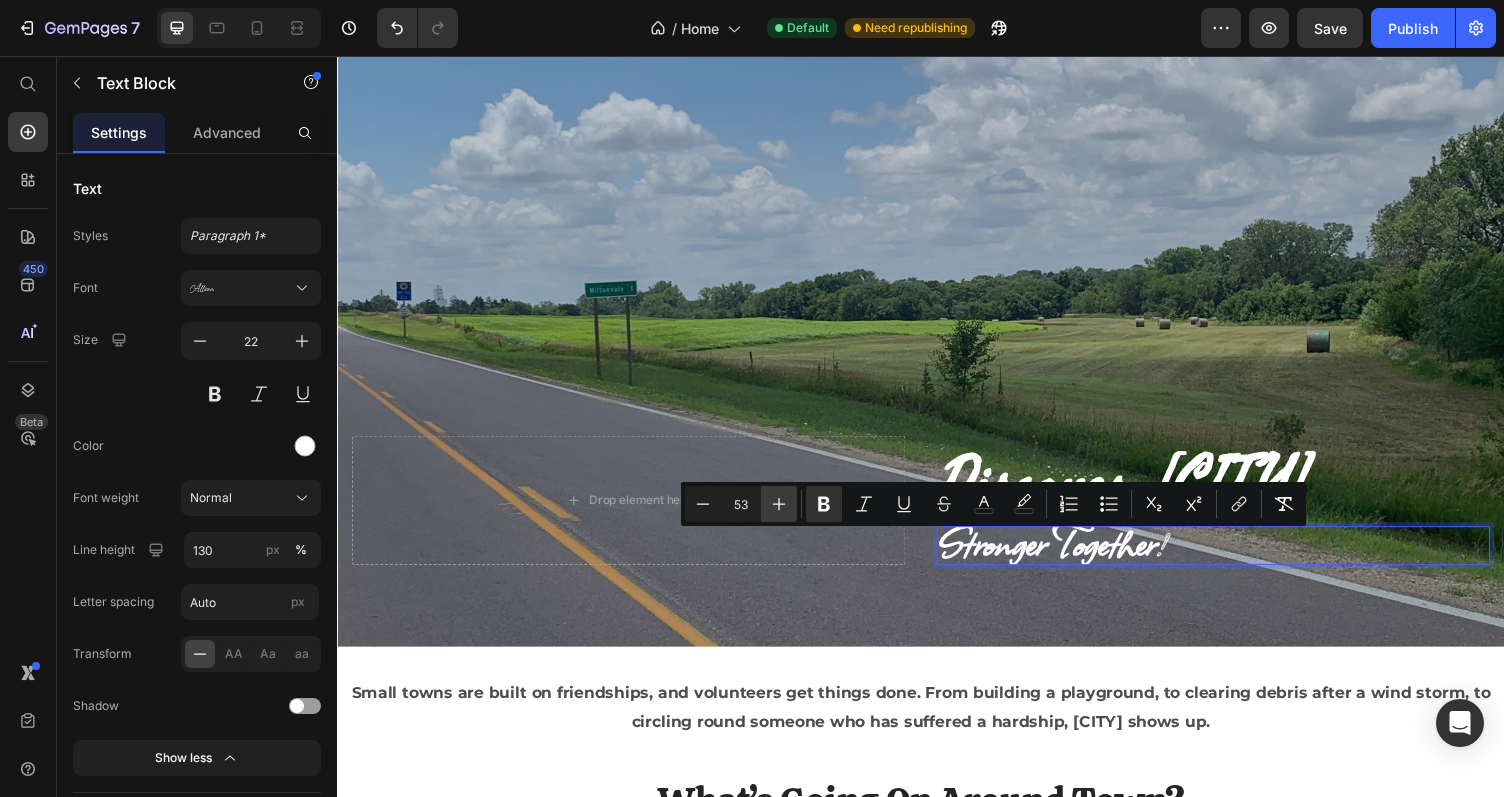 click 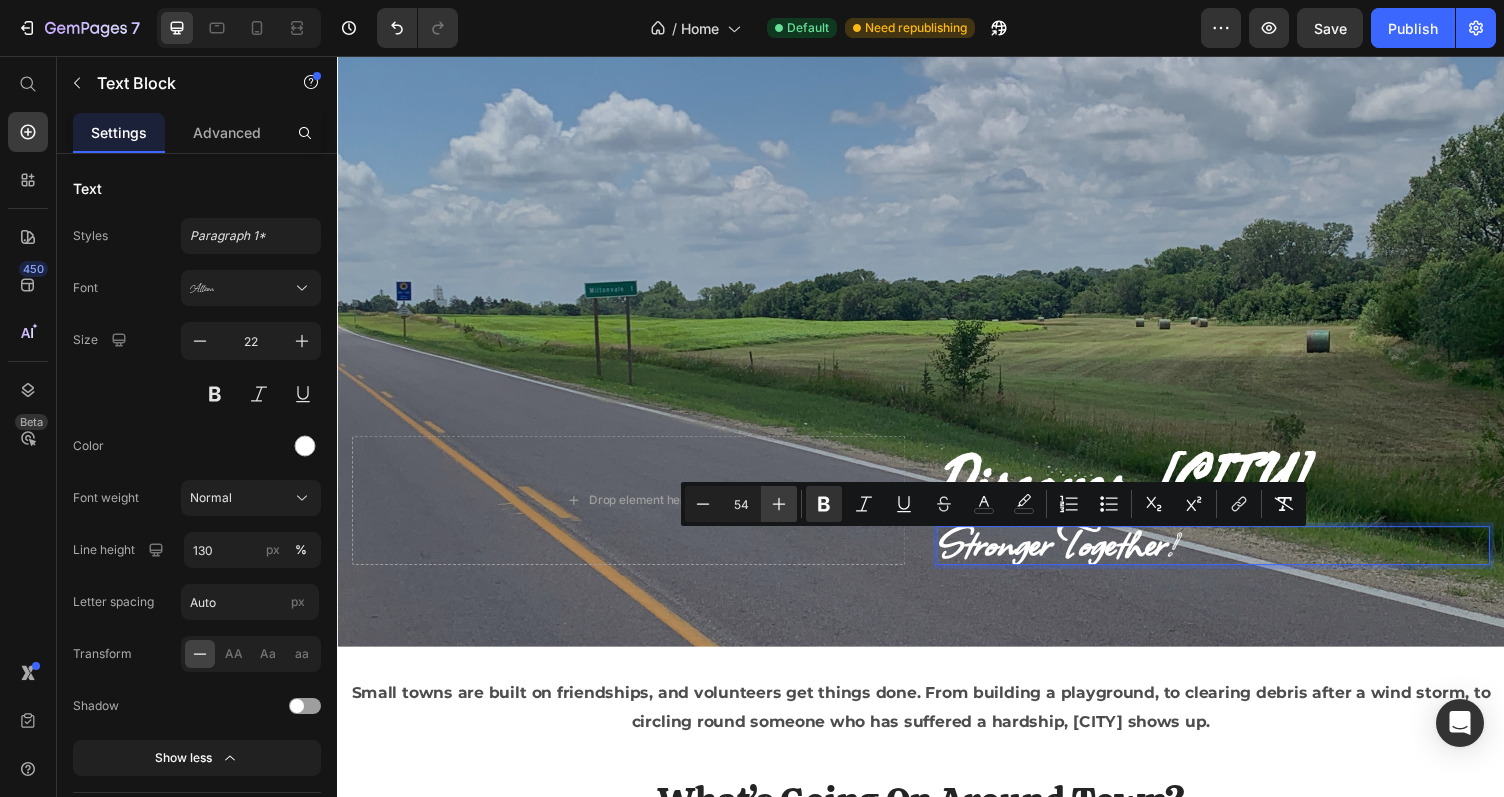 click 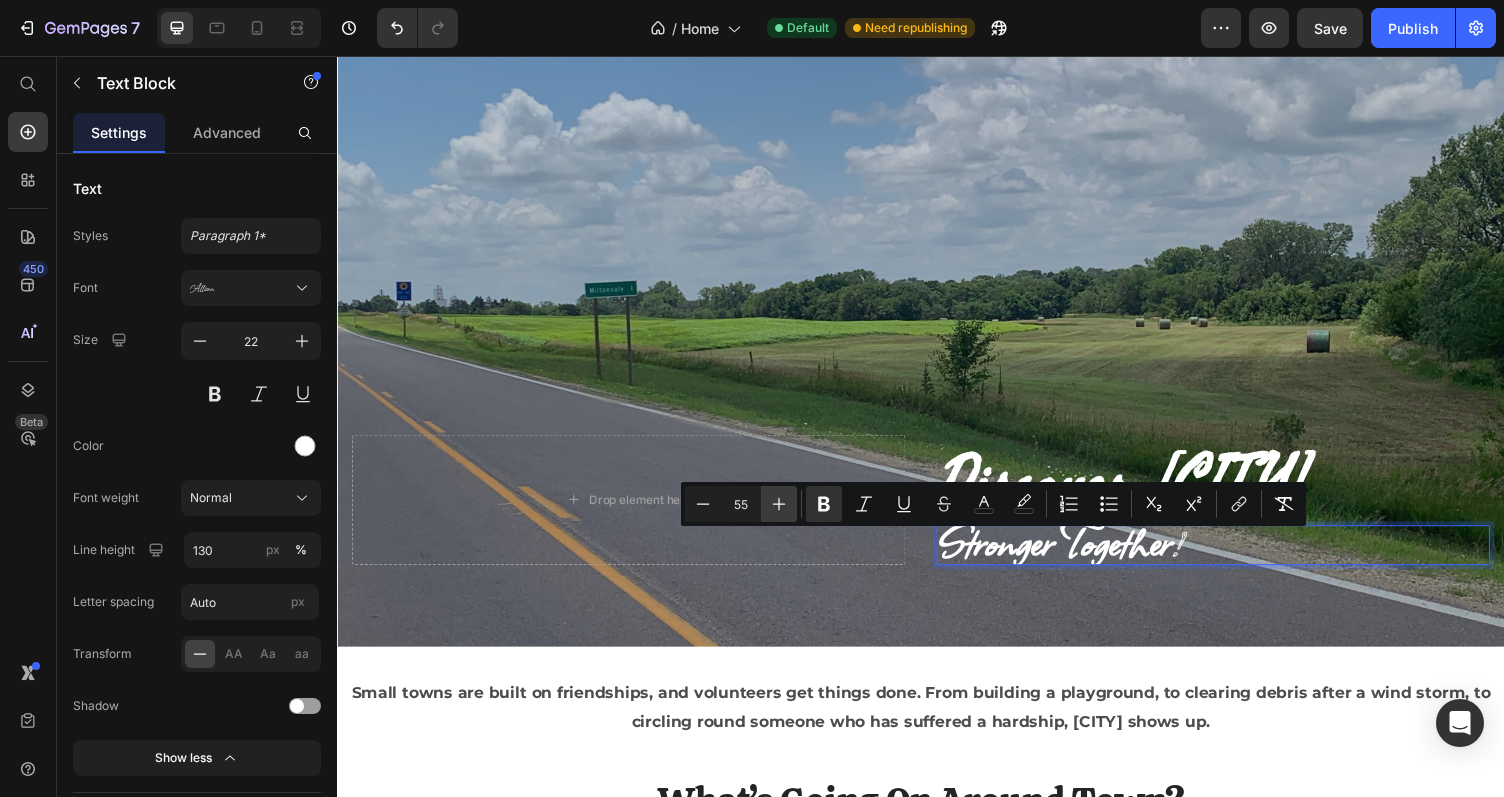 click 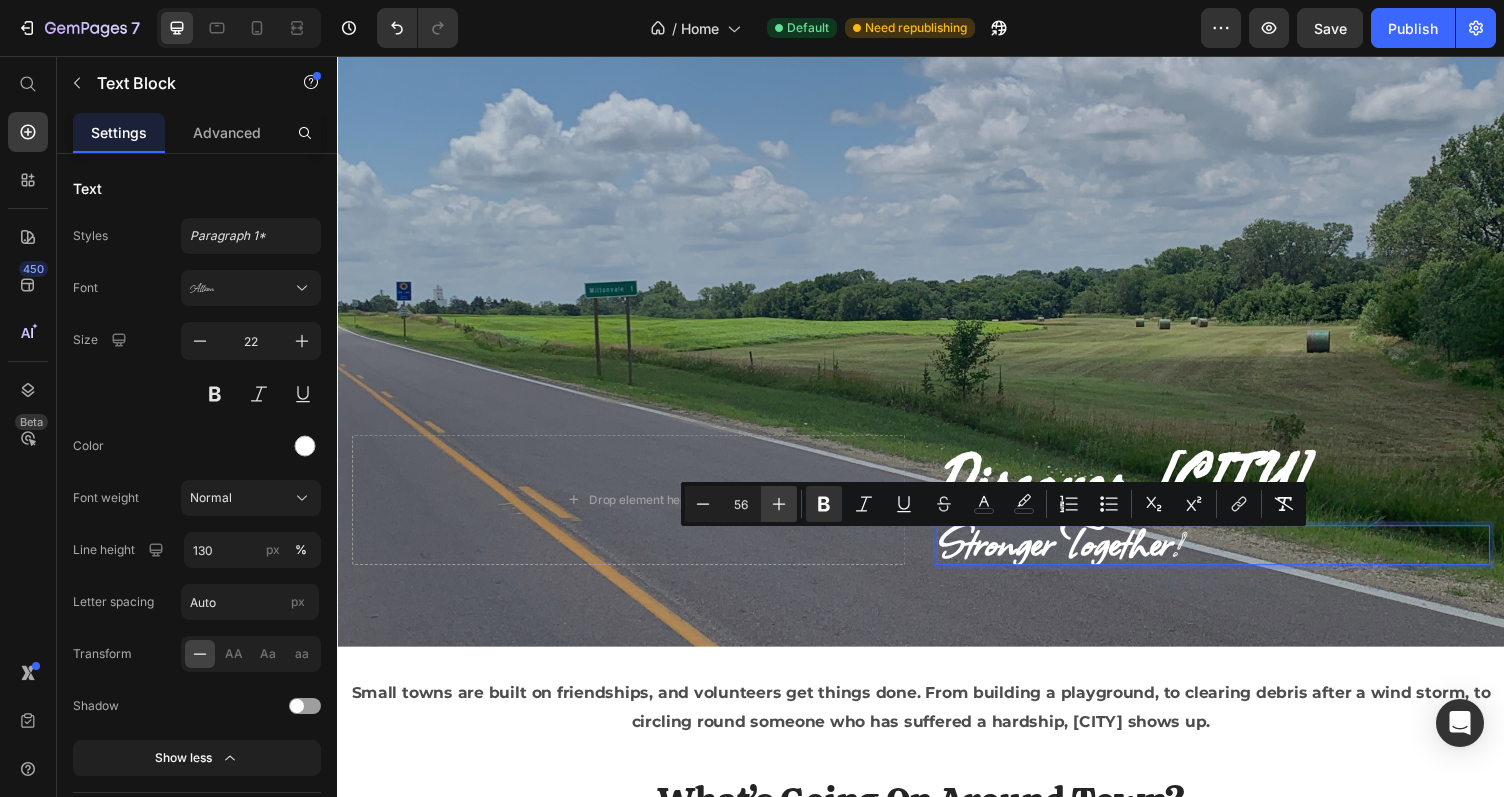 click 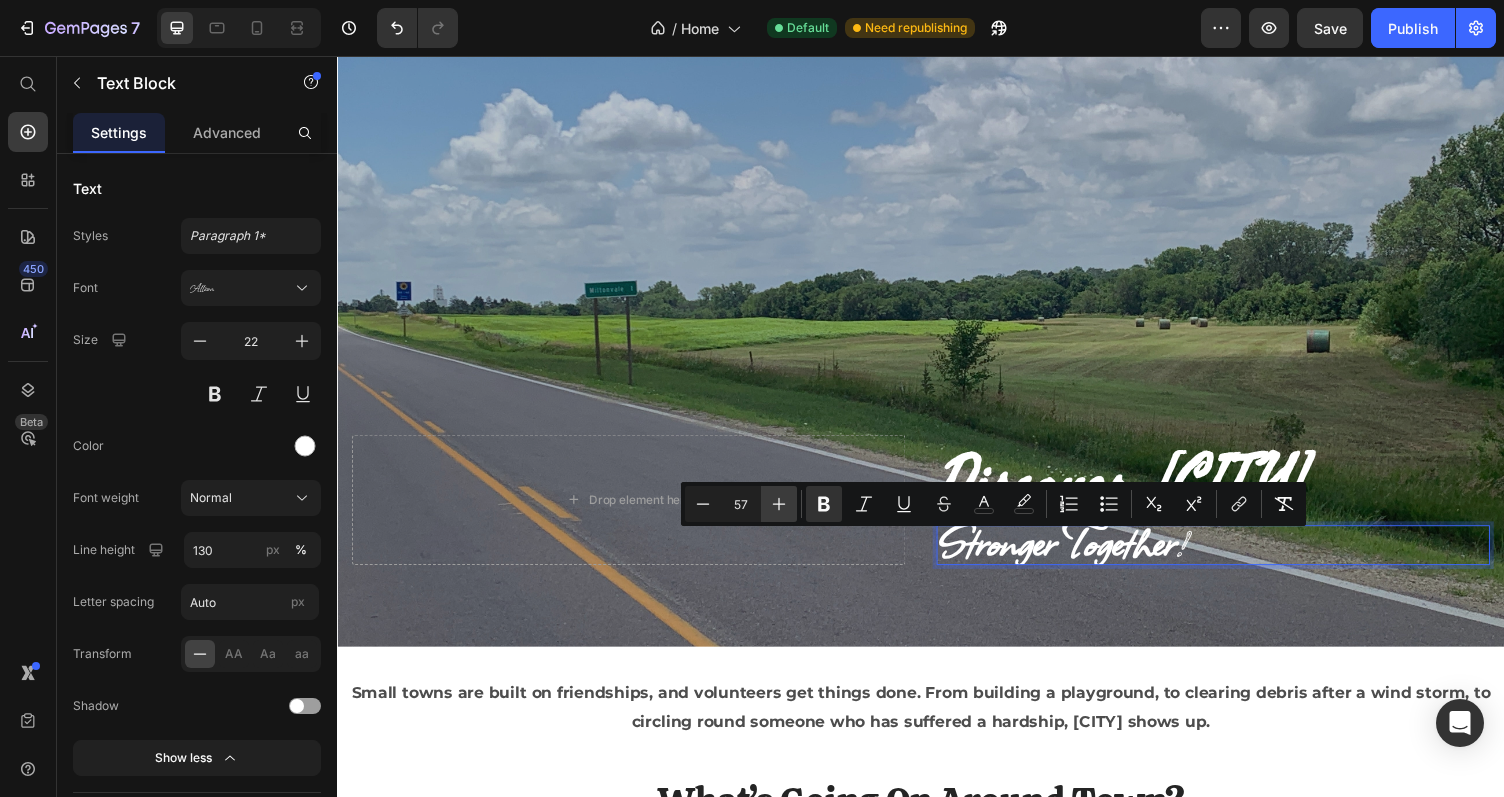 click 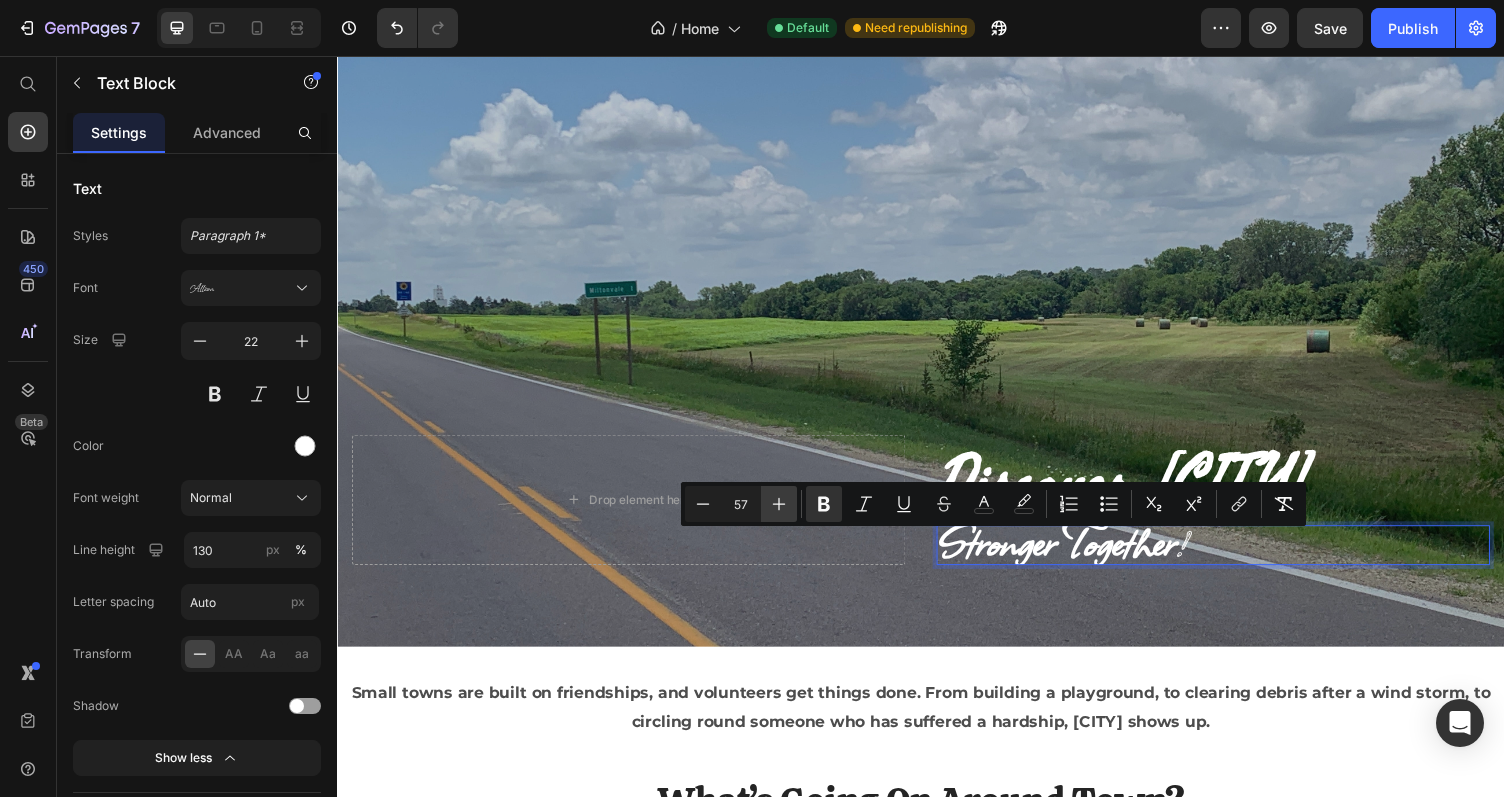type on "58" 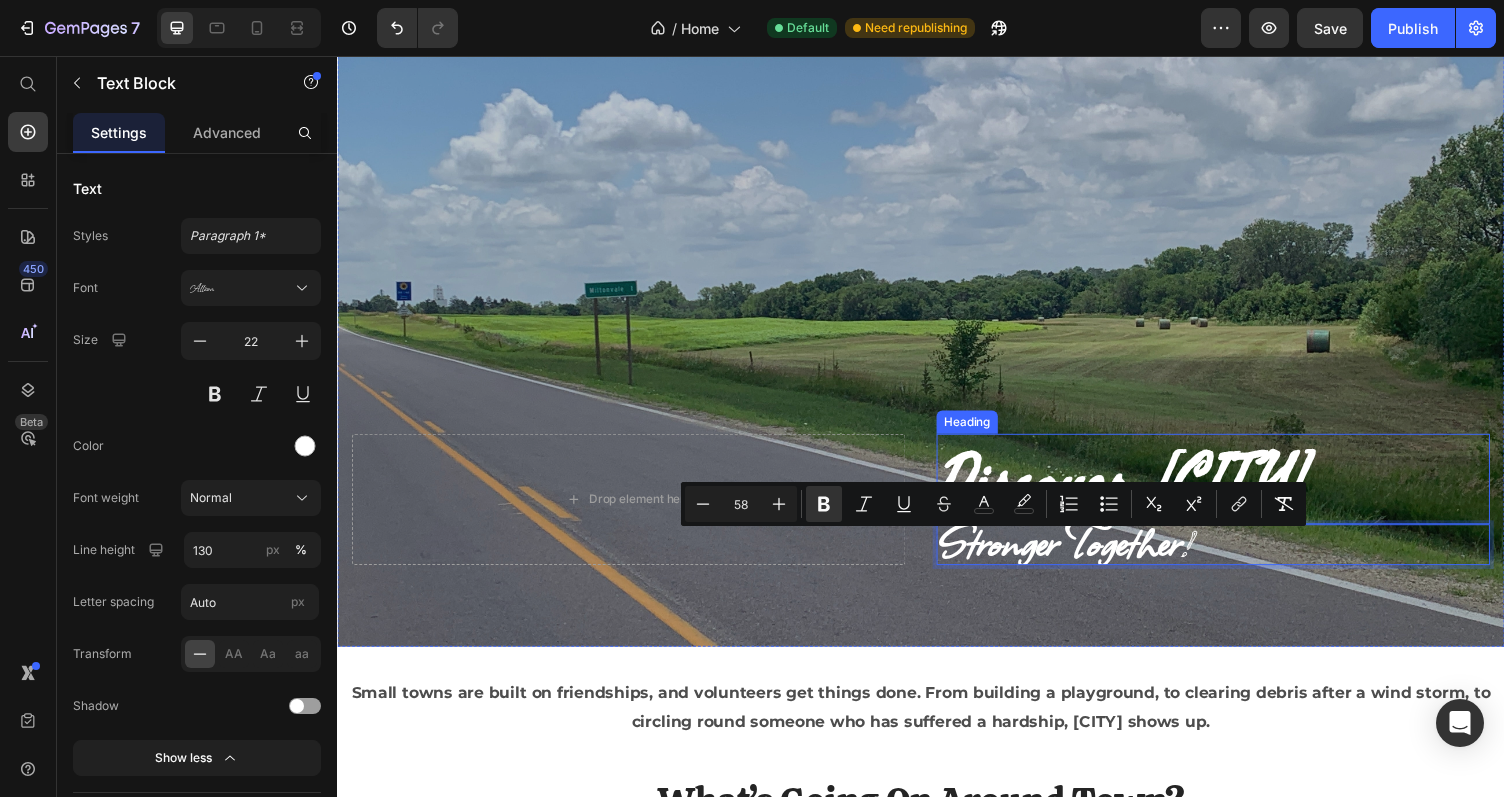 click on "Discover Miltonvale" at bounding box center [1144, 490] 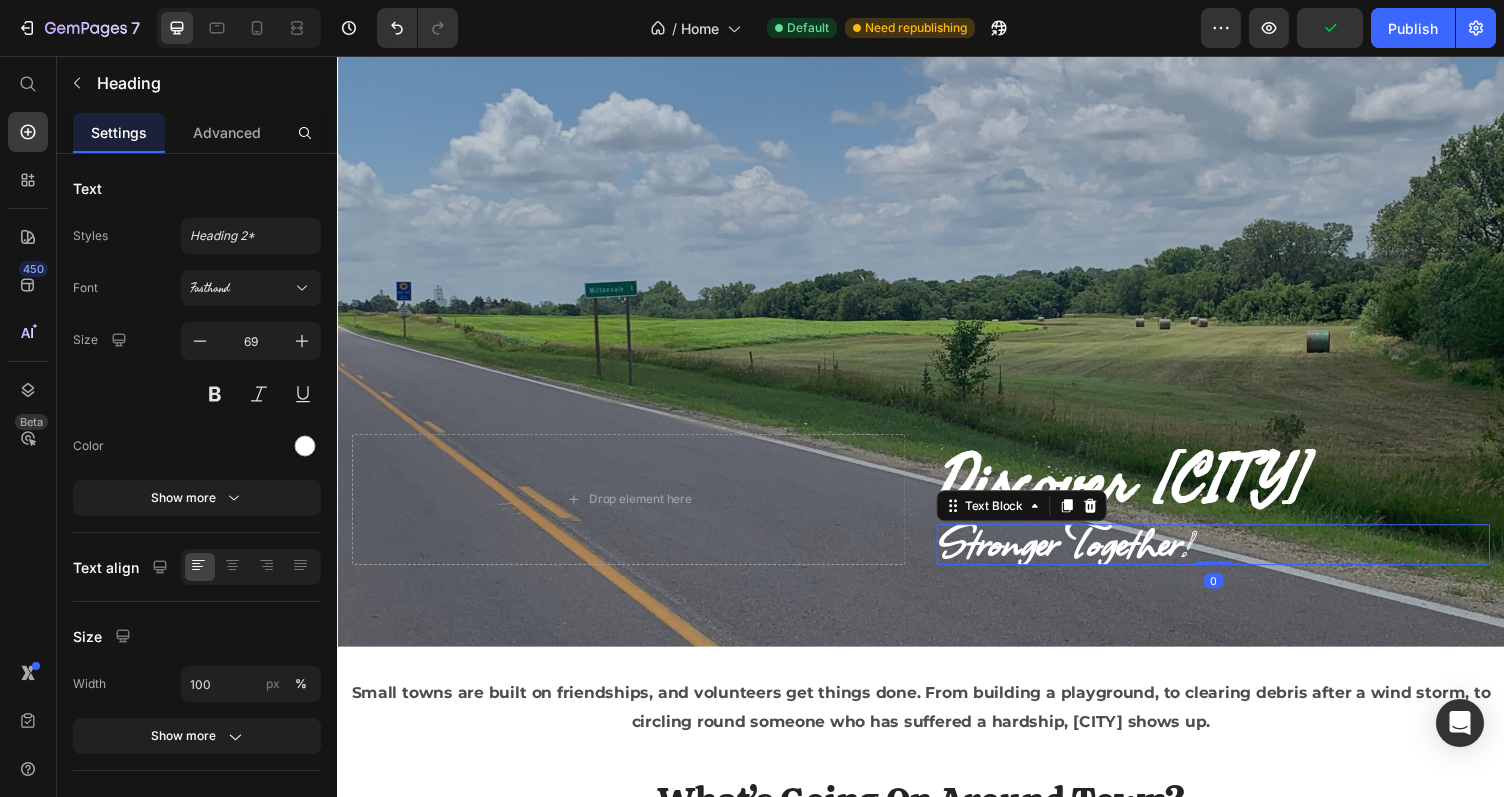 click on "Stronger Together!" at bounding box center (1237, 558) 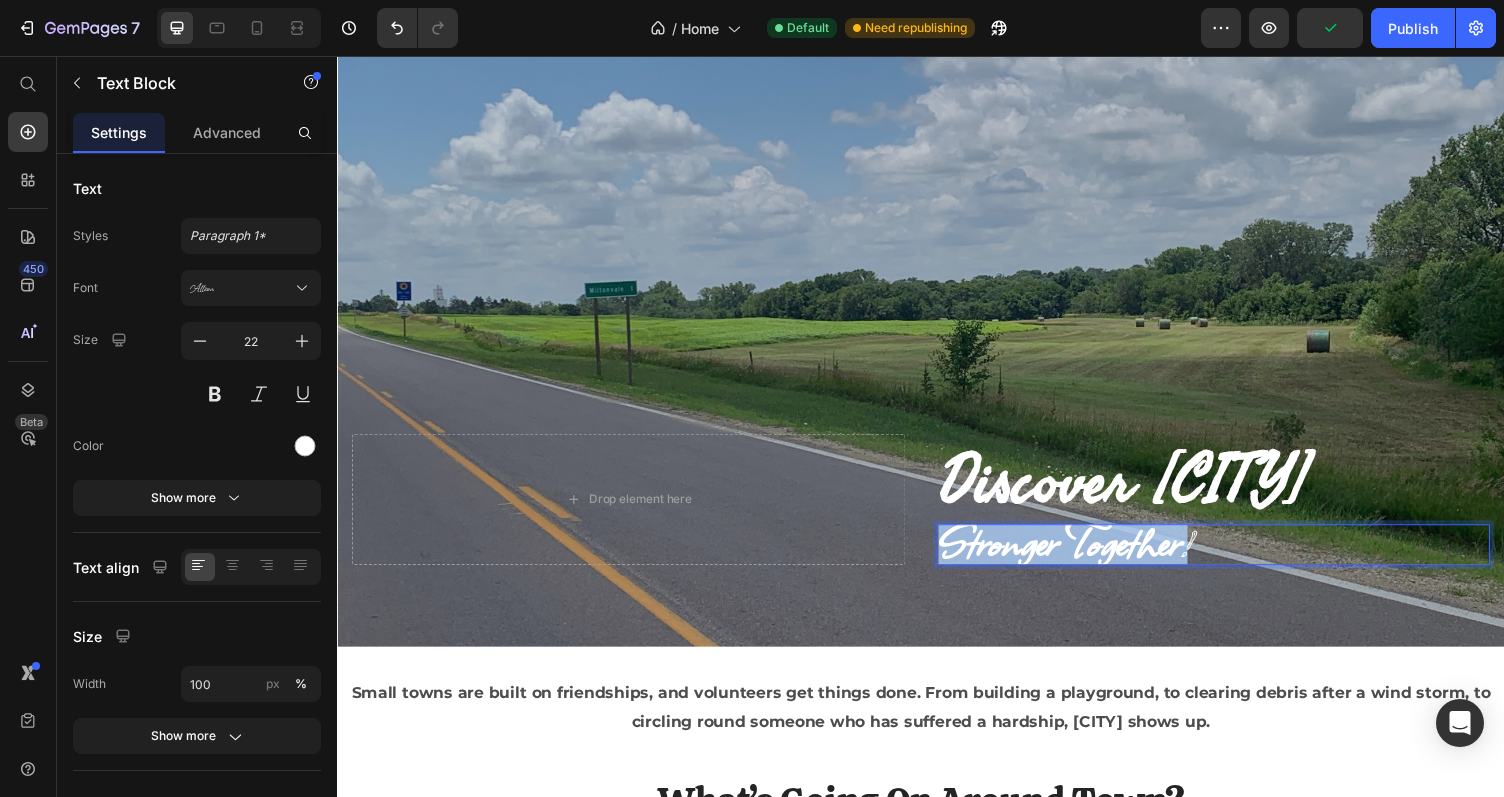 click on "Stronger Together!" at bounding box center (1237, 558) 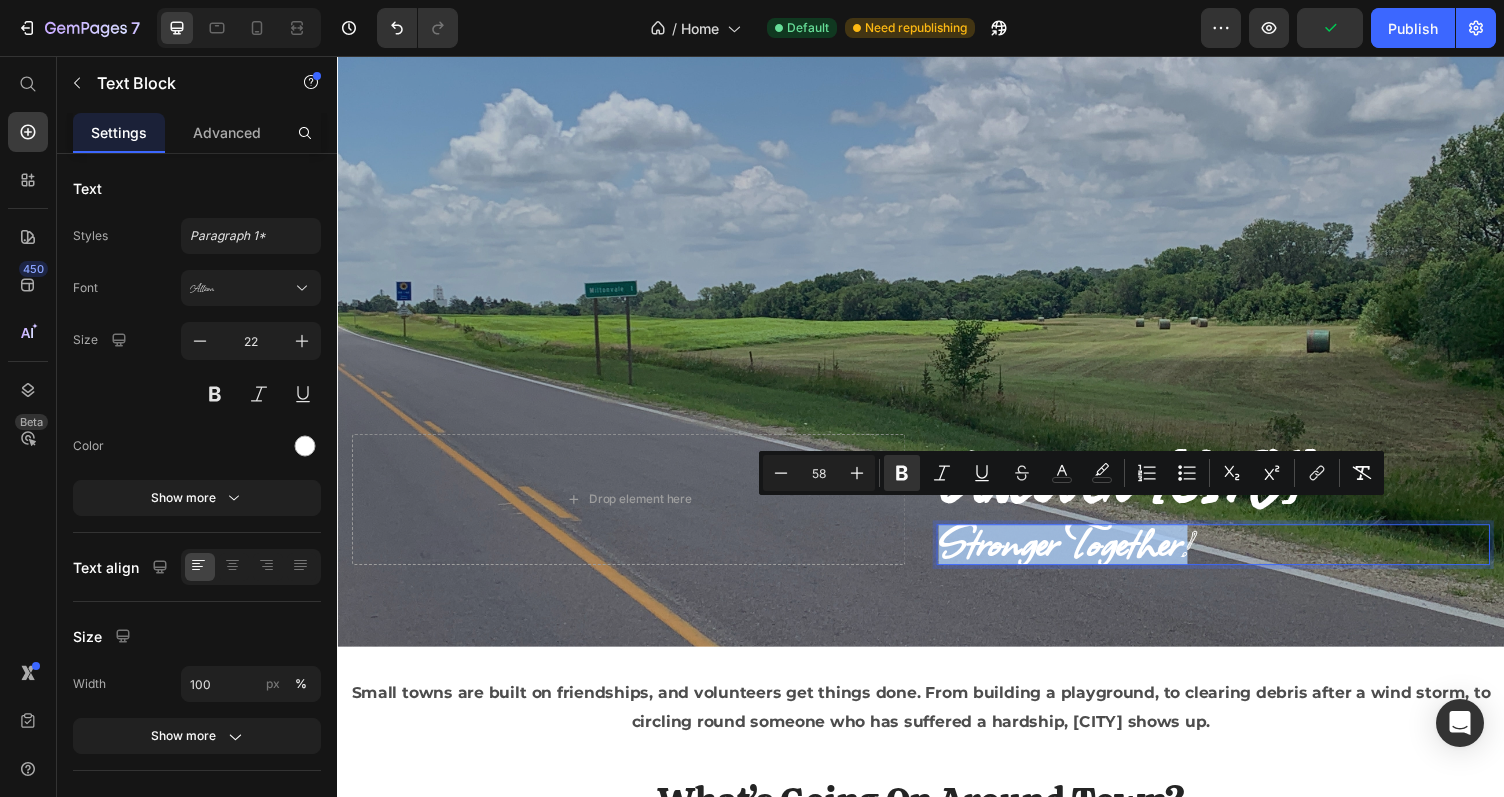 click on "Stronger Together!" at bounding box center [1237, 558] 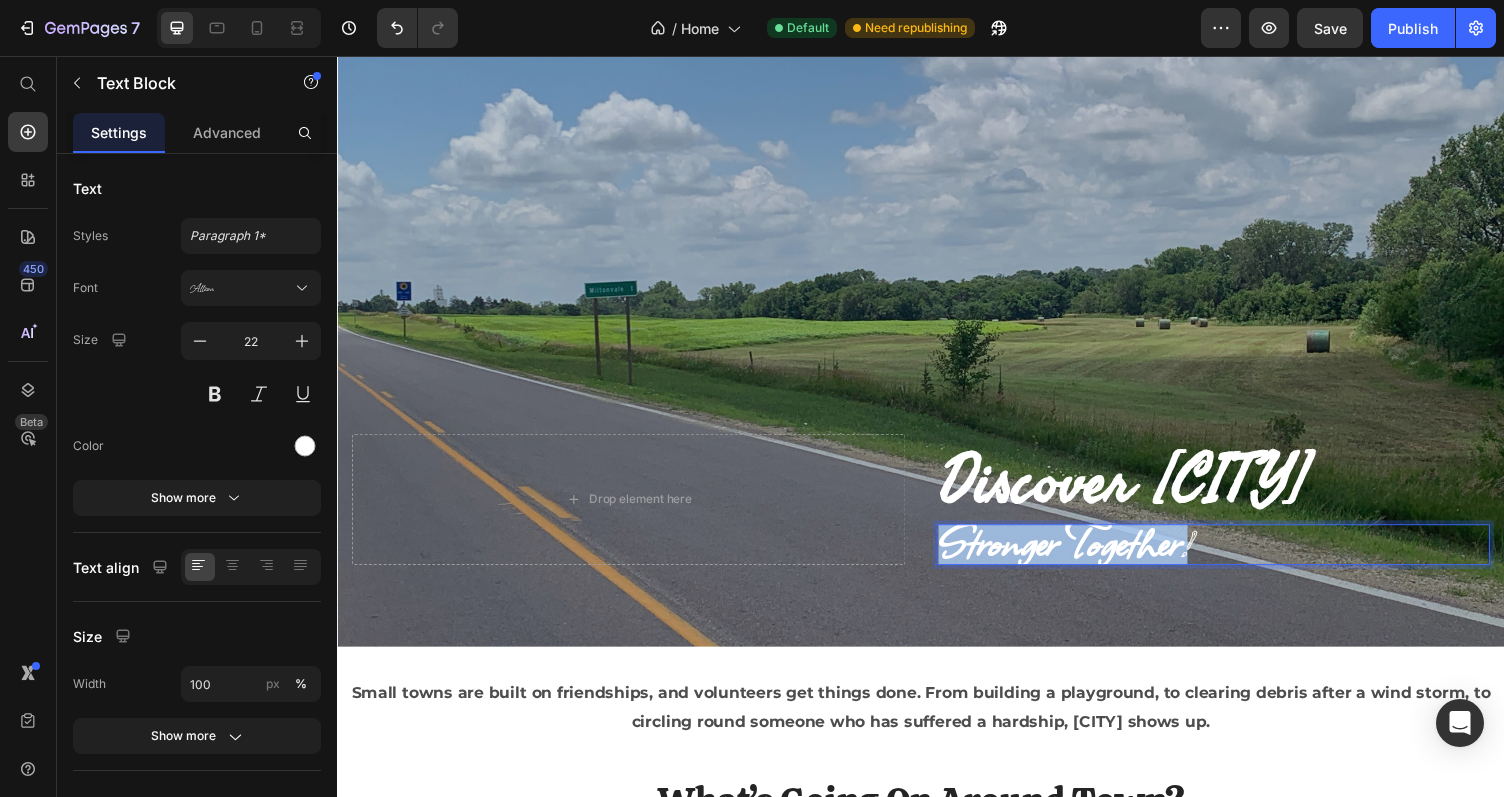 drag, startPoint x: 1285, startPoint y: 545, endPoint x: 961, endPoint y: 569, distance: 324.88766 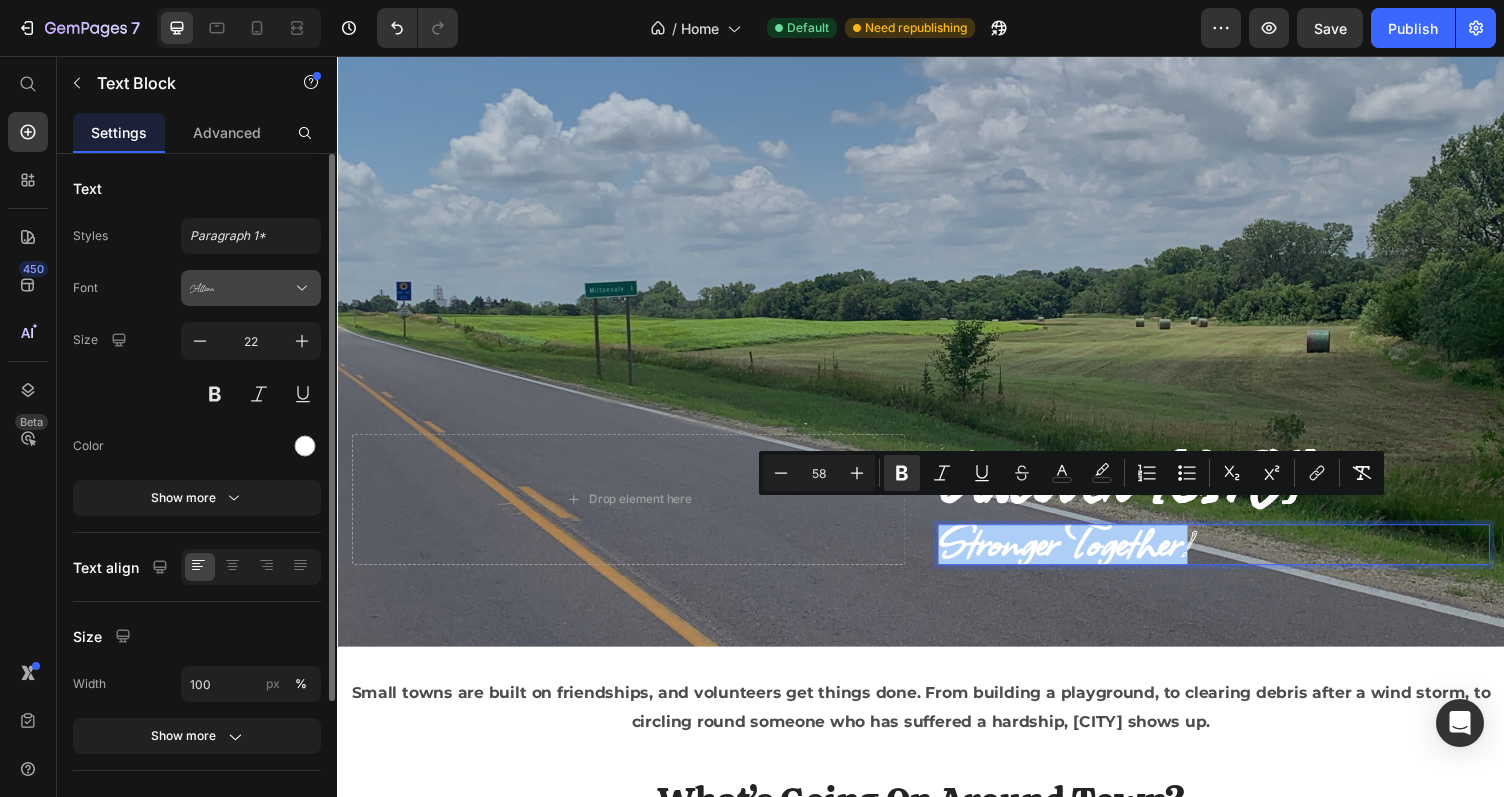 click on "Allison" at bounding box center [241, 288] 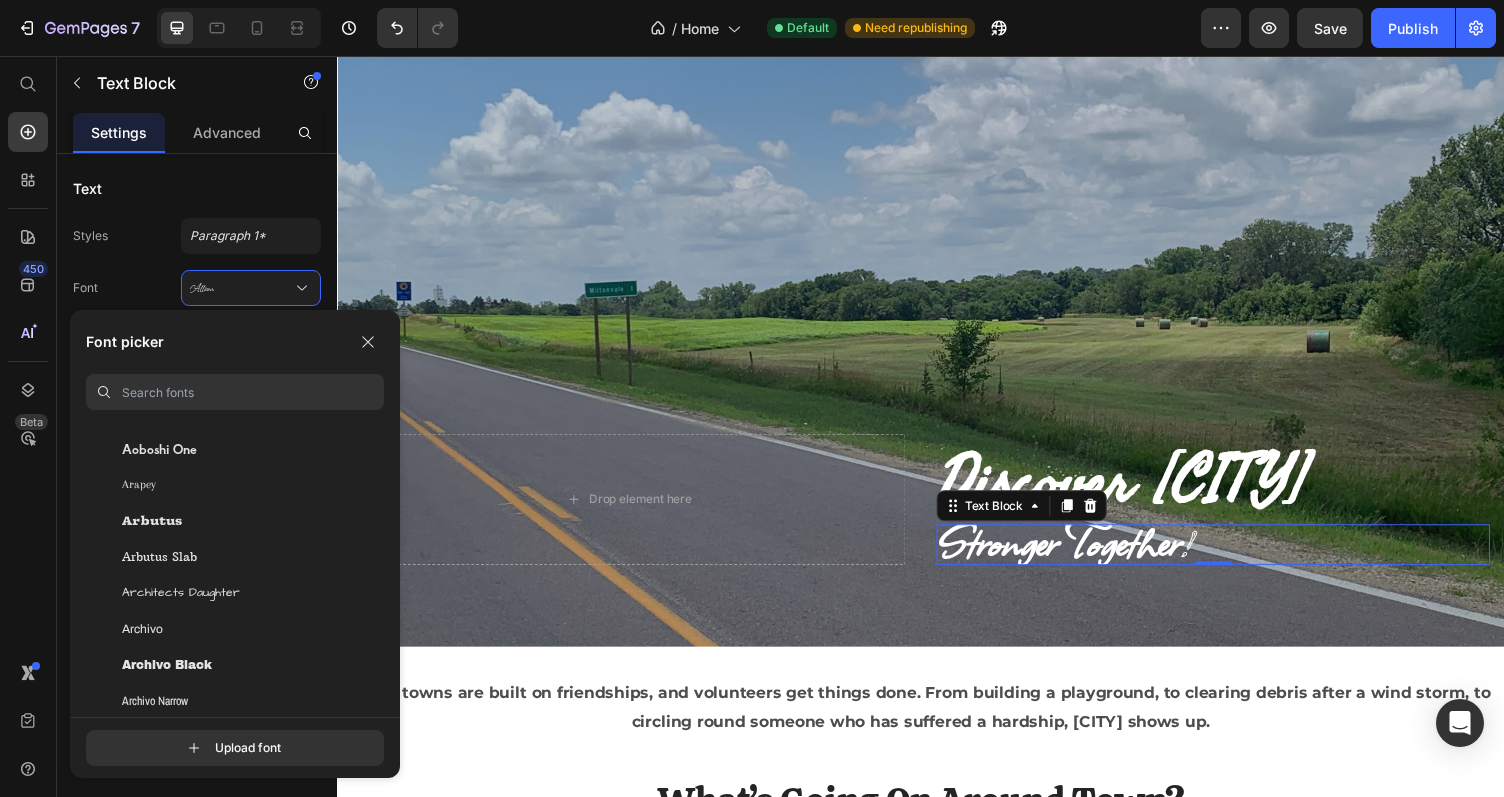 scroll, scrollTop: 3781, scrollLeft: 0, axis: vertical 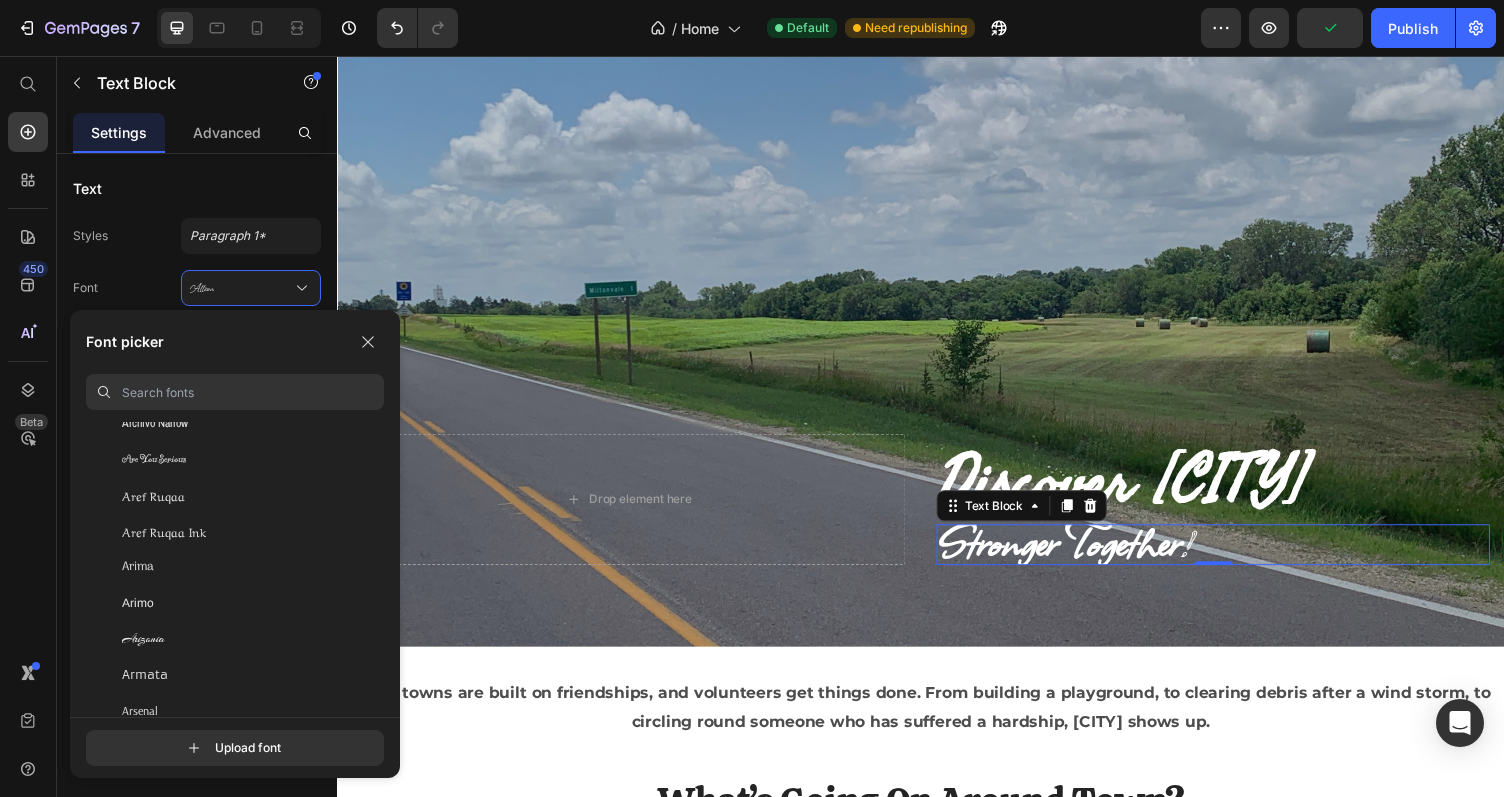 click on "Arizonia" 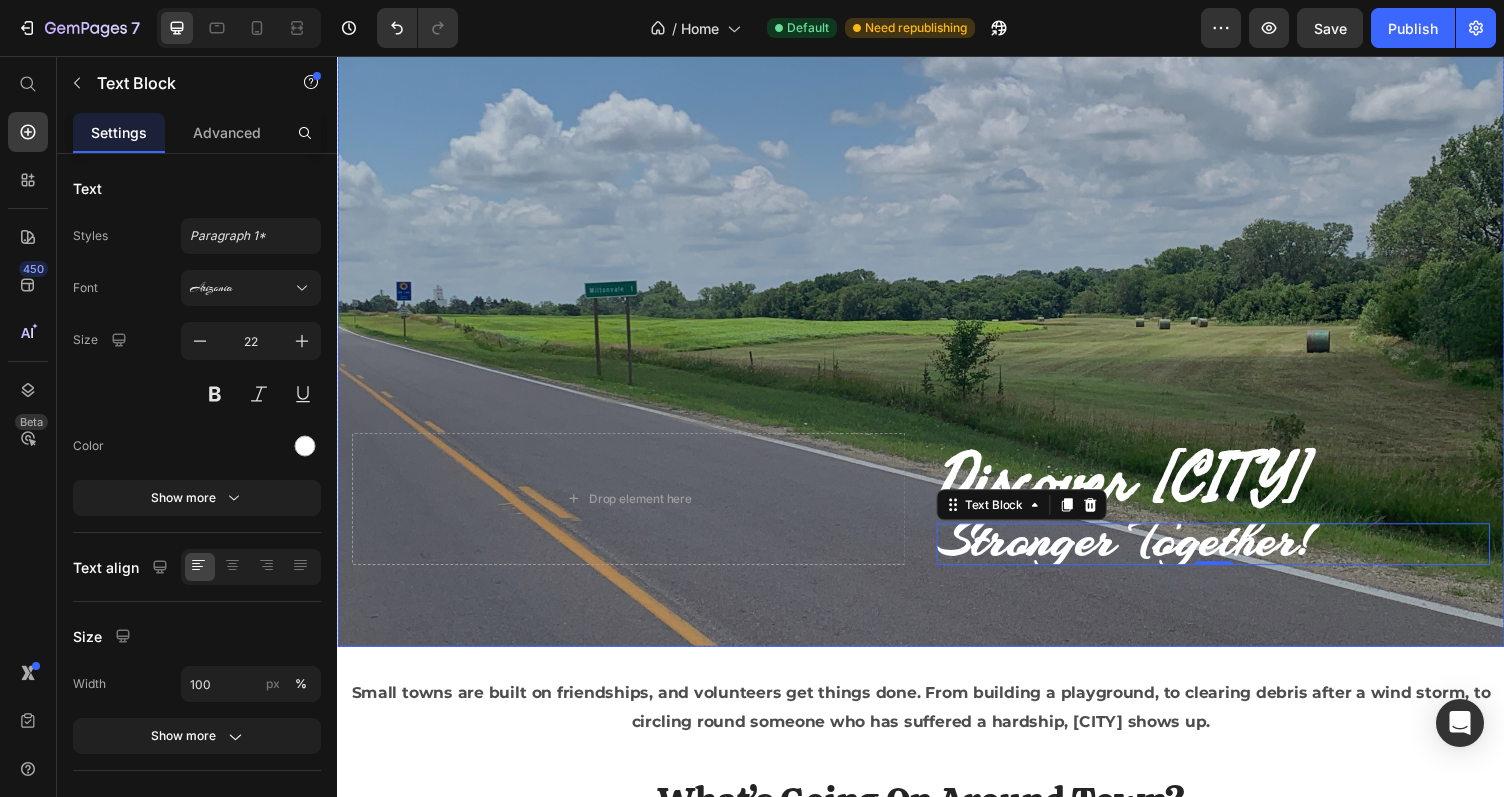 click on "⁠⁠⁠⁠⁠⁠⁠ Discover Miltonvale Heading Stronger Together! Text Block   0
Drop element here" at bounding box center [937, 537] 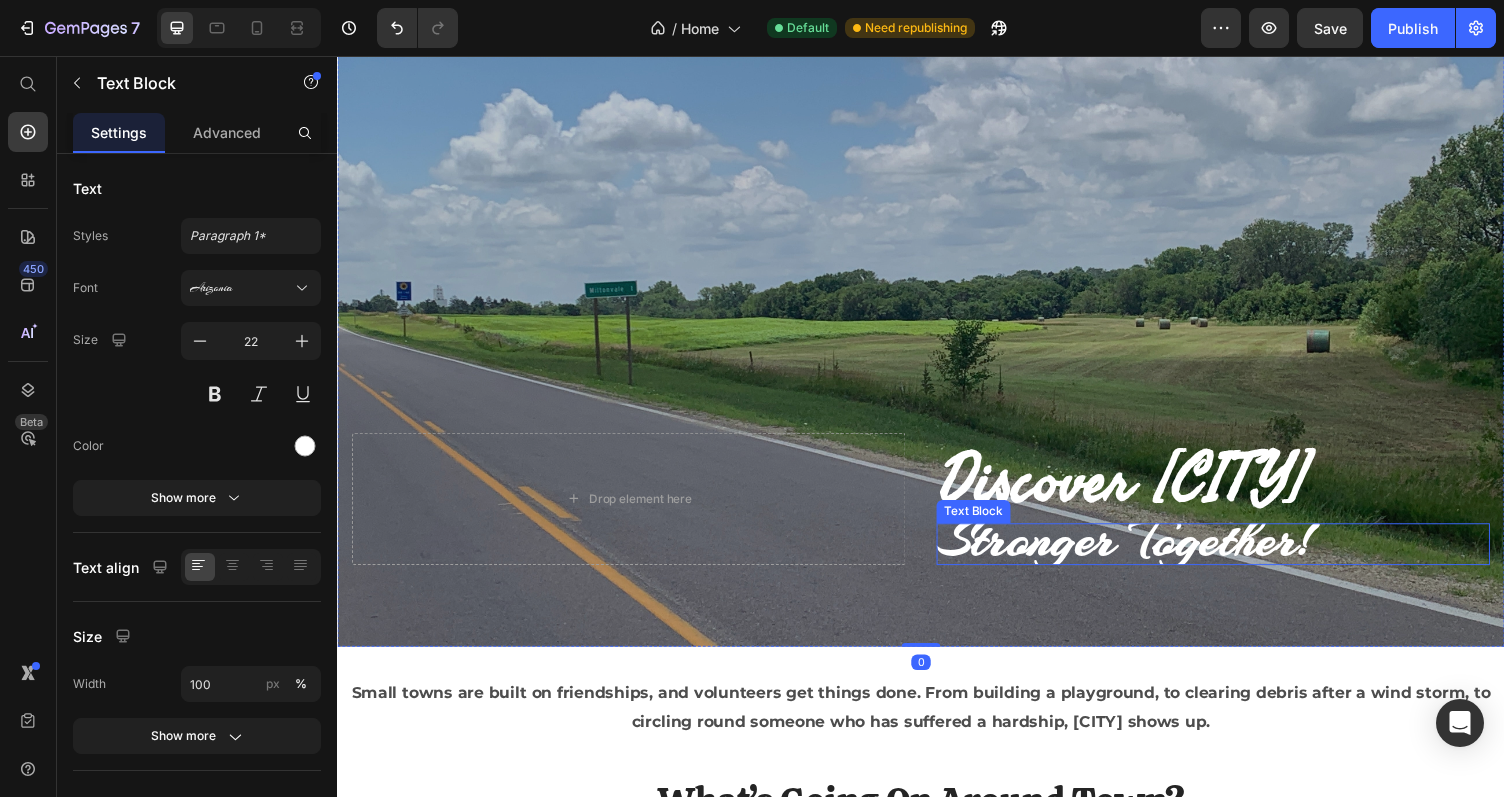 click on "Stronger Together!" at bounding box center (1147, 552) 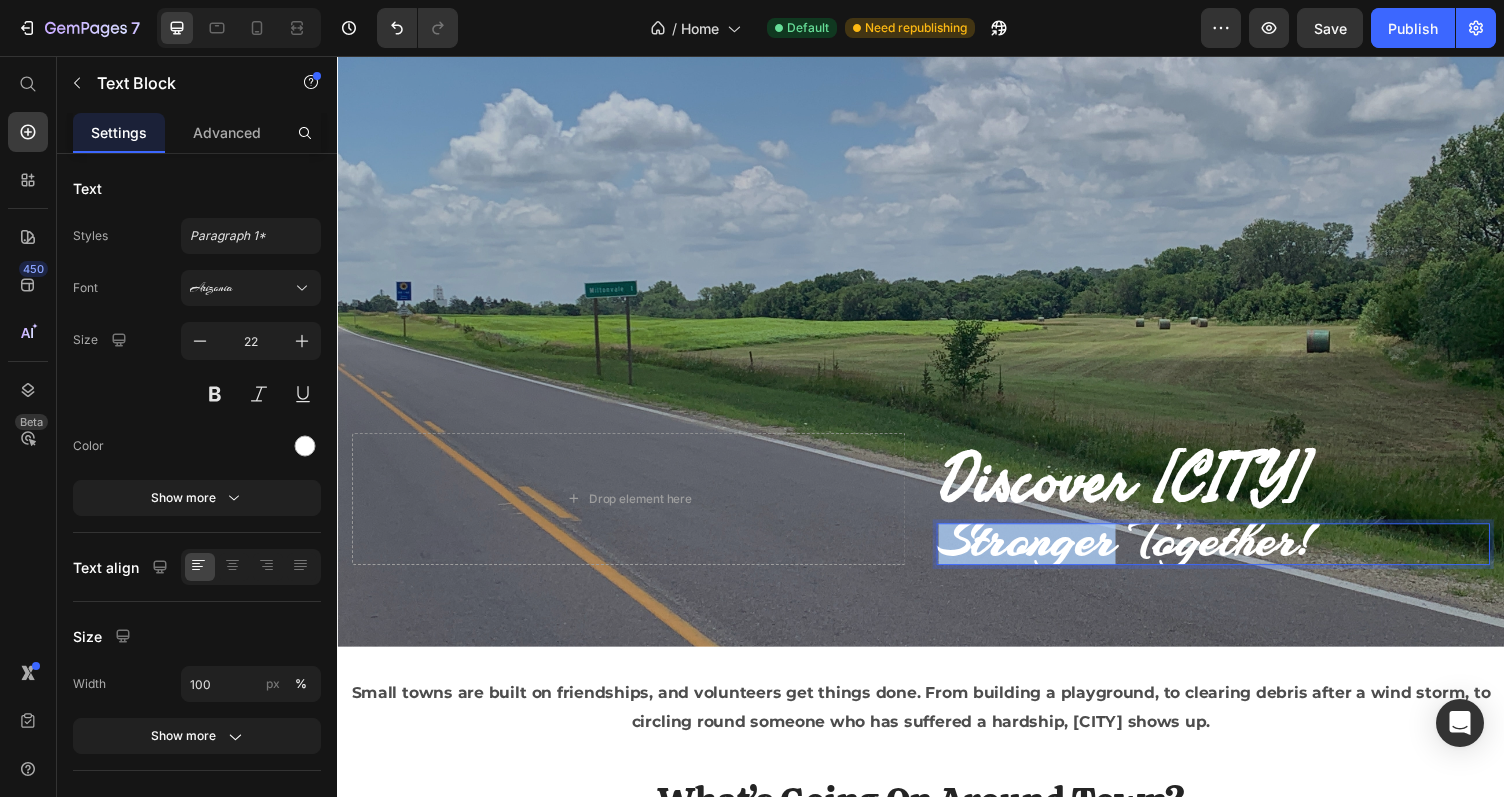 click on "Stronger Together!" at bounding box center [1147, 552] 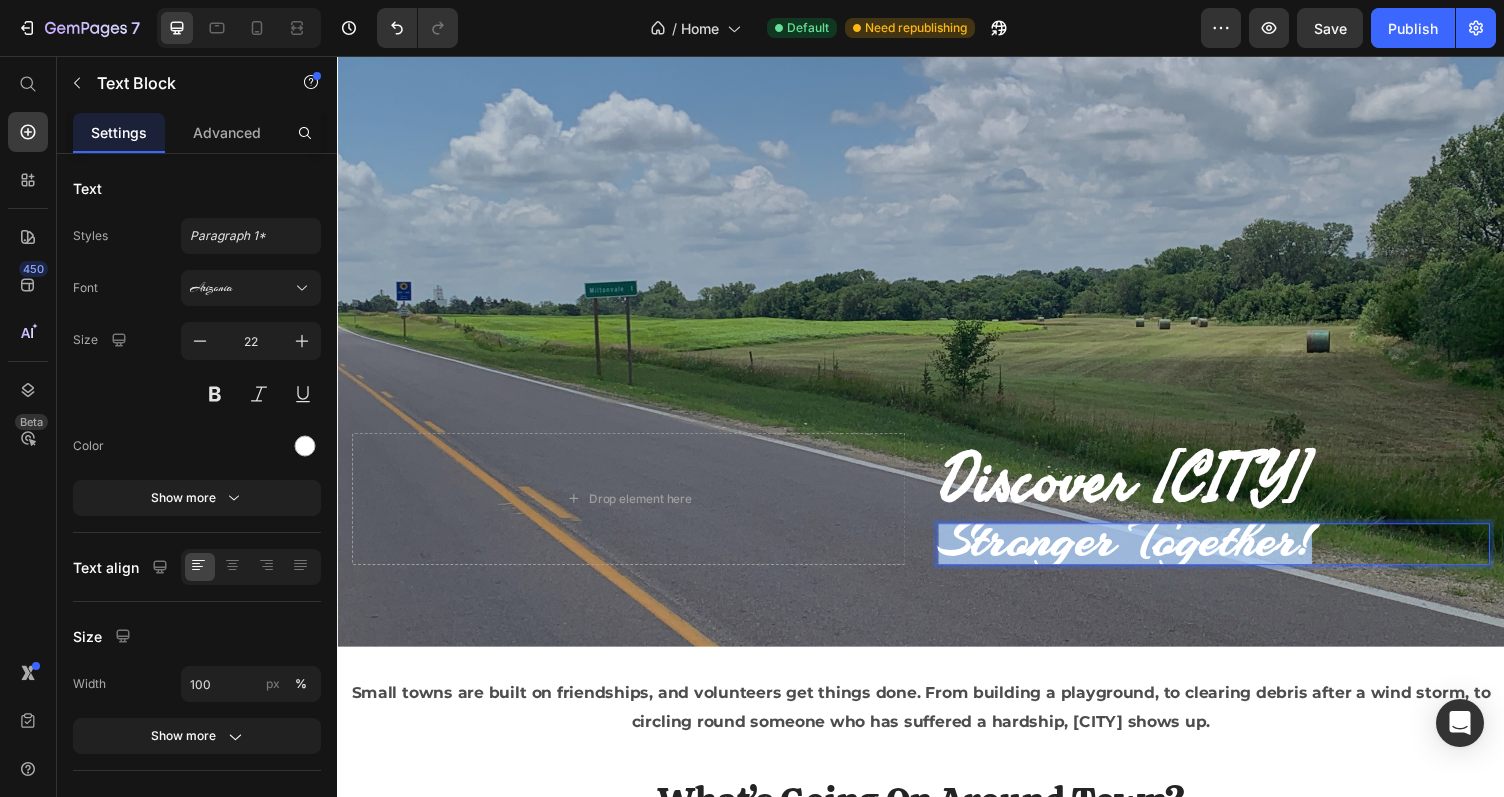 click on "Stronger Together!" at bounding box center (1147, 552) 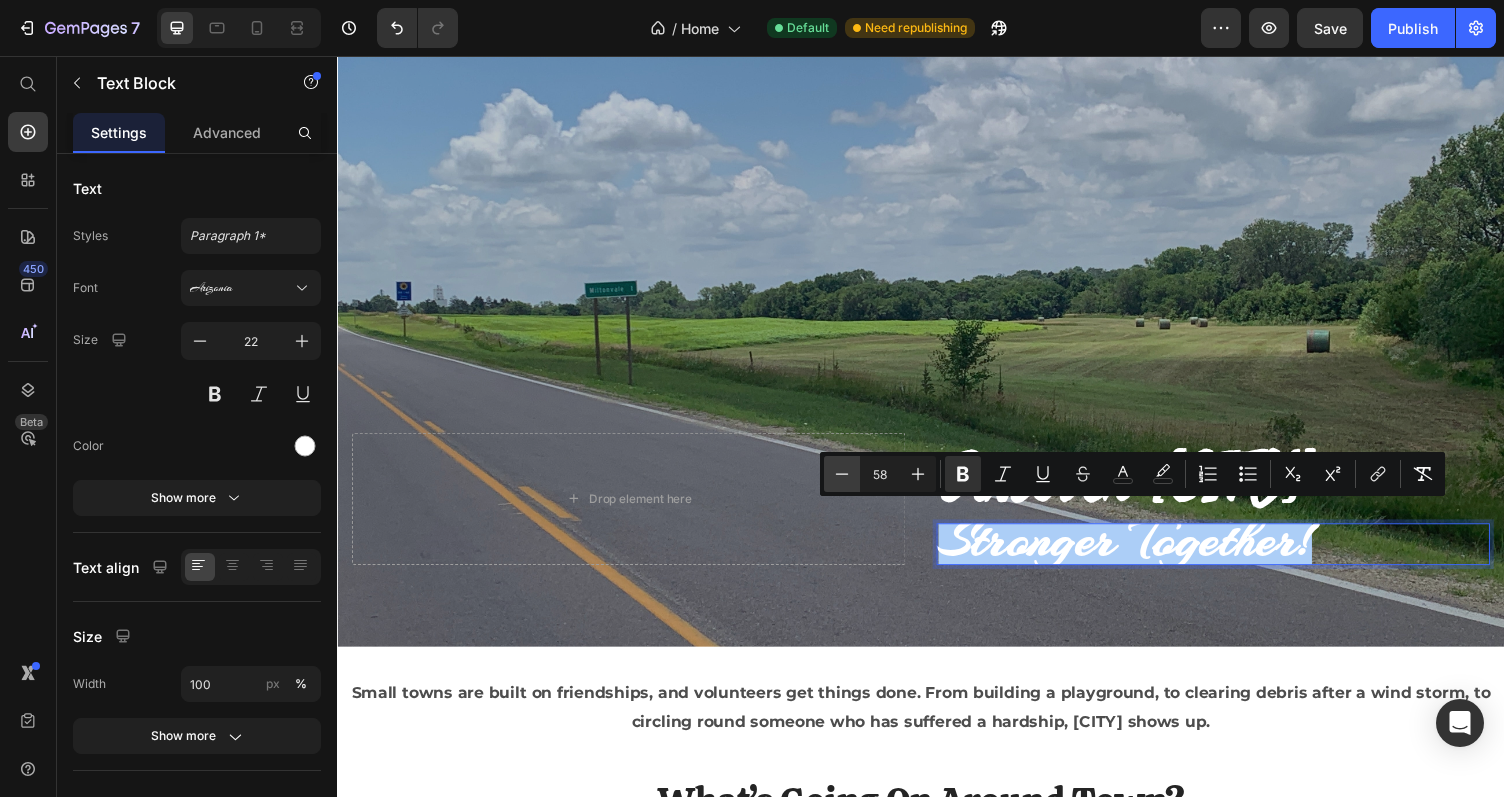 click 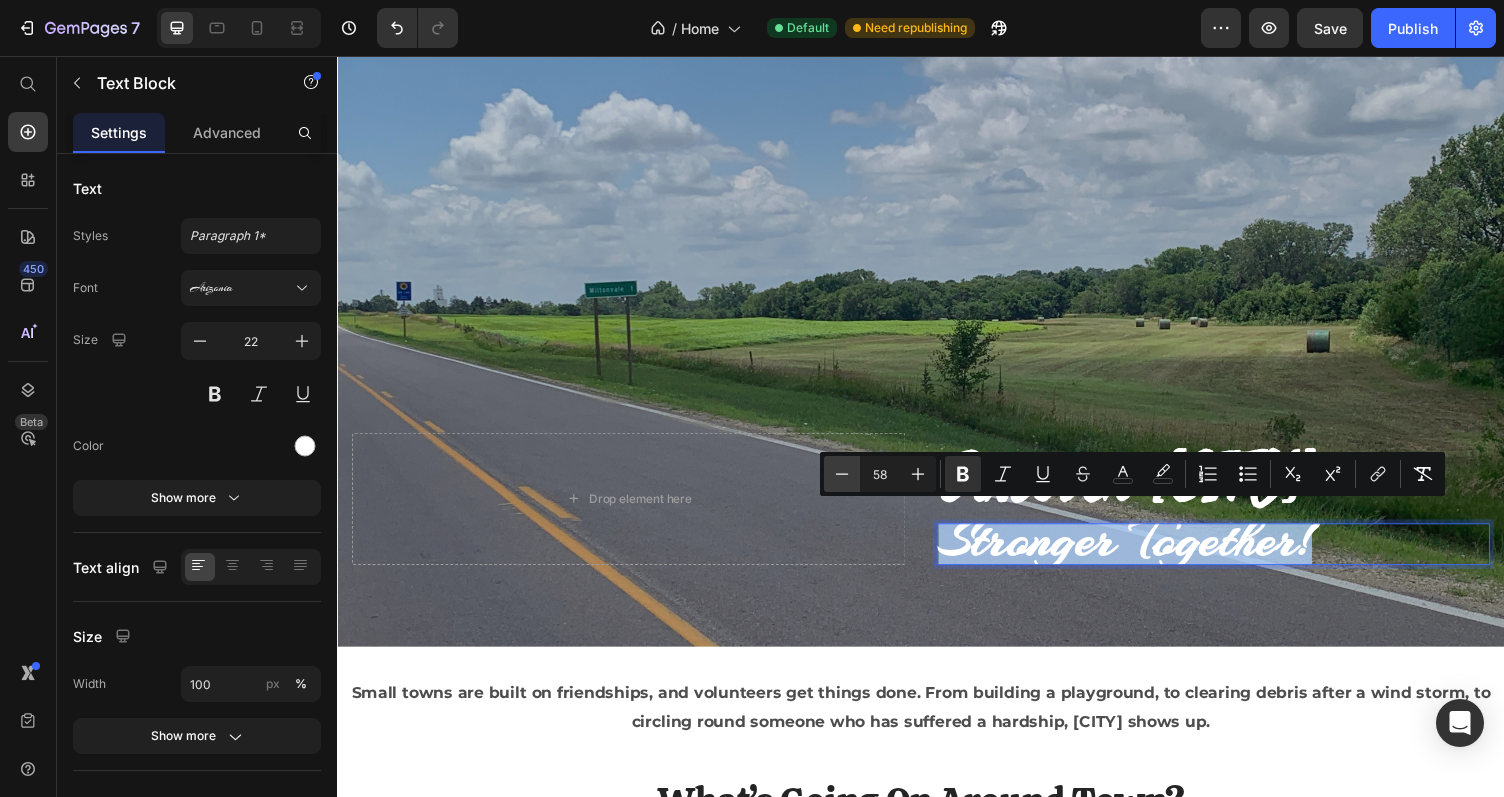 type on "57" 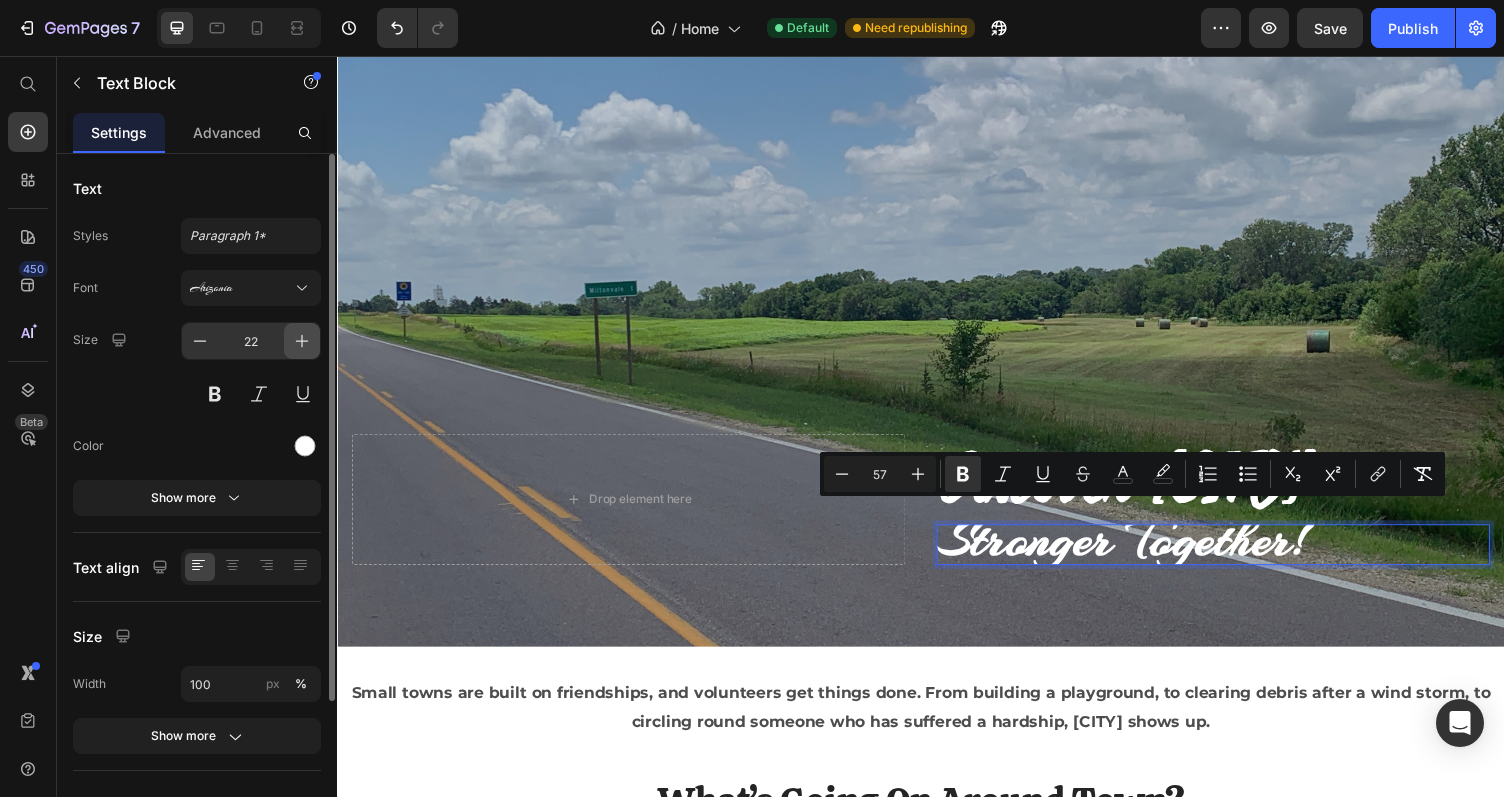 click 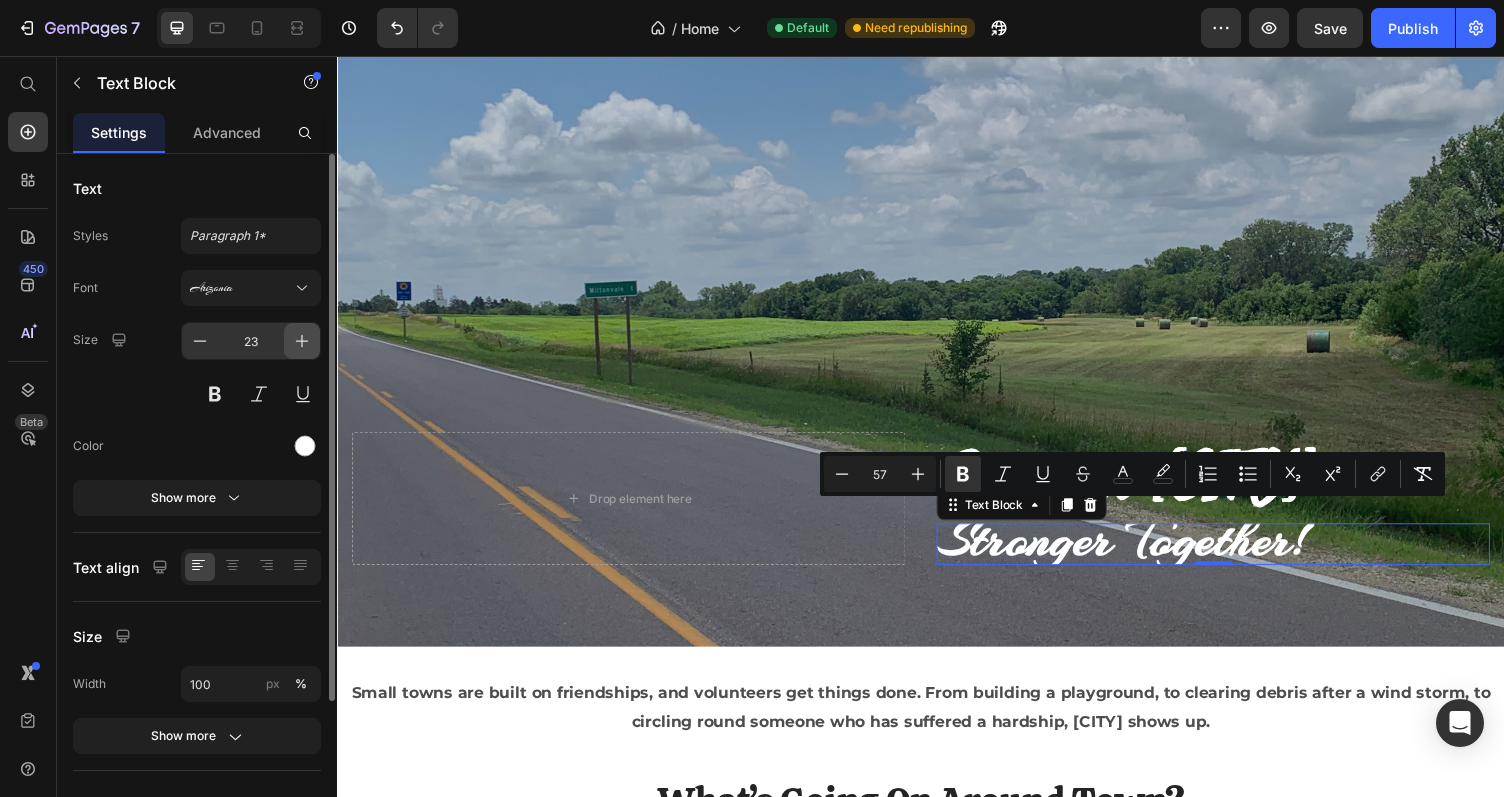 click 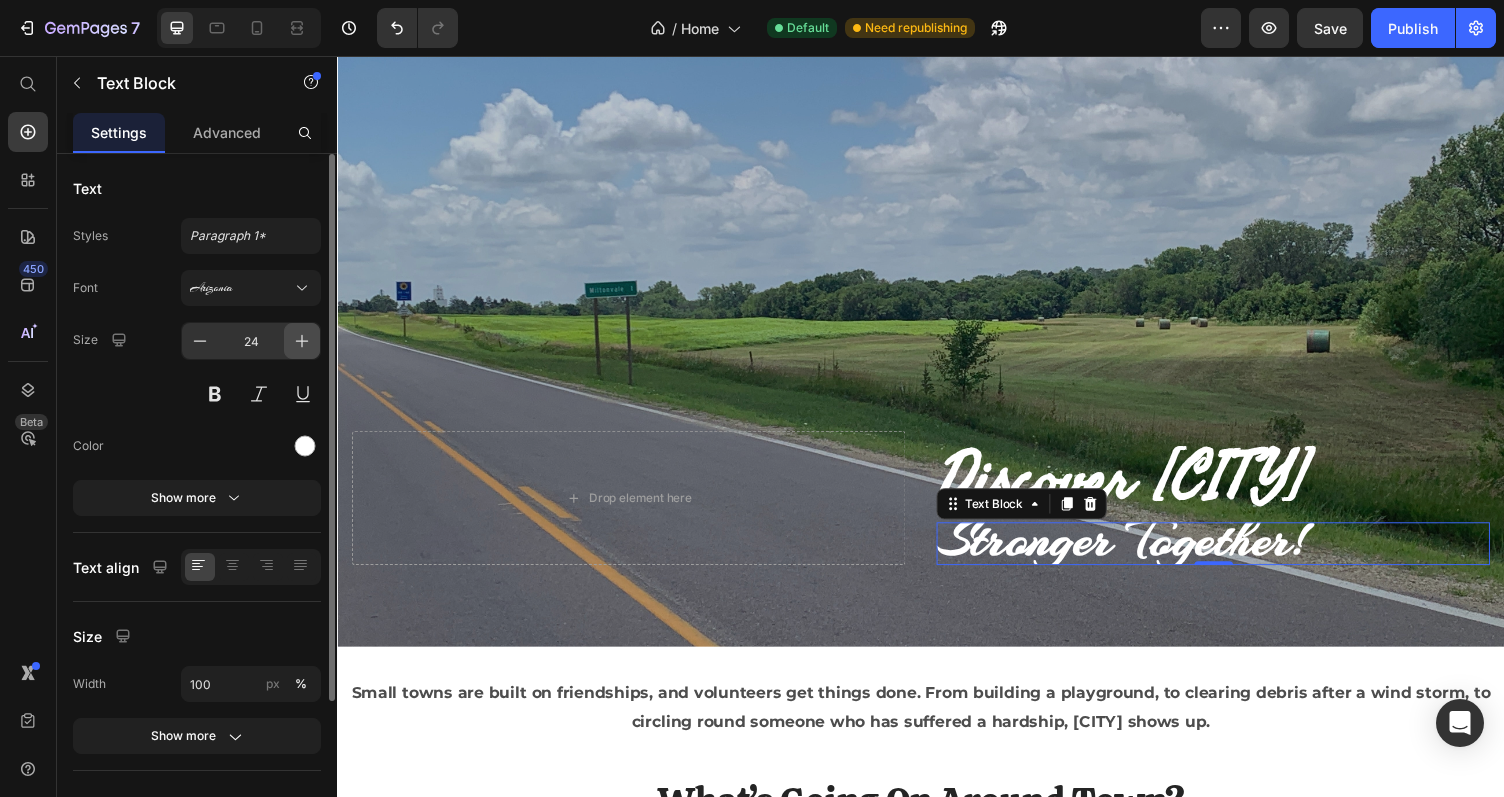 click 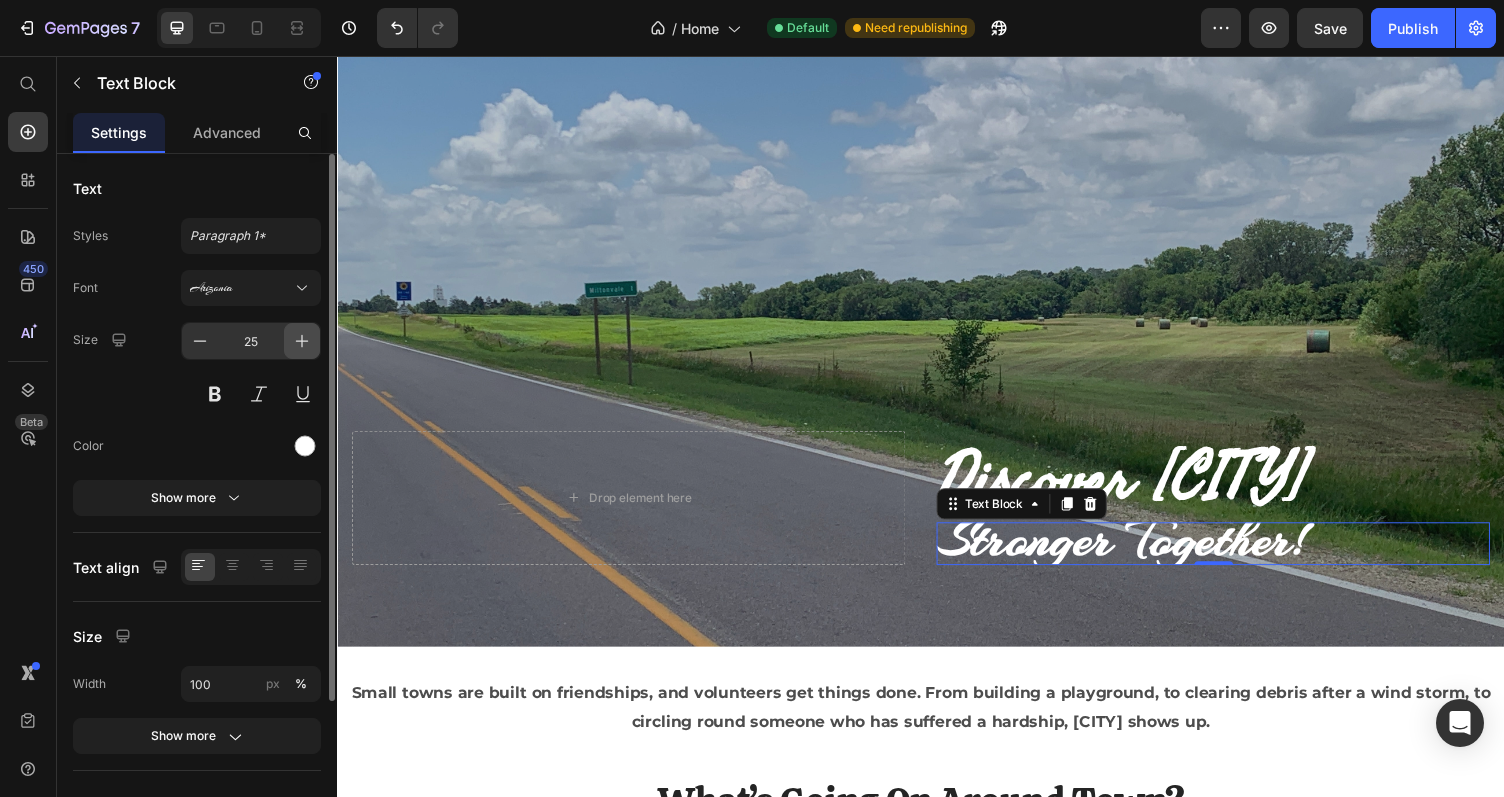 click 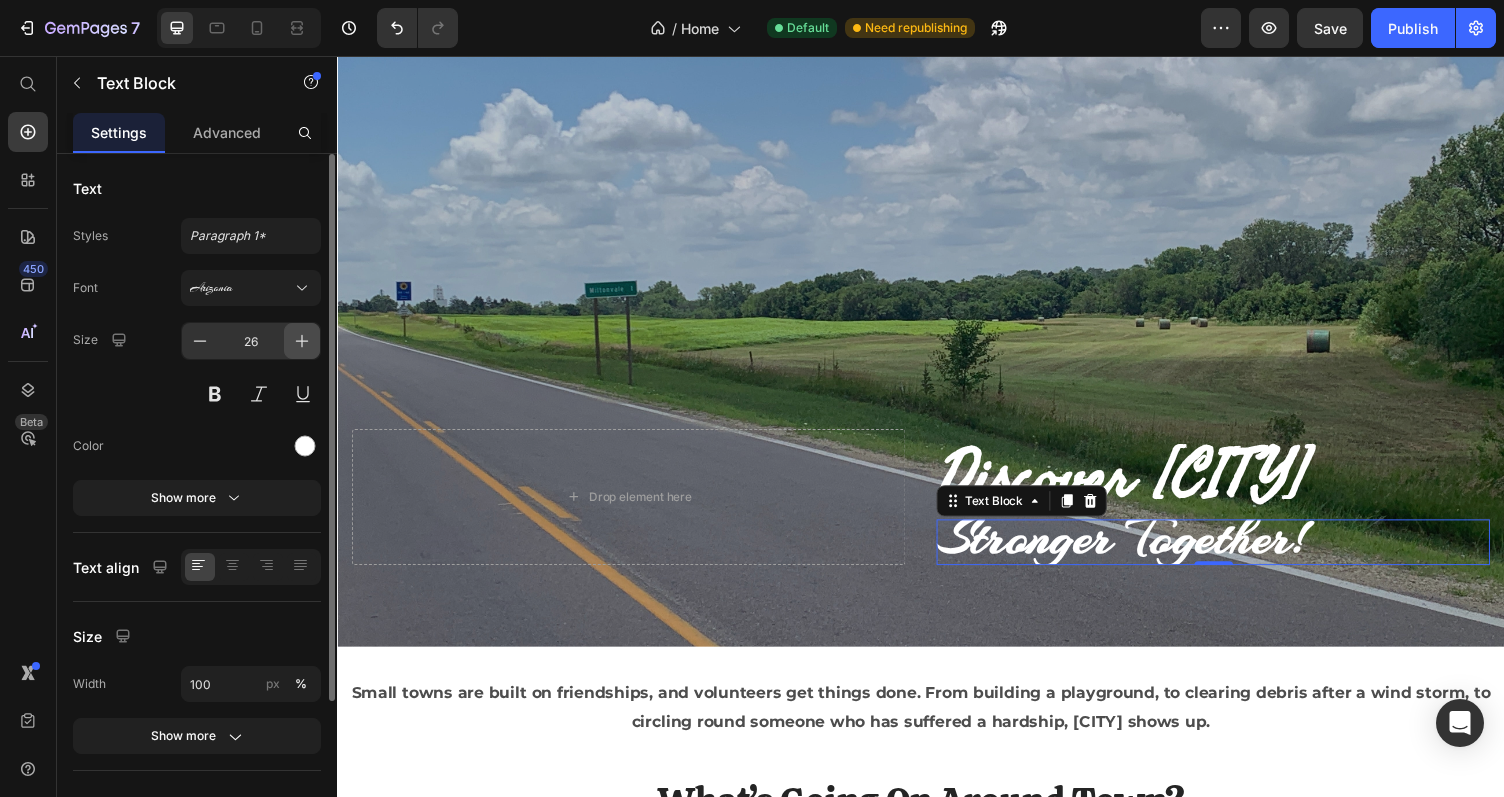 click 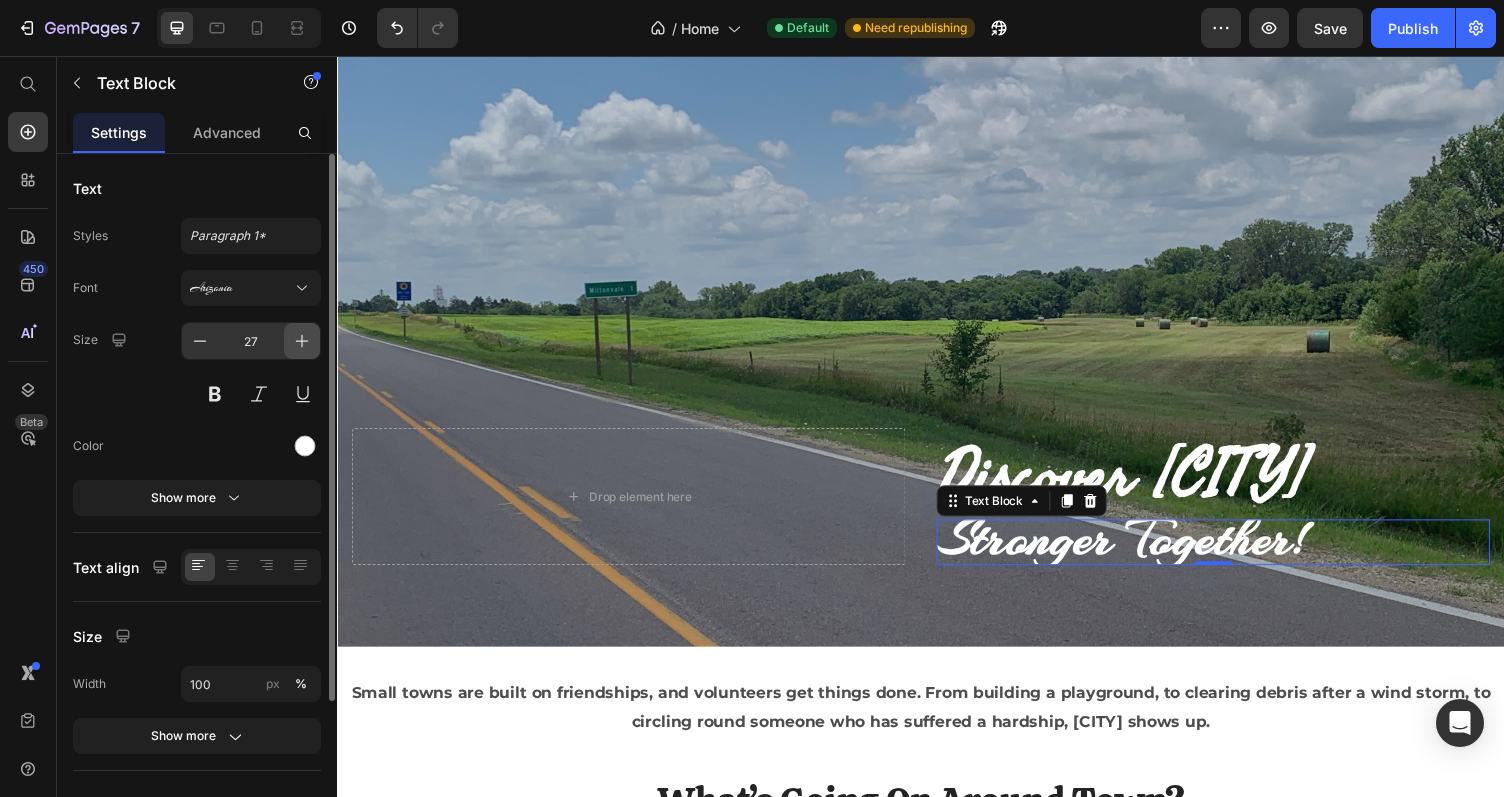 click 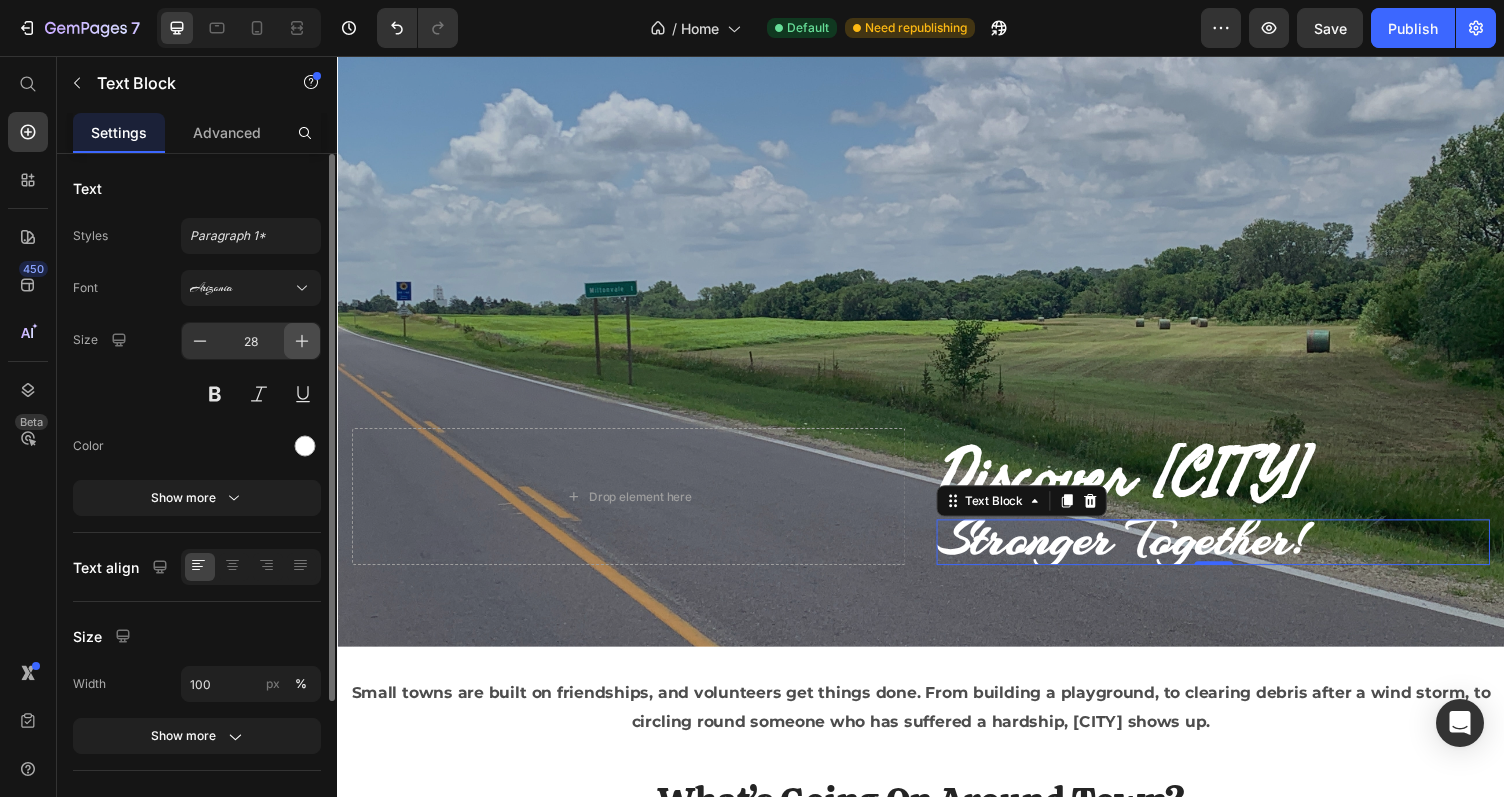 click 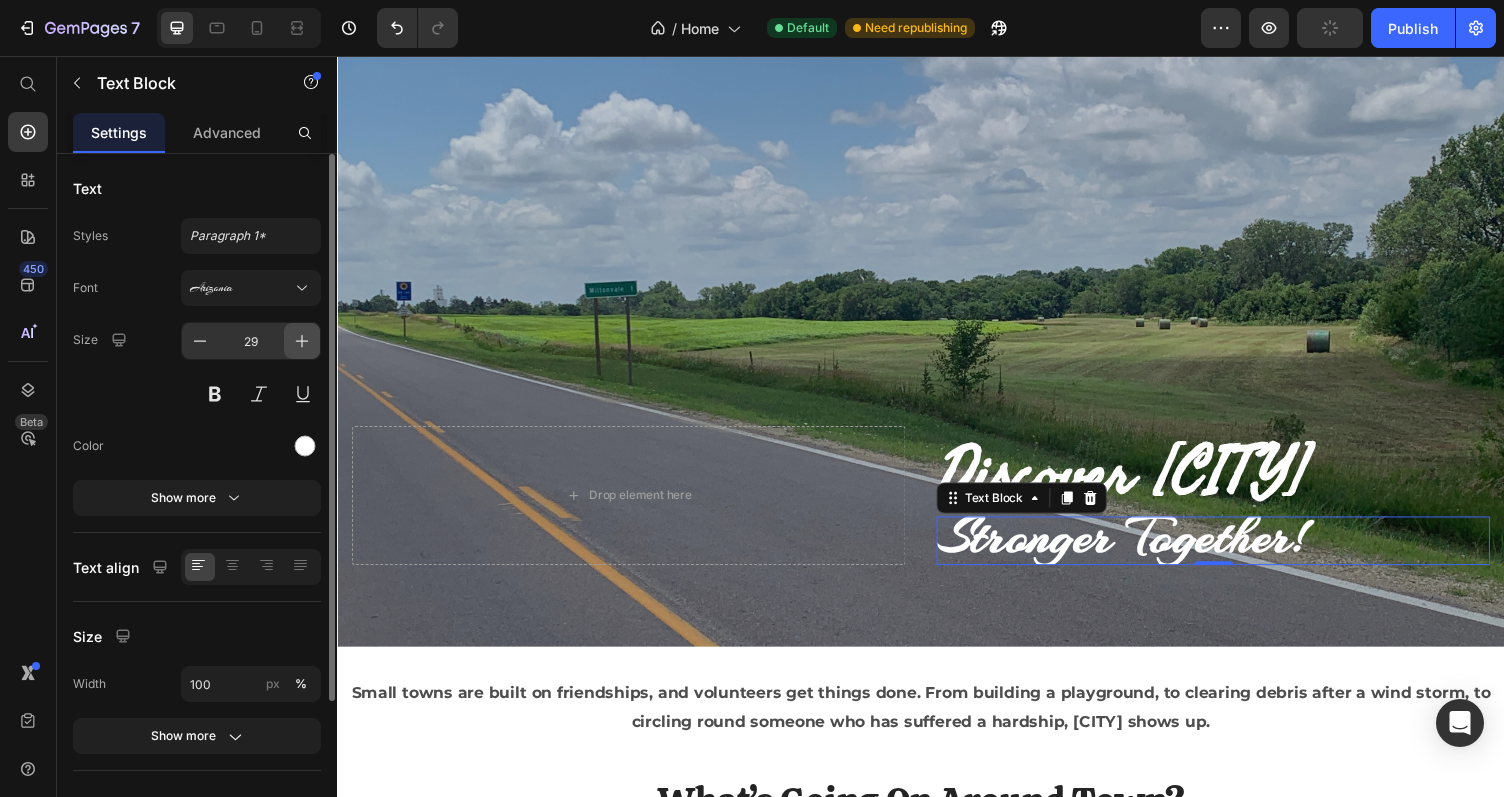 click 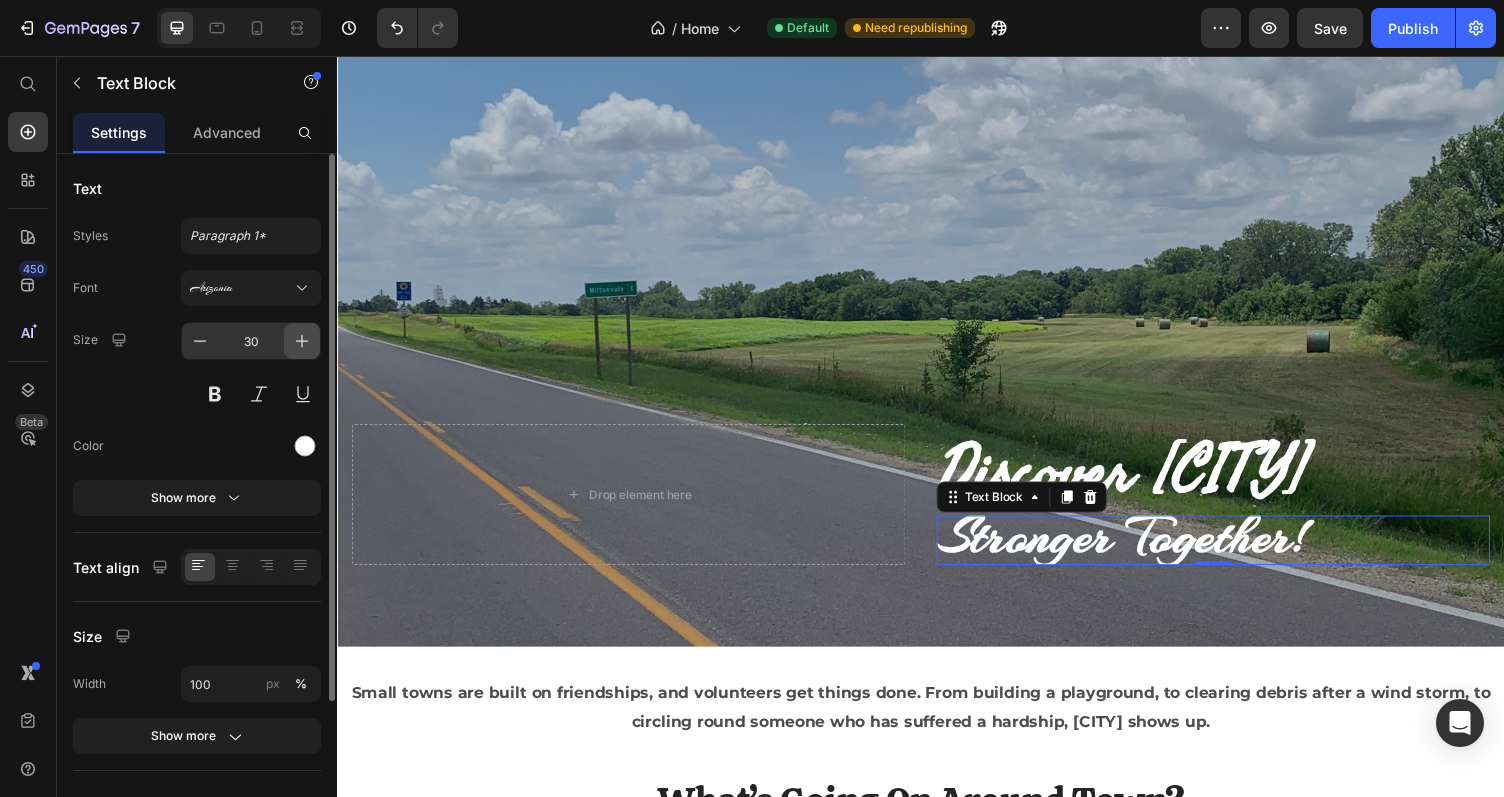 click 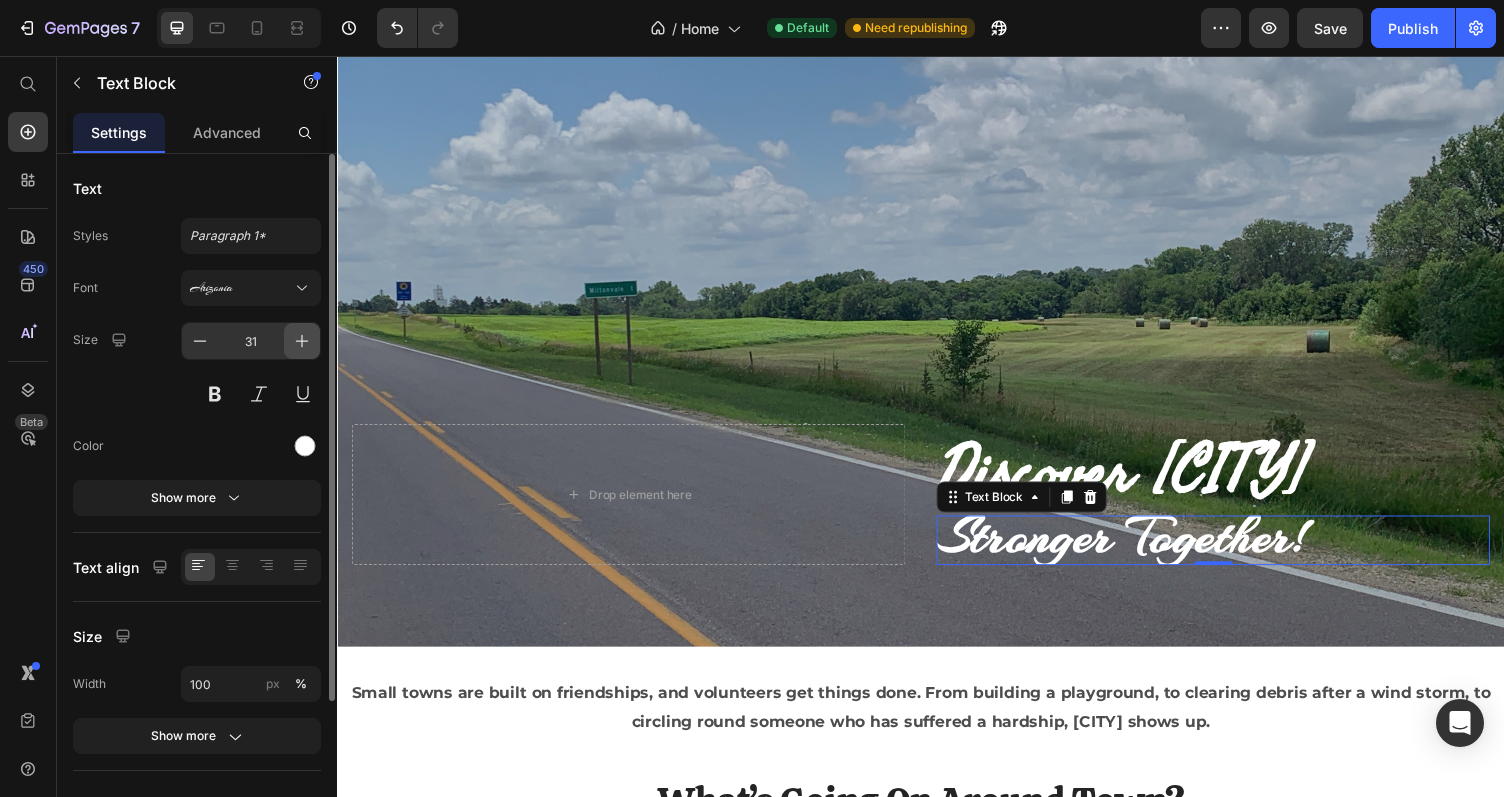 click 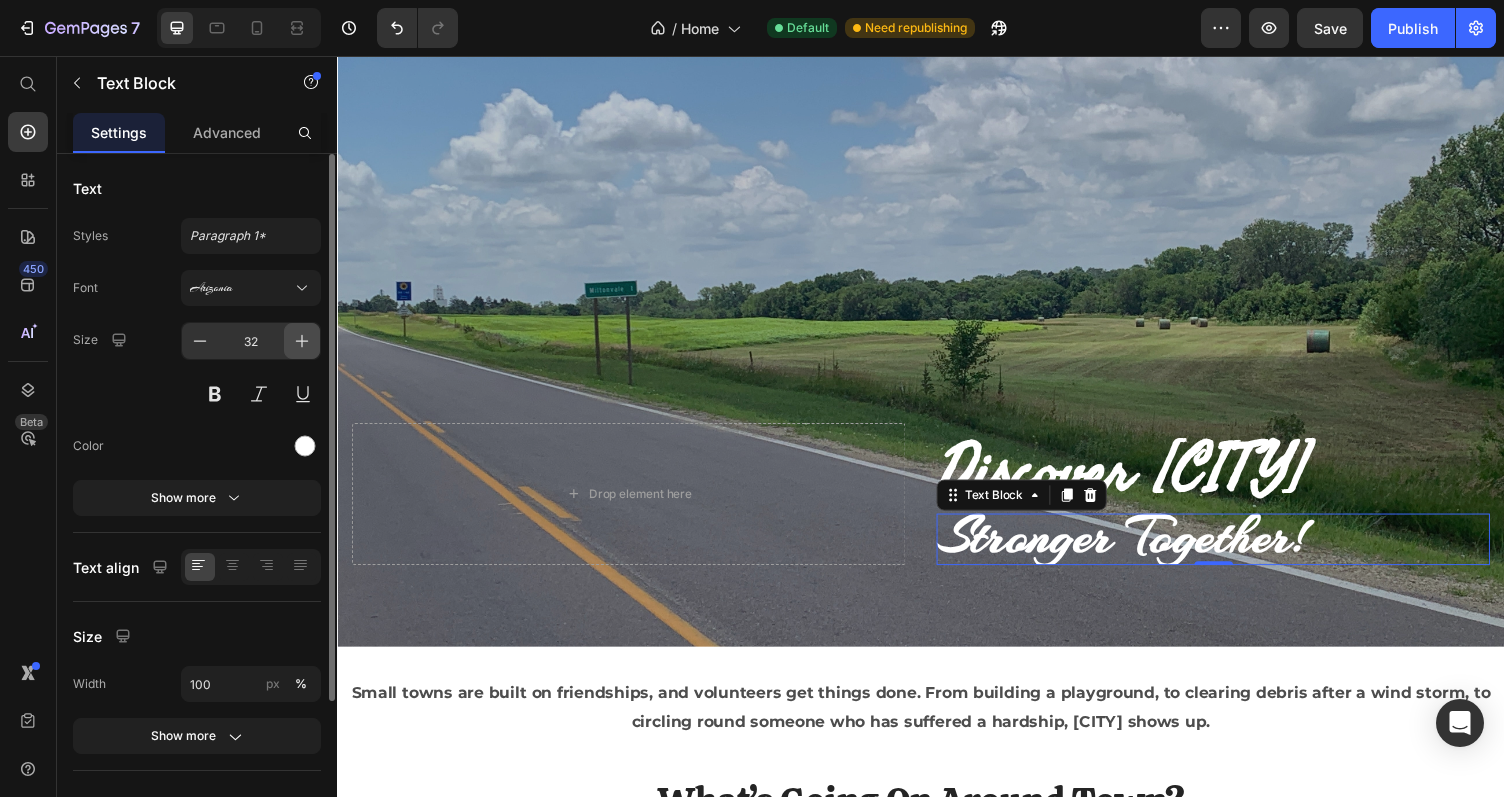 click 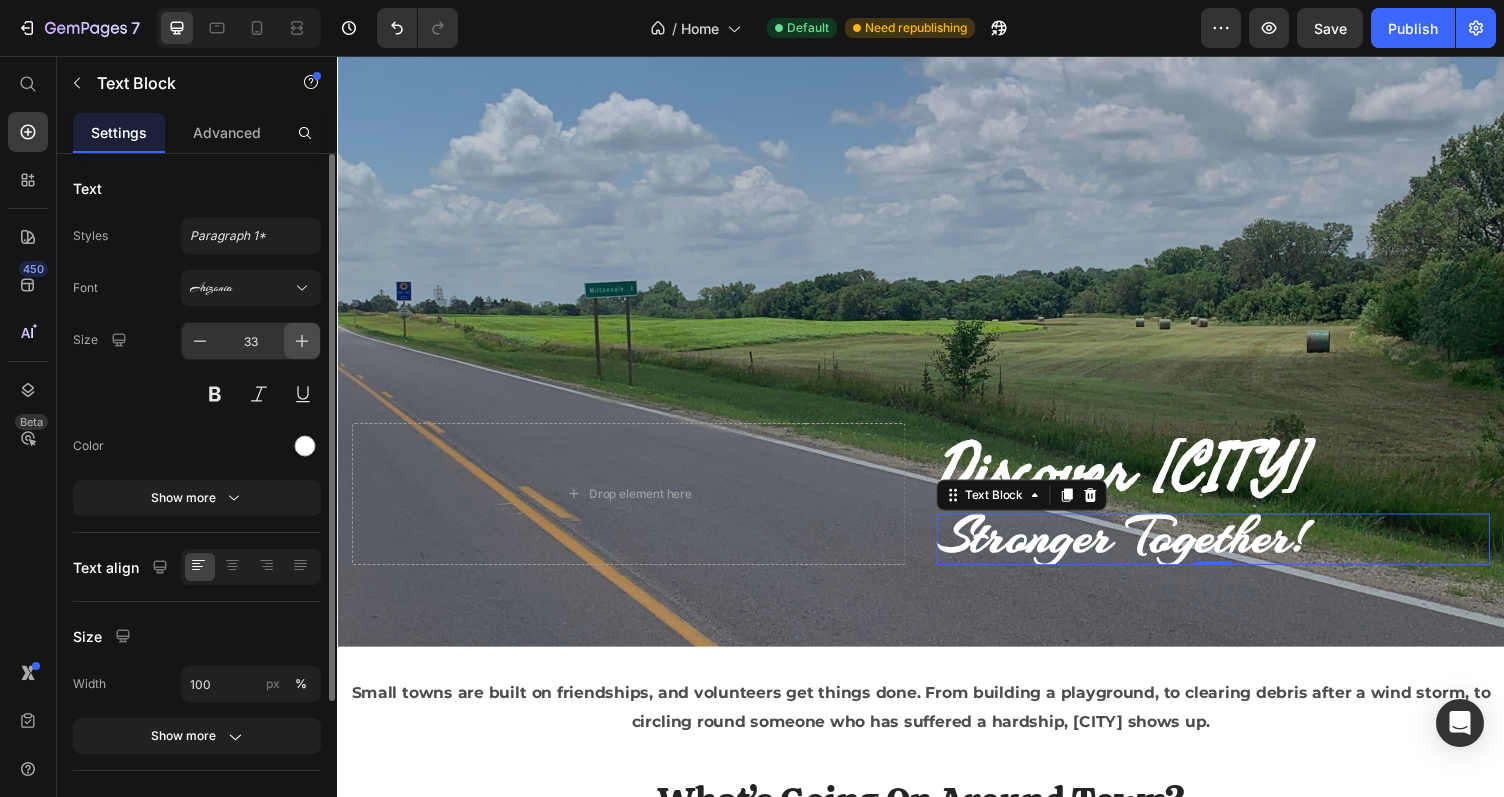 click 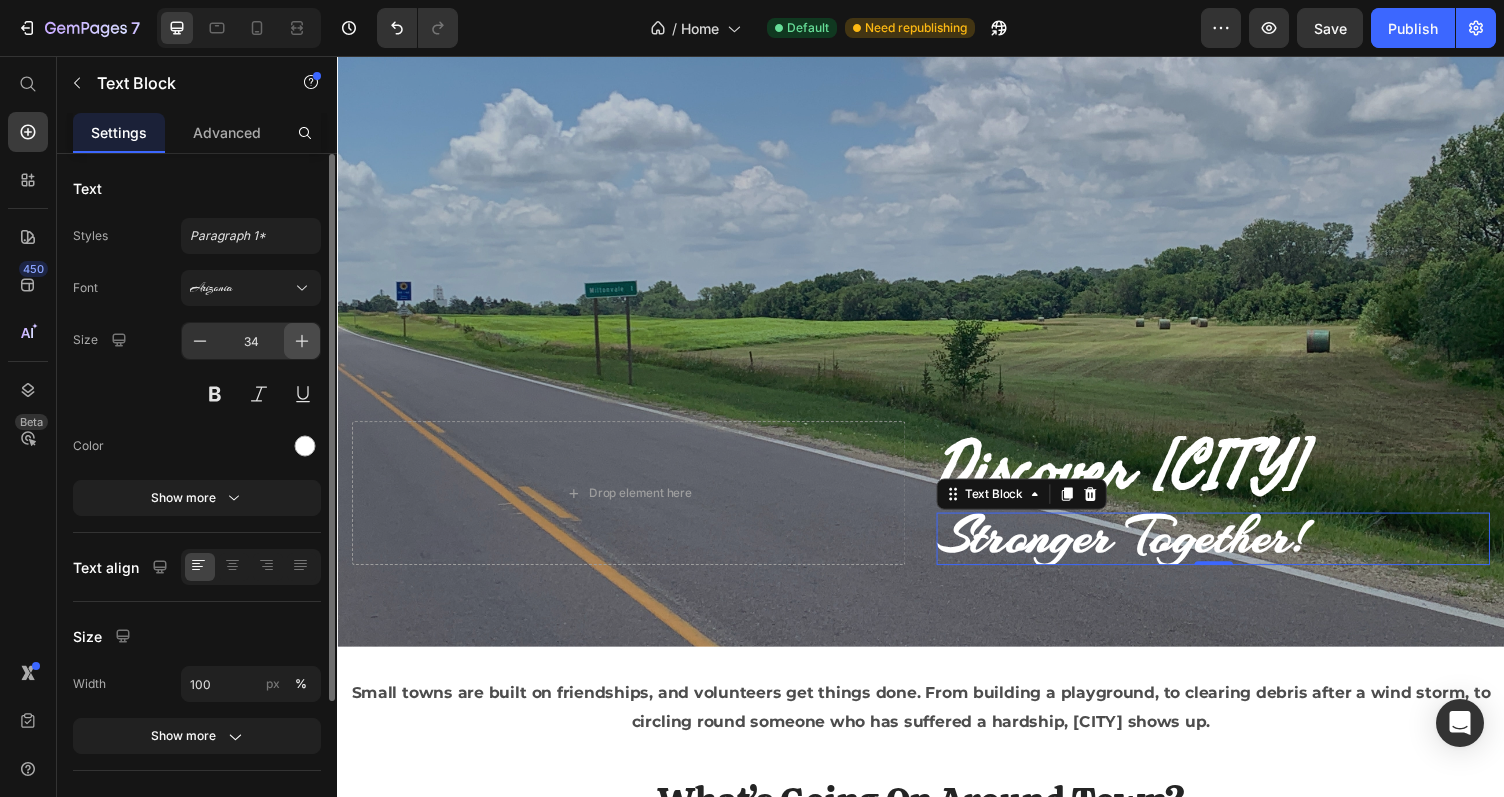click 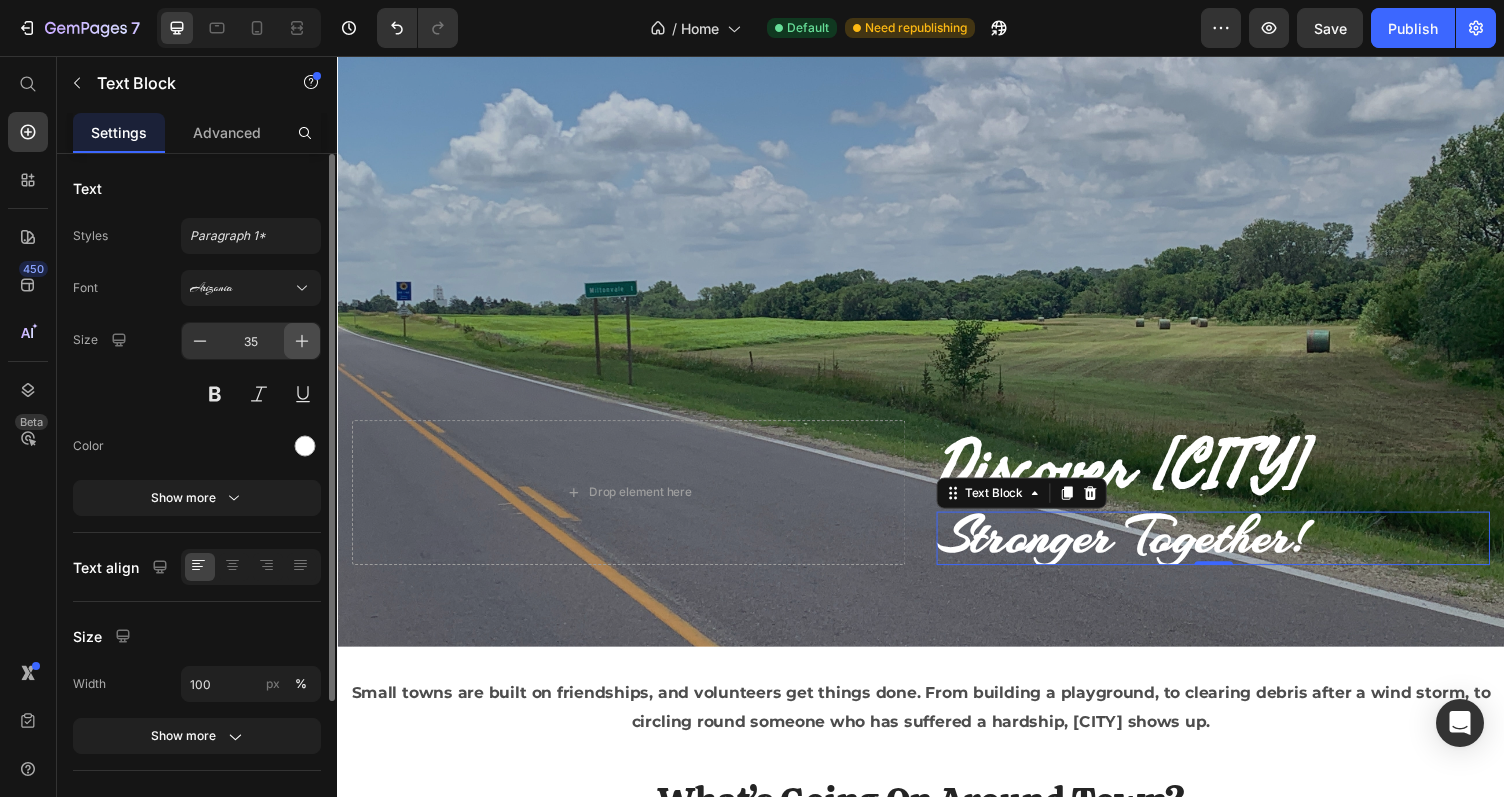 click 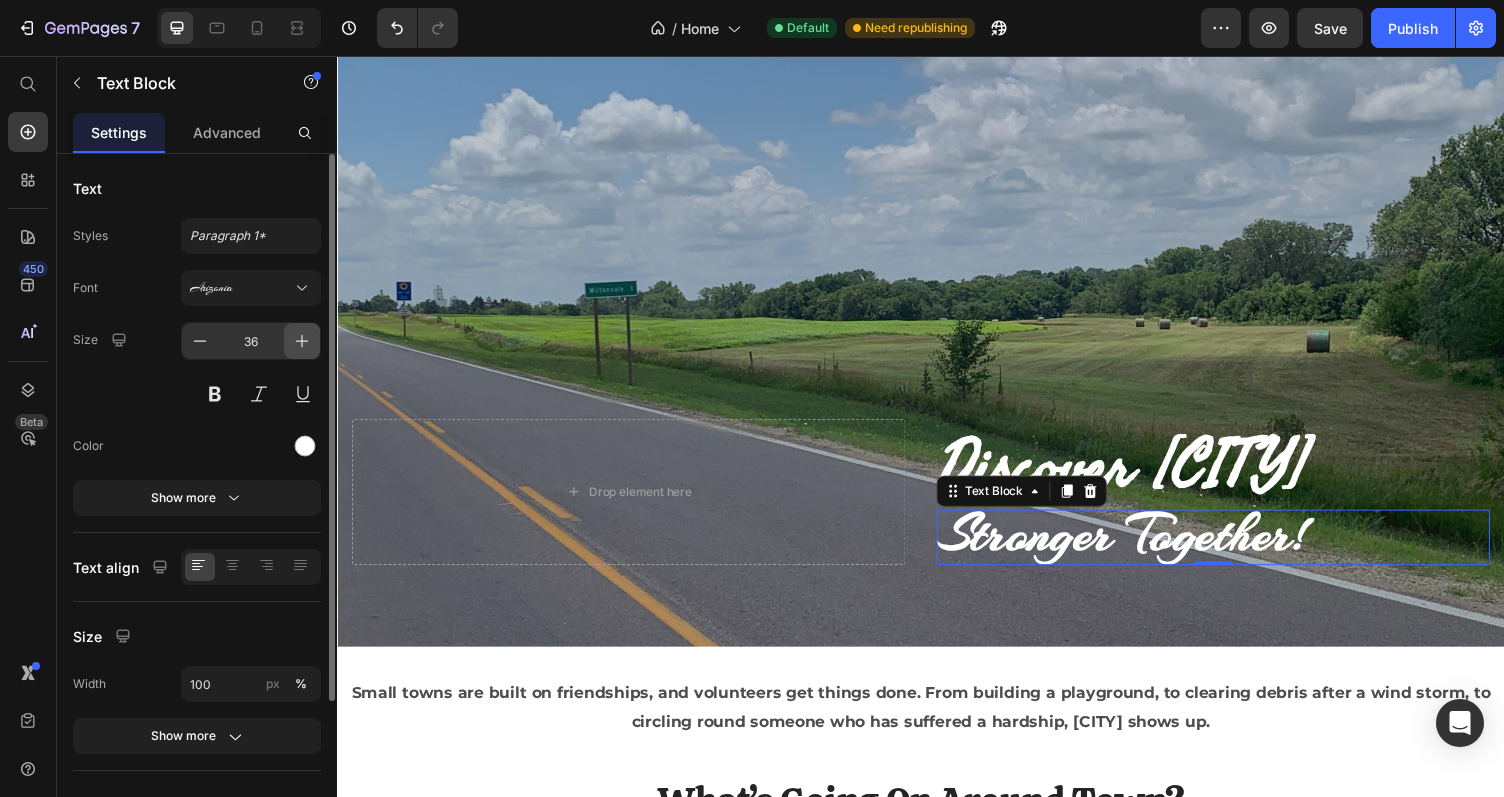 click 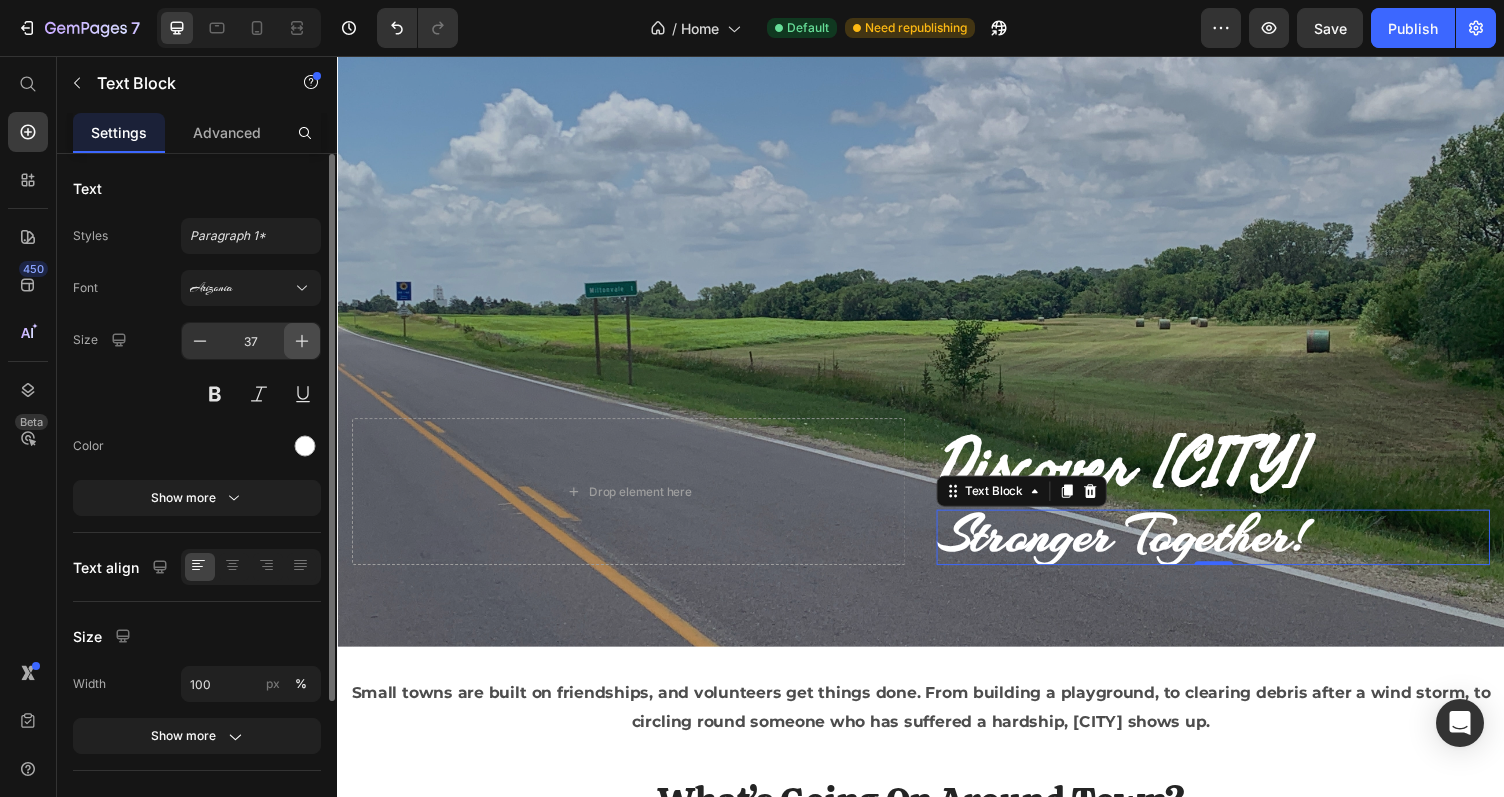 click 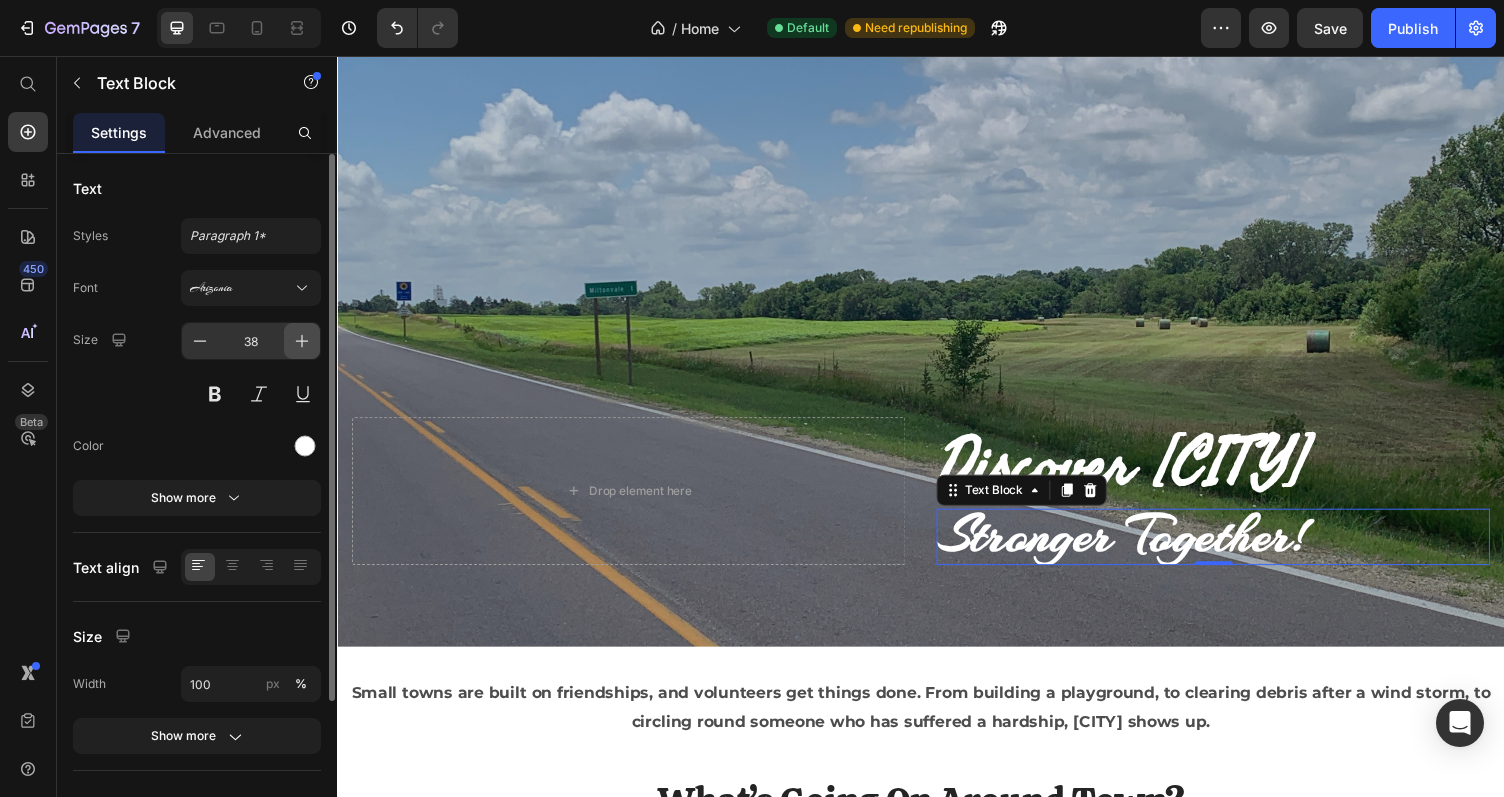 click 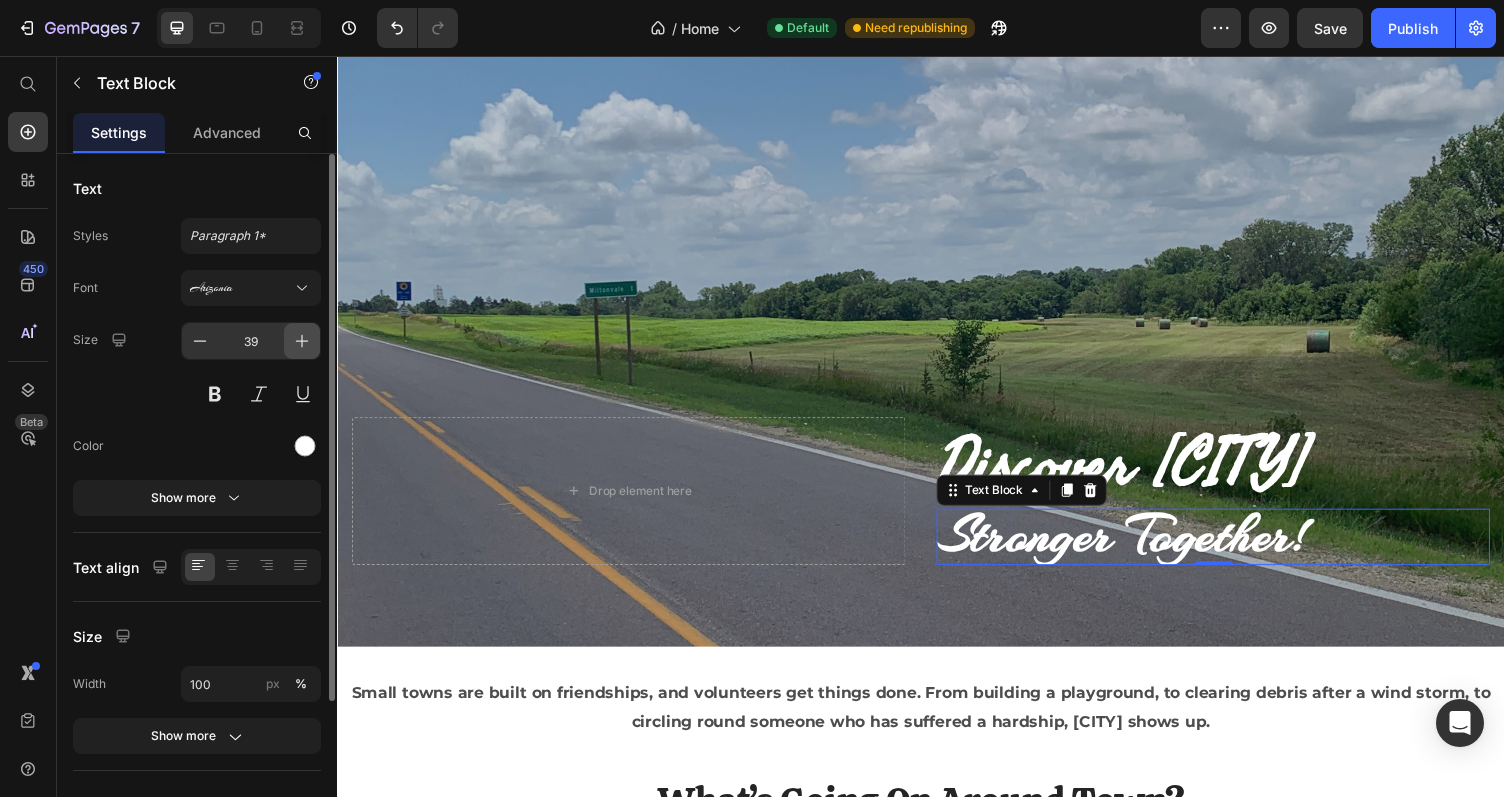 click 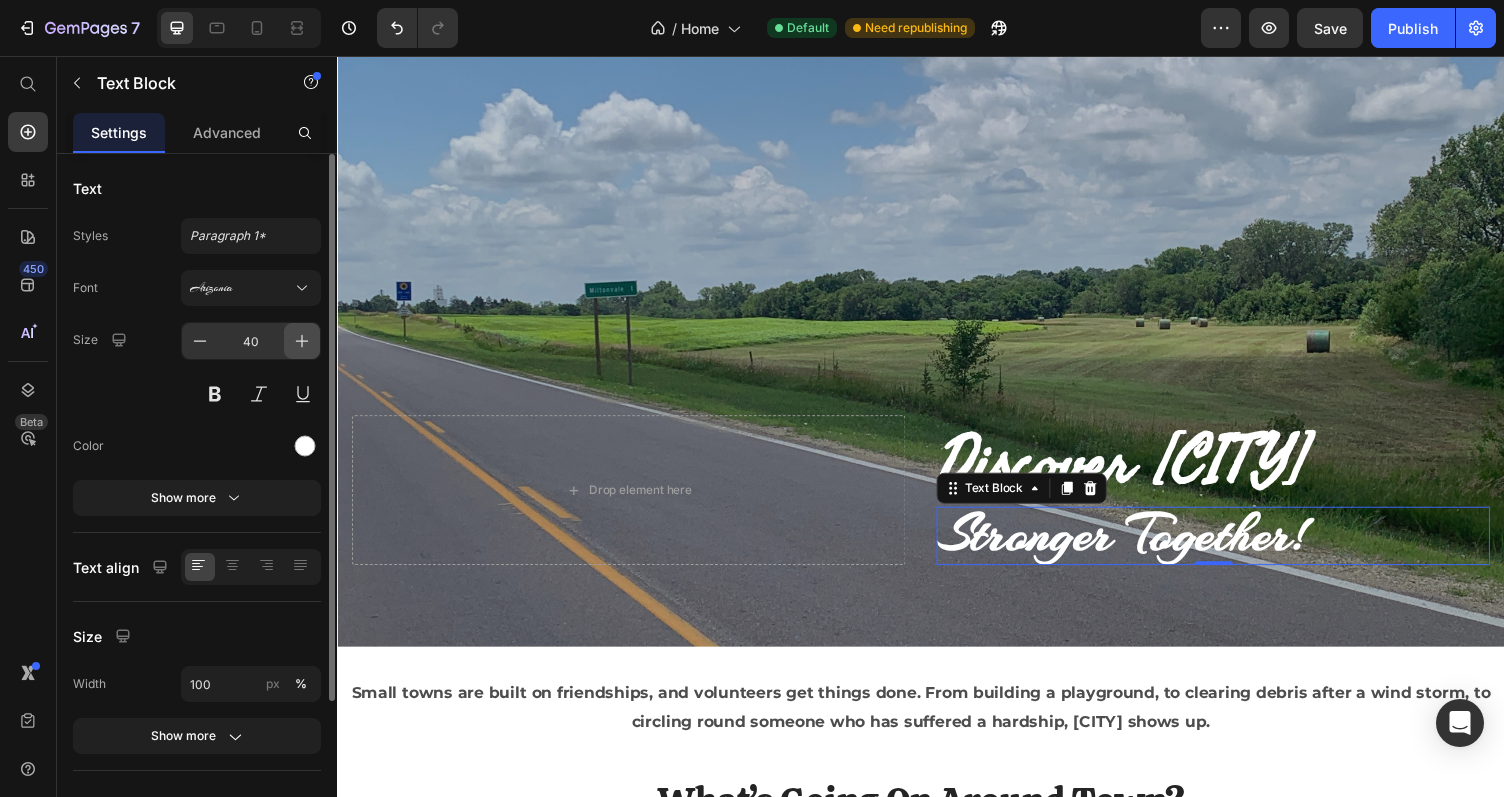 click 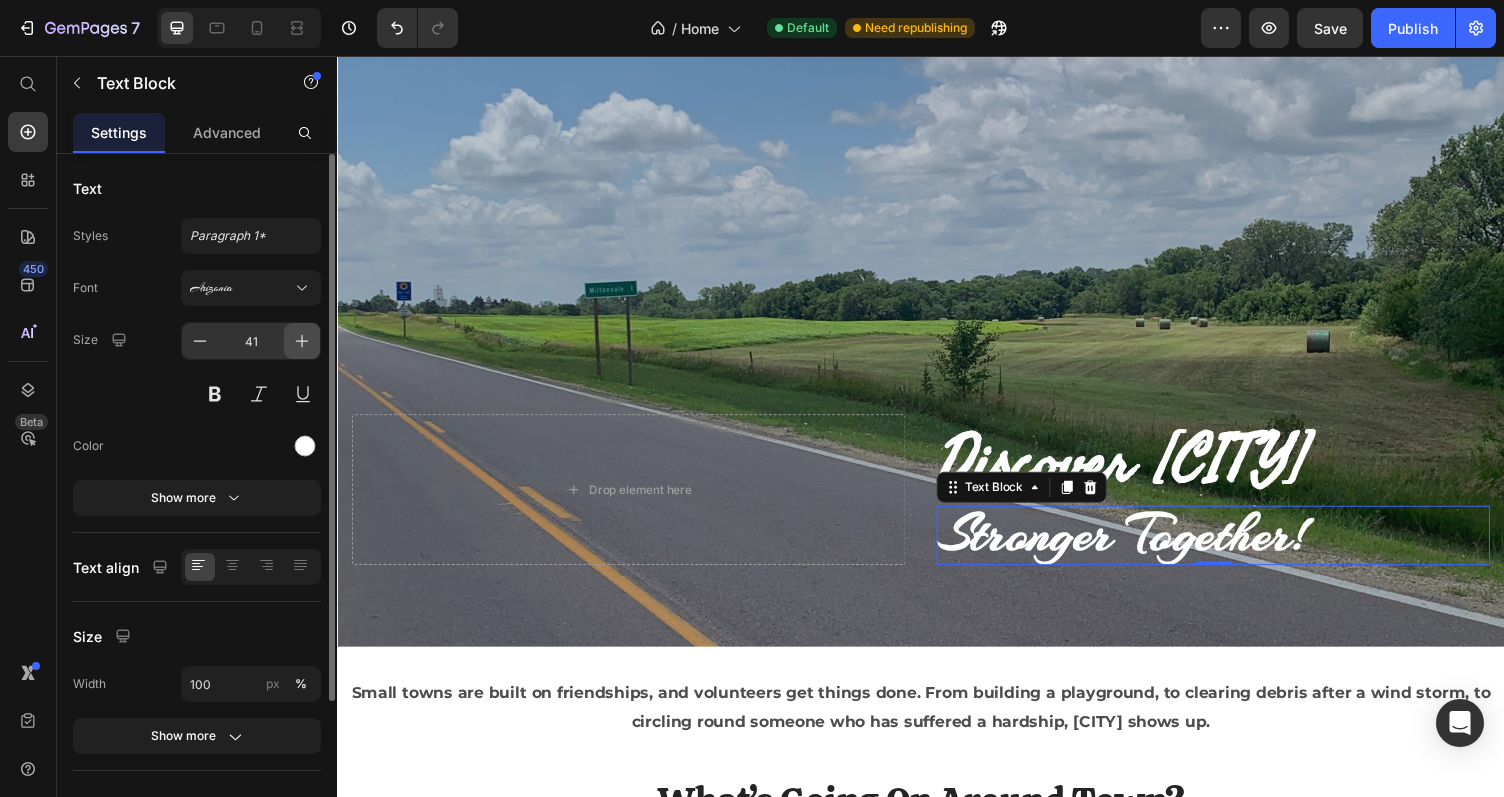 click 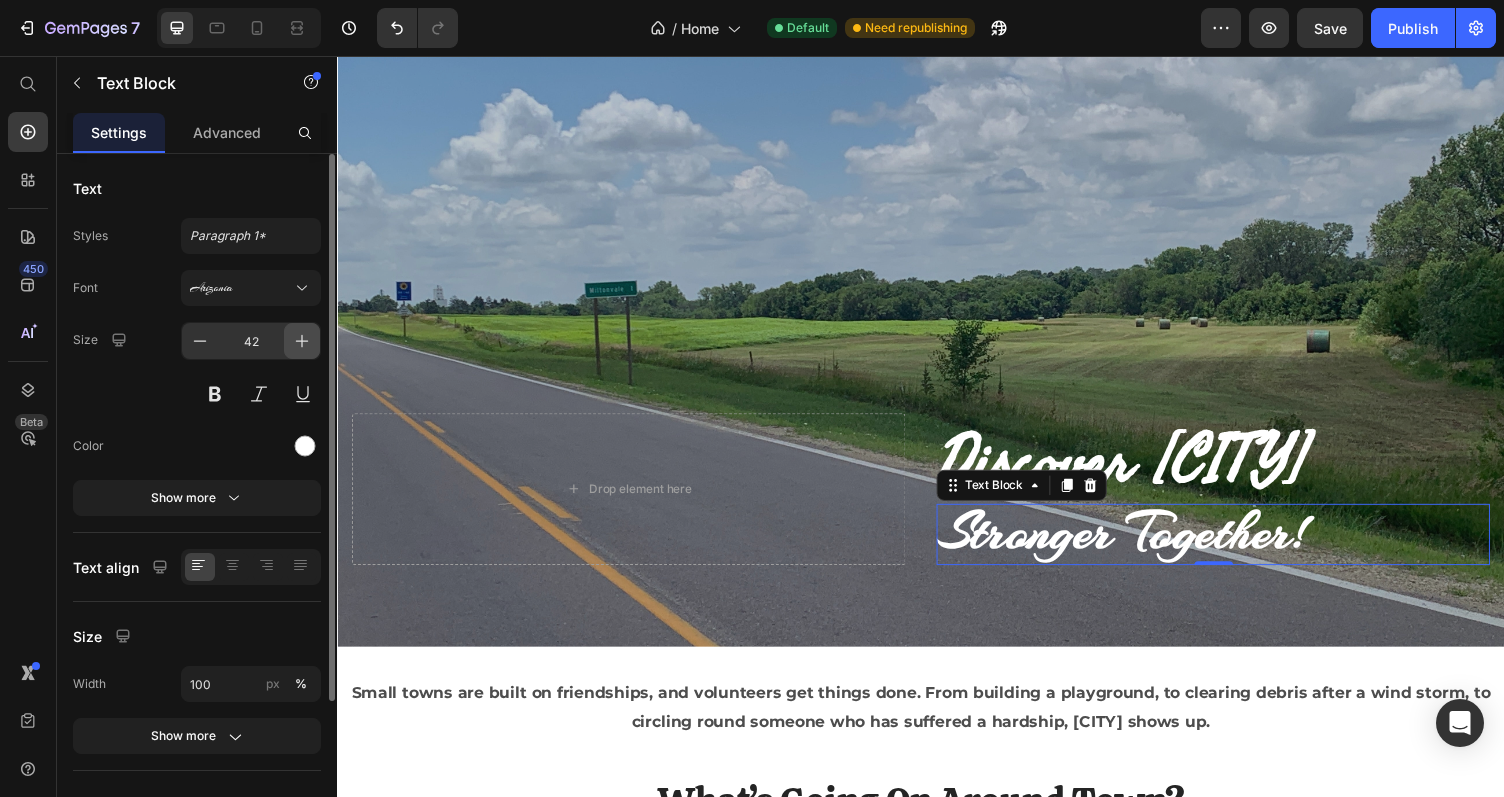 click 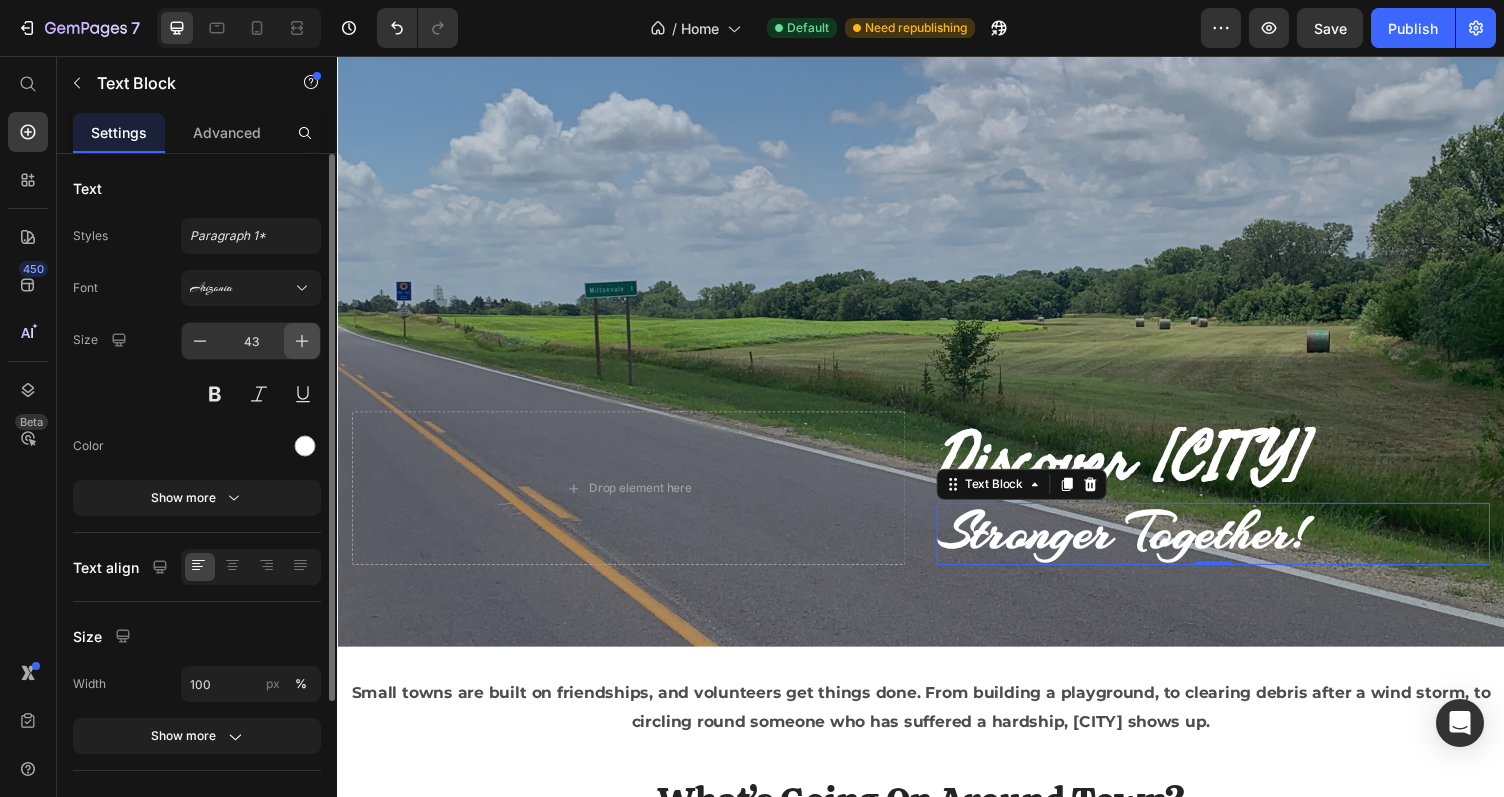 click 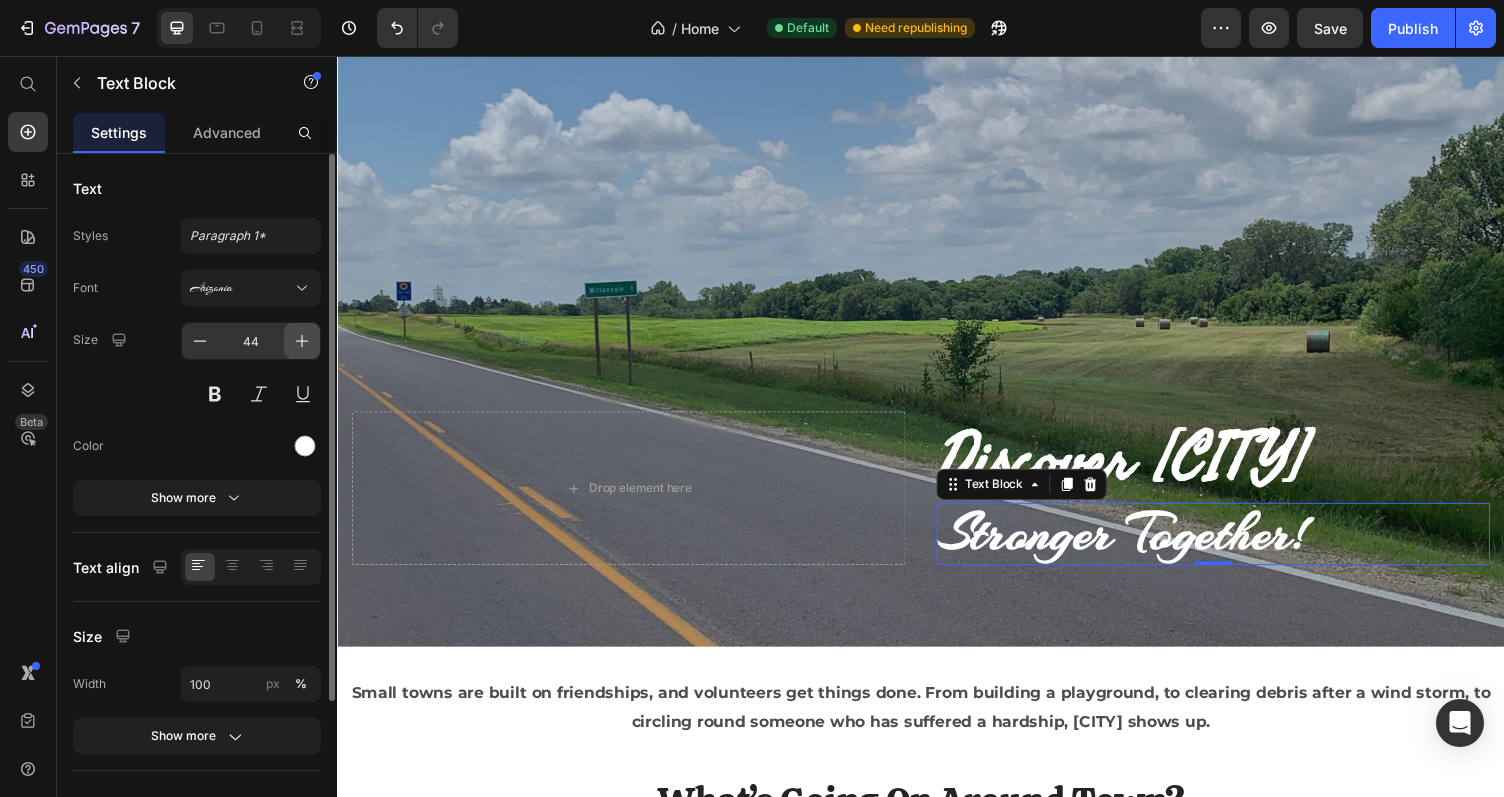 click 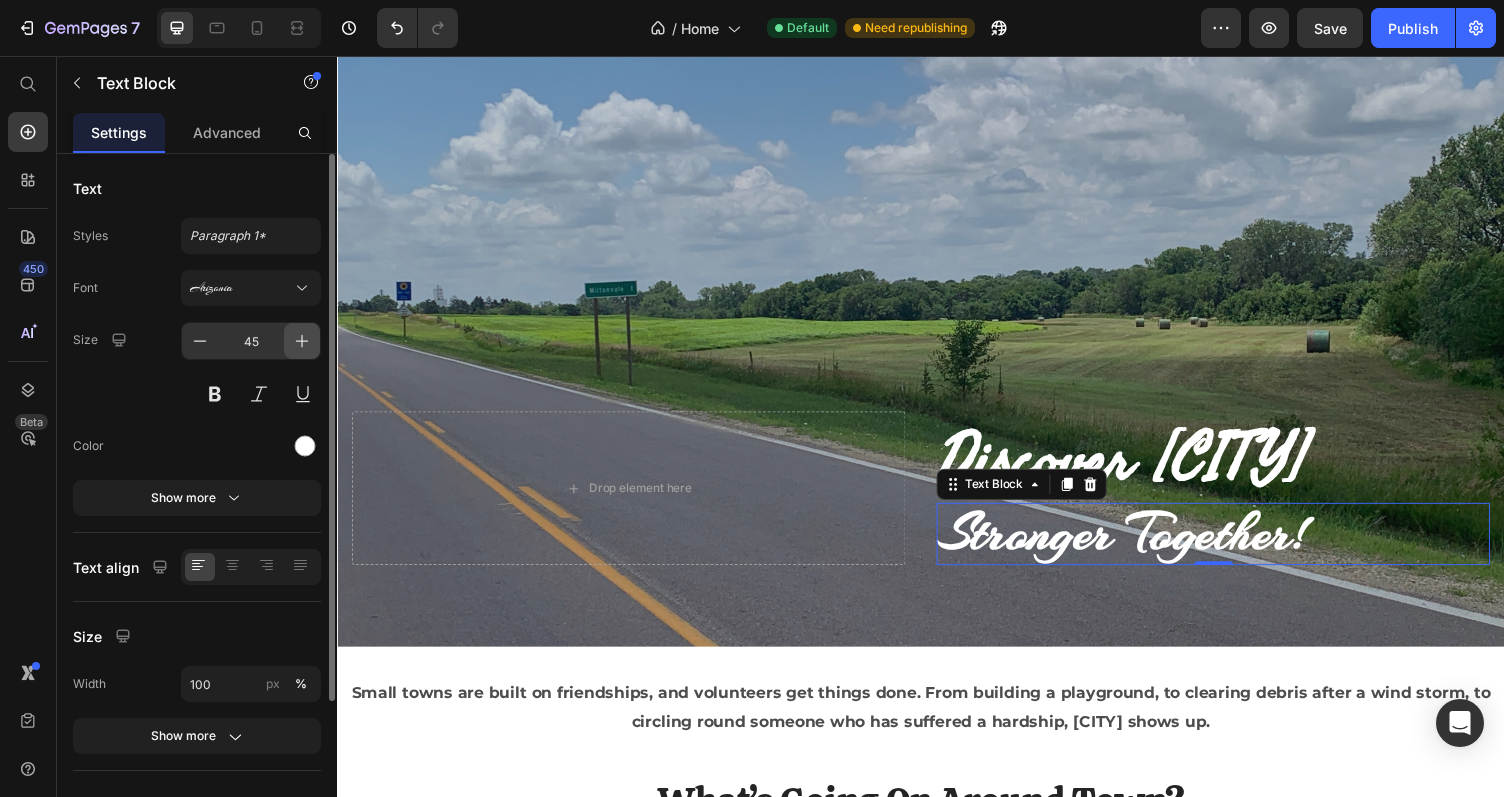 click 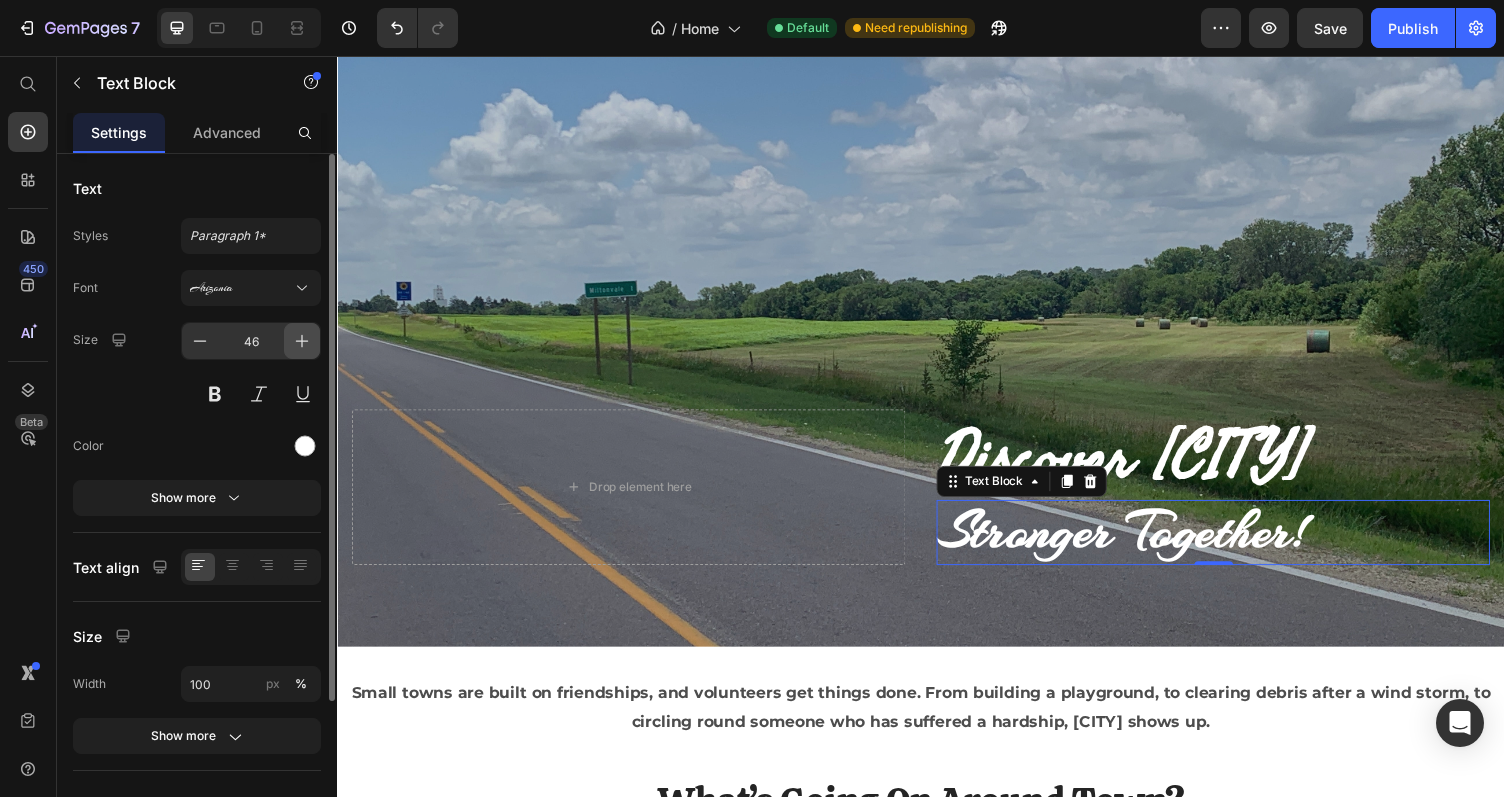 click 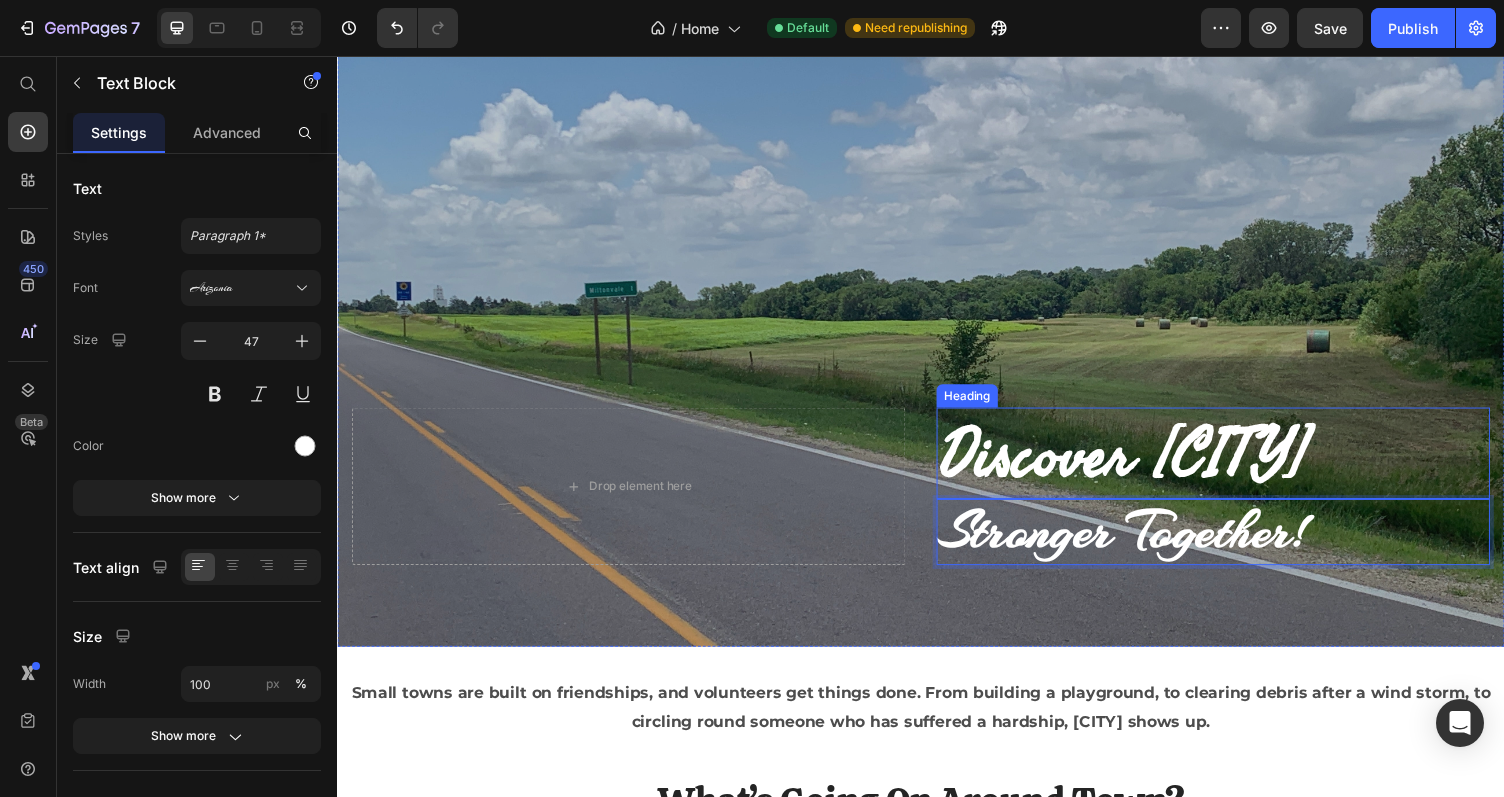 click on "Discover Miltonvale" at bounding box center (1144, 463) 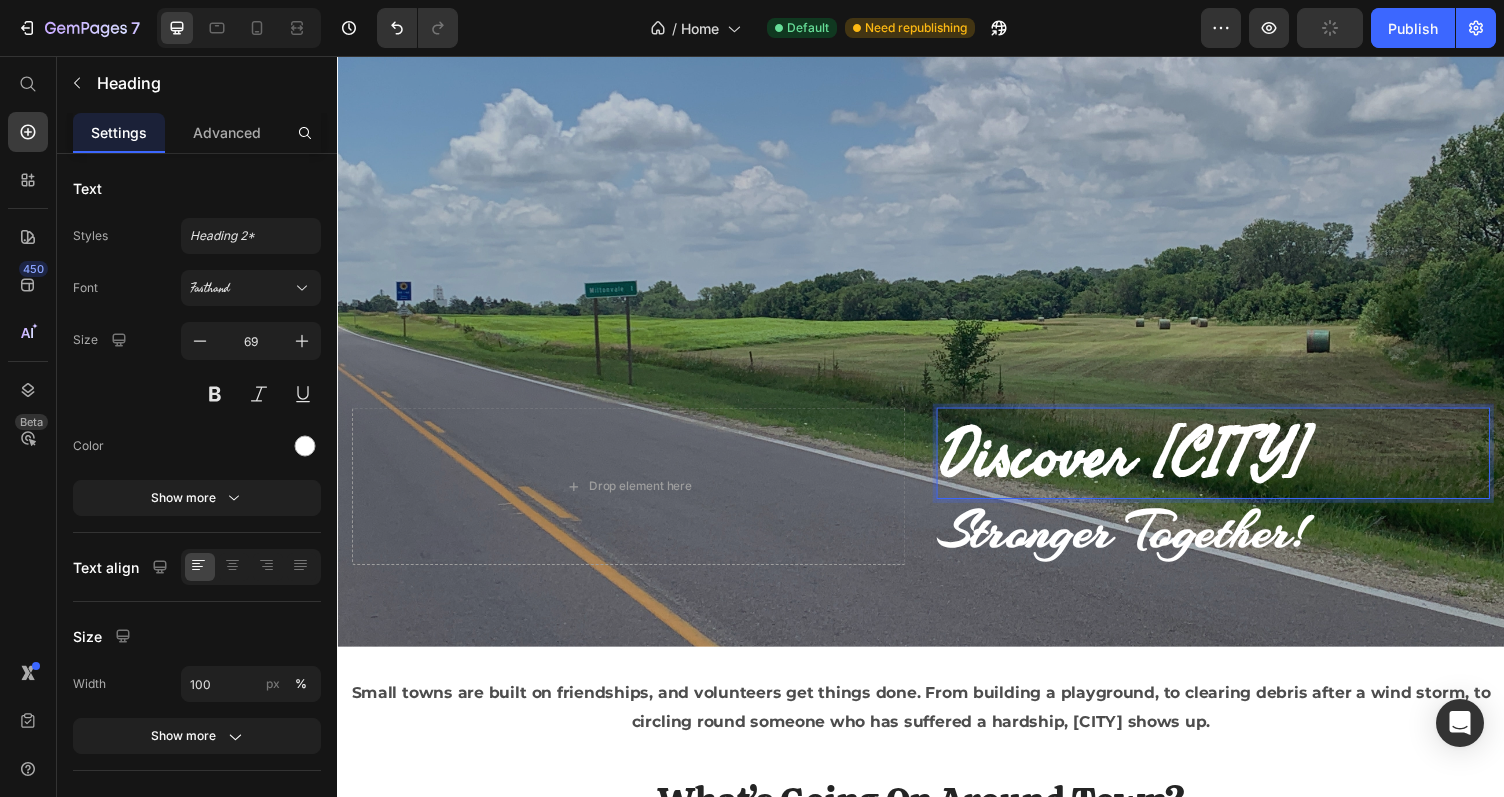 click on "Discover Miltonvale" at bounding box center [1144, 463] 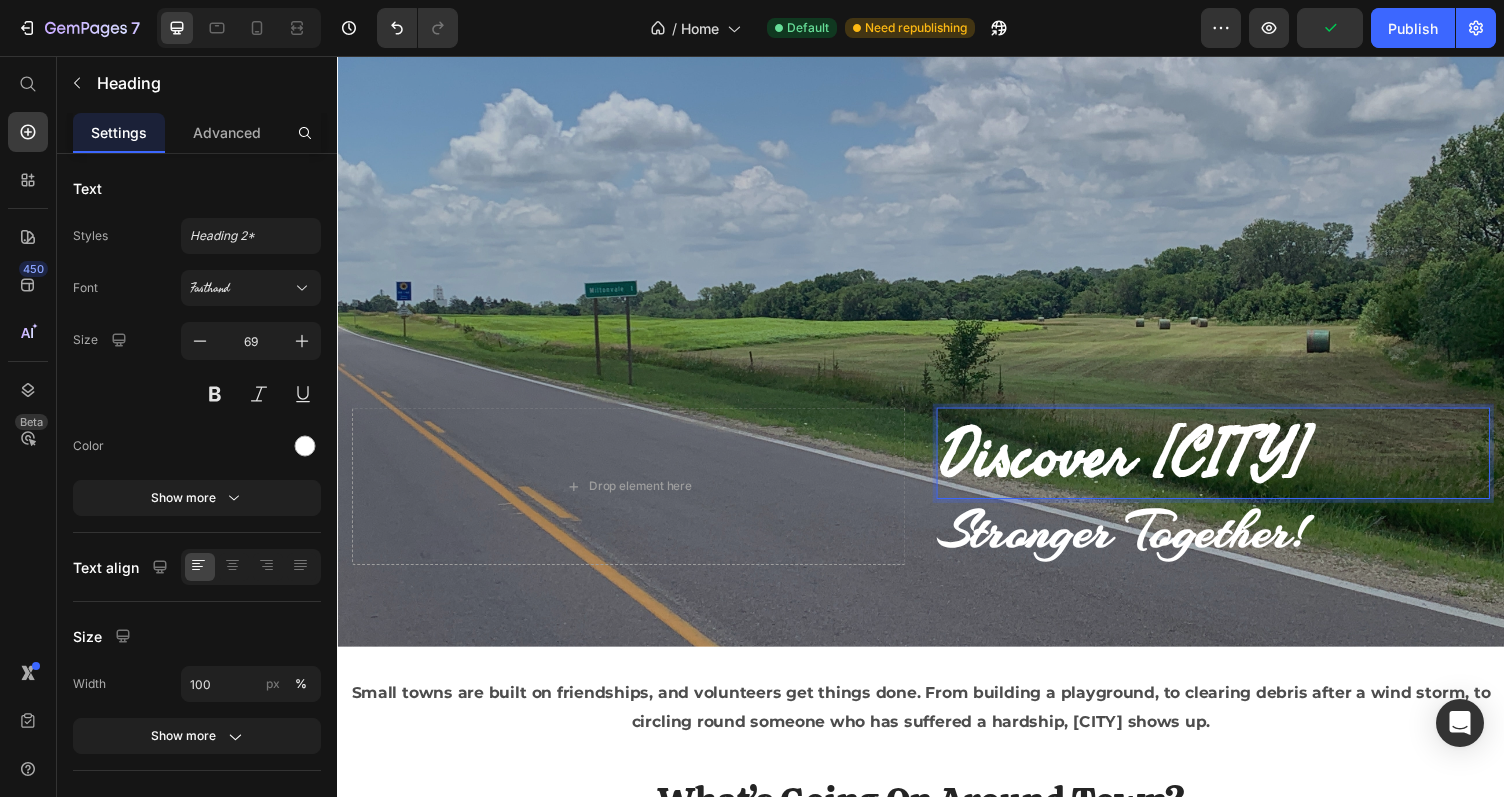 click on "Discover Miltonvale" at bounding box center [1144, 463] 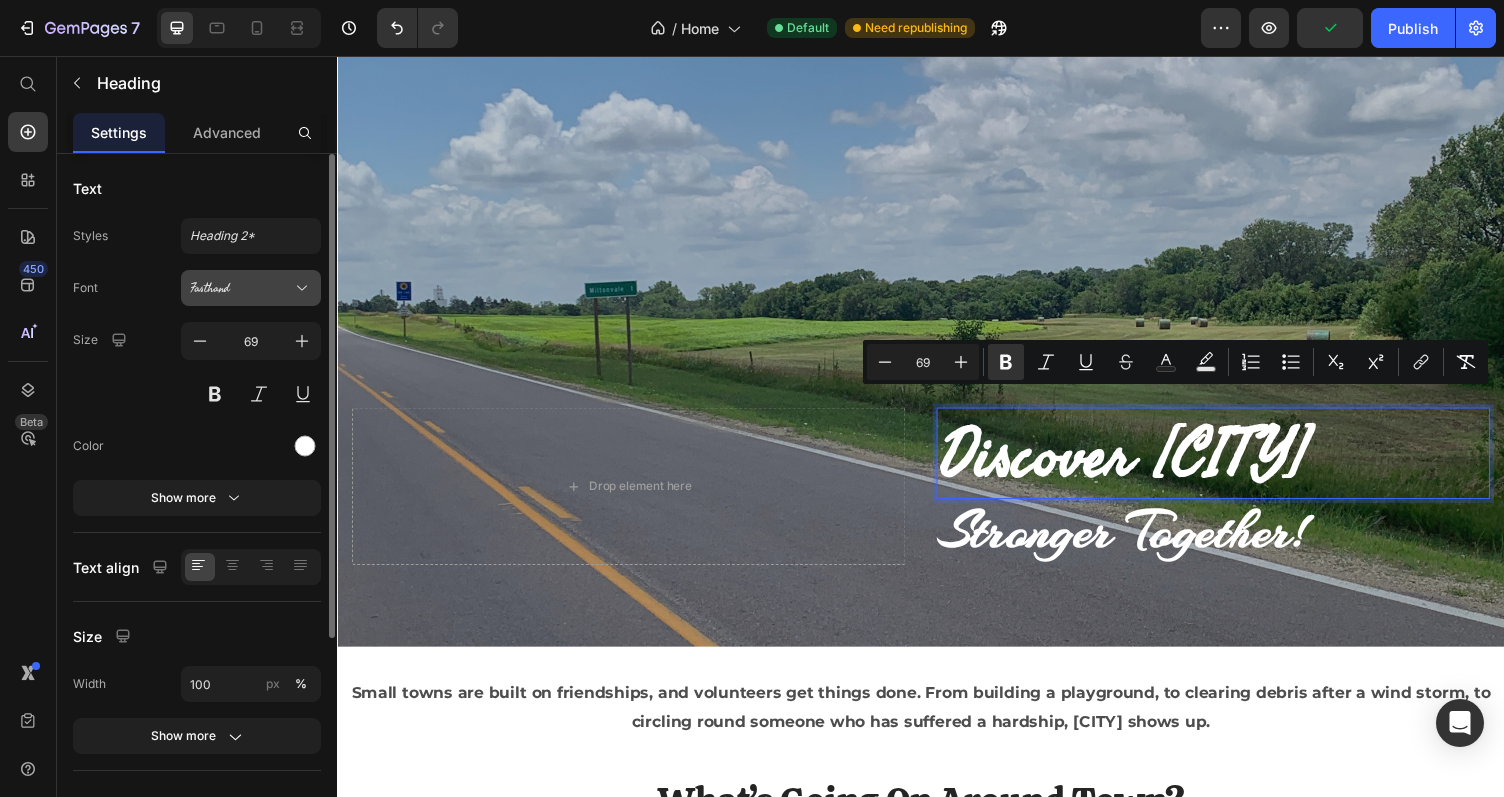 click on "Fasthand" at bounding box center [241, 288] 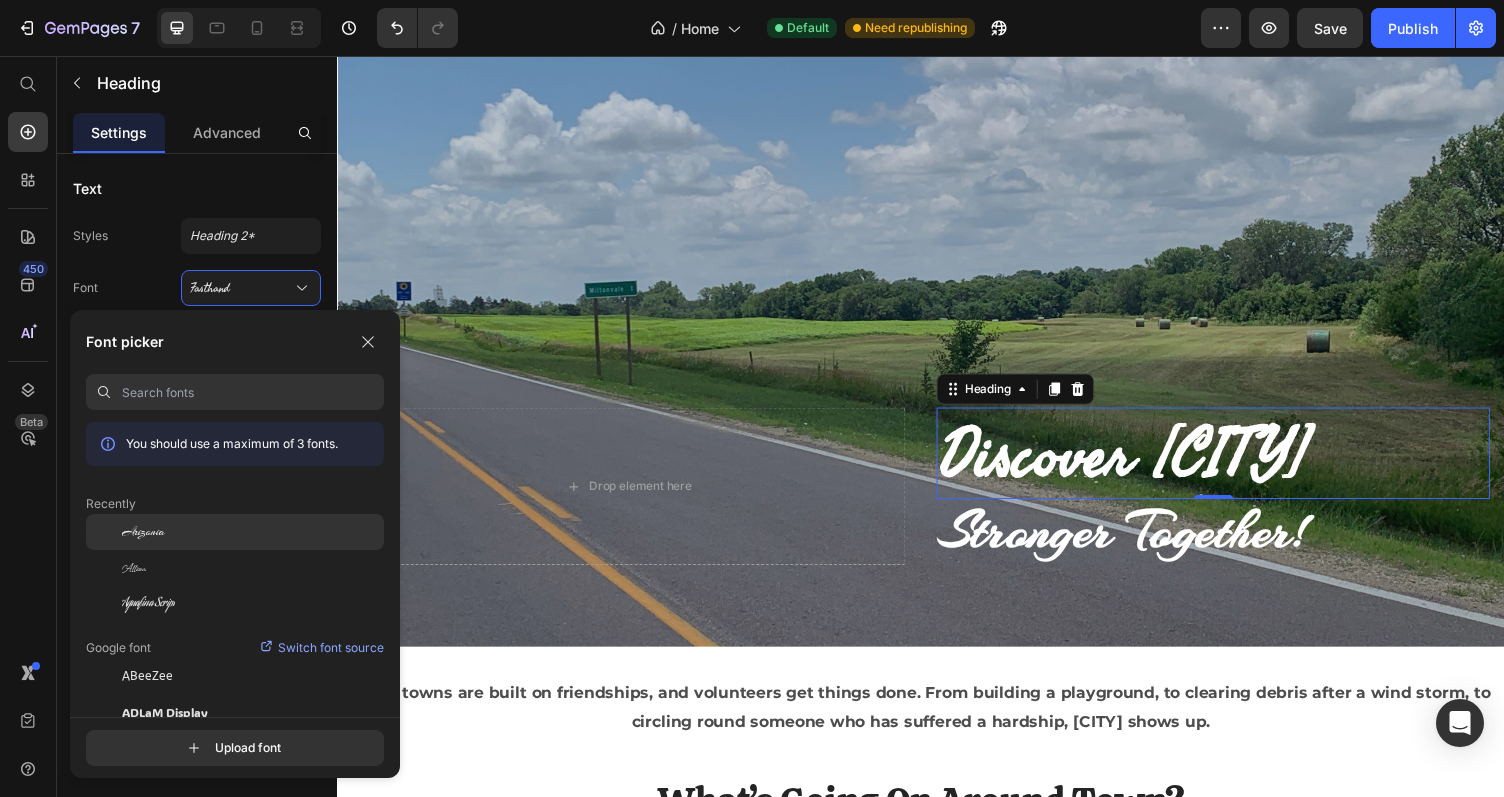 click on "Arizonia" 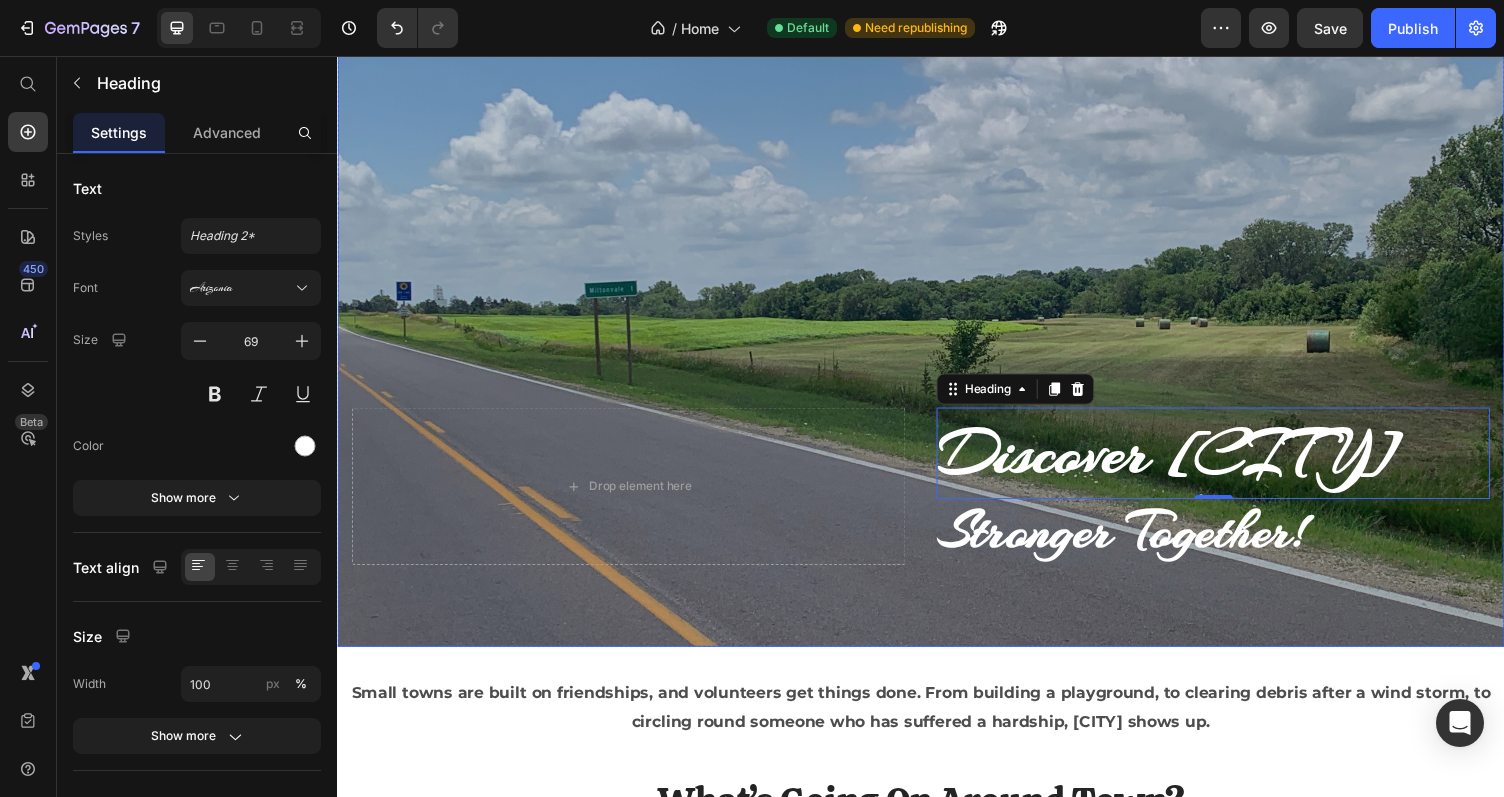 click on "⁠⁠⁠⁠⁠⁠⁠ Discover Miltonvale Heading   0        Stronger Together! Text Block
Drop element here" at bounding box center [937, 524] 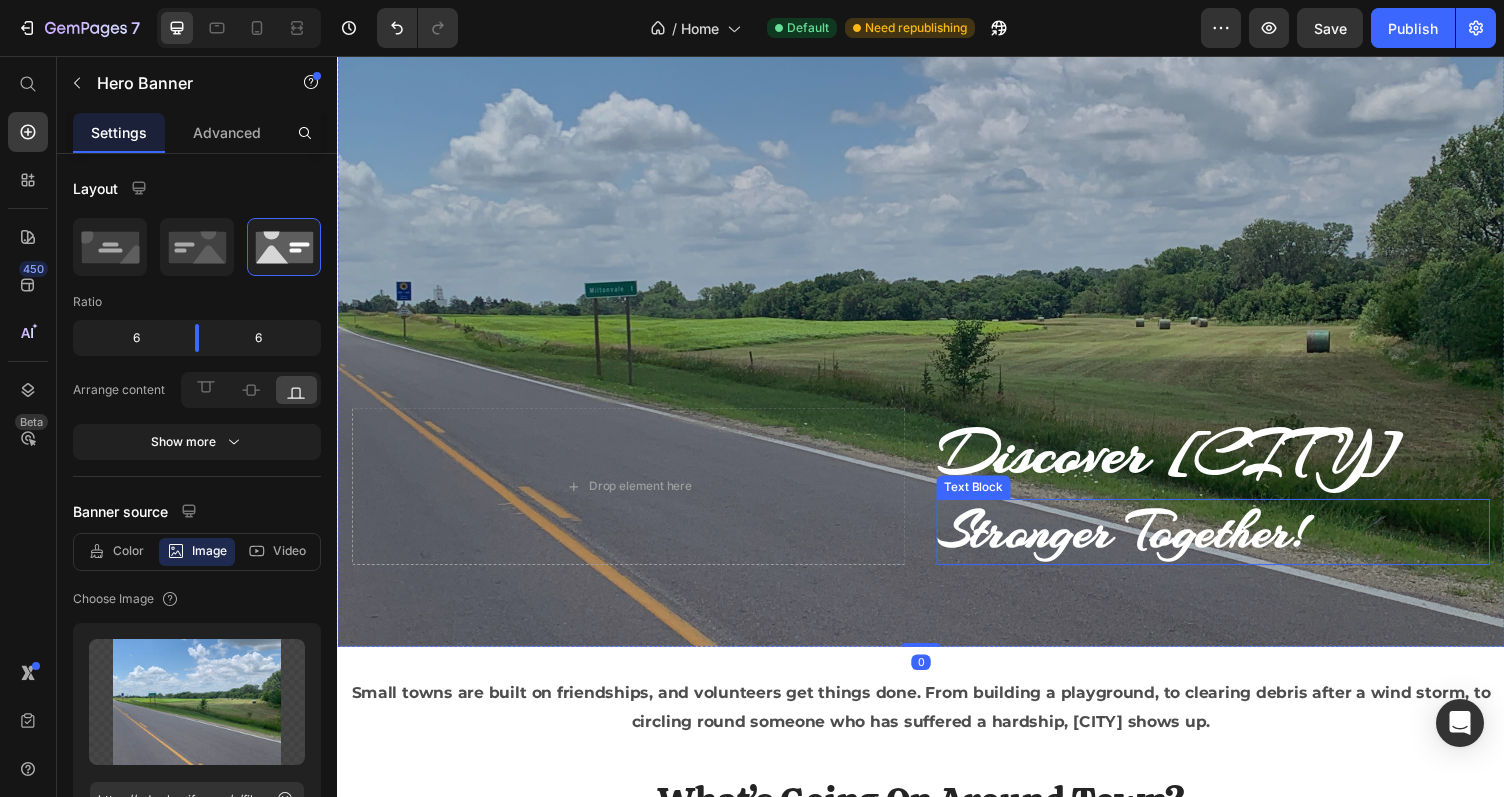click on "Stronger Together!" at bounding box center (1144, 543) 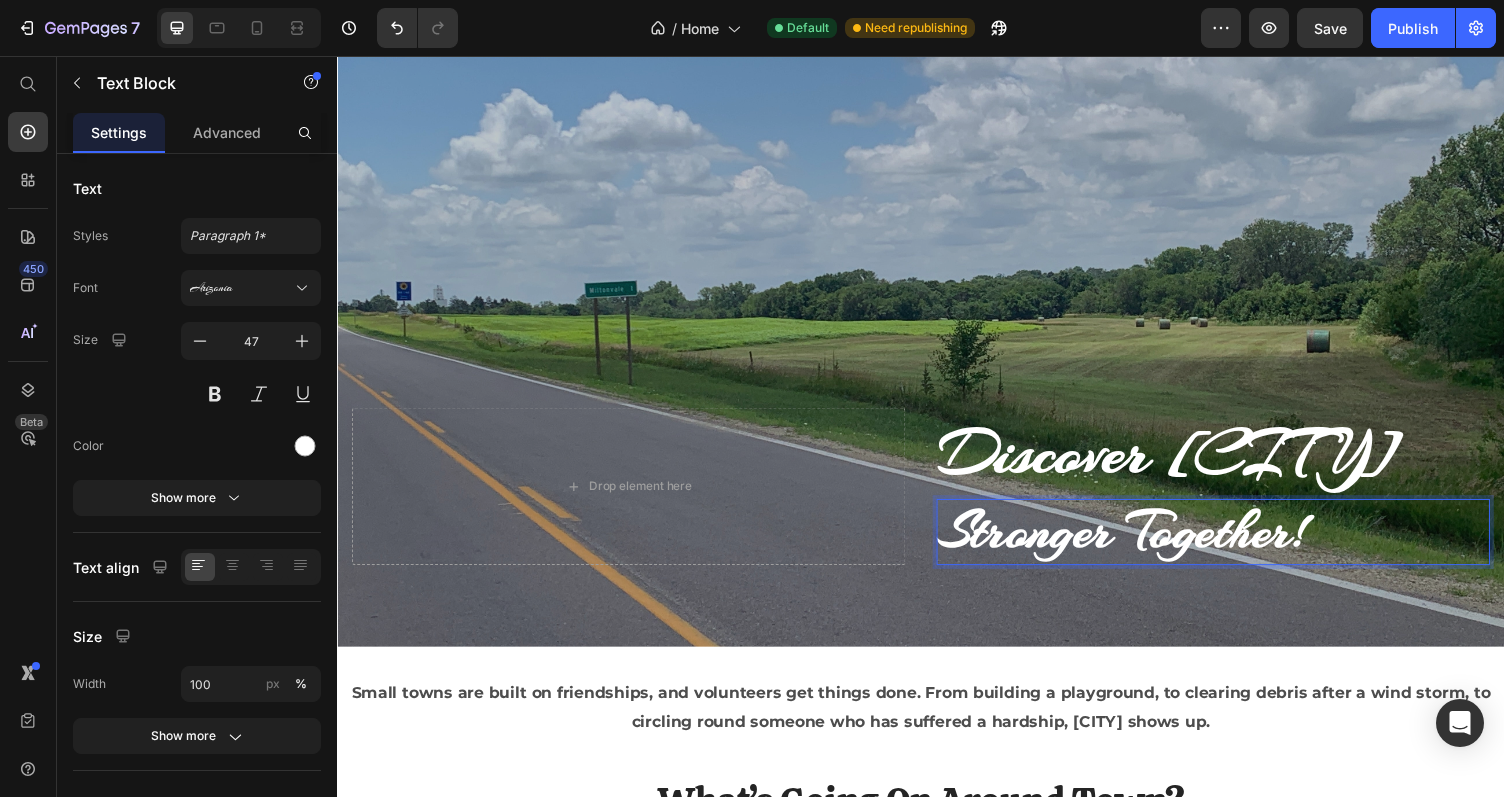 click on "Stronger Together!" at bounding box center (1144, 543) 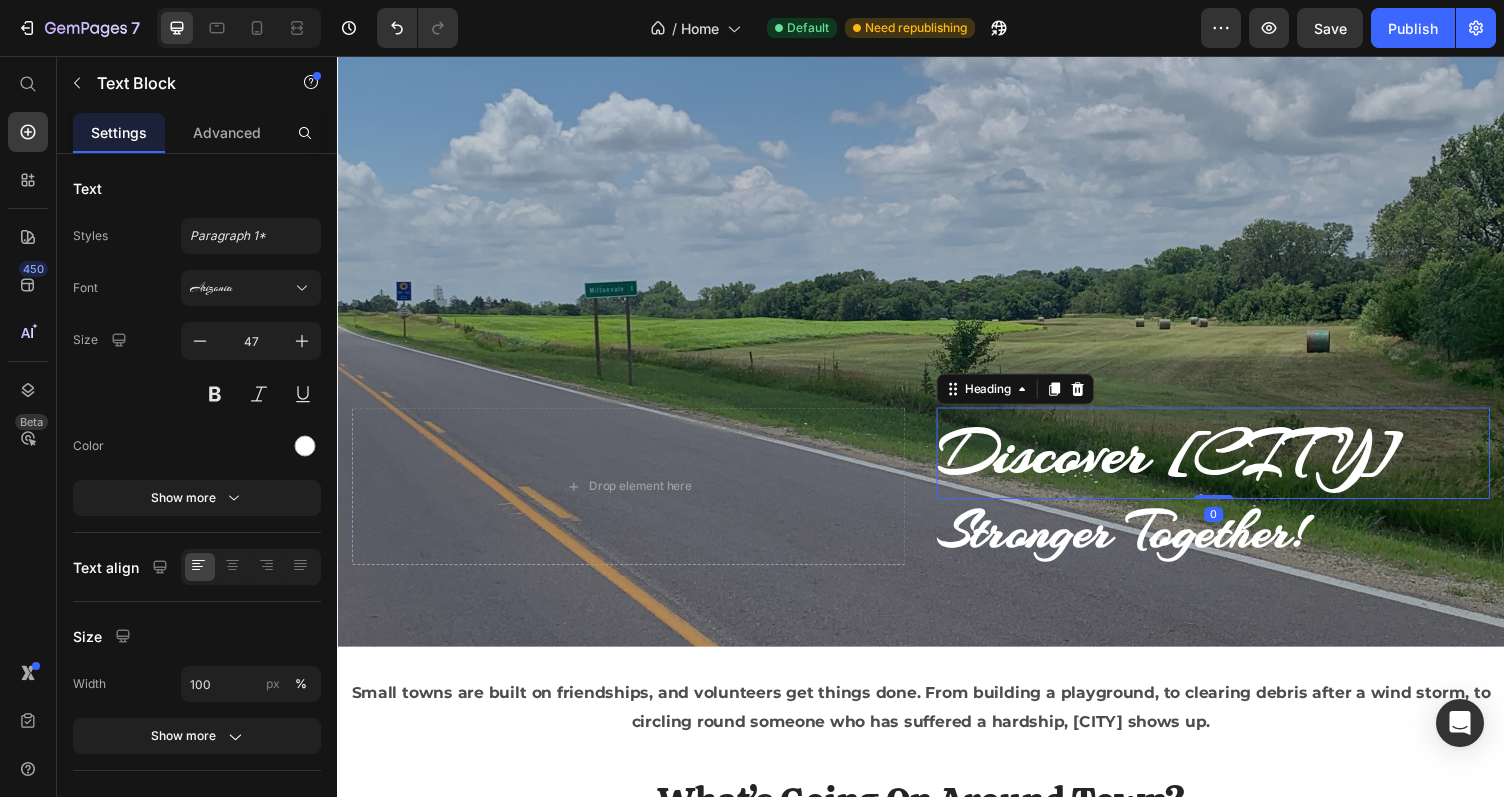 click on "Discover Miltonvale" at bounding box center (1191, 463) 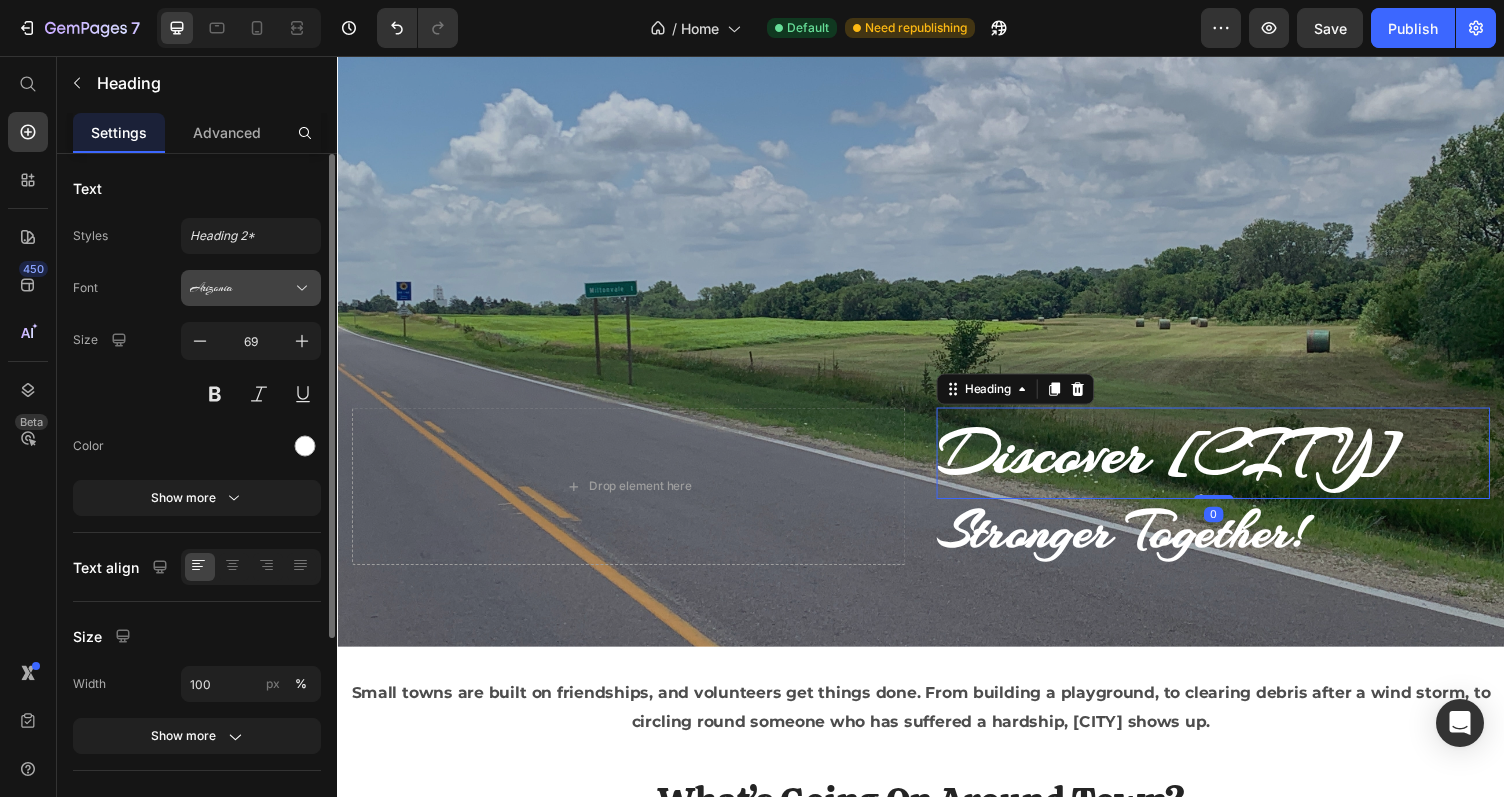 click on "Arizonia" at bounding box center (251, 288) 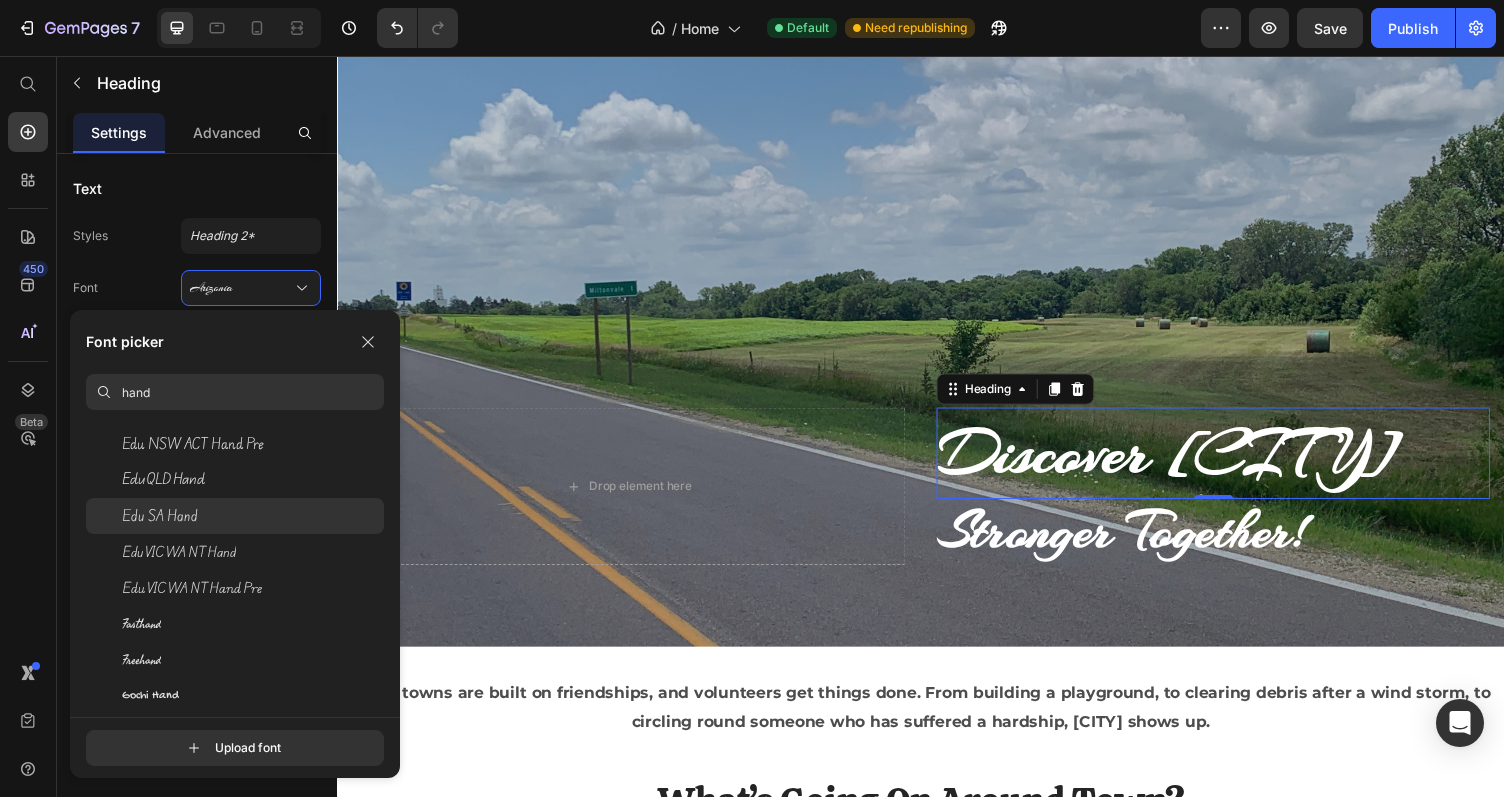 scroll, scrollTop: 190, scrollLeft: 0, axis: vertical 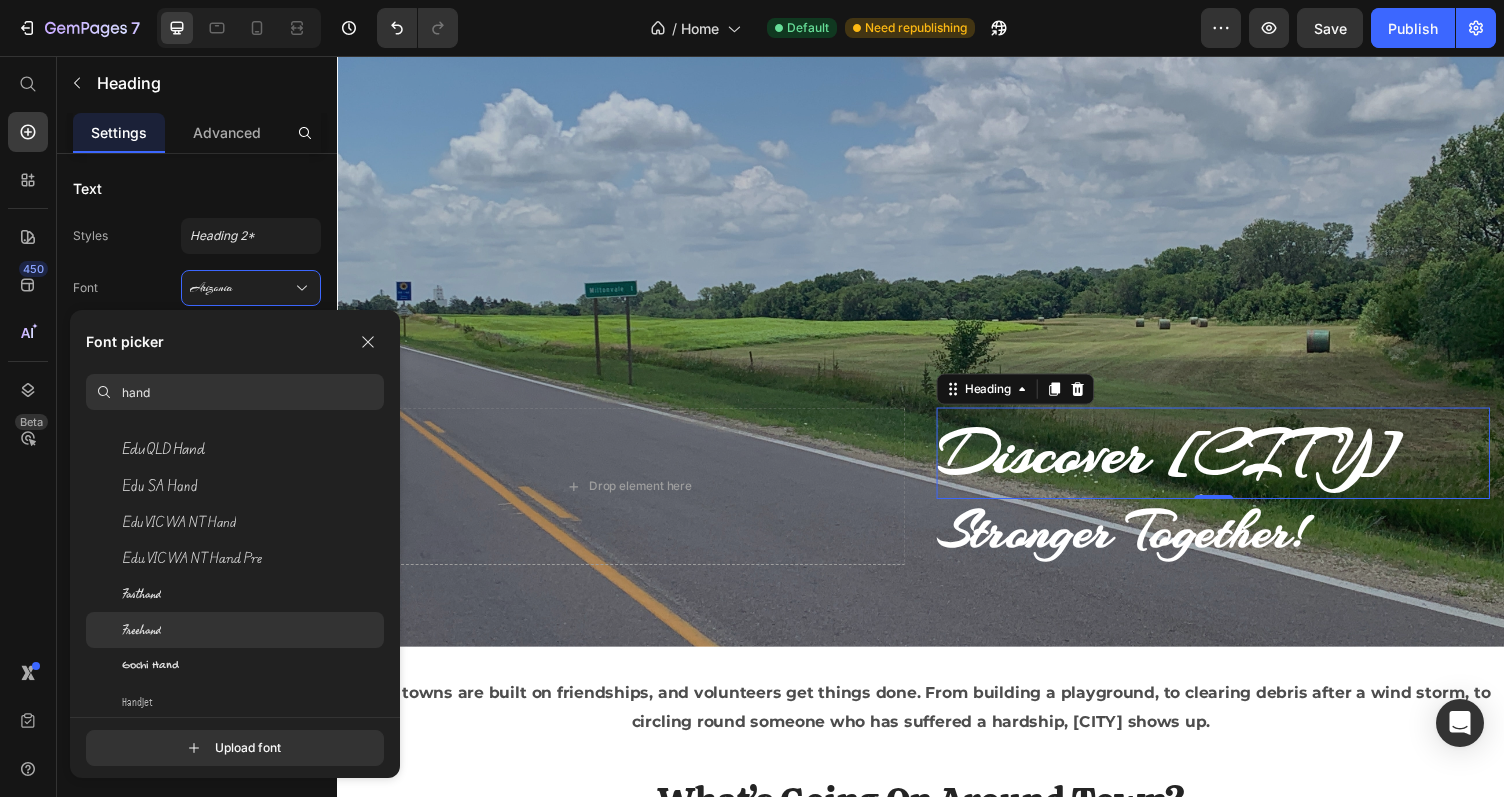 type on "hand" 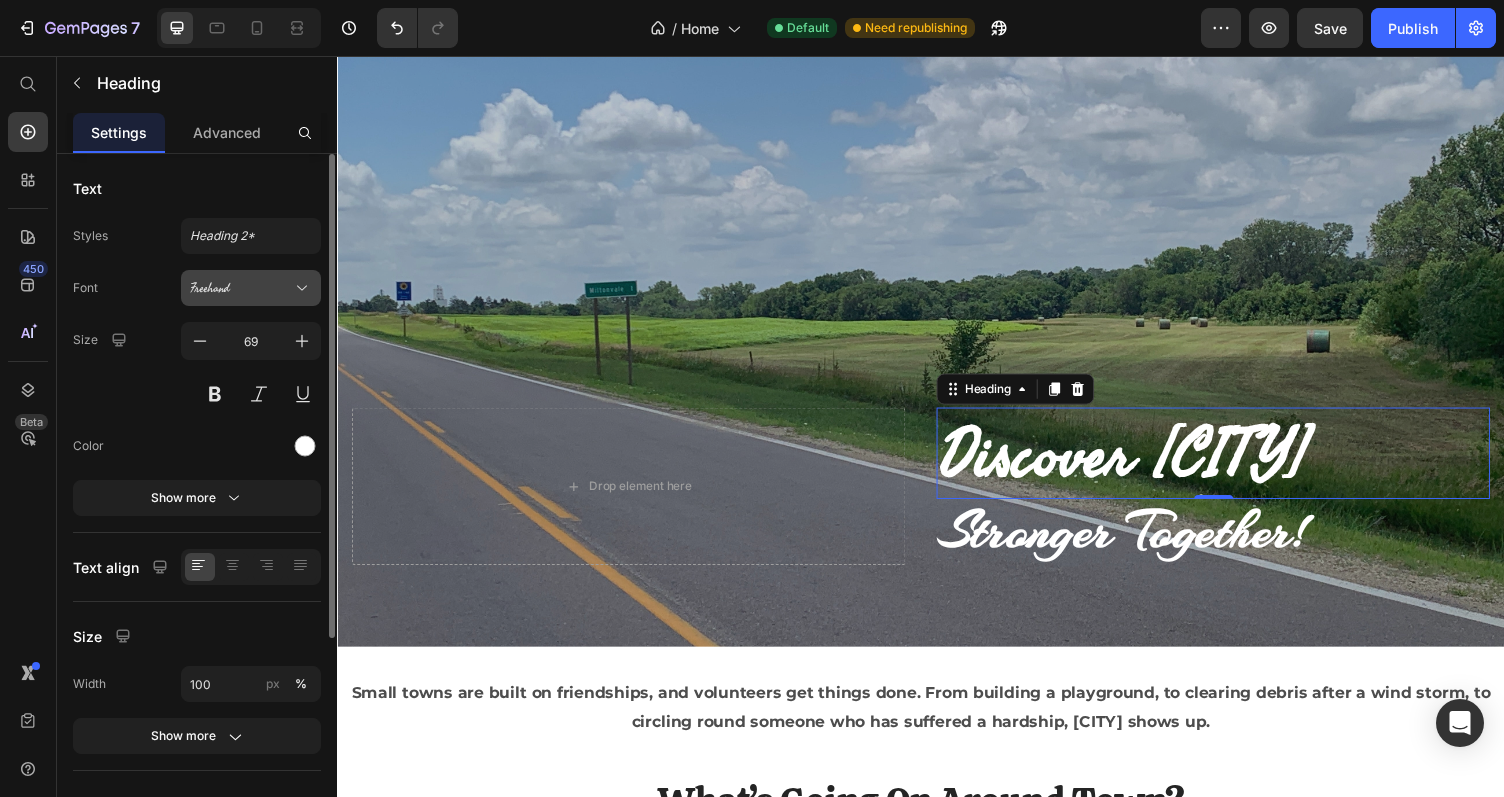 click on "Freehand" at bounding box center (241, 288) 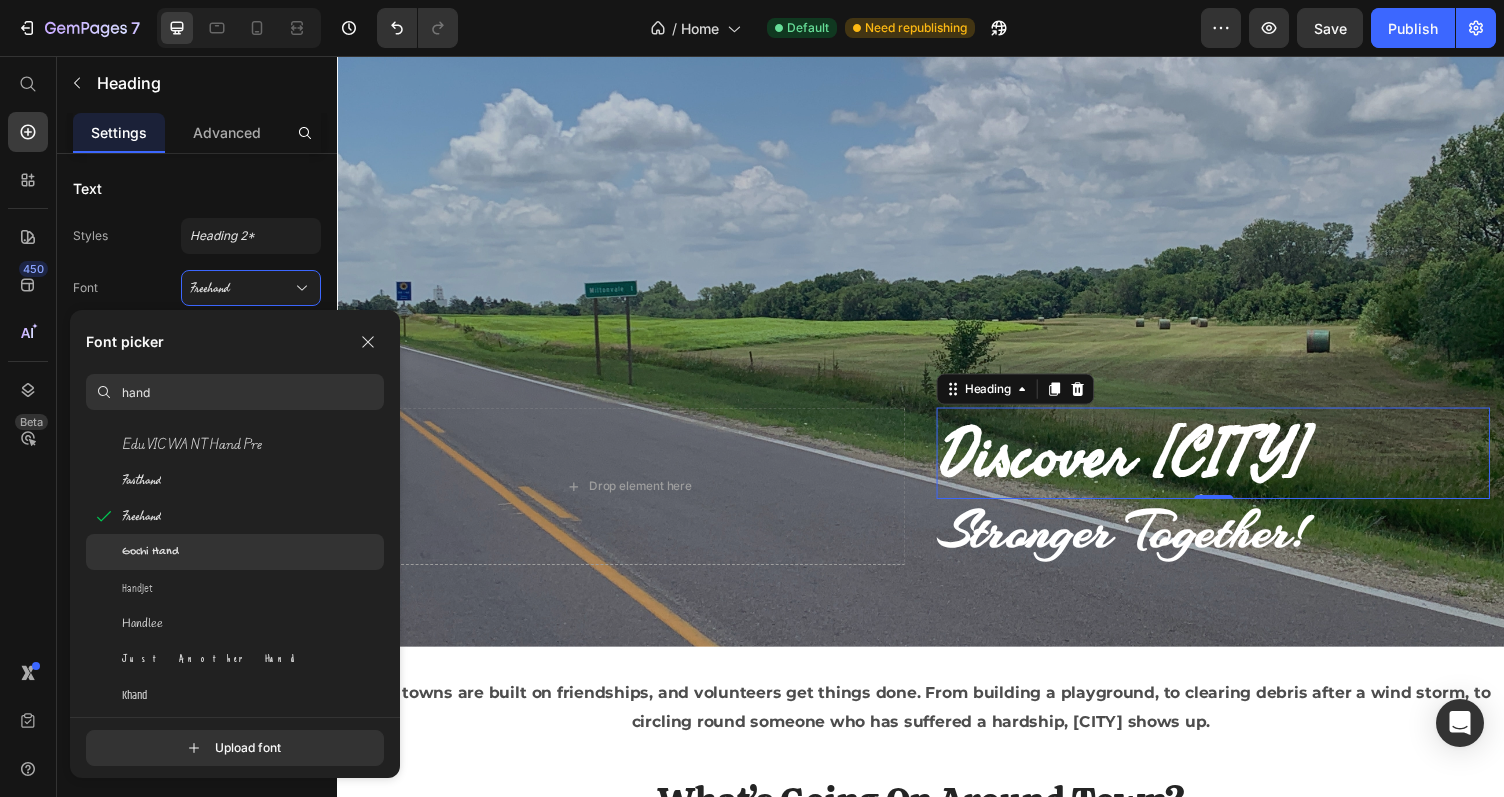 scroll, scrollTop: 308, scrollLeft: 0, axis: vertical 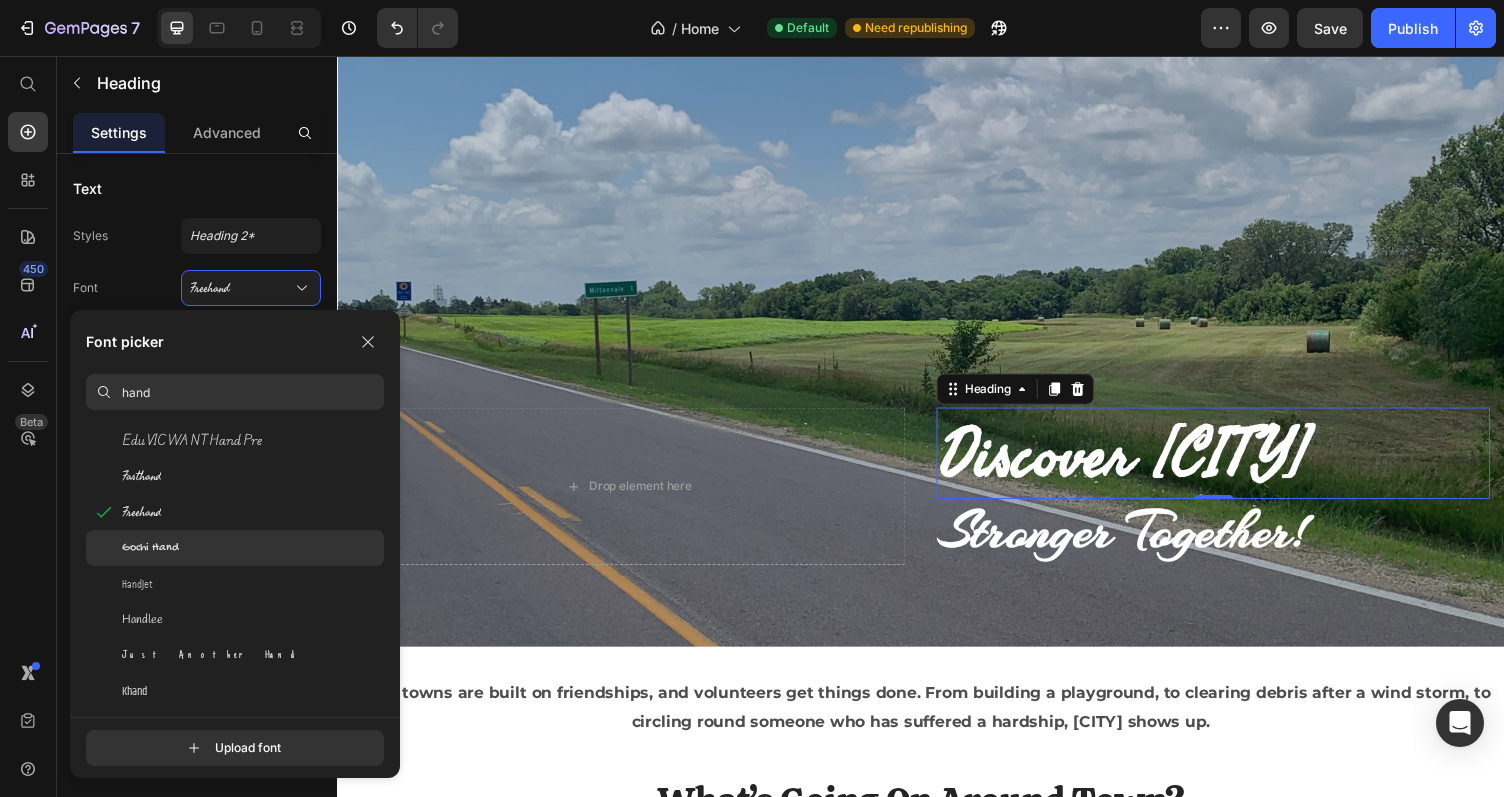 click on "Gochi Hand" 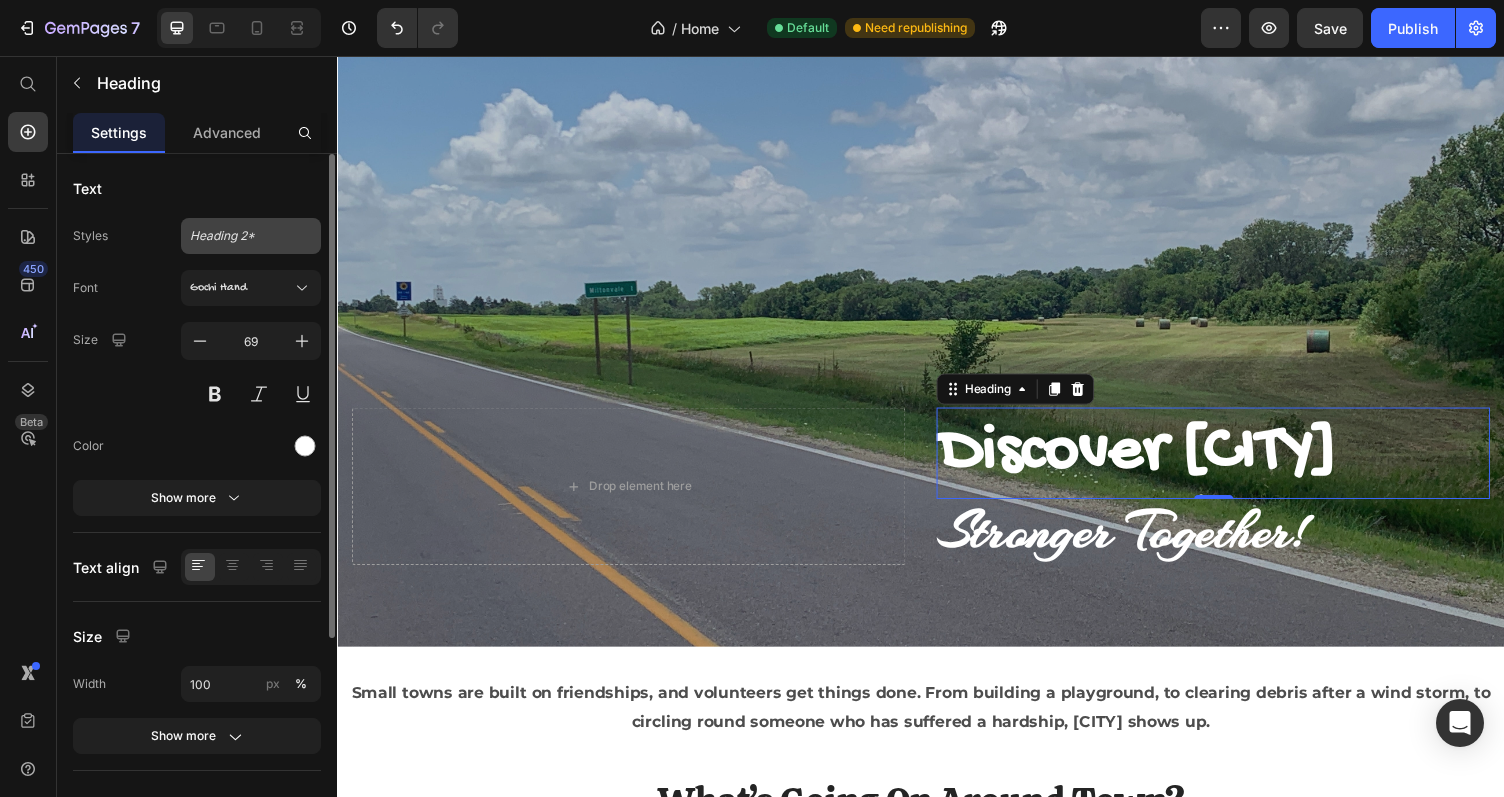 click on "Heading 2*" at bounding box center (239, 236) 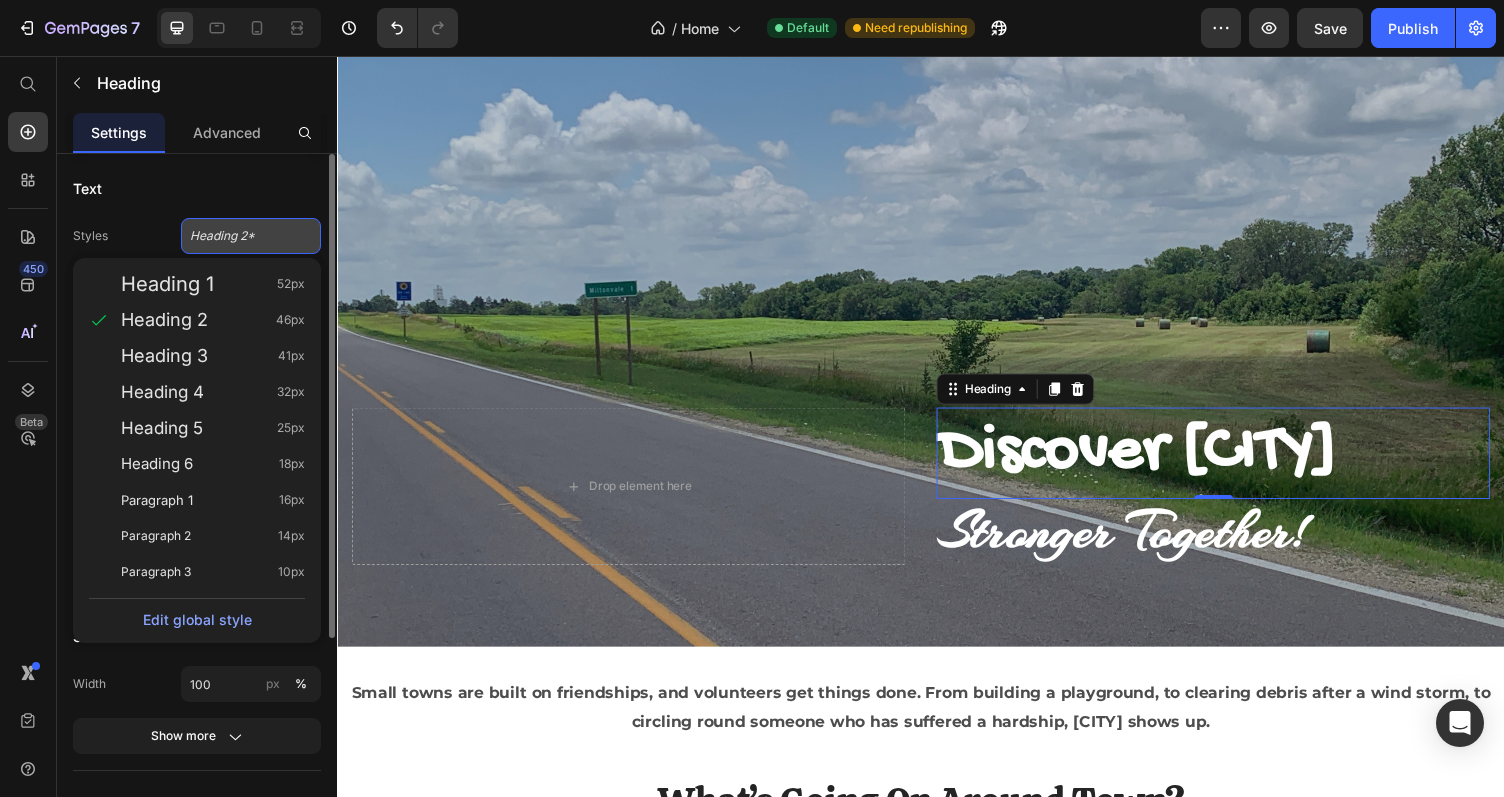 click on "Heading 2*" at bounding box center (239, 236) 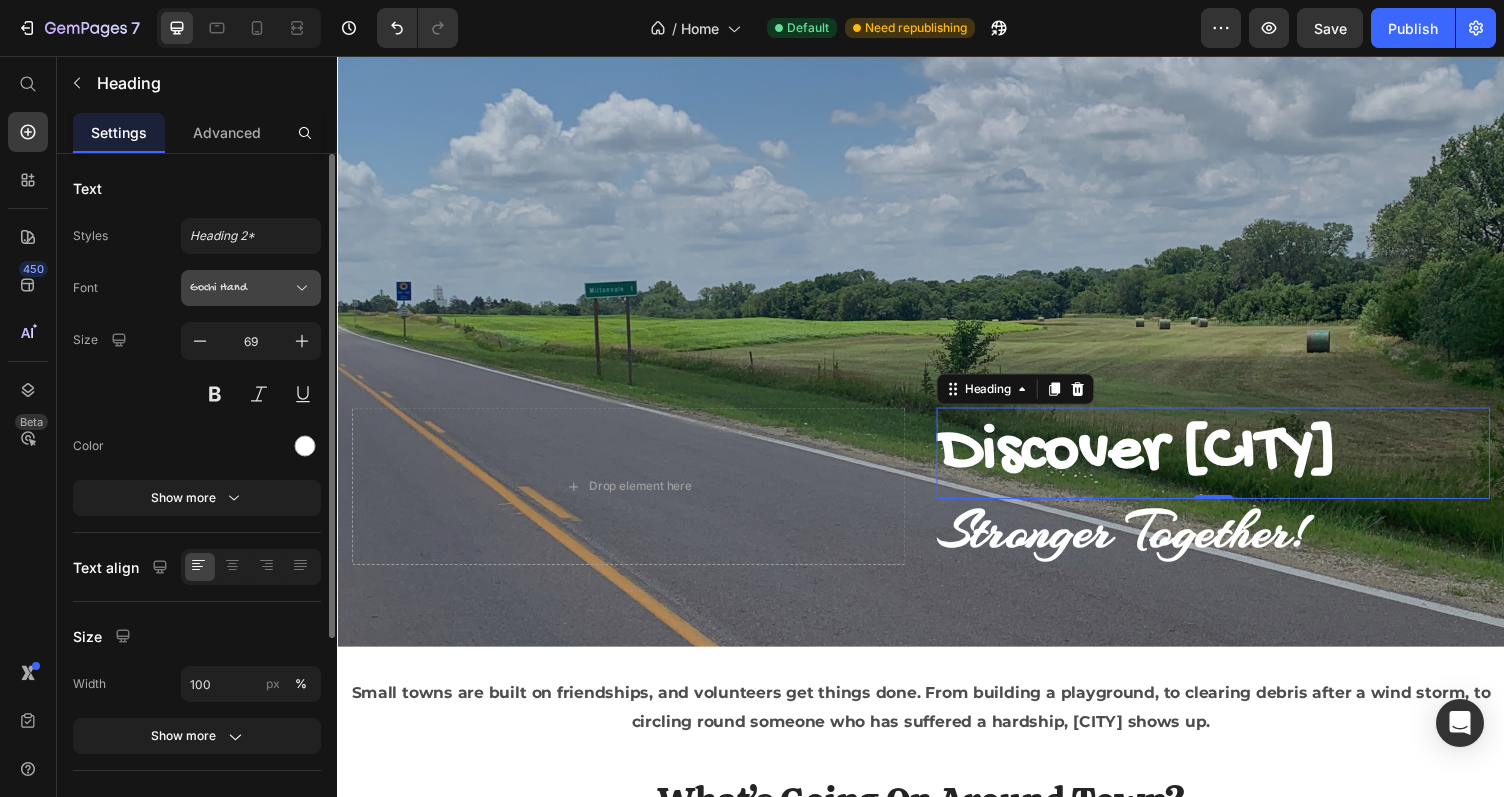 click on "Gochi Hand" at bounding box center [241, 288] 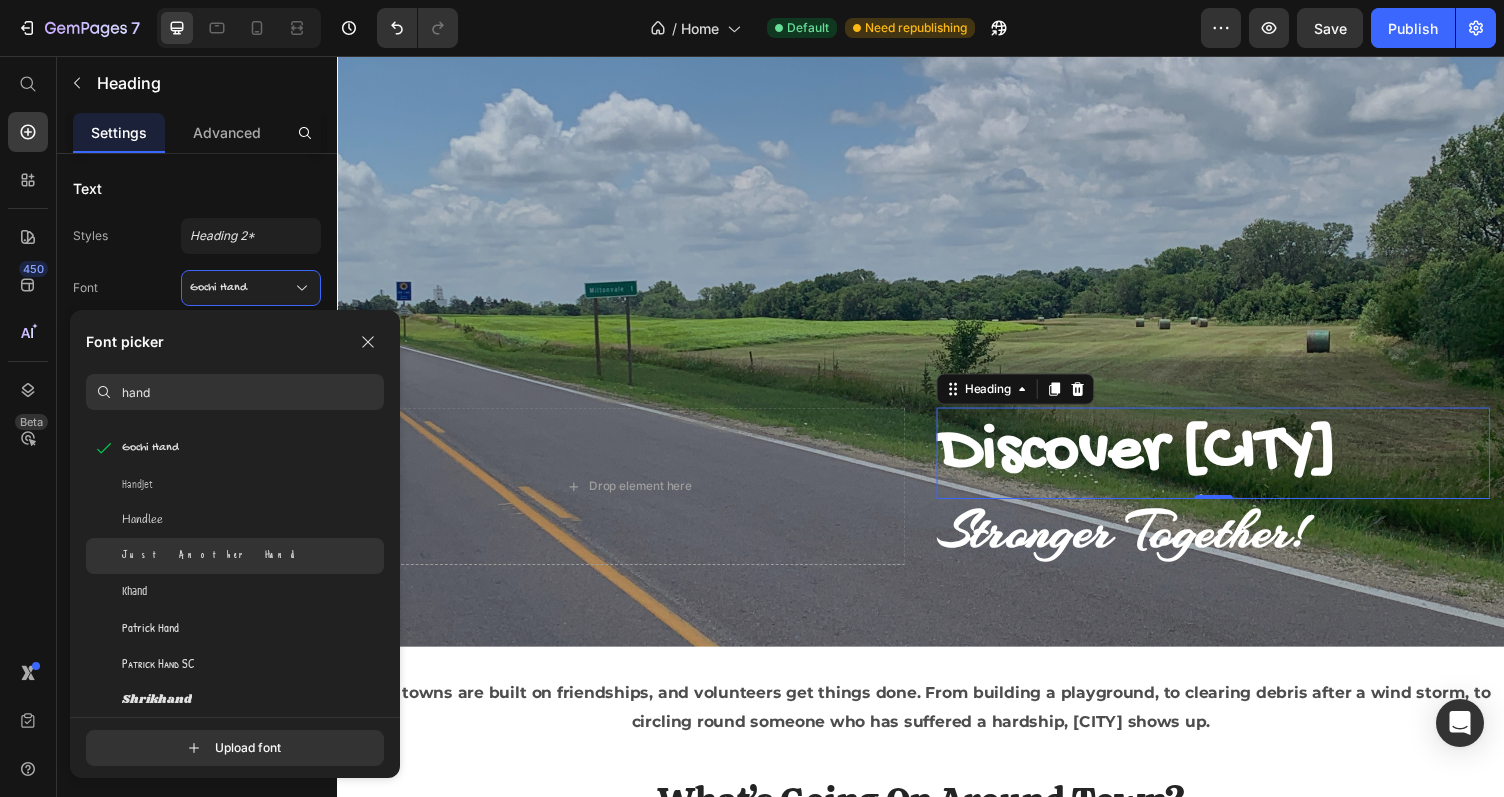 scroll, scrollTop: 409, scrollLeft: 0, axis: vertical 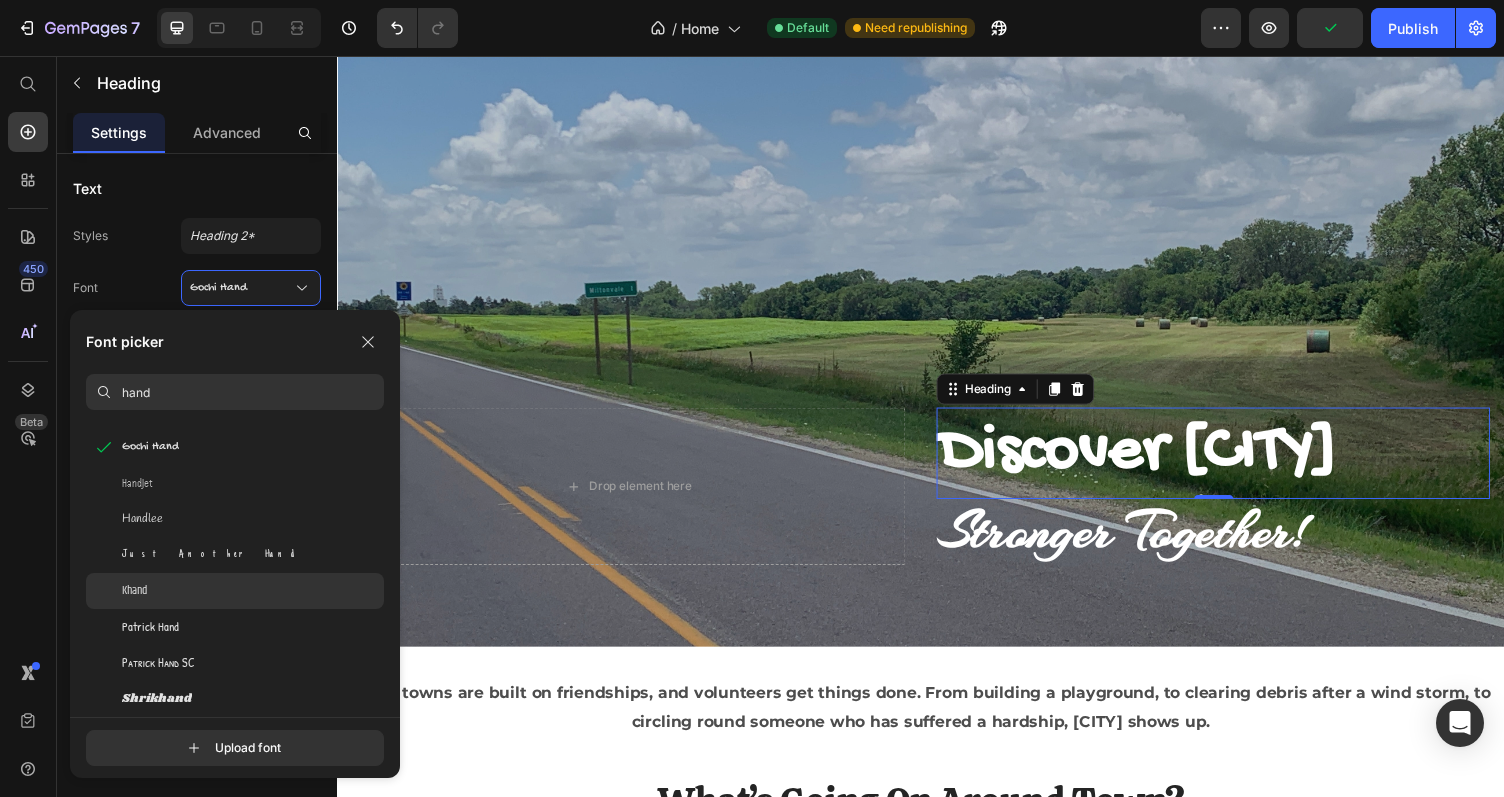 click on "Khand" 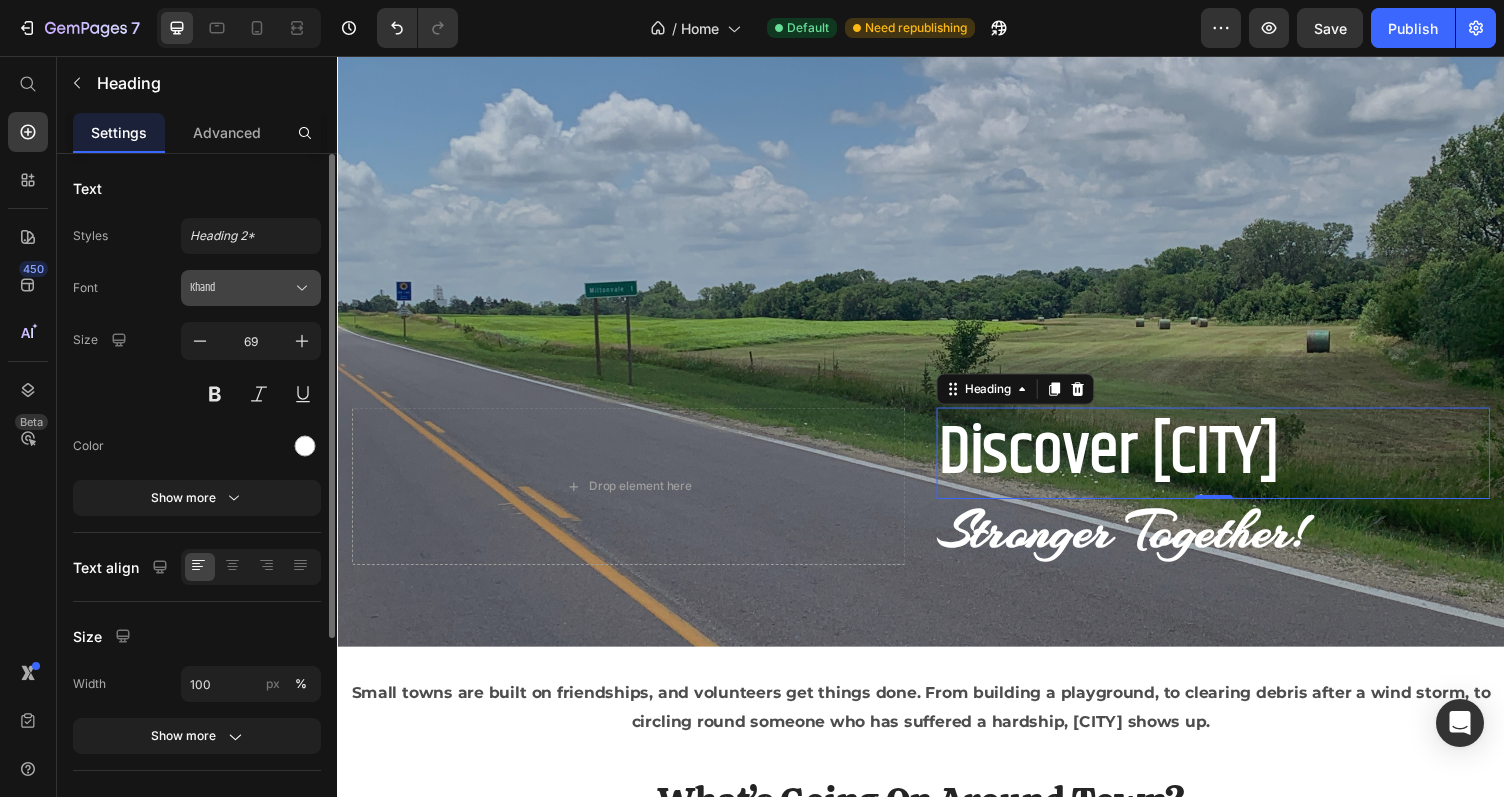 click on "Khand" at bounding box center (241, 288) 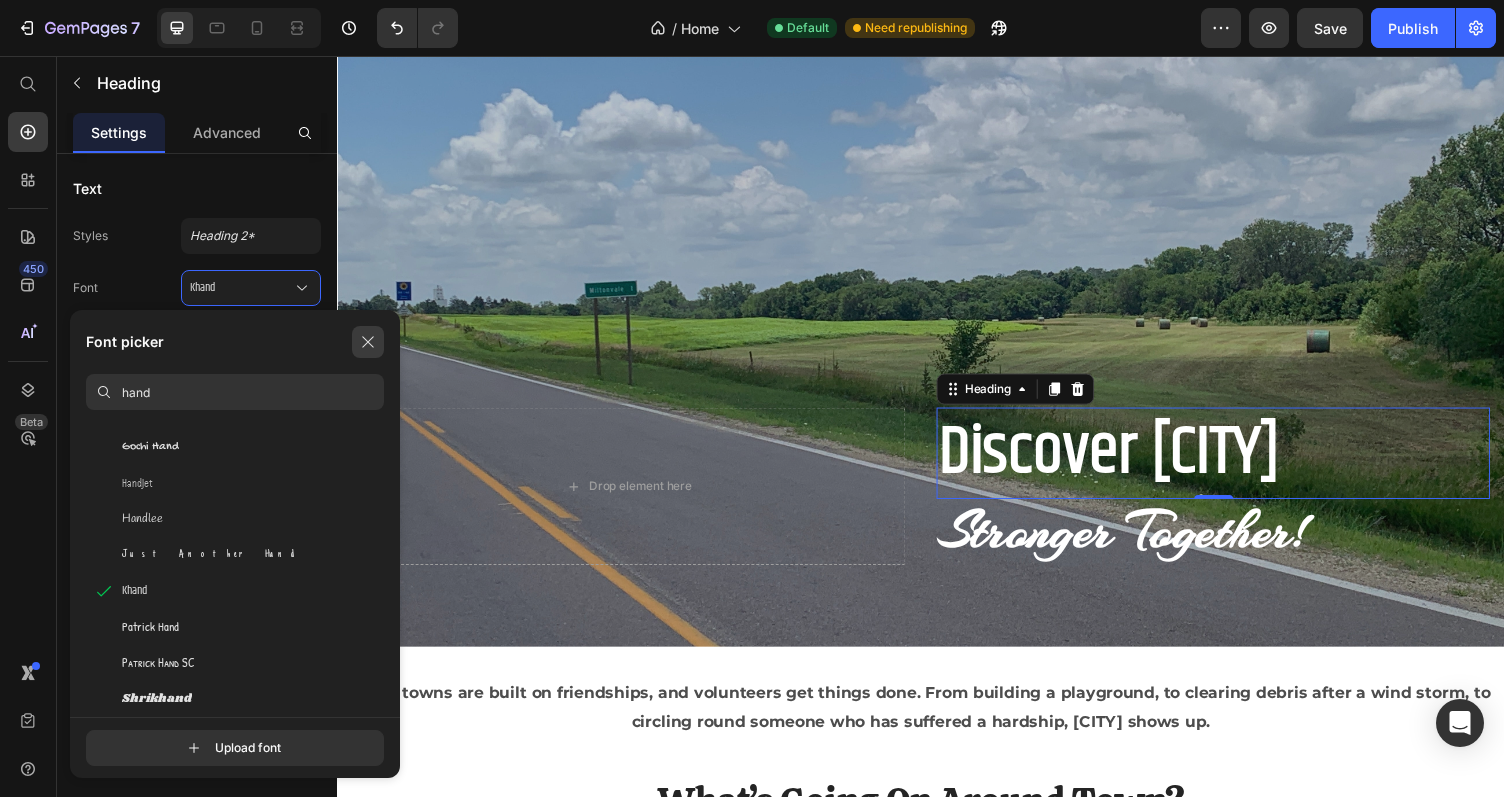 click 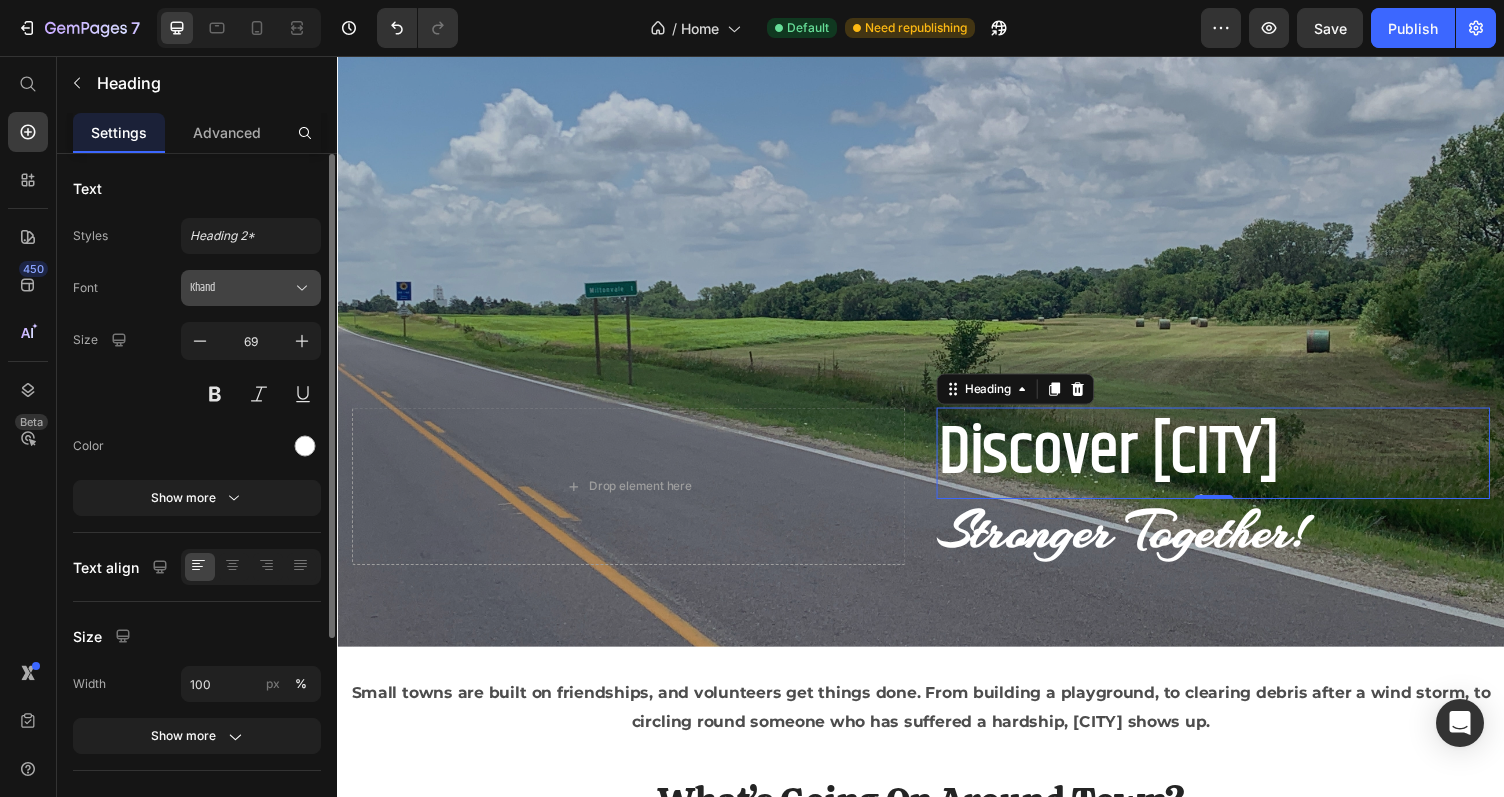 click on "Khand" at bounding box center [241, 288] 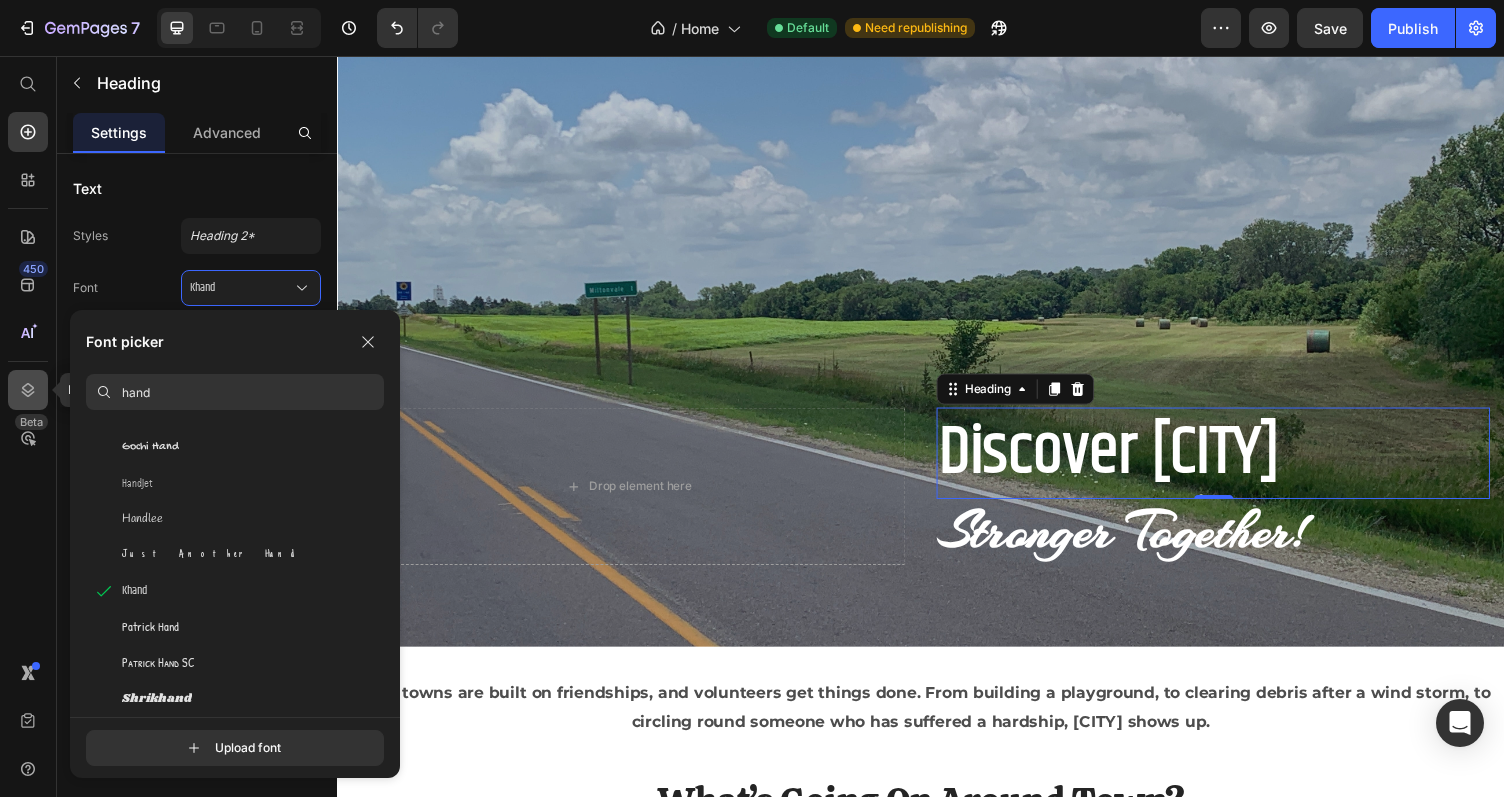 drag, startPoint x: 216, startPoint y: 394, endPoint x: 43, endPoint y: 389, distance: 173.07224 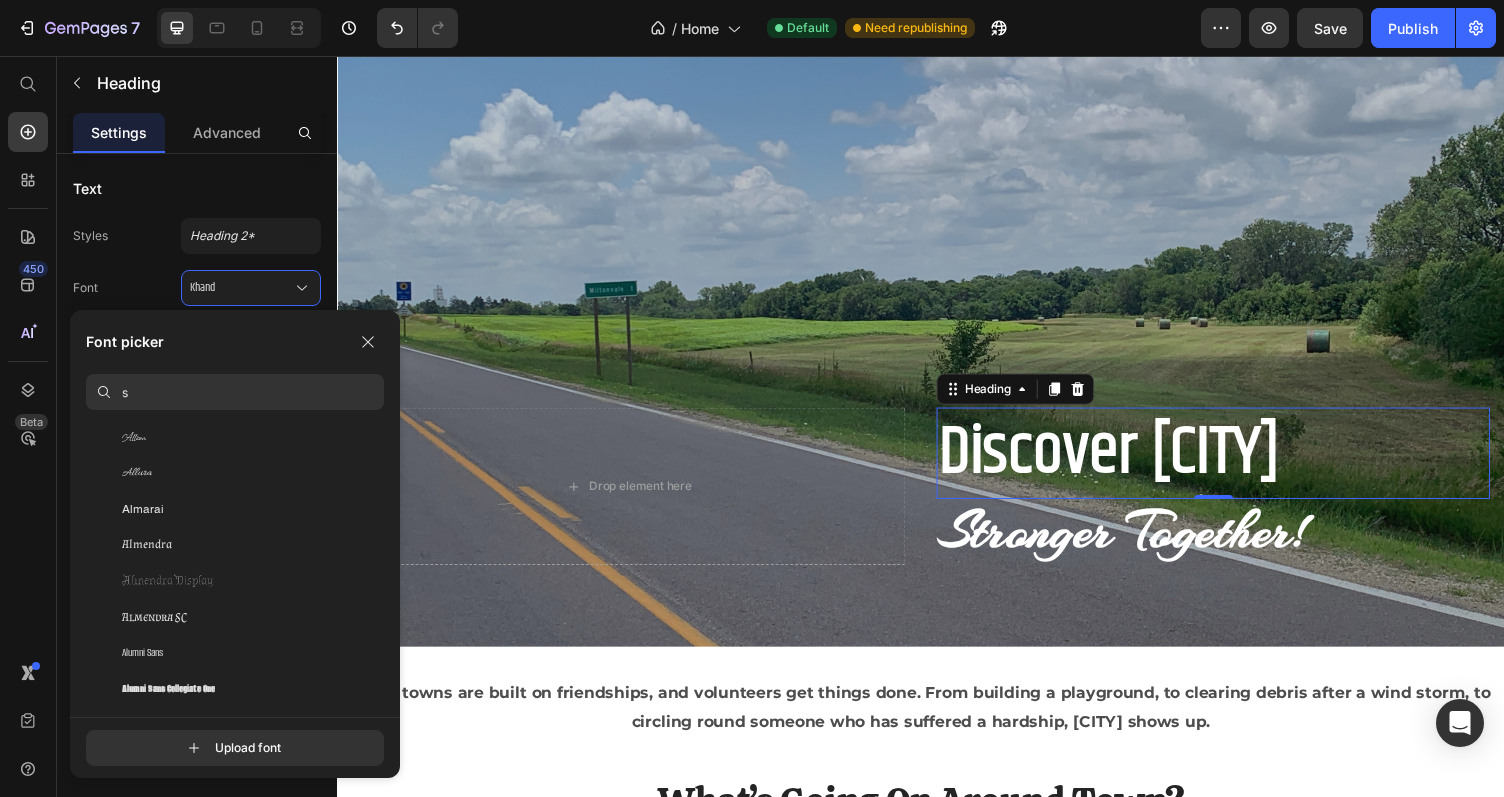 scroll, scrollTop: 0, scrollLeft: 0, axis: both 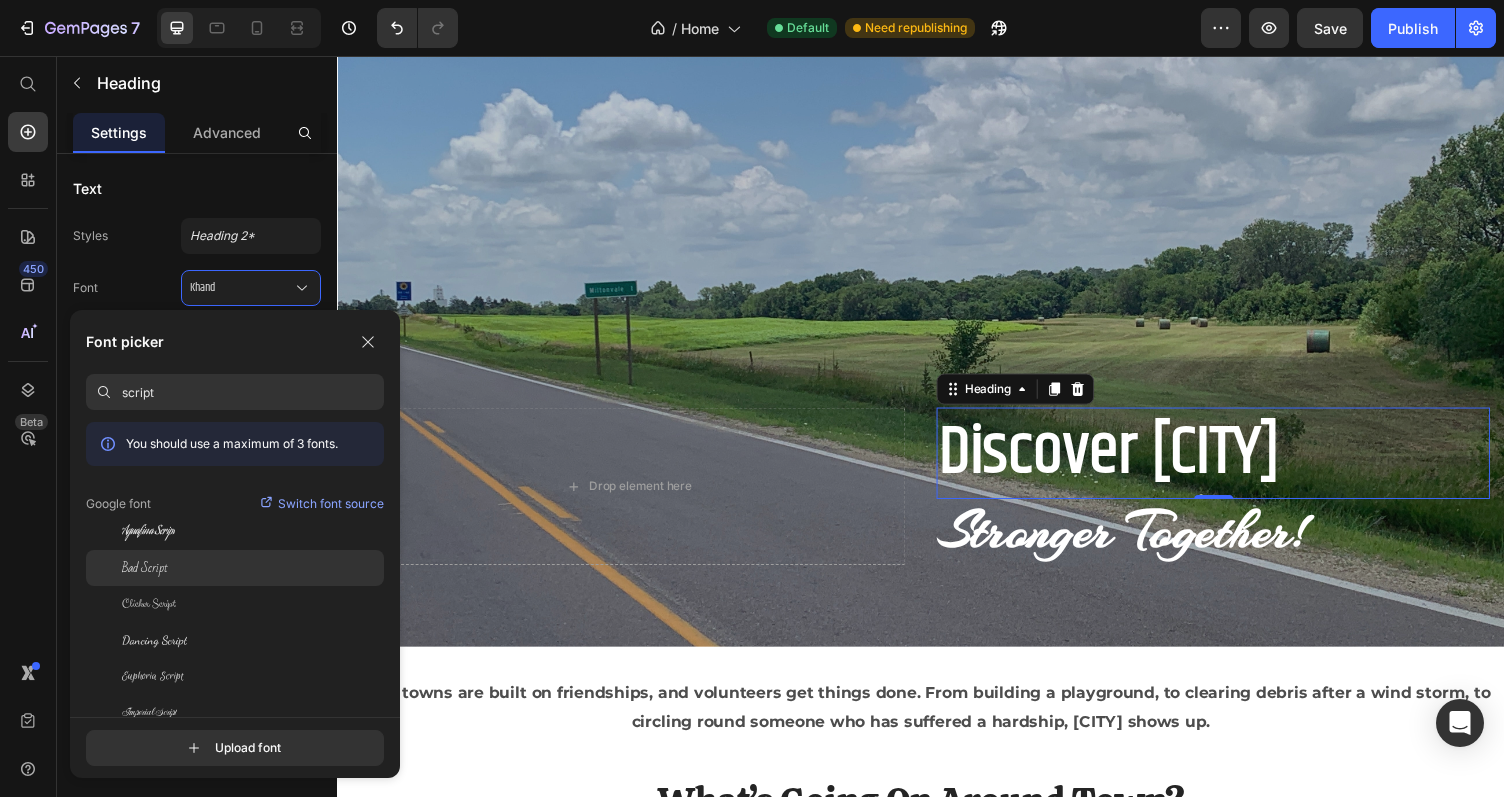 type on "script" 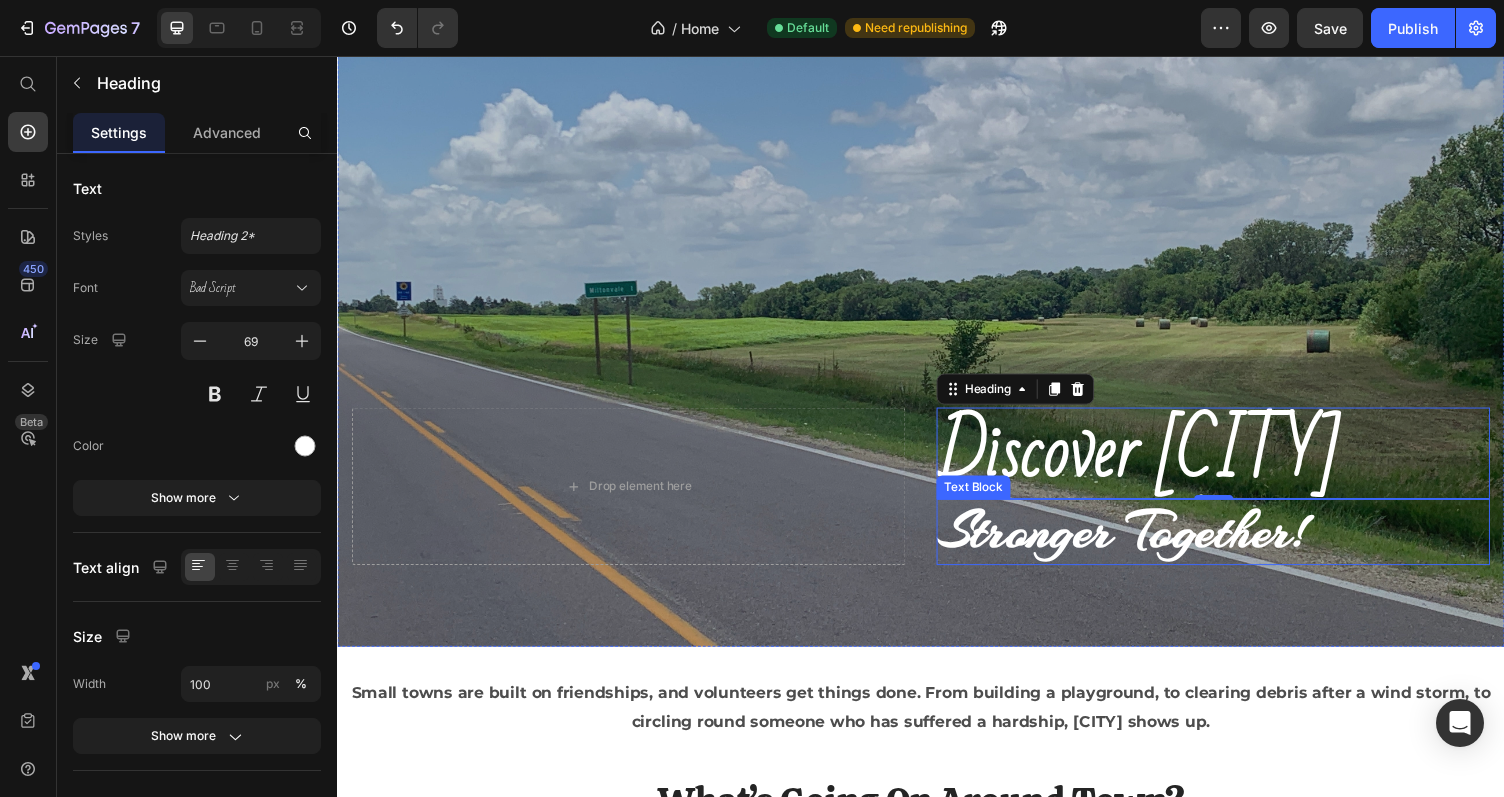 click on "Stronger Together!" at bounding box center (1144, 543) 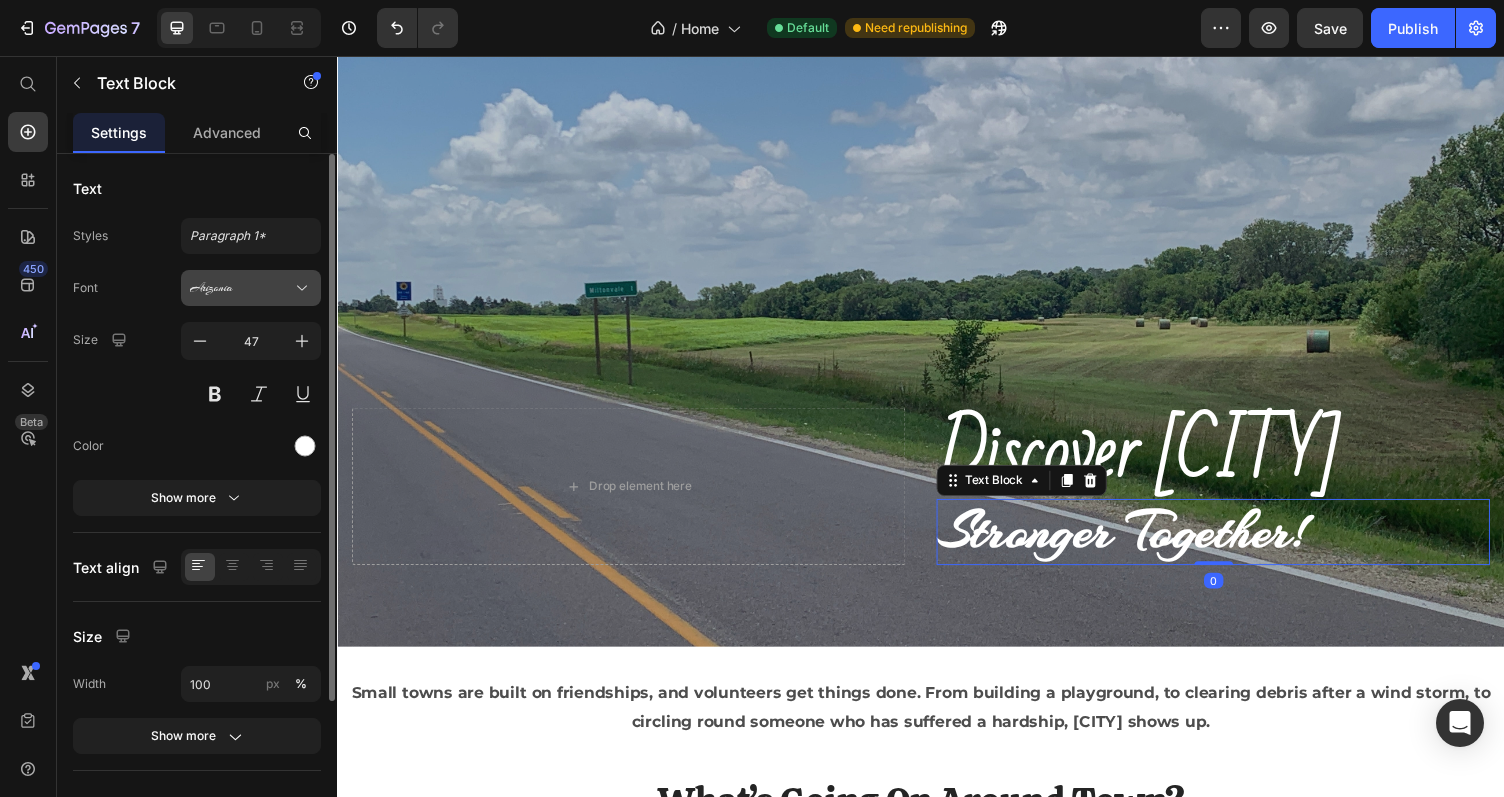 click on "Arizonia" at bounding box center [251, 288] 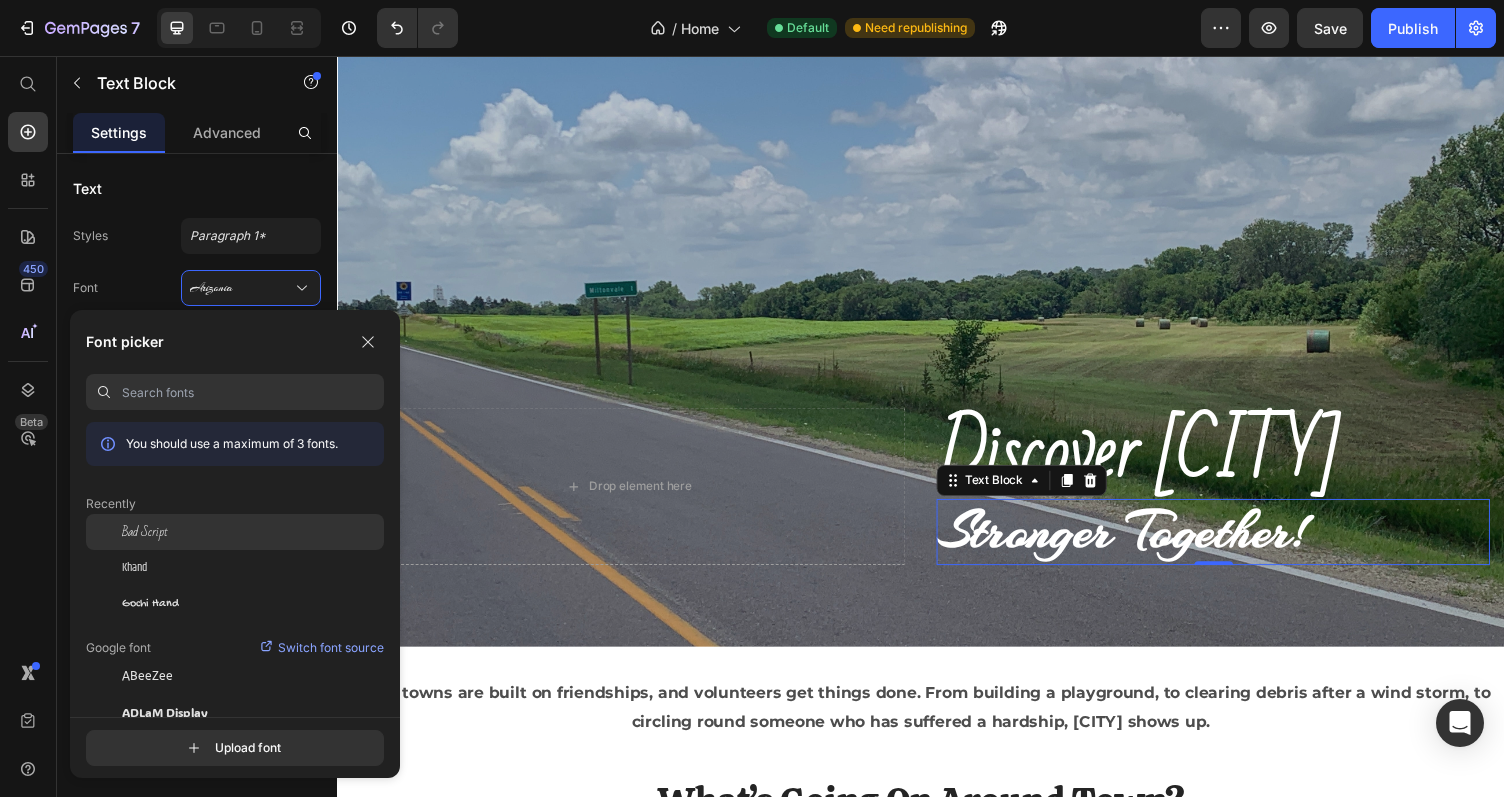 click on "Bad Script" 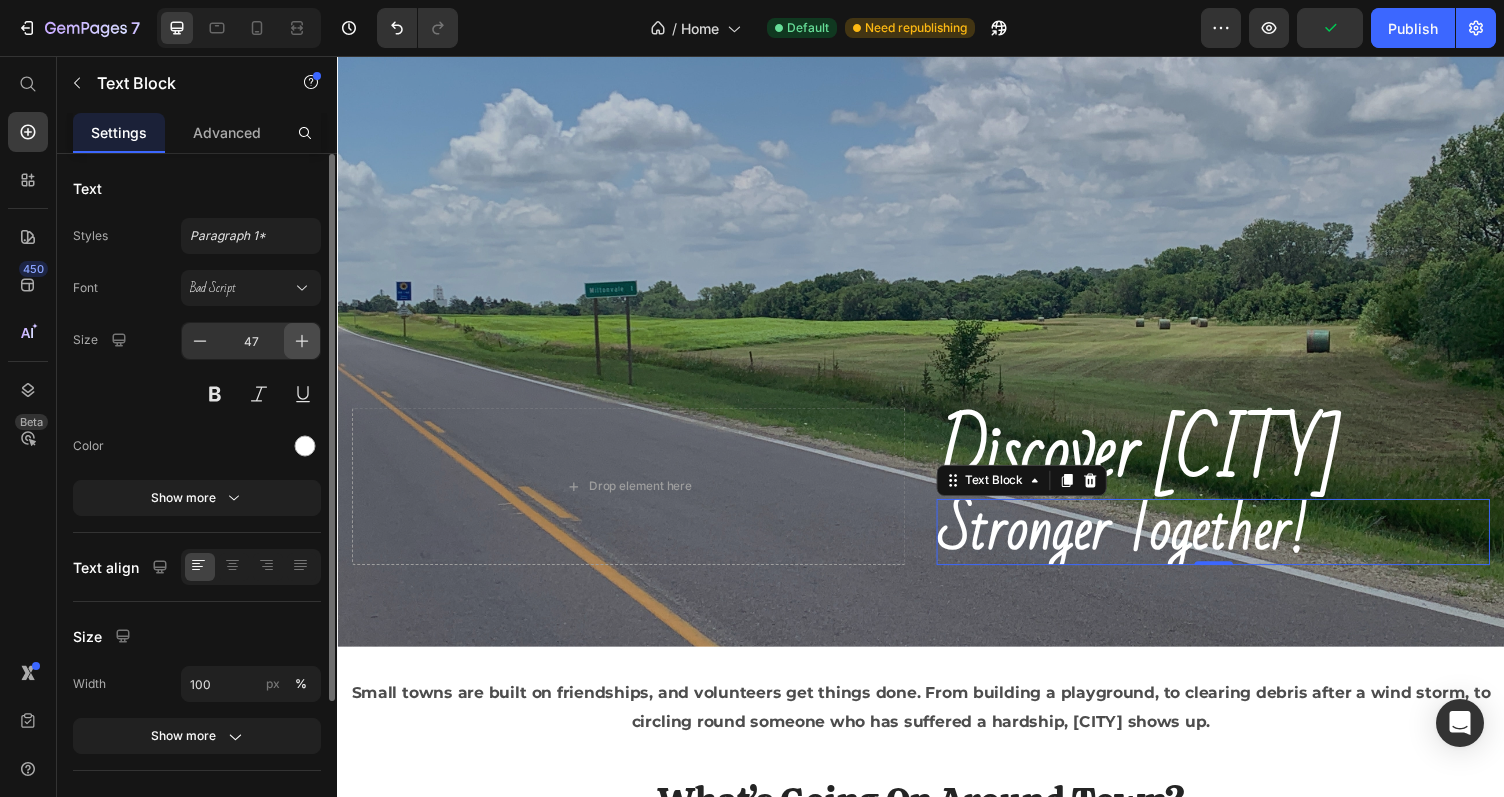 click 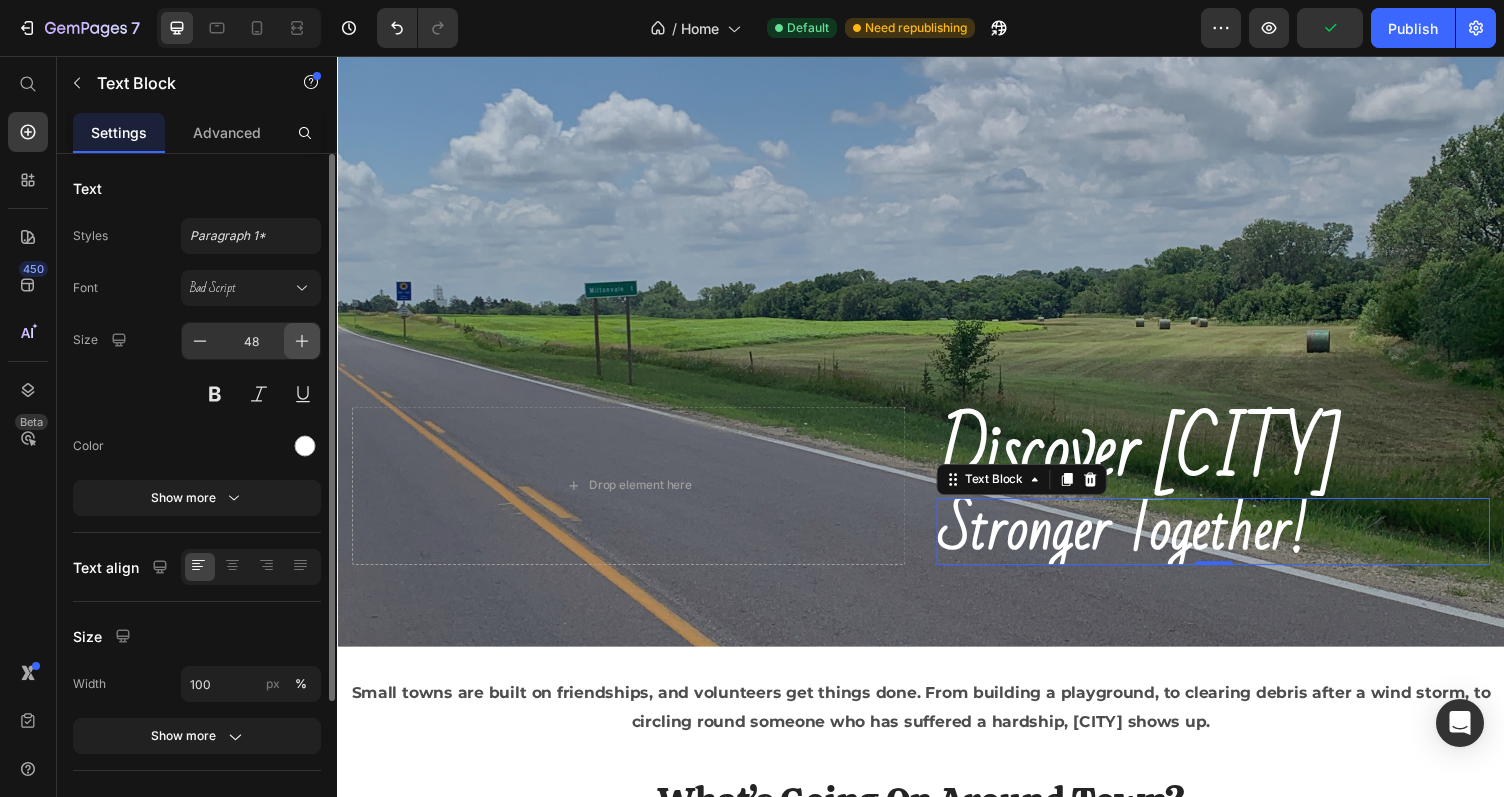 click 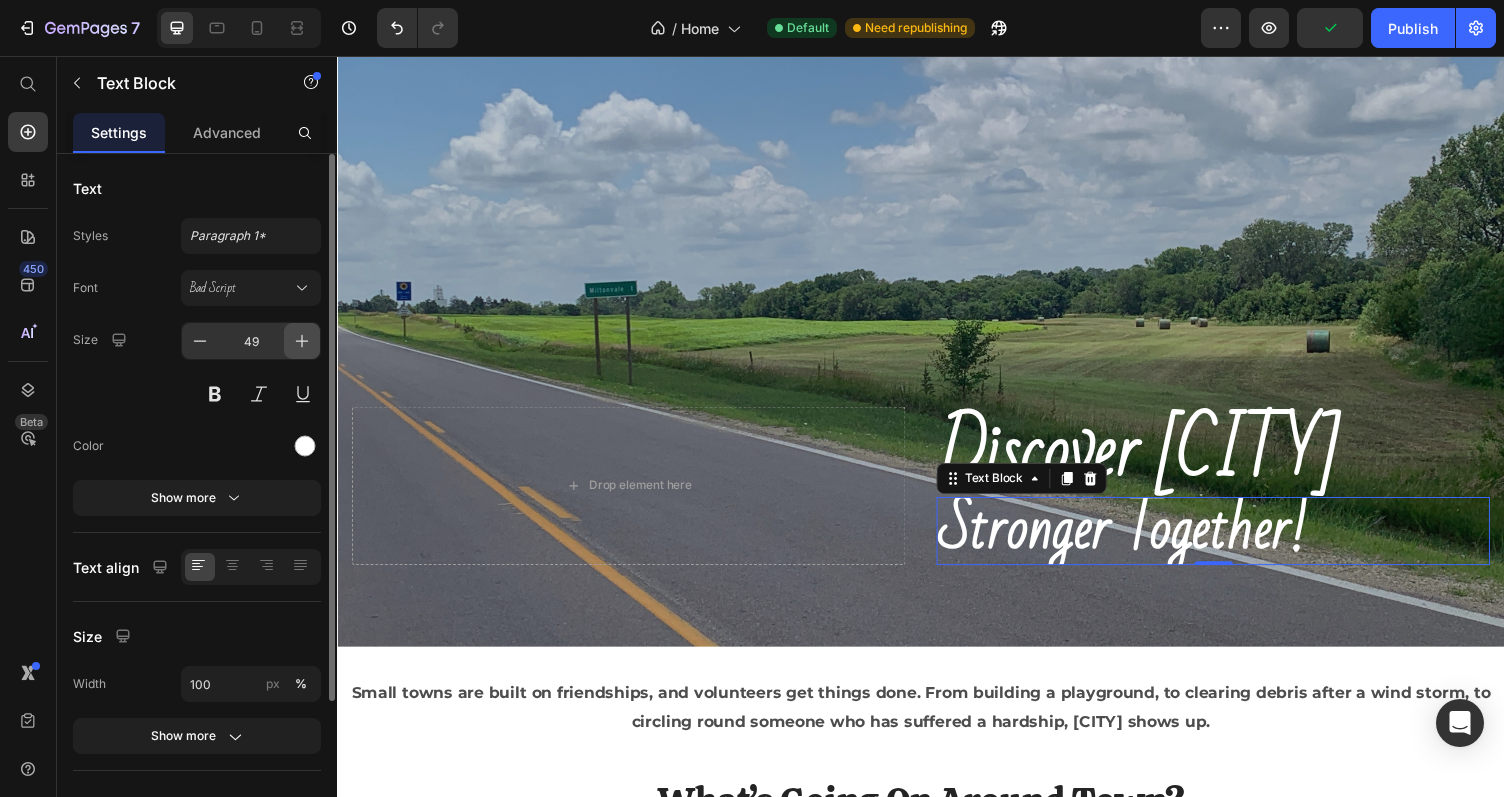 click 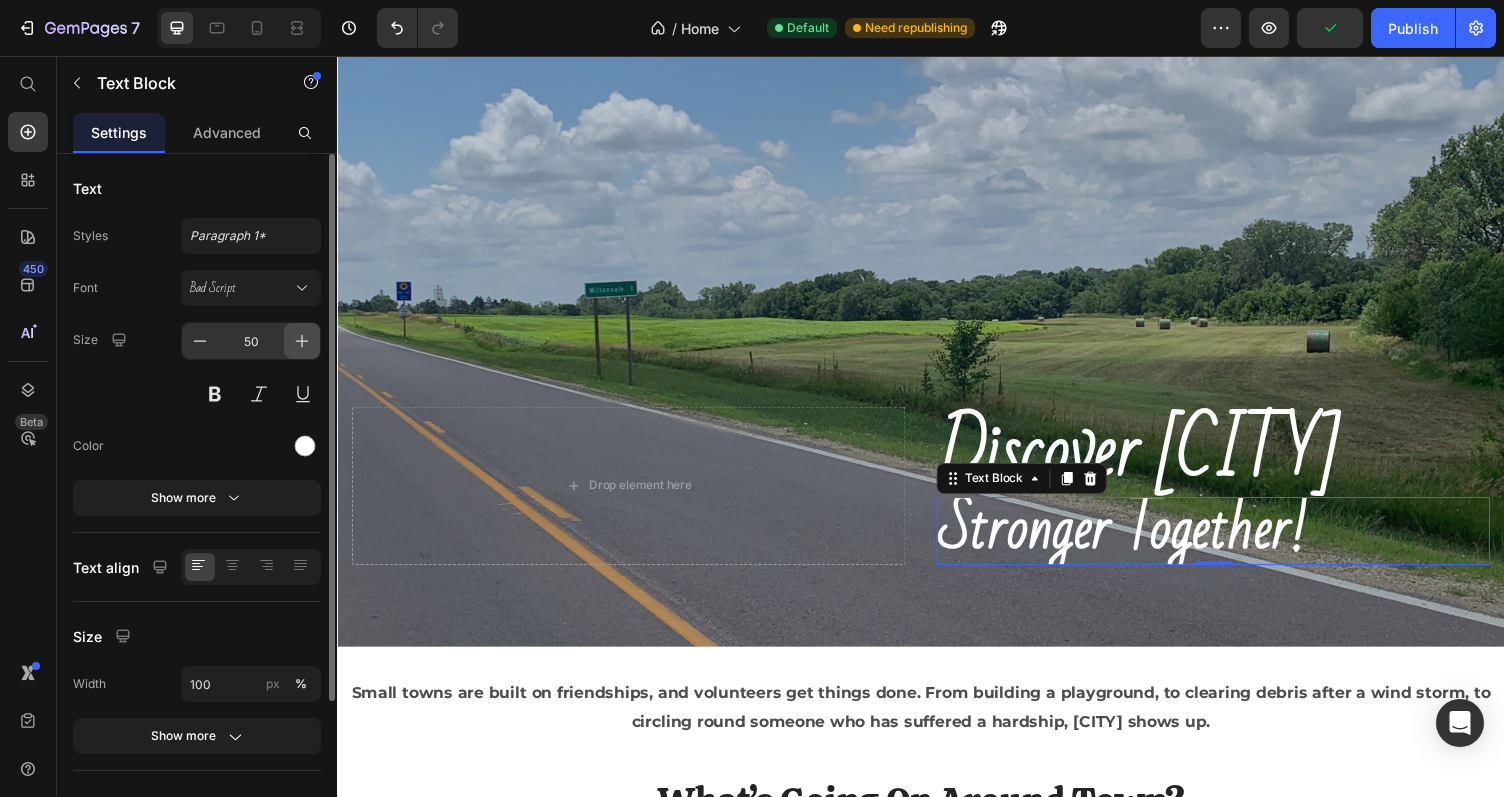 click 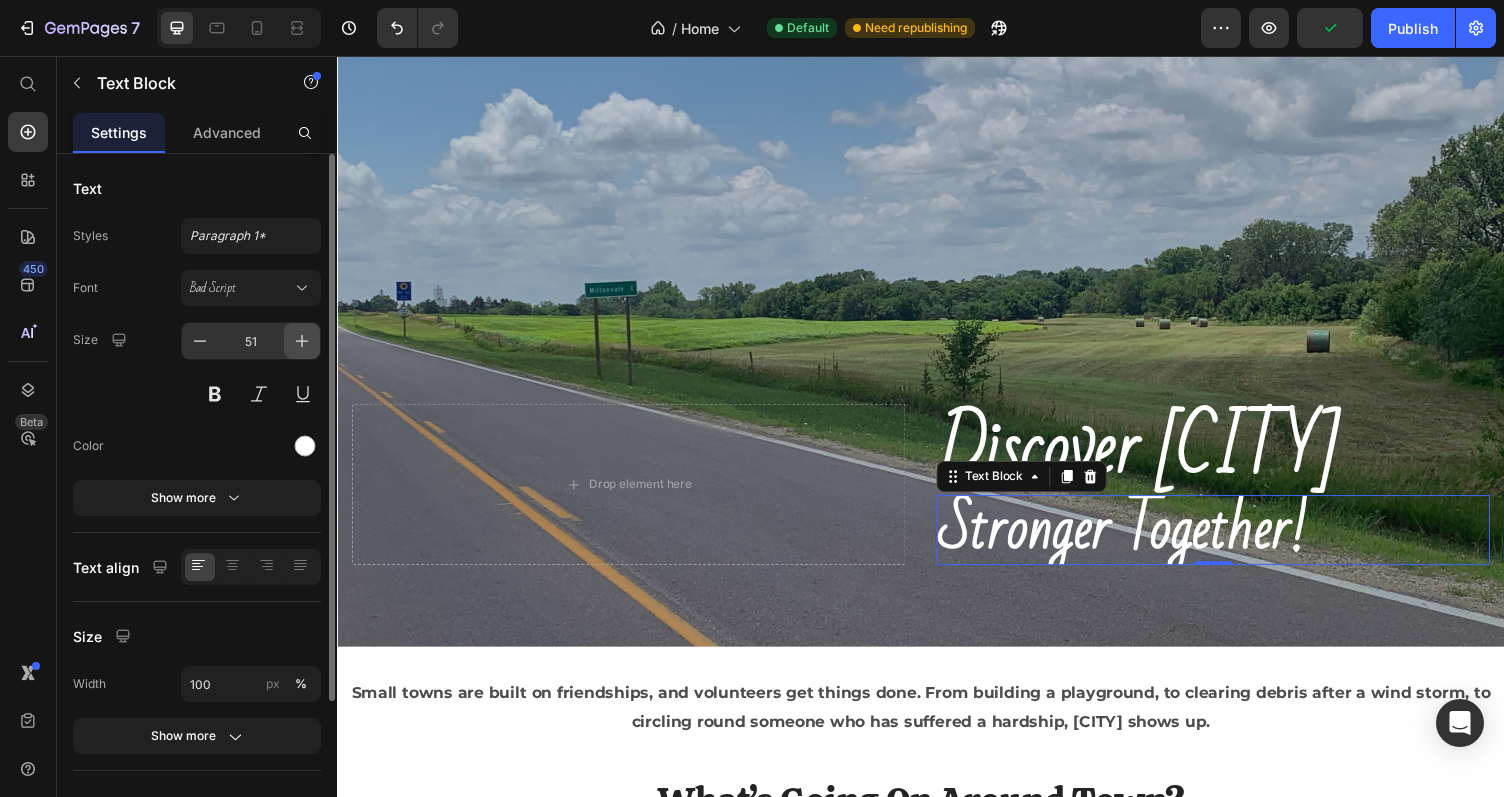 click 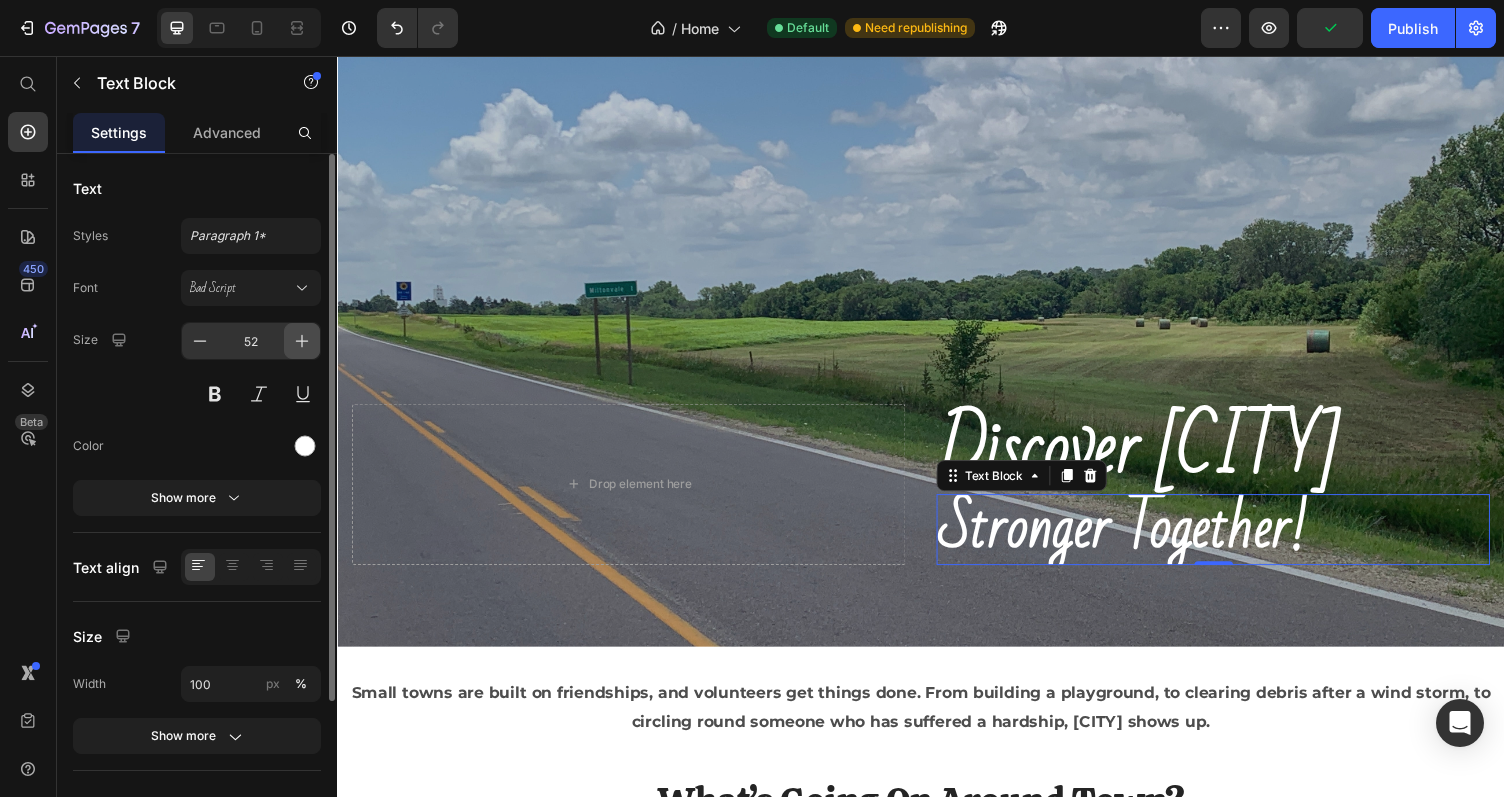 click 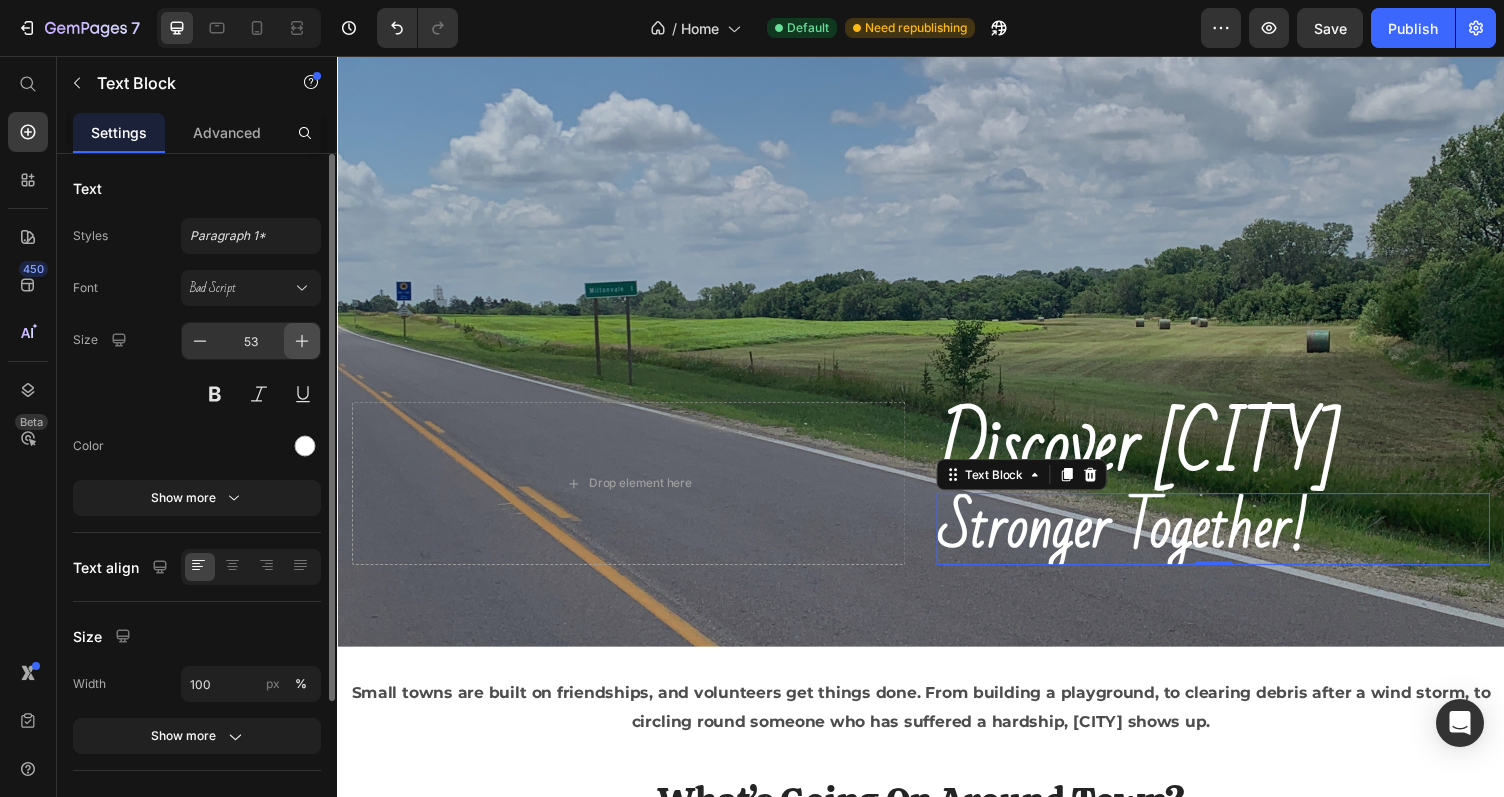 click 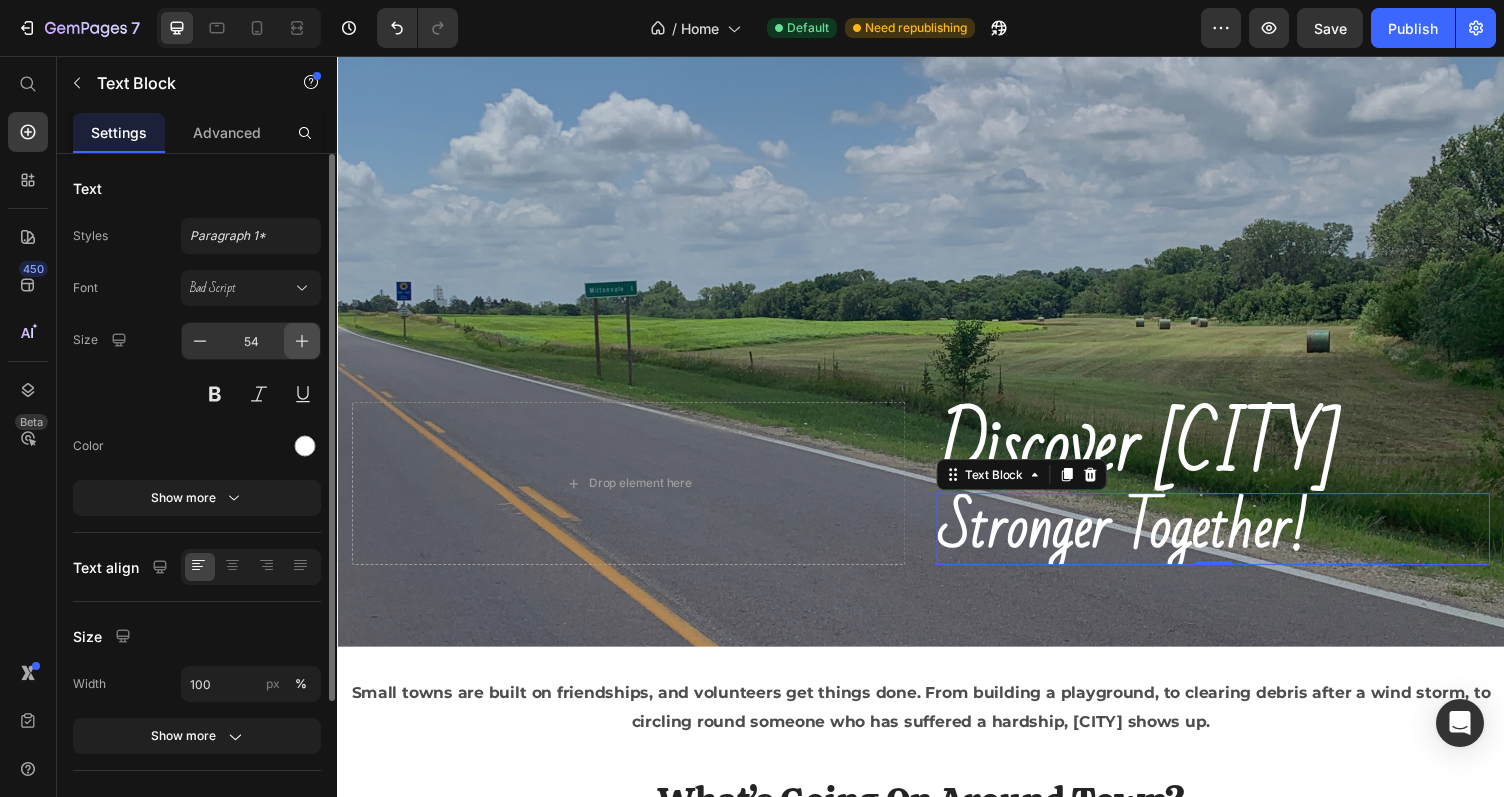 click 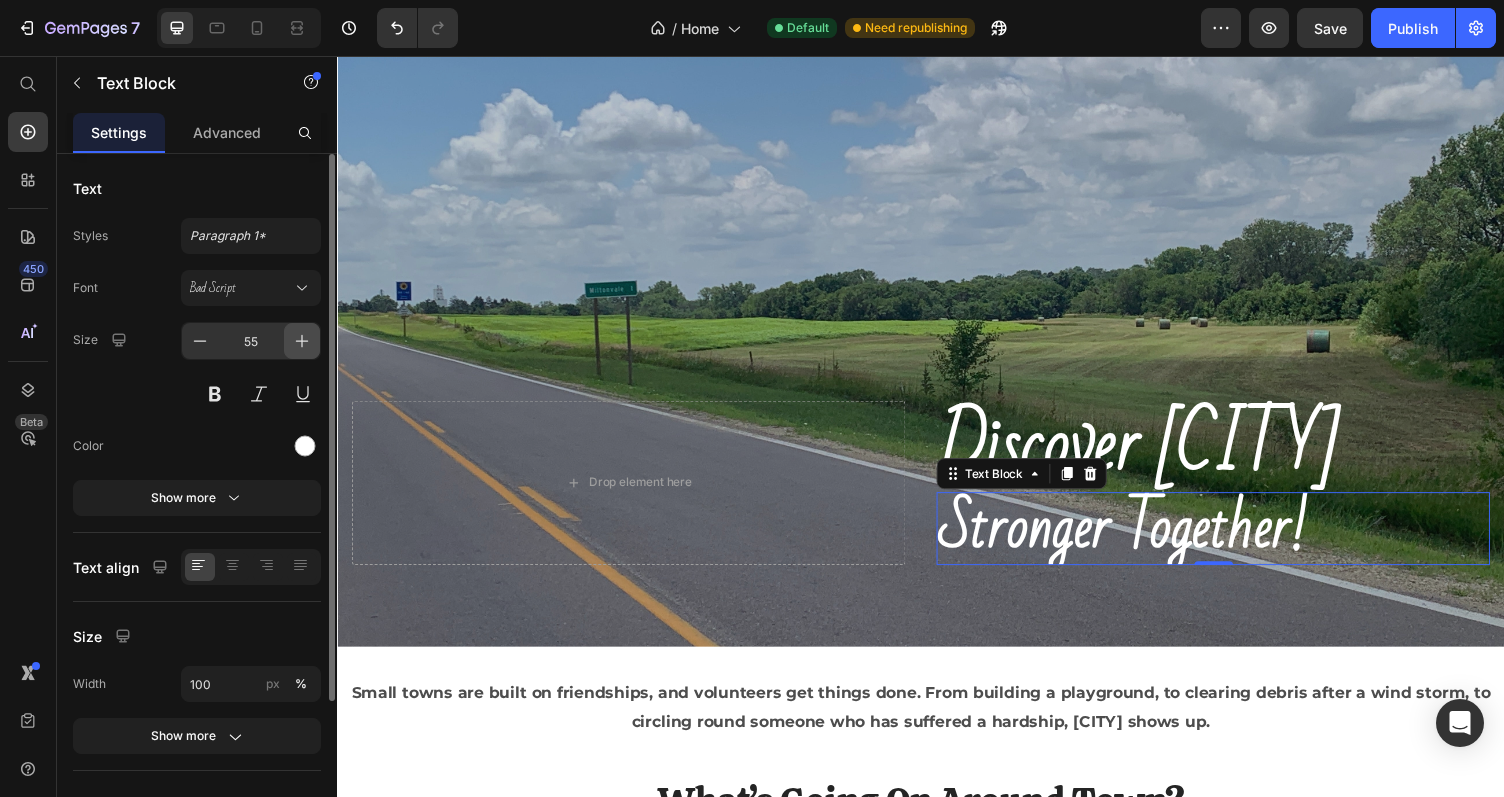 click 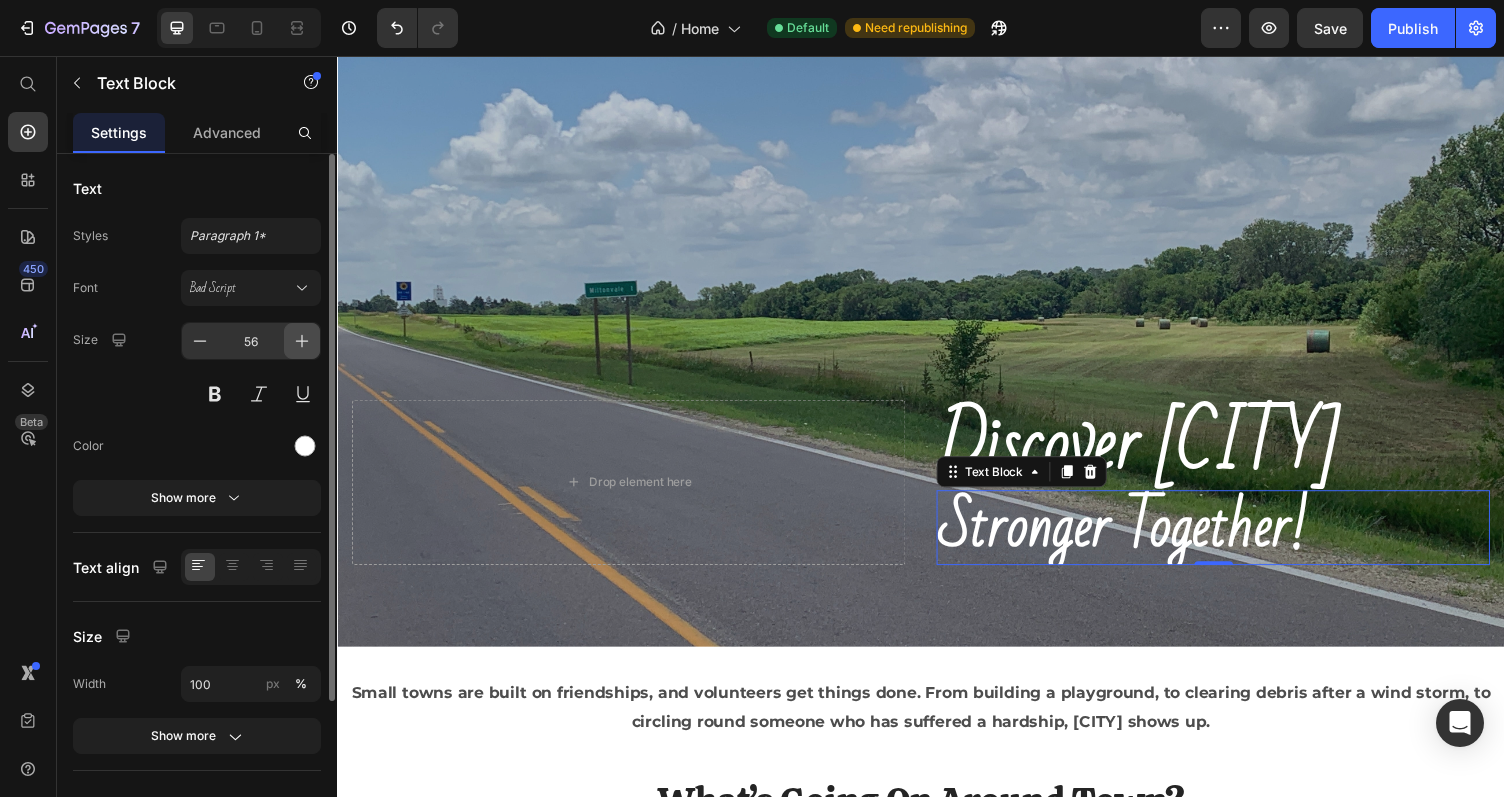 click 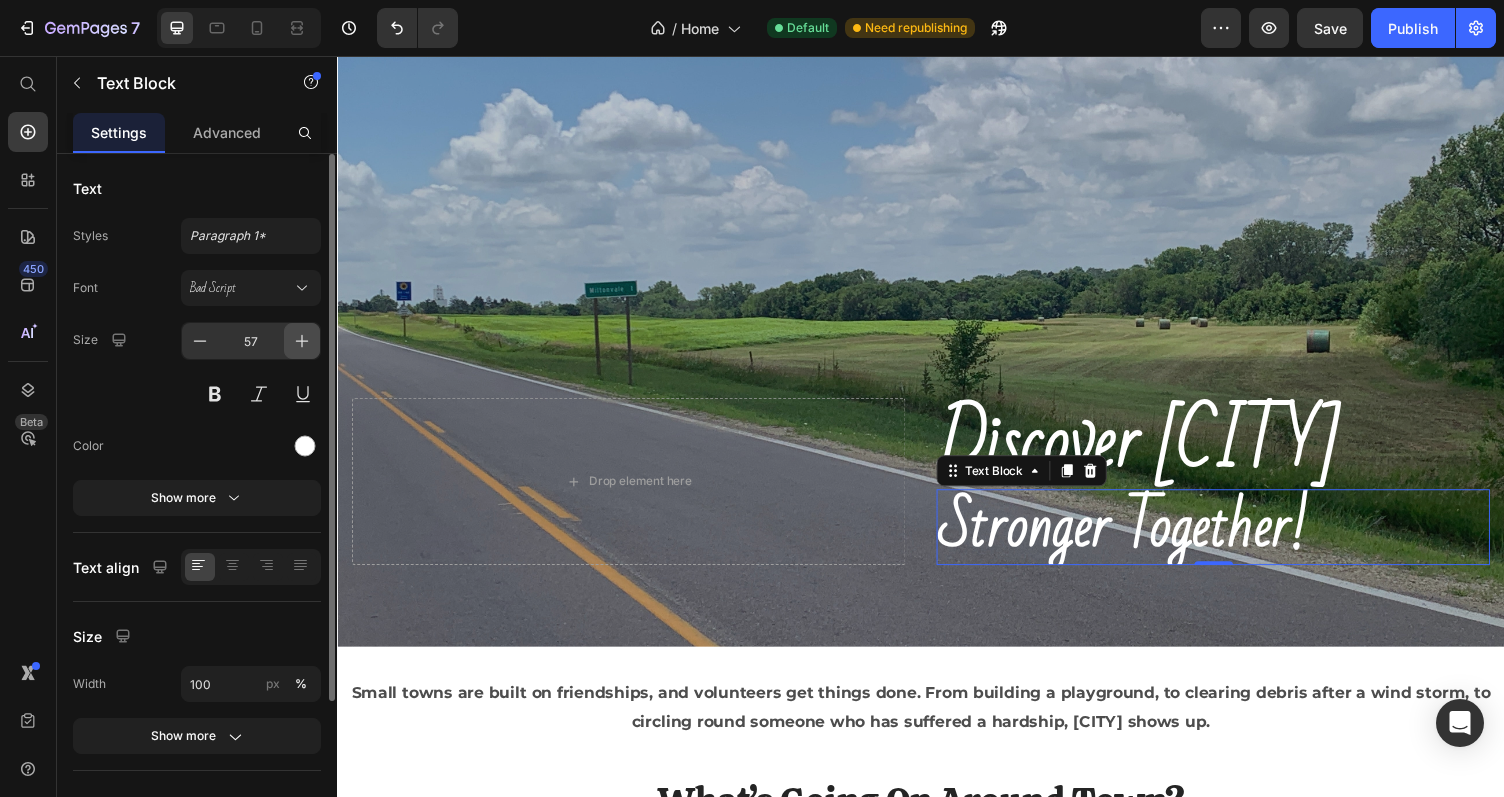 click 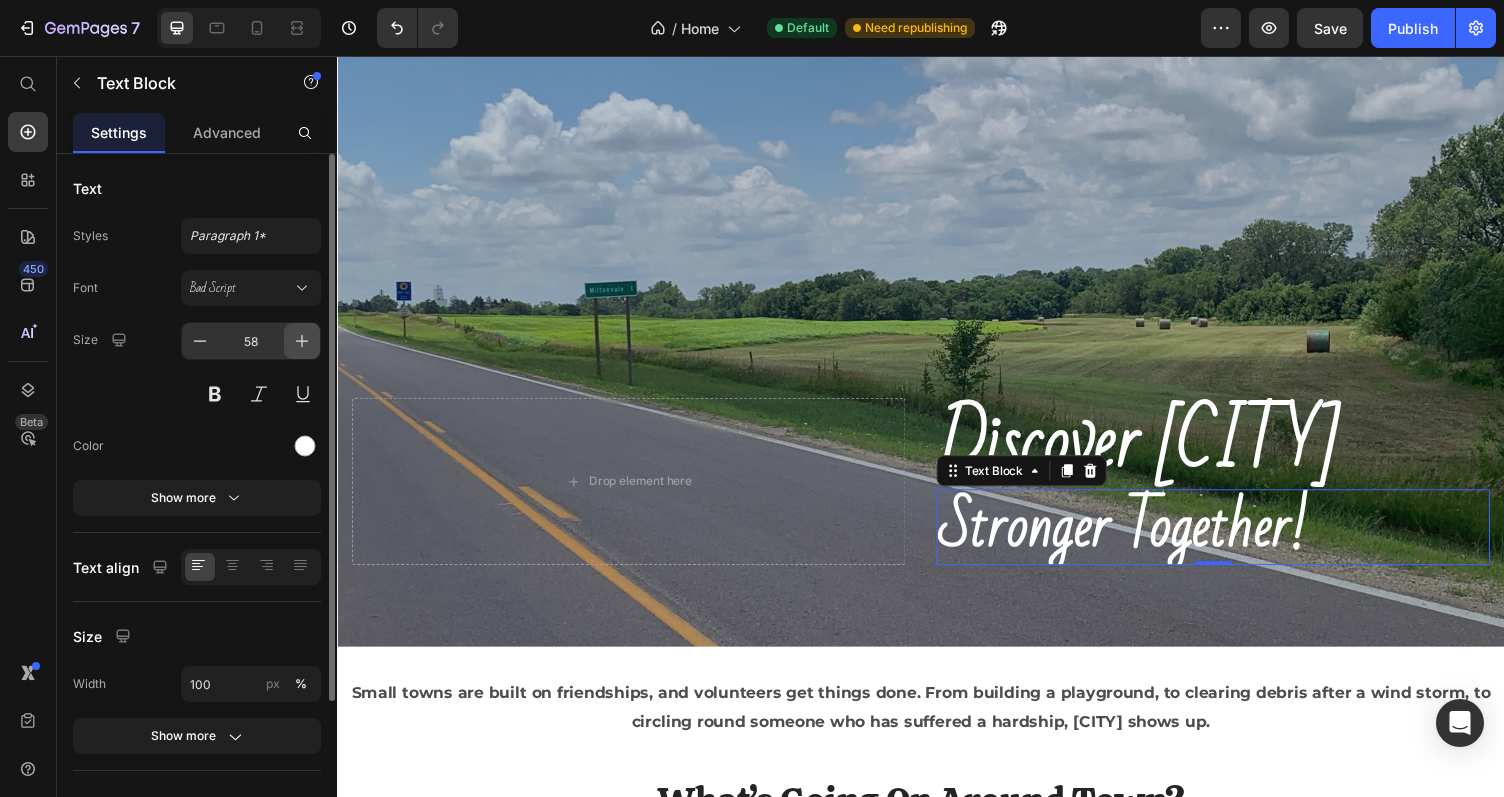 click 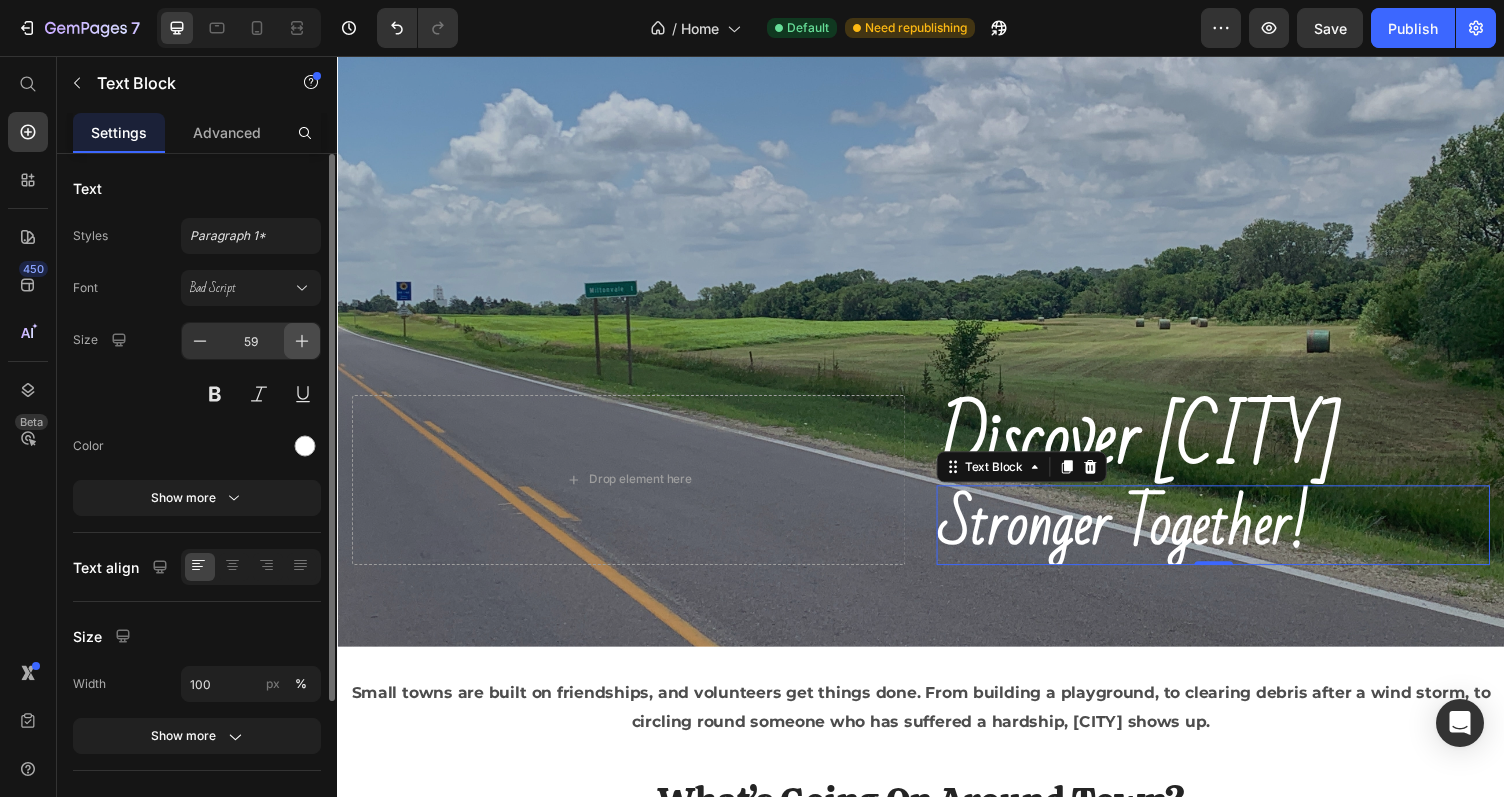 click 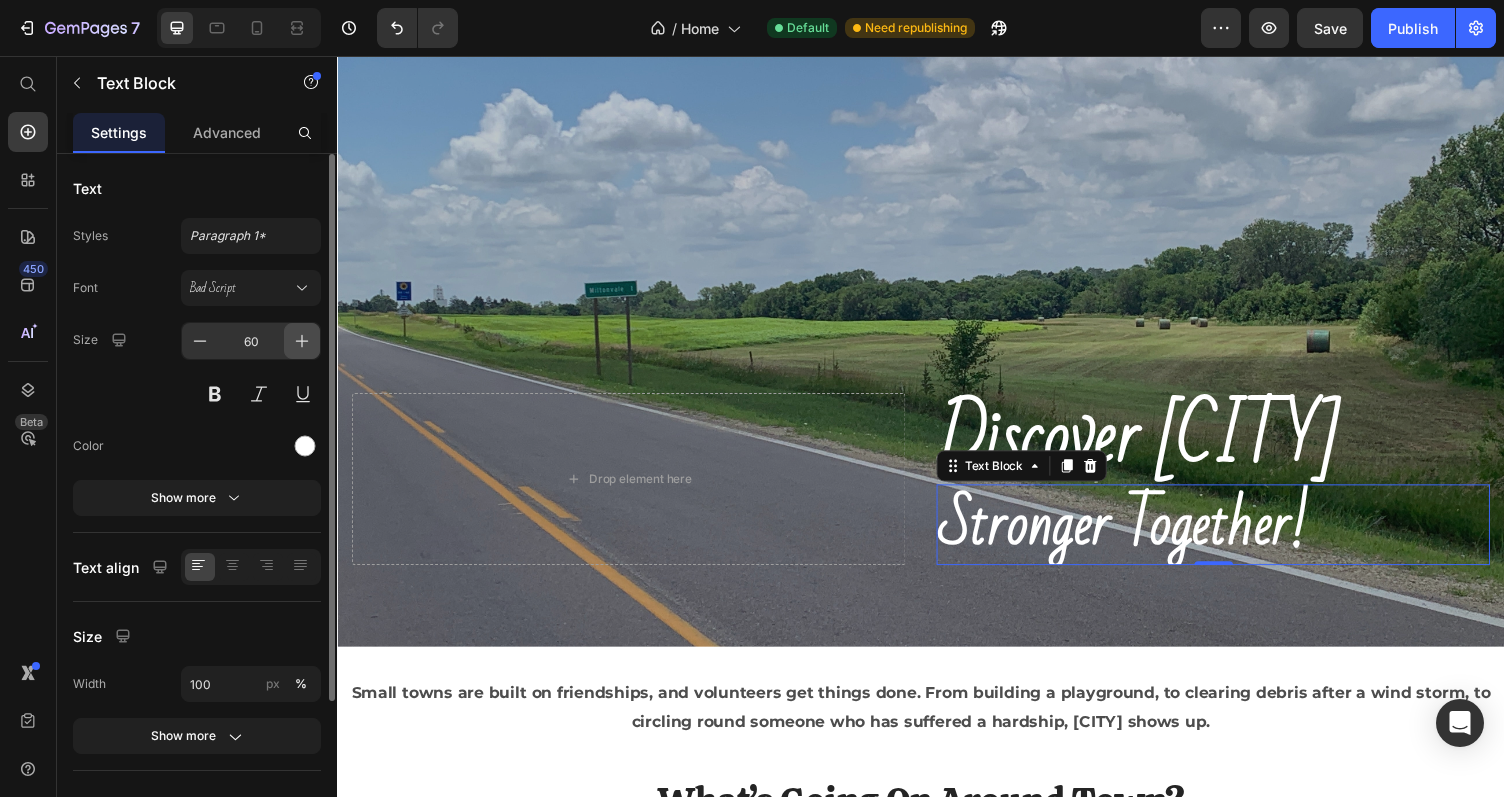 click 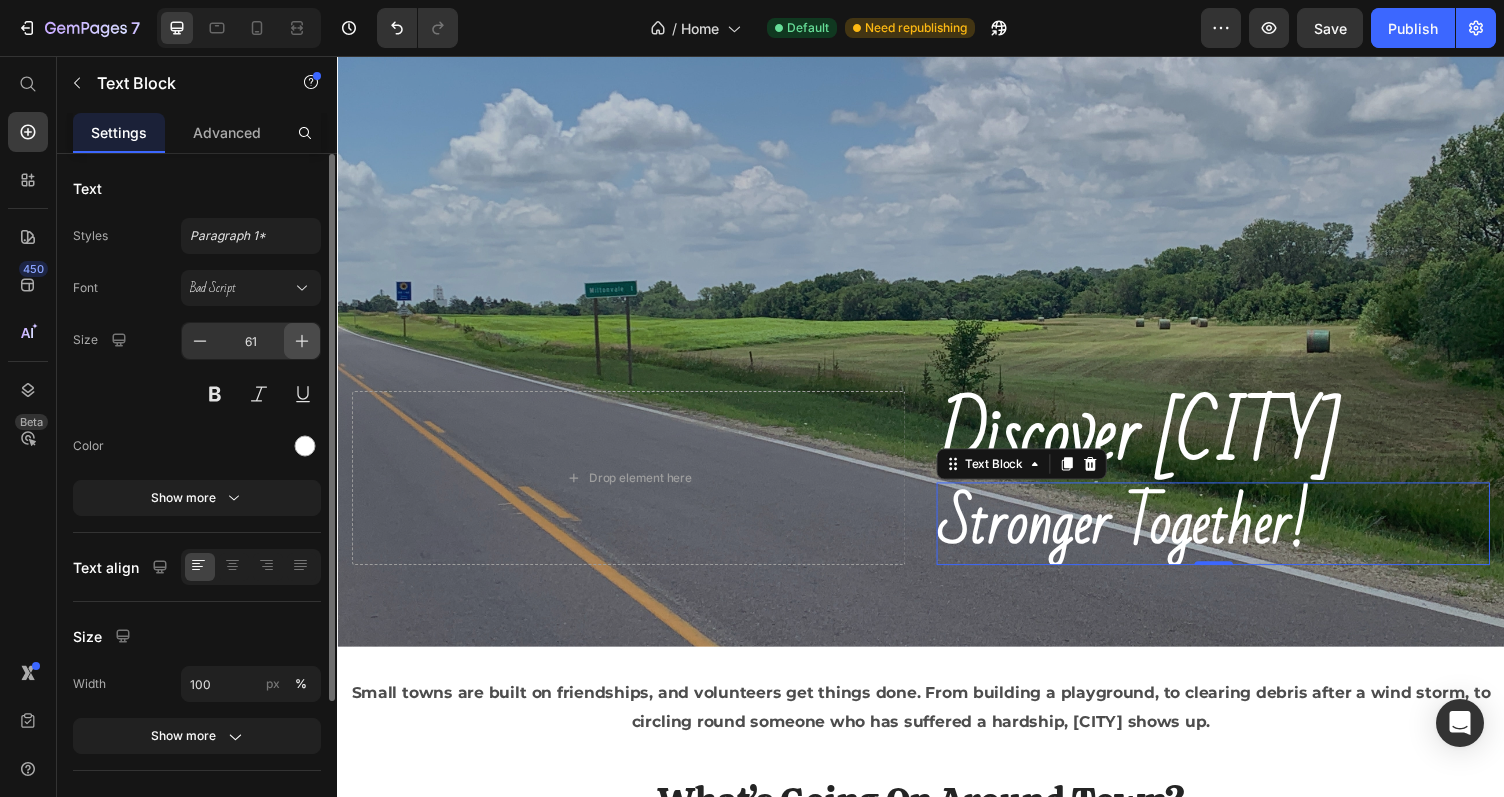 click 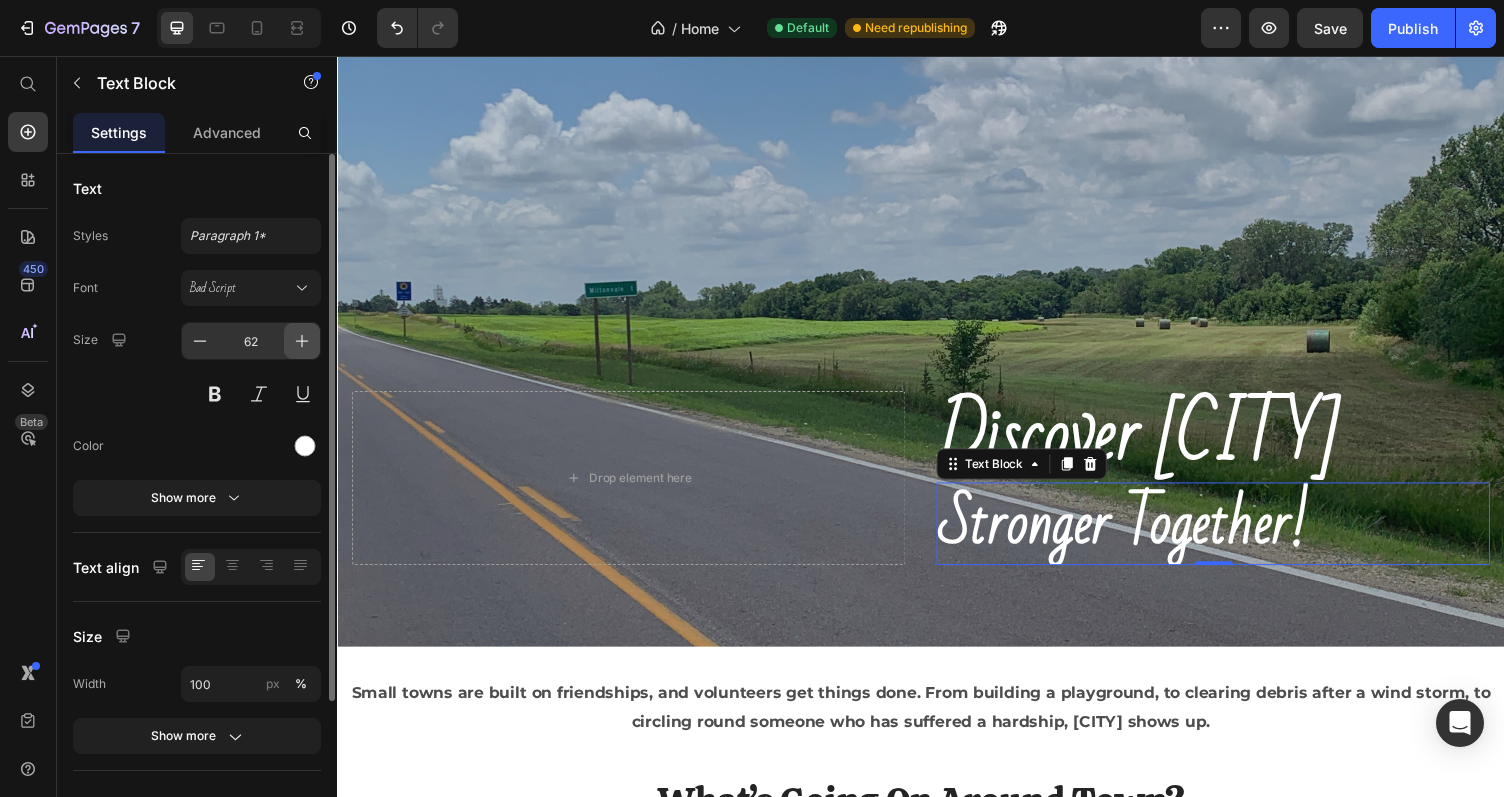 click 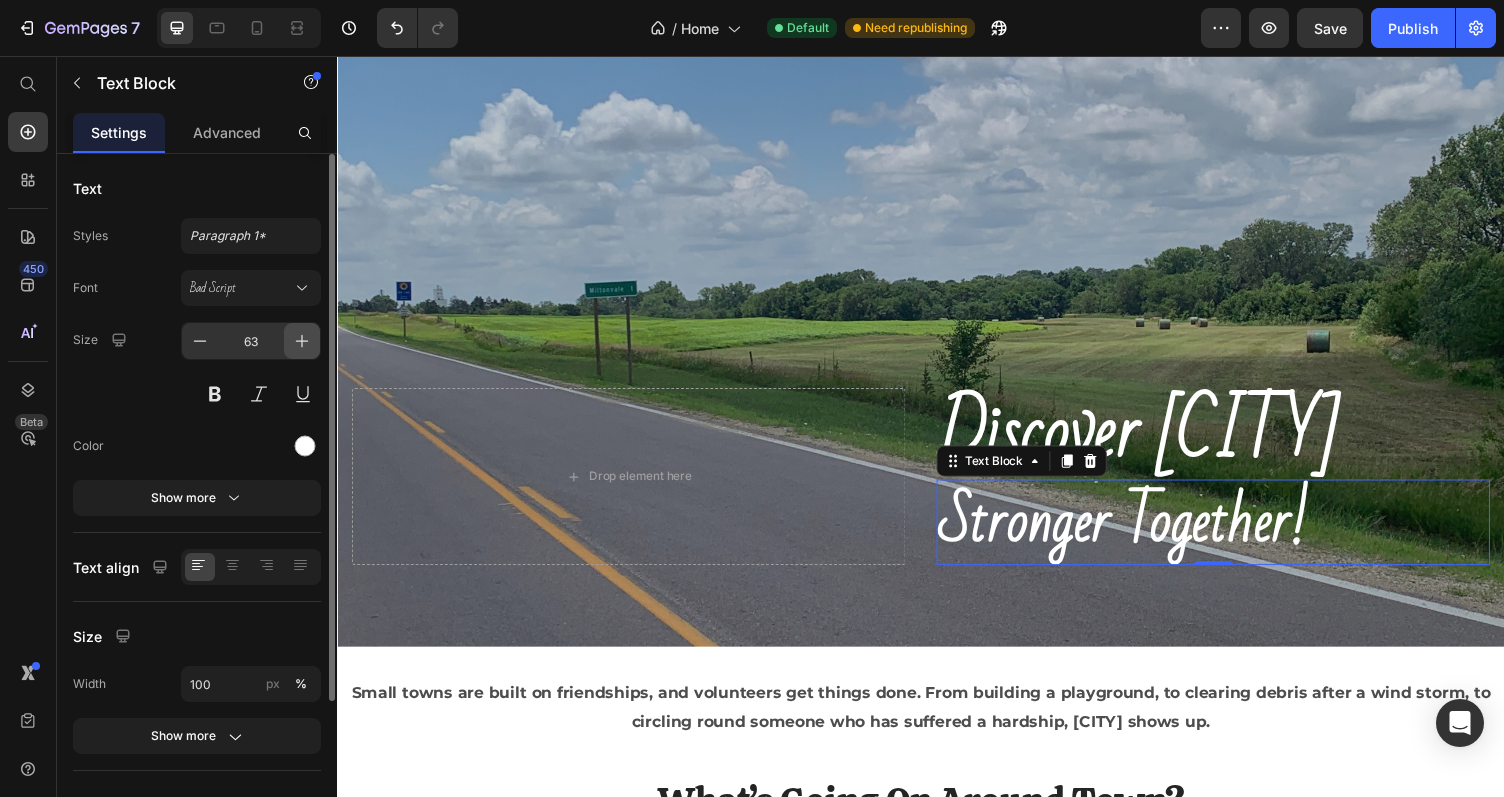click 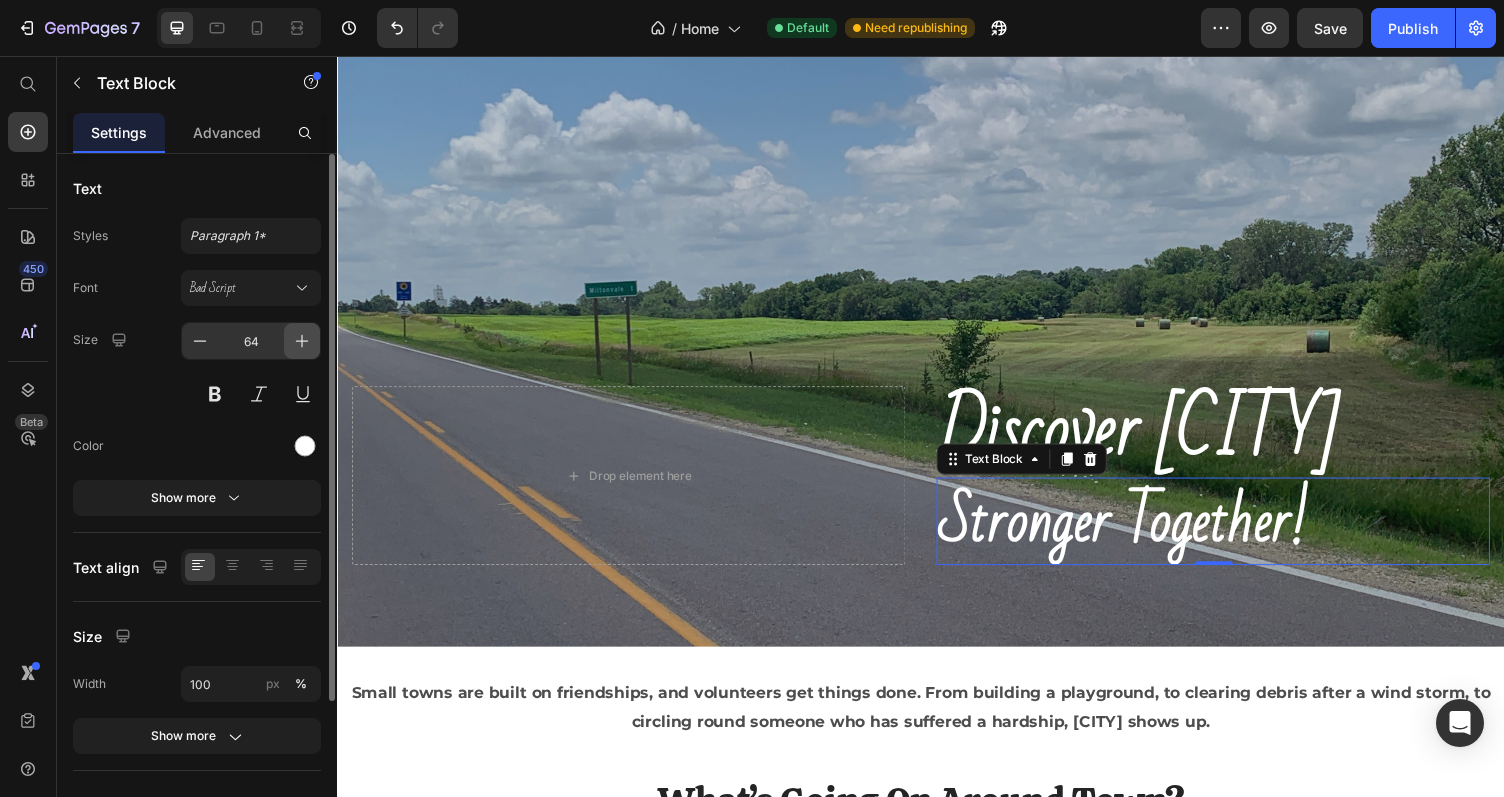 click 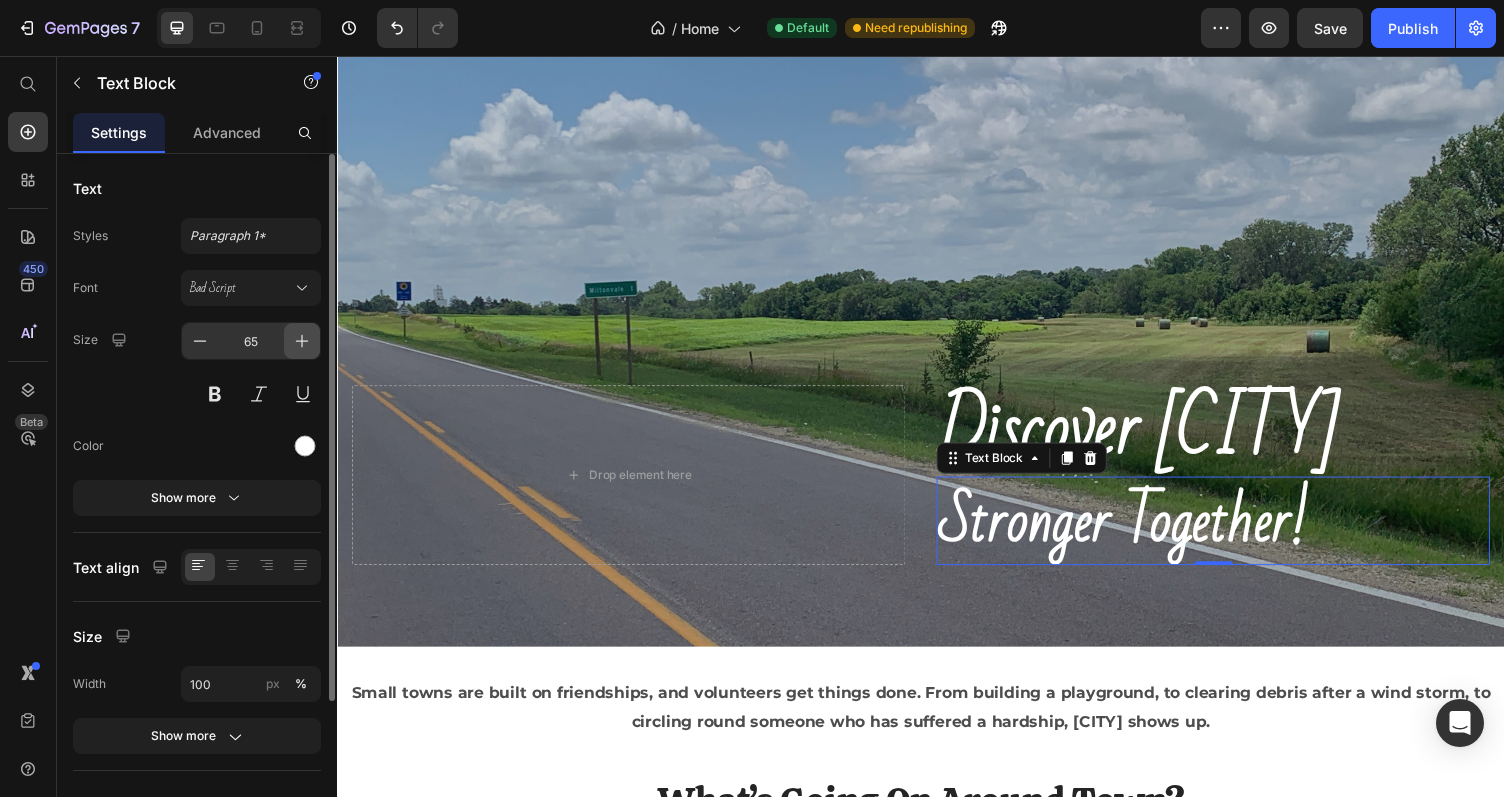 click 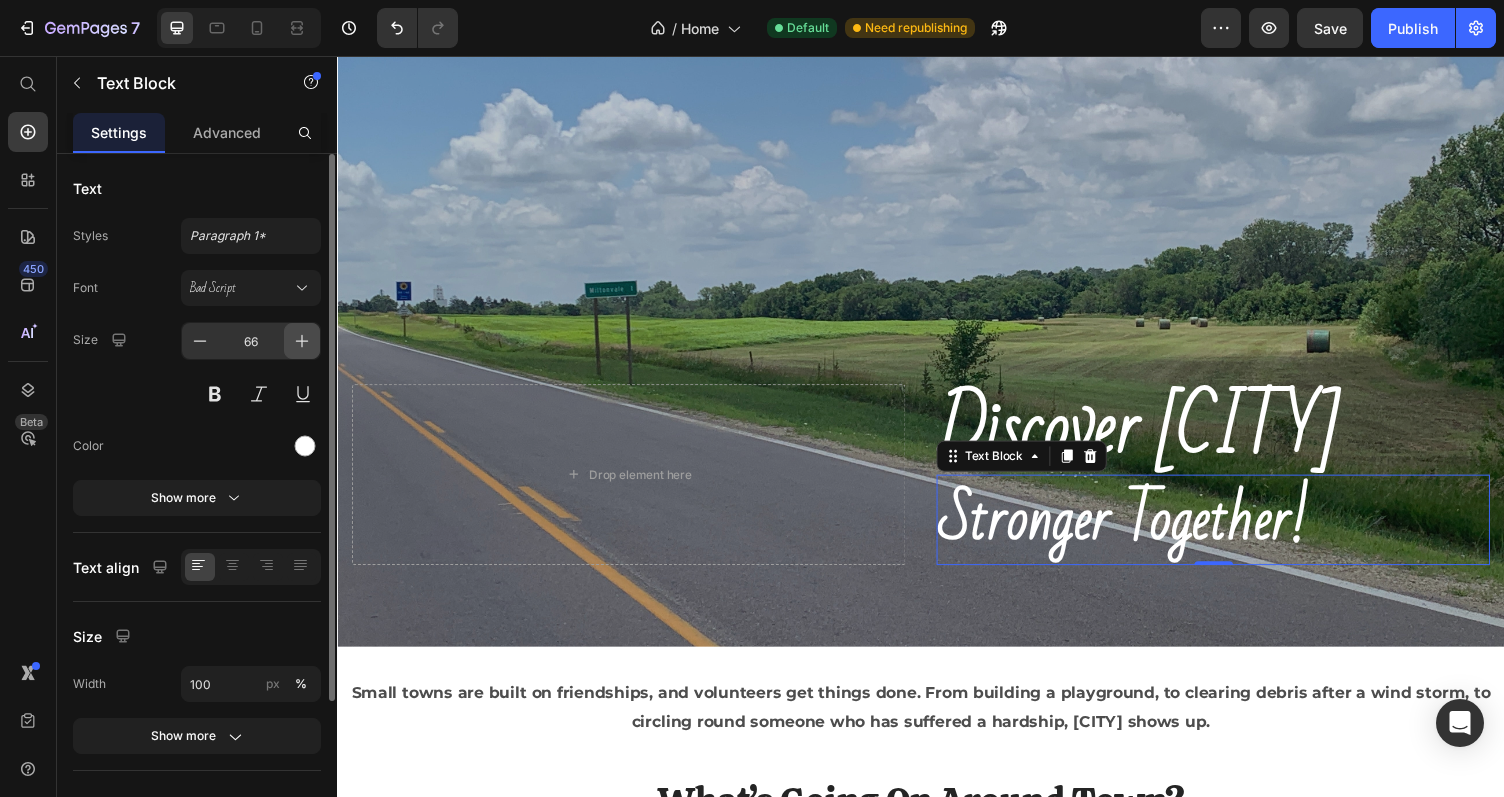 click 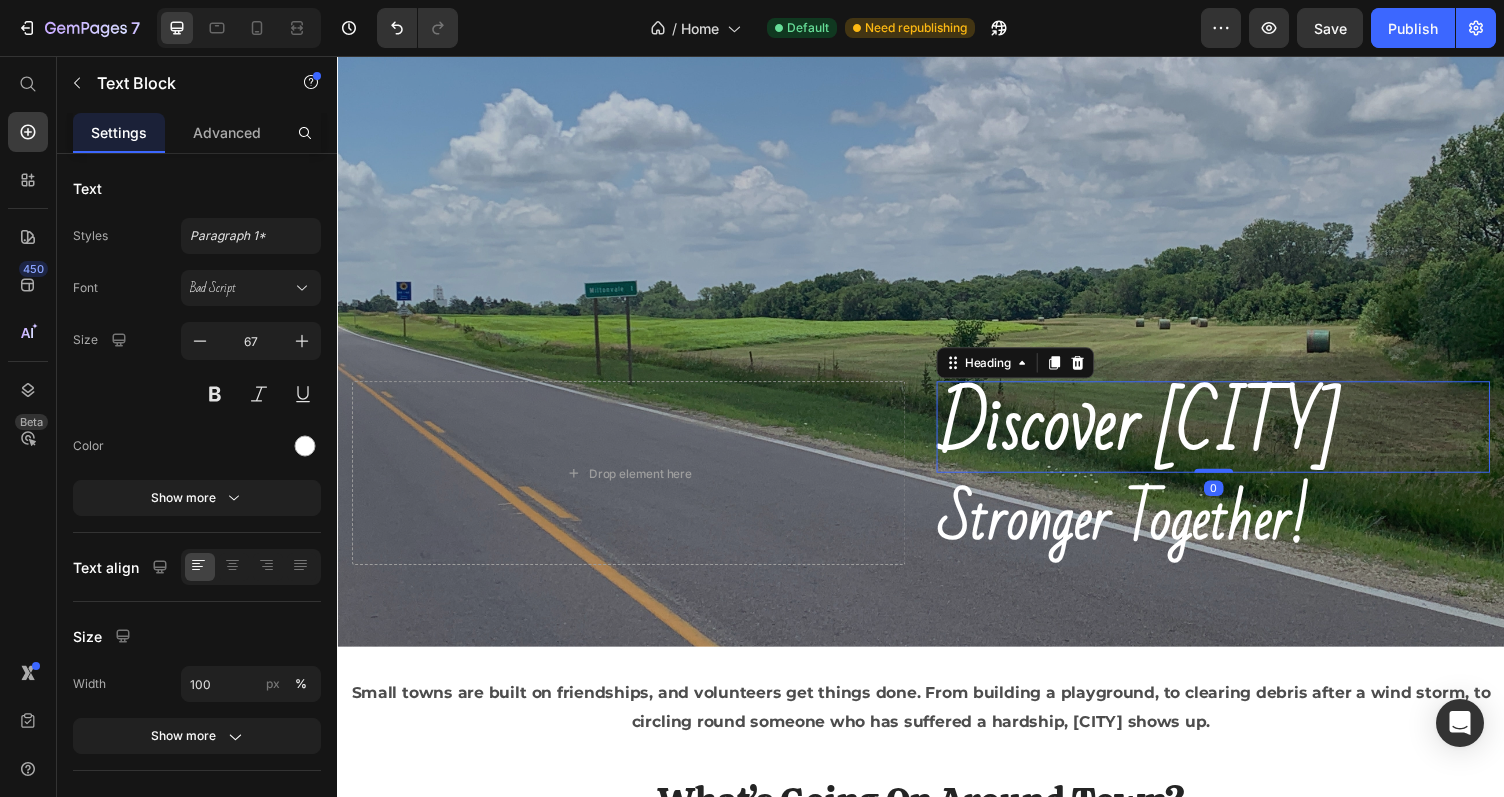 click on "Discover Miltonvale" at bounding box center (1160, 436) 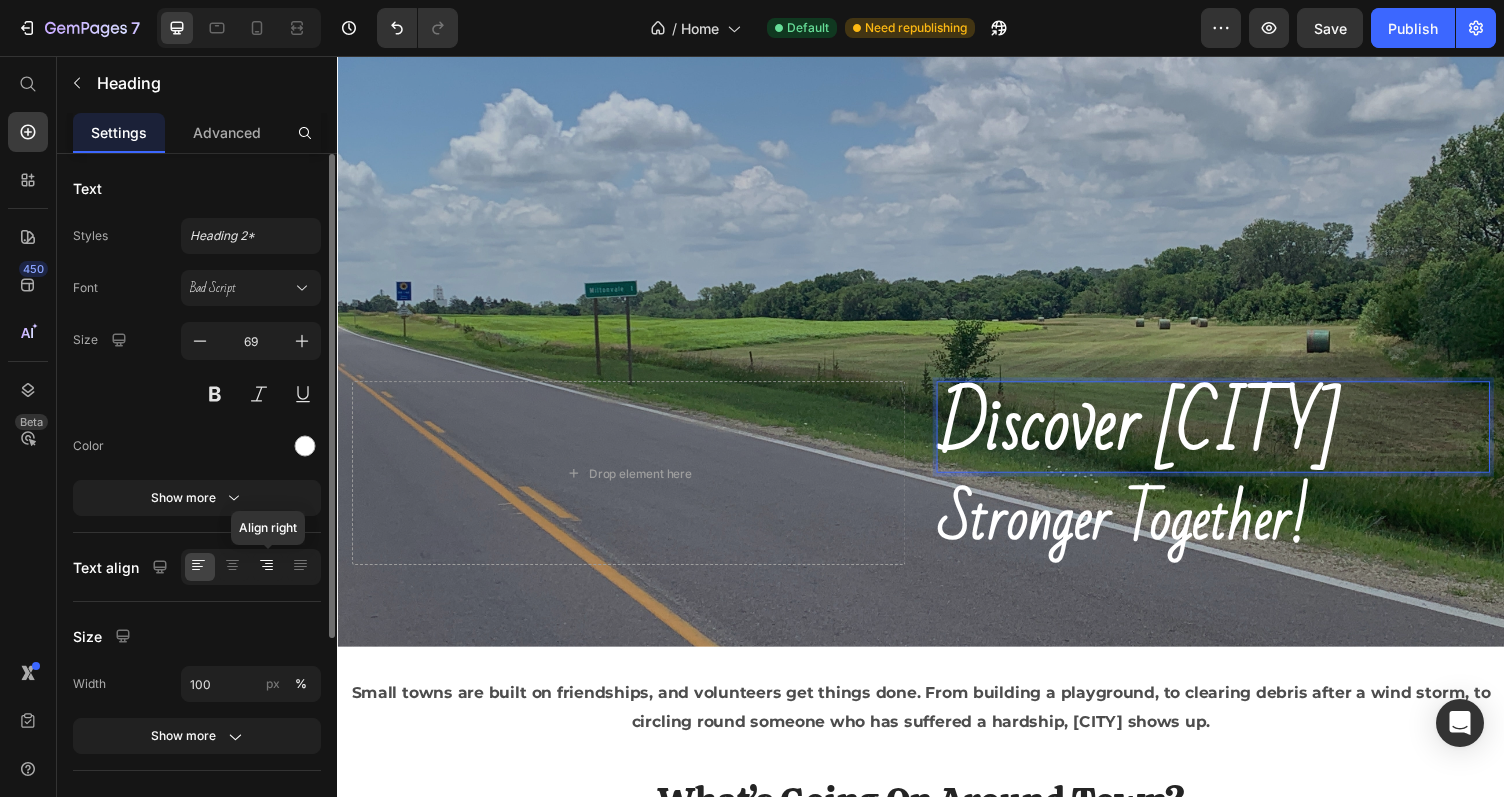 click 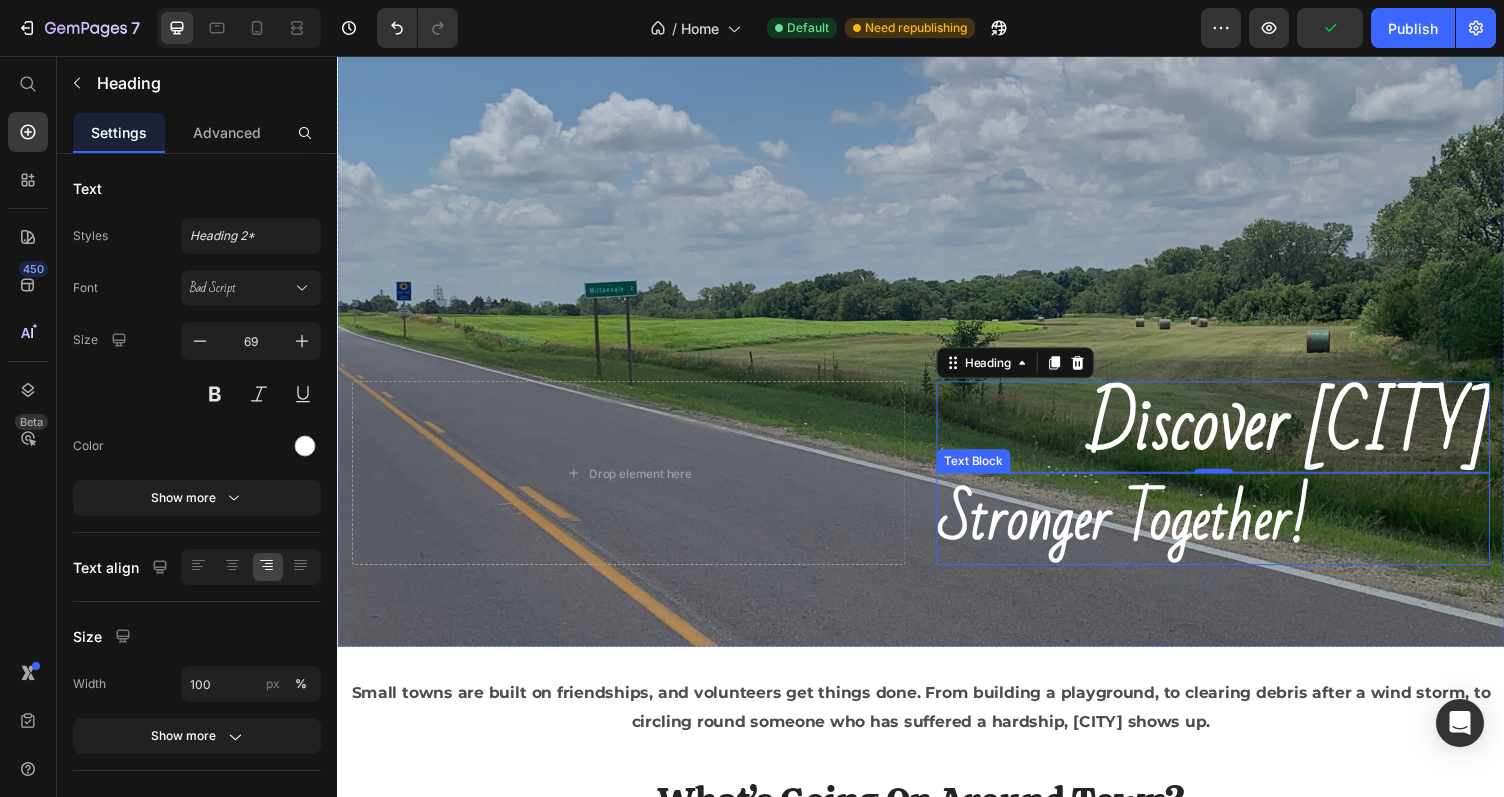 click on "Stronger Together!" at bounding box center [1145, 533] 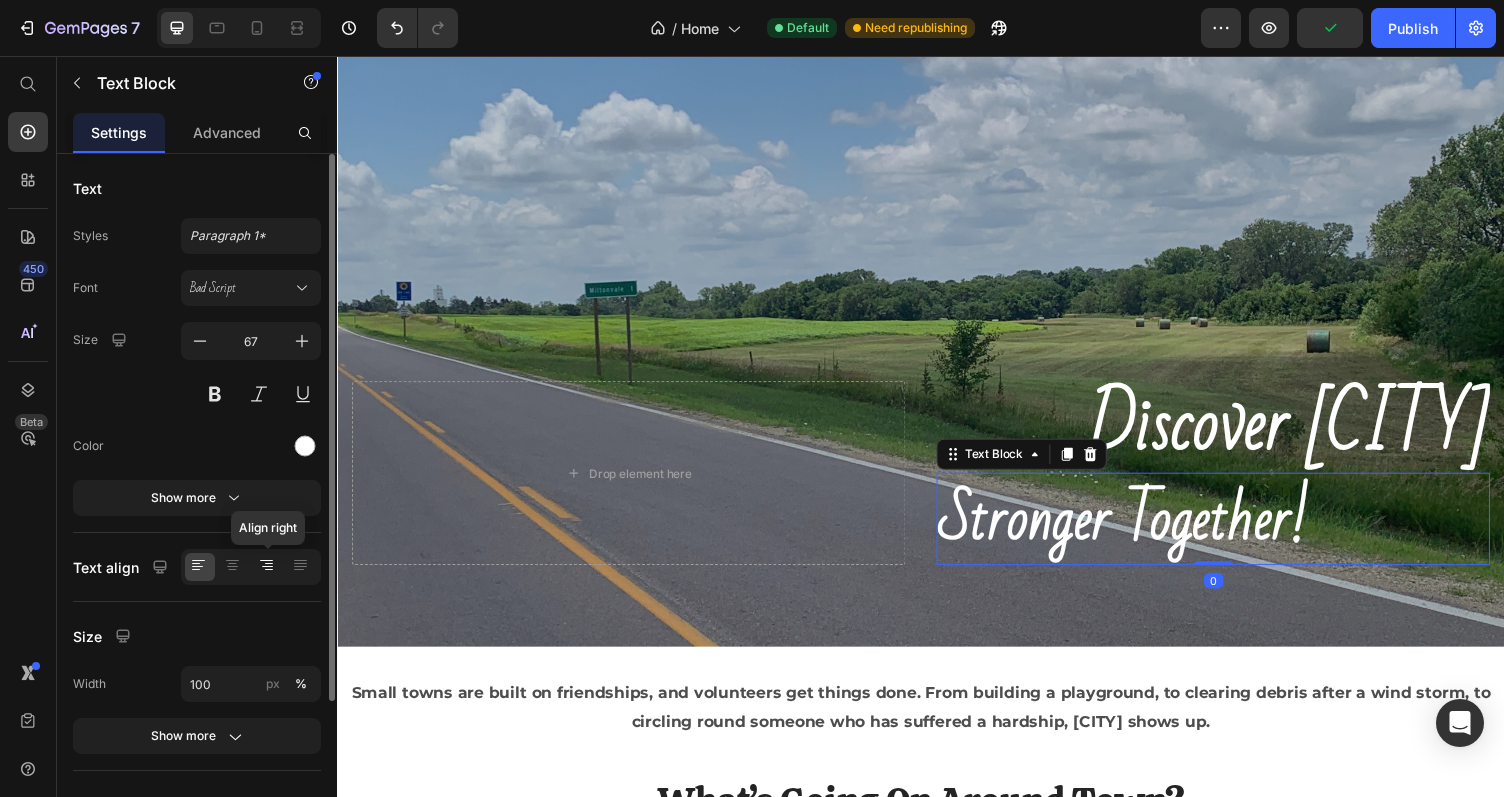 click 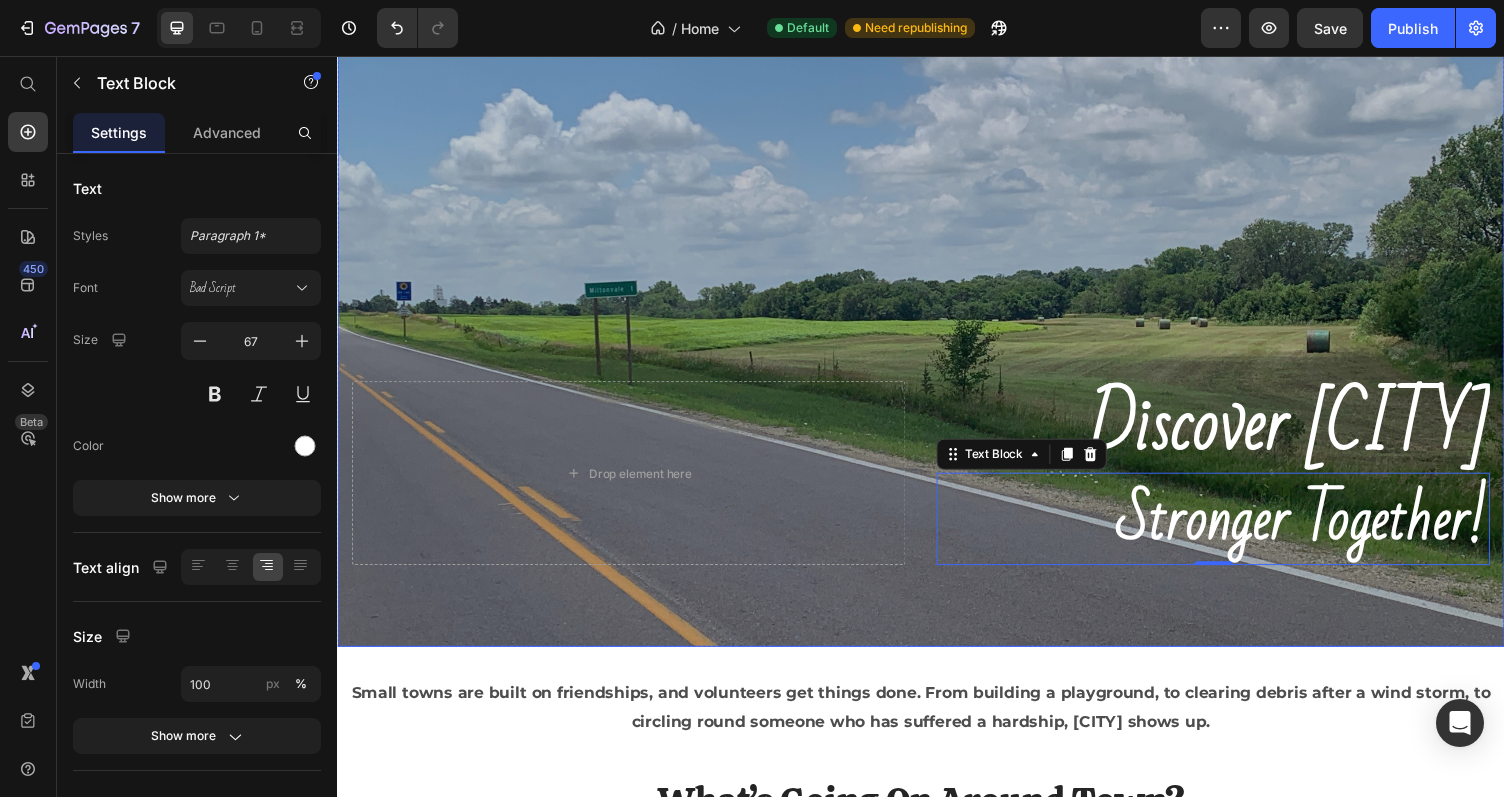 click on "⁠⁠⁠⁠⁠⁠⁠ Discover Miltonvale Heading           Stronger Together! Text Block   0
Drop element here" at bounding box center (937, 510) 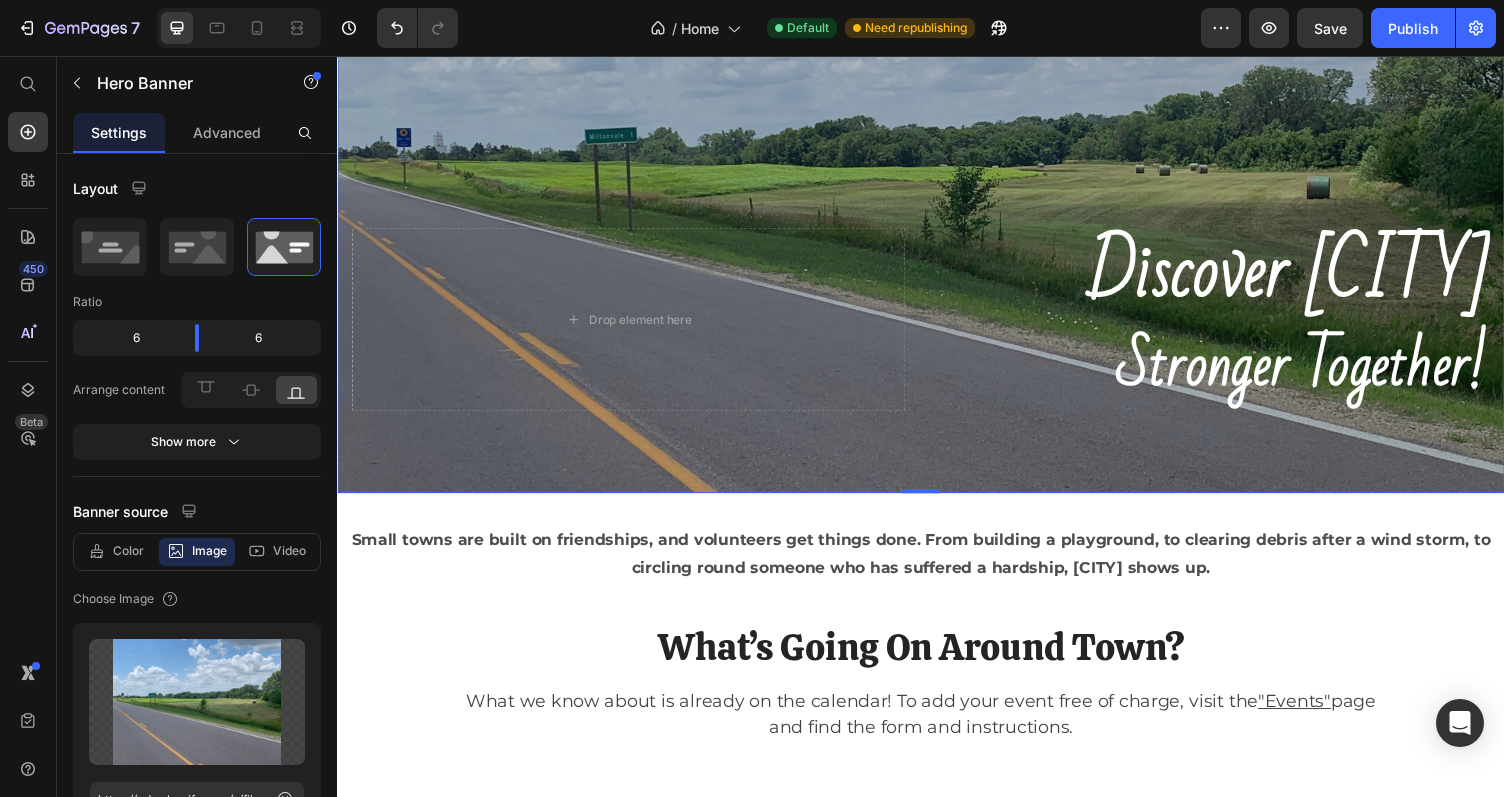 scroll, scrollTop: 356, scrollLeft: 0, axis: vertical 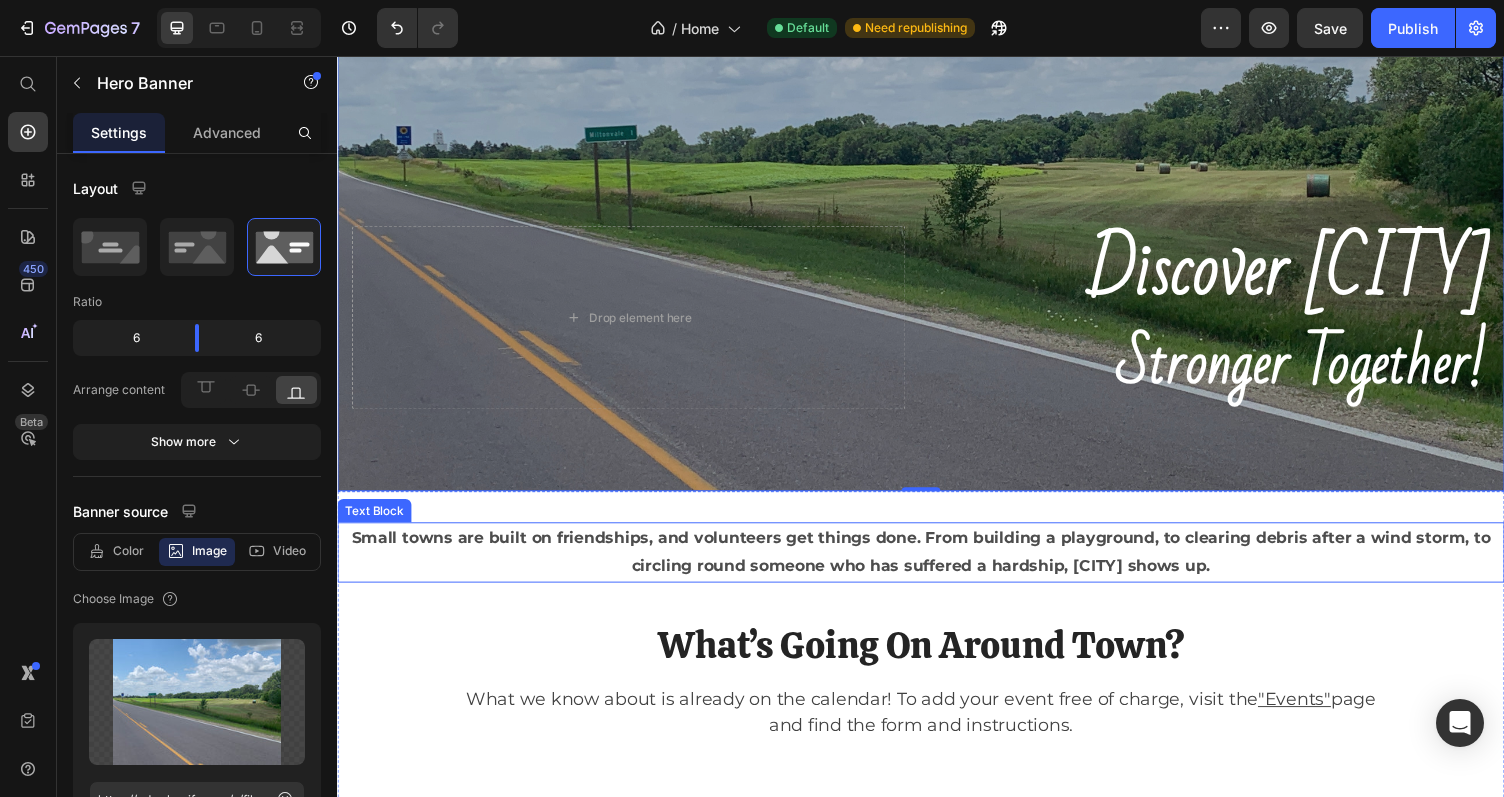 click on "Small towns are built on friendships, and volunteers get things done. From building a playground, to clearing debris after a wind storm, to circling round someone who has suffered a hardship, Miltonvale shows up." at bounding box center (937, 565) 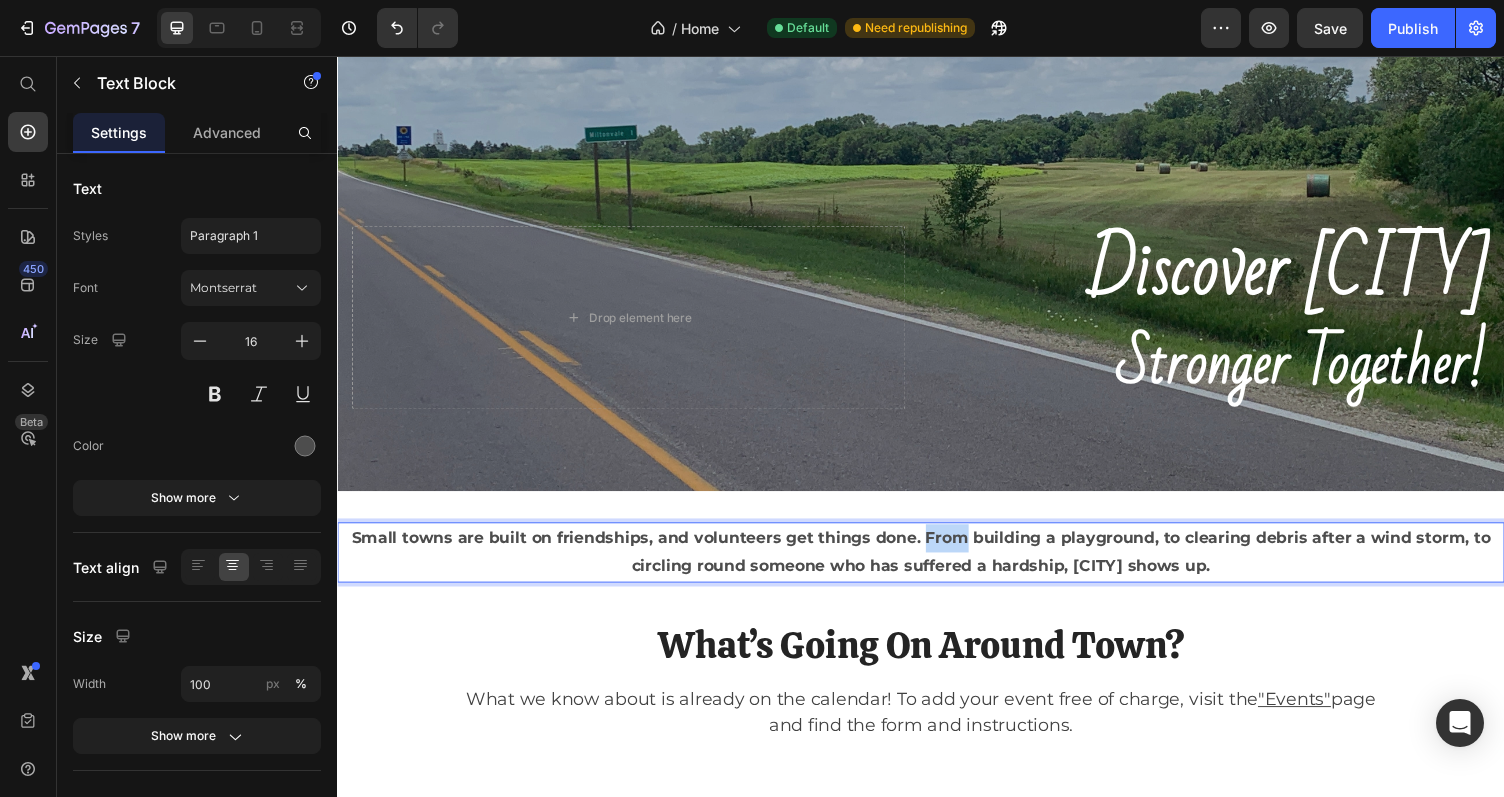 click on "Small towns are built on friendships, and volunteers get things done. From building a playground, to clearing debris after a wind storm, to circling round someone who has suffered a hardship, Miltonvale shows up." at bounding box center (937, 565) 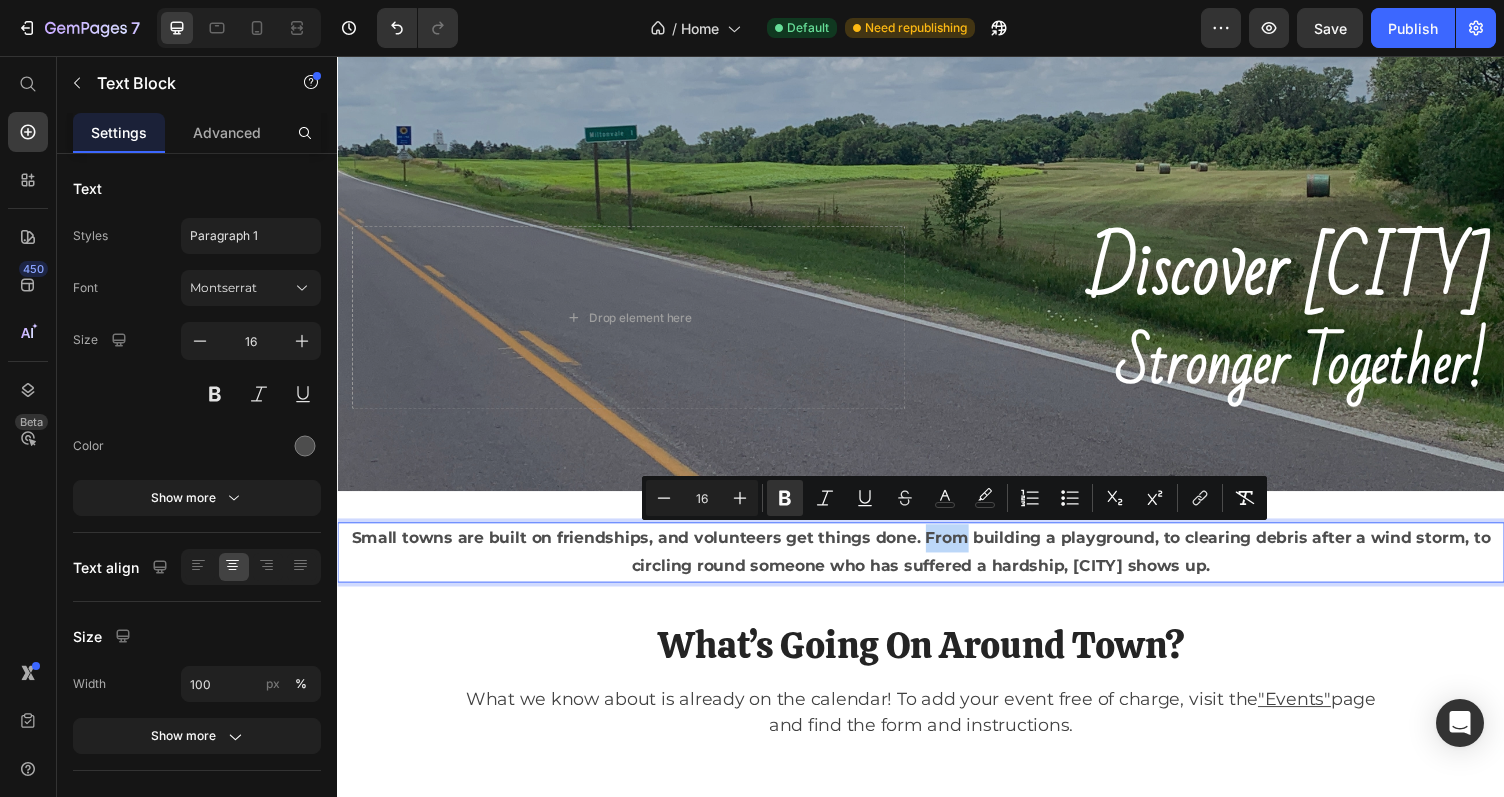 click on "Small towns are built on friendships, and volunteers get things done. From building a playground, to clearing debris after a wind storm, to circling round someone who has suffered a hardship, Miltonvale shows up." at bounding box center (937, 565) 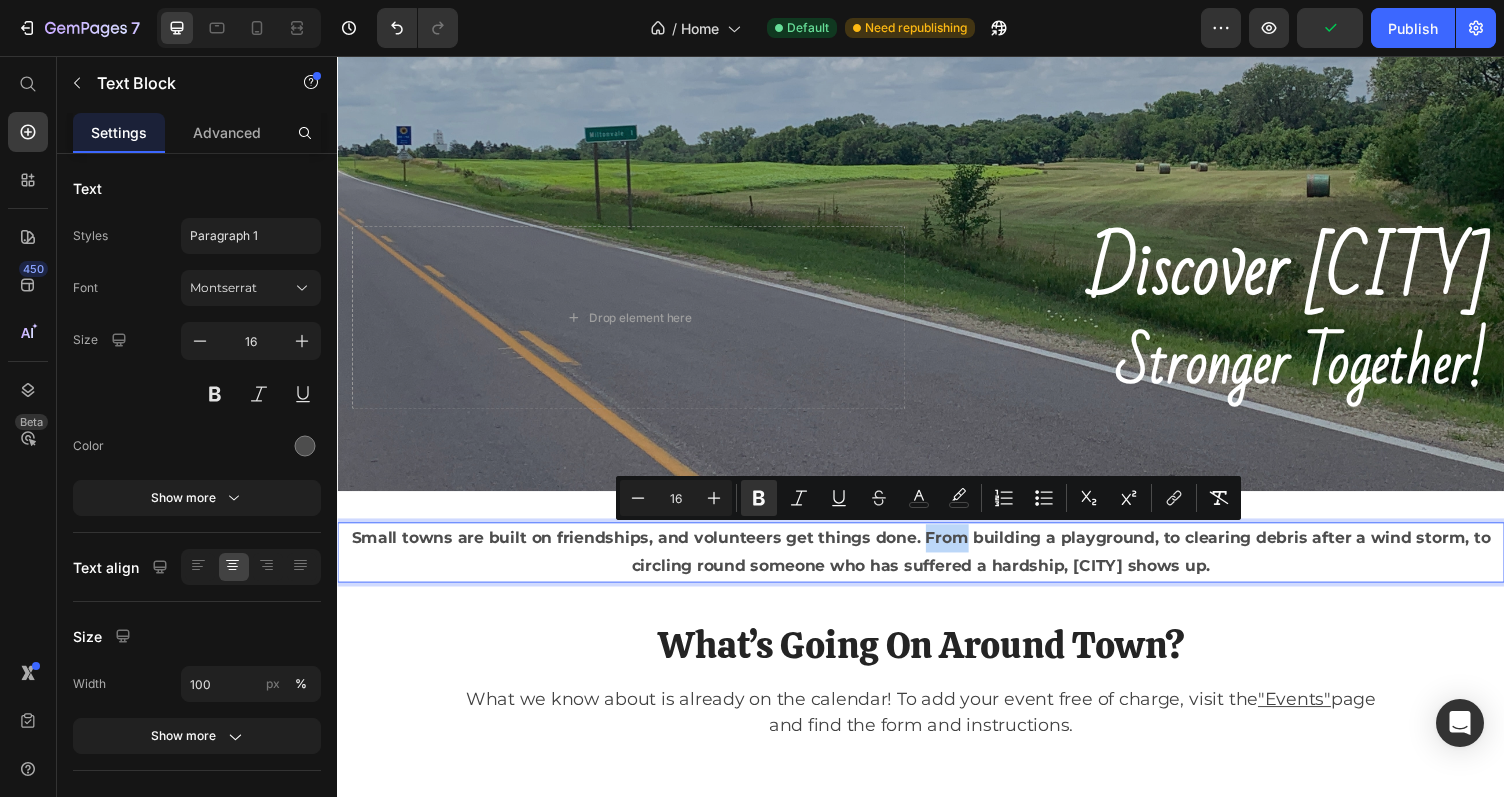 click on "Small towns are built on friendships, and volunteers get things done. From building a playground, to clearing debris after a wind storm, to circling round someone who has suffered a hardship, Miltonvale shows up." at bounding box center (937, 565) 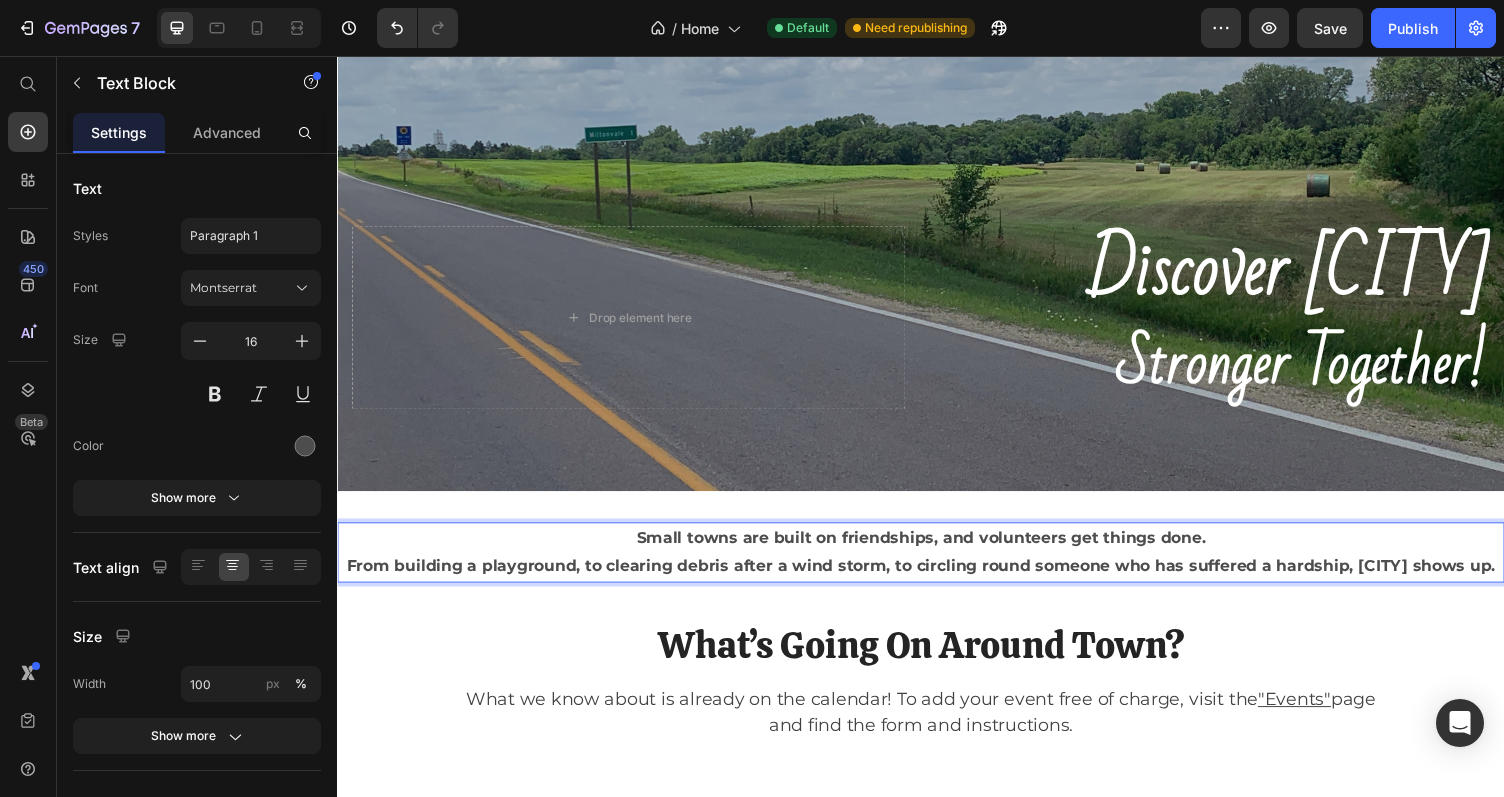 click on "From building a playground, to clearing debris after a wind storm, to circling round someone who has suffered a hardship, Miltonvale shows up." at bounding box center [937, 579] 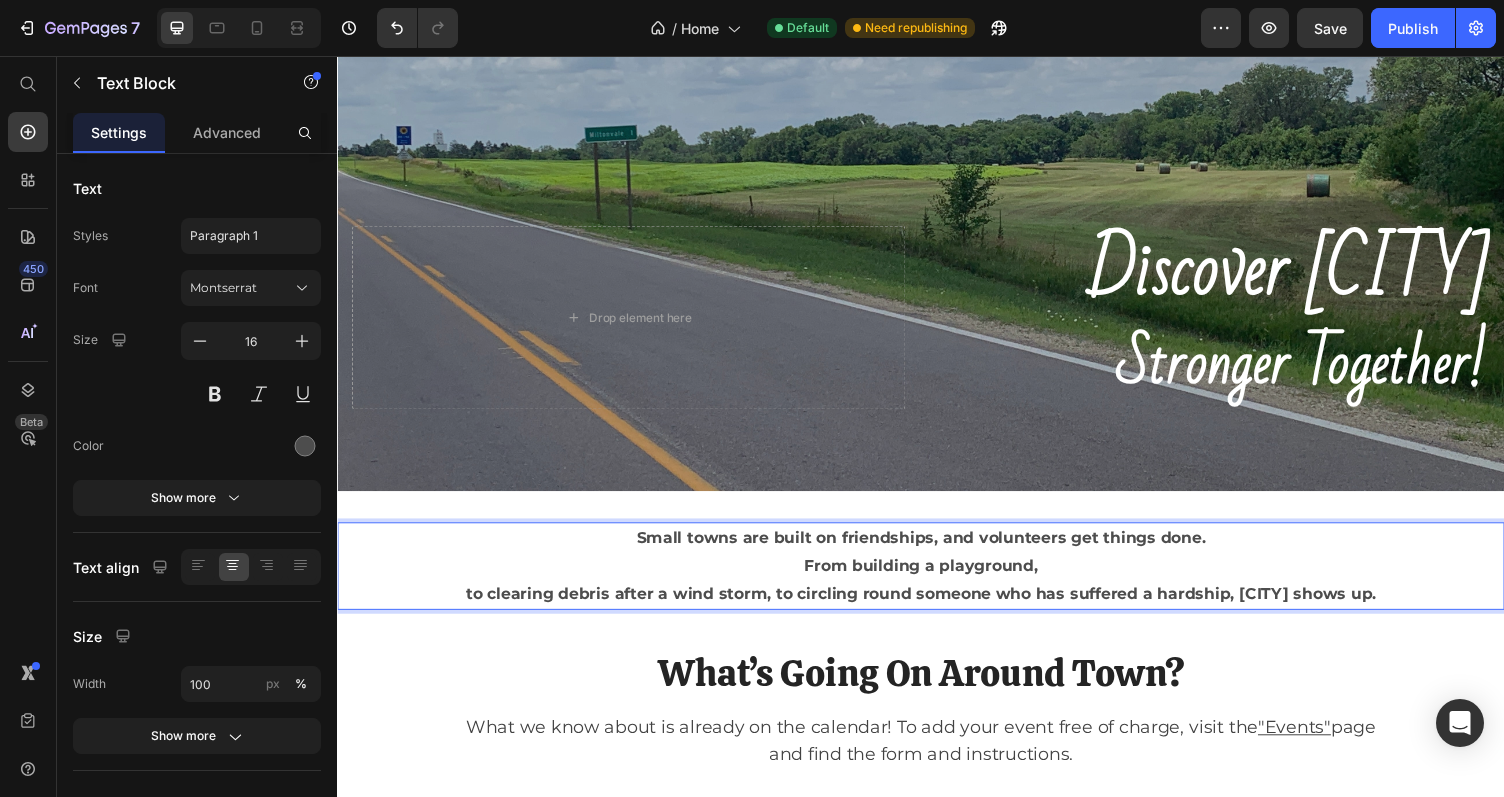 click on "to clearing debris after a wind storm, to circling round someone who has suffered a hardship, Miltonvale shows up." at bounding box center [937, 608] 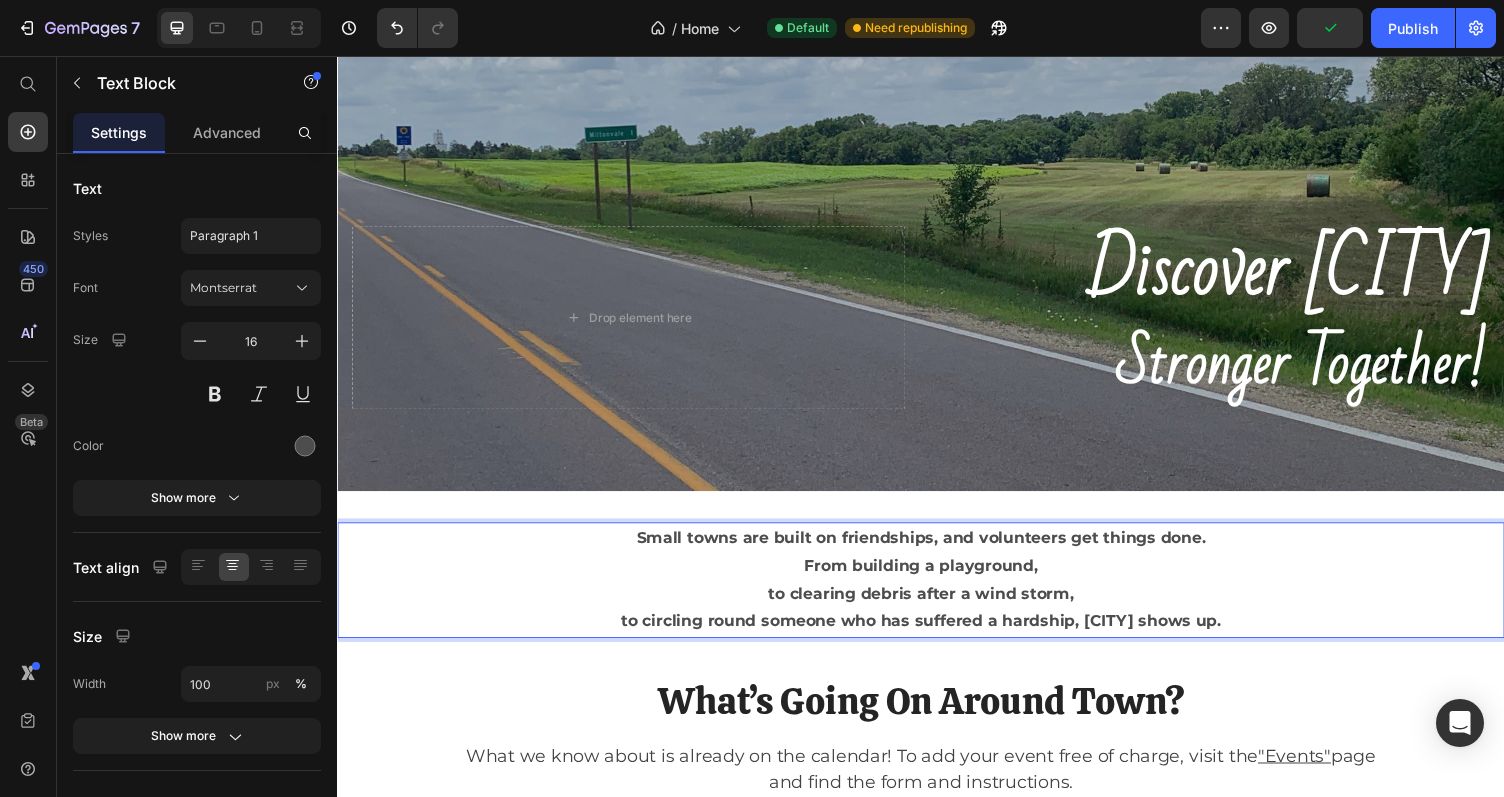 click on "to circling round someone who has suffered a hardship, Miltonvale shows up." at bounding box center [937, 636] 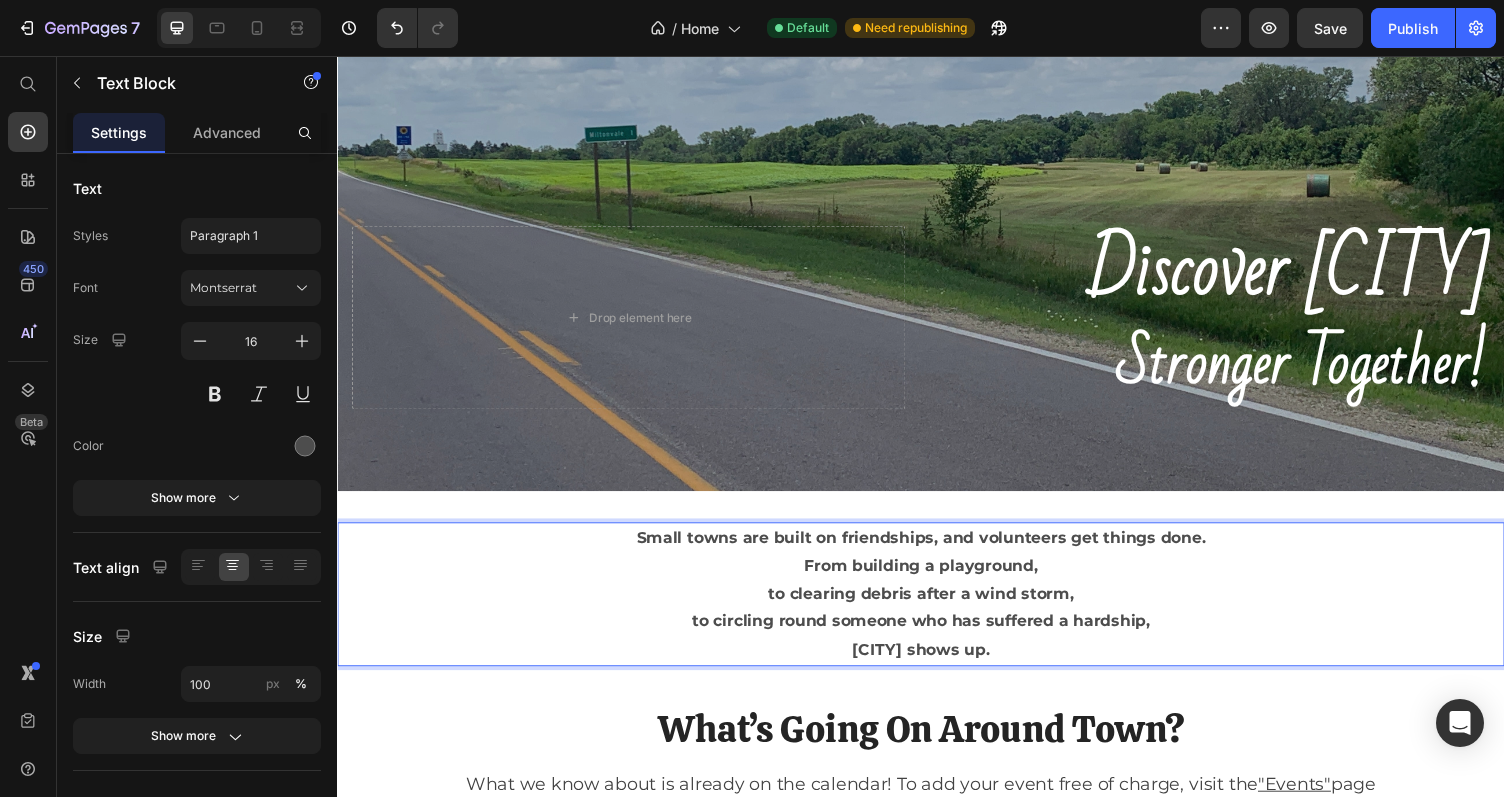 click on "Miltonvale shows up." at bounding box center [937, 666] 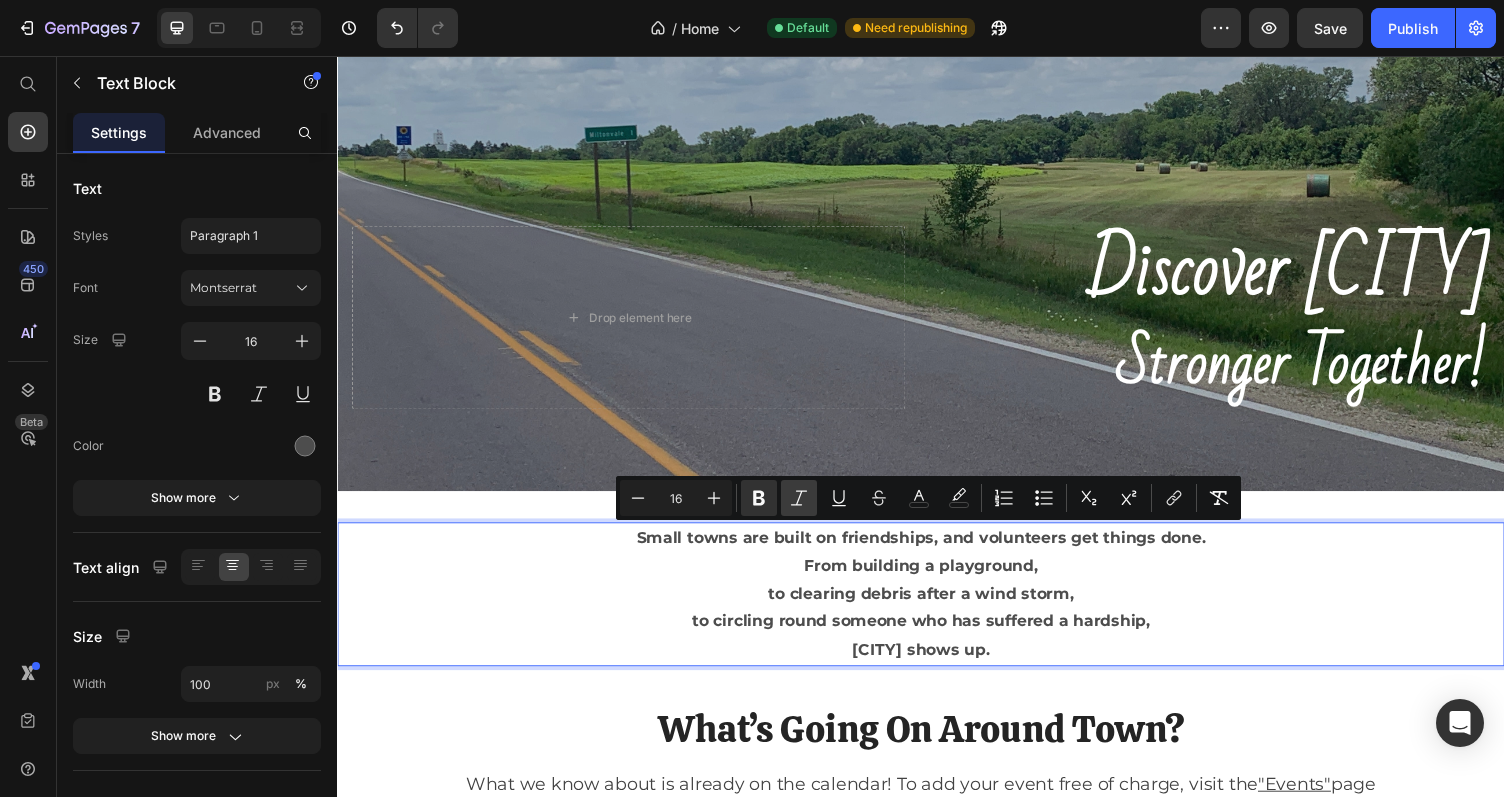 click 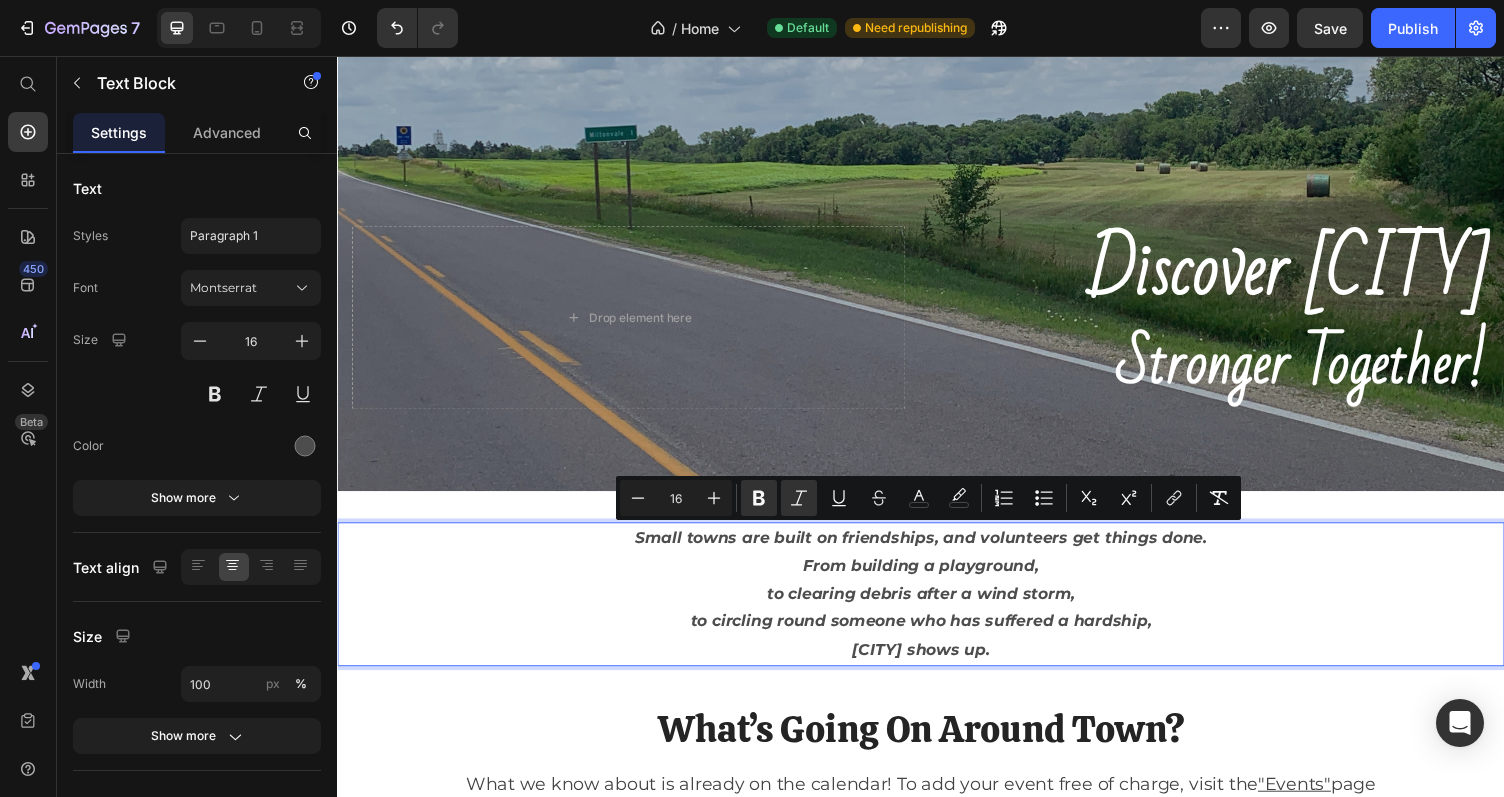 click on "to clearing debris after a wind storm," at bounding box center (937, 609) 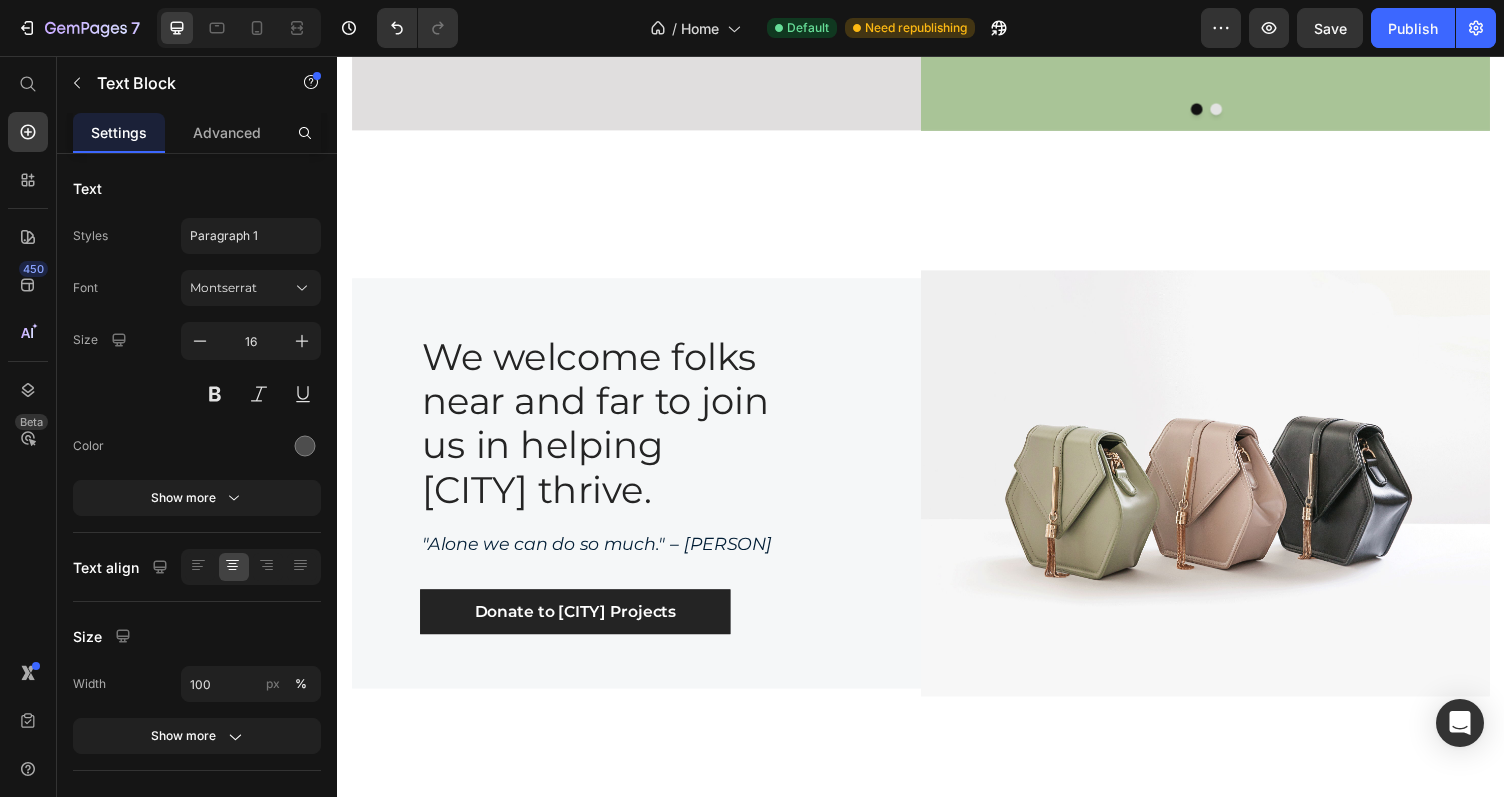 scroll, scrollTop: 1865, scrollLeft: 0, axis: vertical 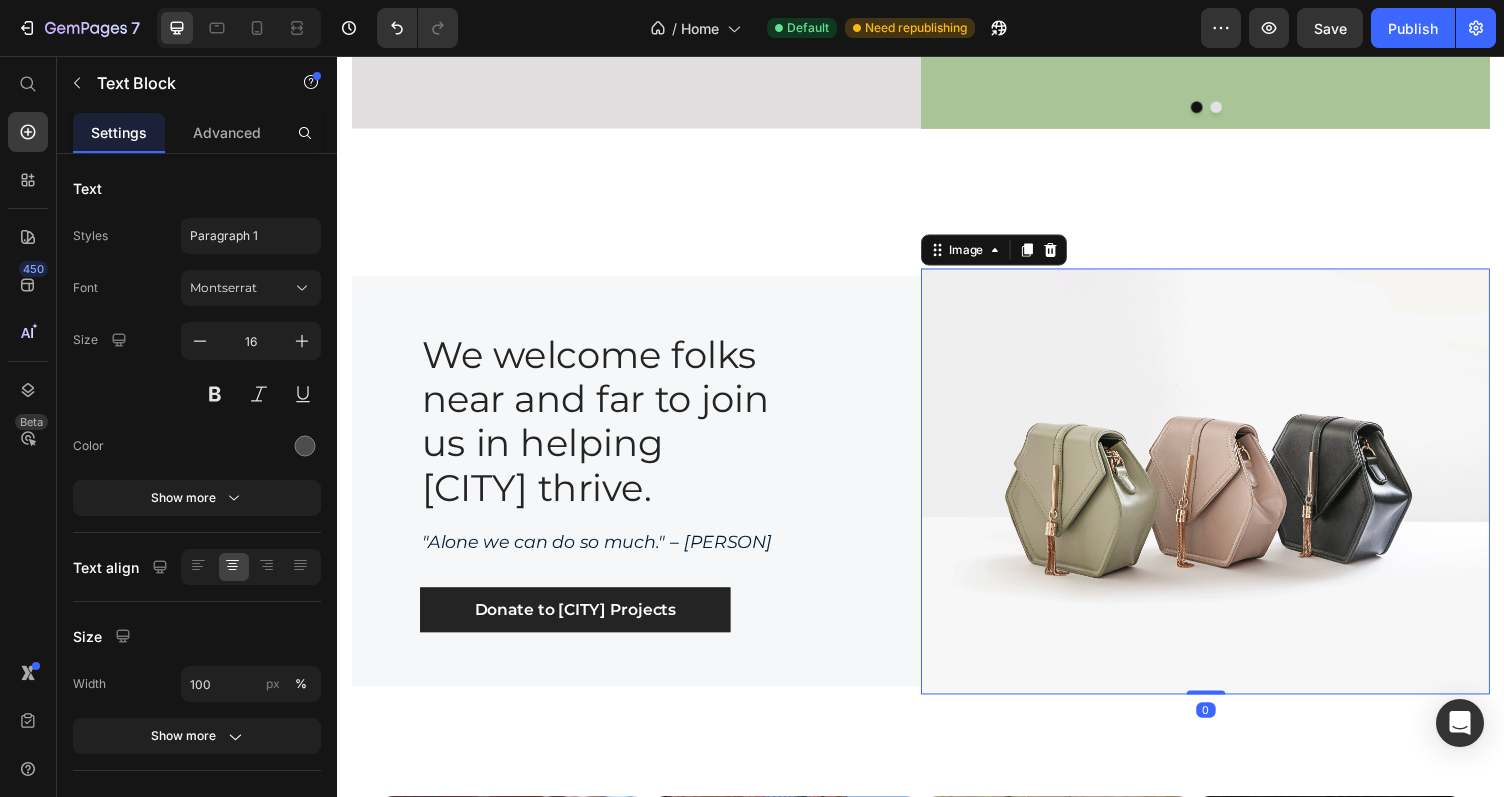 click at bounding box center (1229, 493) 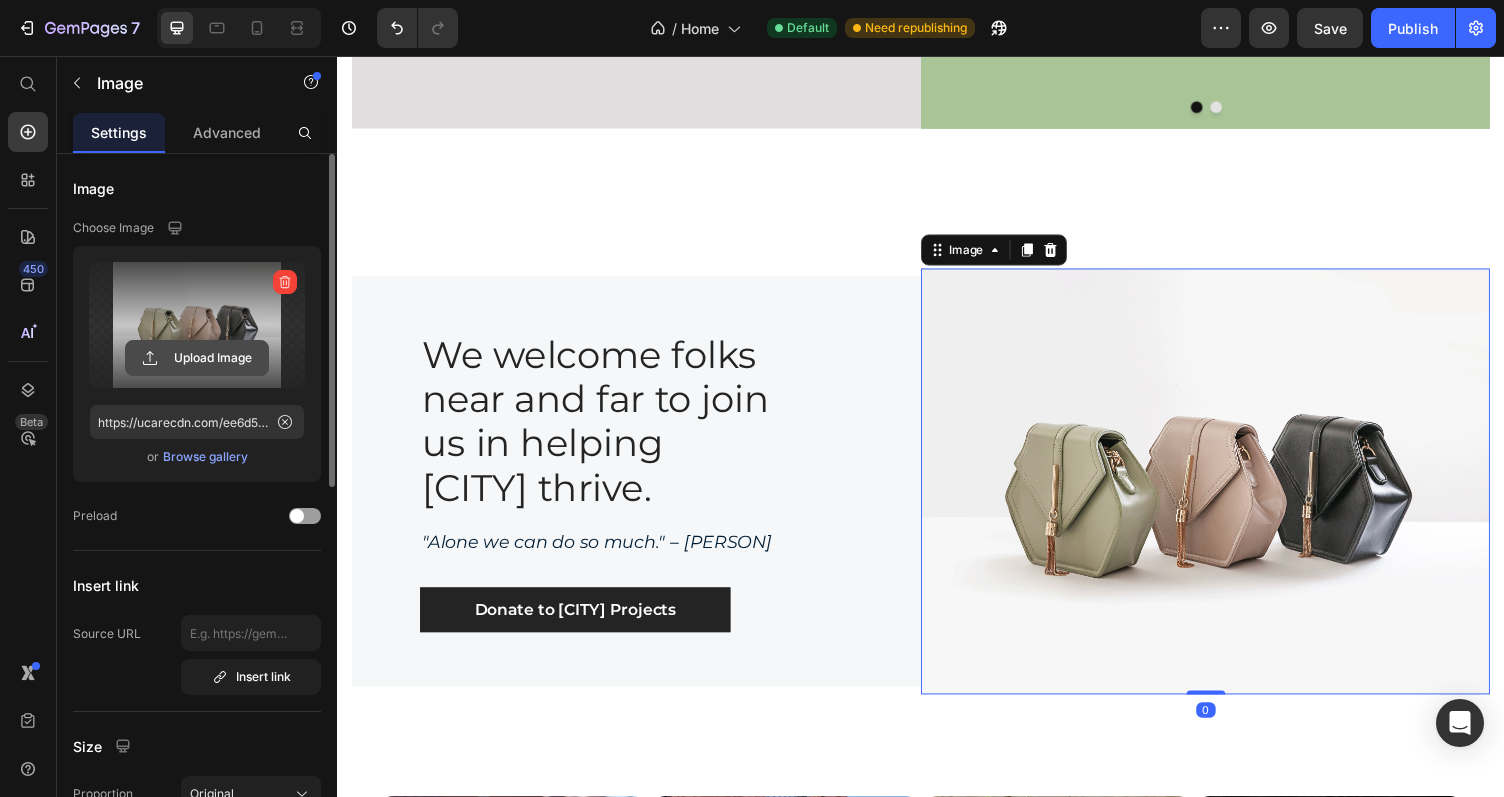 click 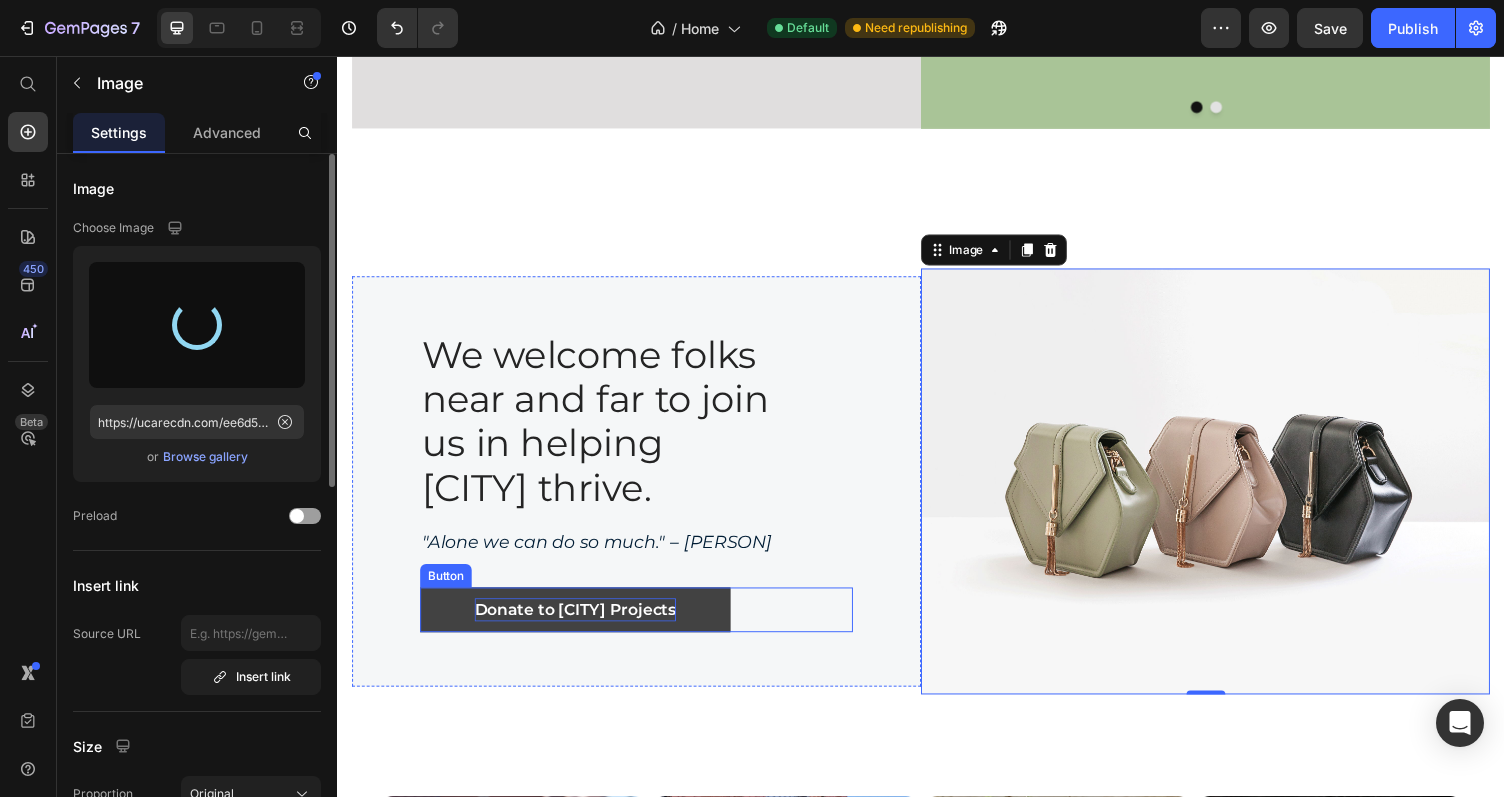 type on "https://cdn.shopify.com/s/files/1/0936/5238/6080/files/gempages_558778175300044019-8a8b5da5-98b8-450b-ba10-0c3eea386a1d.jpg" 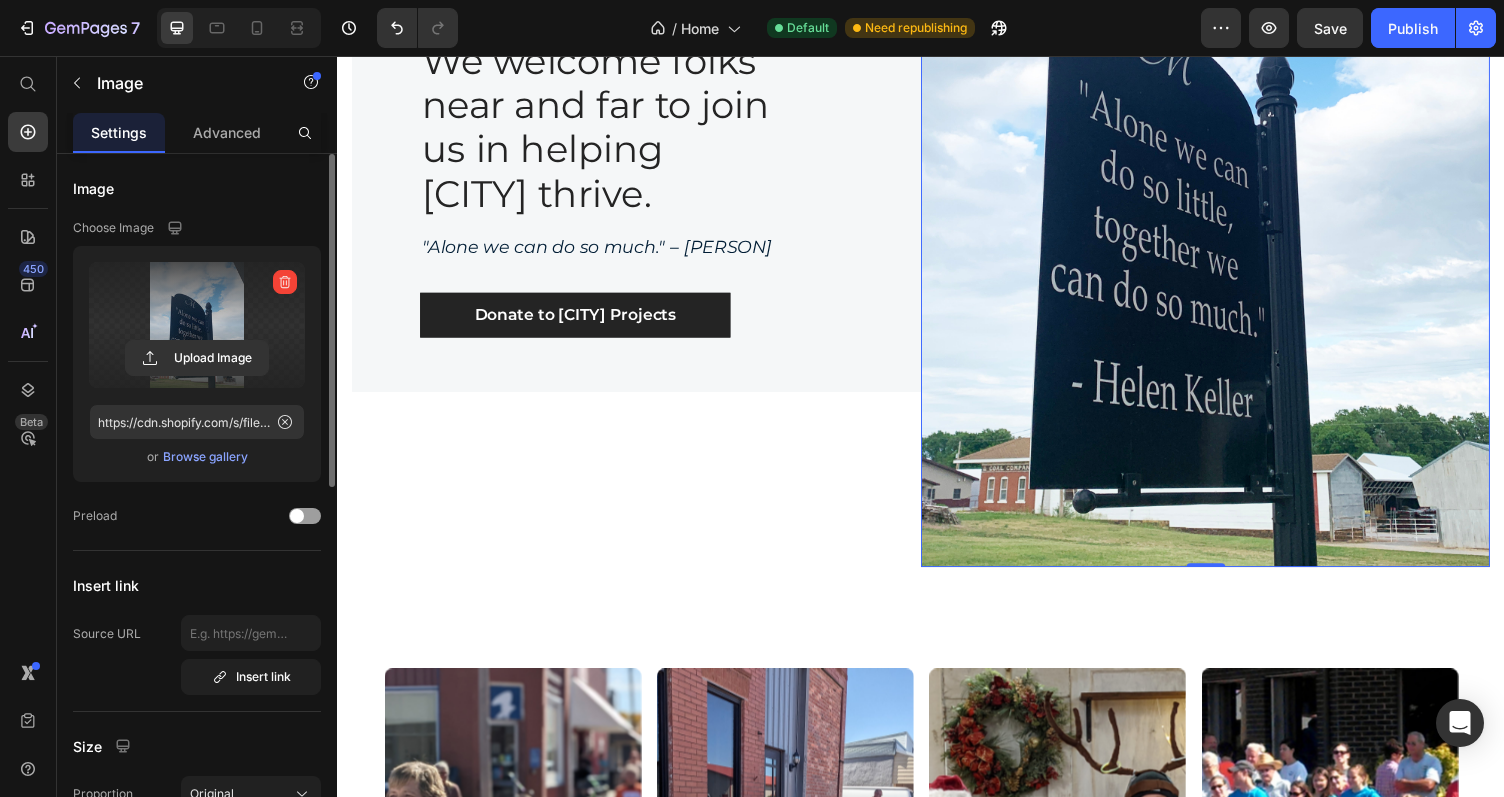 scroll, scrollTop: 2377, scrollLeft: 0, axis: vertical 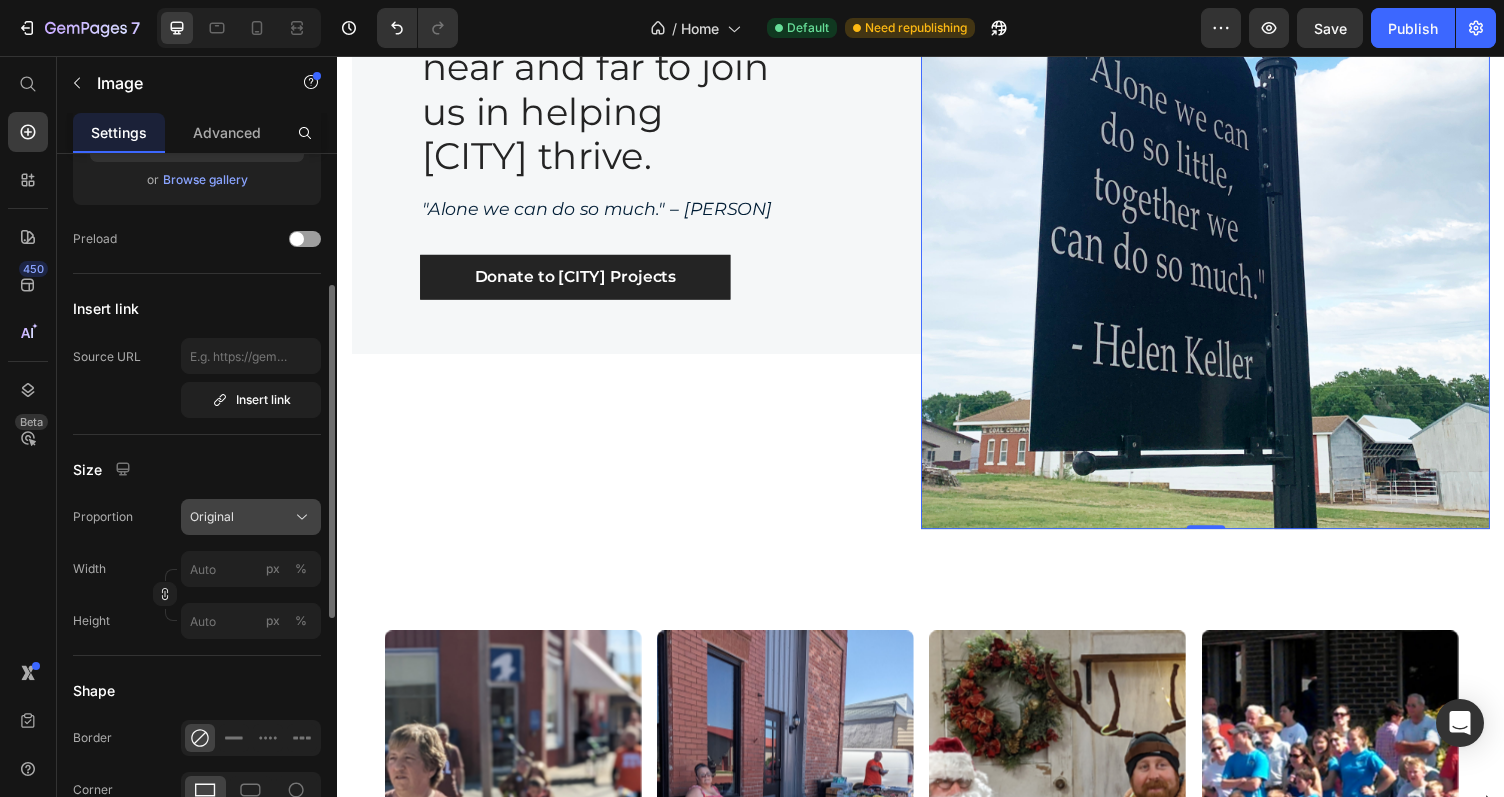 click 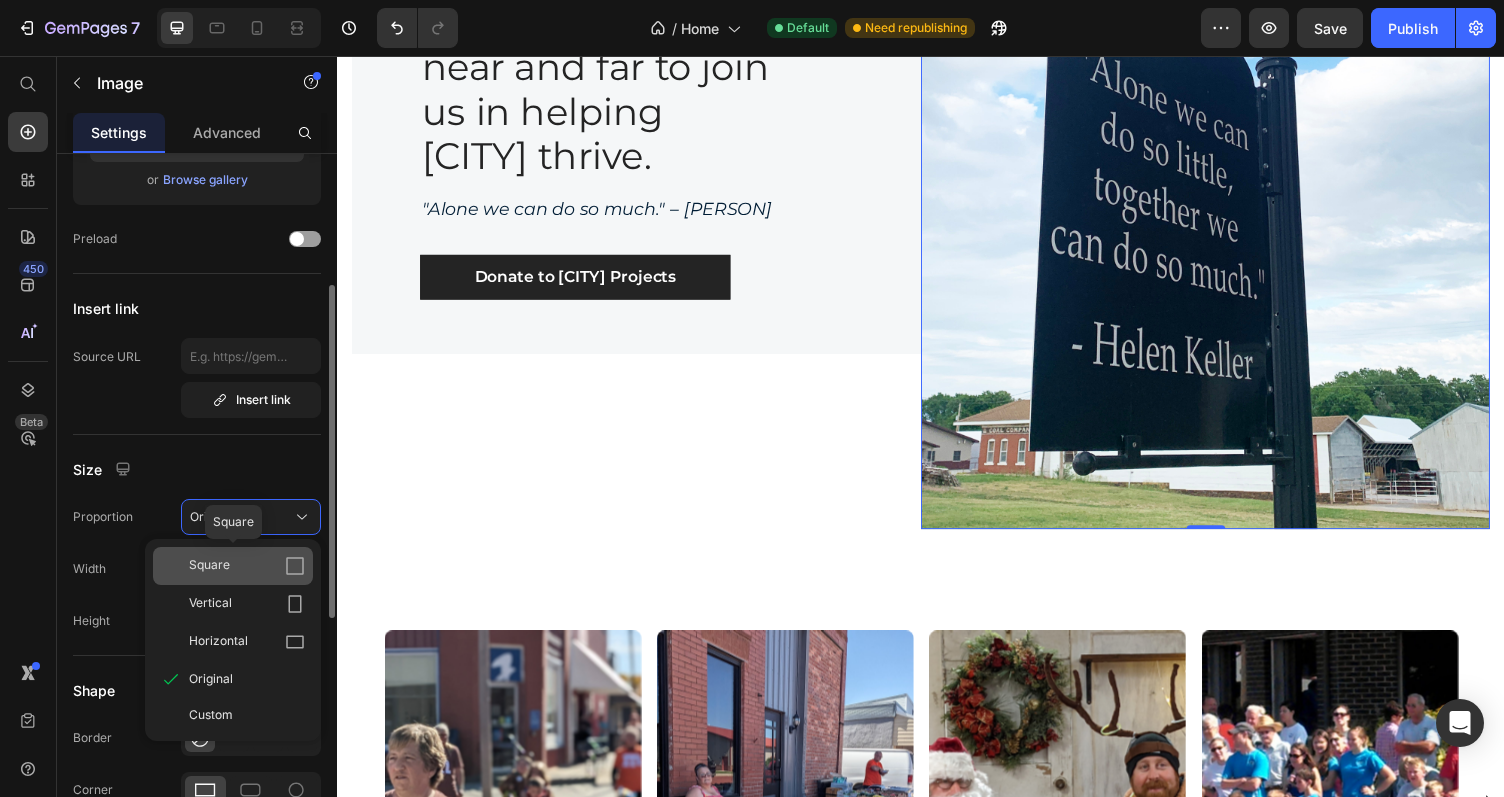 click 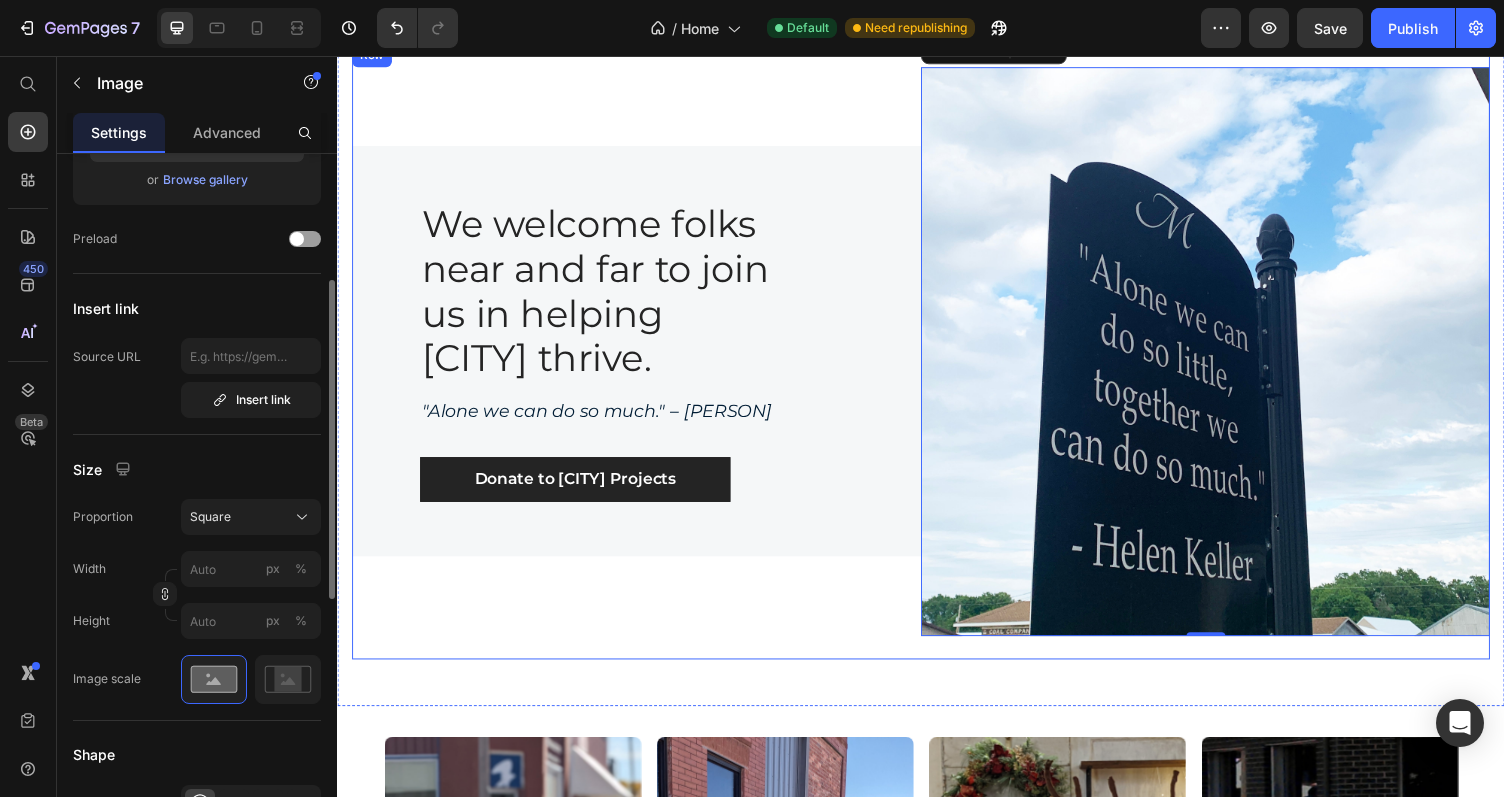 scroll, scrollTop: 2048, scrollLeft: 0, axis: vertical 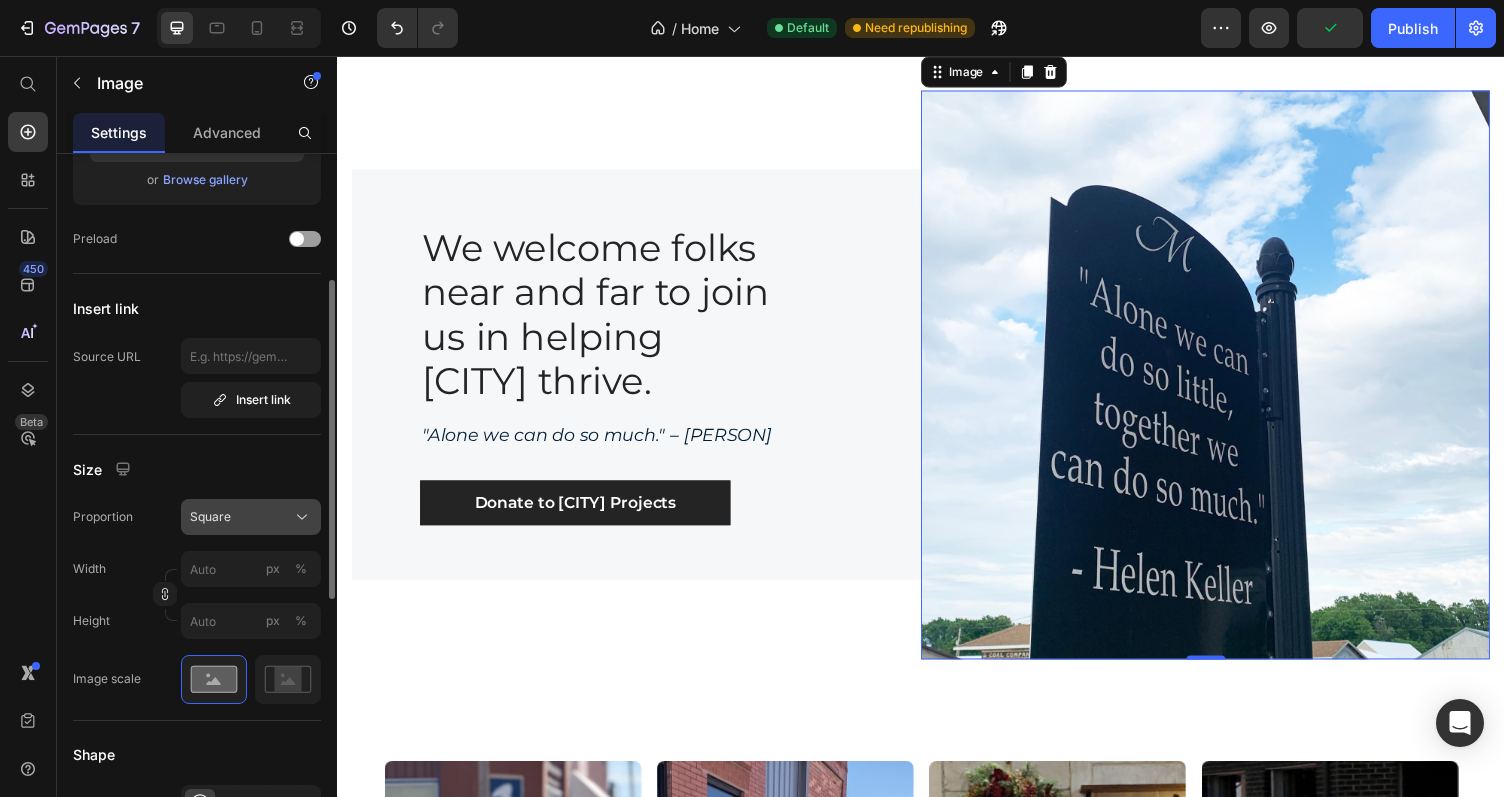 click 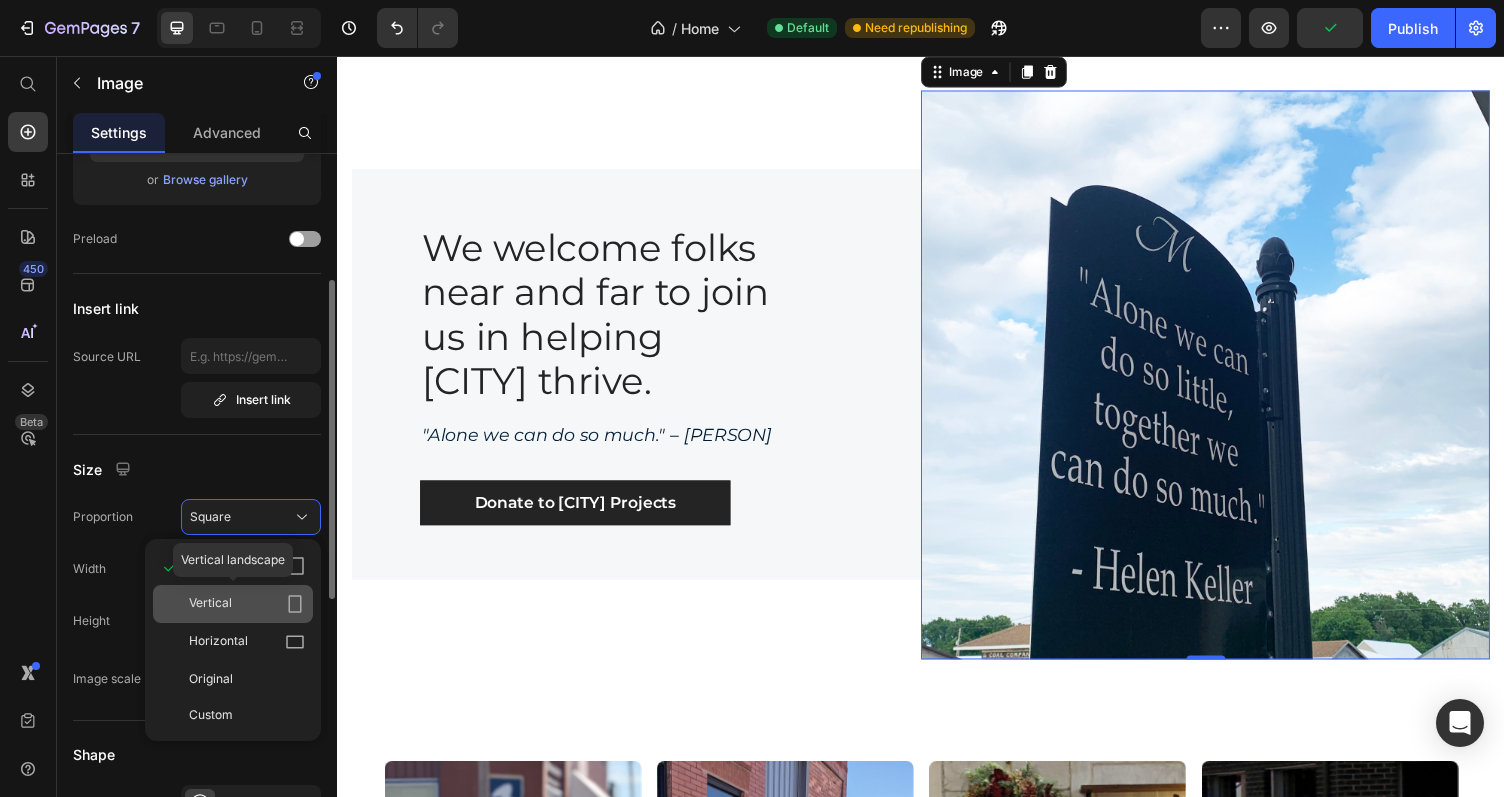 click on "Vertical" 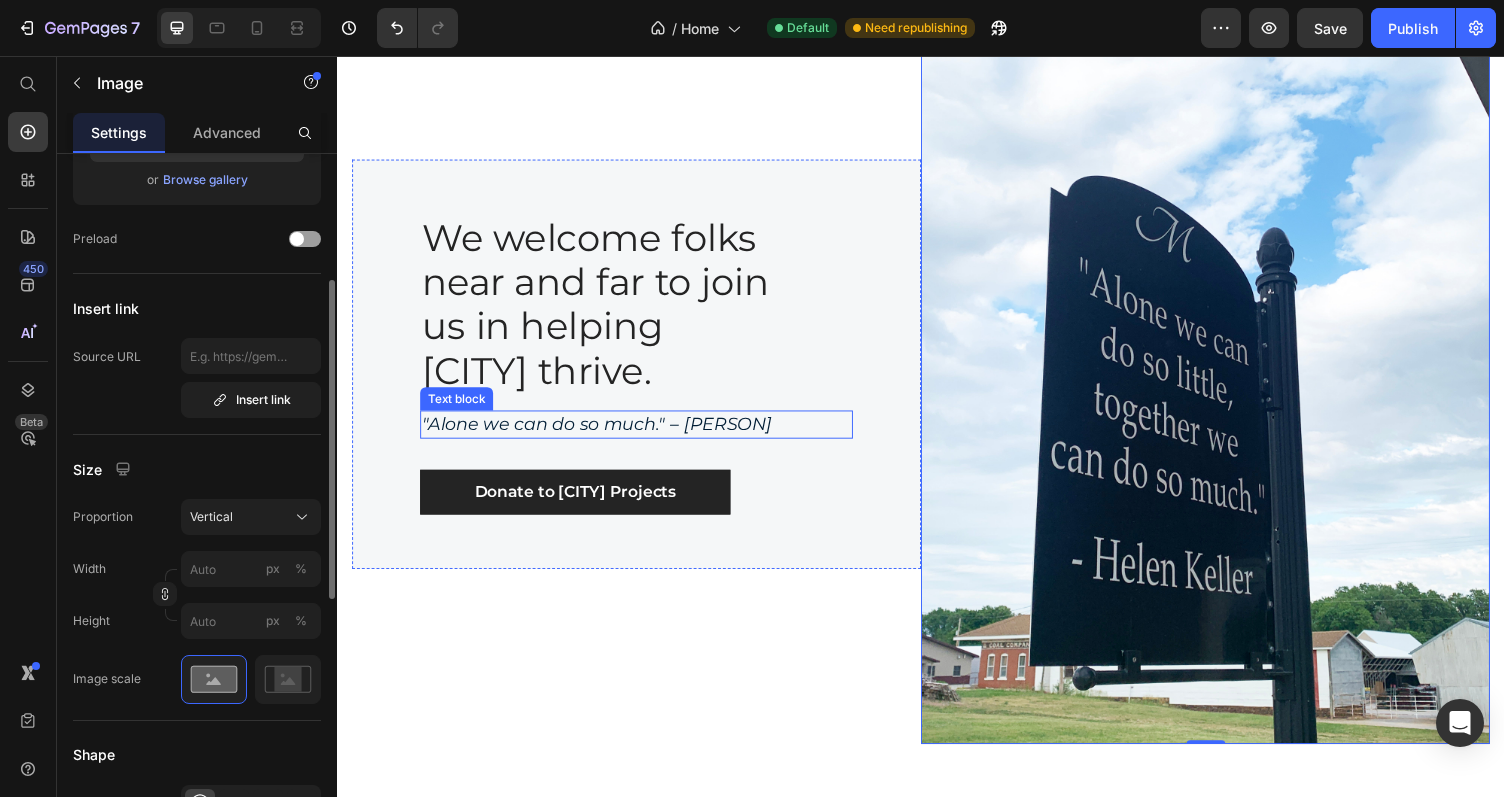 scroll, scrollTop: 2226, scrollLeft: 0, axis: vertical 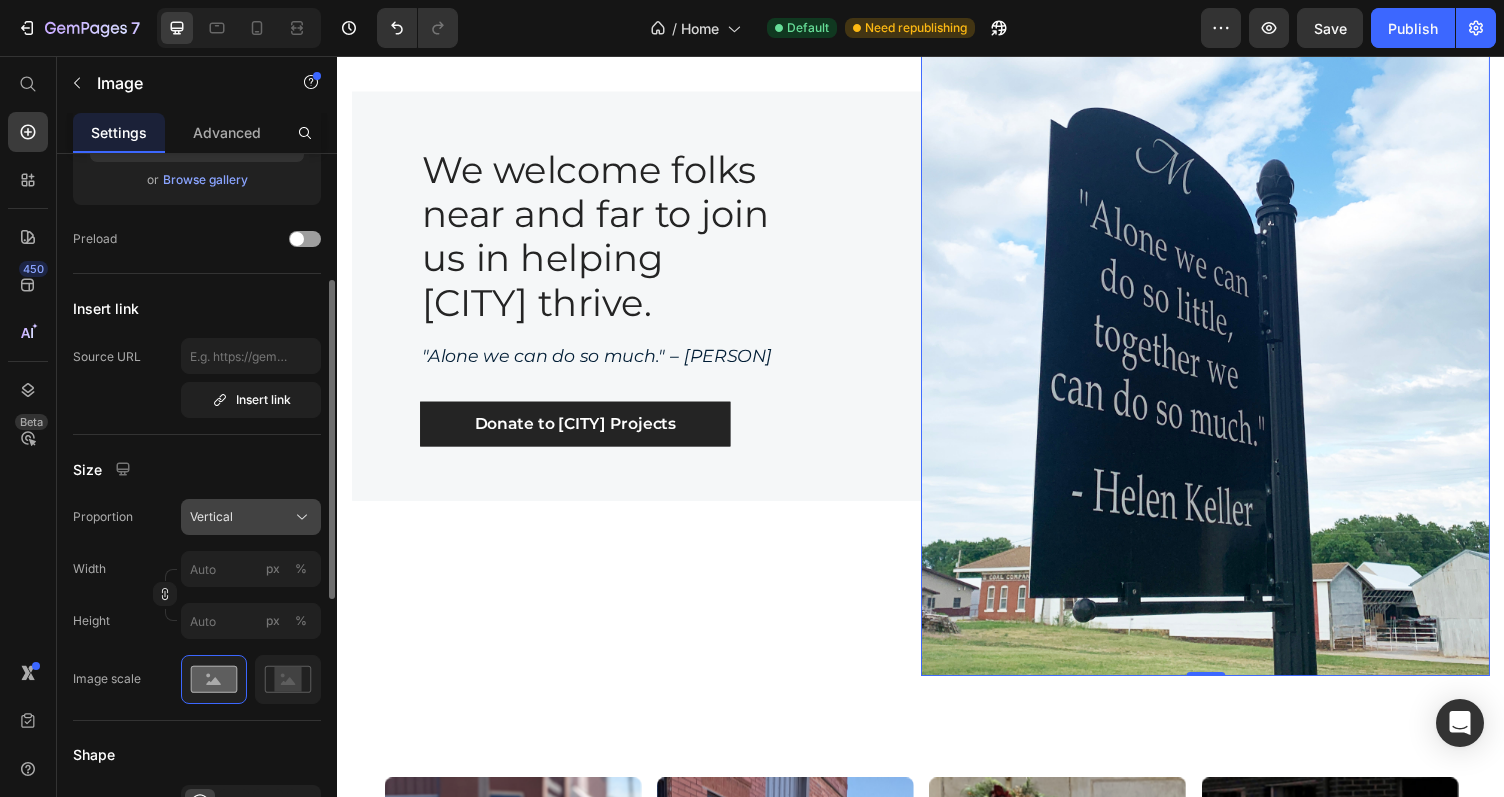 click on "Vertical" at bounding box center [251, 517] 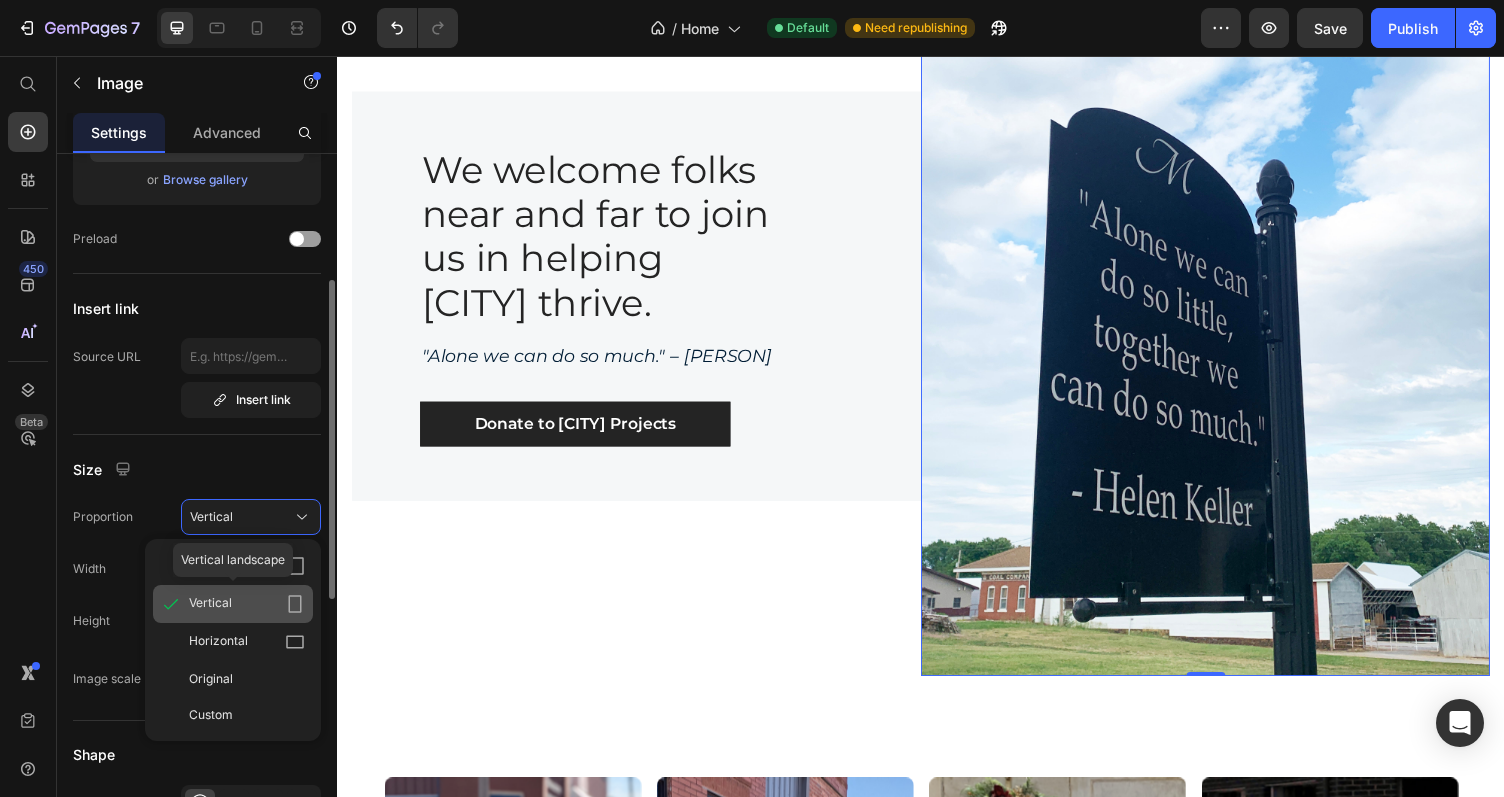 click 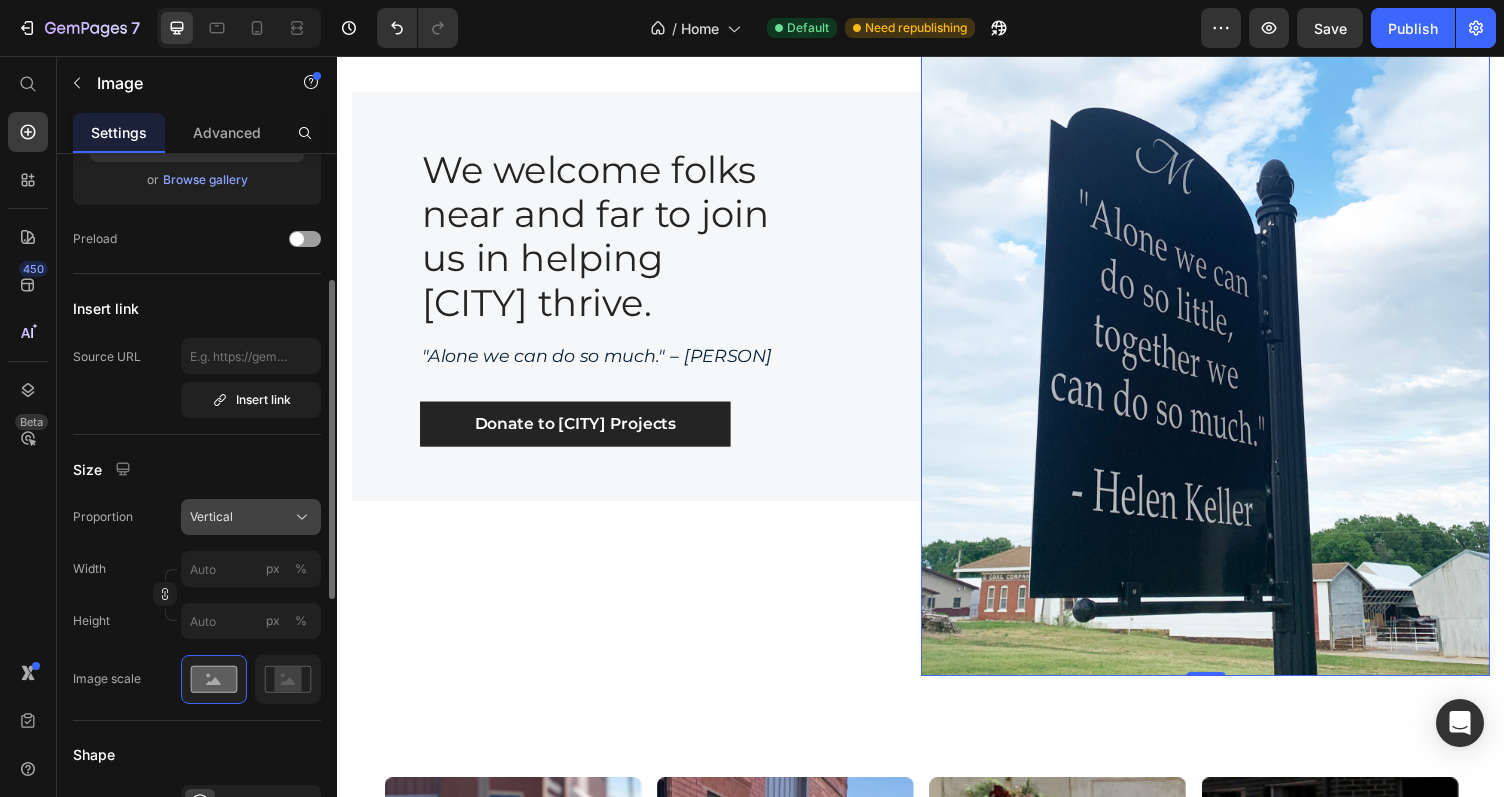 click 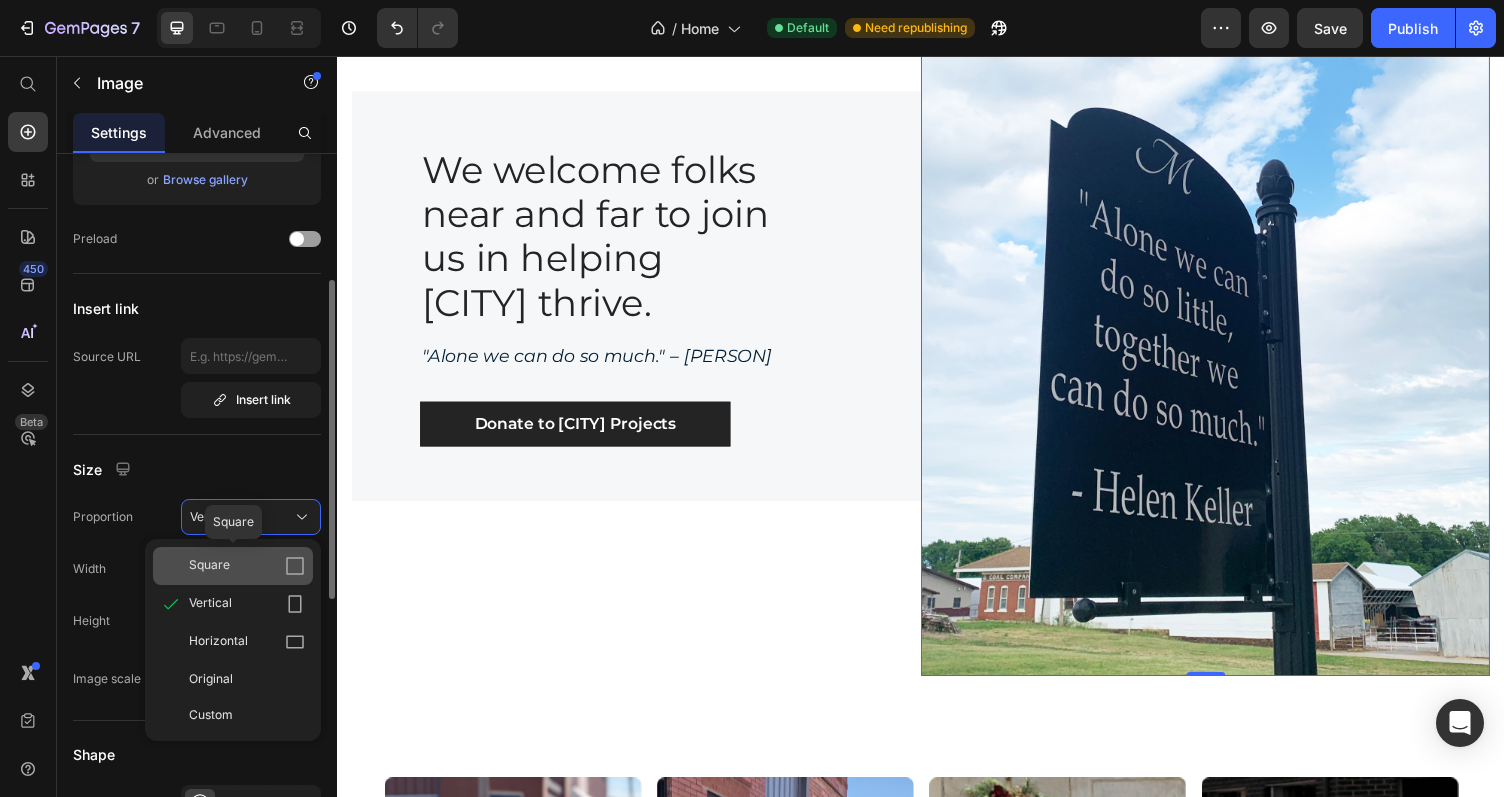 click 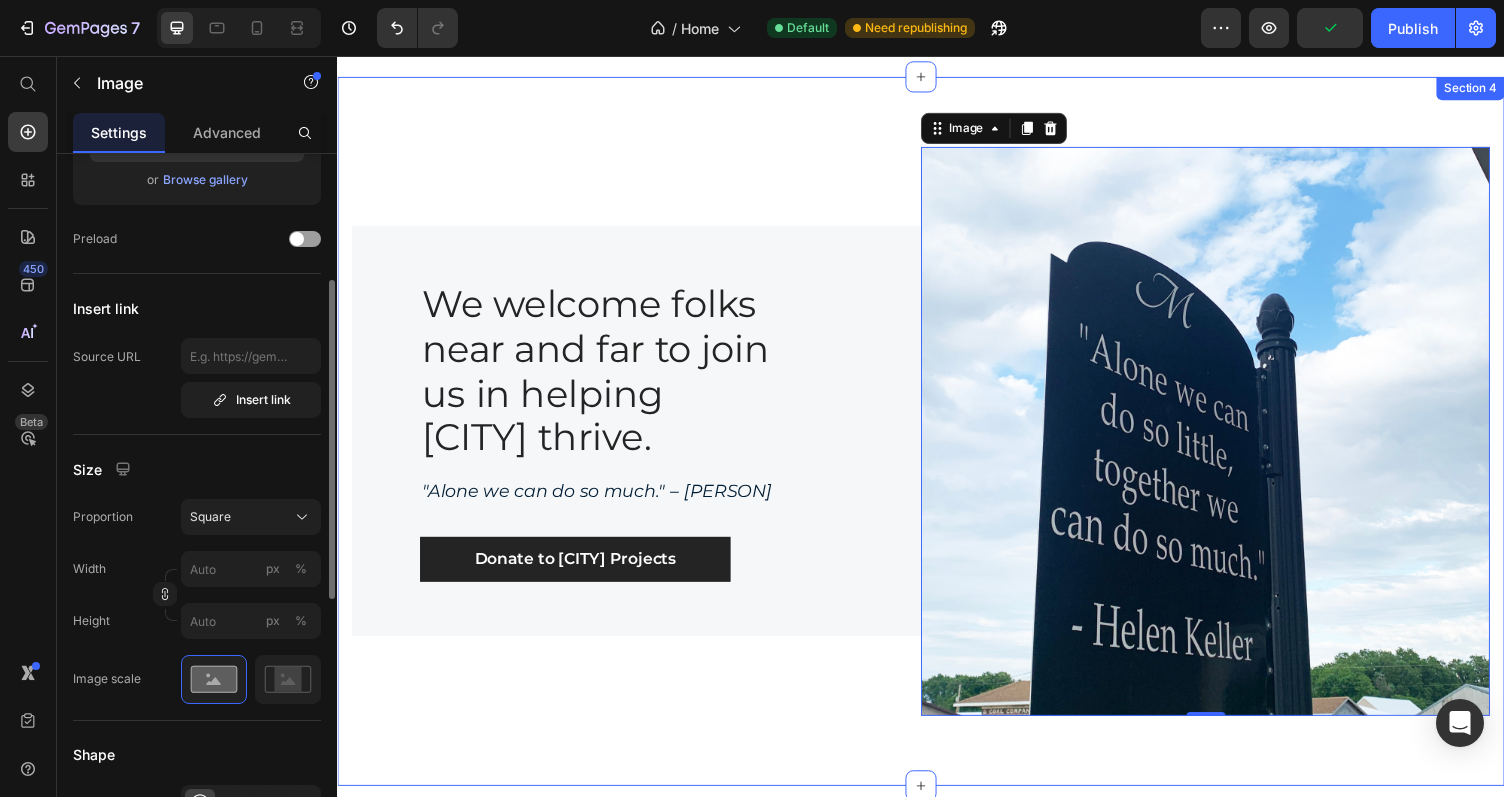 scroll, scrollTop: 1988, scrollLeft: 0, axis: vertical 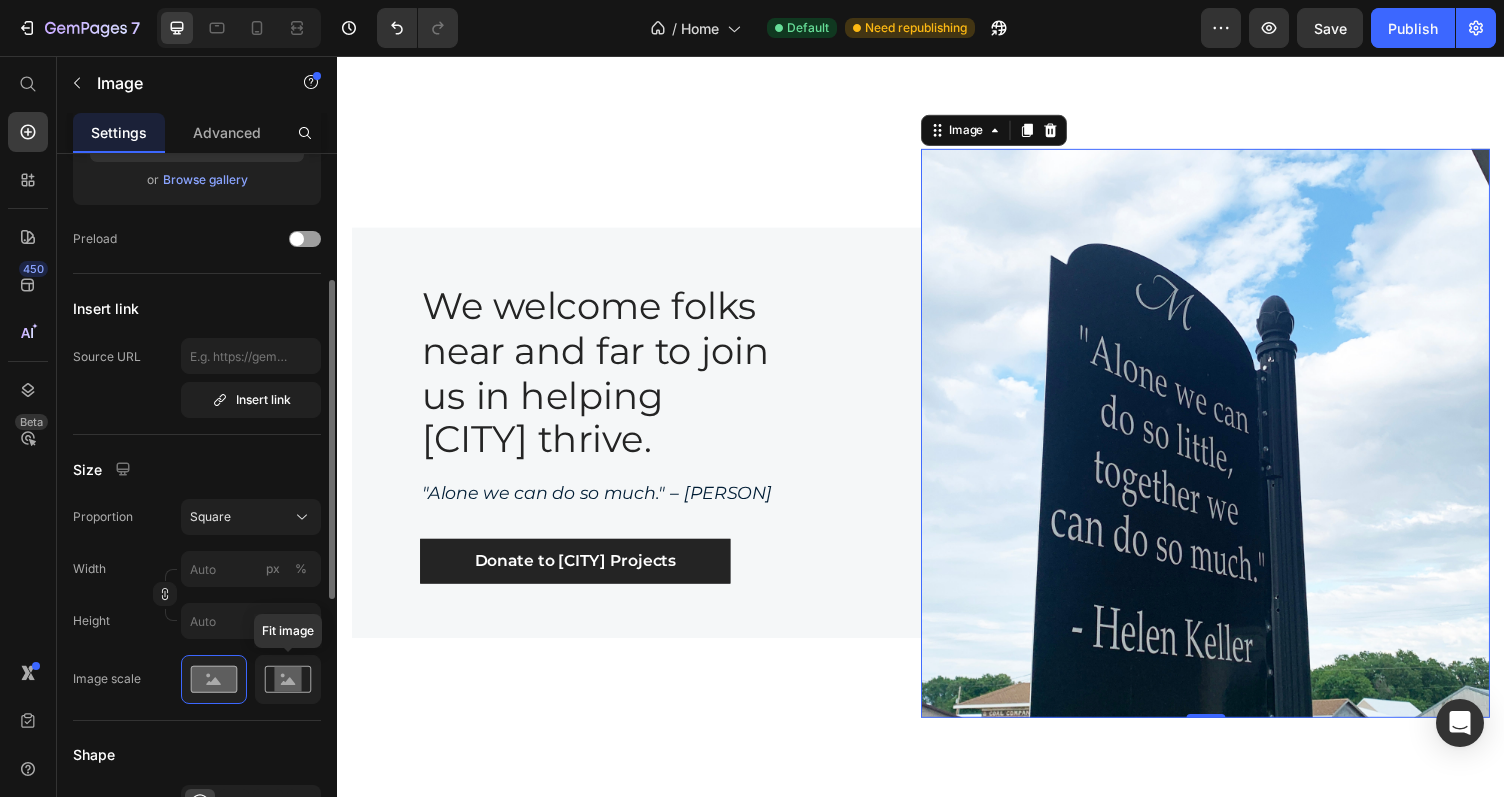 click 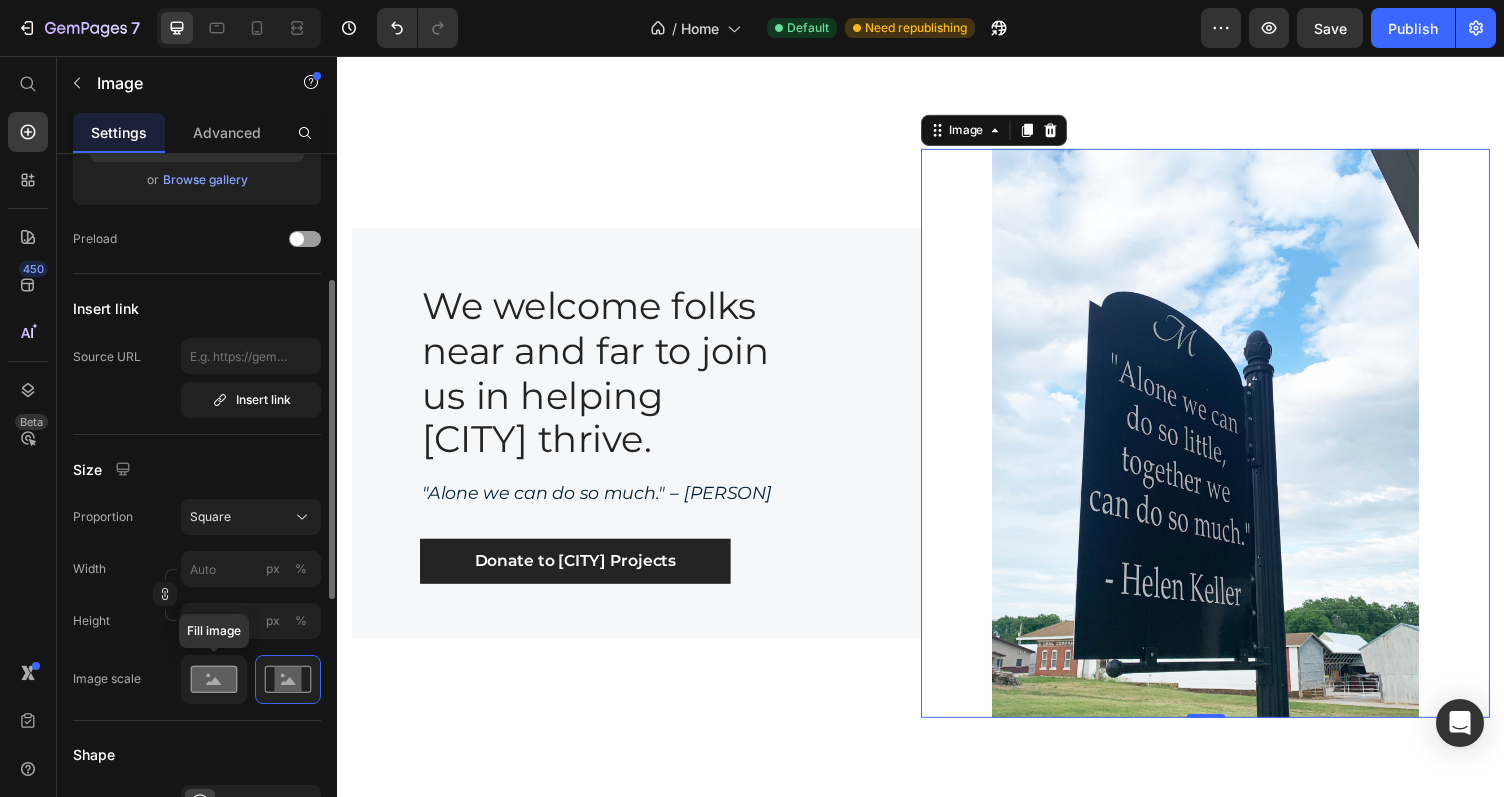 click 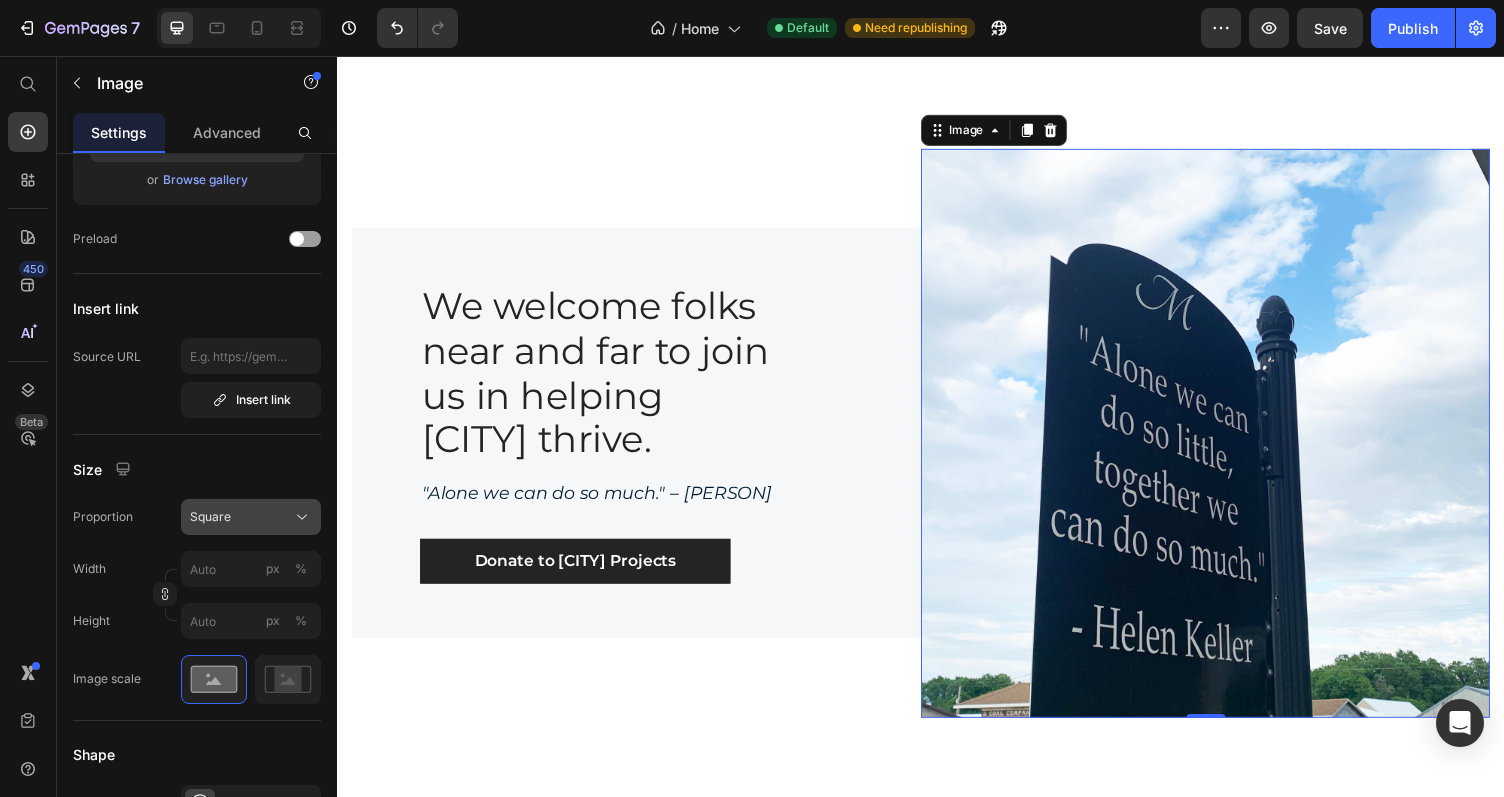click on "Square" at bounding box center (251, 517) 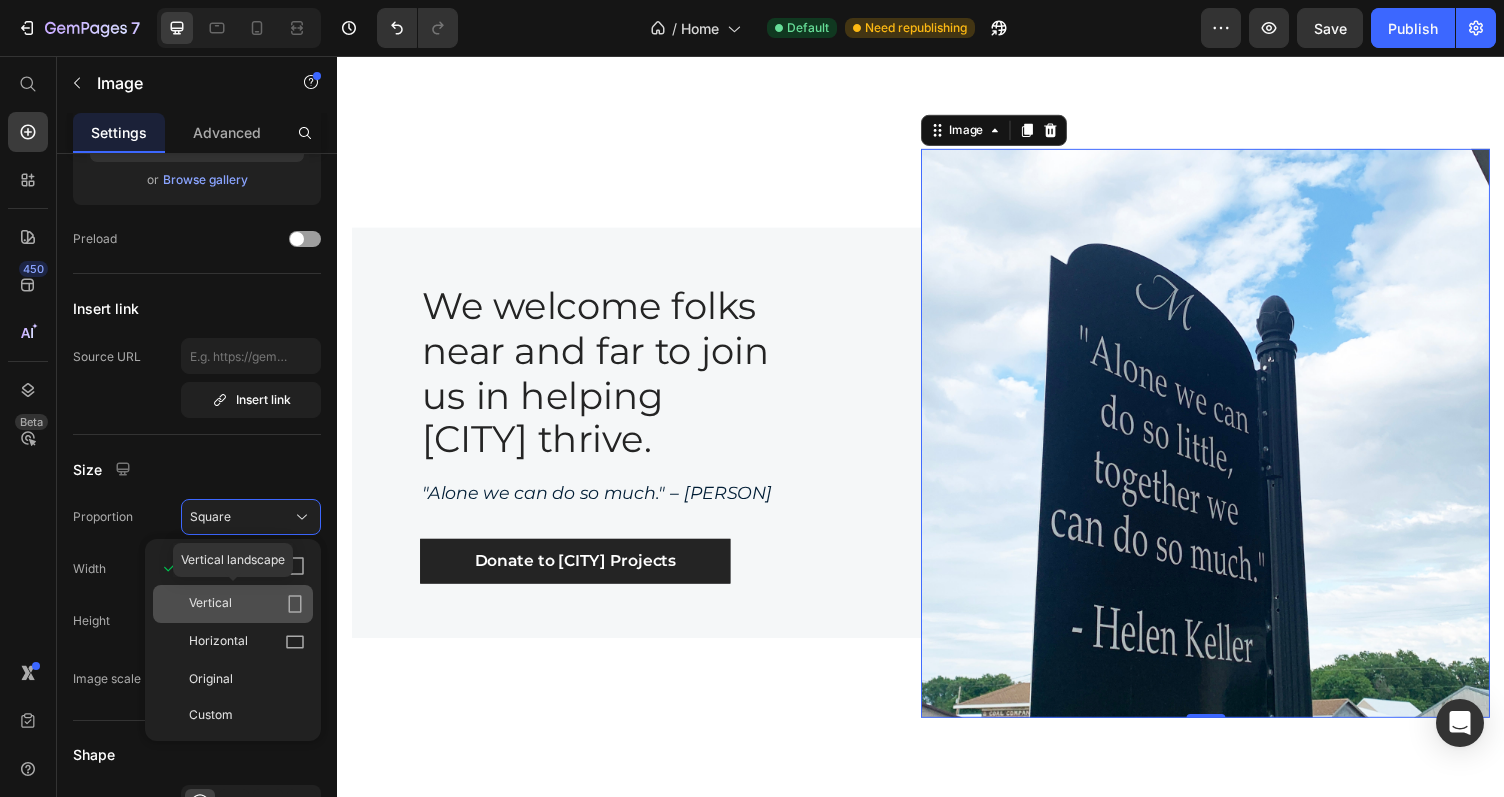click 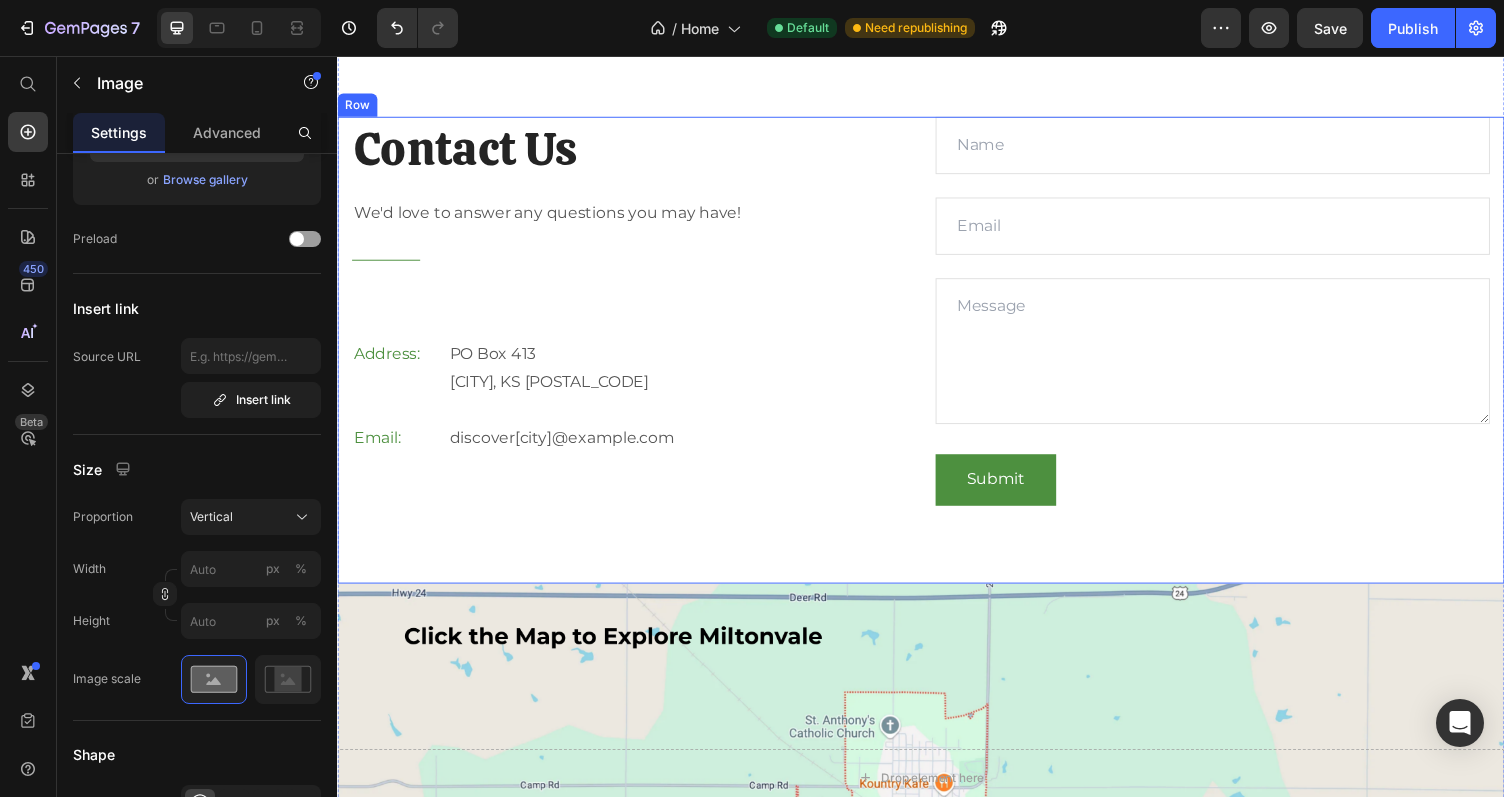 scroll, scrollTop: 4176, scrollLeft: 0, axis: vertical 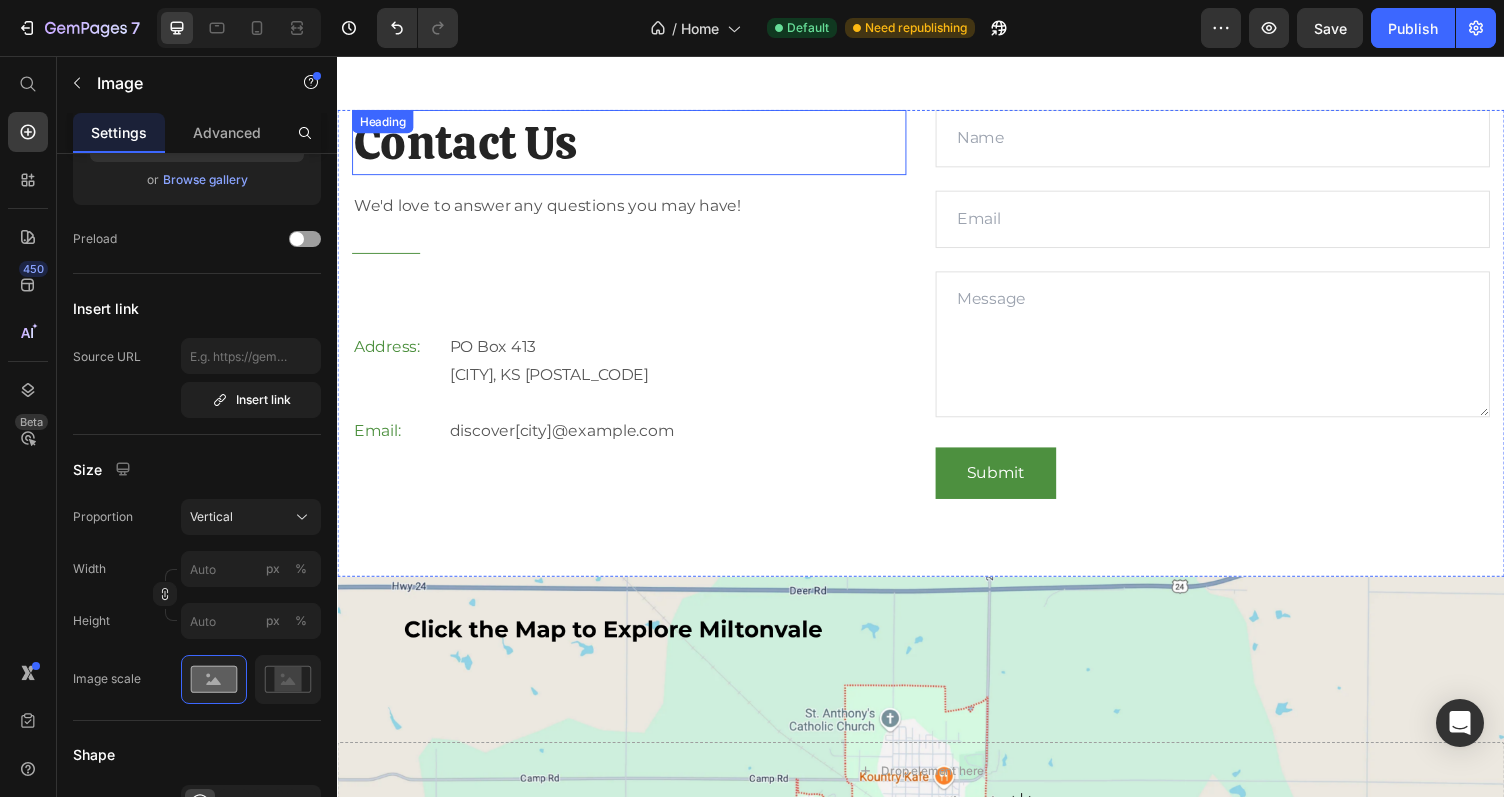 click on "Contact Us" at bounding box center (637, 144) 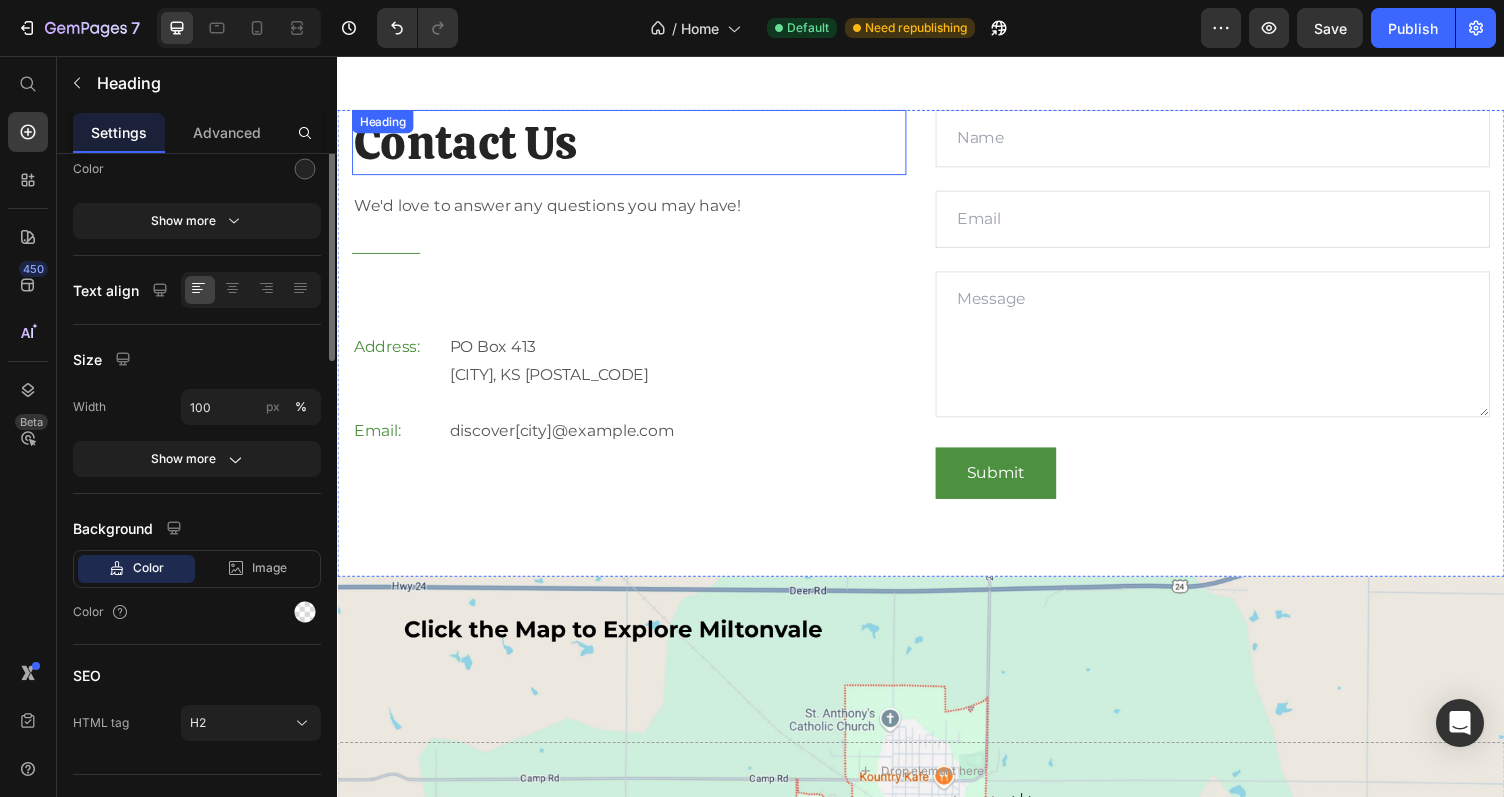 scroll, scrollTop: 0, scrollLeft: 0, axis: both 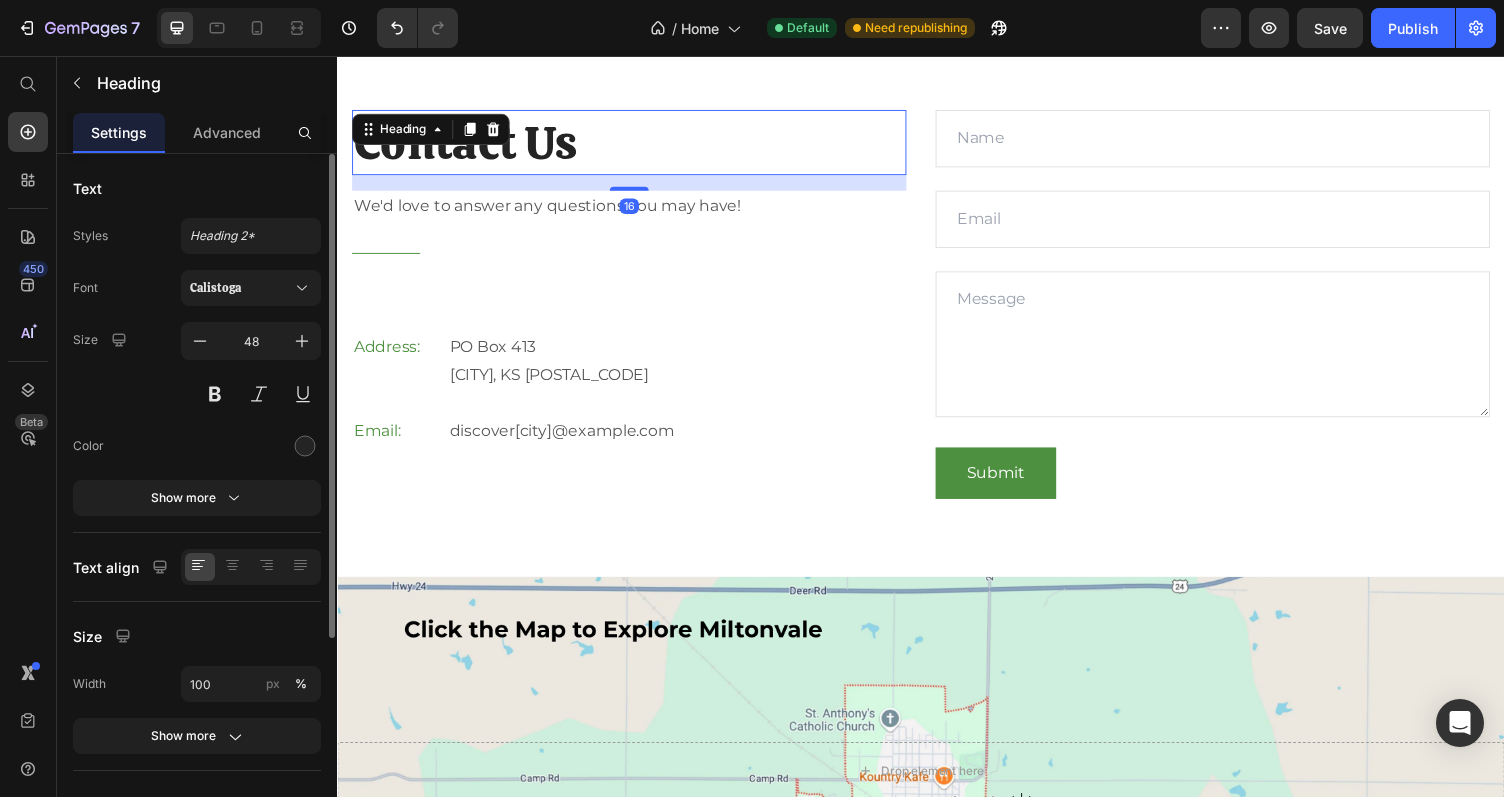 click on "Contact Us" at bounding box center (637, 144) 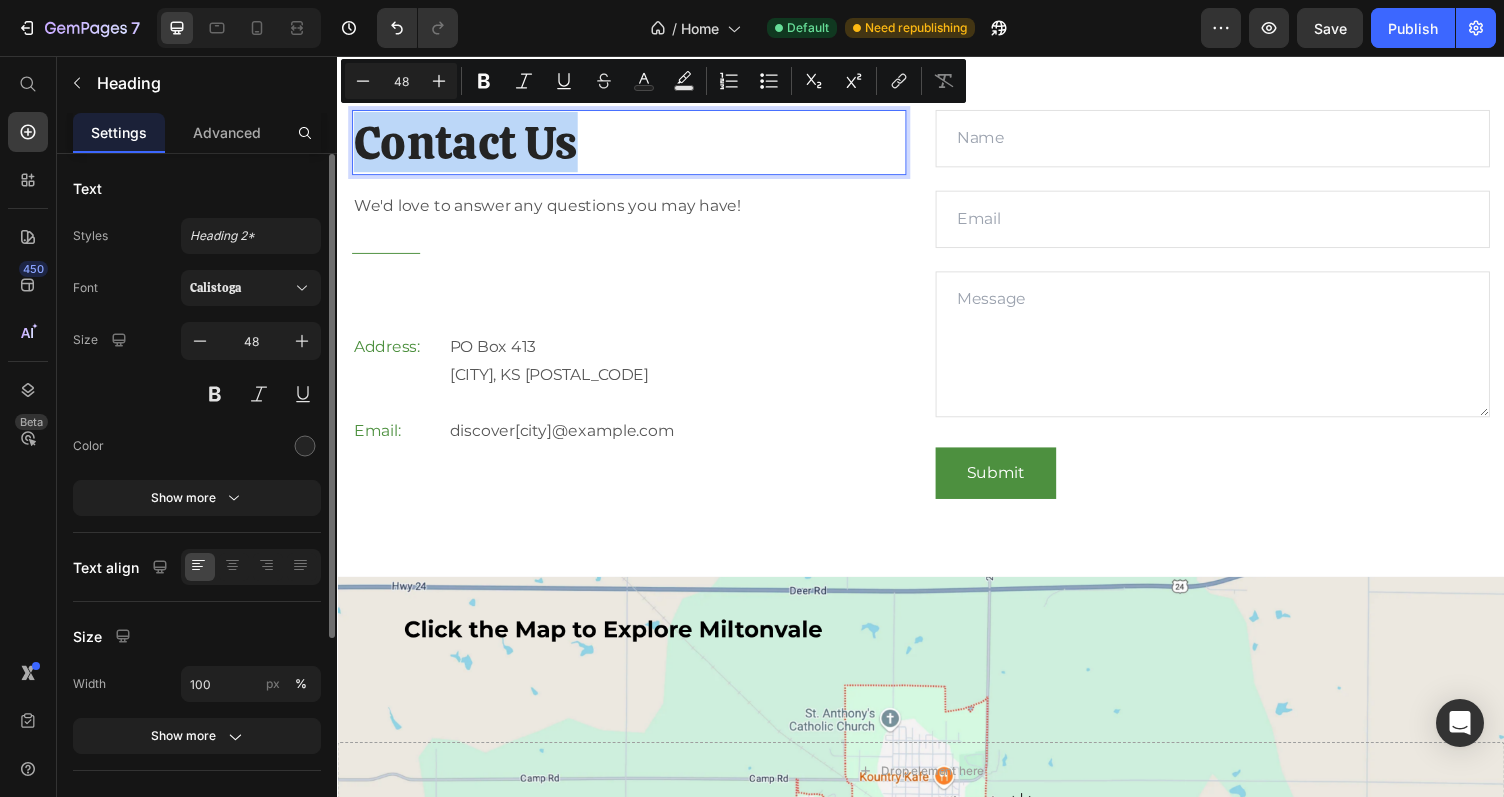 click on "Contact Us" at bounding box center [637, 144] 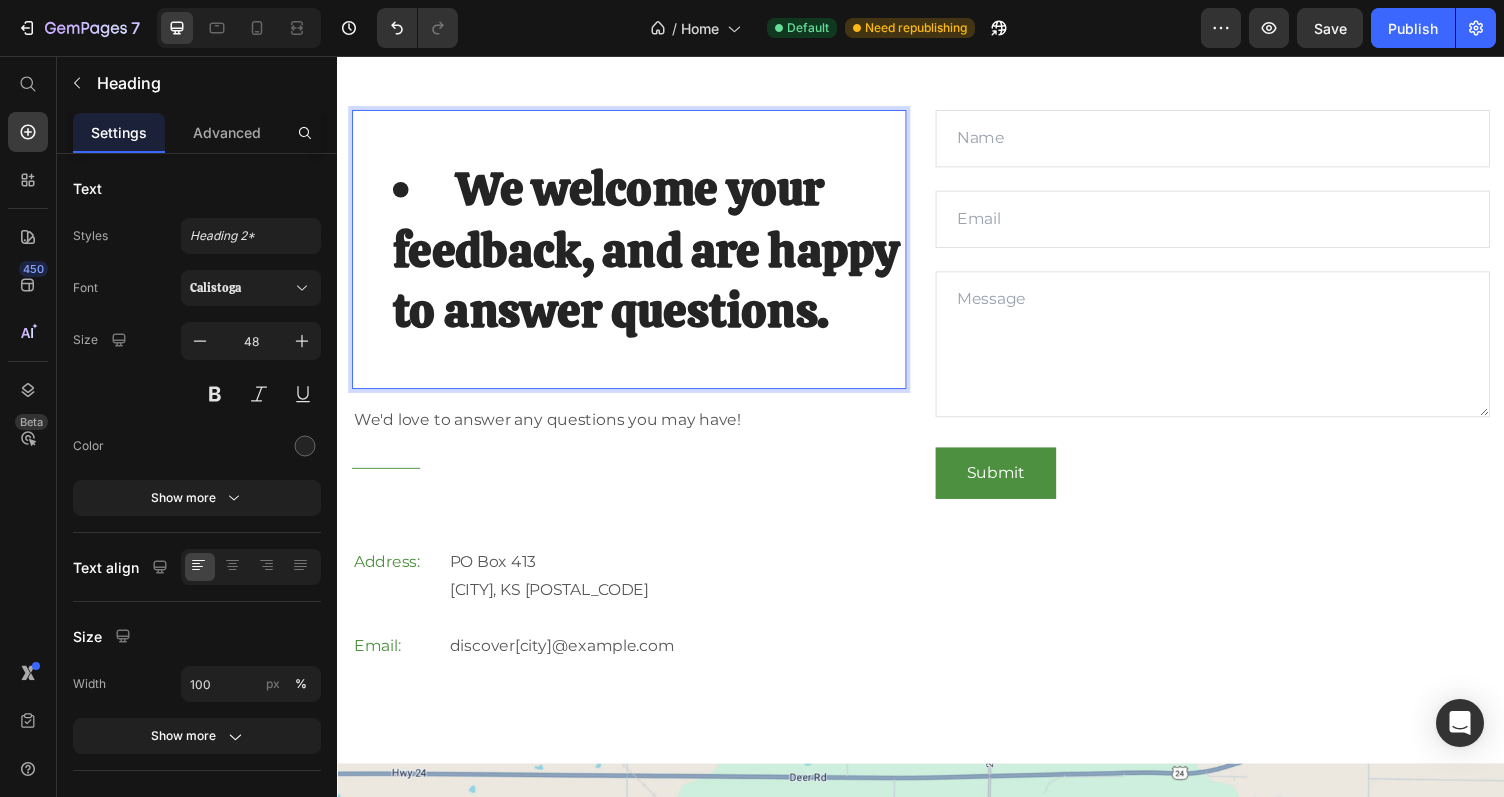 click on "We welcome your feedback, and are happy to answer questions." at bounding box center (657, 254) 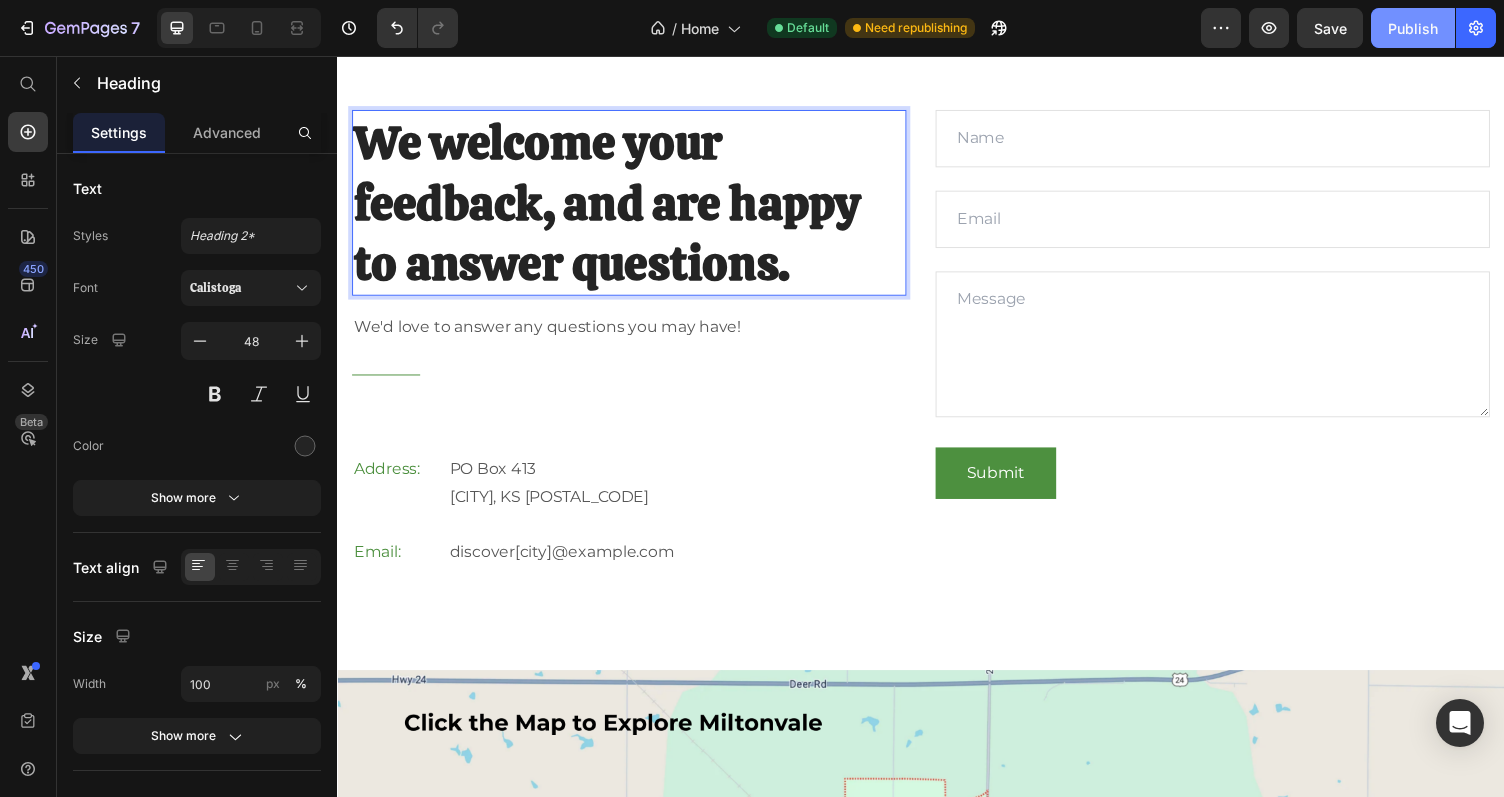 click on "Publish" at bounding box center (1413, 28) 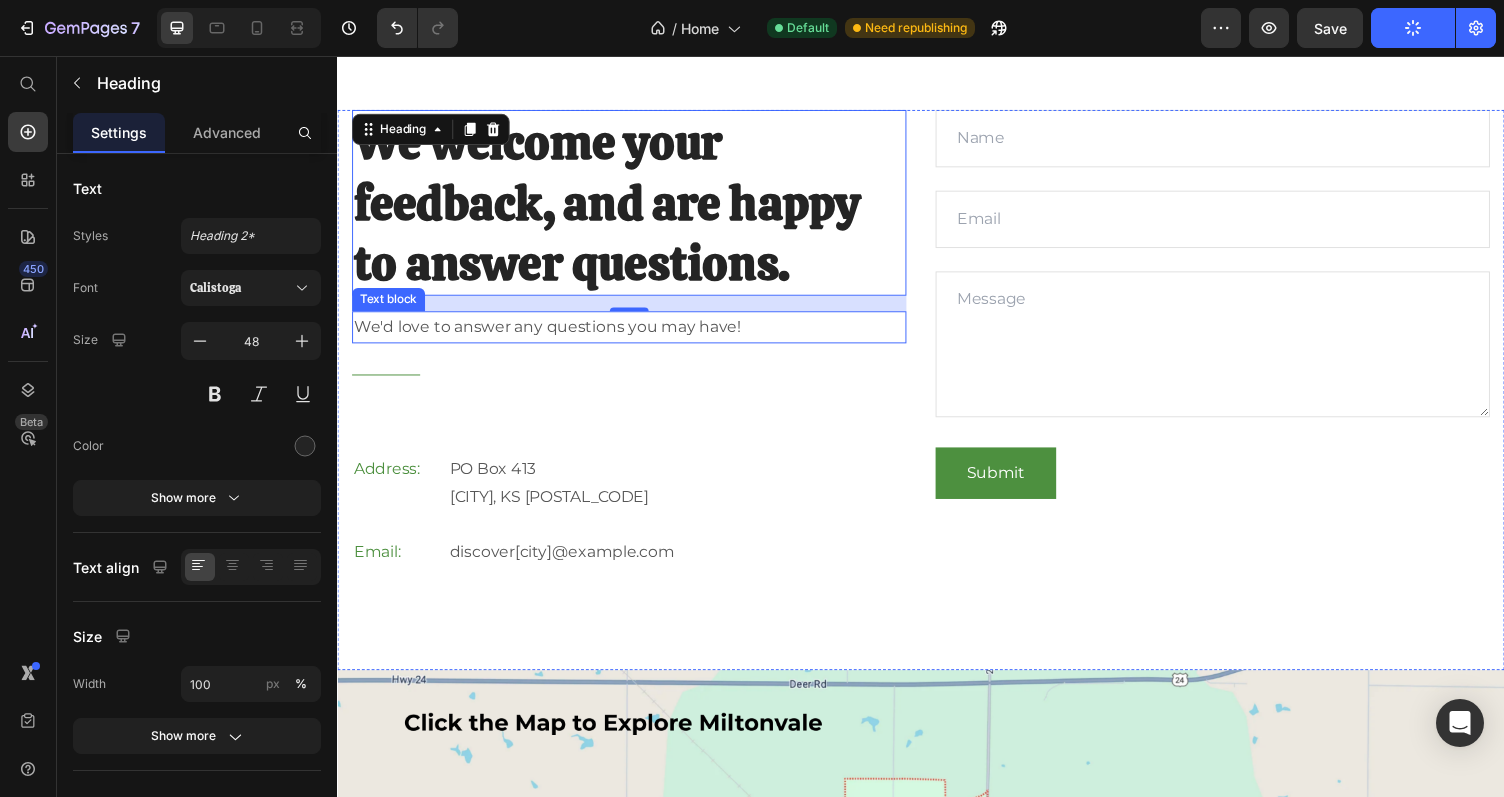 click on "We'd love to answer any questions you may have!" at bounding box center (637, 334) 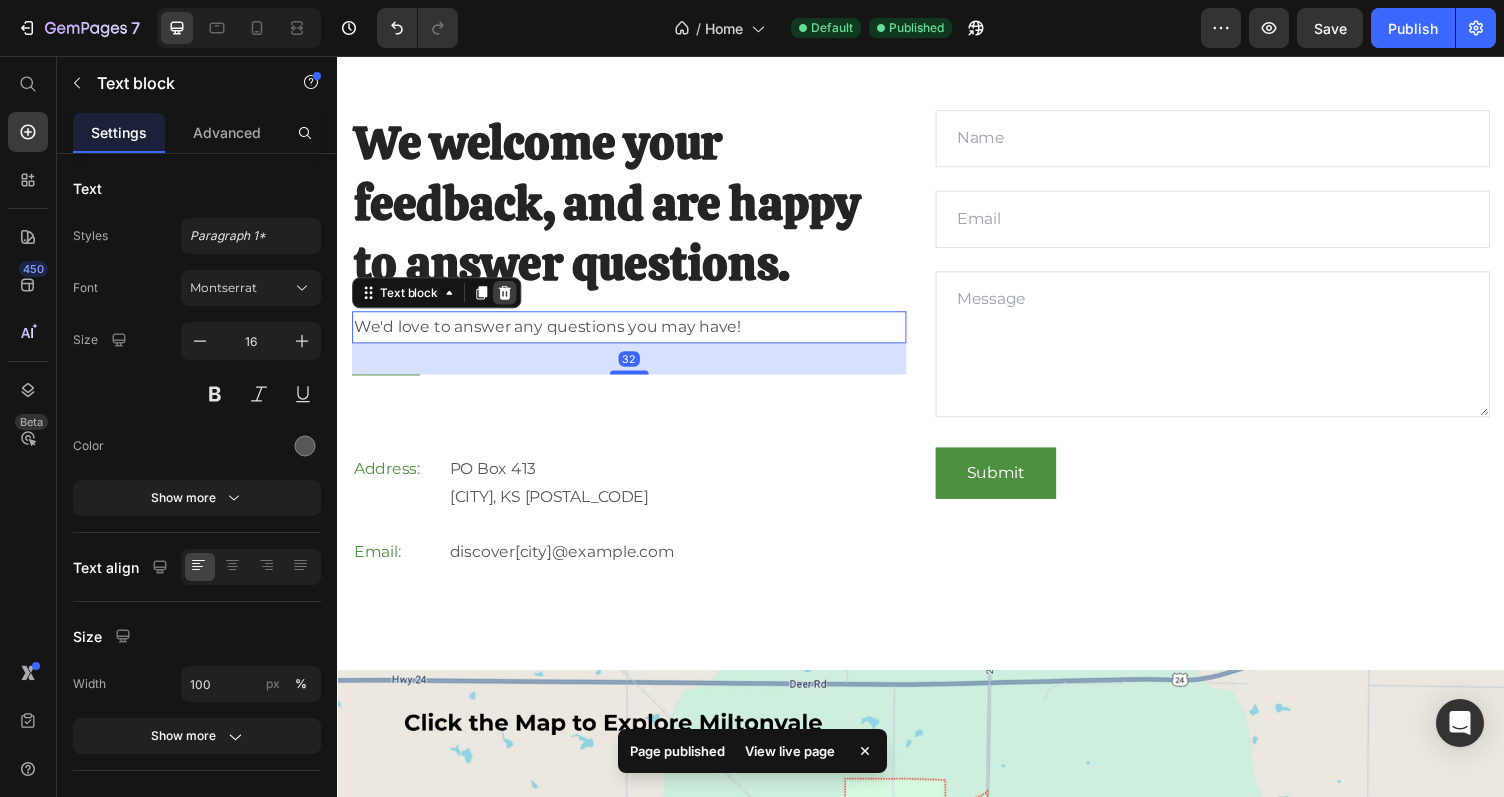 click 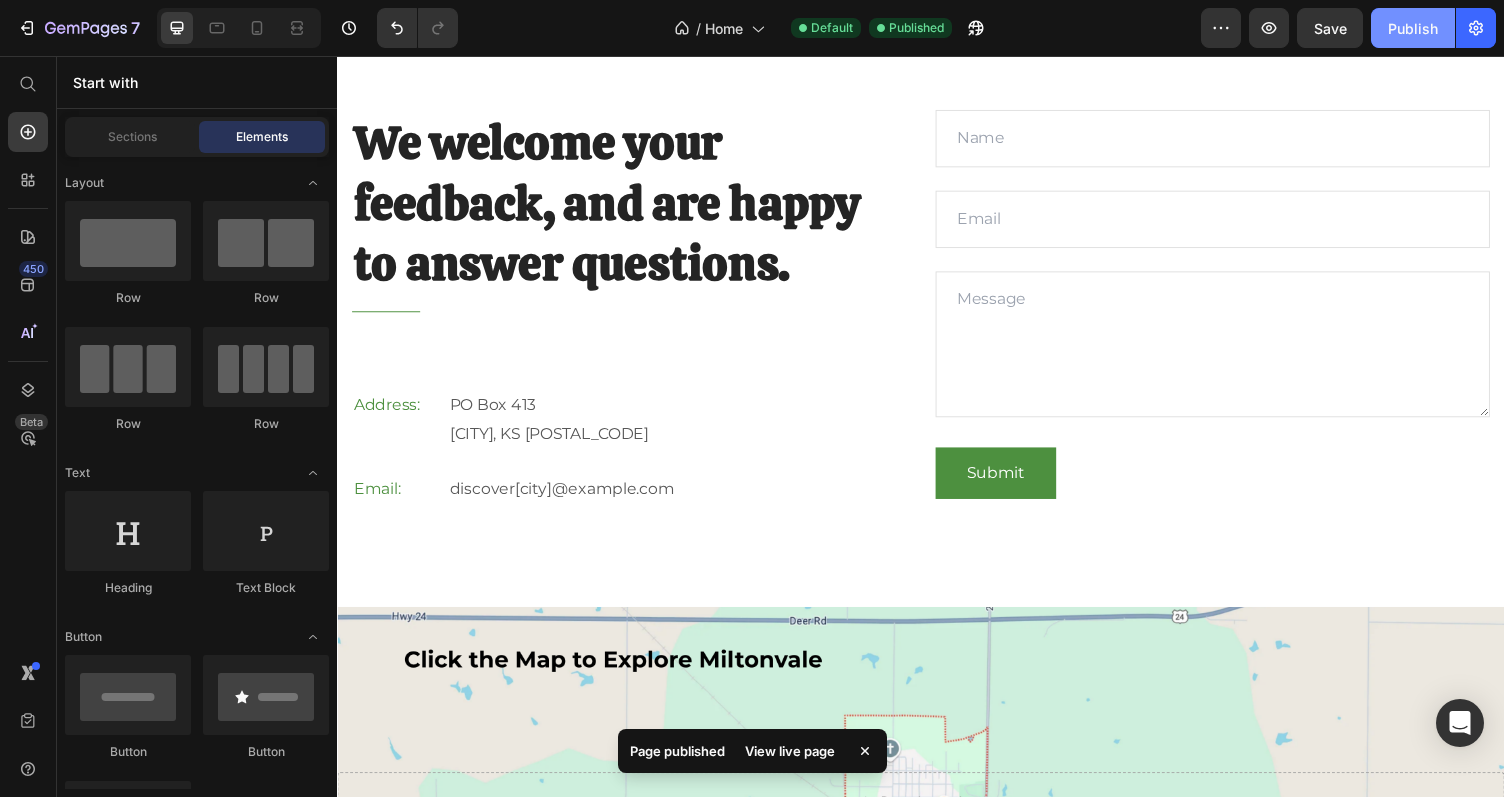 click on "Publish" at bounding box center [1413, 28] 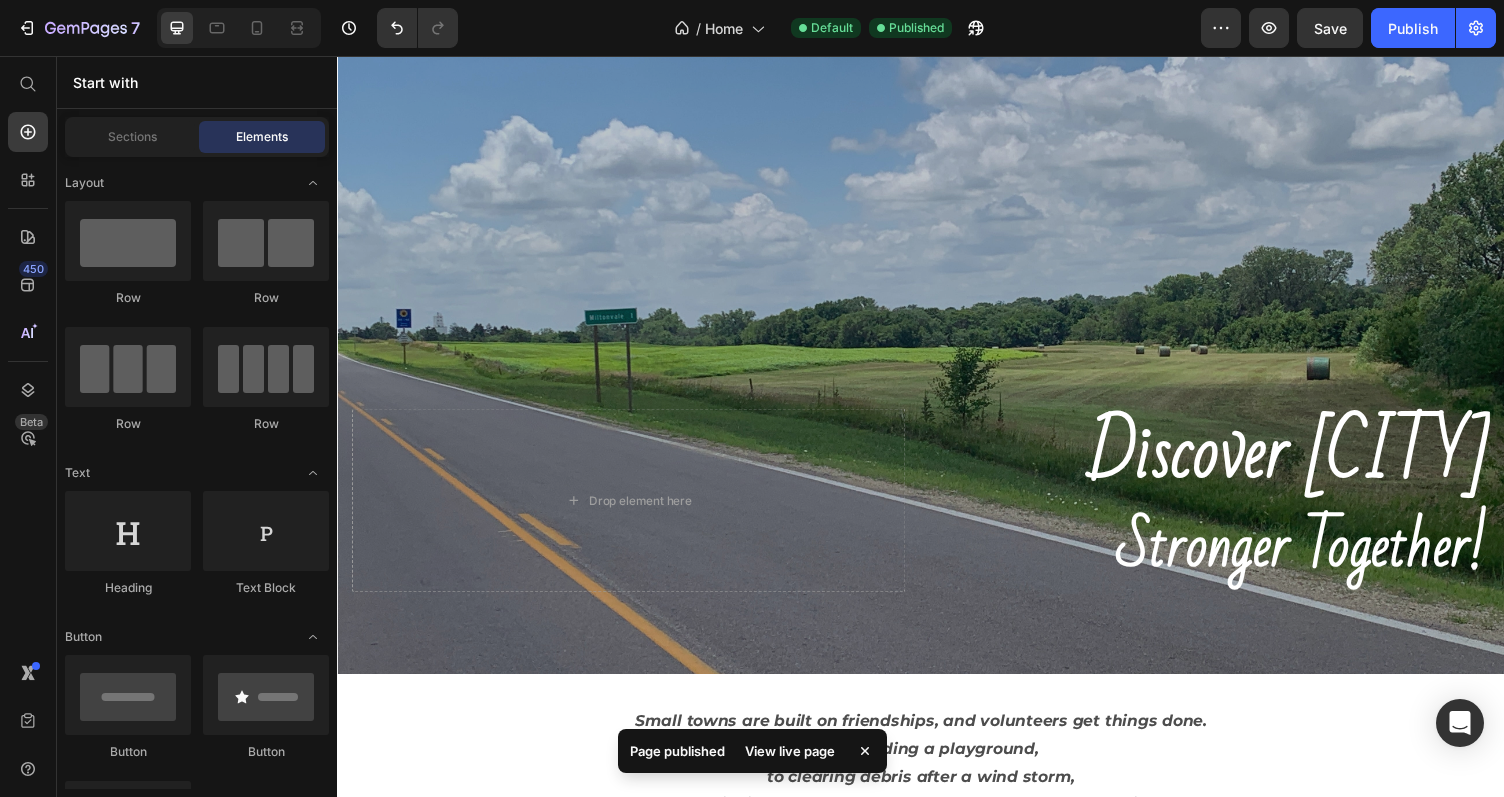 scroll, scrollTop: 0, scrollLeft: 0, axis: both 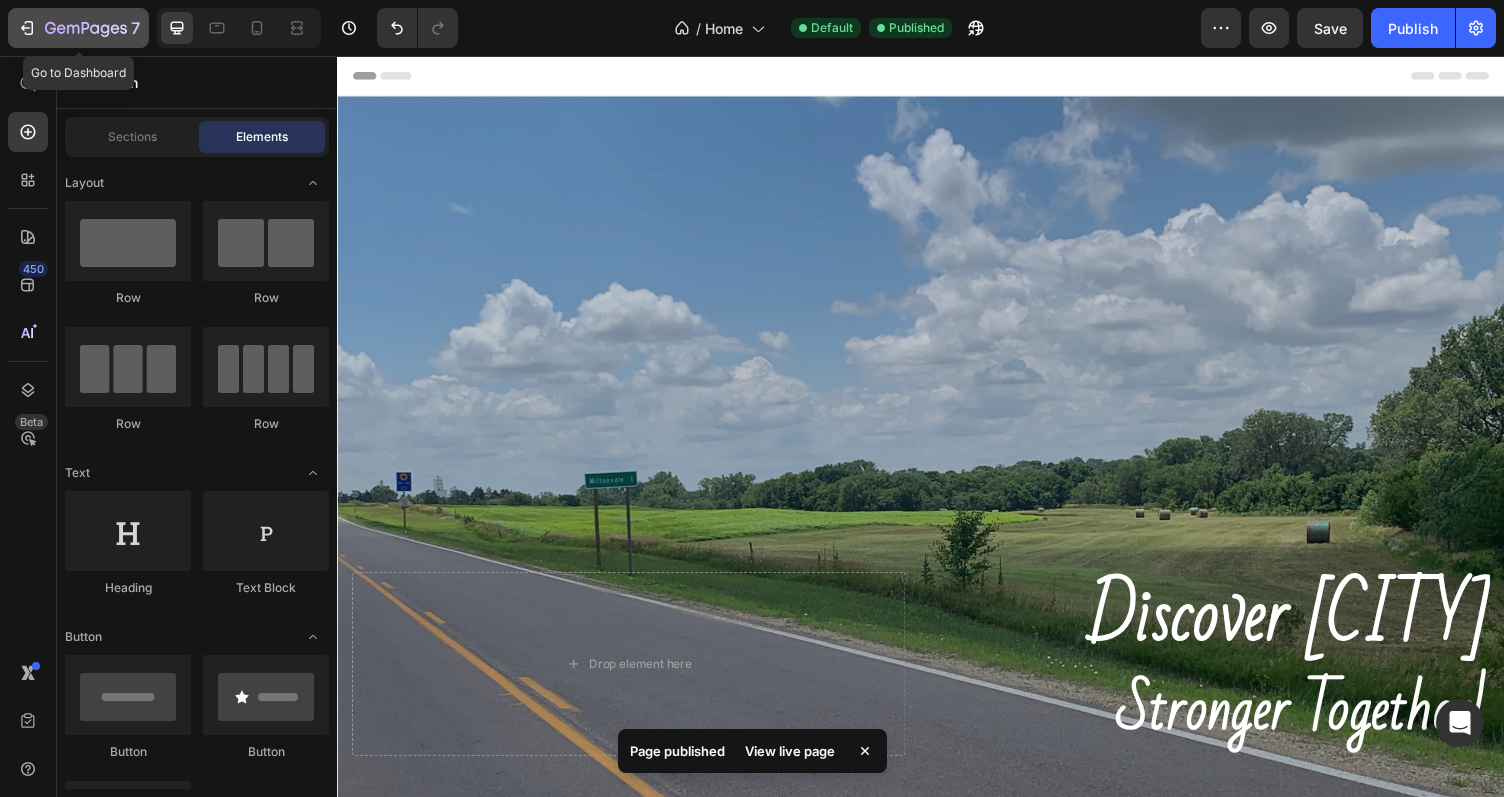 click on "7" at bounding box center (78, 28) 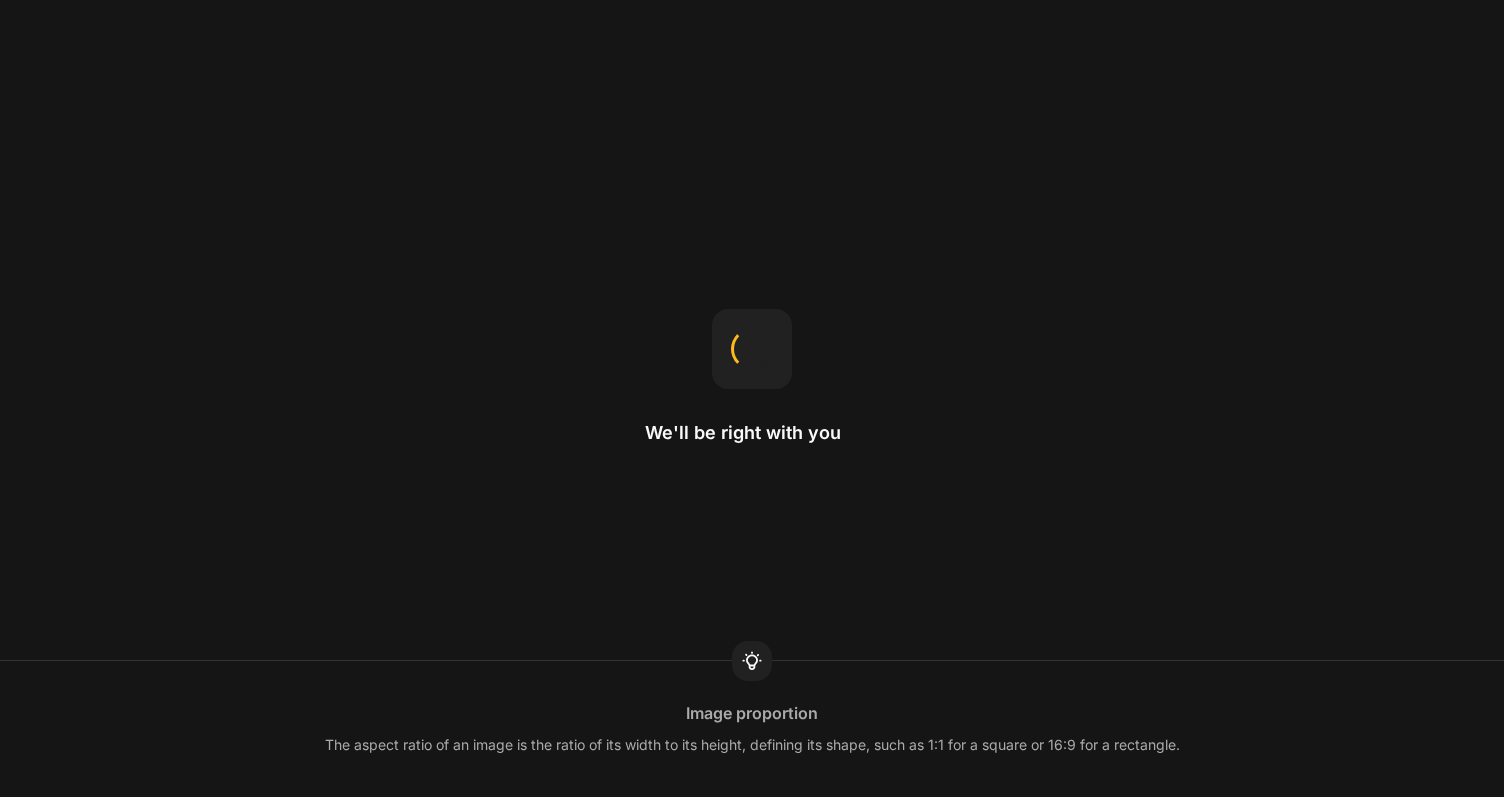 scroll, scrollTop: 0, scrollLeft: 0, axis: both 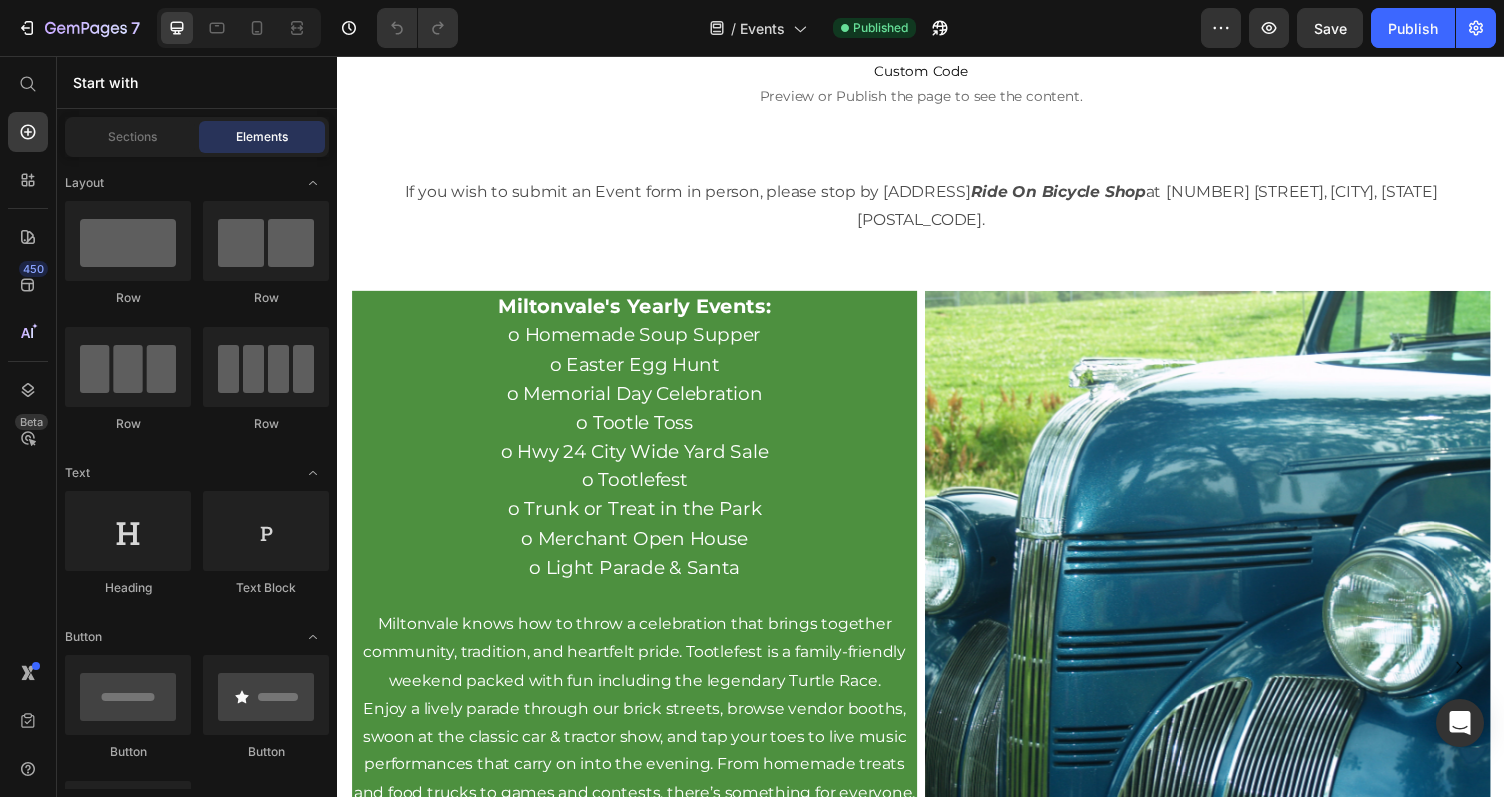 click at bounding box center (1231, 587) 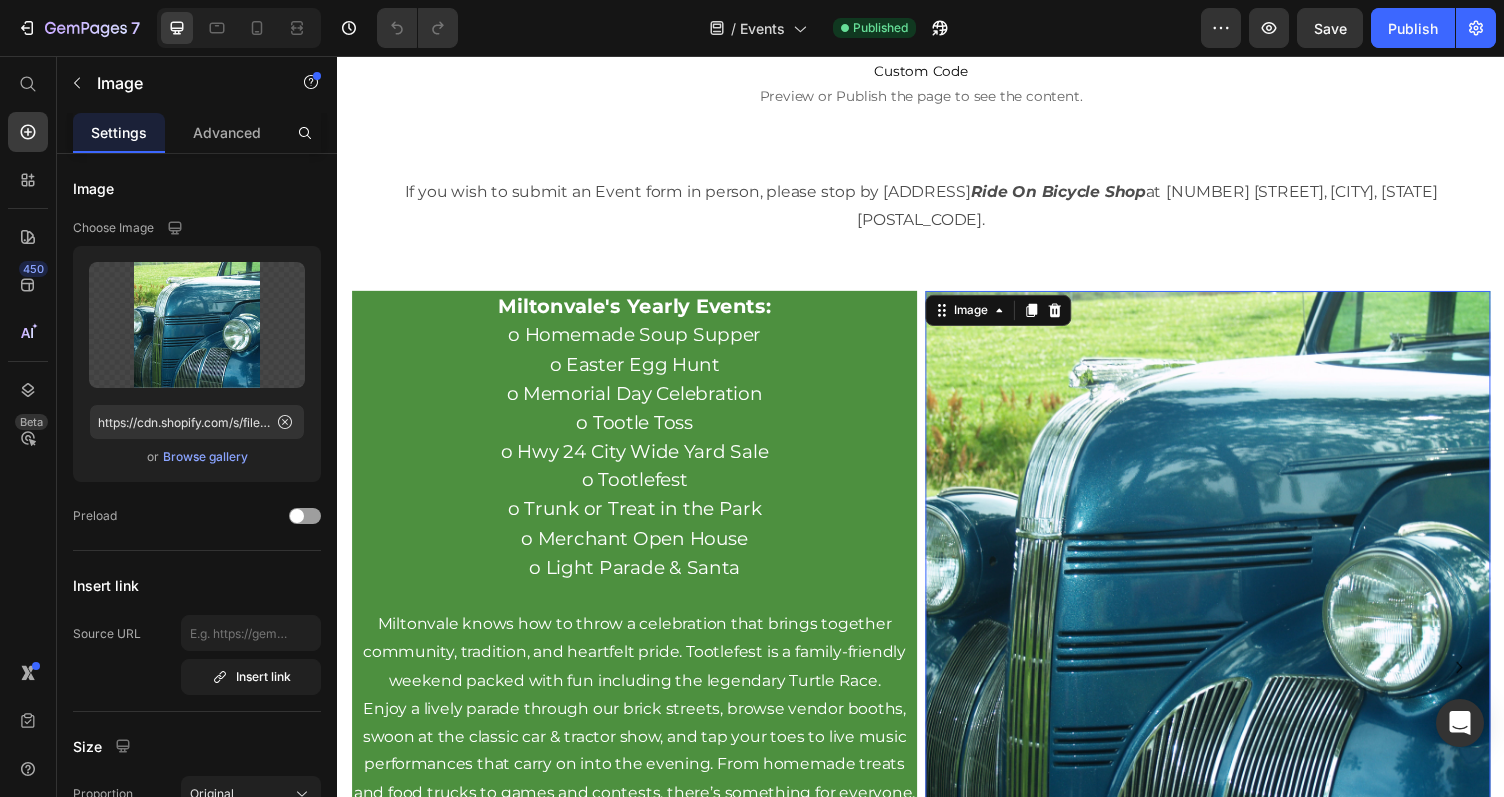 click at bounding box center [1231, 587] 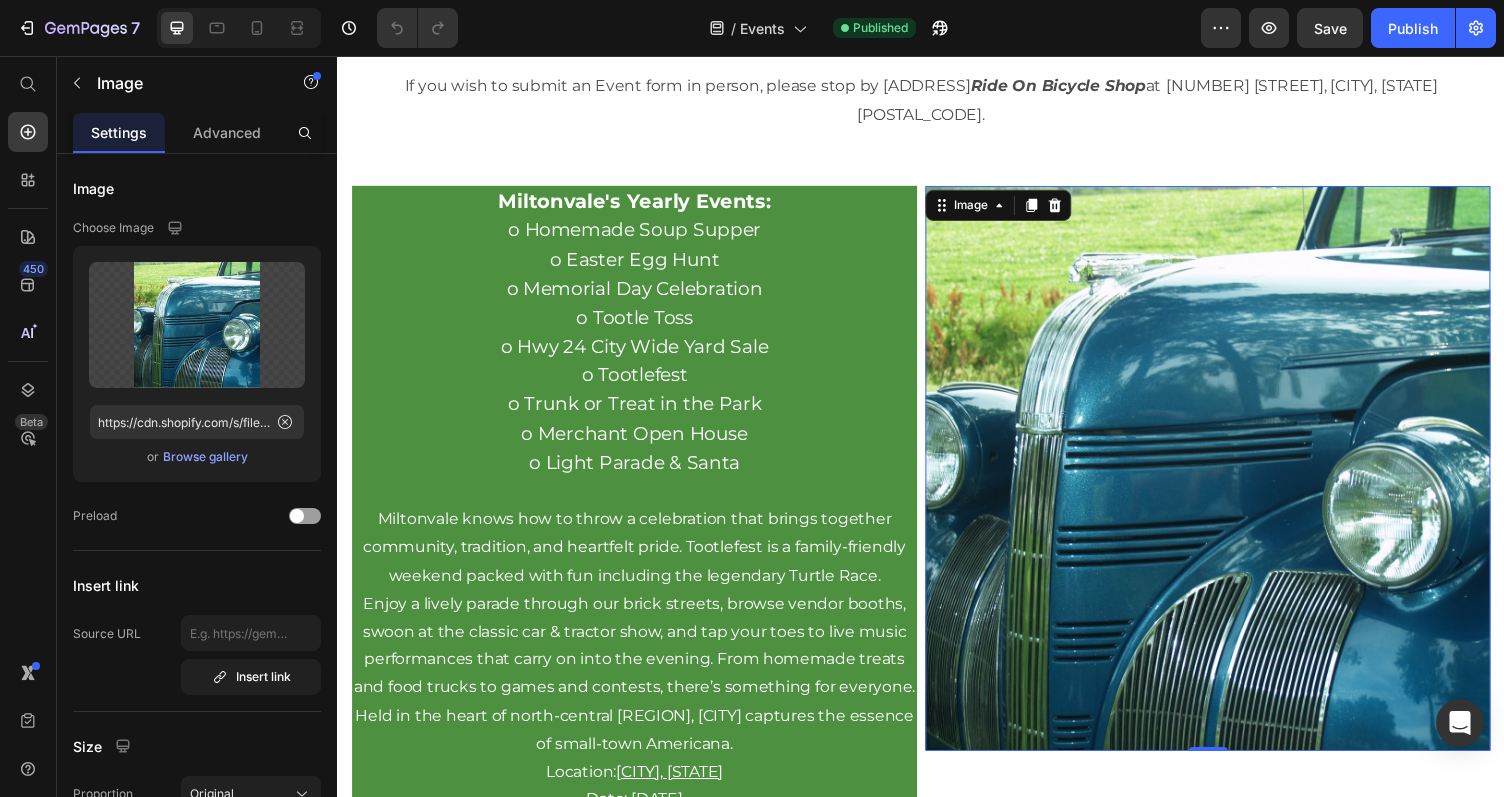 scroll, scrollTop: 713, scrollLeft: 0, axis: vertical 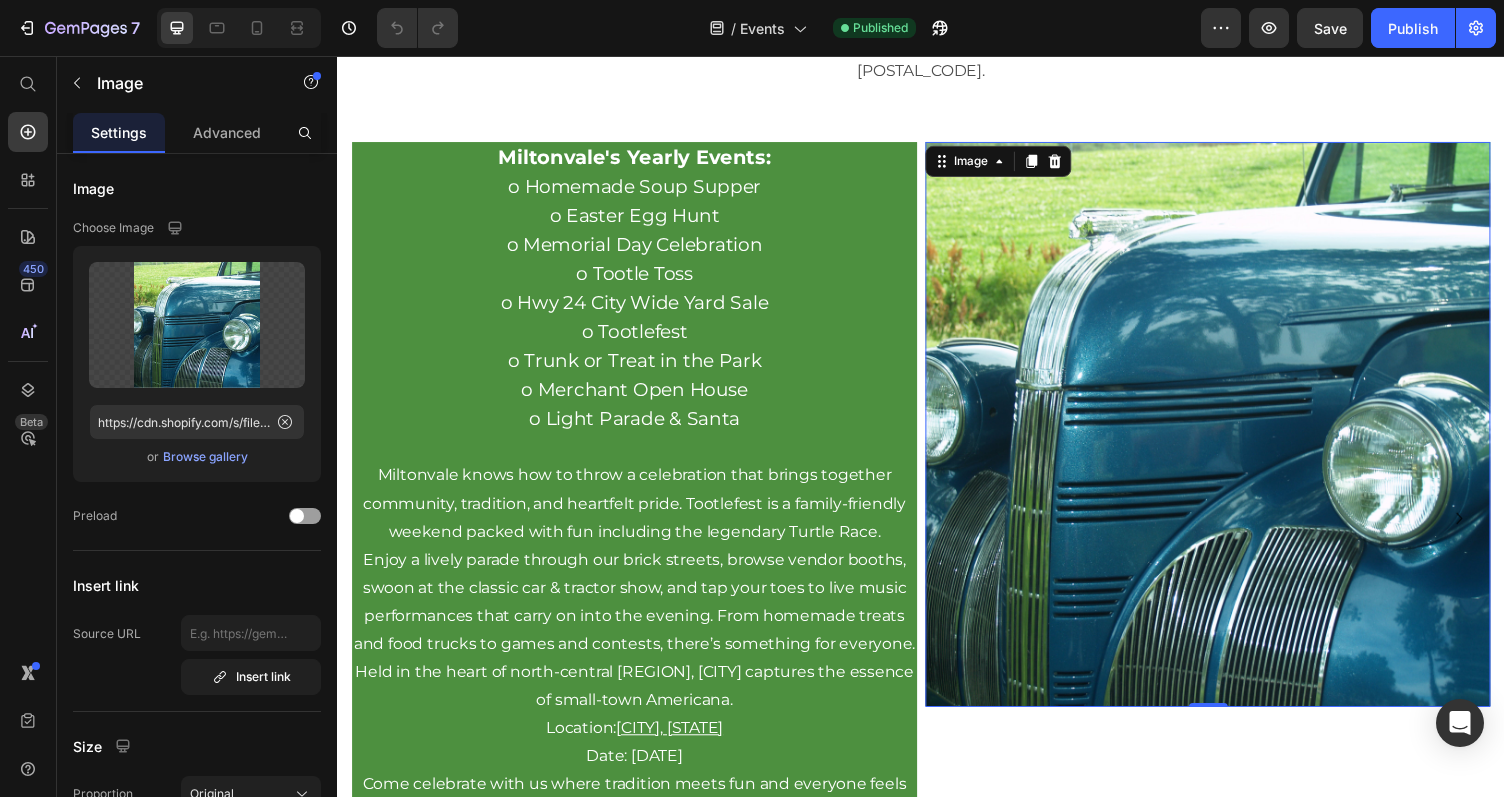 click at bounding box center (1231, 434) 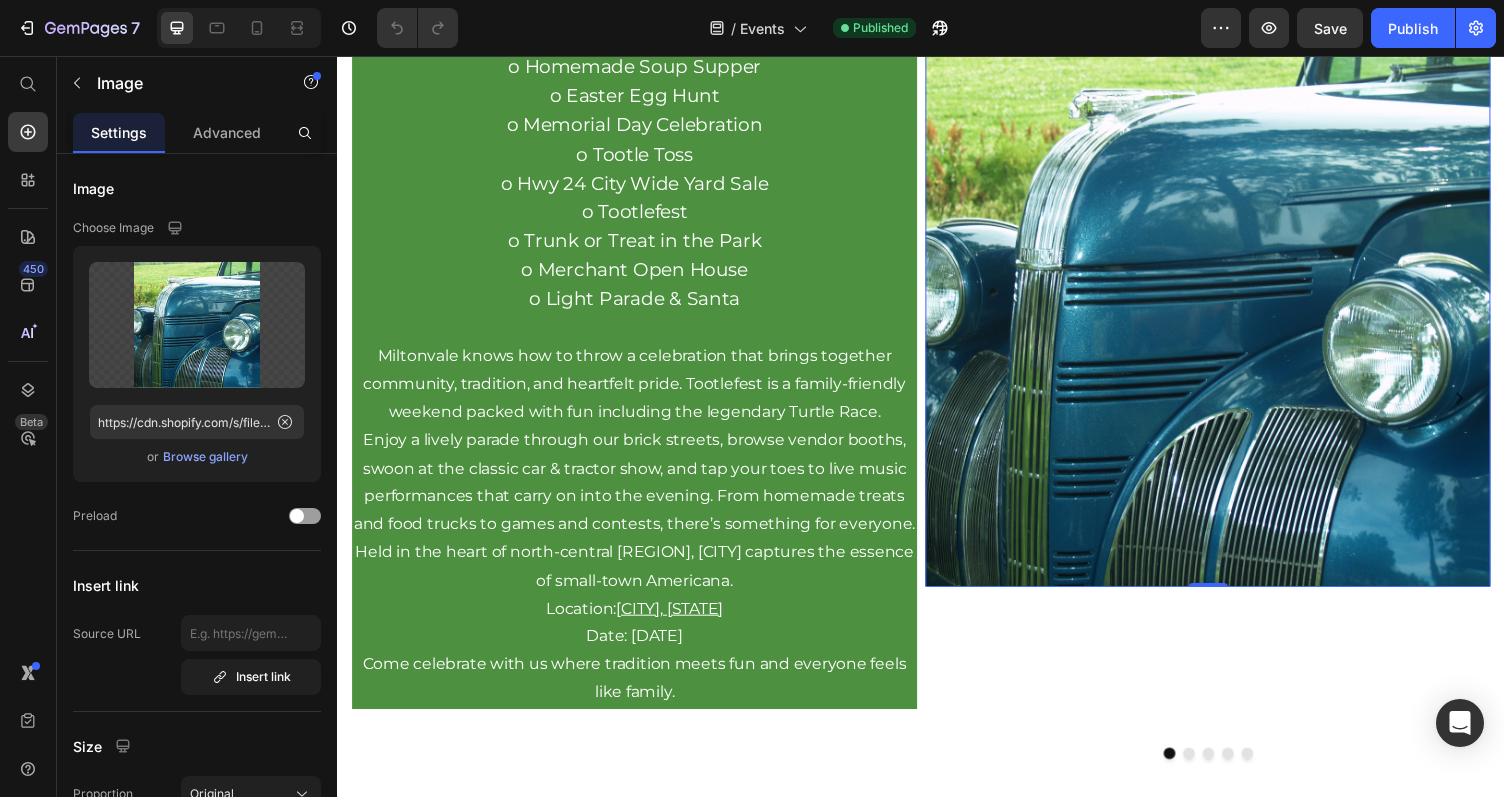 scroll, scrollTop: 902, scrollLeft: 0, axis: vertical 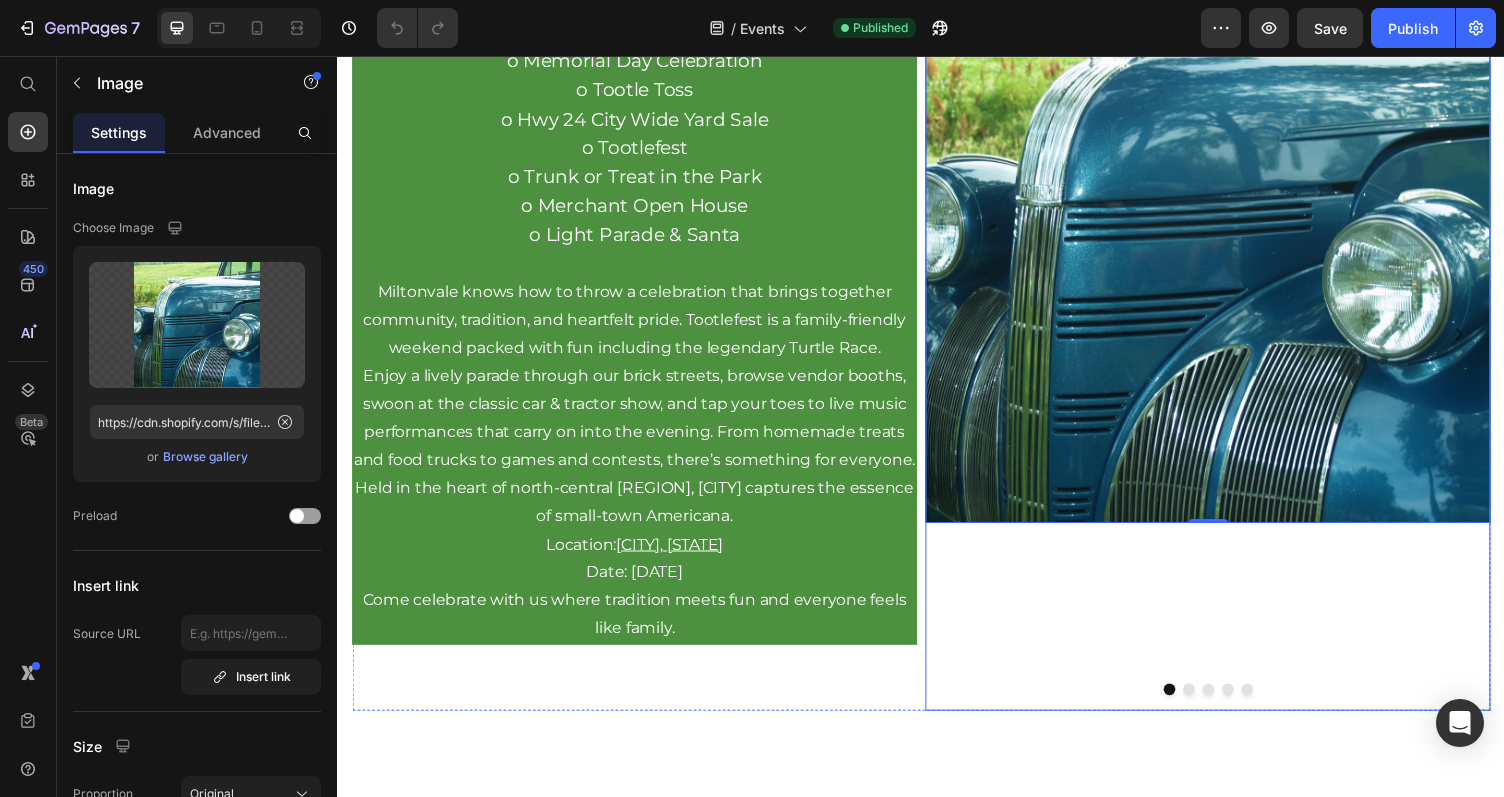 click at bounding box center [1212, 707] 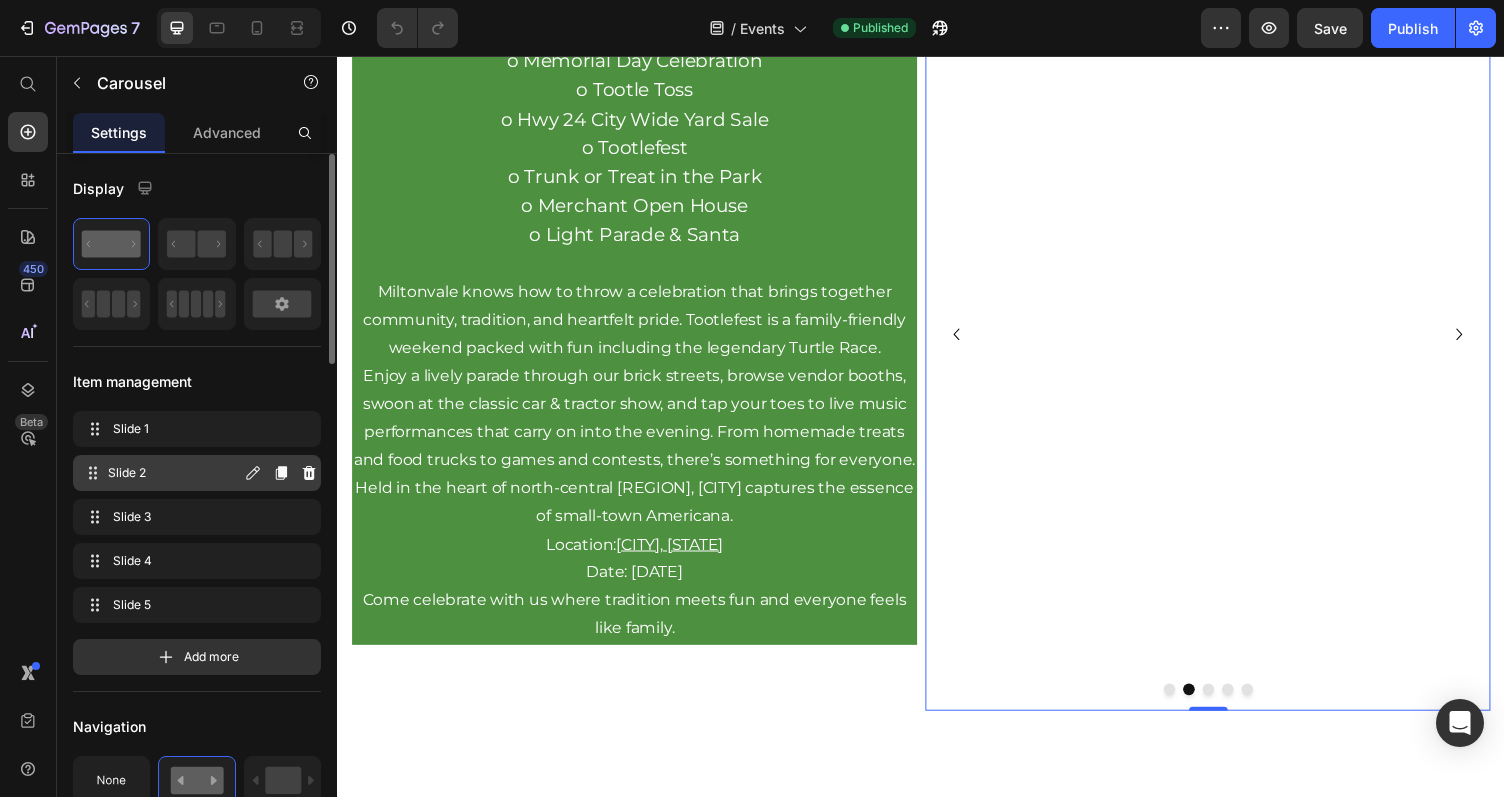 click on "Slide 2" at bounding box center (174, 473) 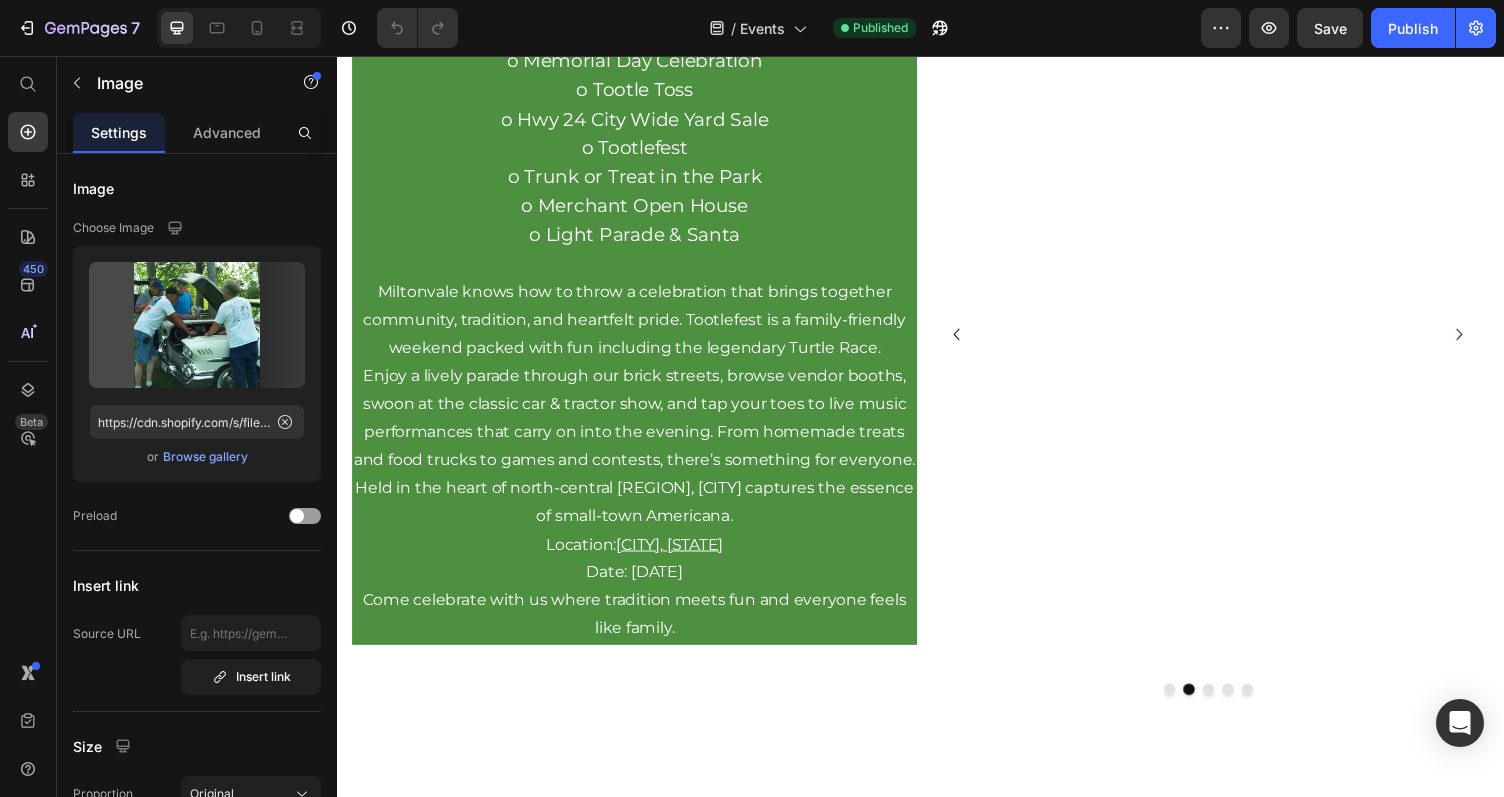 click at bounding box center [1231, -45] 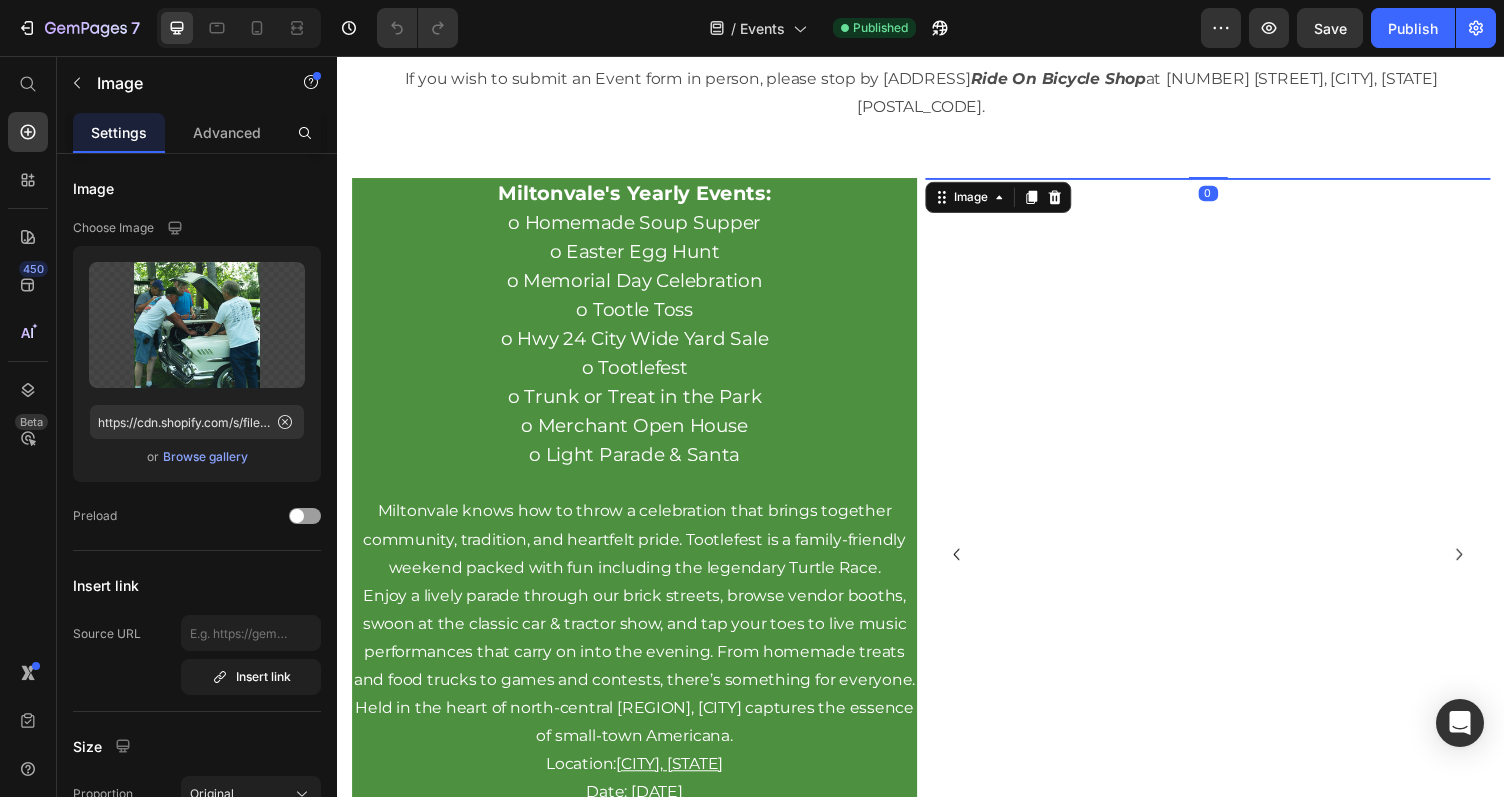 scroll, scrollTop: 668, scrollLeft: 0, axis: vertical 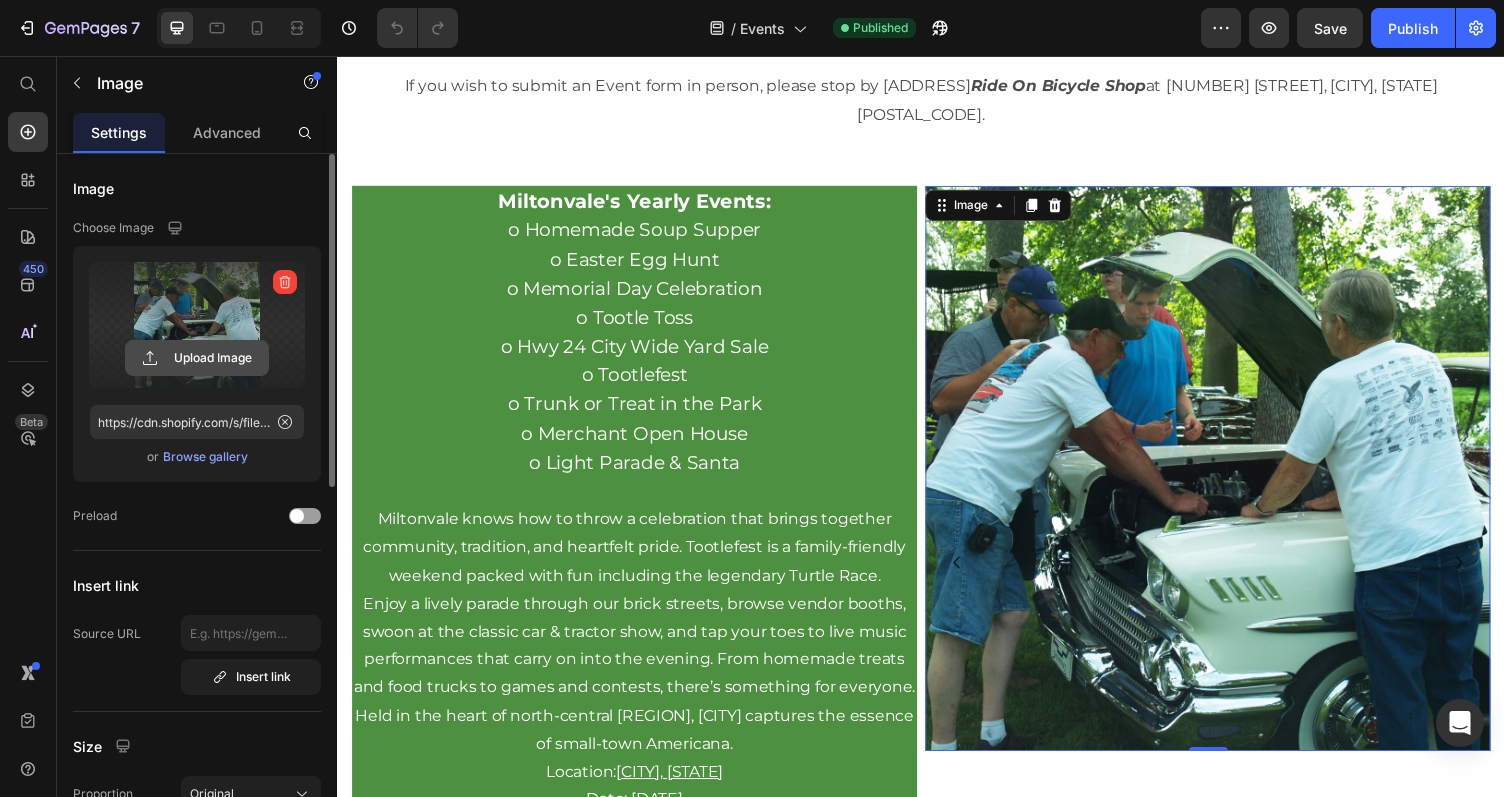 click 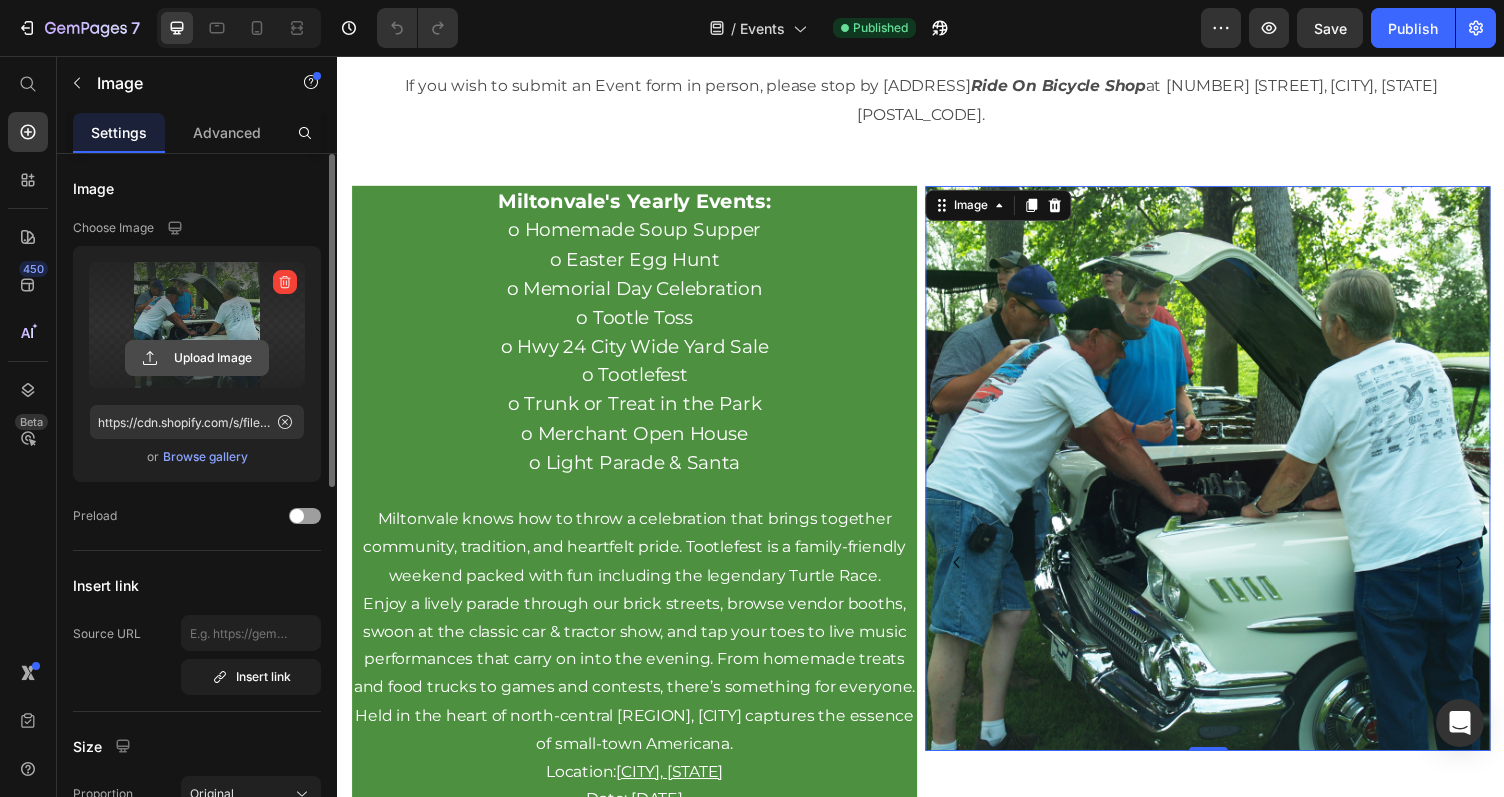 click 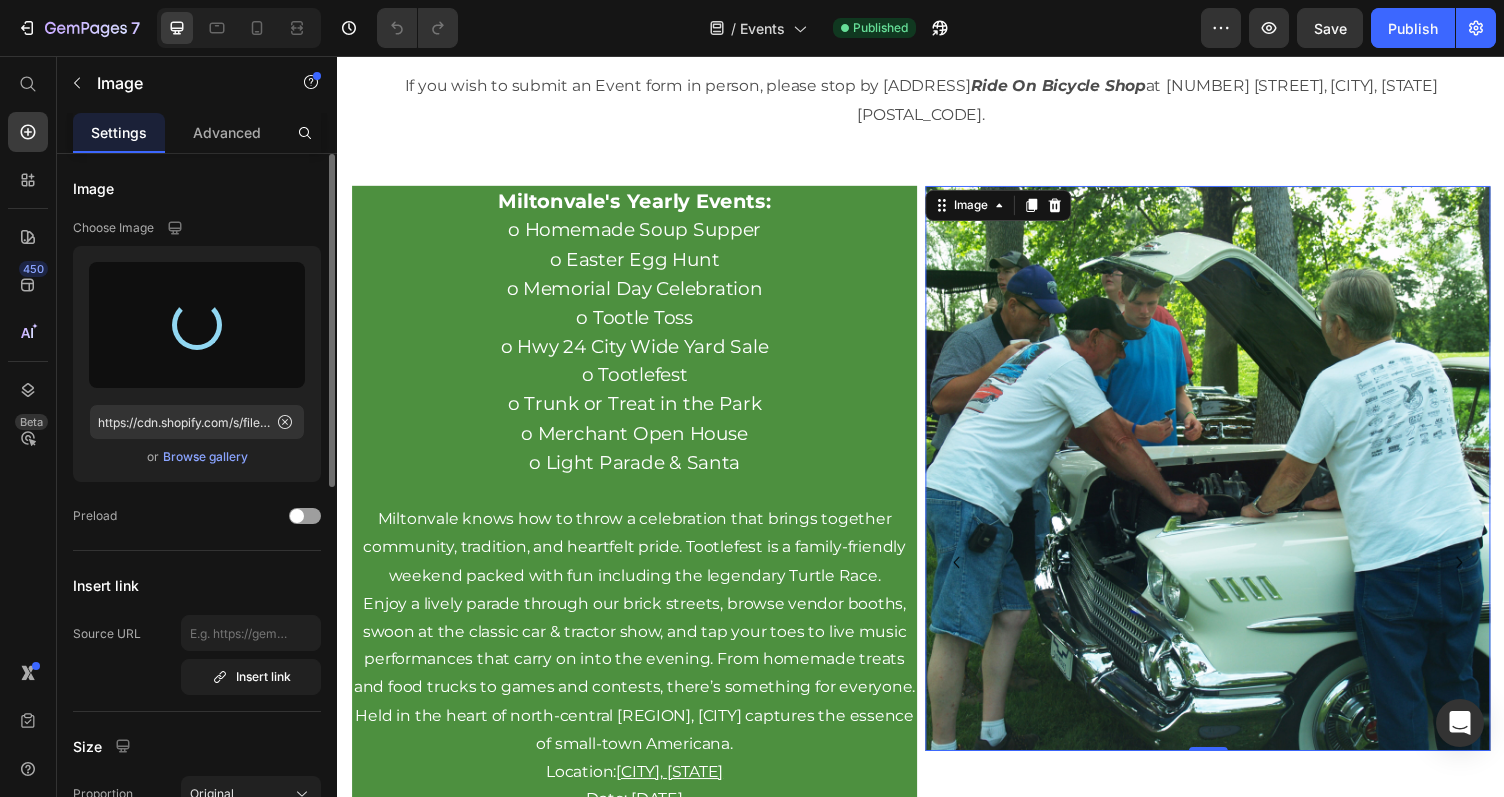 type on "https://cdn.shopify.com/s/files/1/0936/5238/6080/files/gempages_558778175300044019-2ae7d40e-153f-4118-a1df-8b181318848c.jpg" 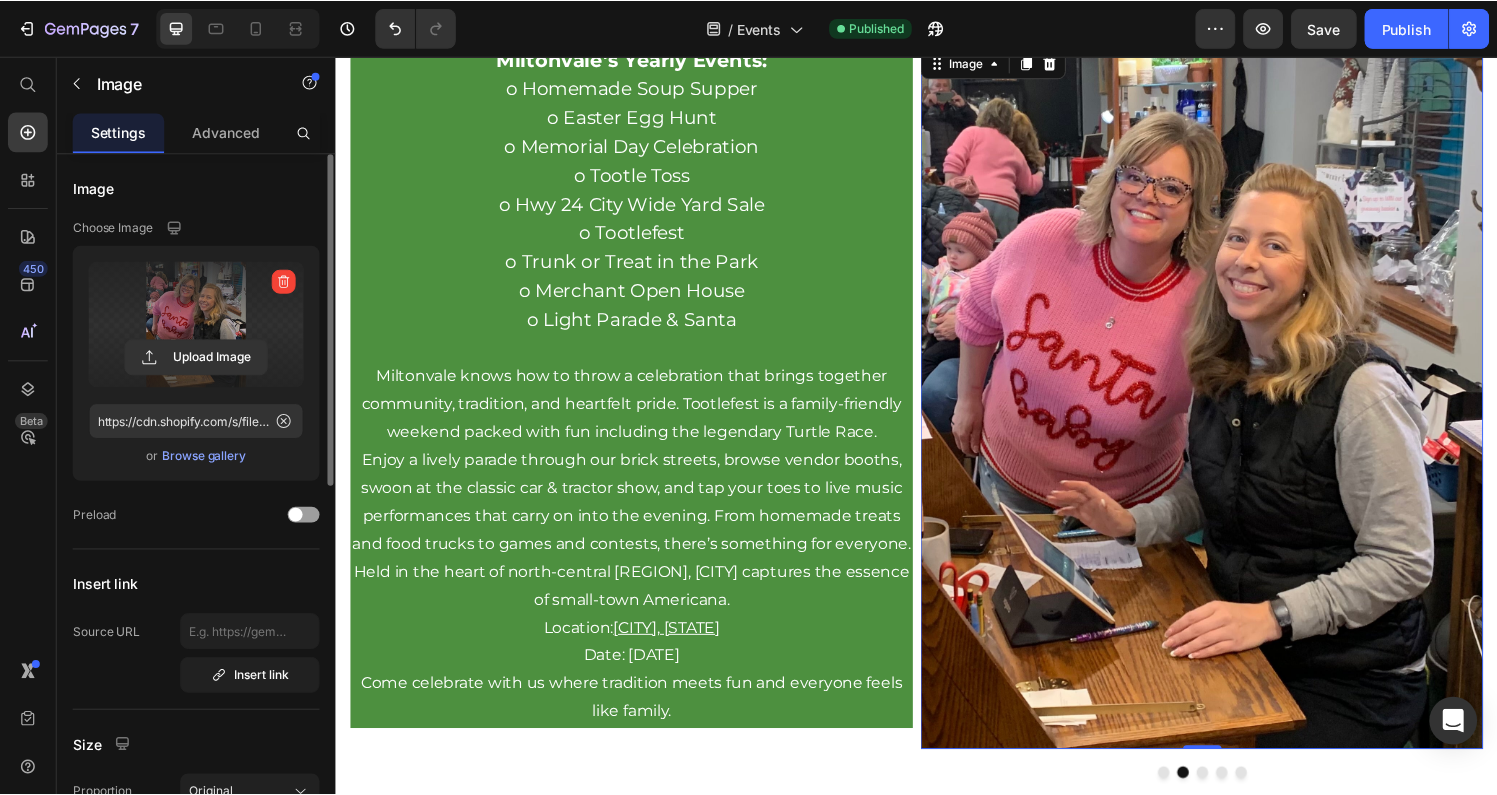 scroll, scrollTop: 815, scrollLeft: 0, axis: vertical 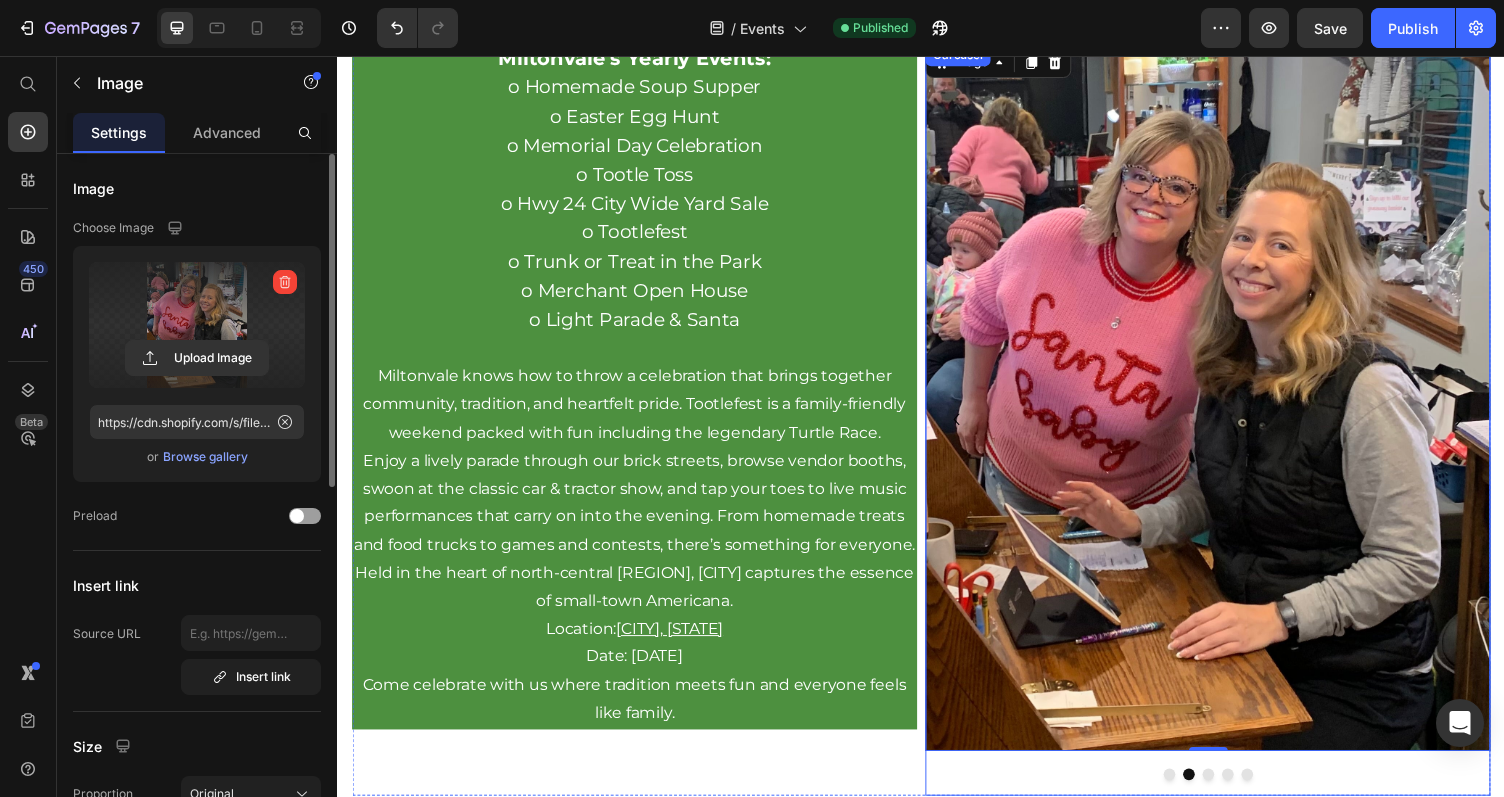 click at bounding box center [1232, 794] 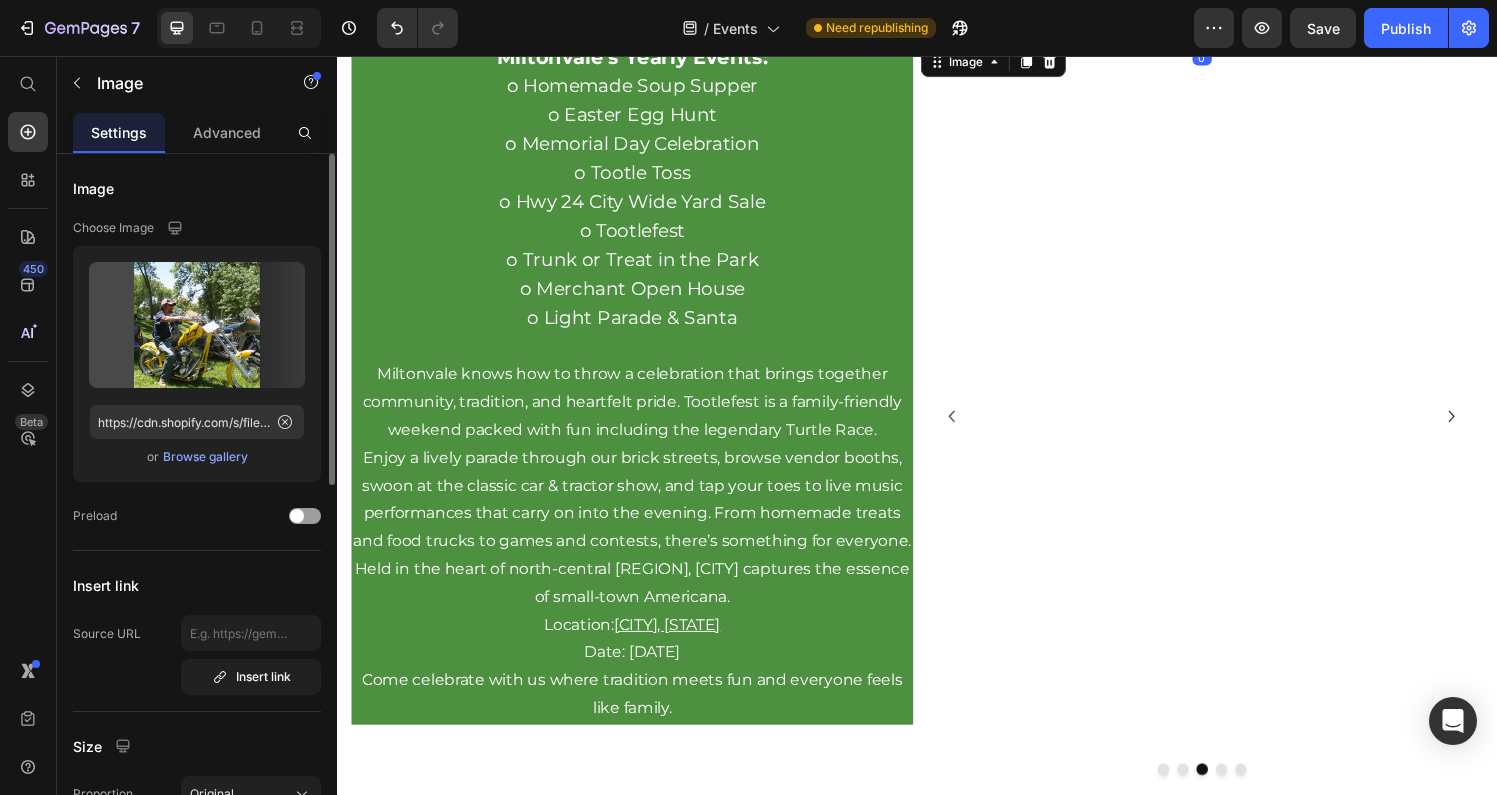click at bounding box center (1231, 42) 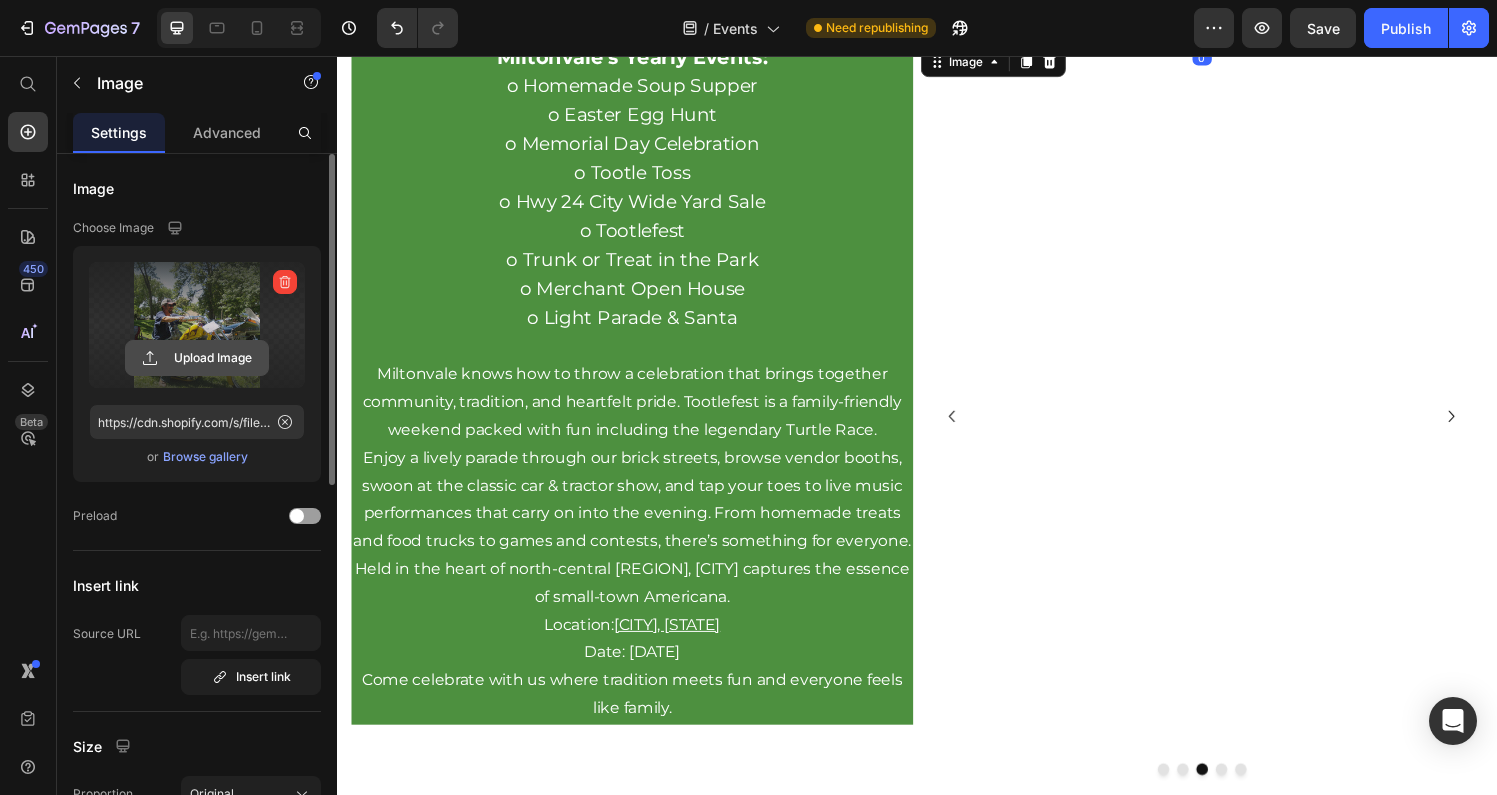 click 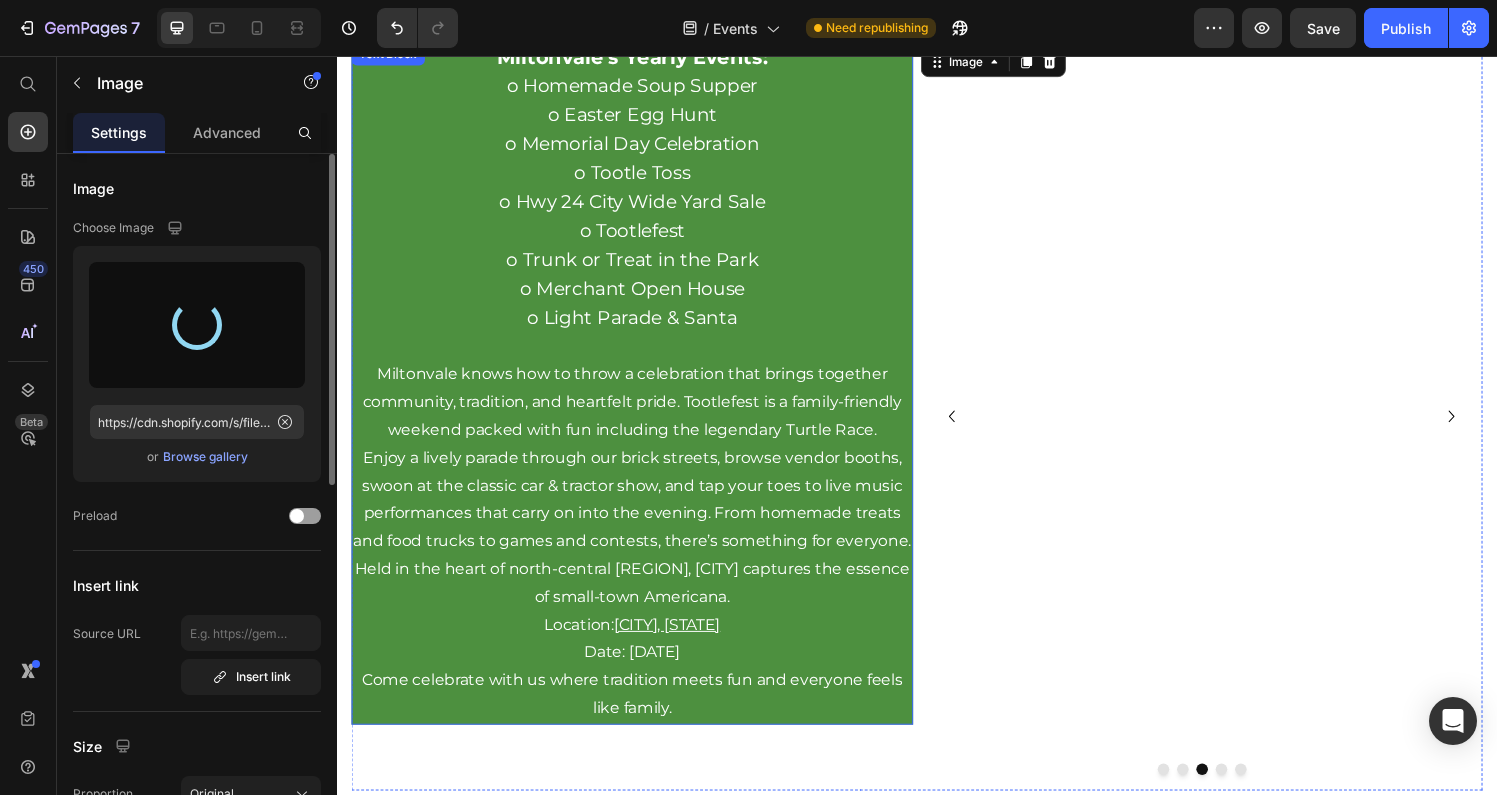 type on "https://cdn.shopify.com/s/files/1/0936/5238/6080/files/gempages_558778175300044019-1fe3deb9-5293-45f0-a861-0203de6855a8.jpg" 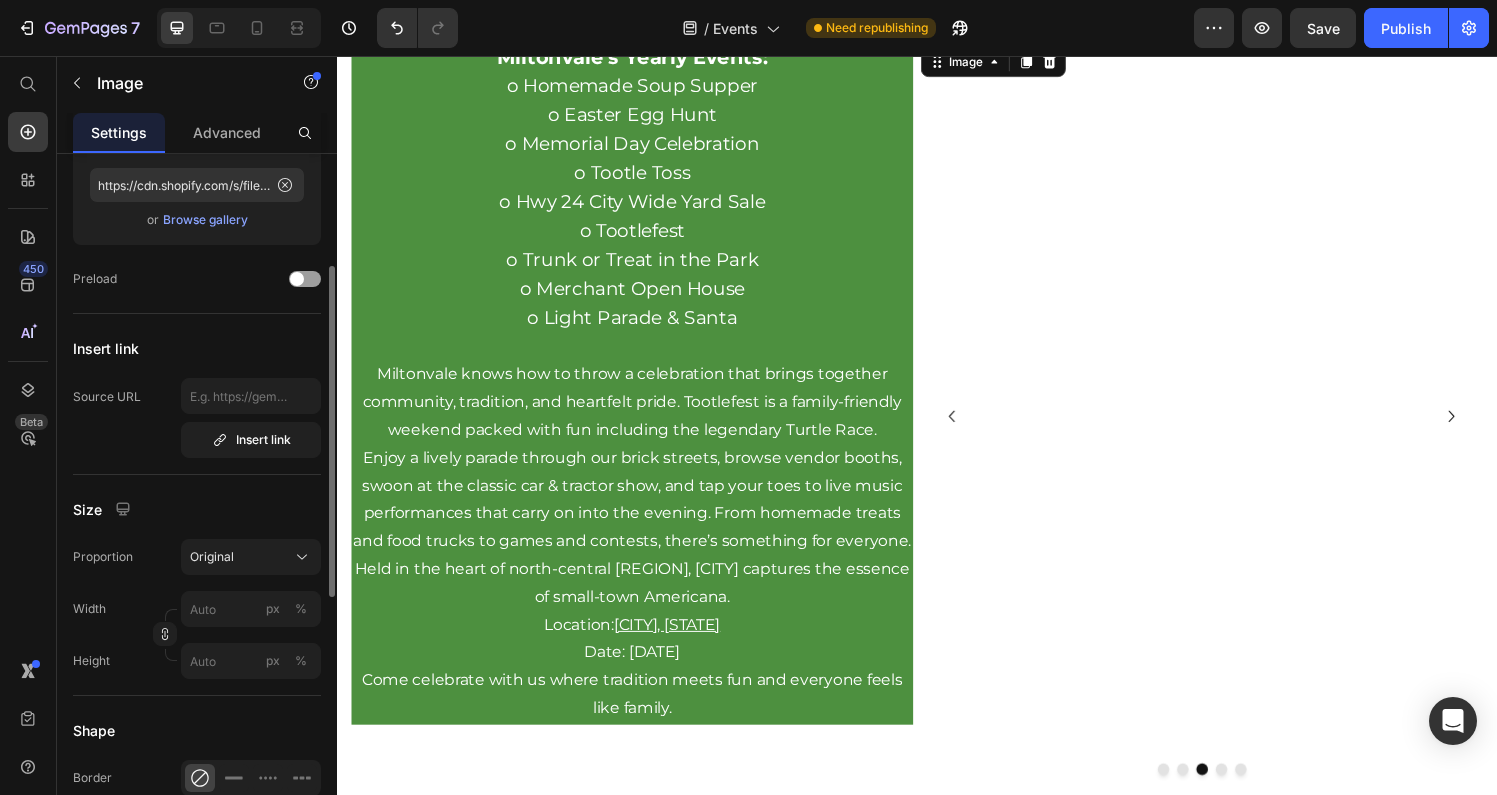 scroll, scrollTop: 249, scrollLeft: 0, axis: vertical 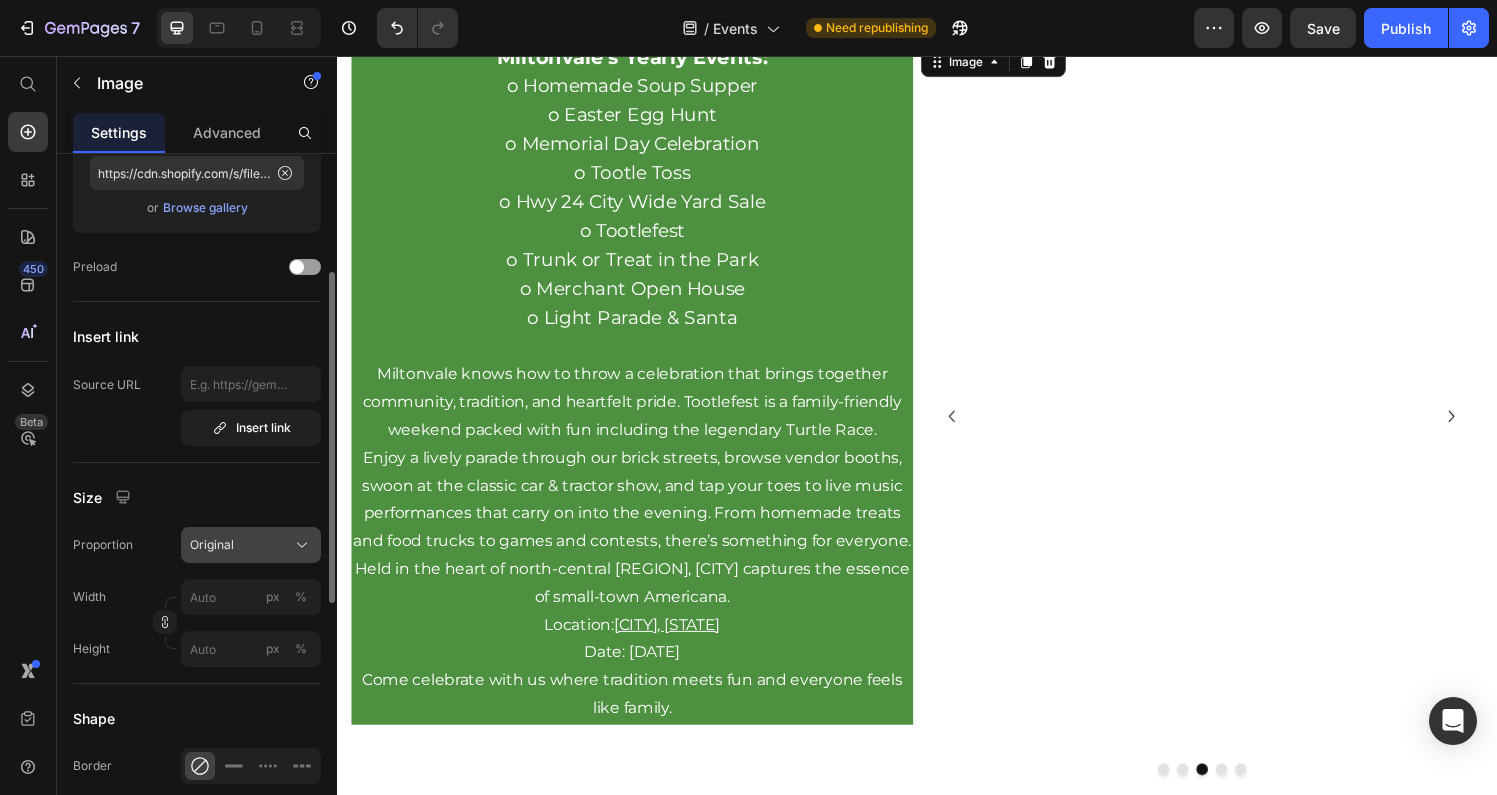 click 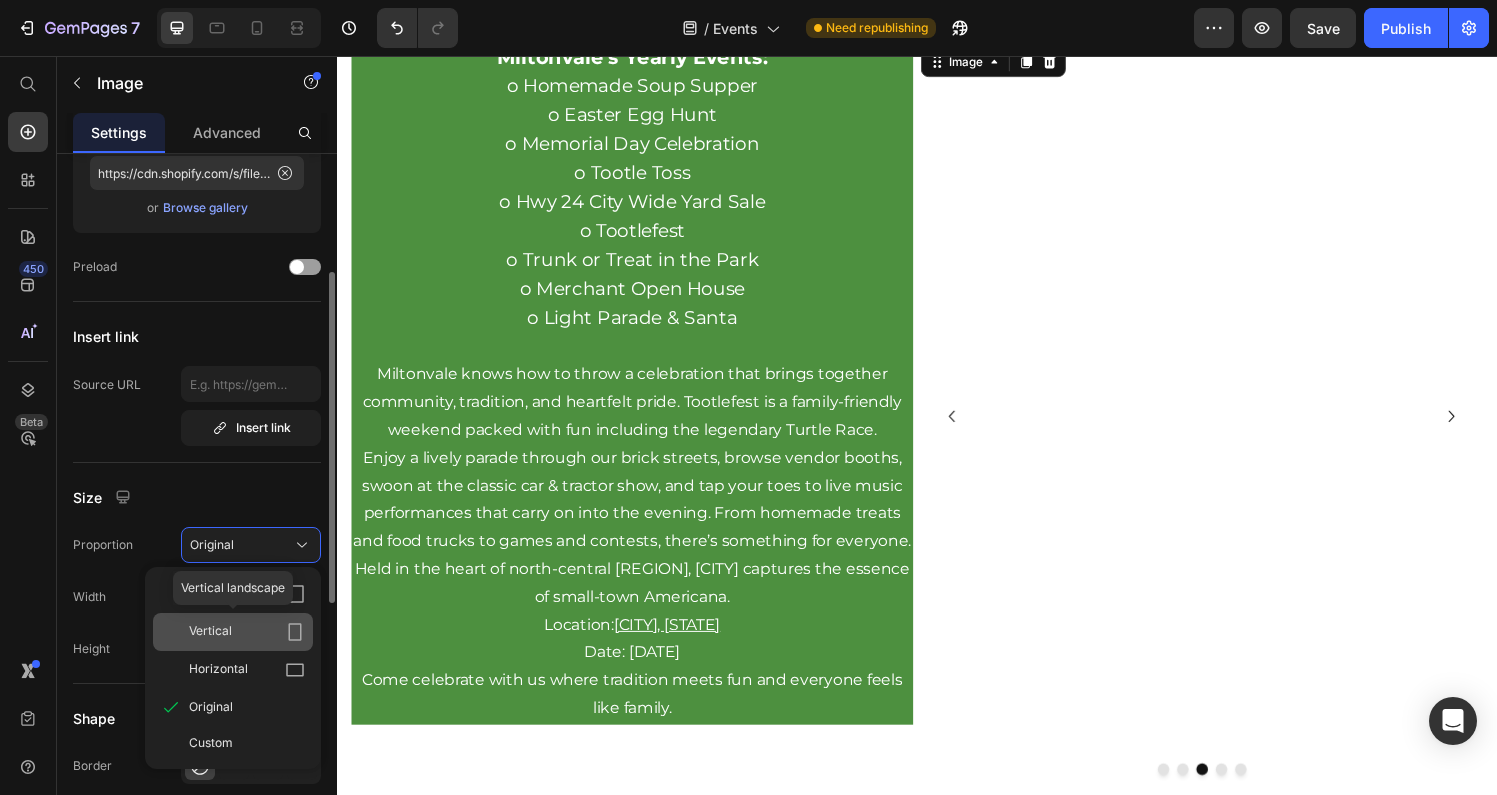 click 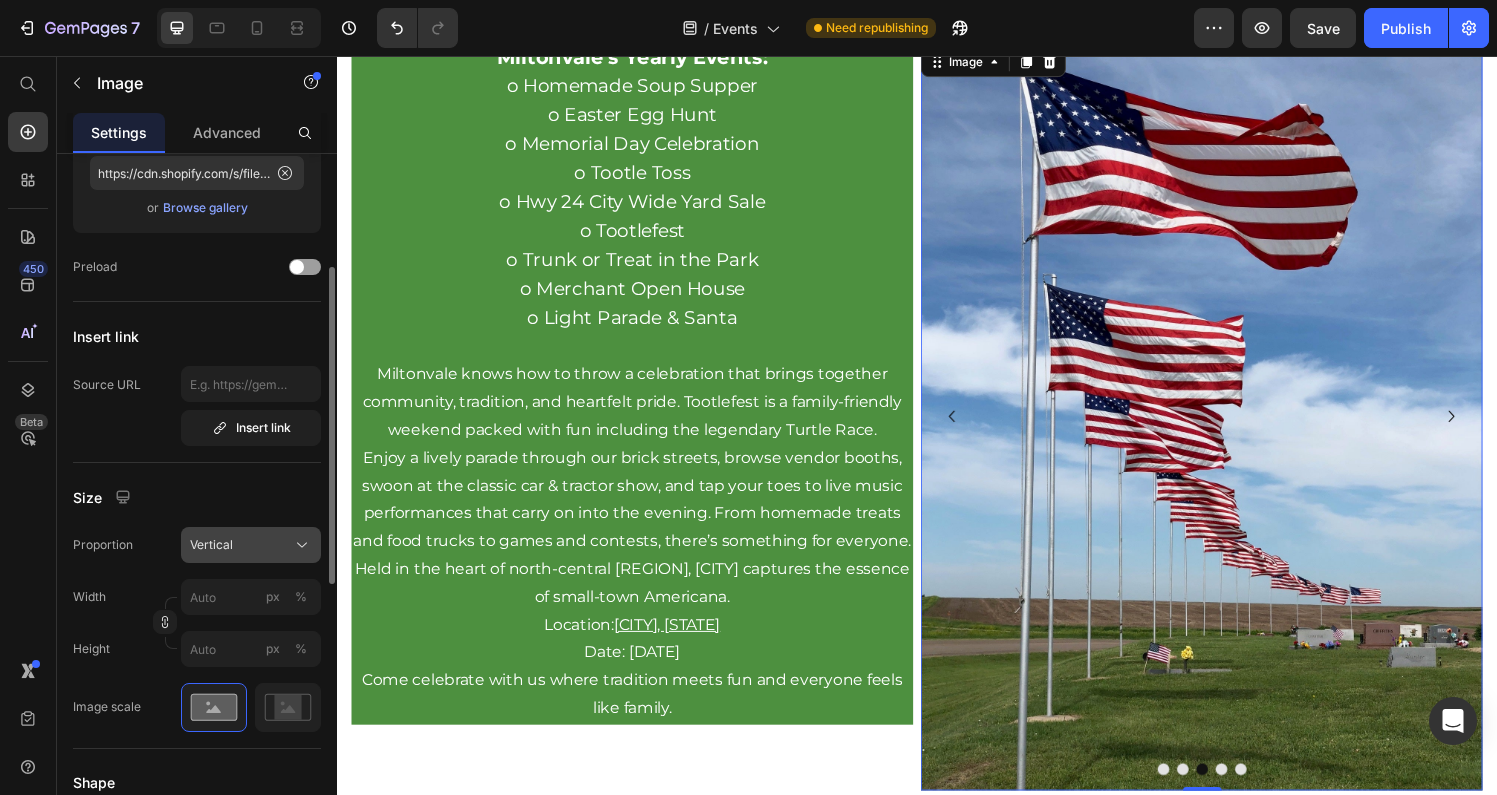 click 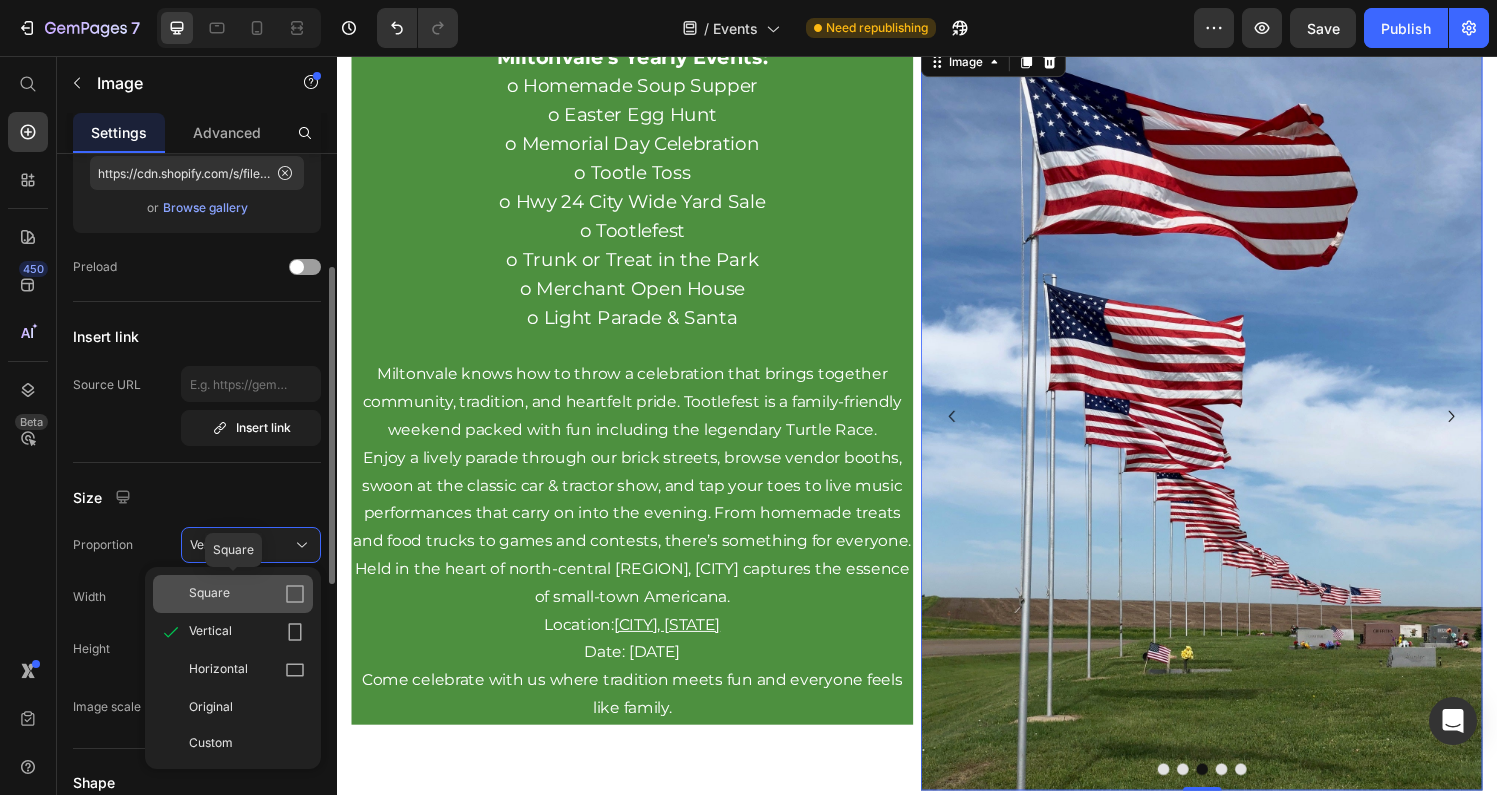 click on "Square" 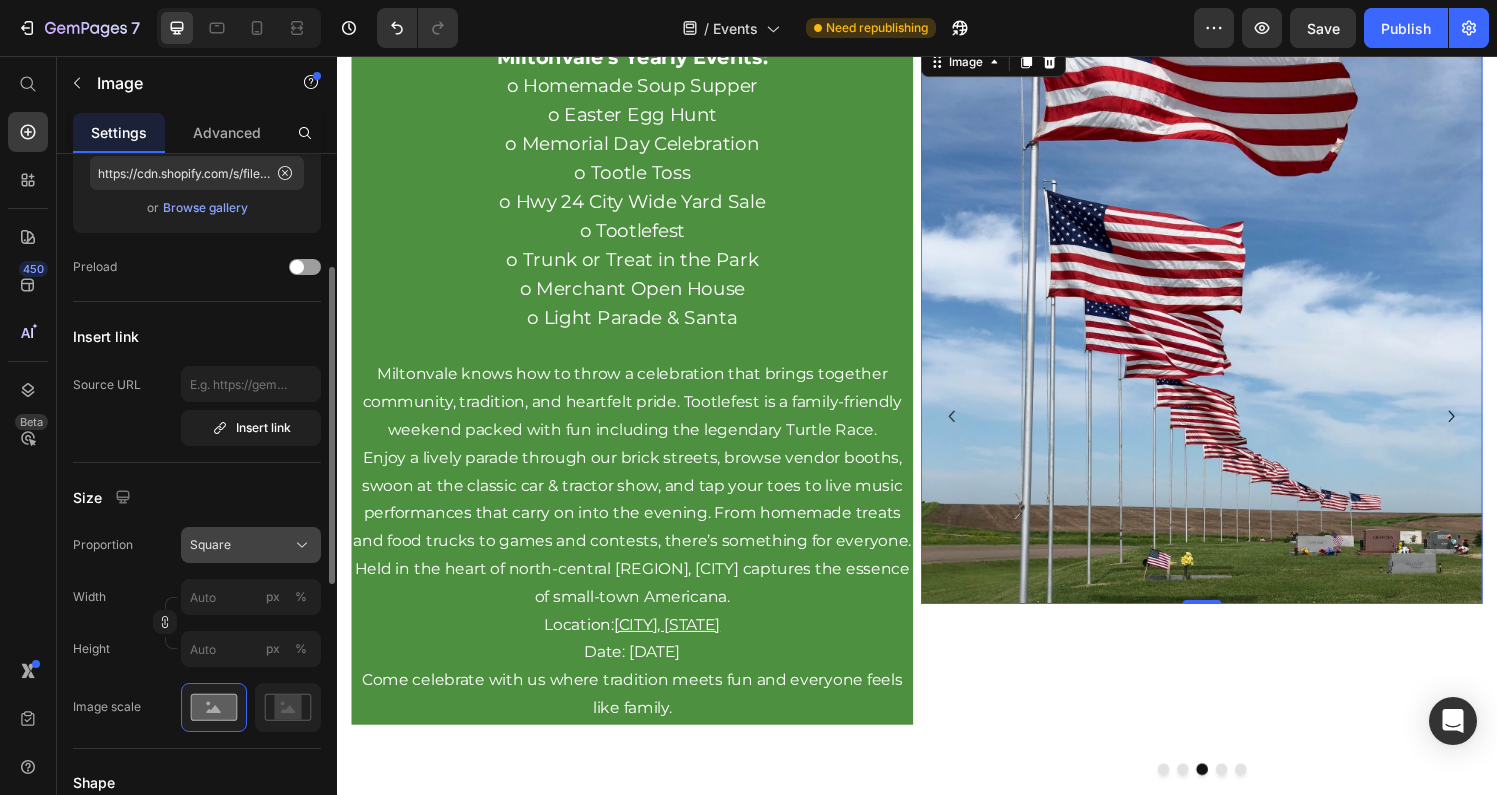 click 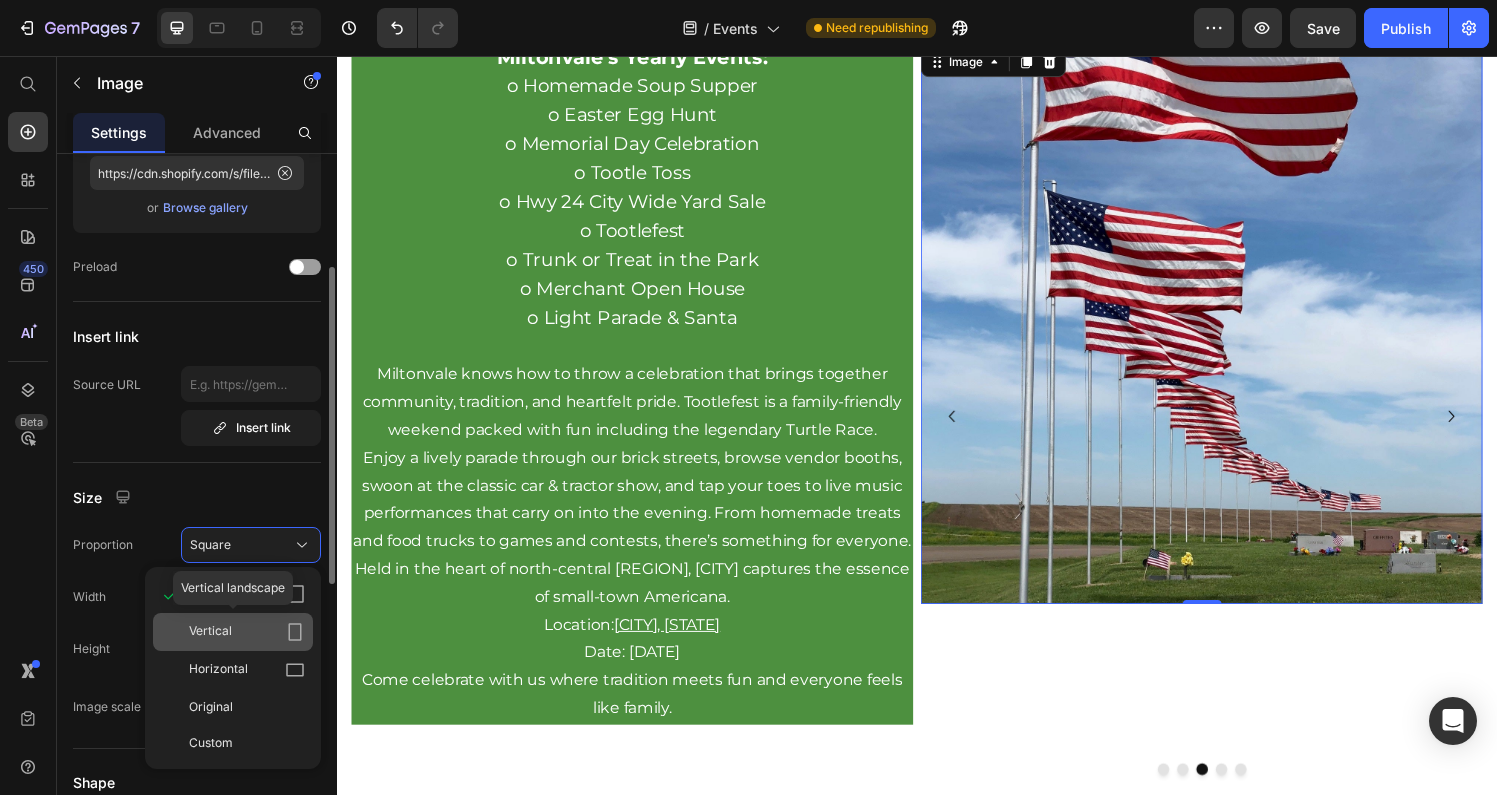 click 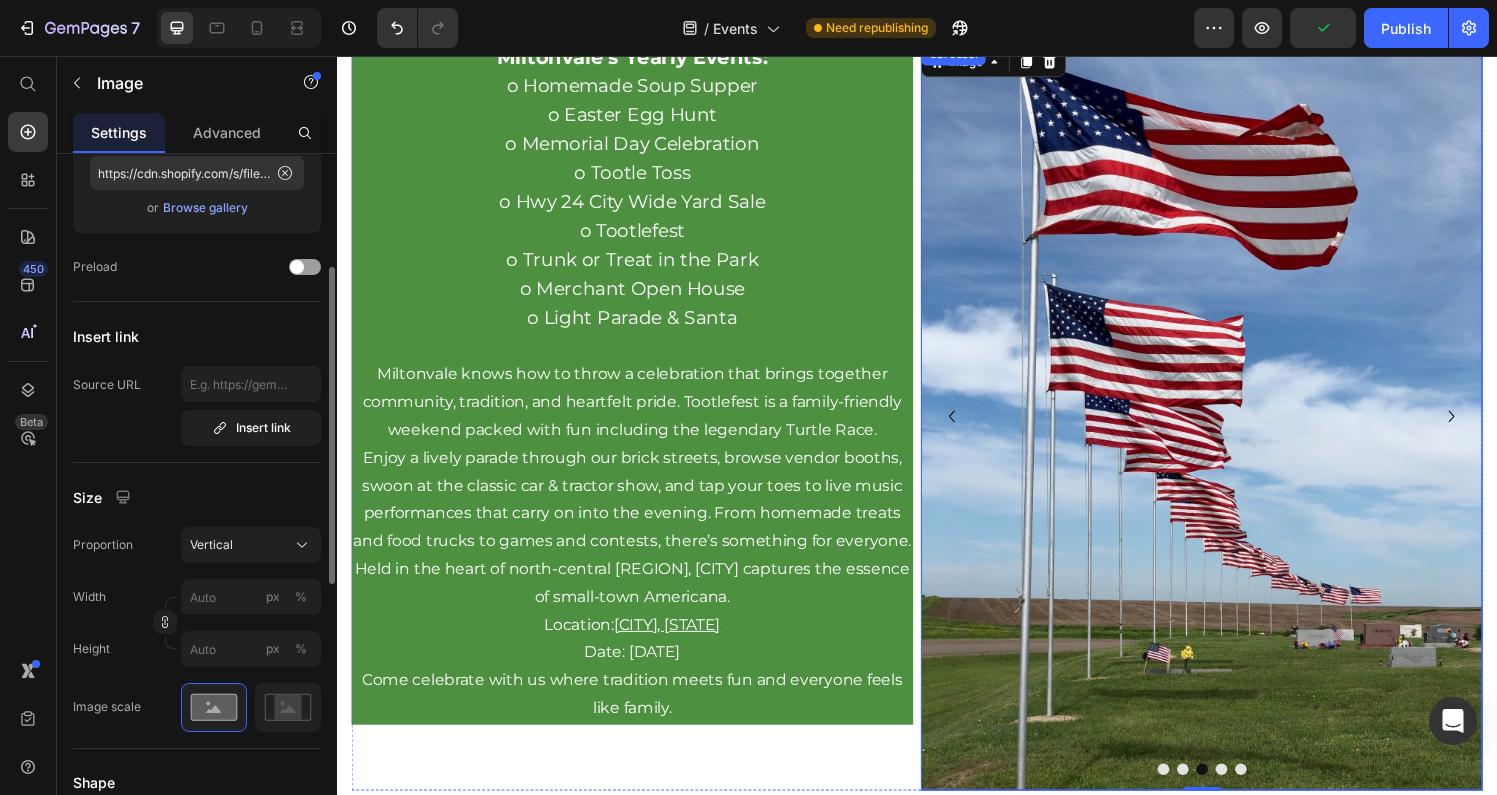 click at bounding box center [1212, 794] 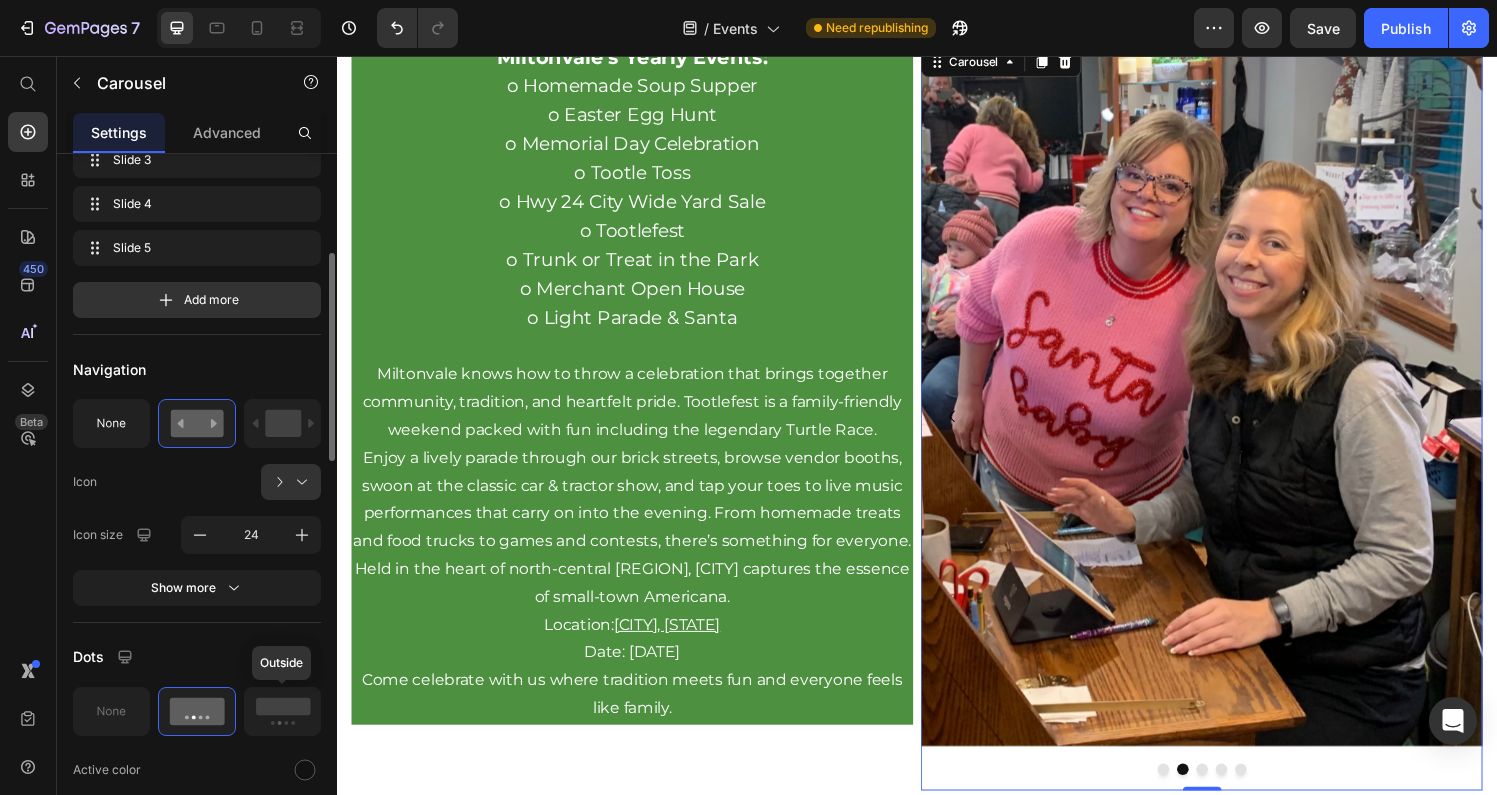 scroll, scrollTop: 362, scrollLeft: 0, axis: vertical 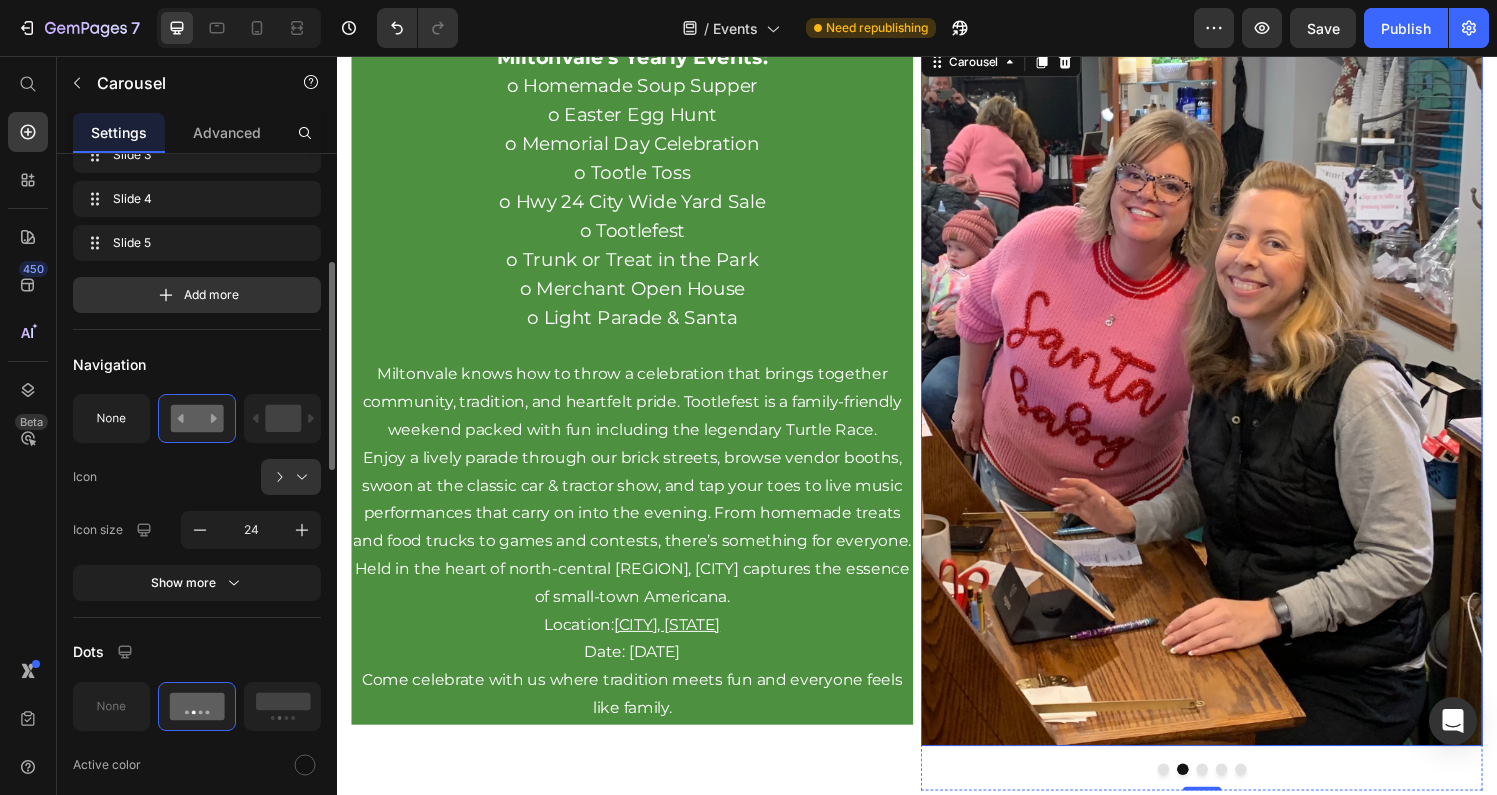 click at bounding box center (1231, 406) 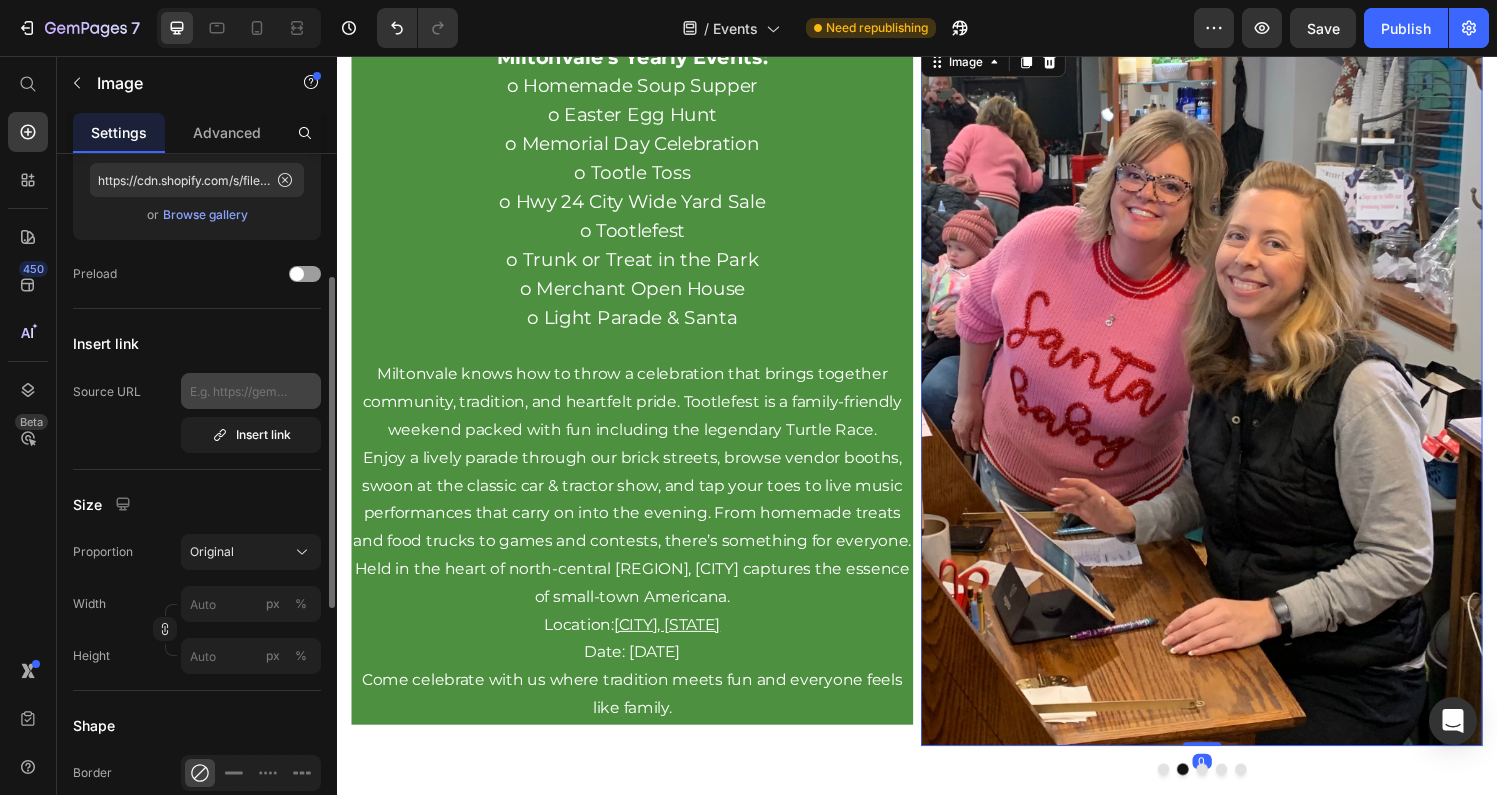 scroll, scrollTop: 254, scrollLeft: 0, axis: vertical 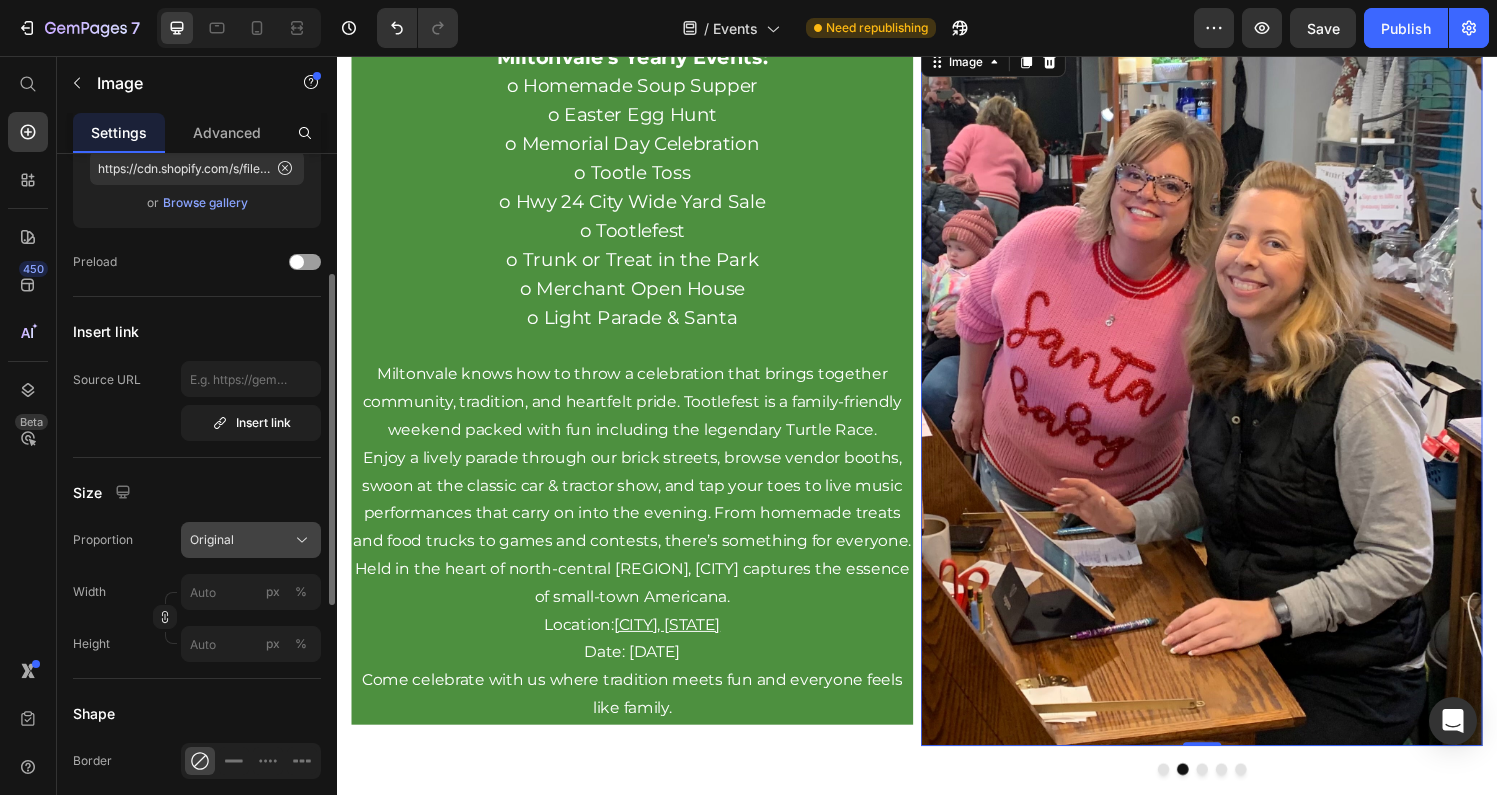 click on "Original" at bounding box center (251, 540) 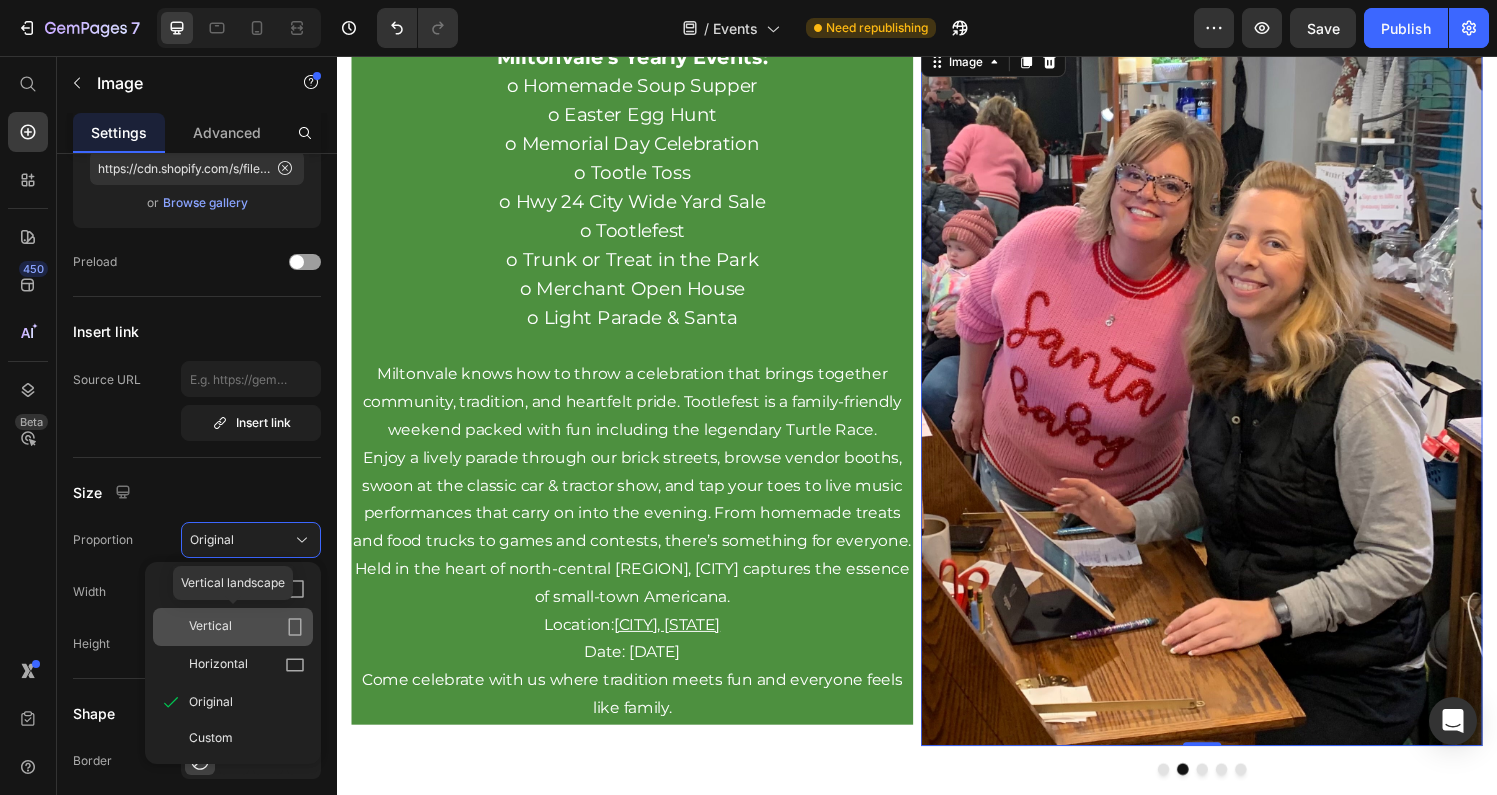 click 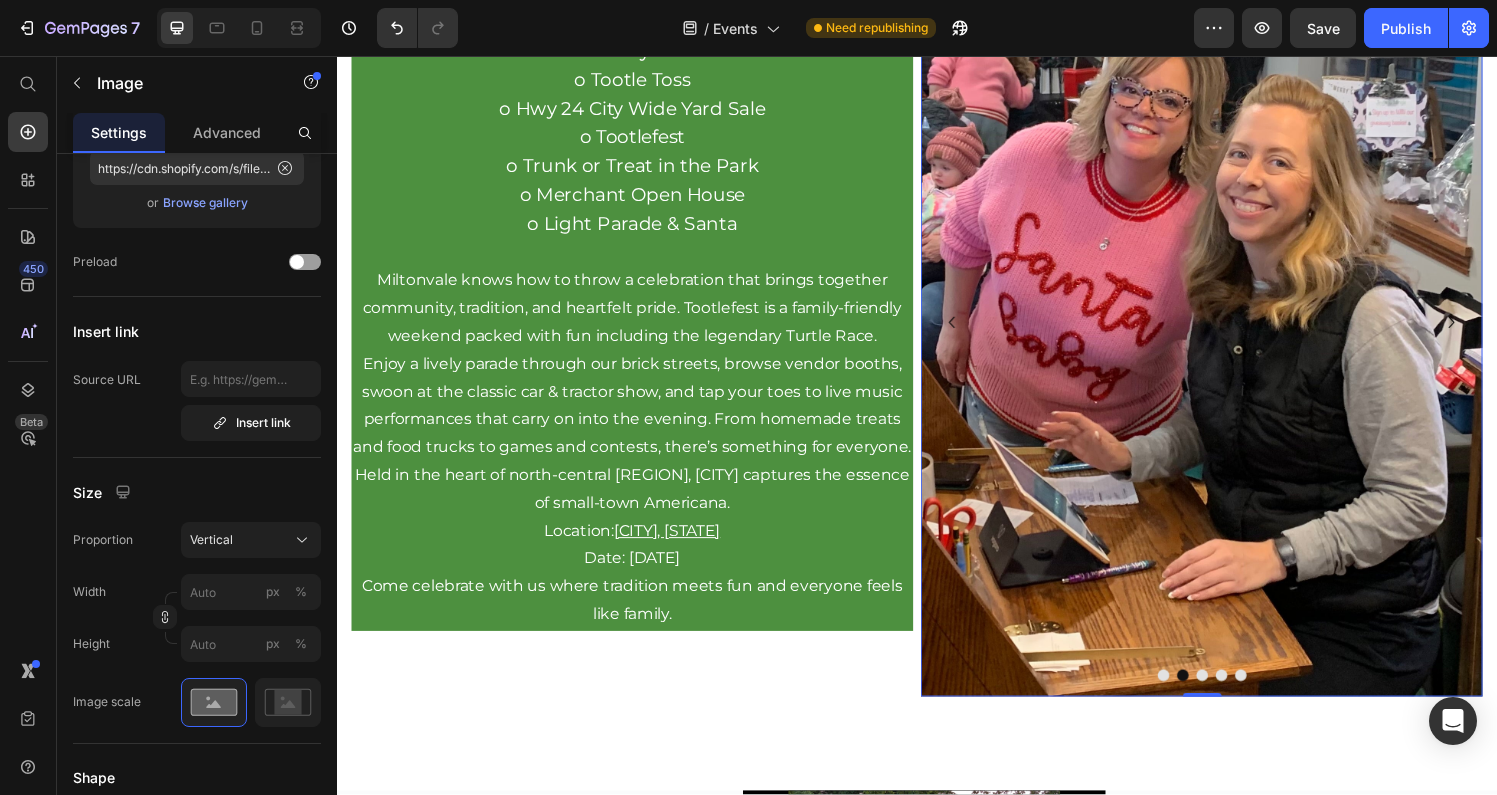 scroll, scrollTop: 948, scrollLeft: 0, axis: vertical 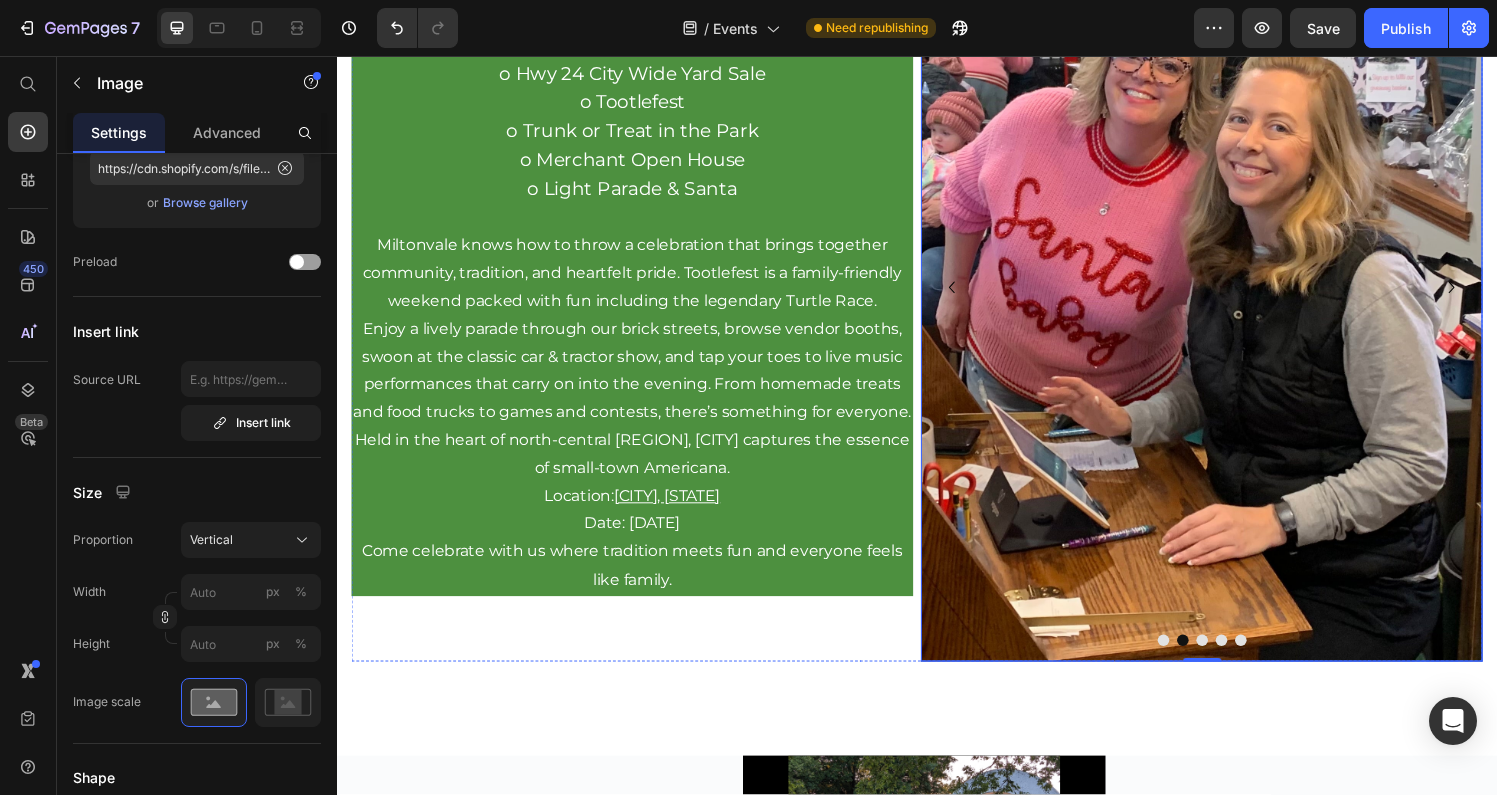 click at bounding box center (1192, 661) 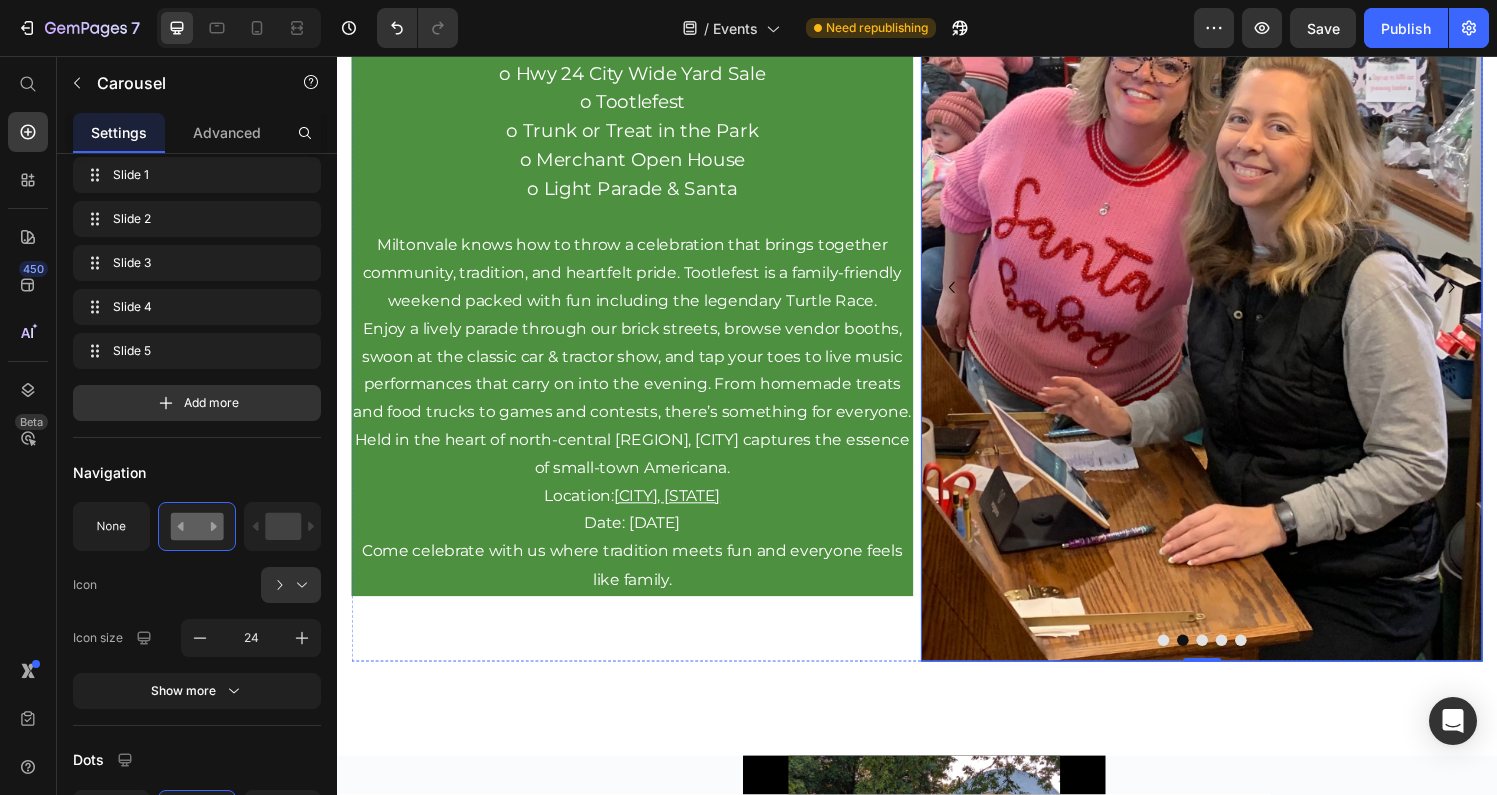 scroll, scrollTop: 0, scrollLeft: 0, axis: both 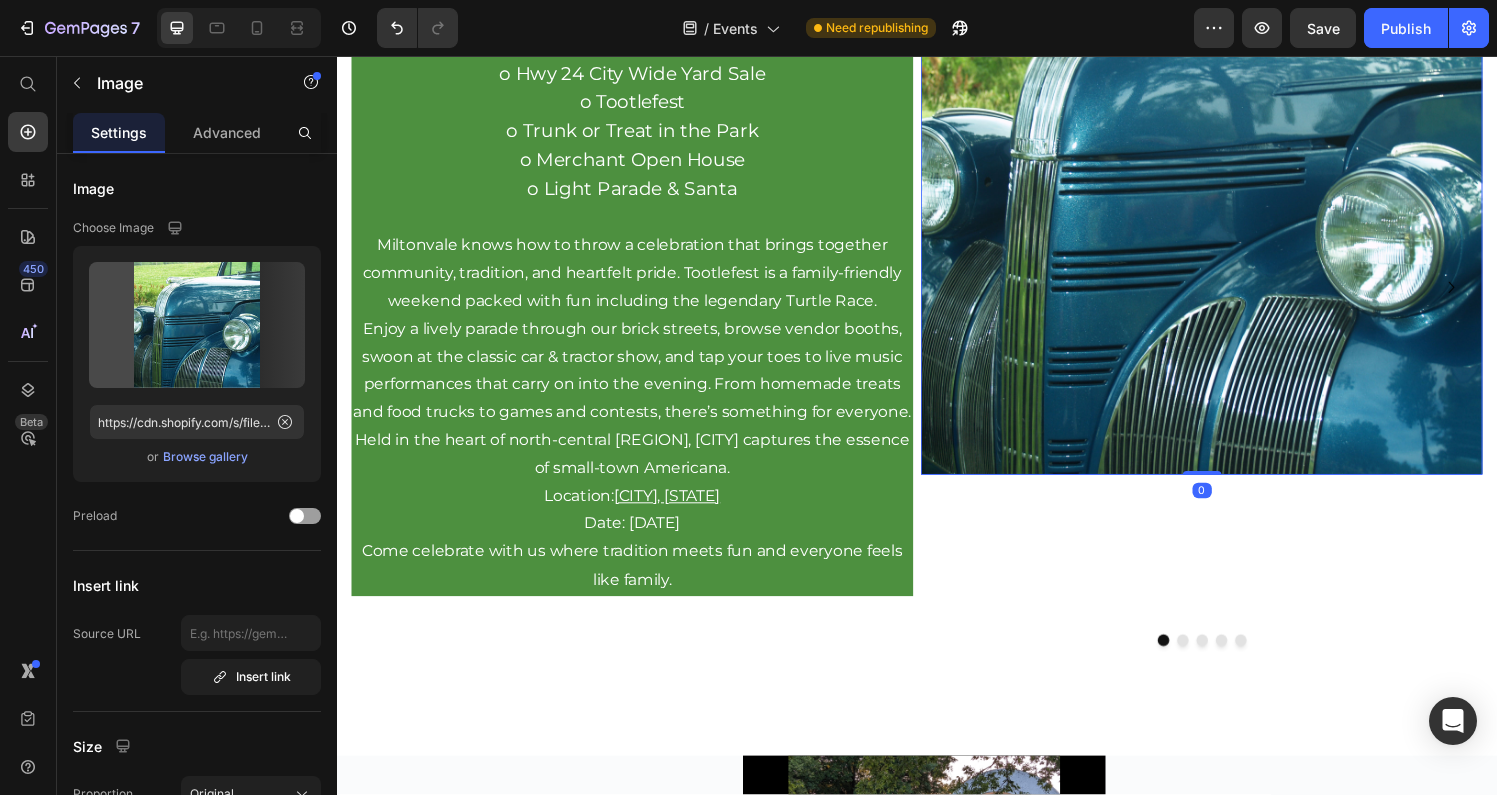click at bounding box center (1231, 199) 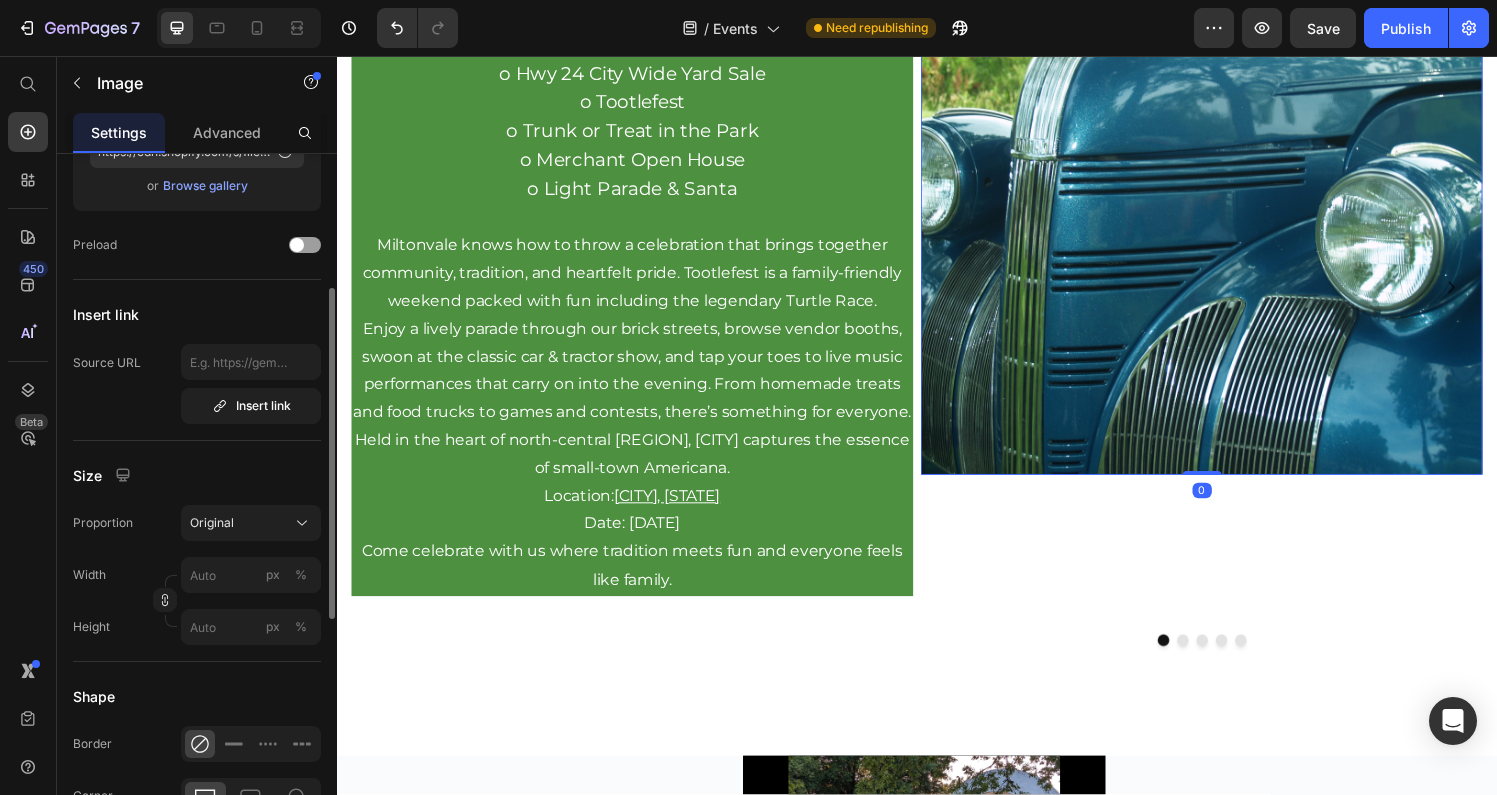 scroll, scrollTop: 277, scrollLeft: 0, axis: vertical 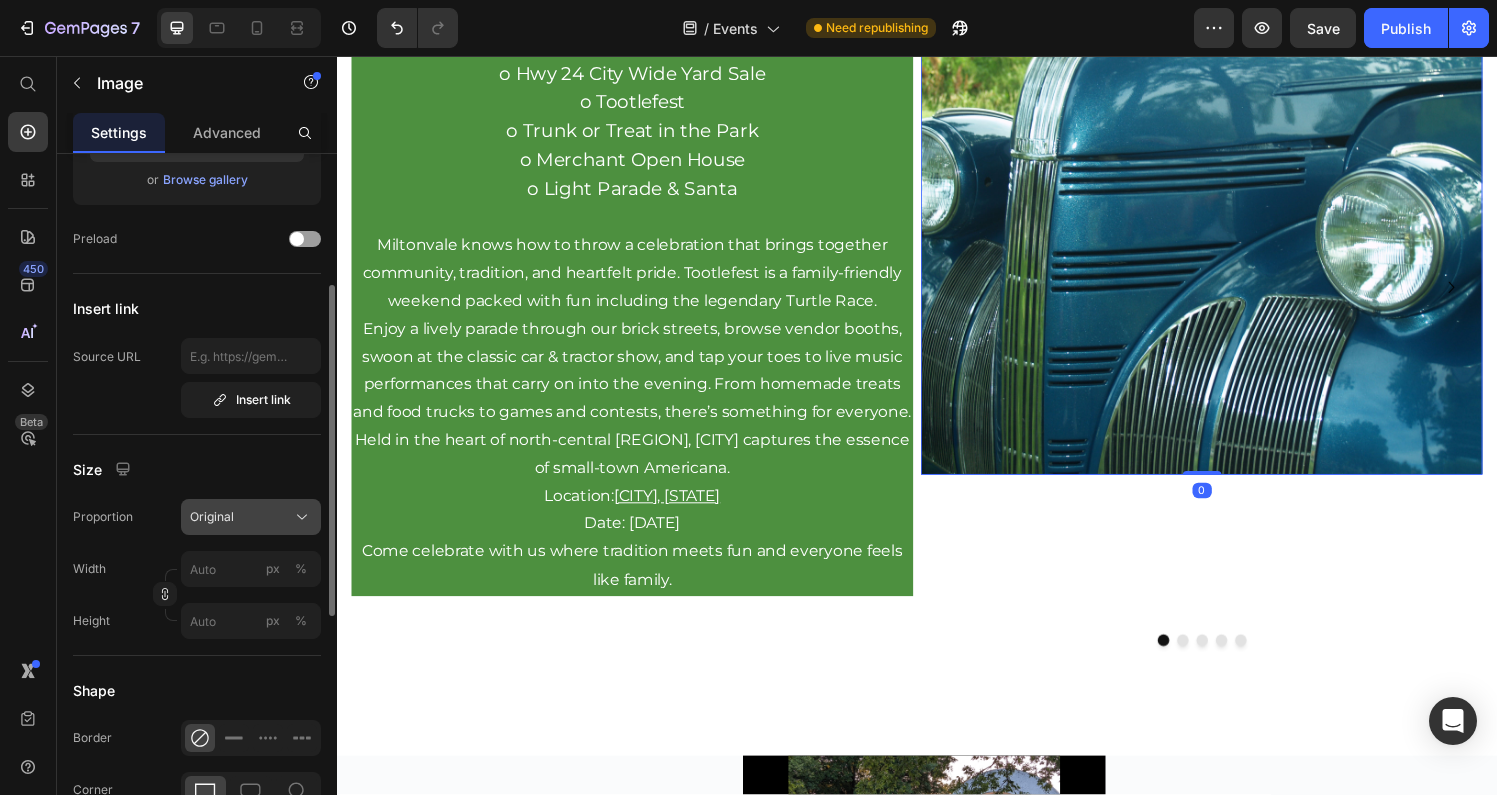 click 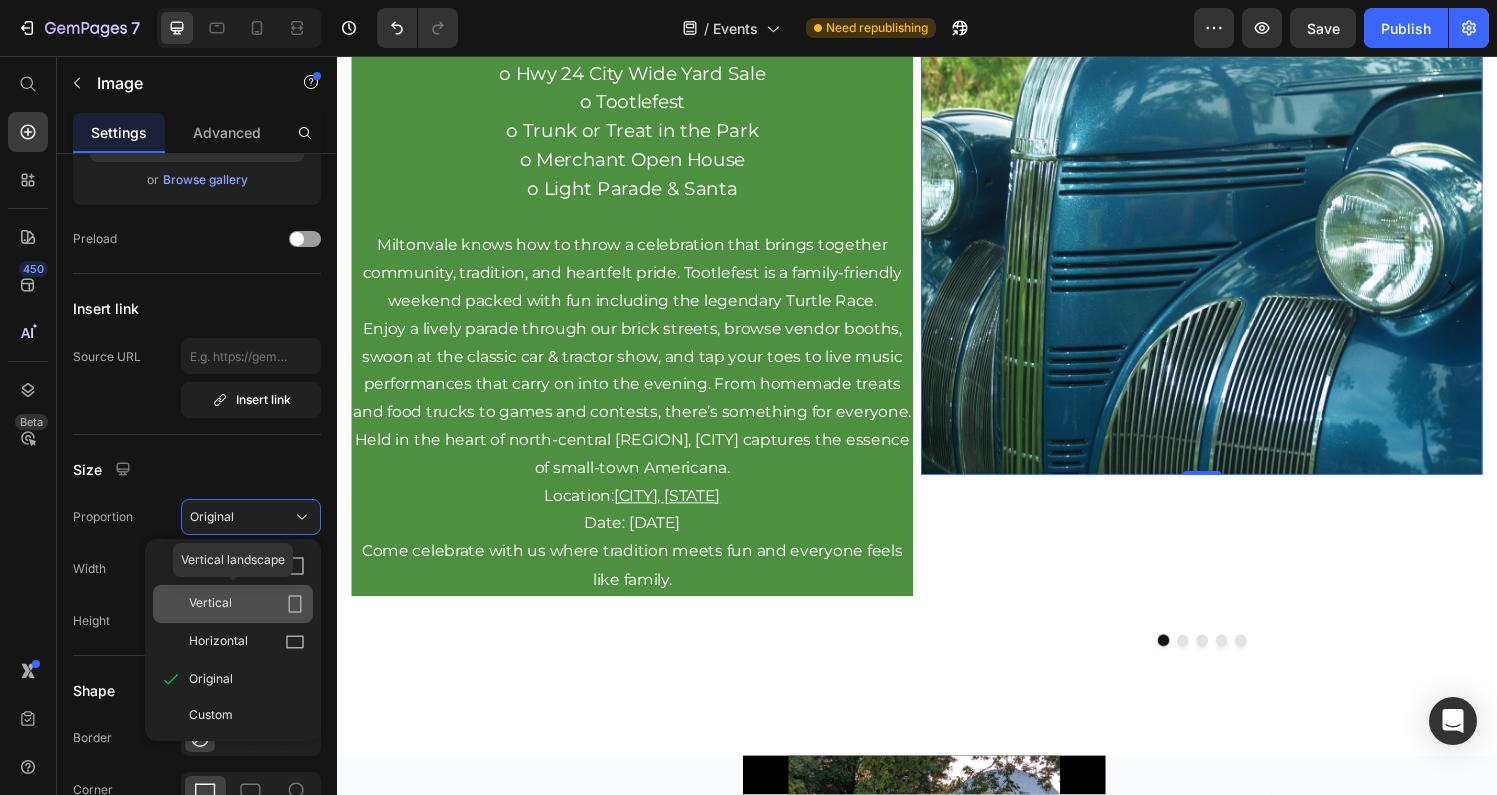 click 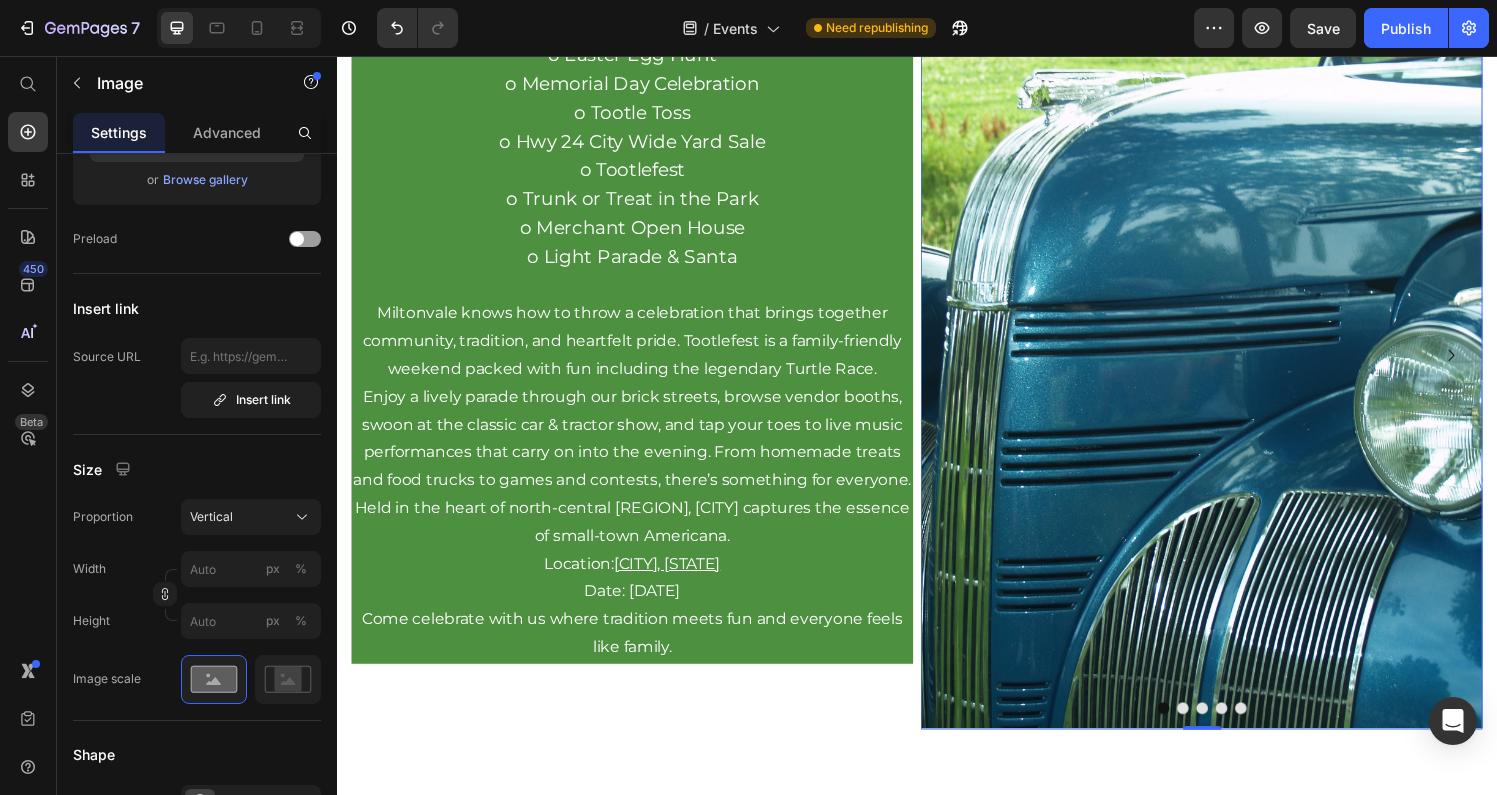 scroll, scrollTop: 893, scrollLeft: 0, axis: vertical 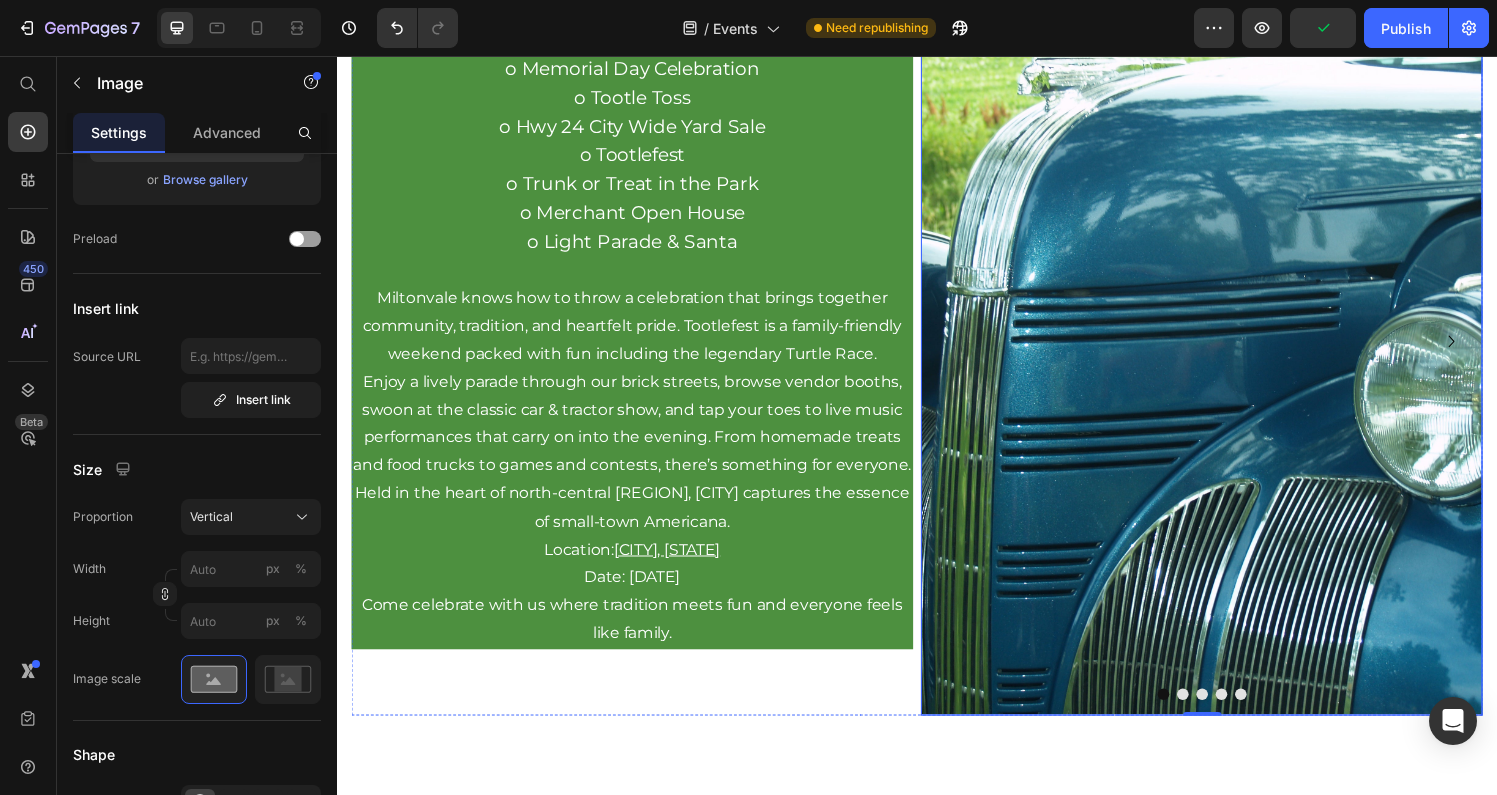 click at bounding box center (1212, 716) 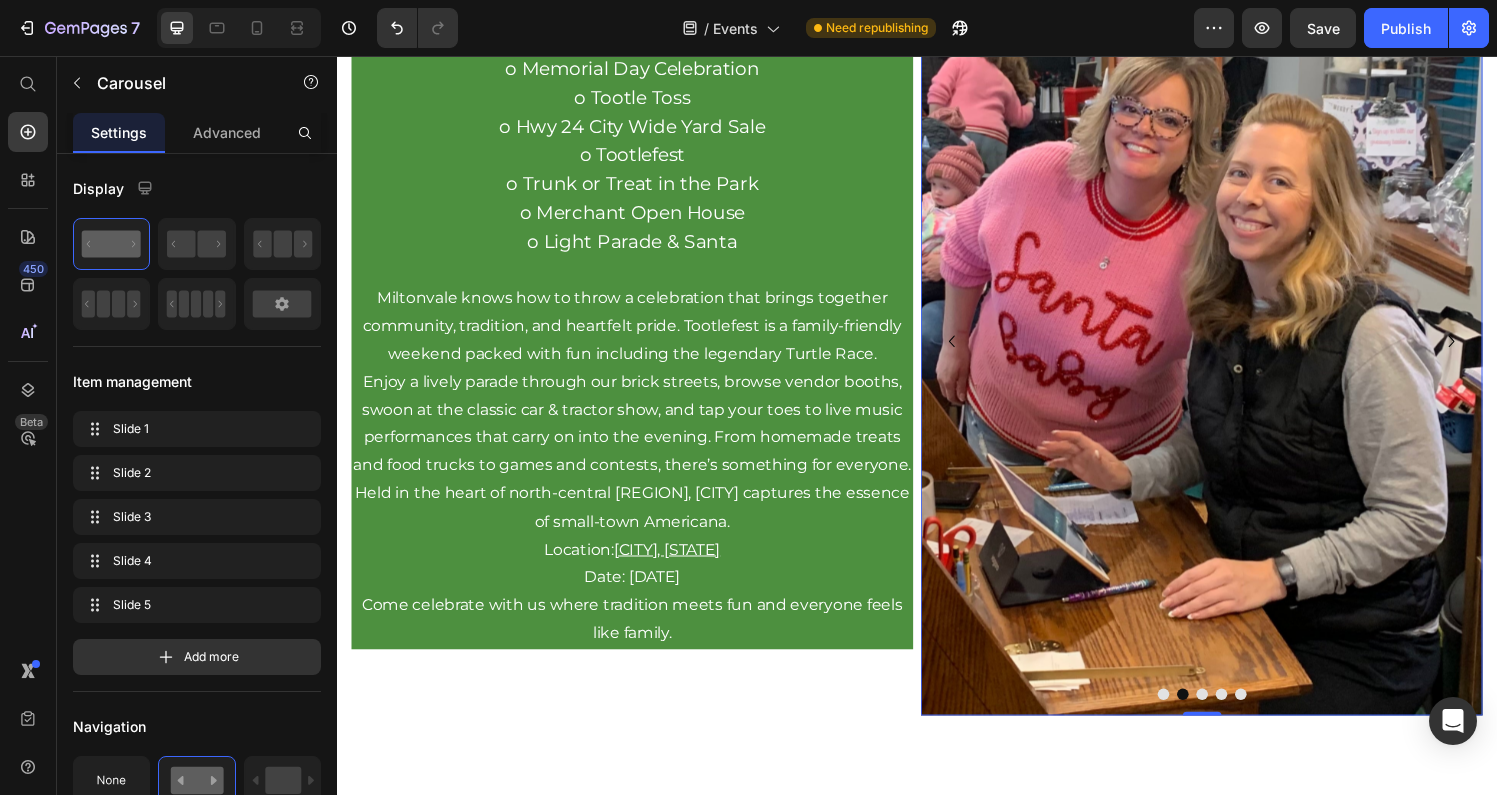click at bounding box center [1232, 716] 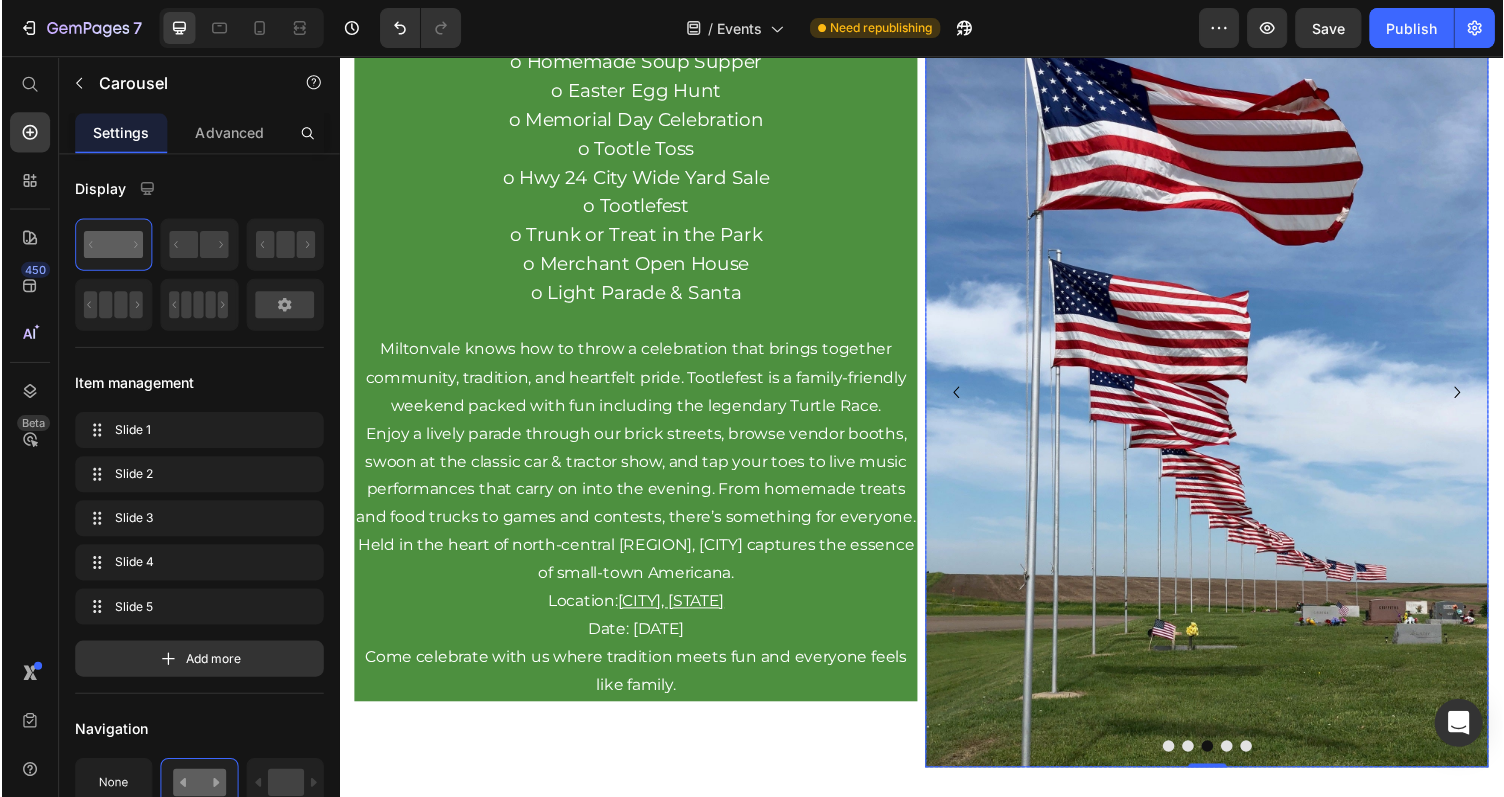 scroll, scrollTop: 905, scrollLeft: 0, axis: vertical 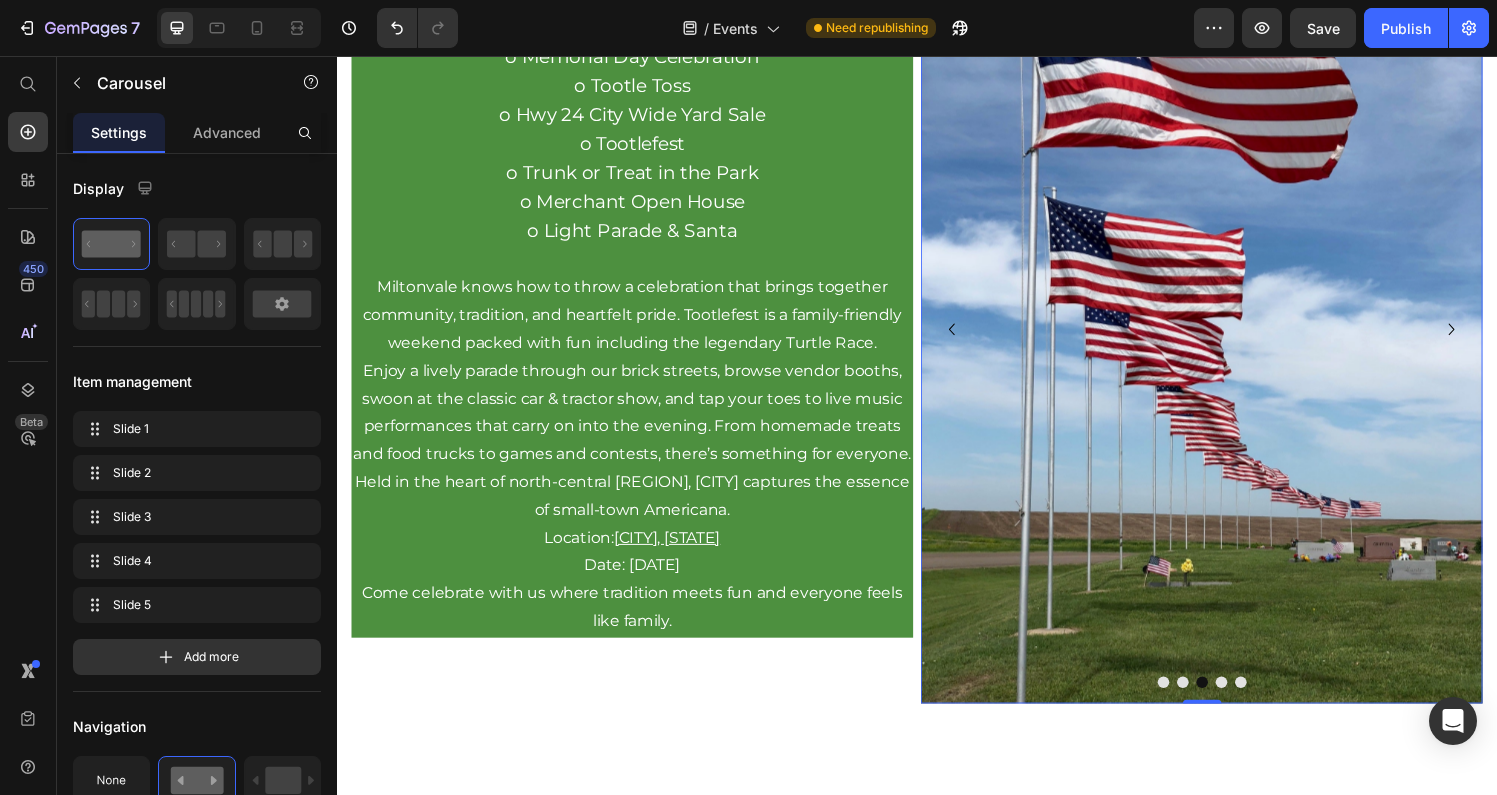 click at bounding box center (1252, 704) 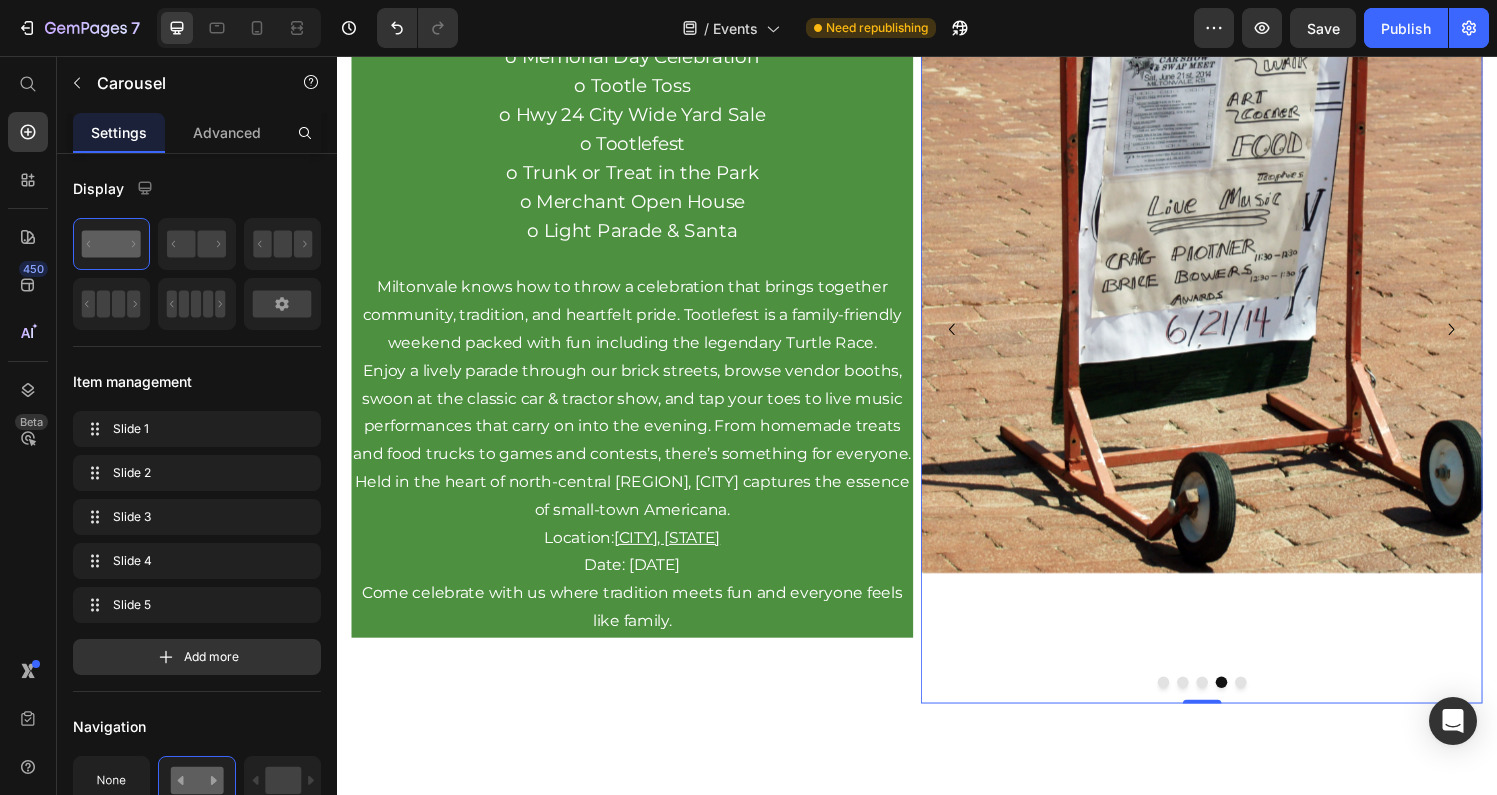 click at bounding box center (1272, 704) 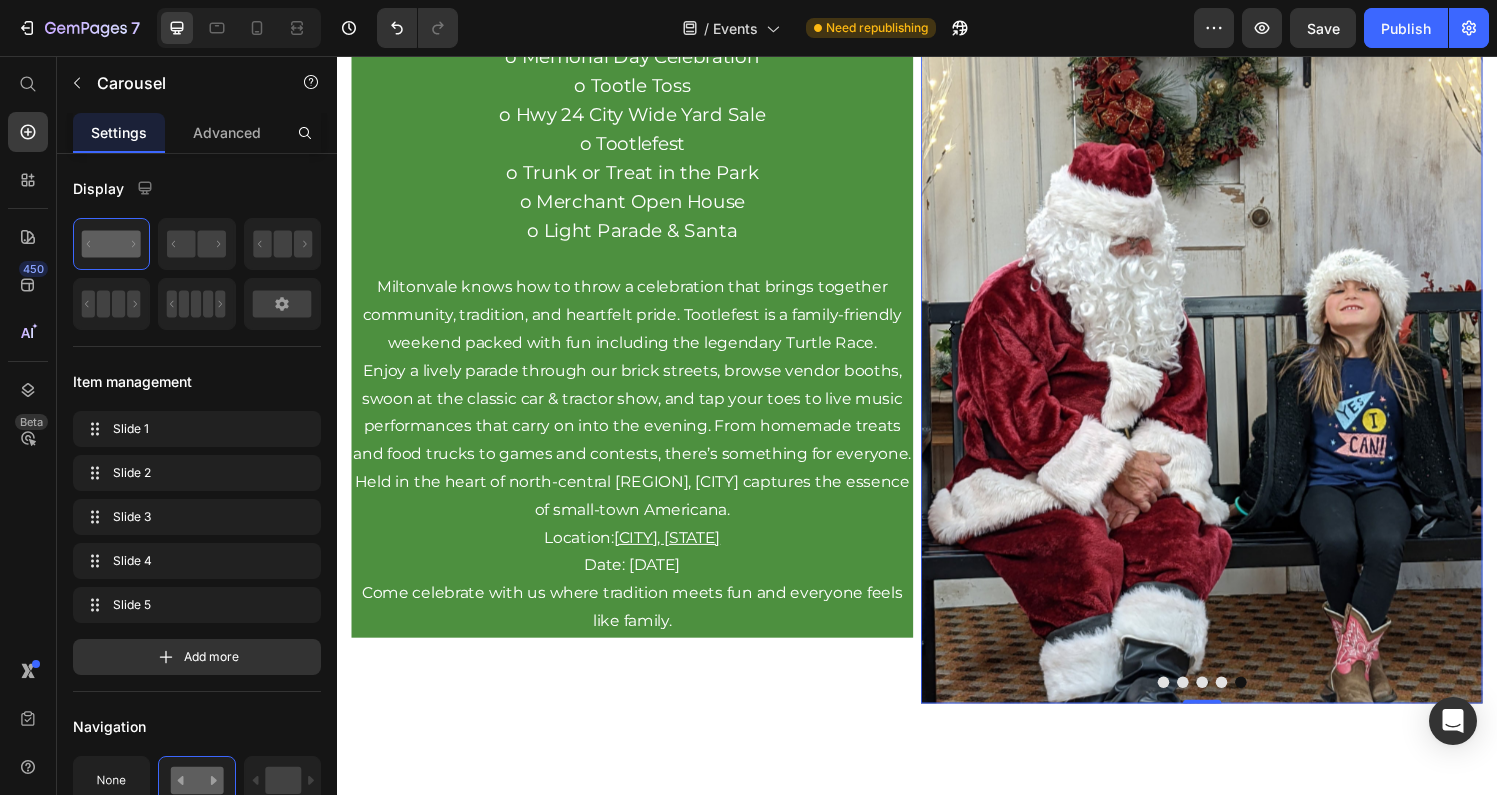 click at bounding box center [1252, 704] 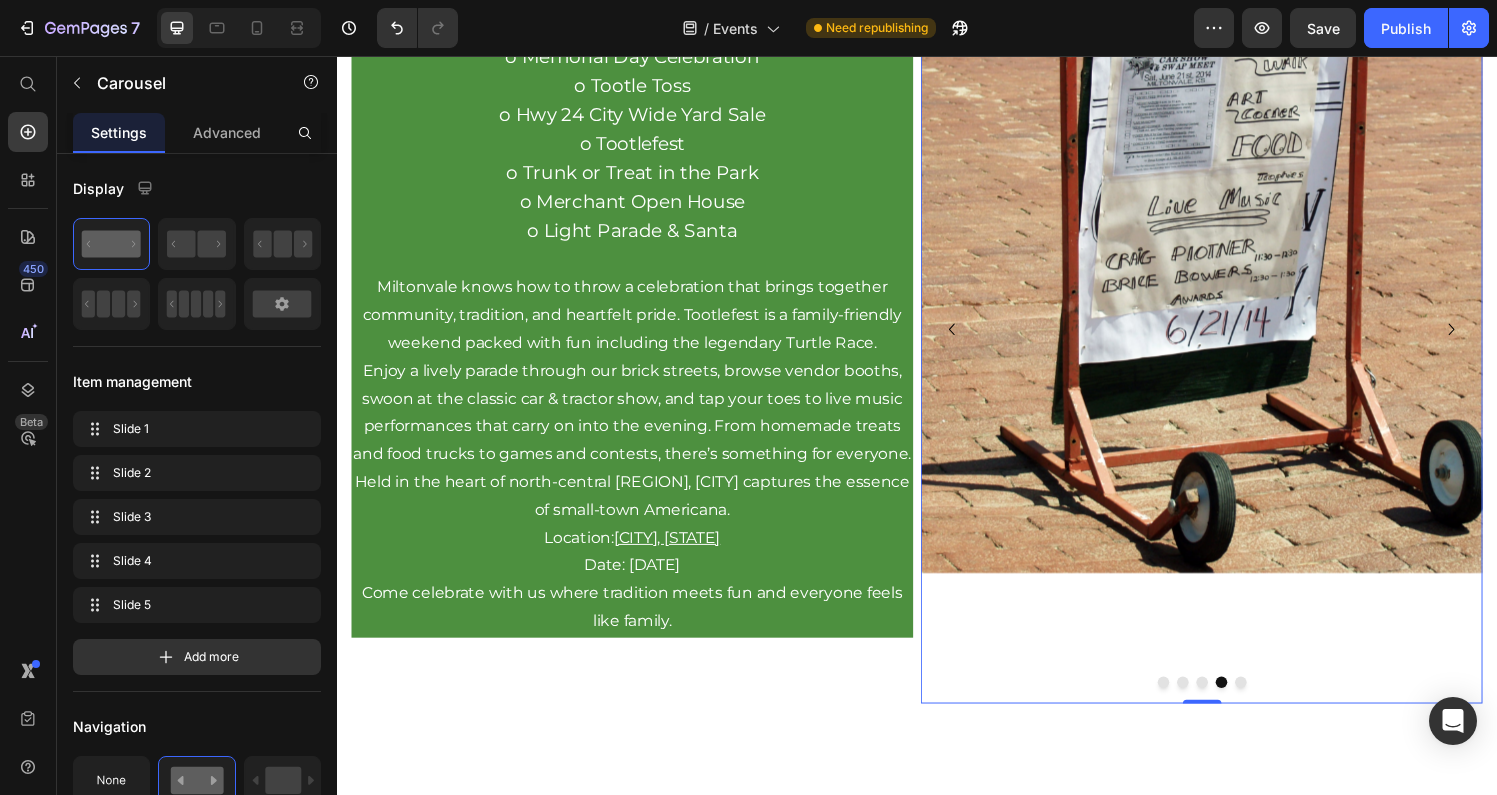 click at bounding box center [1231, 271] 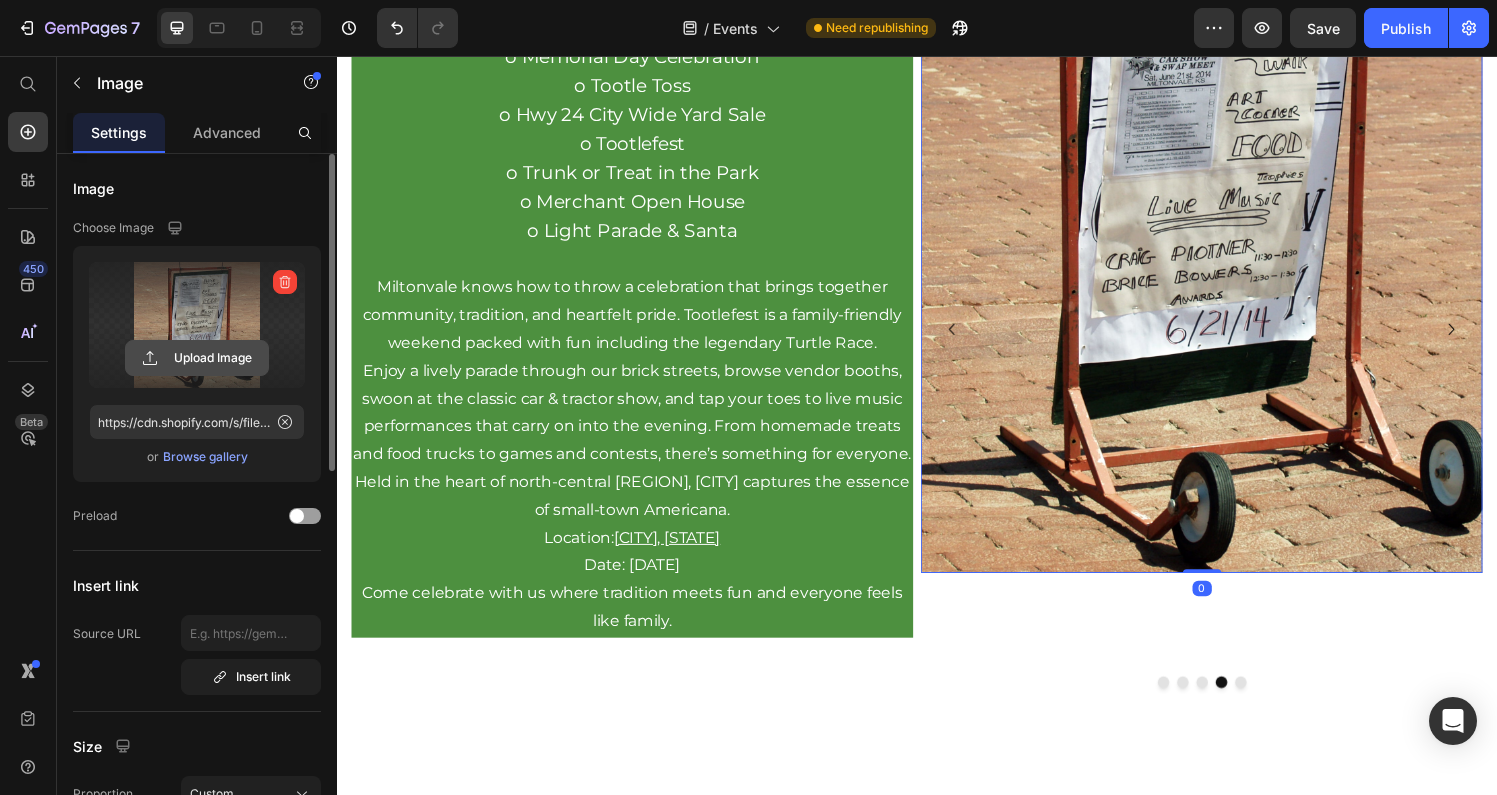 click 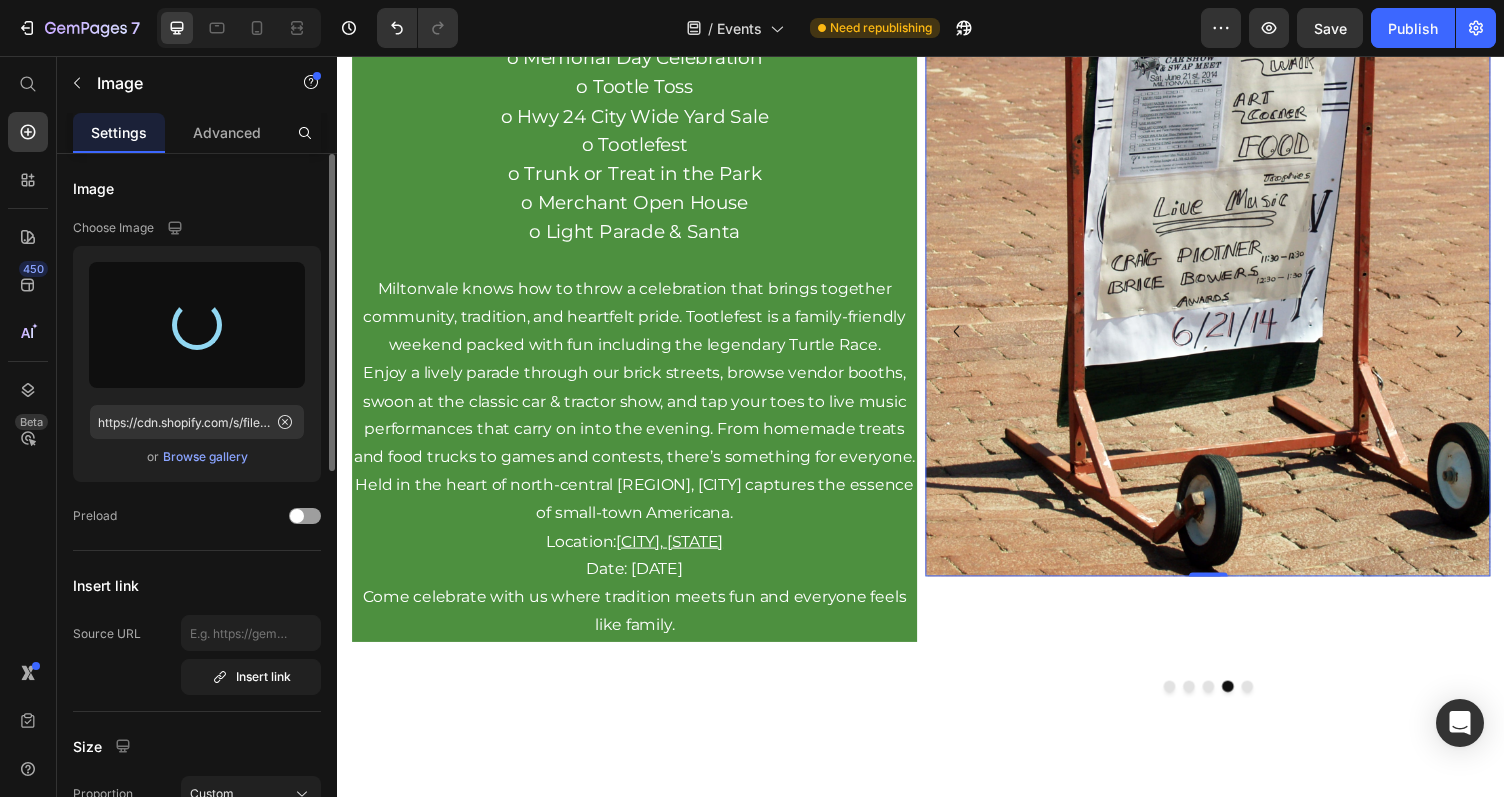 type on "https://cdn.shopify.com/s/files/1/0936/5238/6080/files/gempages_558778175300044019-c478f042-ed03-4a4e-8dee-d184eb9e21d6.jpg" 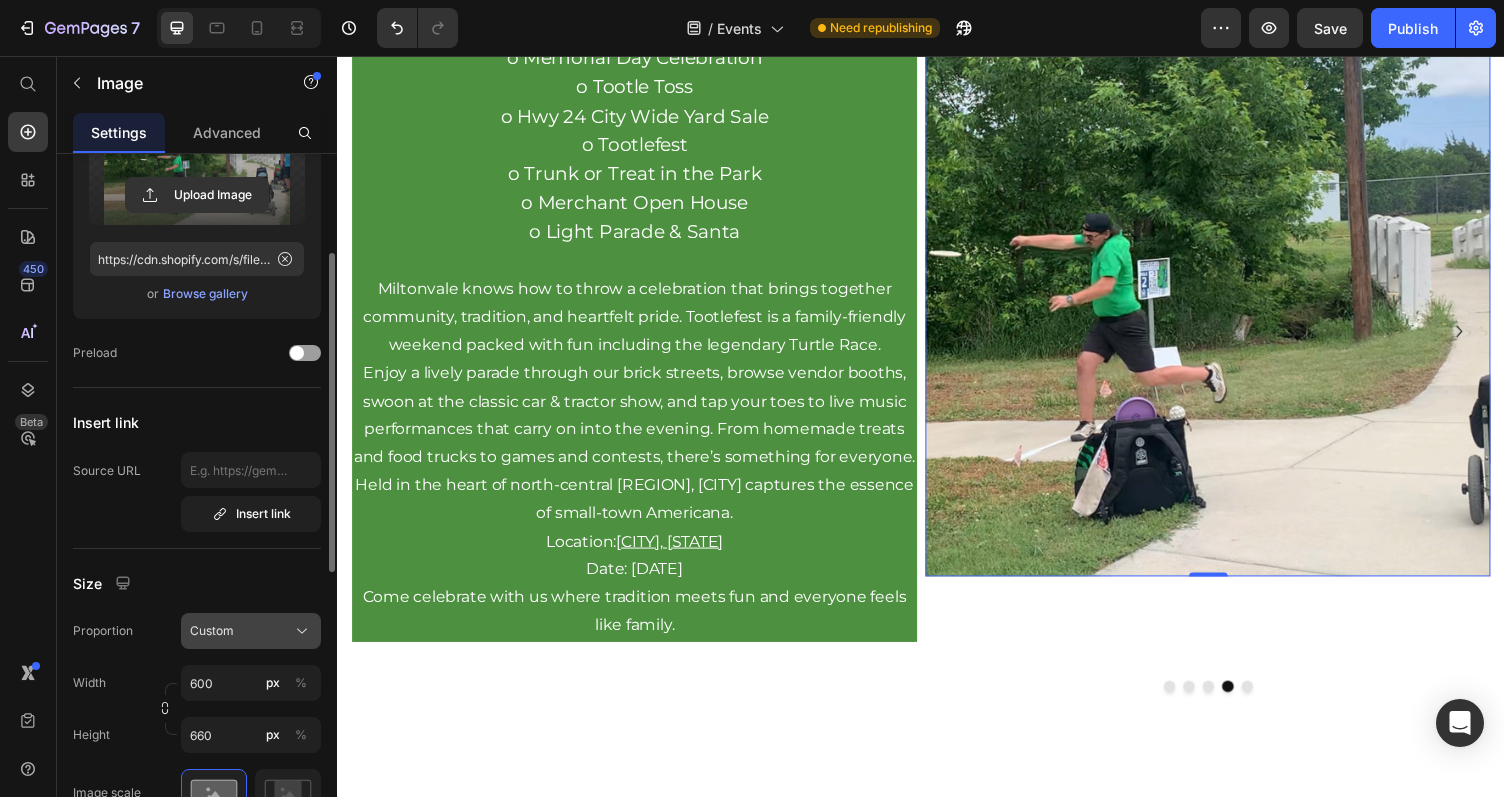 scroll, scrollTop: 184, scrollLeft: 0, axis: vertical 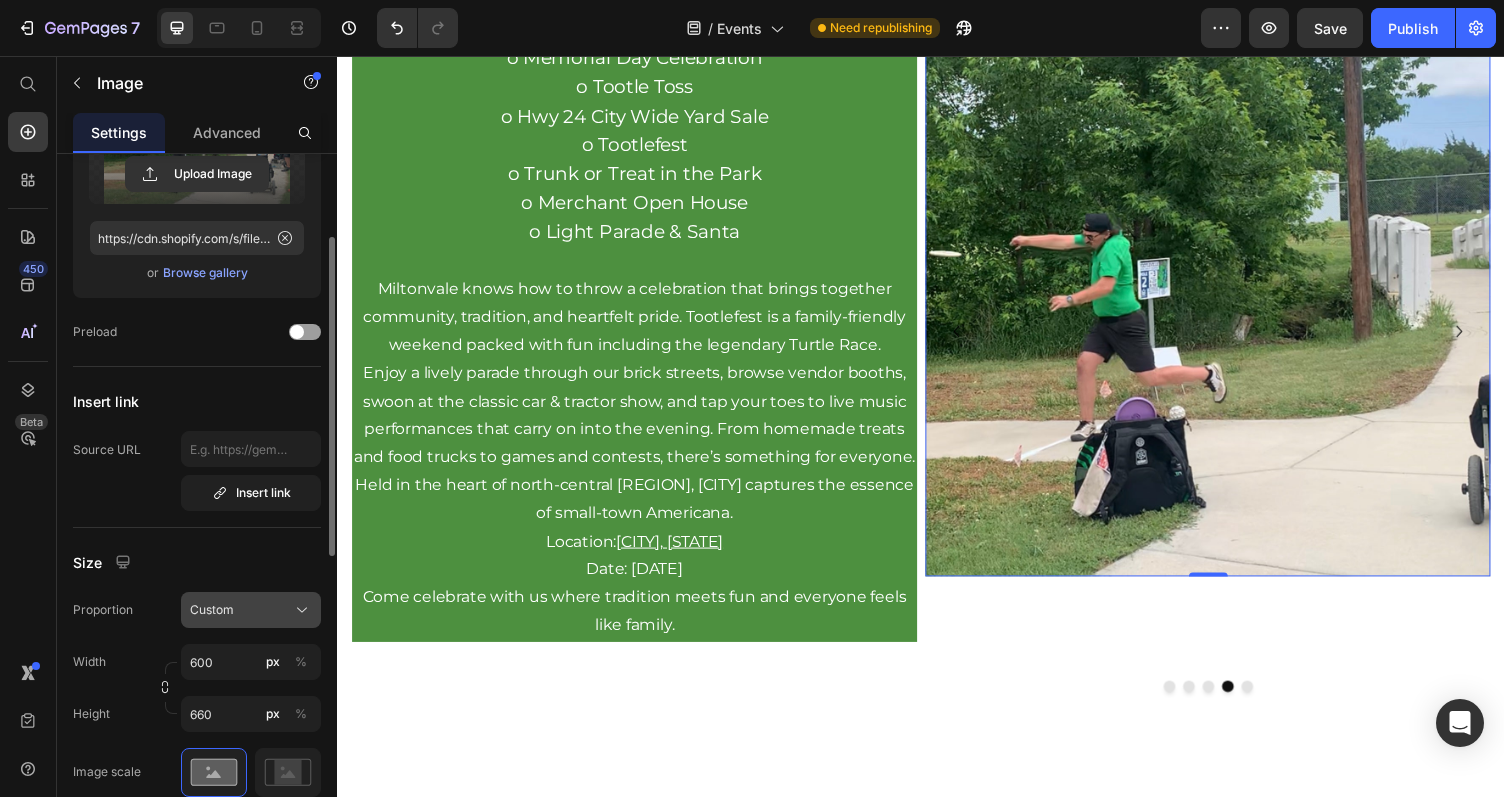 click 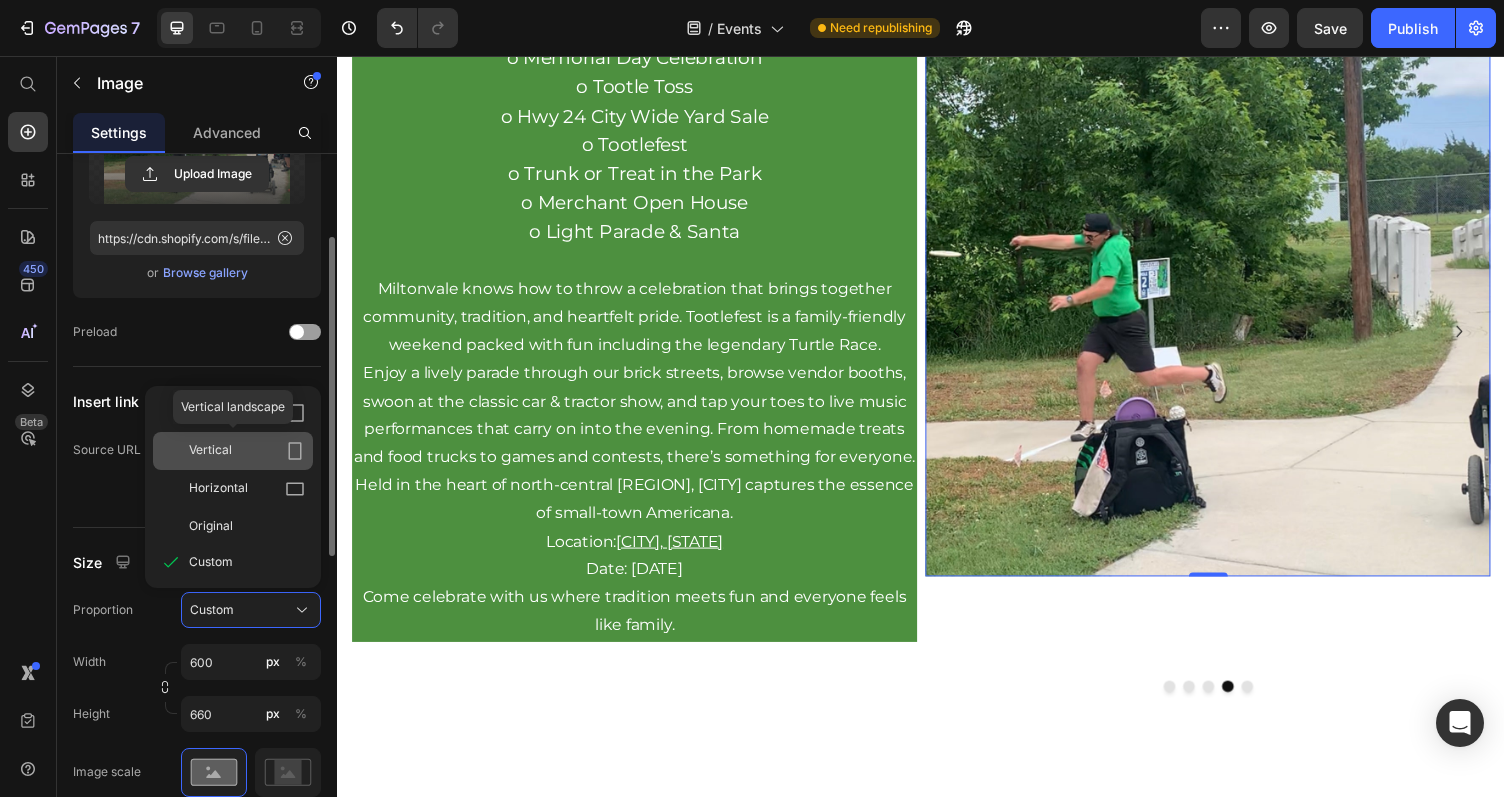 click 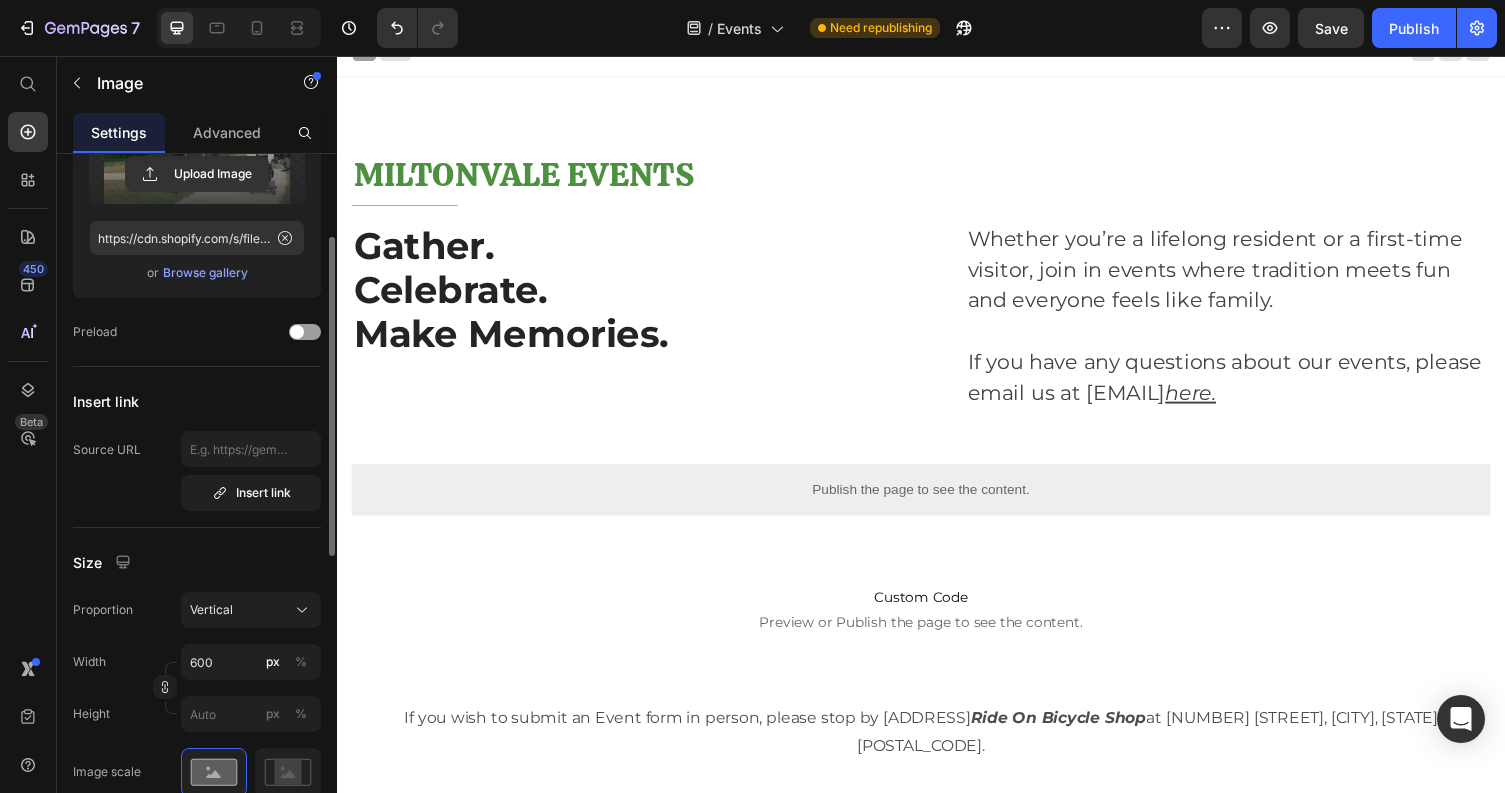 scroll, scrollTop: 0, scrollLeft: 0, axis: both 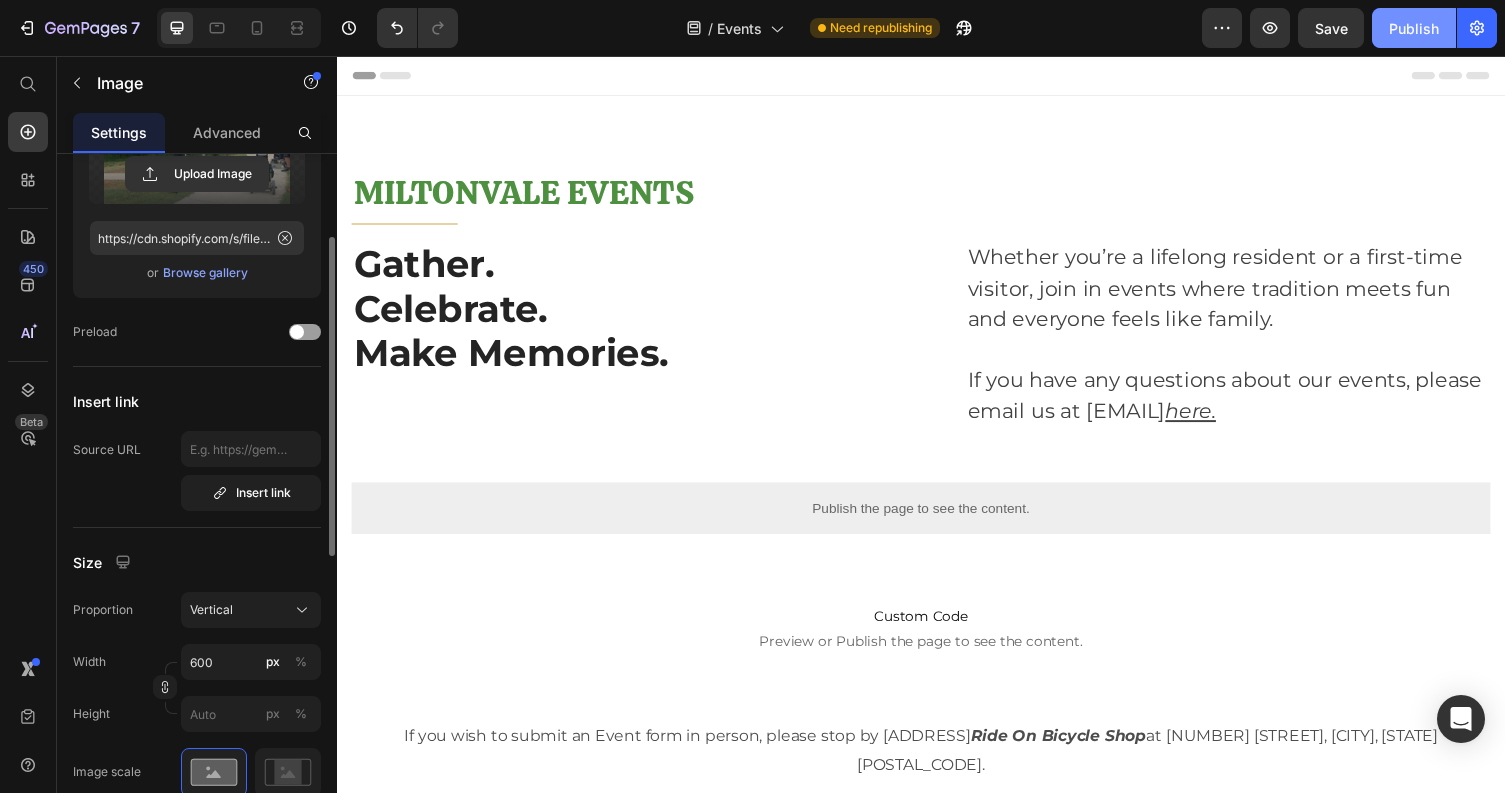 click on "Publish" at bounding box center (1414, 28) 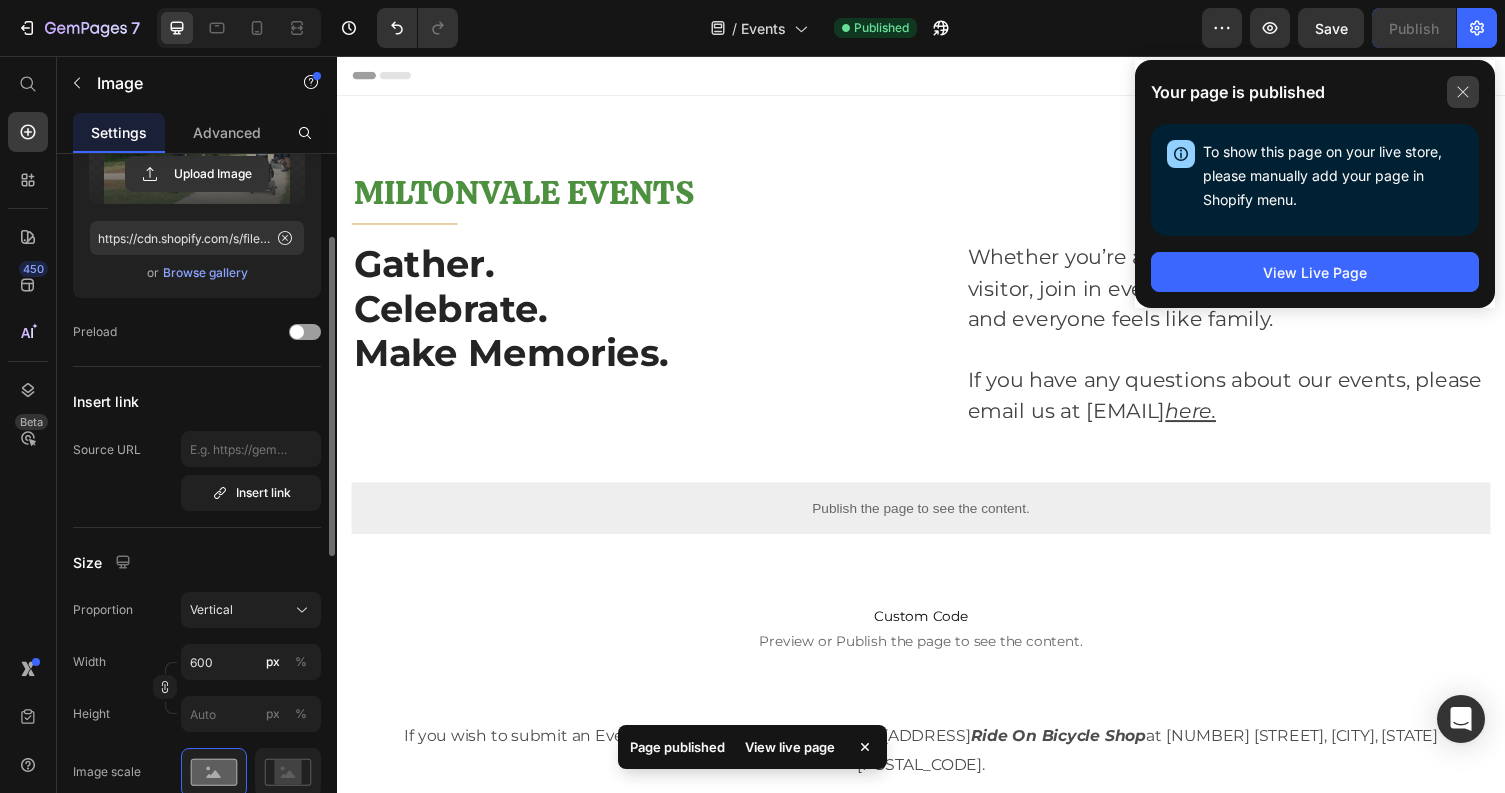 click 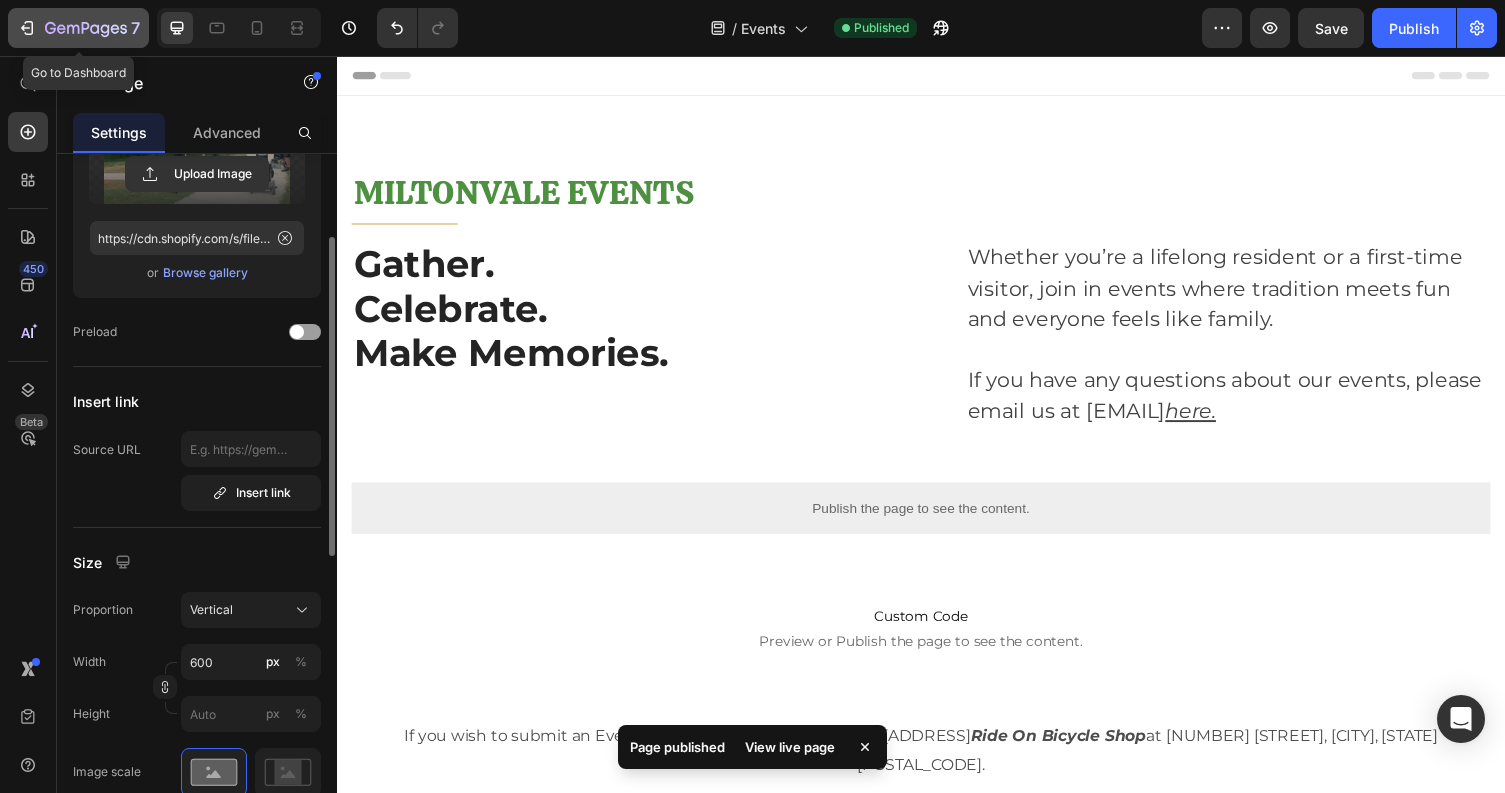 click 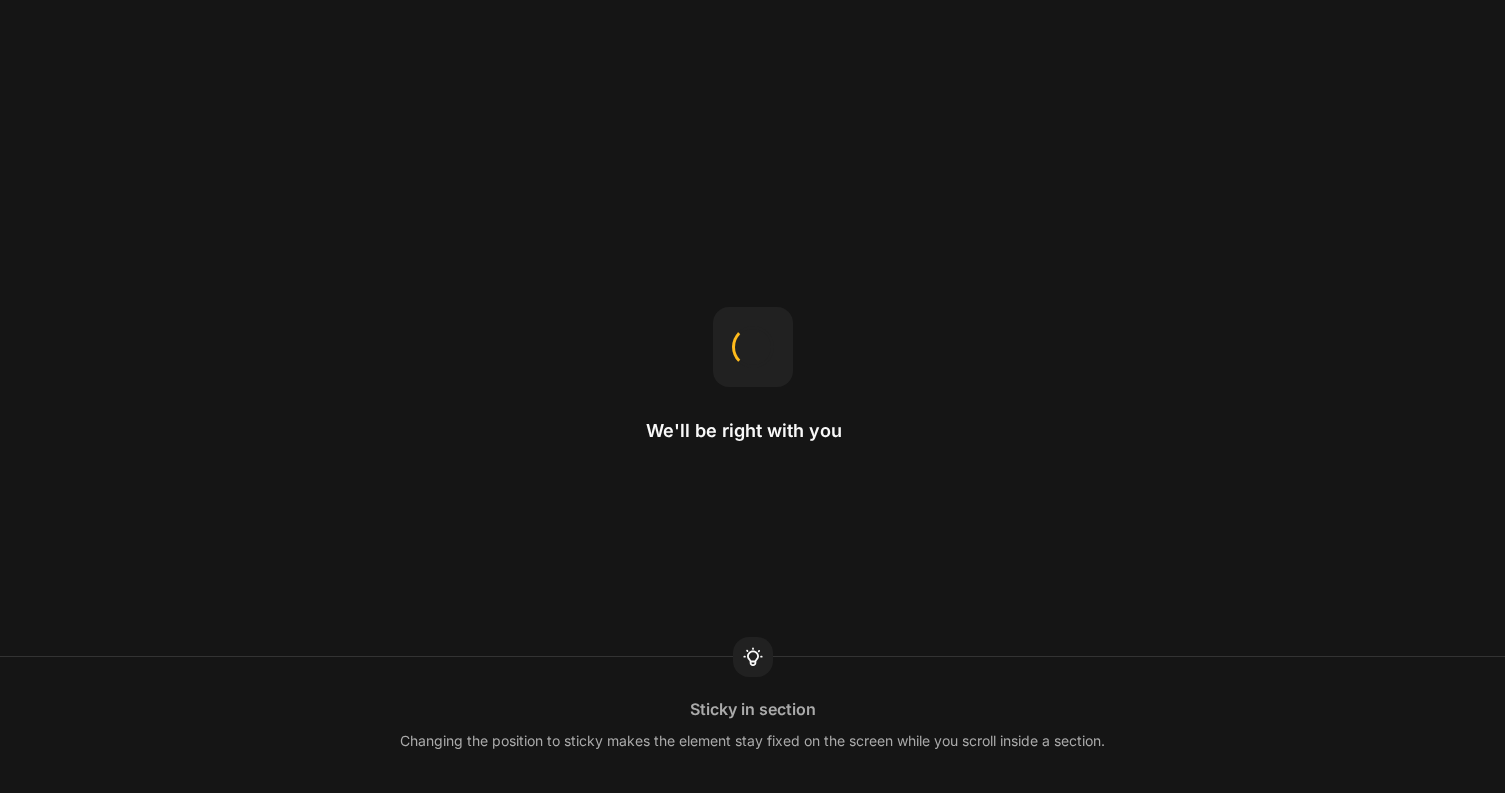 scroll, scrollTop: 0, scrollLeft: 0, axis: both 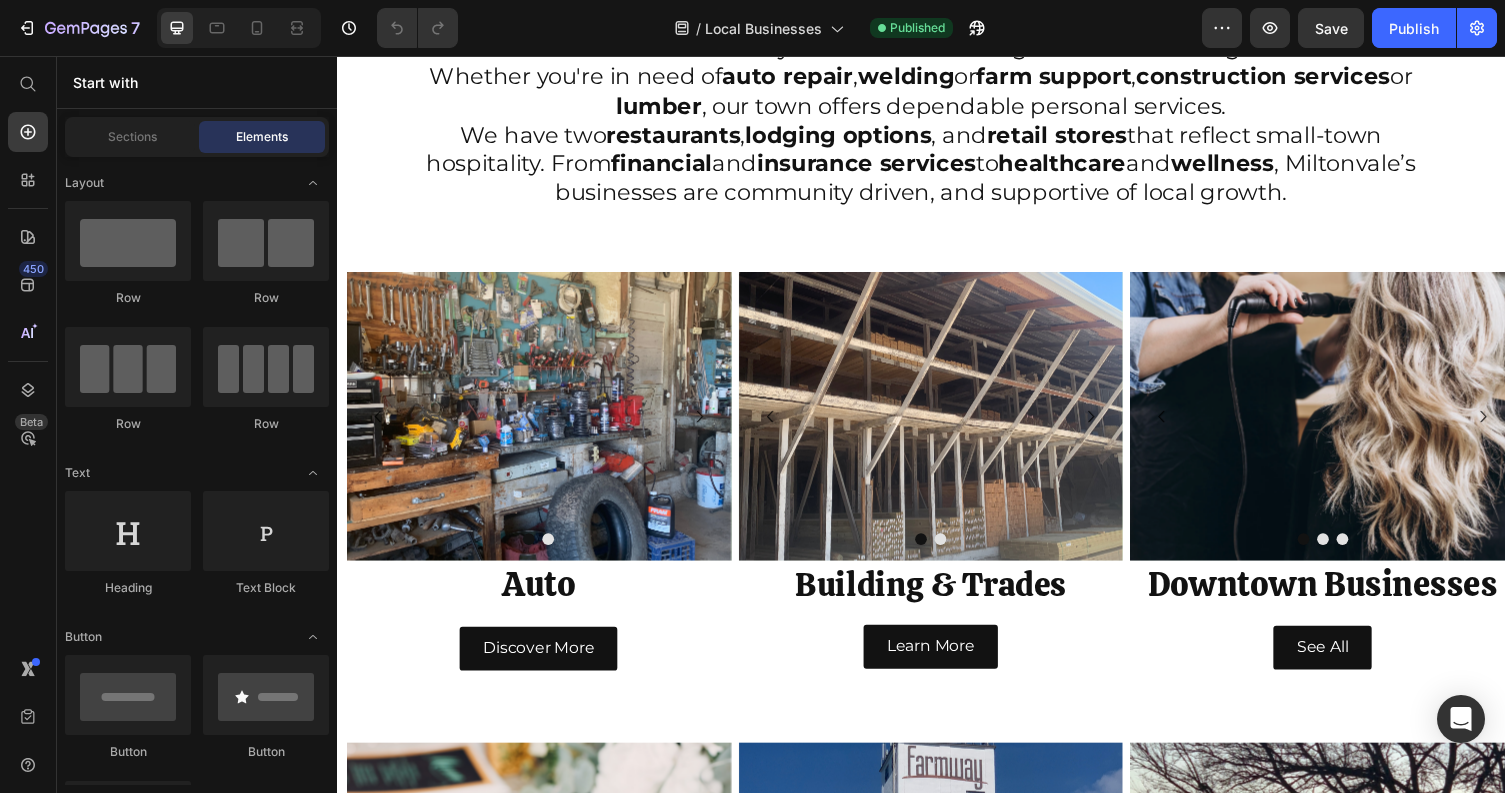 click at bounding box center [544, 426] 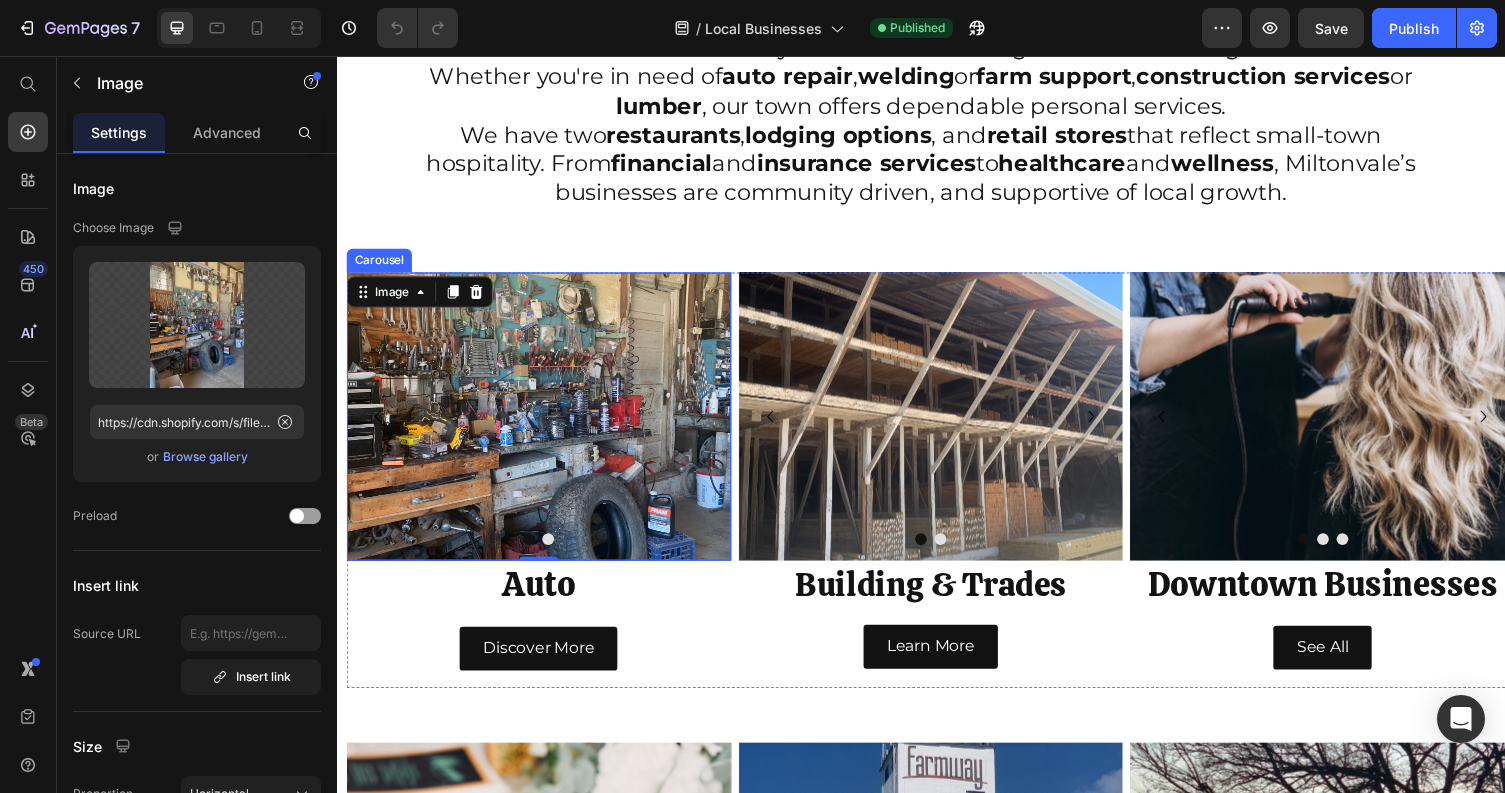 click at bounding box center (554, 552) 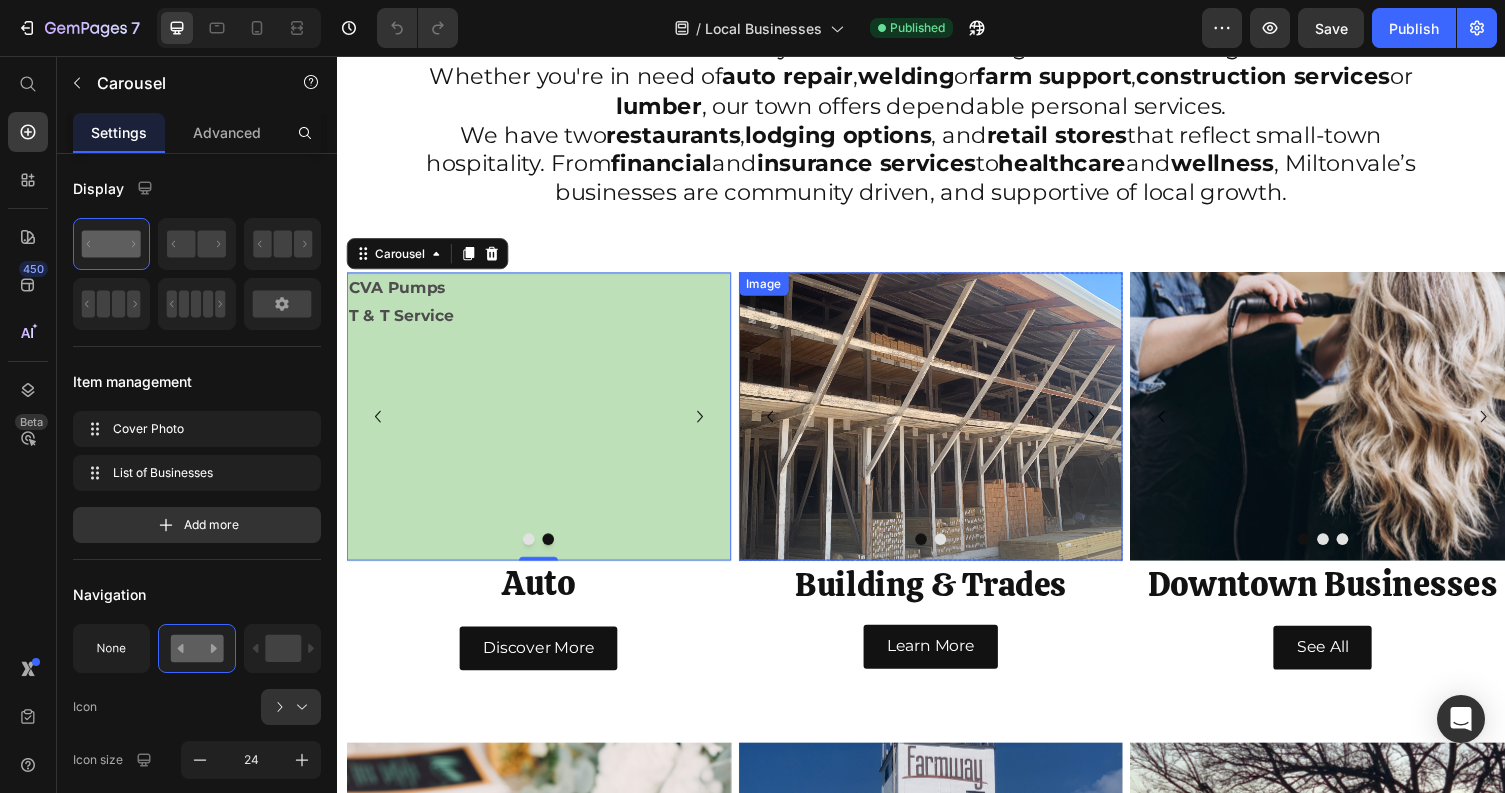click at bounding box center [947, 426] 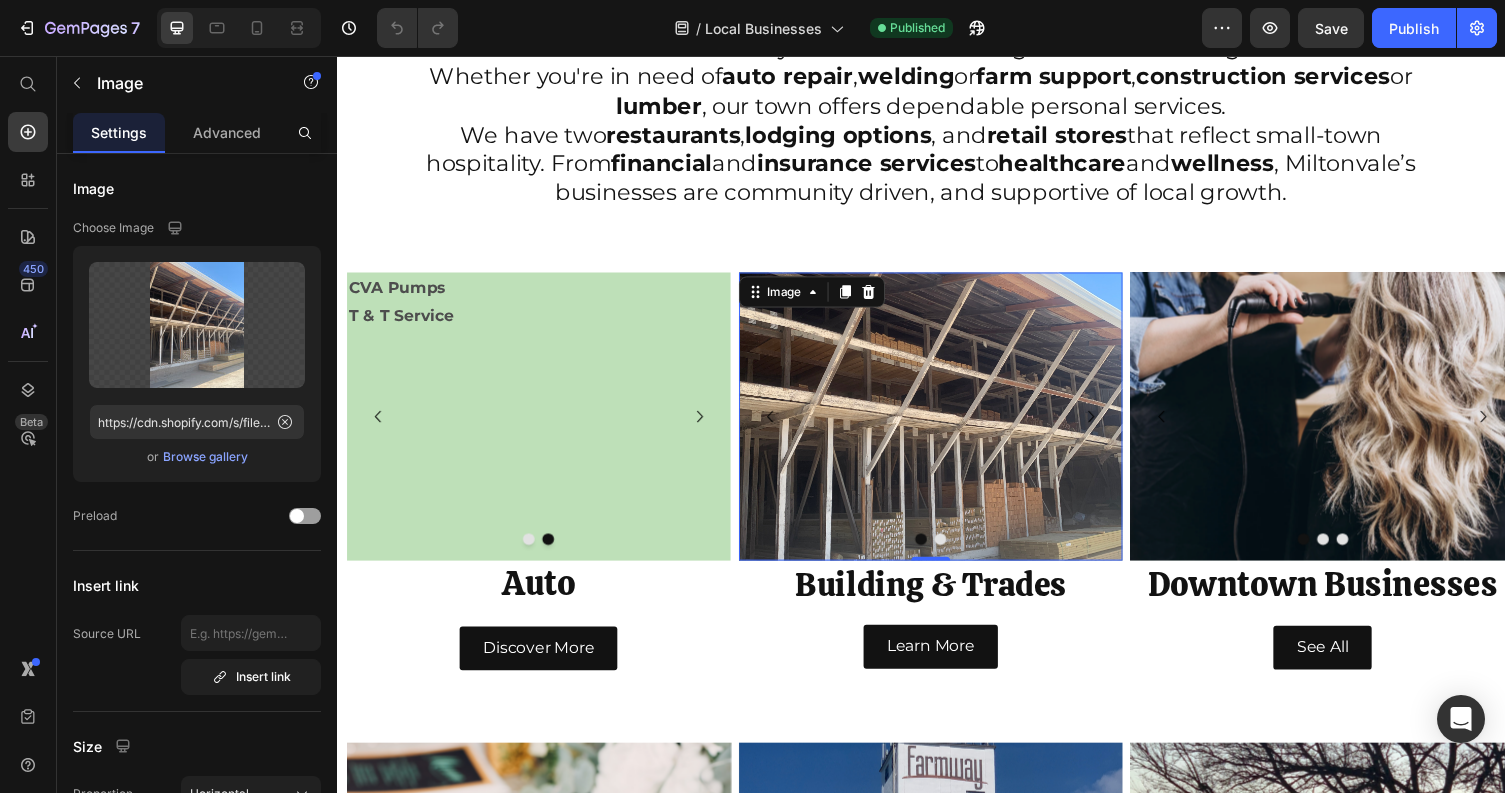 click at bounding box center [957, 552] 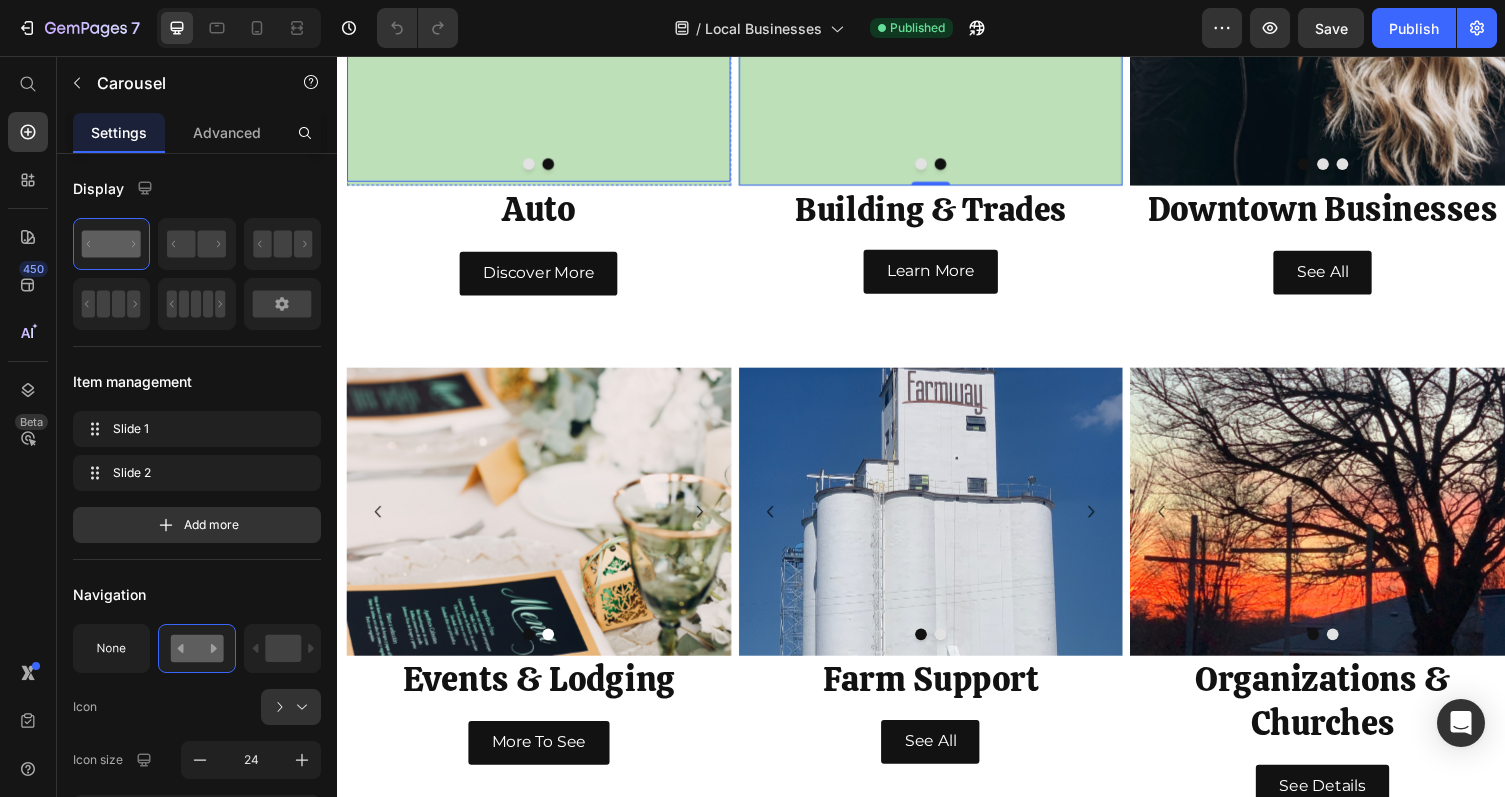 scroll, scrollTop: 1055, scrollLeft: 0, axis: vertical 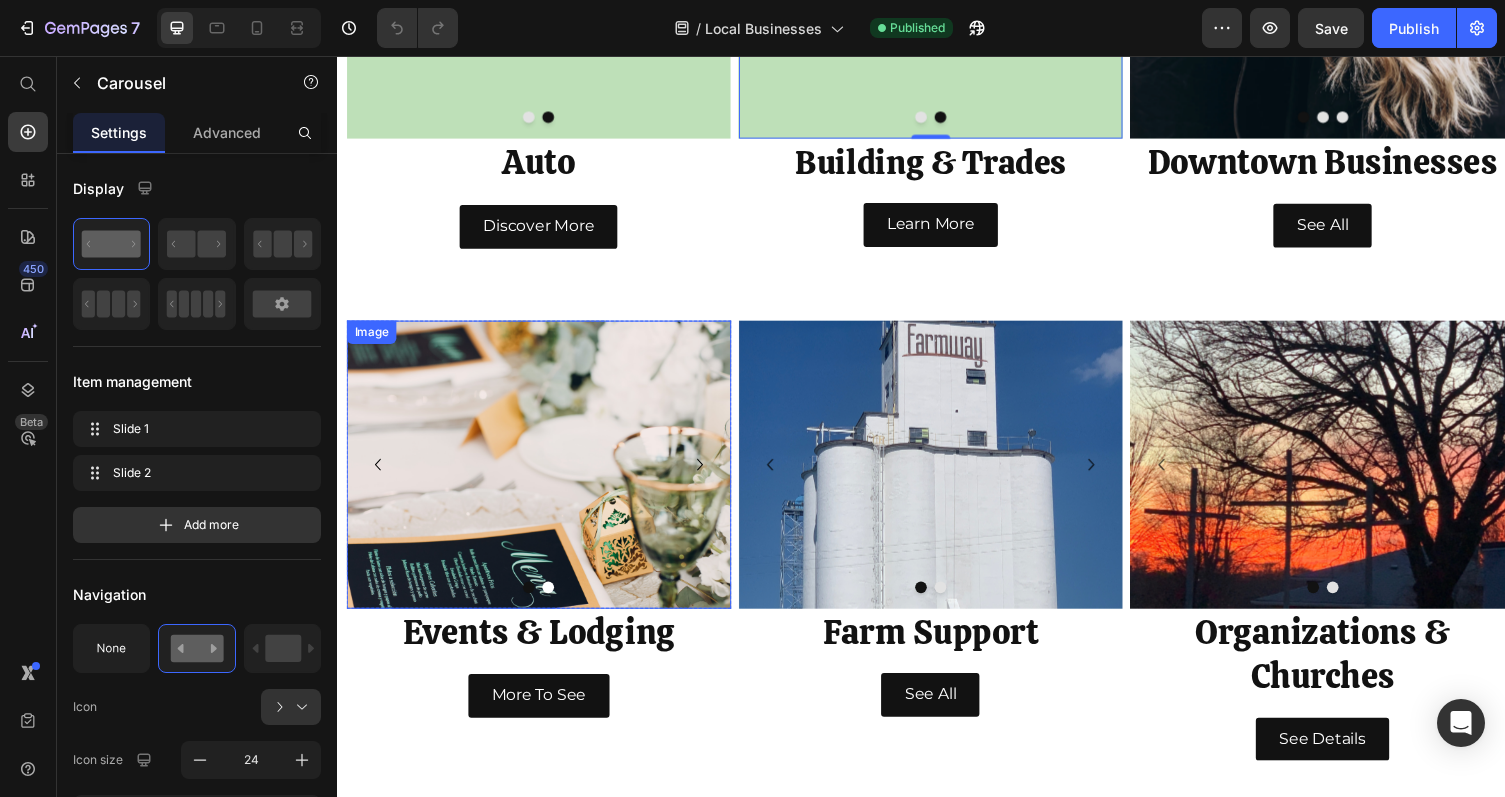 click at bounding box center (544, 476) 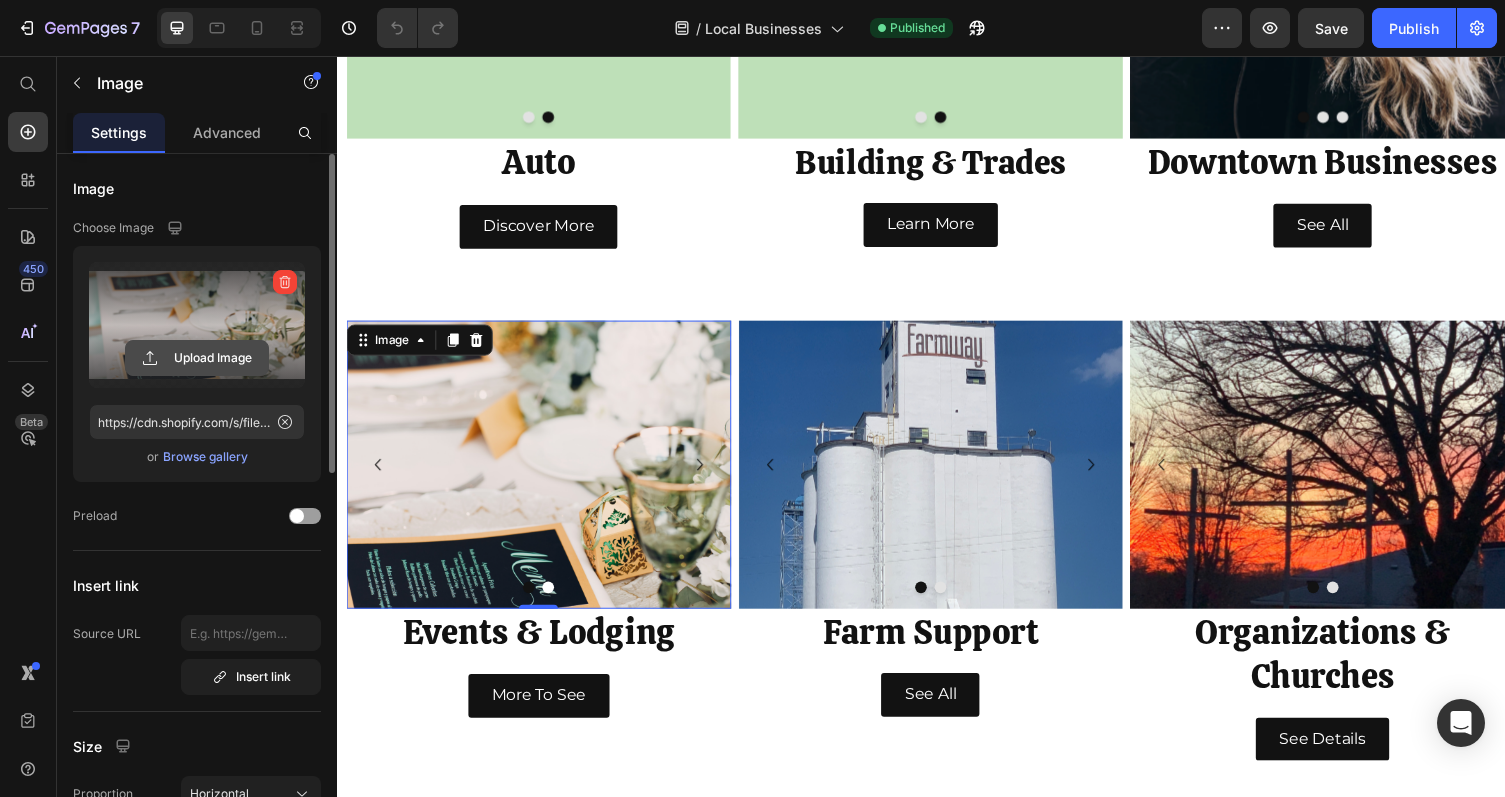 click 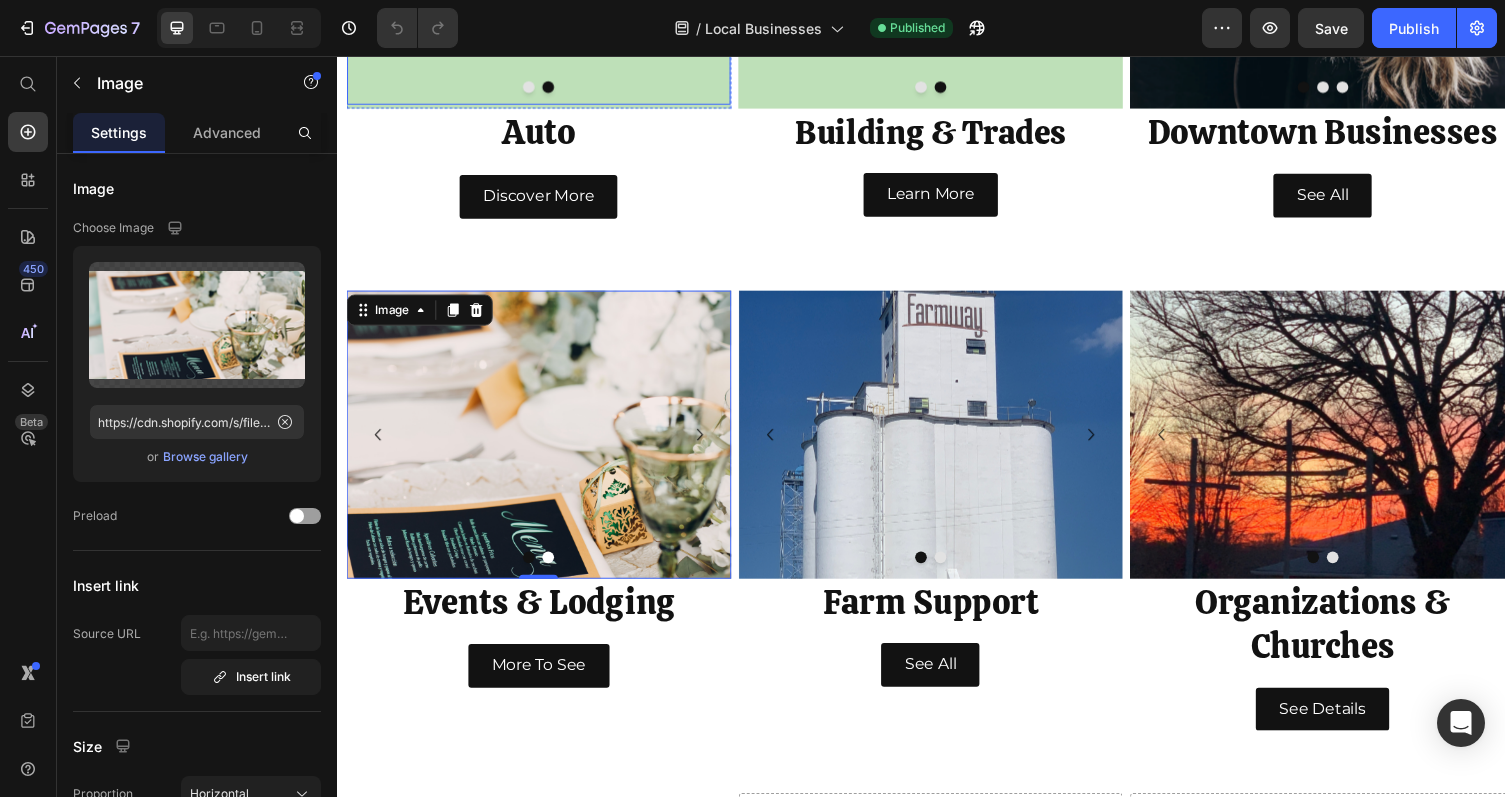 scroll, scrollTop: 1113, scrollLeft: 0, axis: vertical 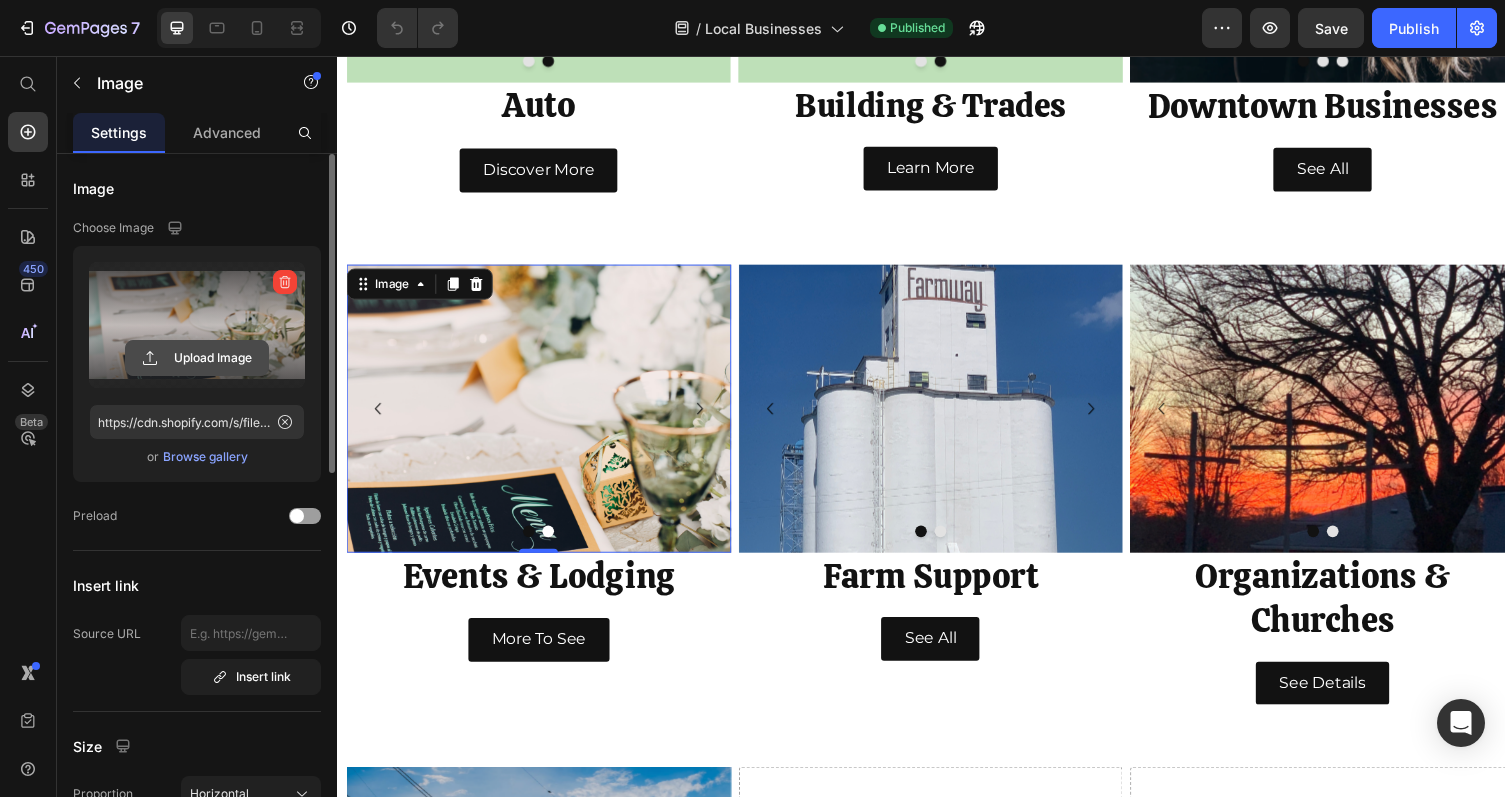 click 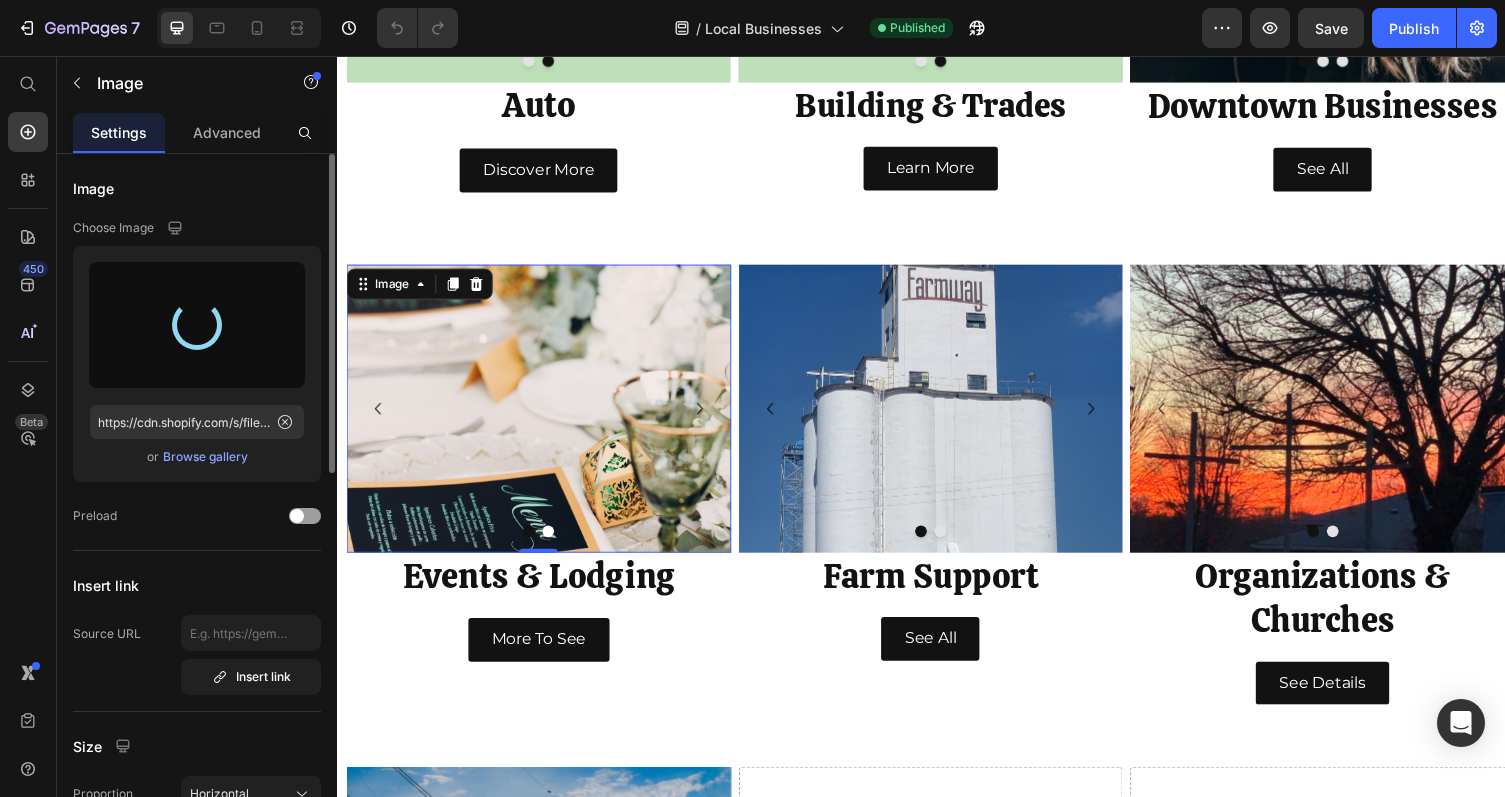 type on "https://cdn.shopify.com/s/files/1/0936/5238/6080/files/gempages_558778175300044019-9173f2e2-7bda-47e9-b9e6-48bddb309cb0.png" 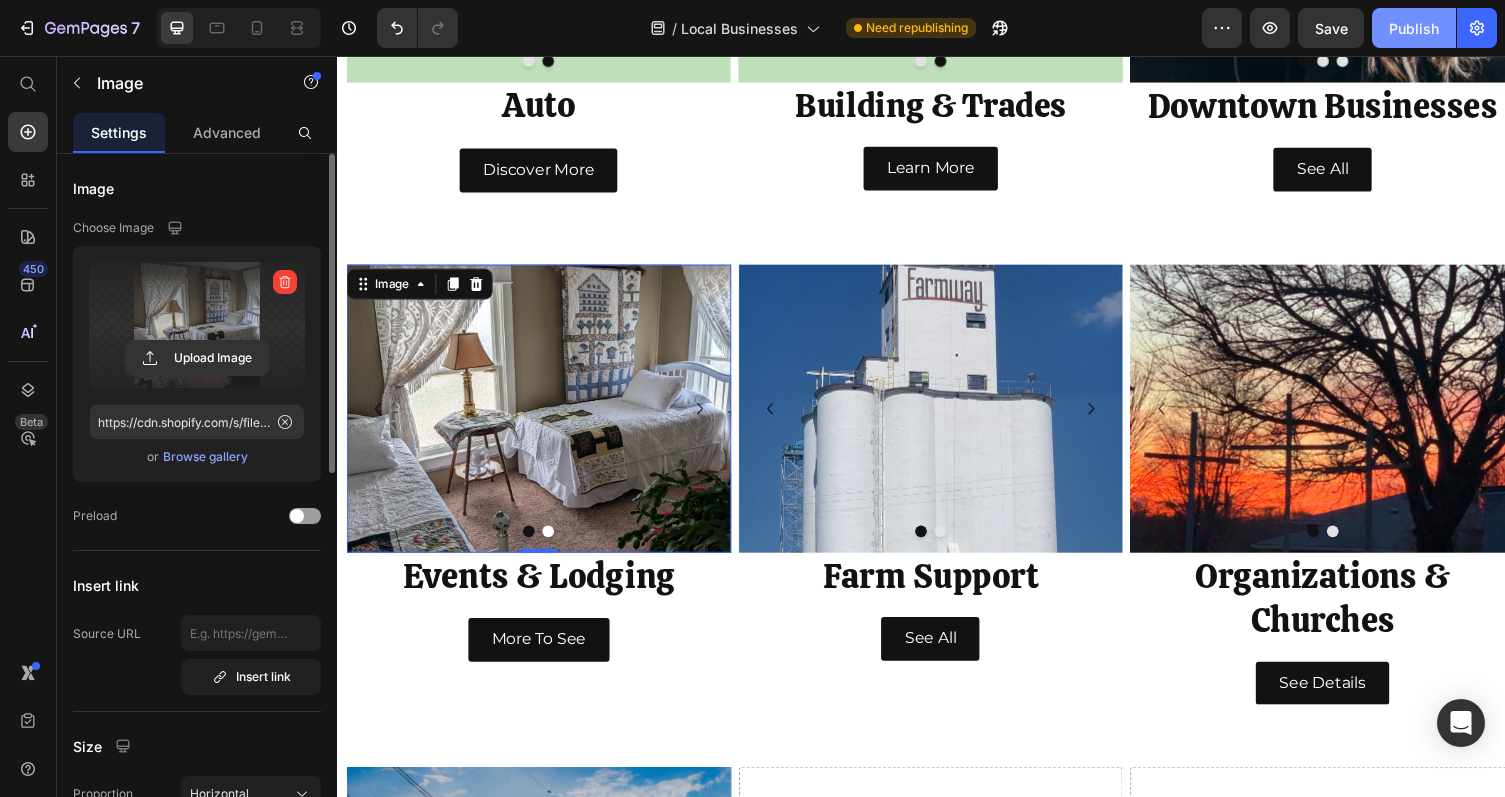 click on "Publish" at bounding box center (1414, 28) 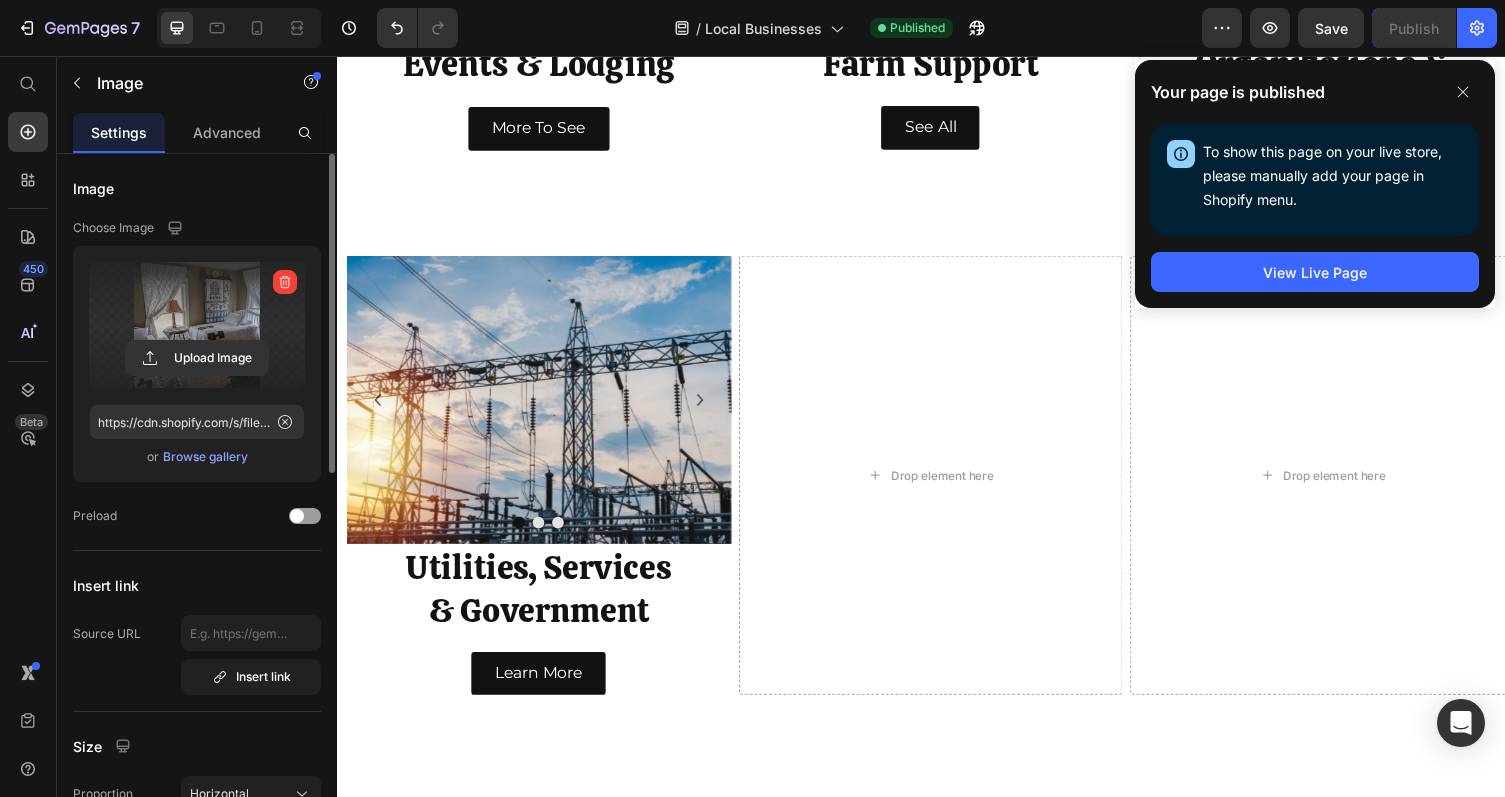 click on "Drop element here" at bounding box center (1349, 486) 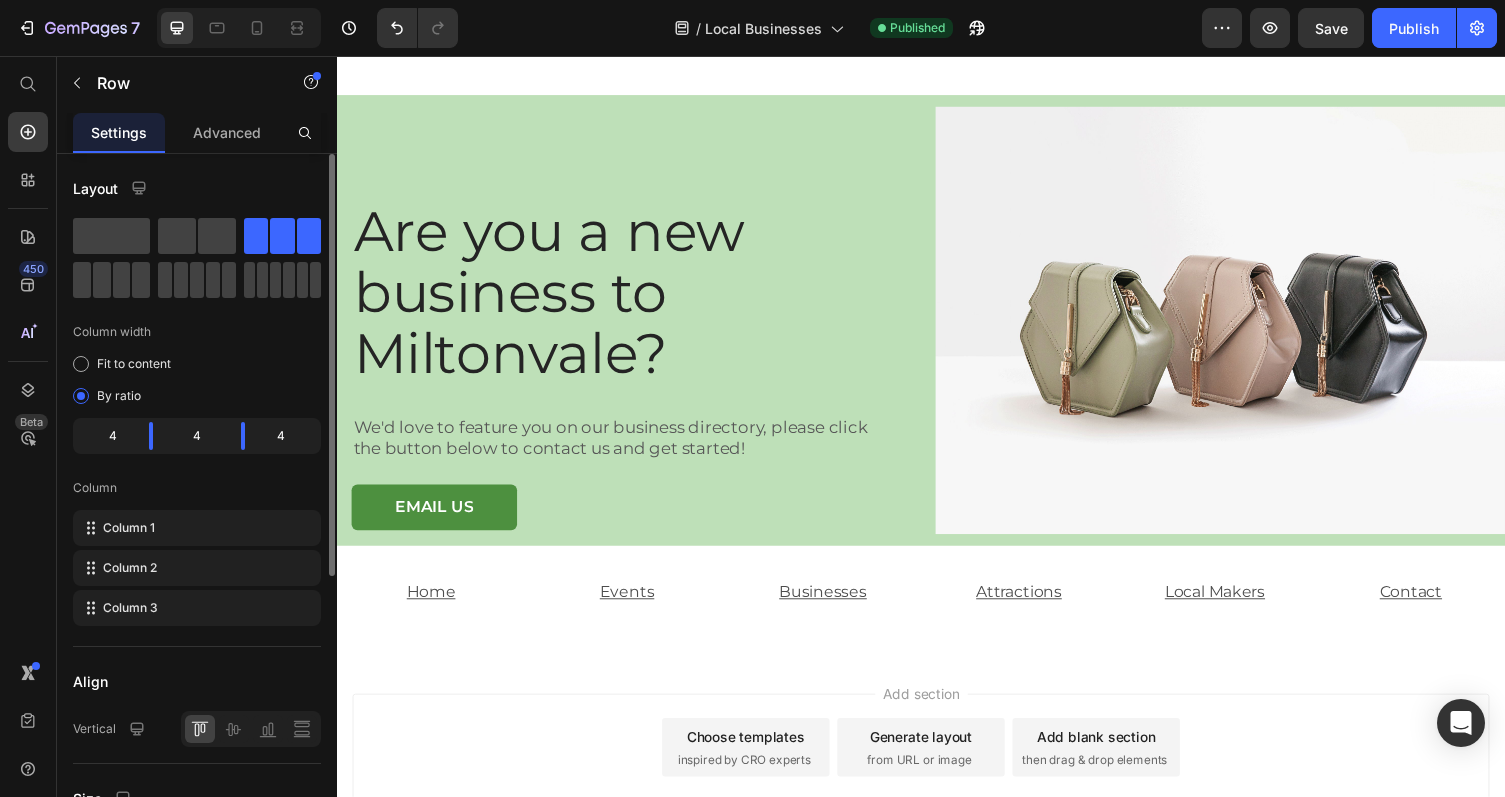 scroll, scrollTop: 2397, scrollLeft: 0, axis: vertical 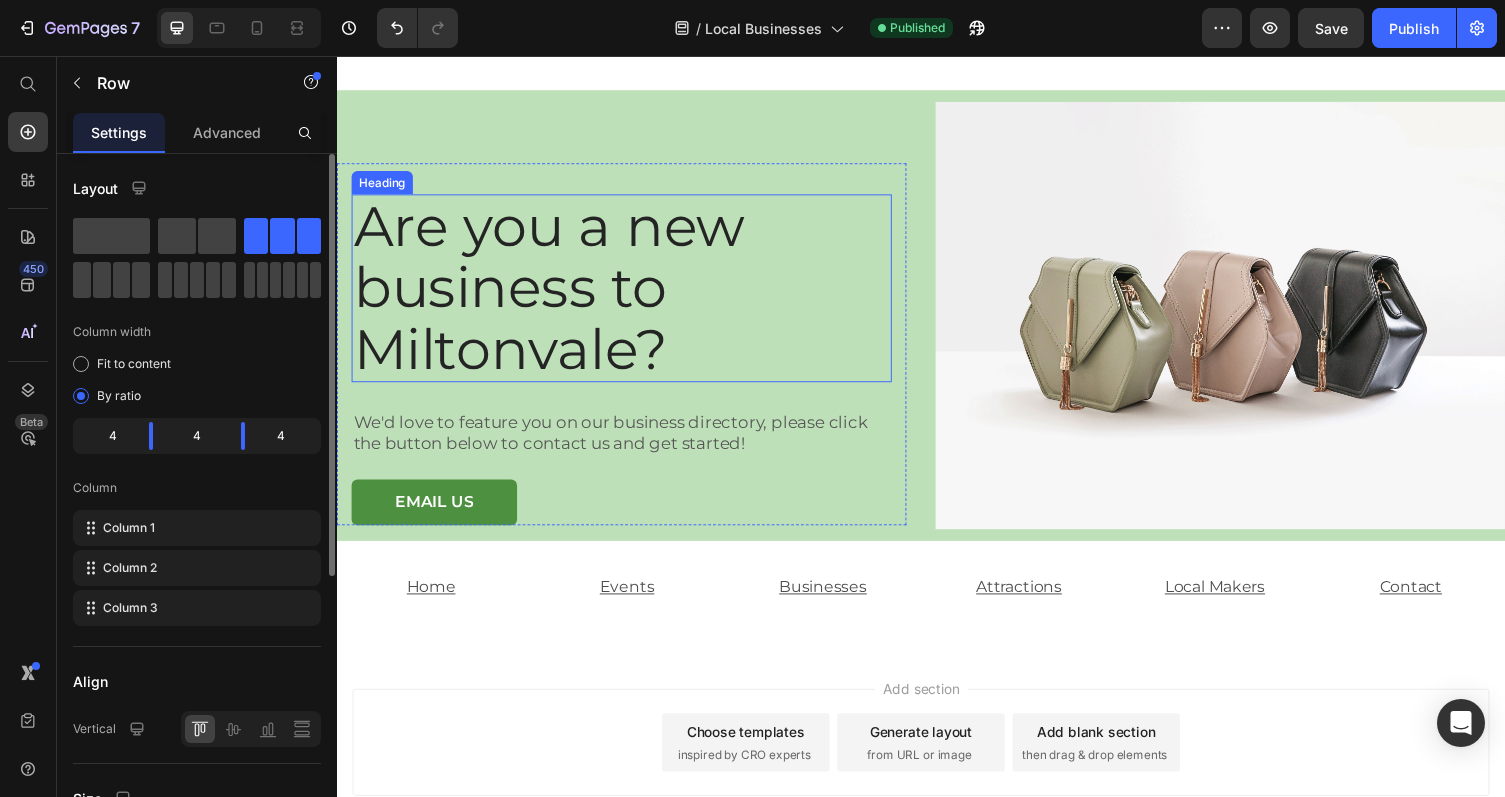click on "Are you a new business to Miltonvale?" at bounding box center (629, 294) 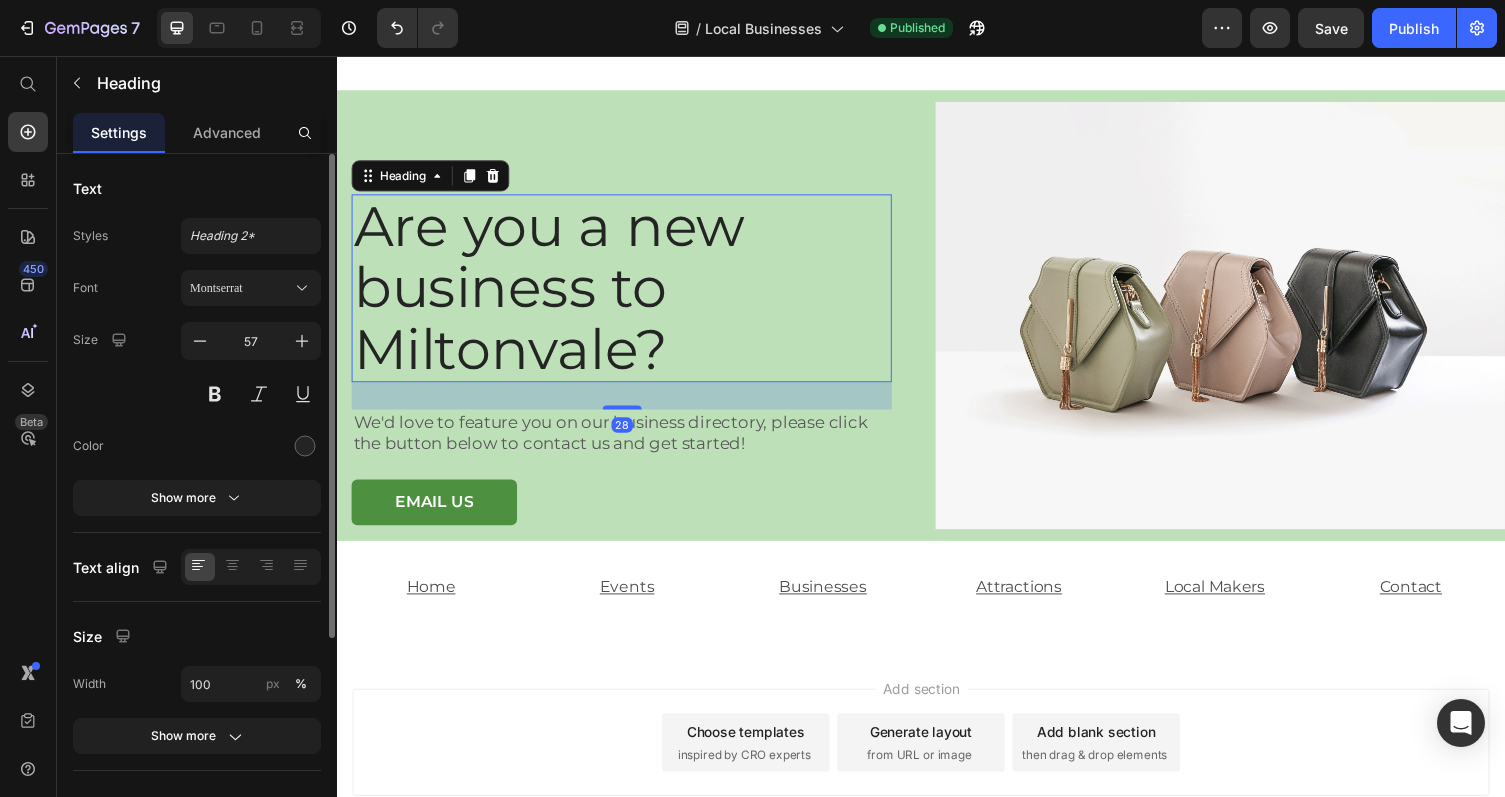click on "Are you a new business to Miltonvale?" at bounding box center [629, 294] 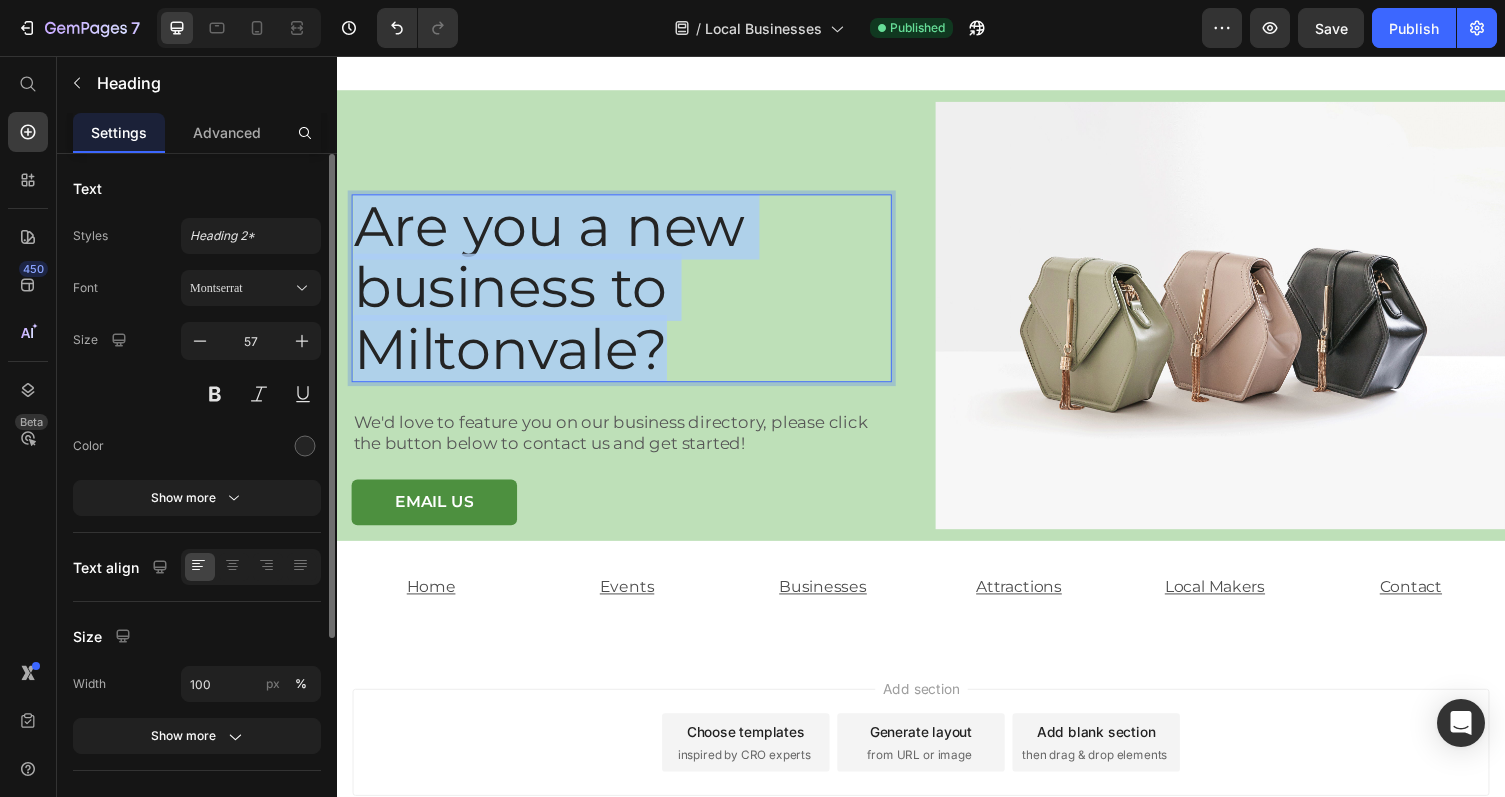 drag, startPoint x: 695, startPoint y: 358, endPoint x: 360, endPoint y: 236, distance: 356.5235 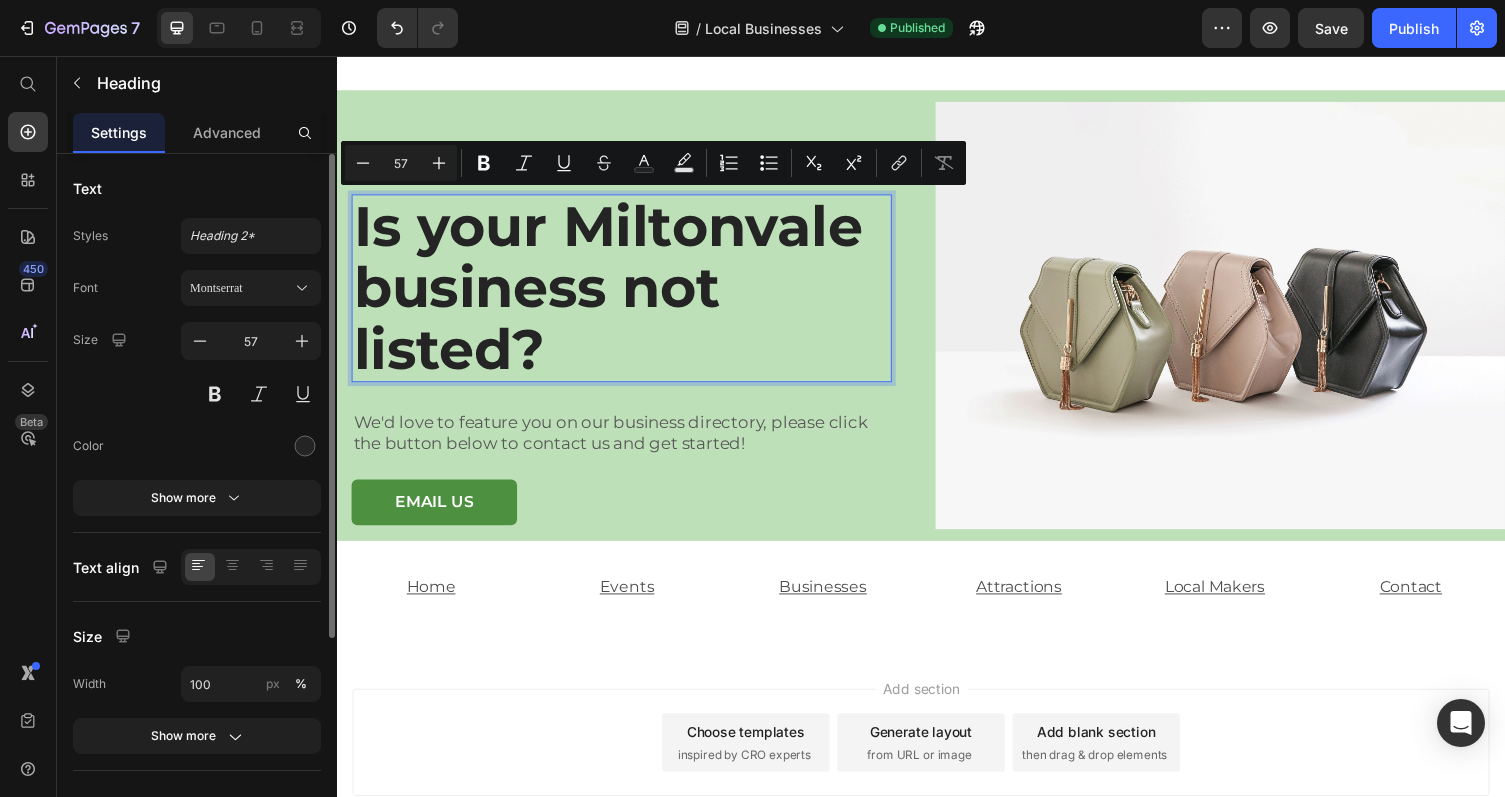 scroll, scrollTop: 1, scrollLeft: 0, axis: vertical 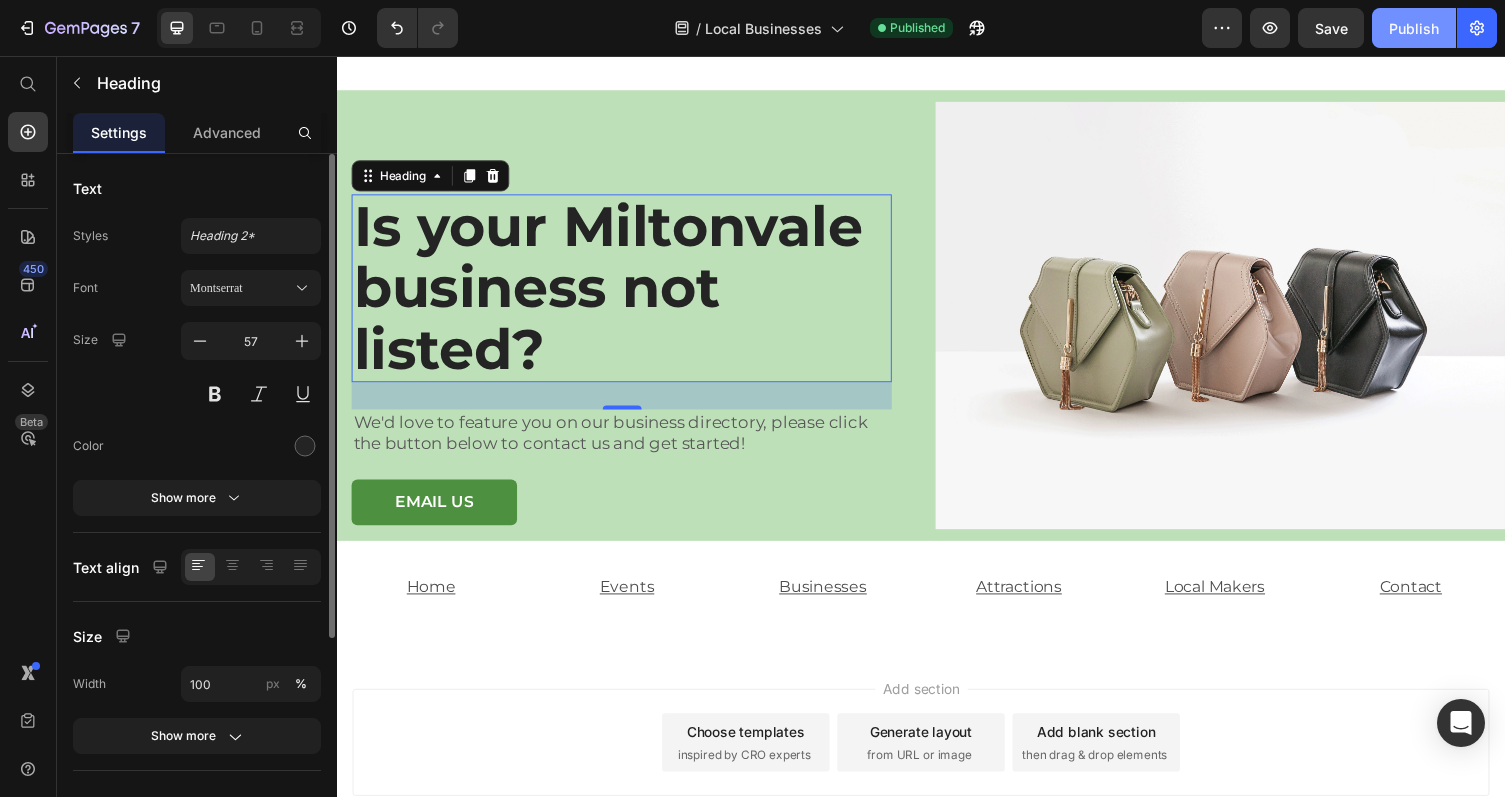 click on "Publish" at bounding box center [1414, 28] 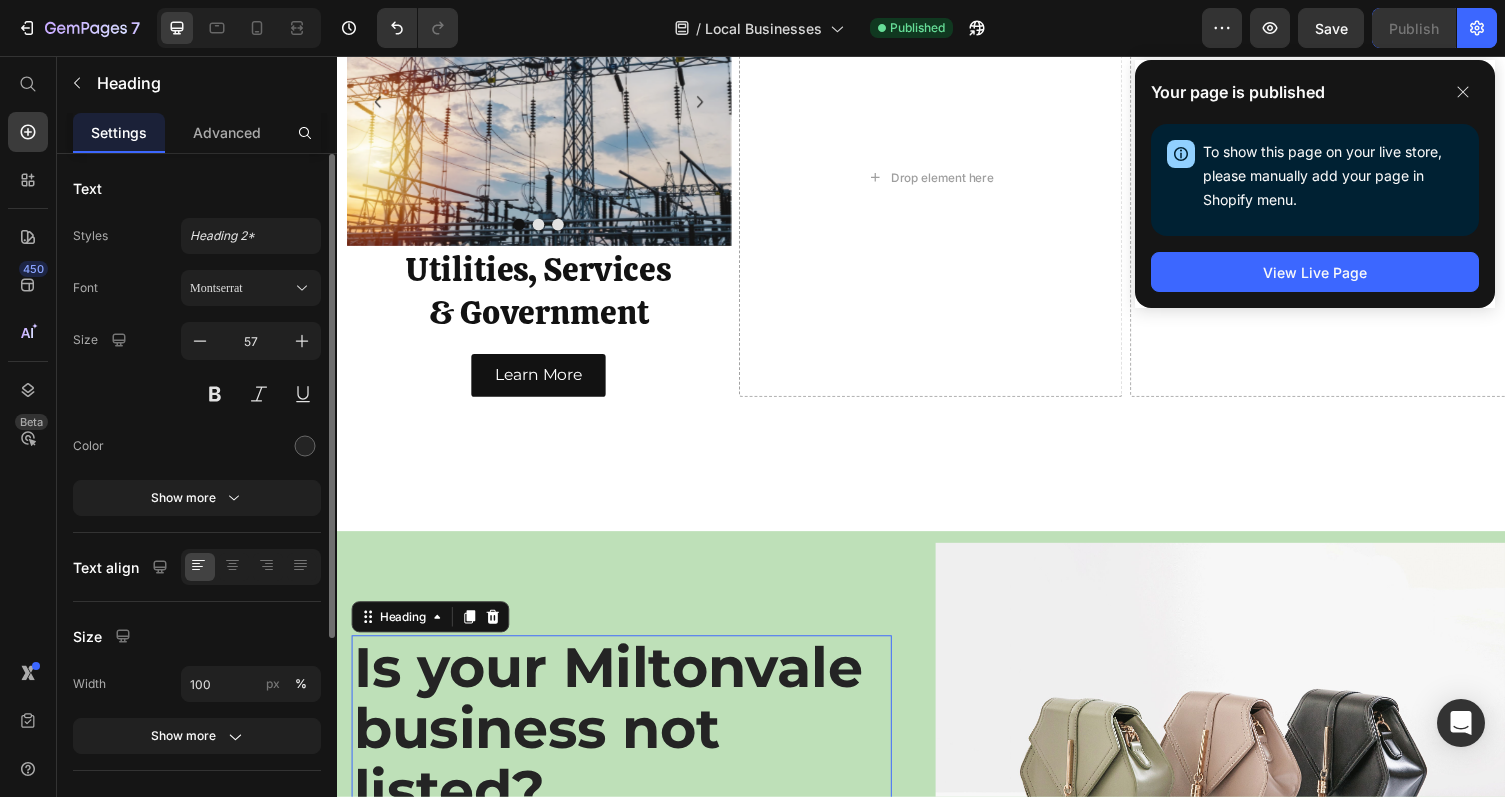 click on "Image Biery's Bins, Inc. City of Miltonvale Evergy Kansas Gas Max Coleman, Realtor Miltonvale EMS & Rural Fire District #3 ONEOK North Systems LLC Recycle Trailer     Text Block Twin Valley Telephone United States Post Office                 Text Block
Carousel Utilities, Services  & Government Heading Learn More Button
Drop element here
Drop element here Row" at bounding box center (947, 208) 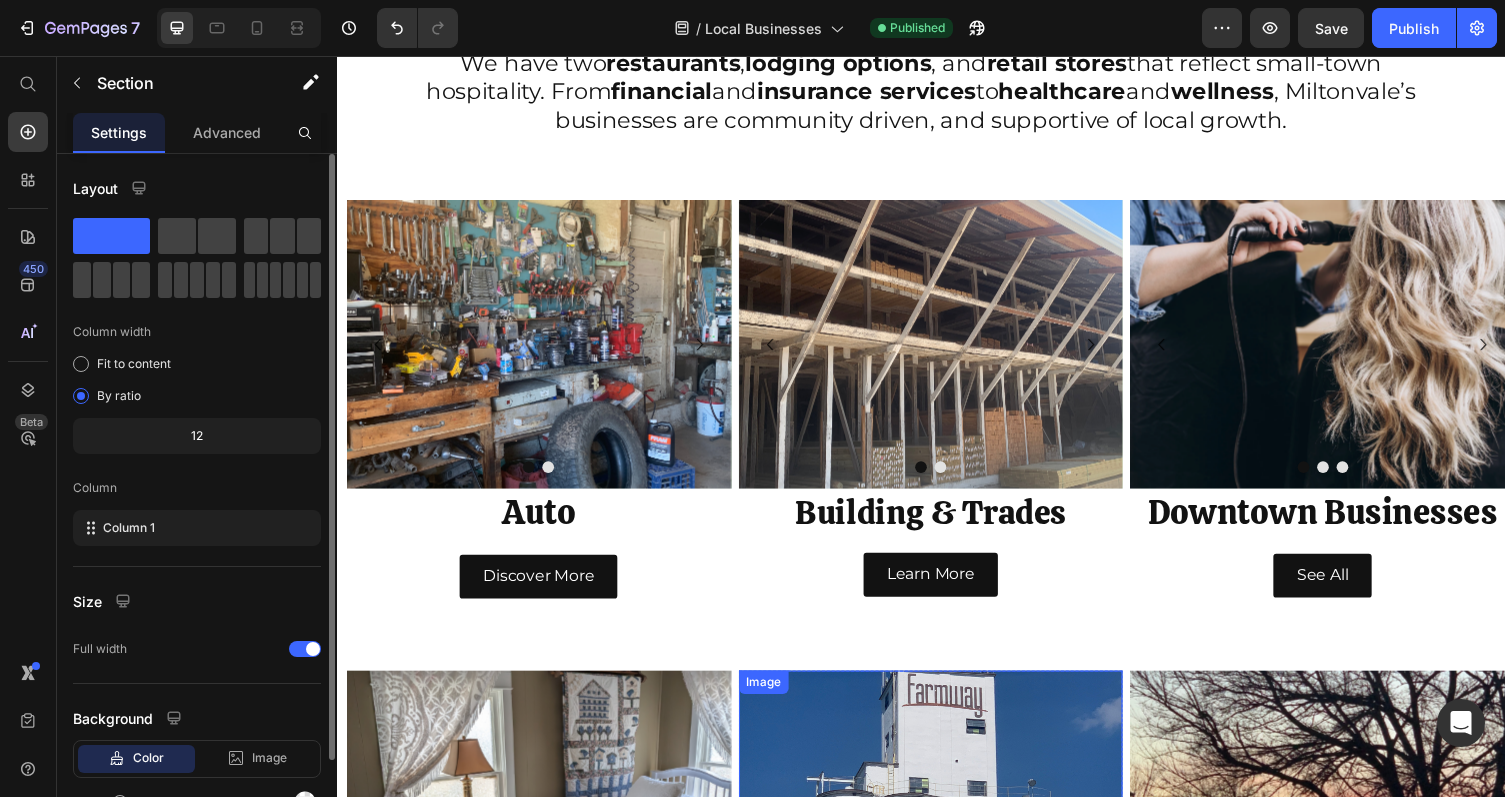 scroll, scrollTop: 681, scrollLeft: 0, axis: vertical 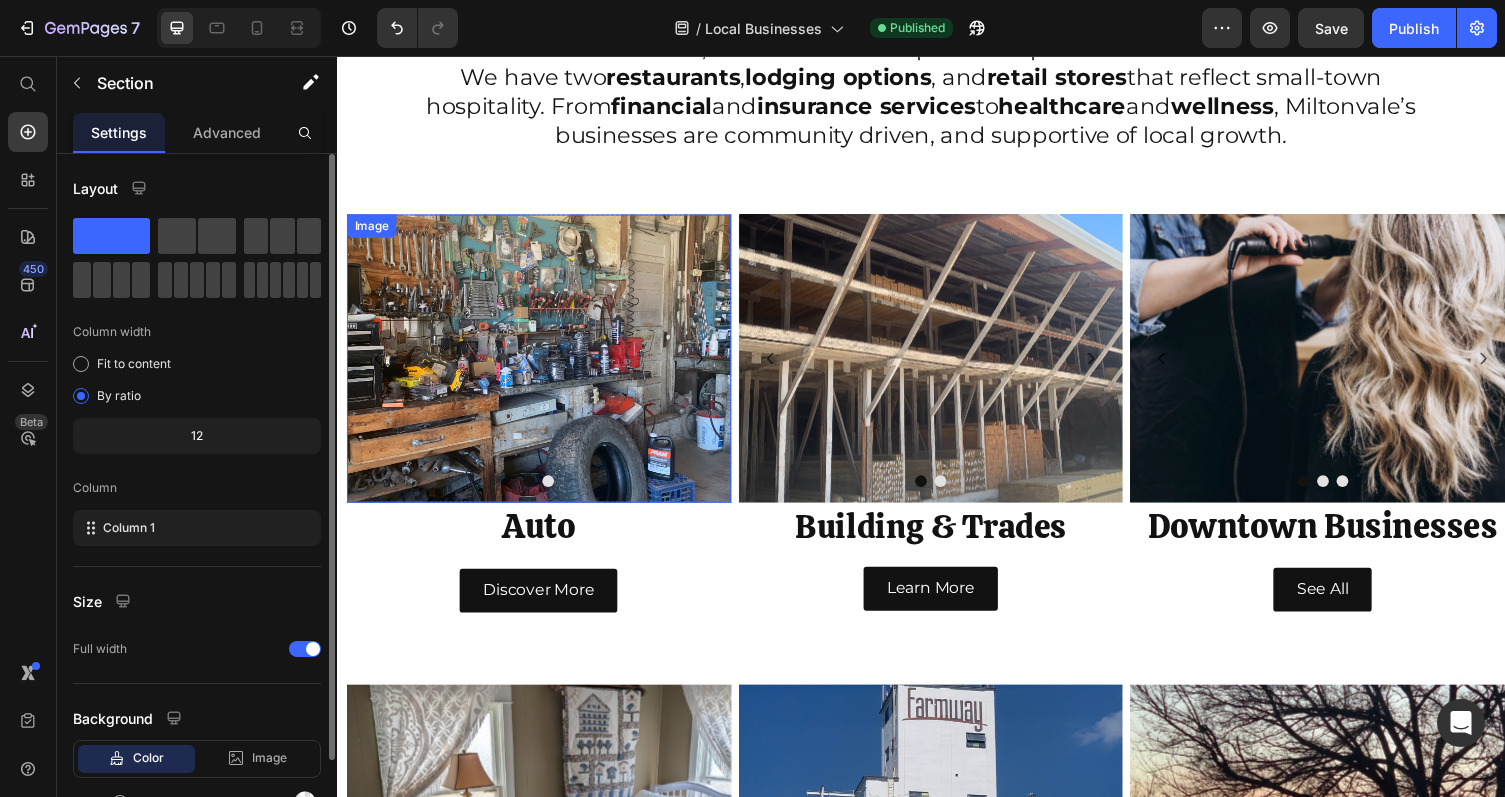click at bounding box center [544, 367] 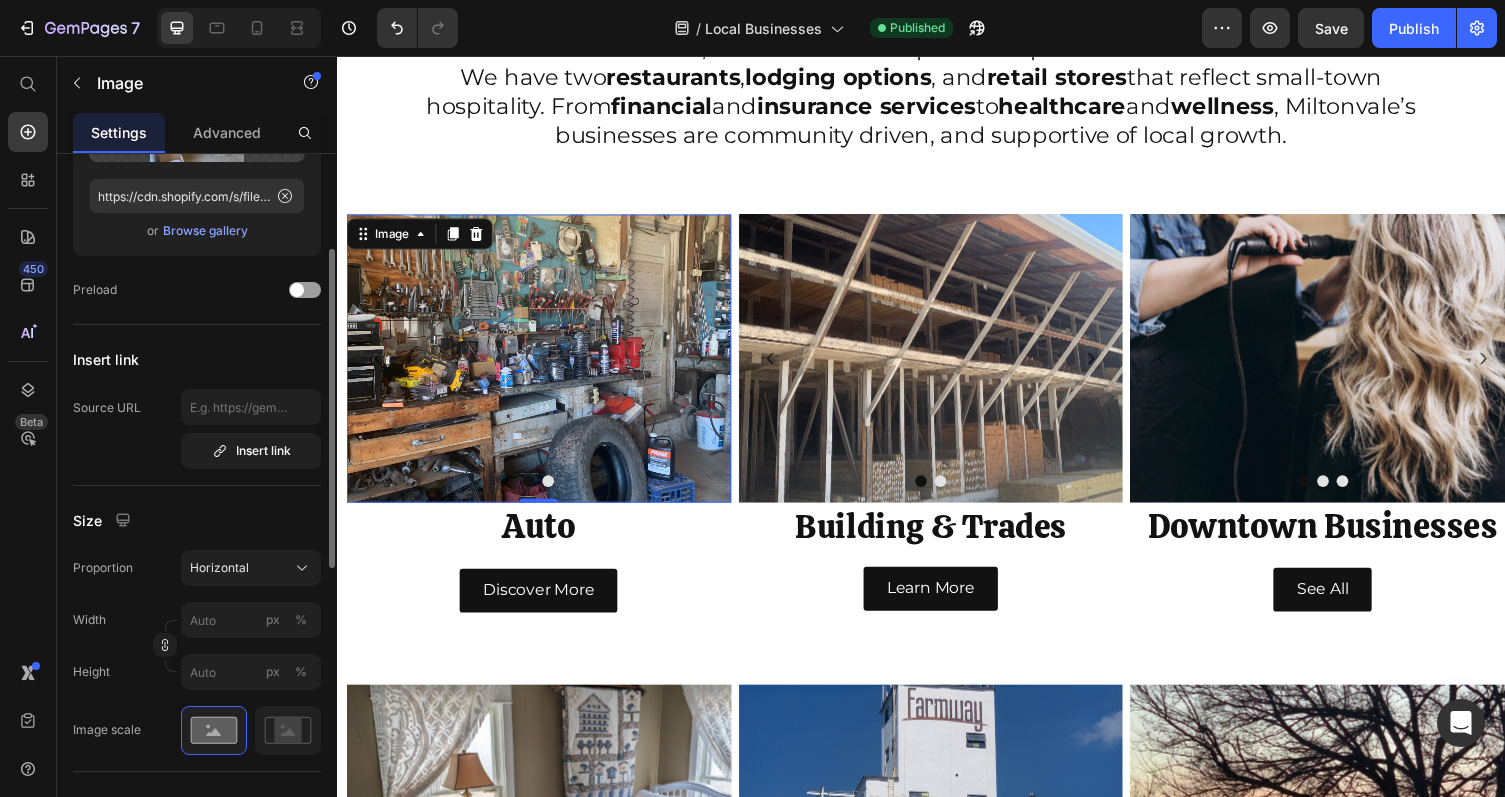 scroll, scrollTop: 237, scrollLeft: 0, axis: vertical 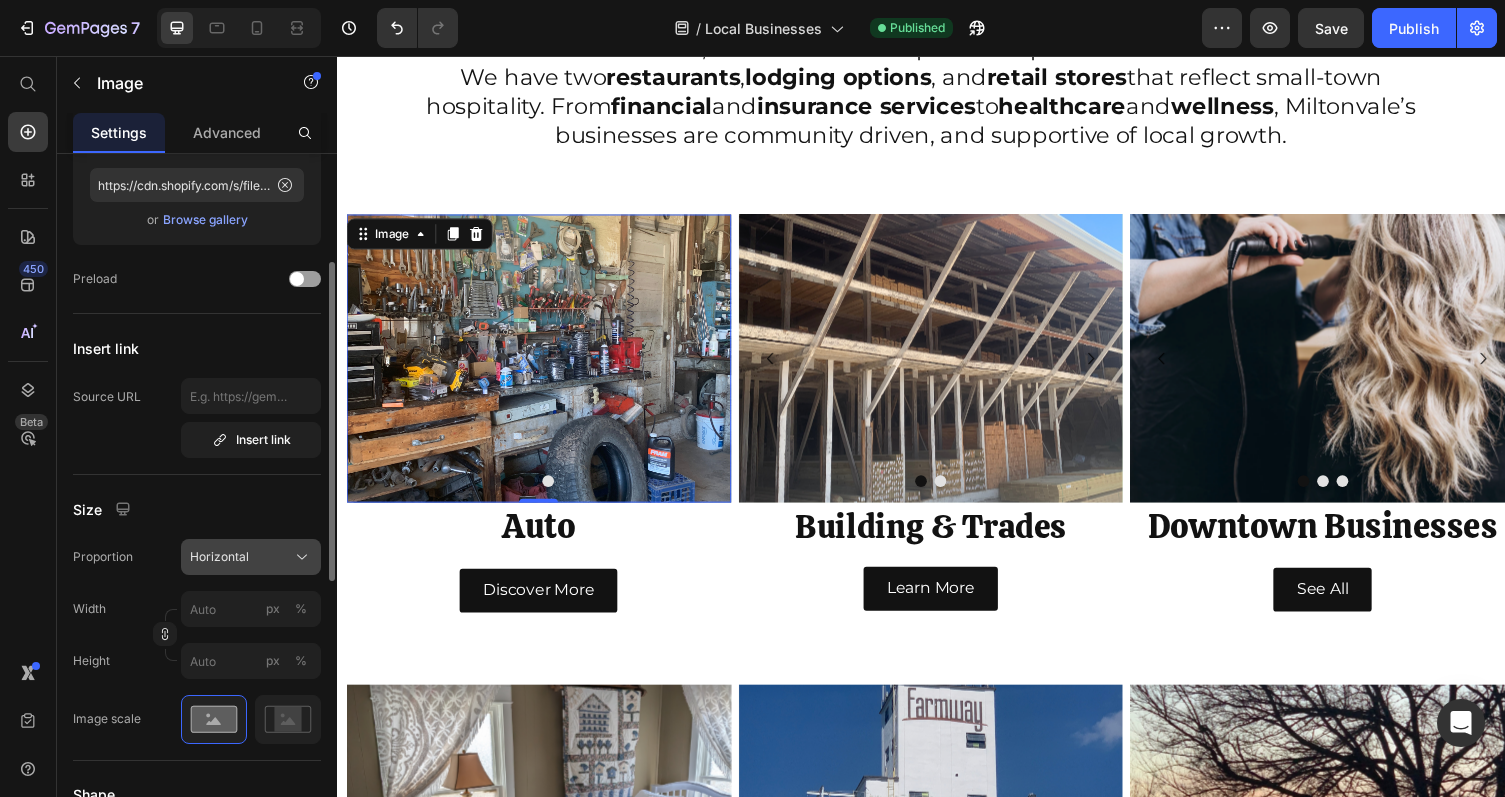 click 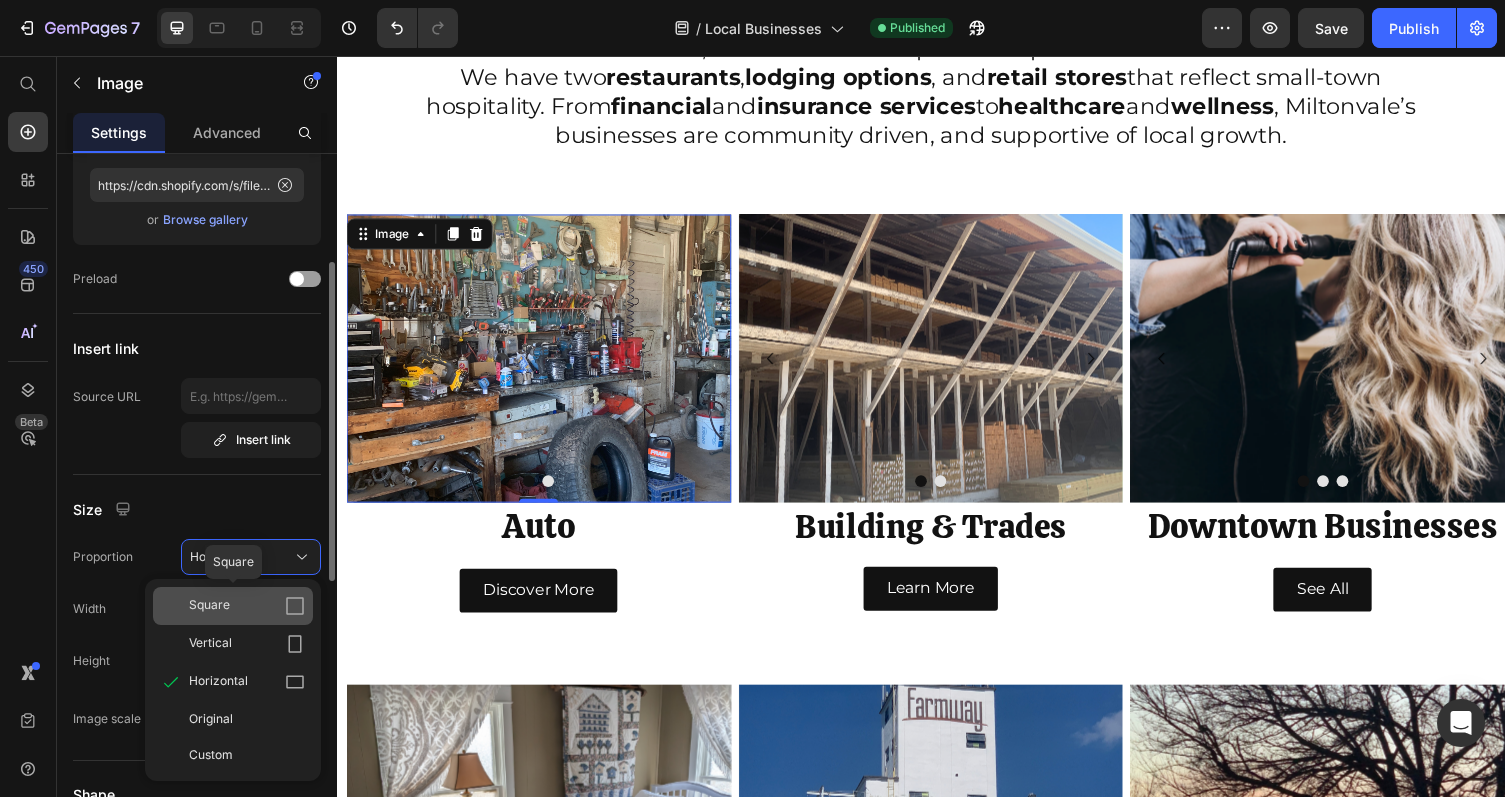 click 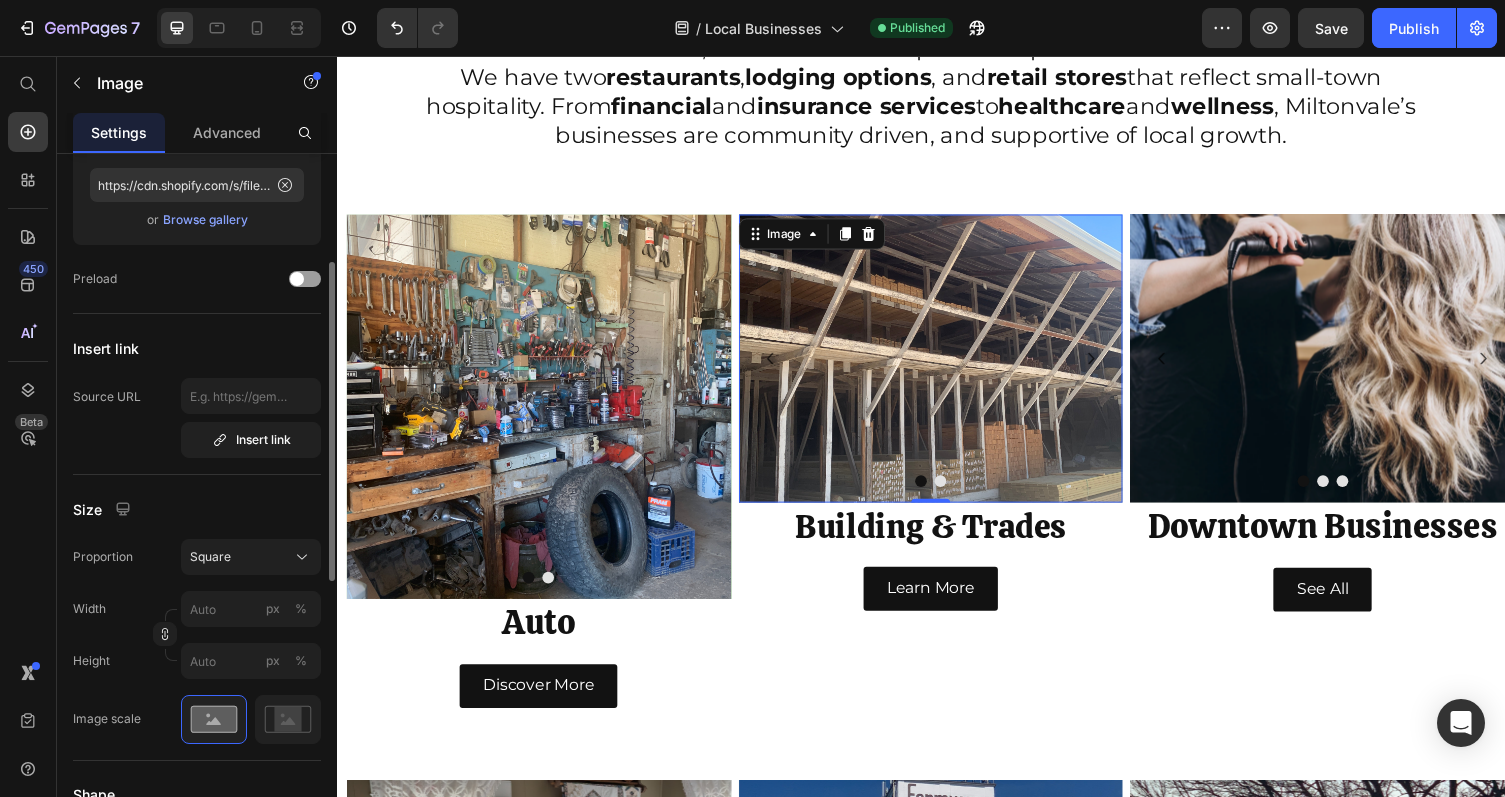 click at bounding box center [947, 367] 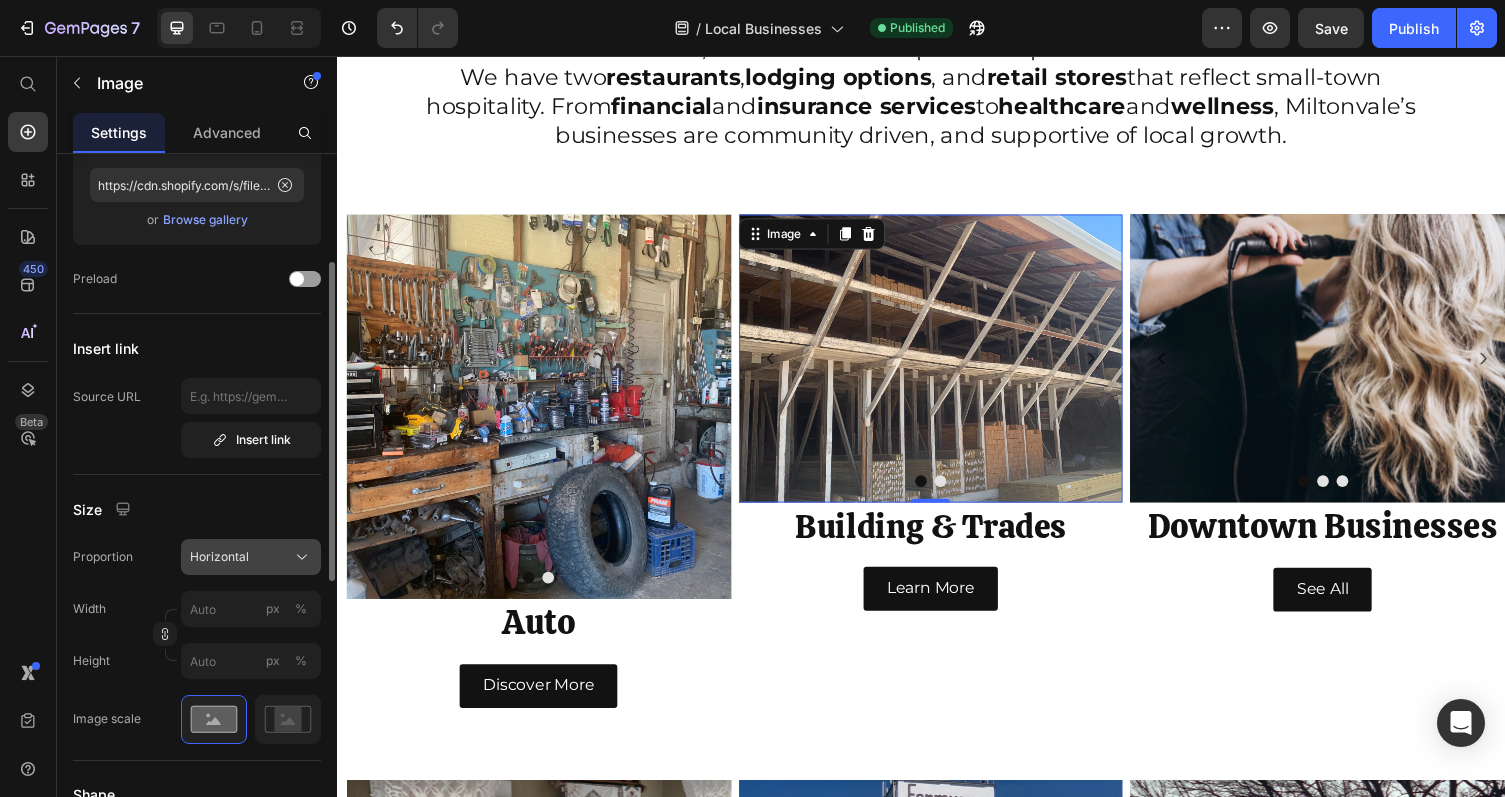 click 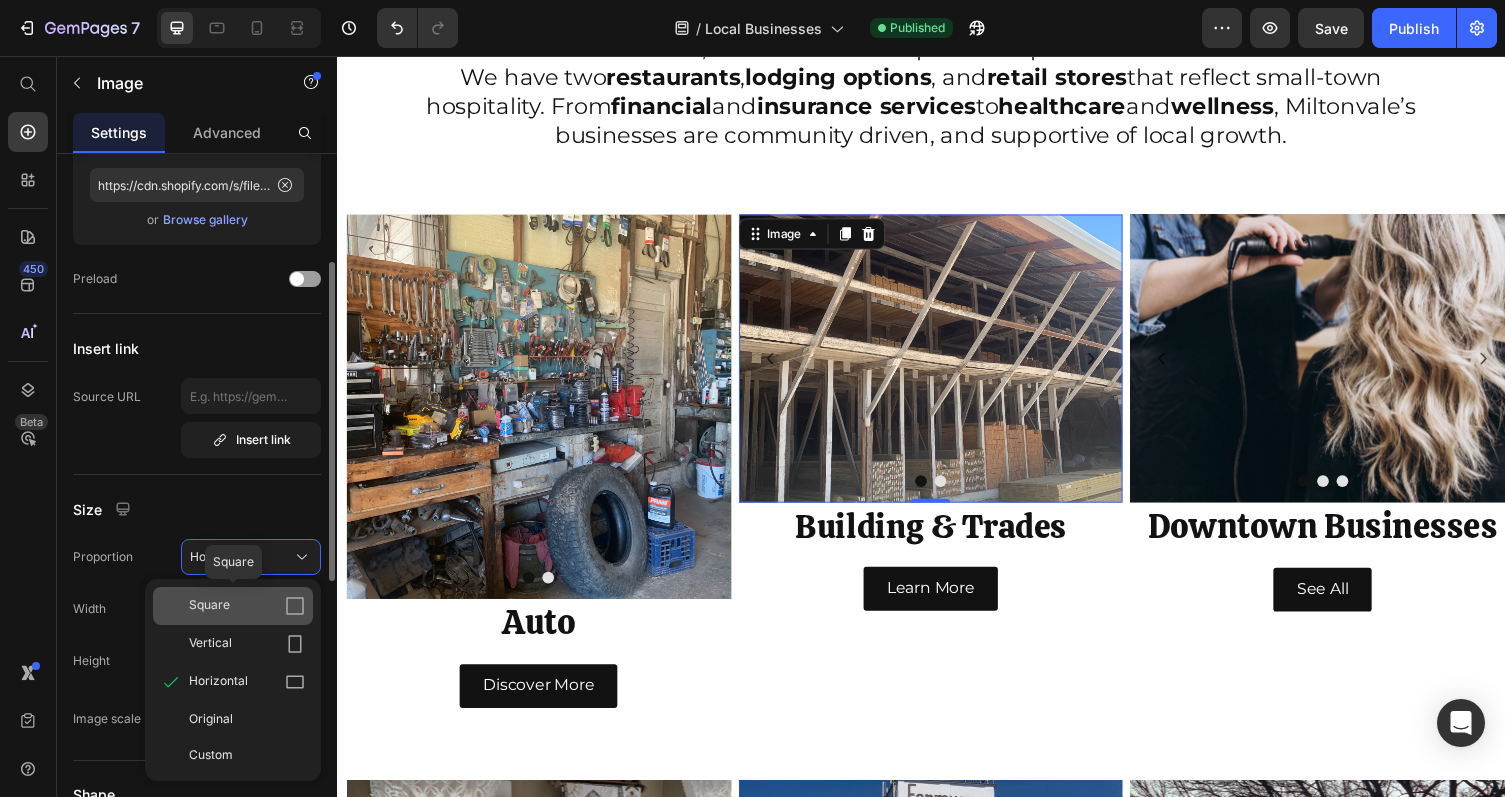 click 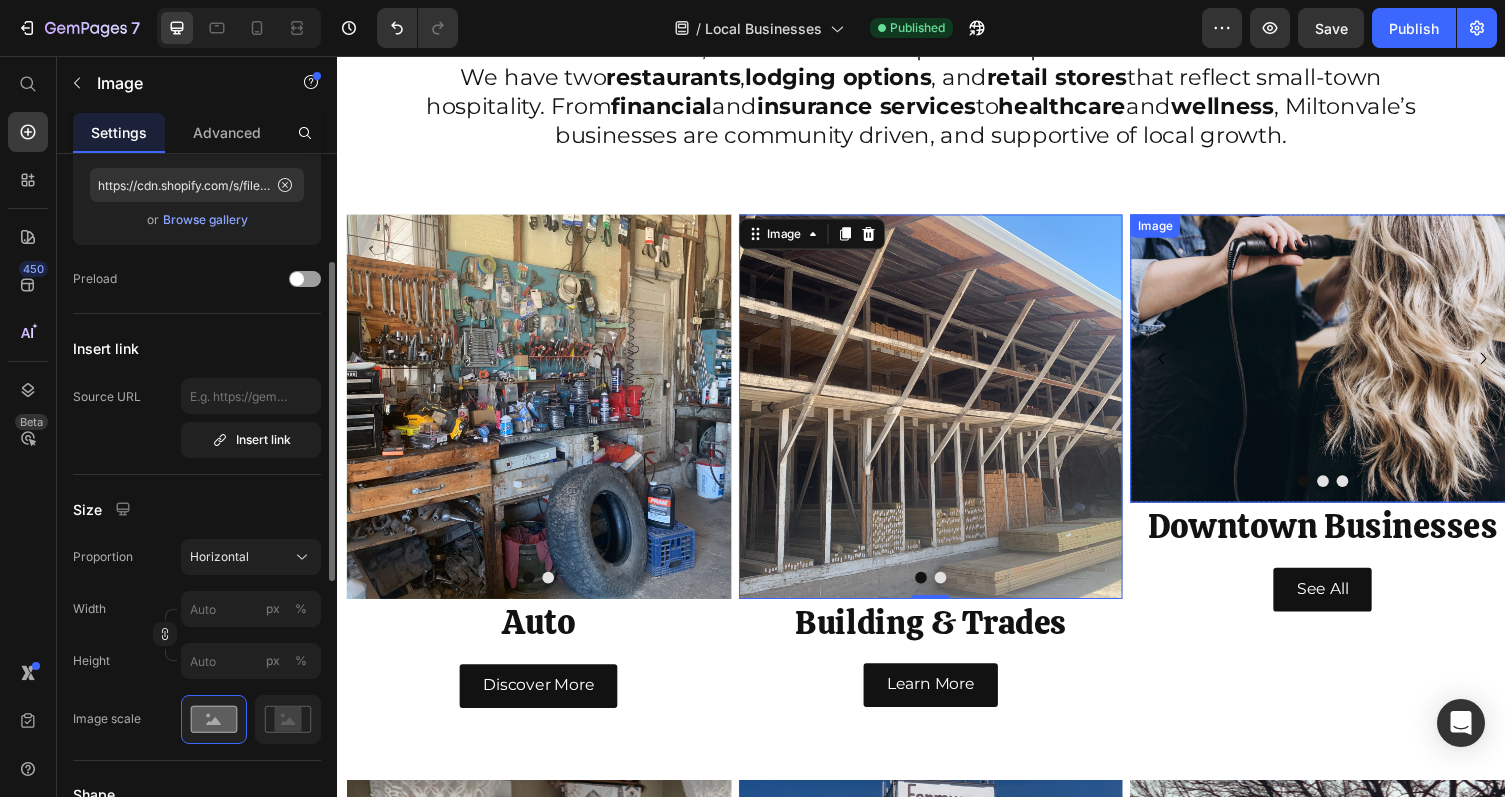 click at bounding box center (1349, 367) 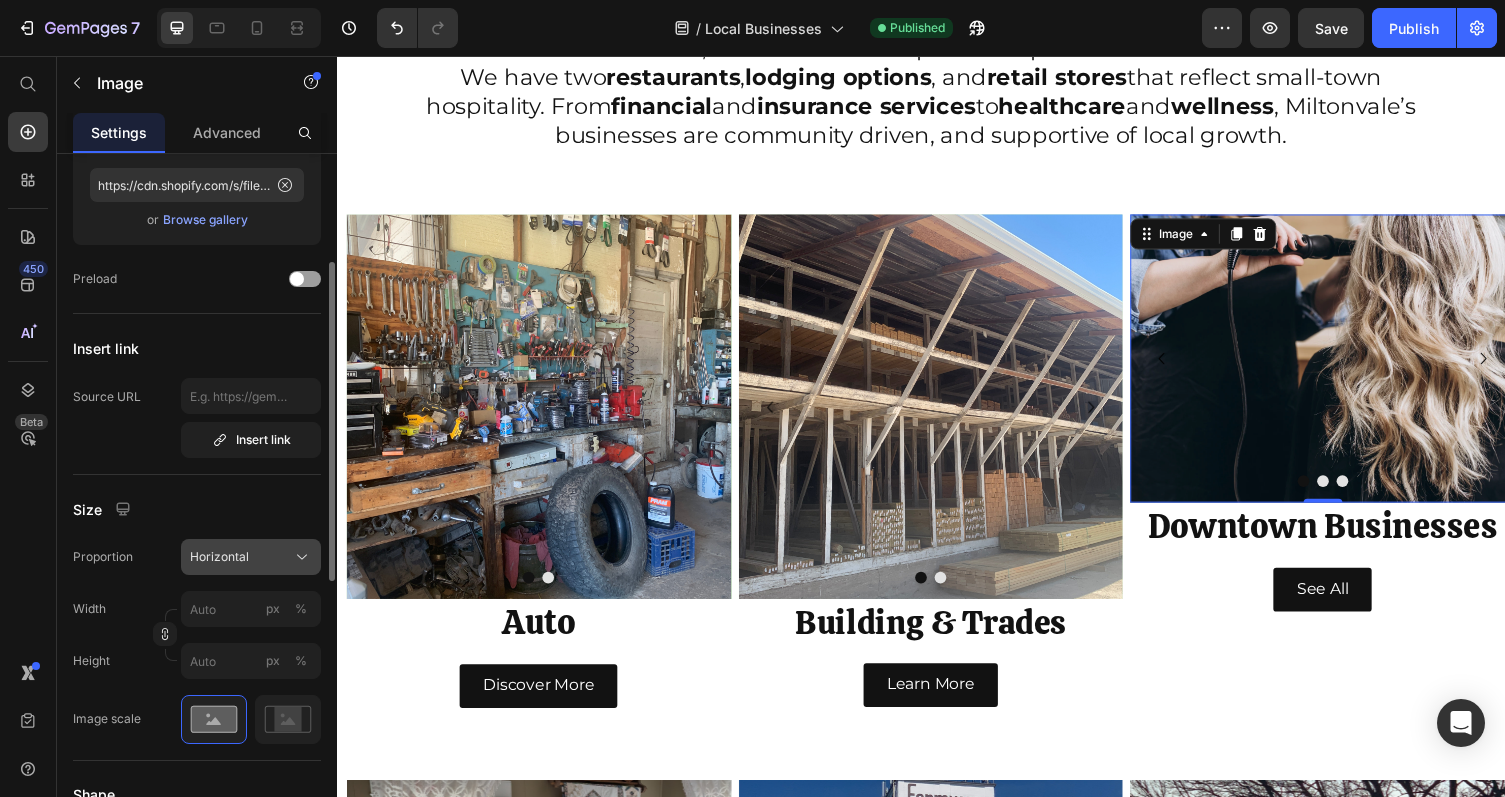 click 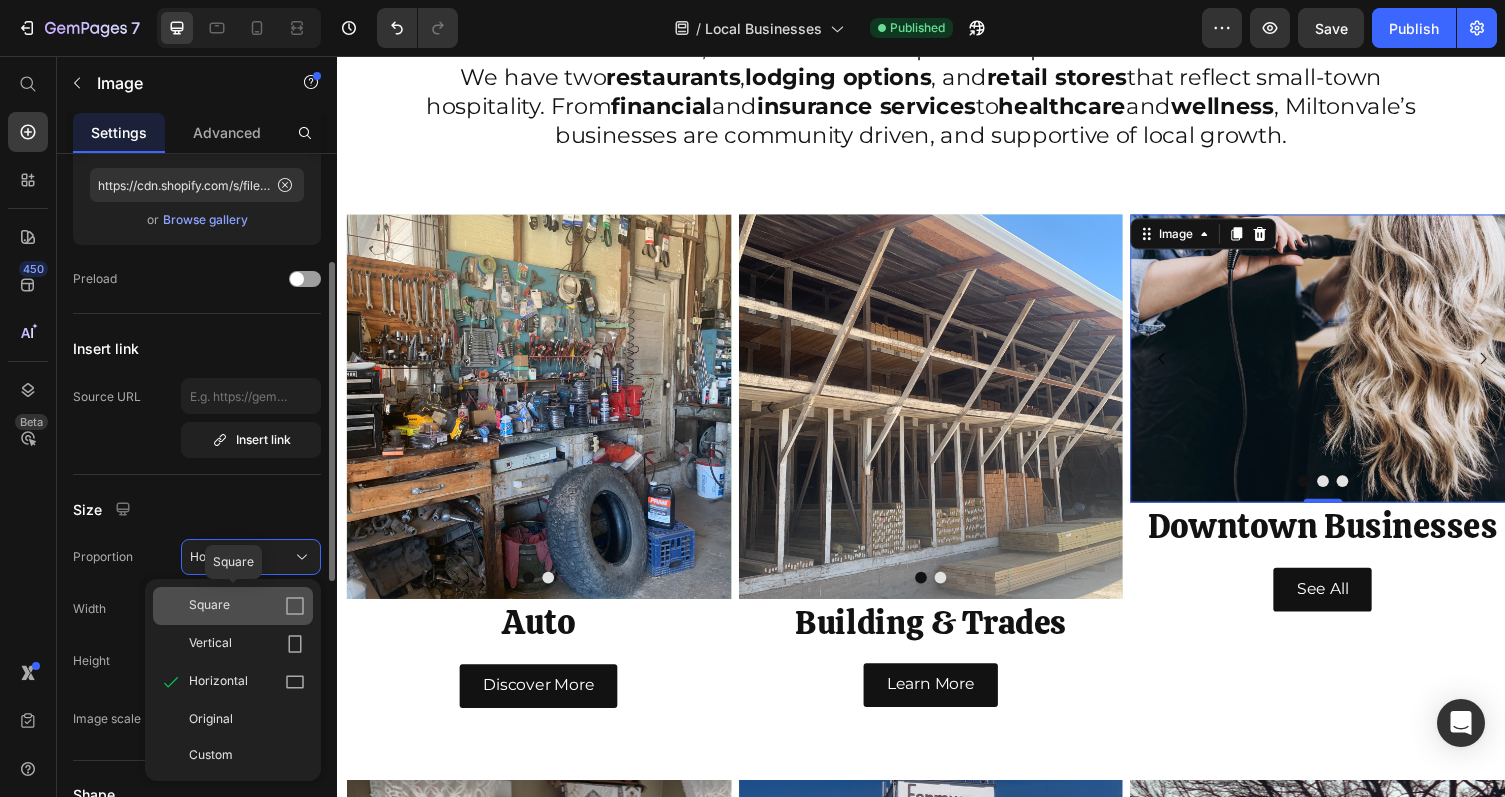 click 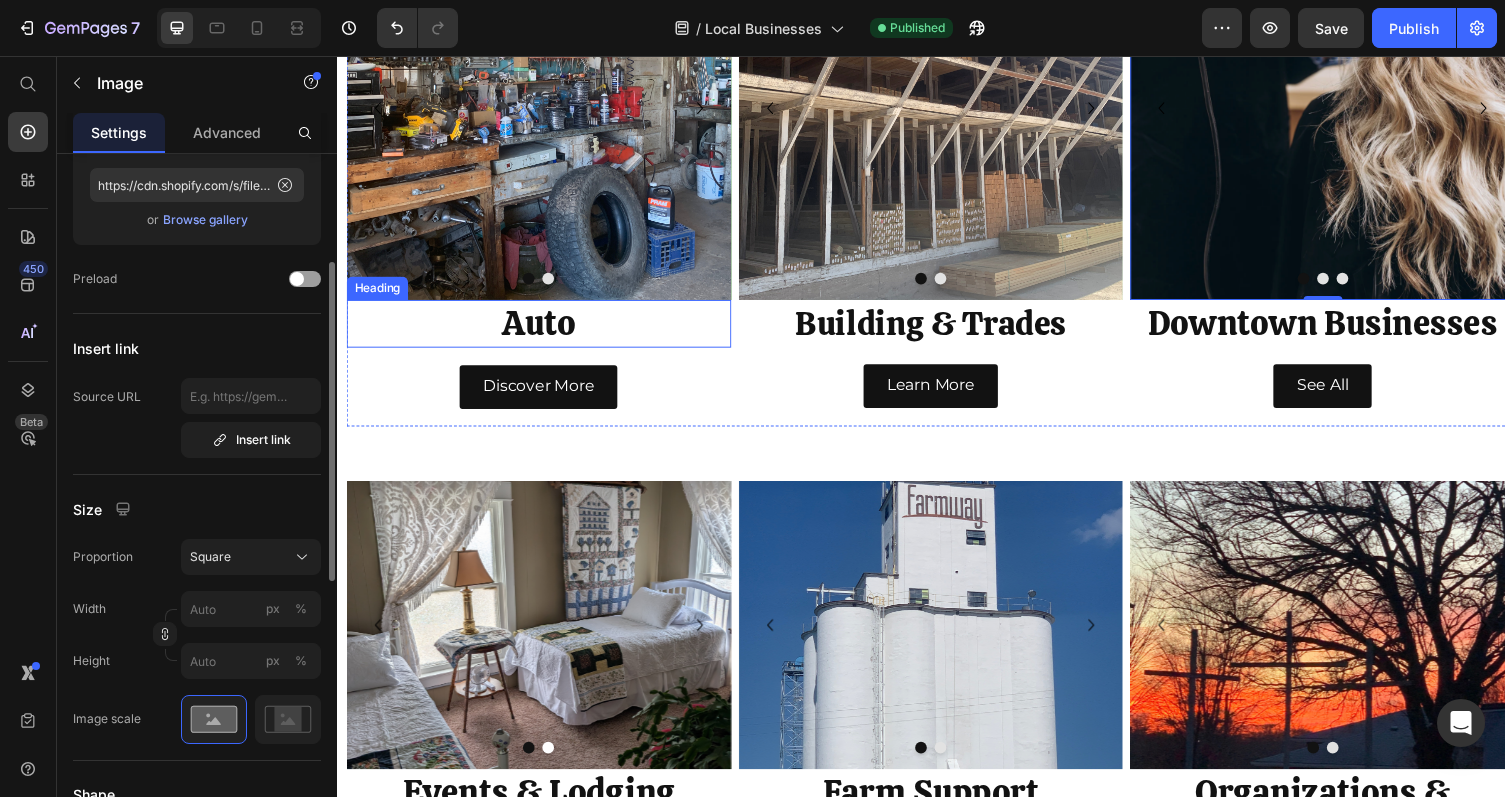 scroll, scrollTop: 1008, scrollLeft: 0, axis: vertical 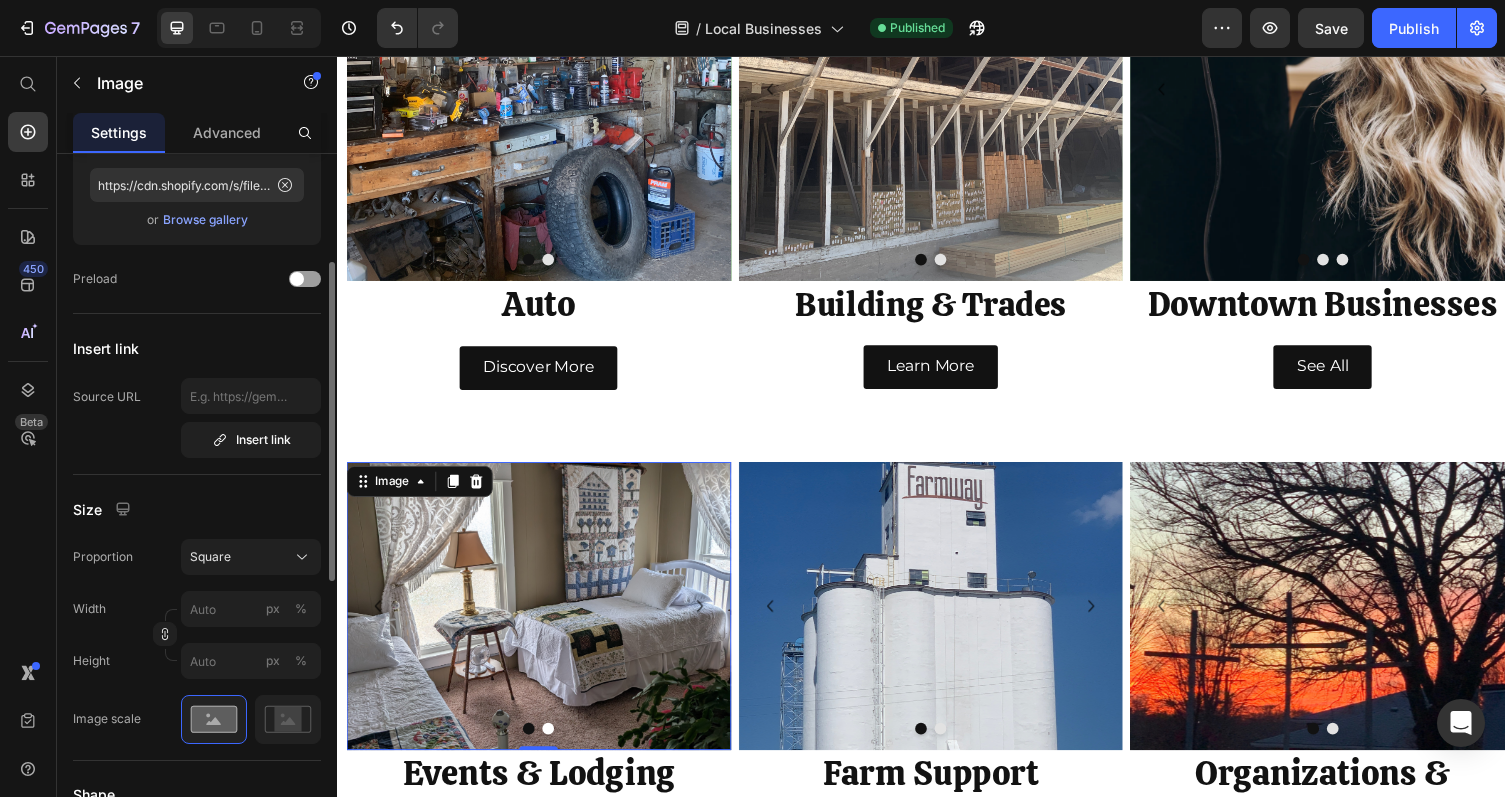 click at bounding box center [544, 621] 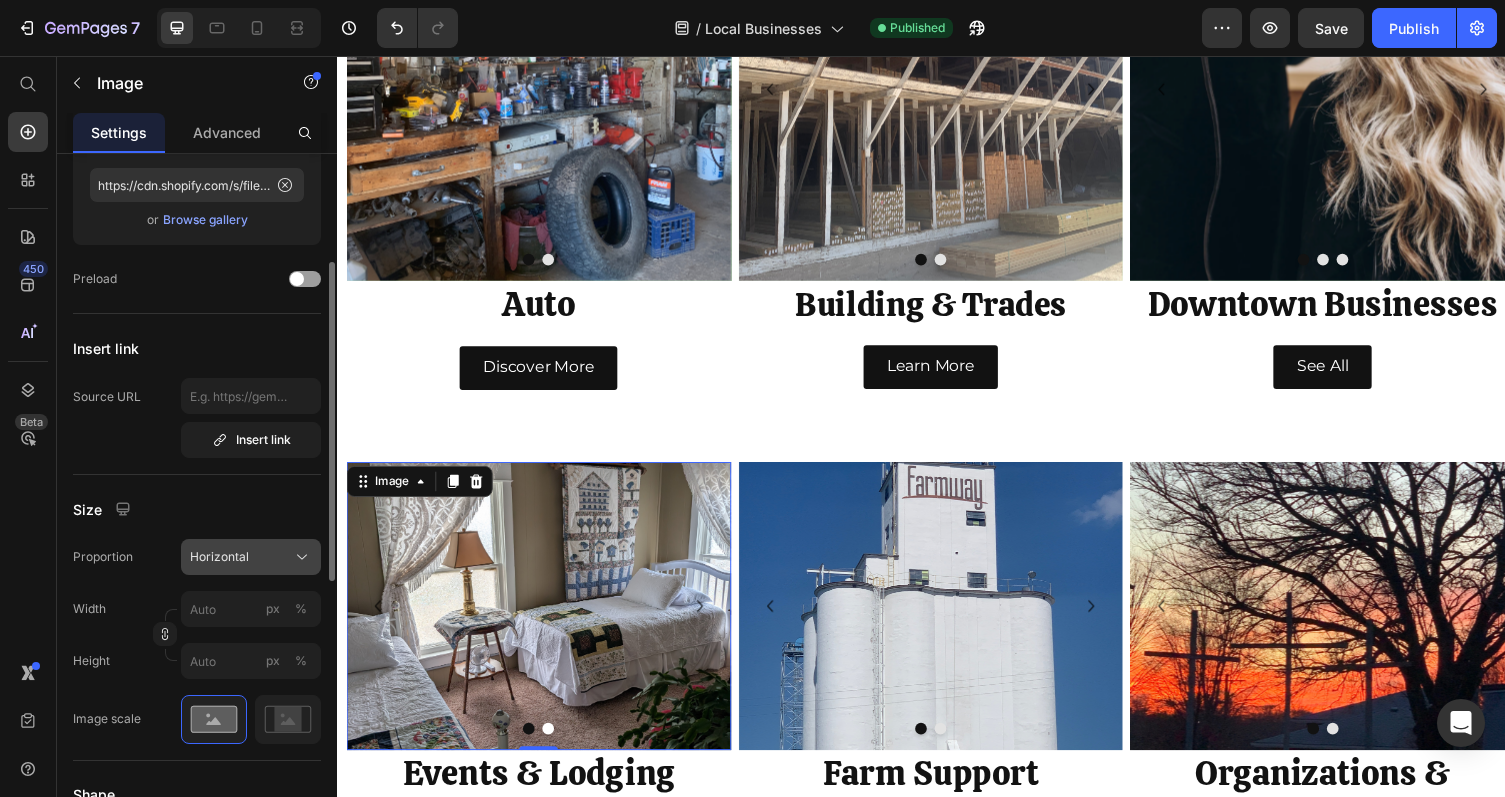 click 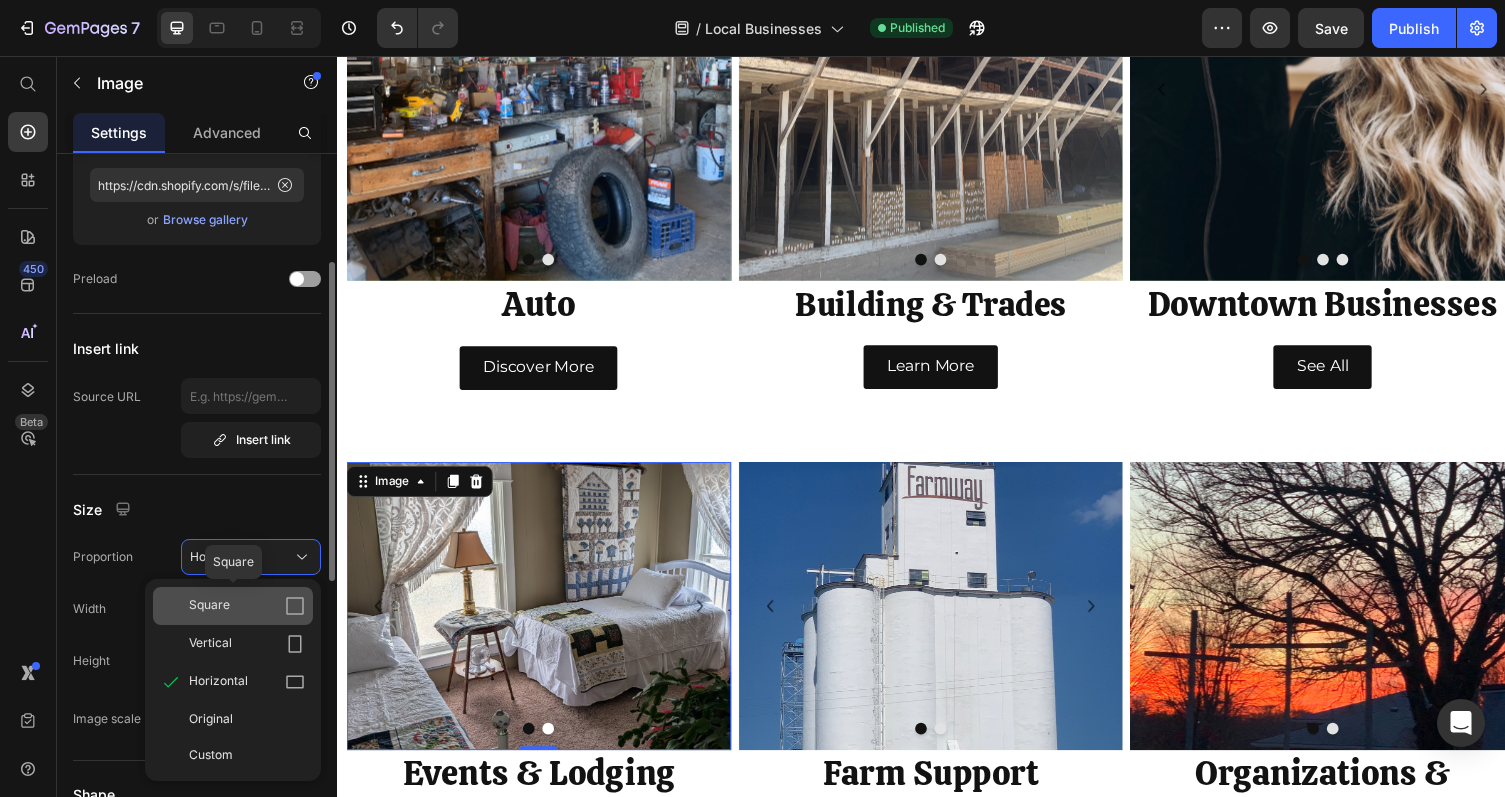 click on "Square" 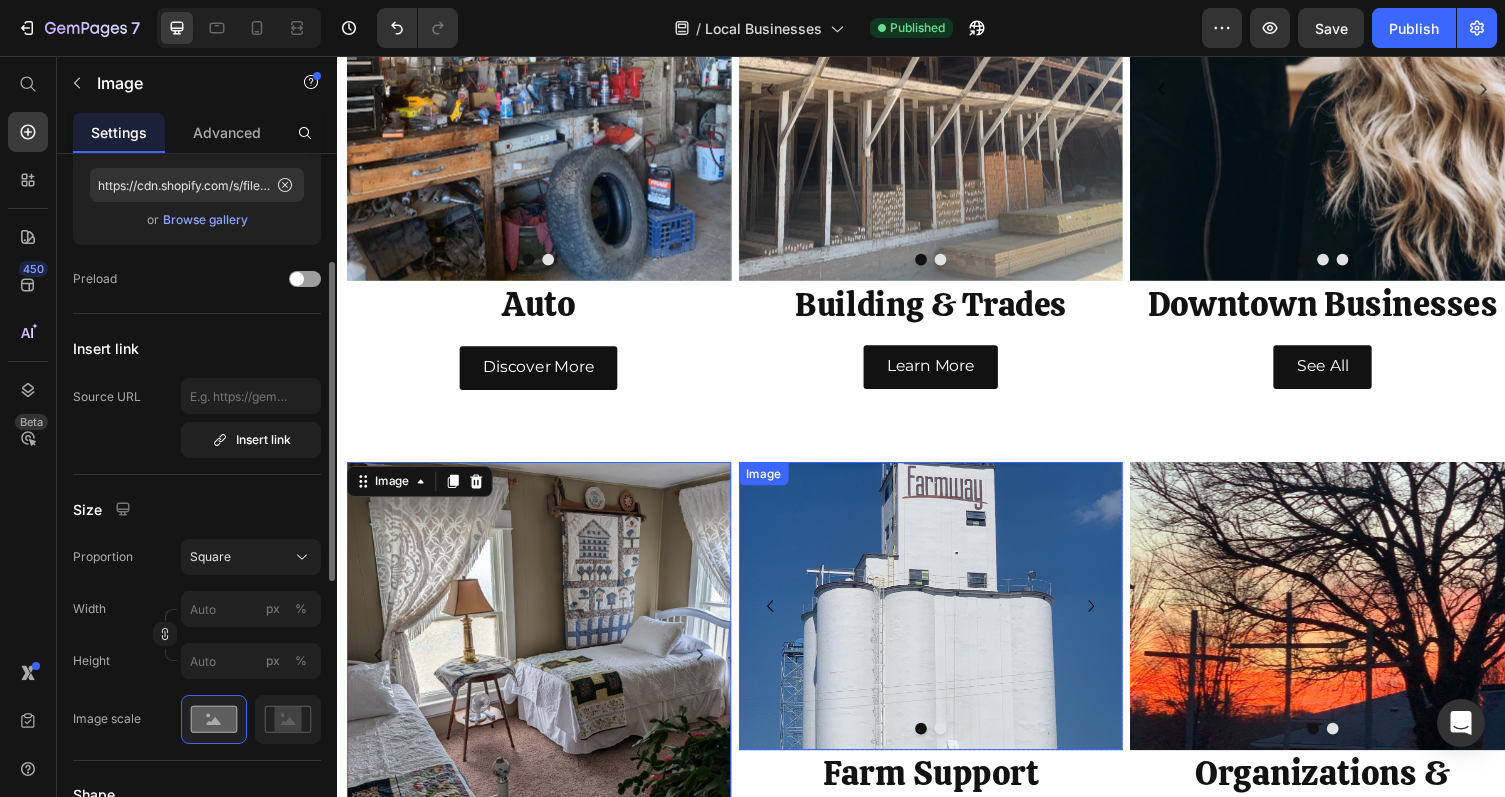click at bounding box center (947, 621) 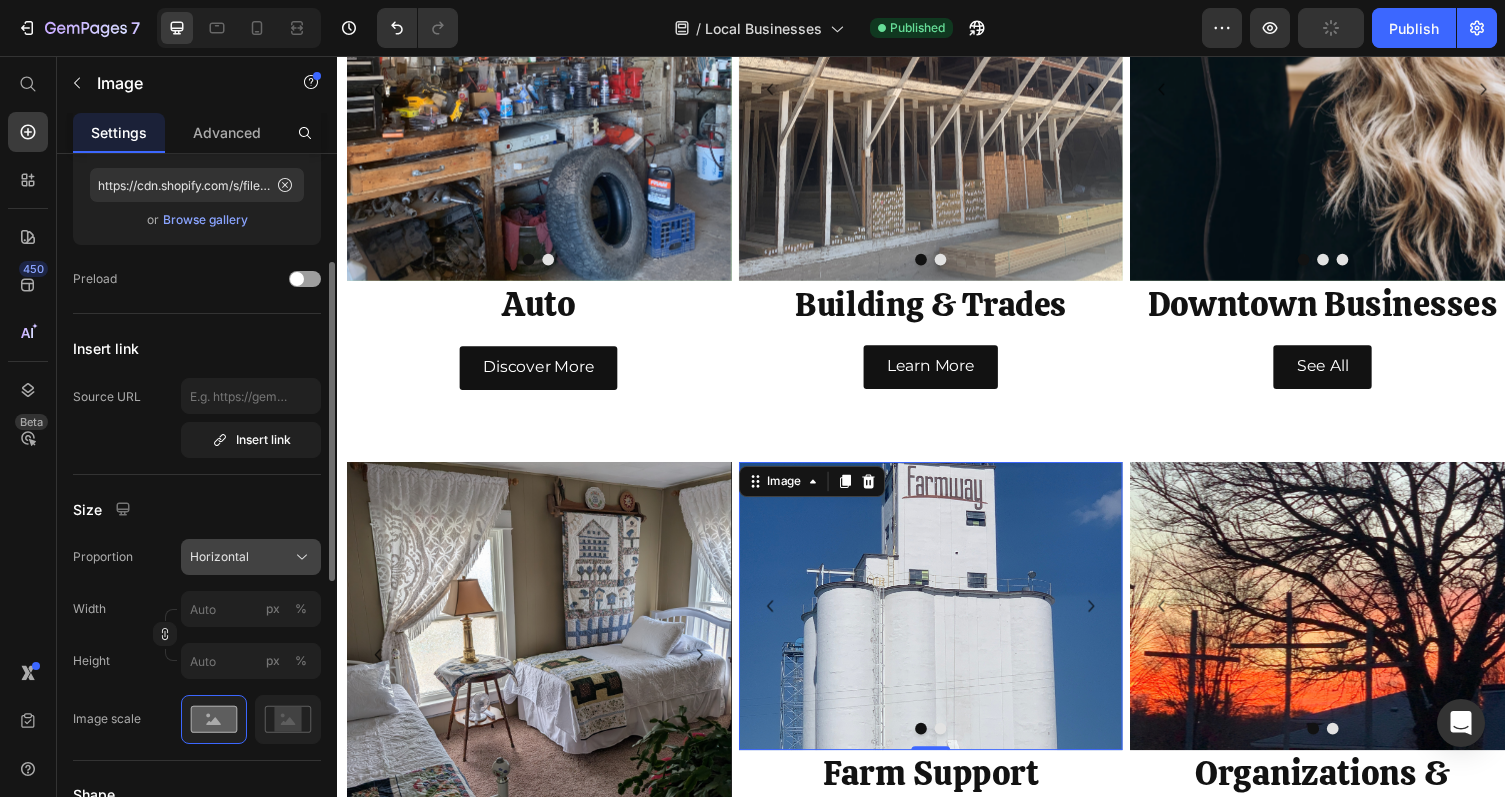 click 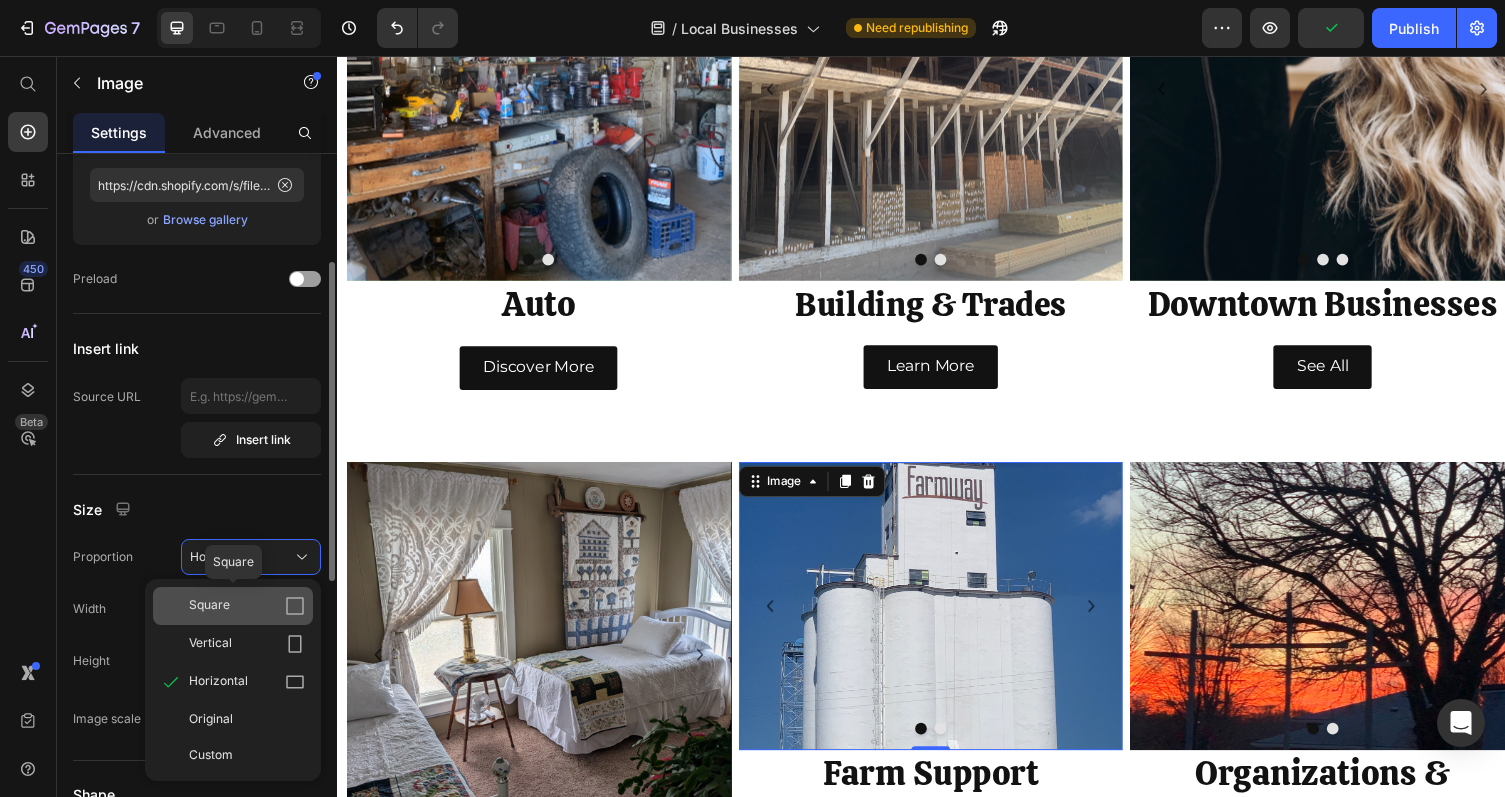 click 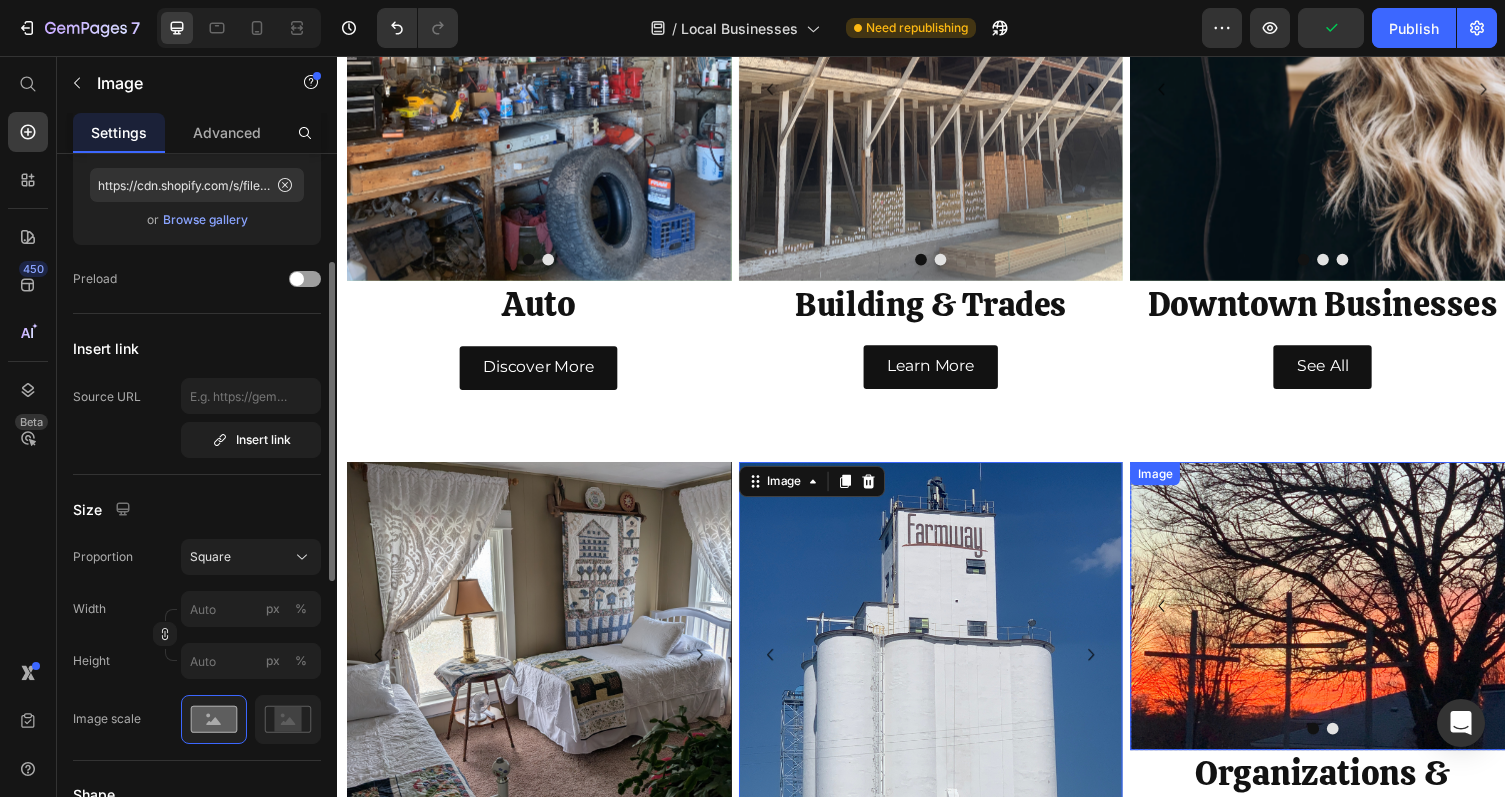 click at bounding box center [1349, 621] 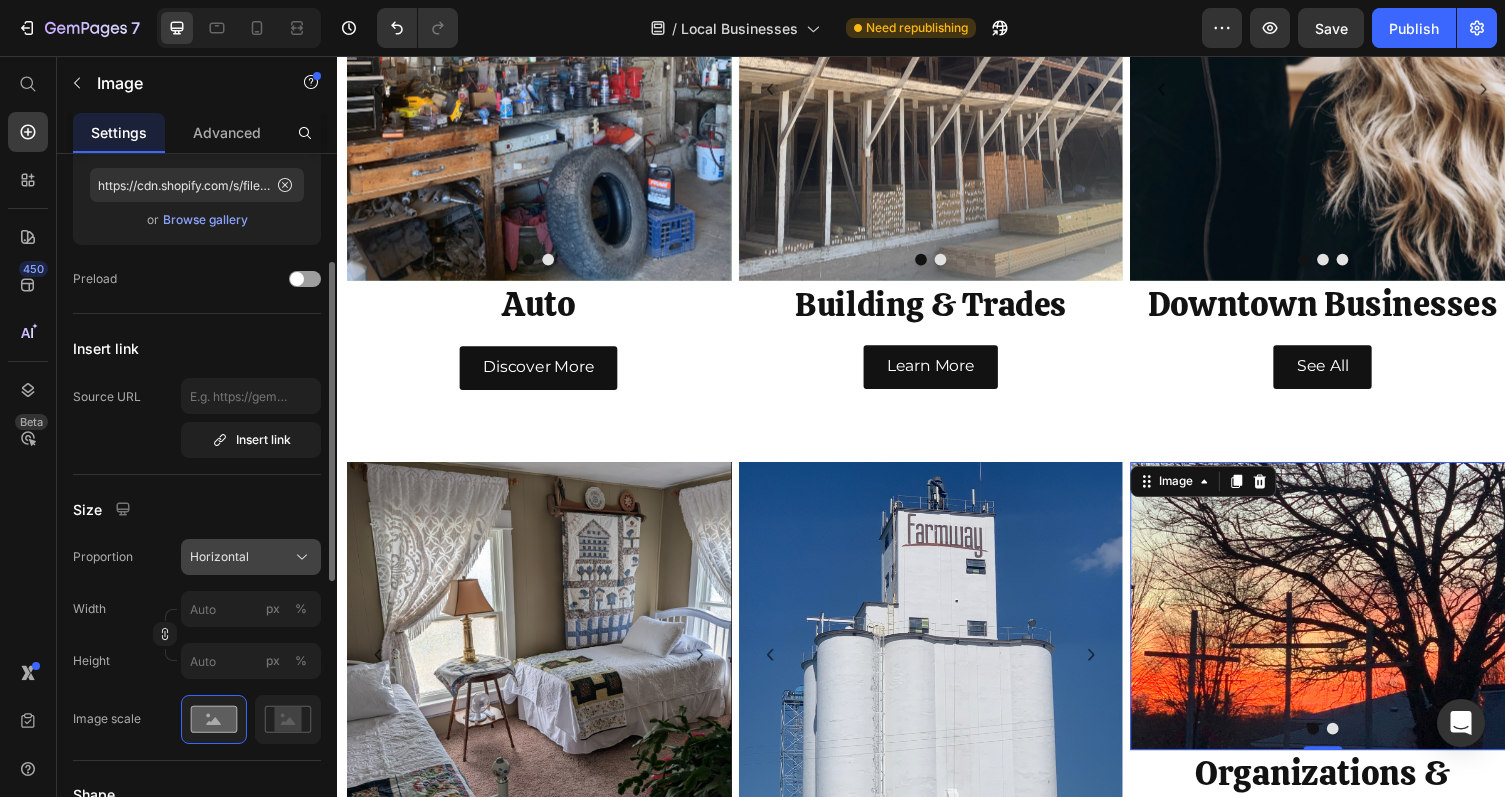 click 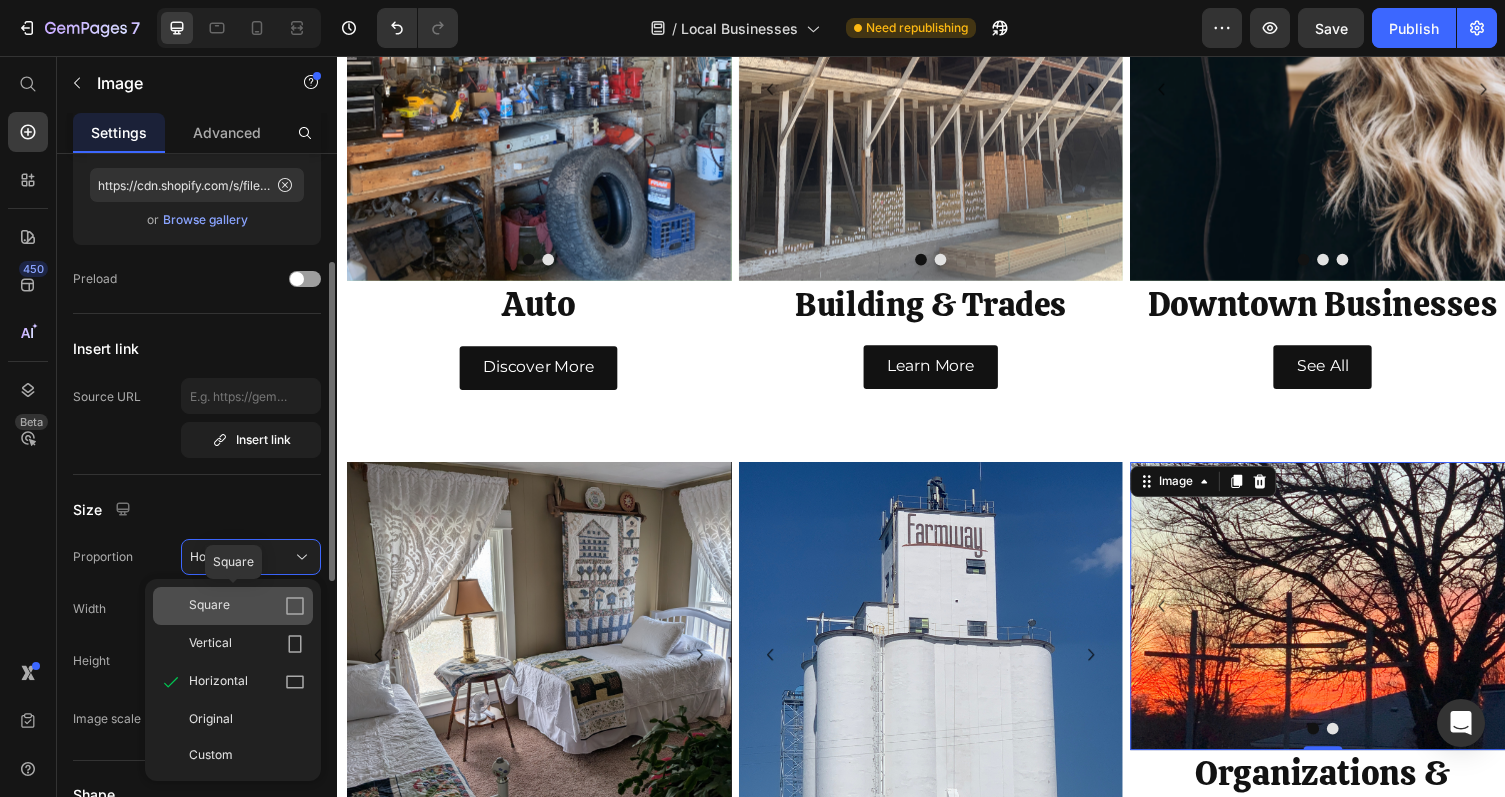 click 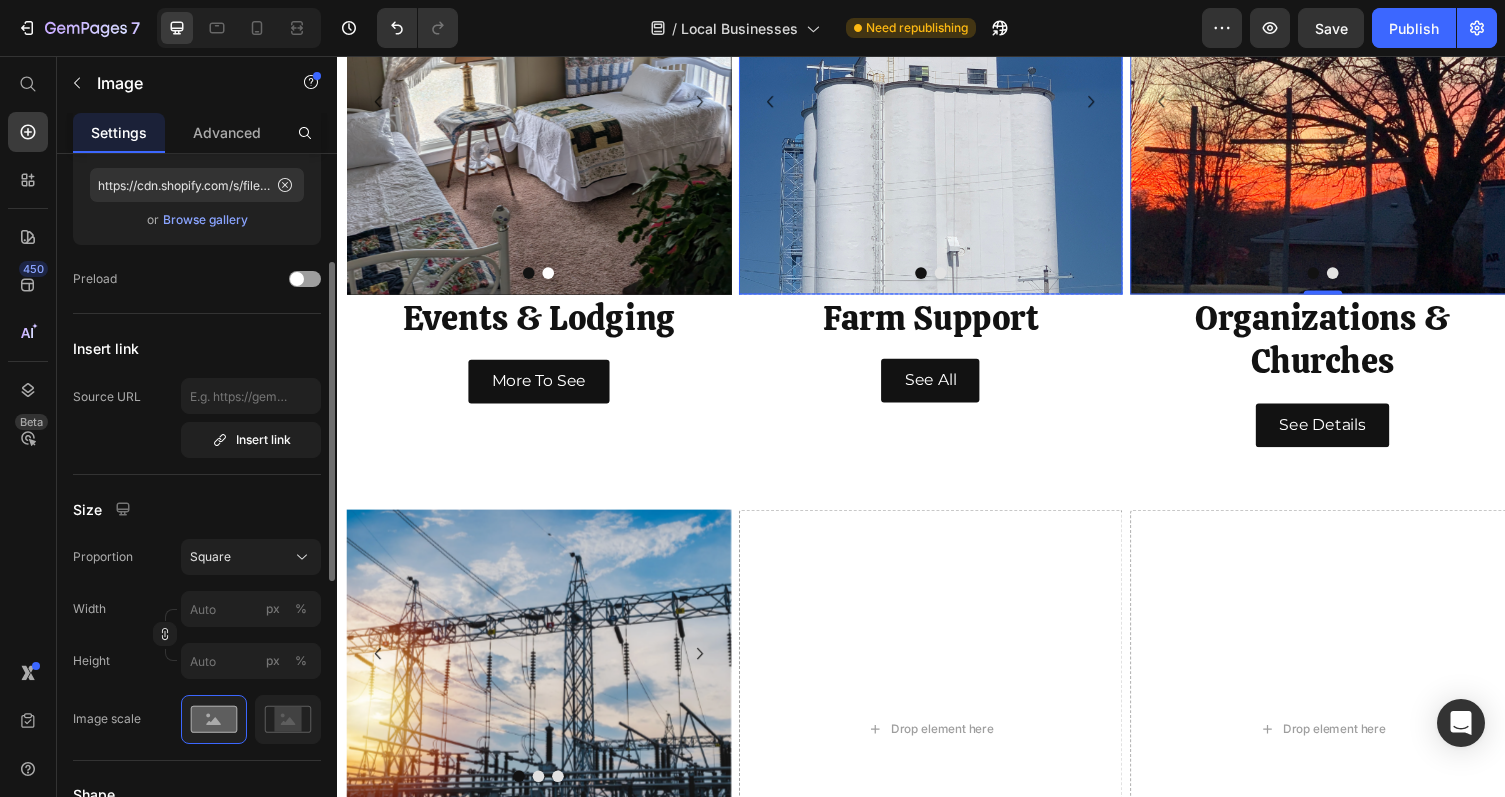 scroll, scrollTop: 1609, scrollLeft: 0, axis: vertical 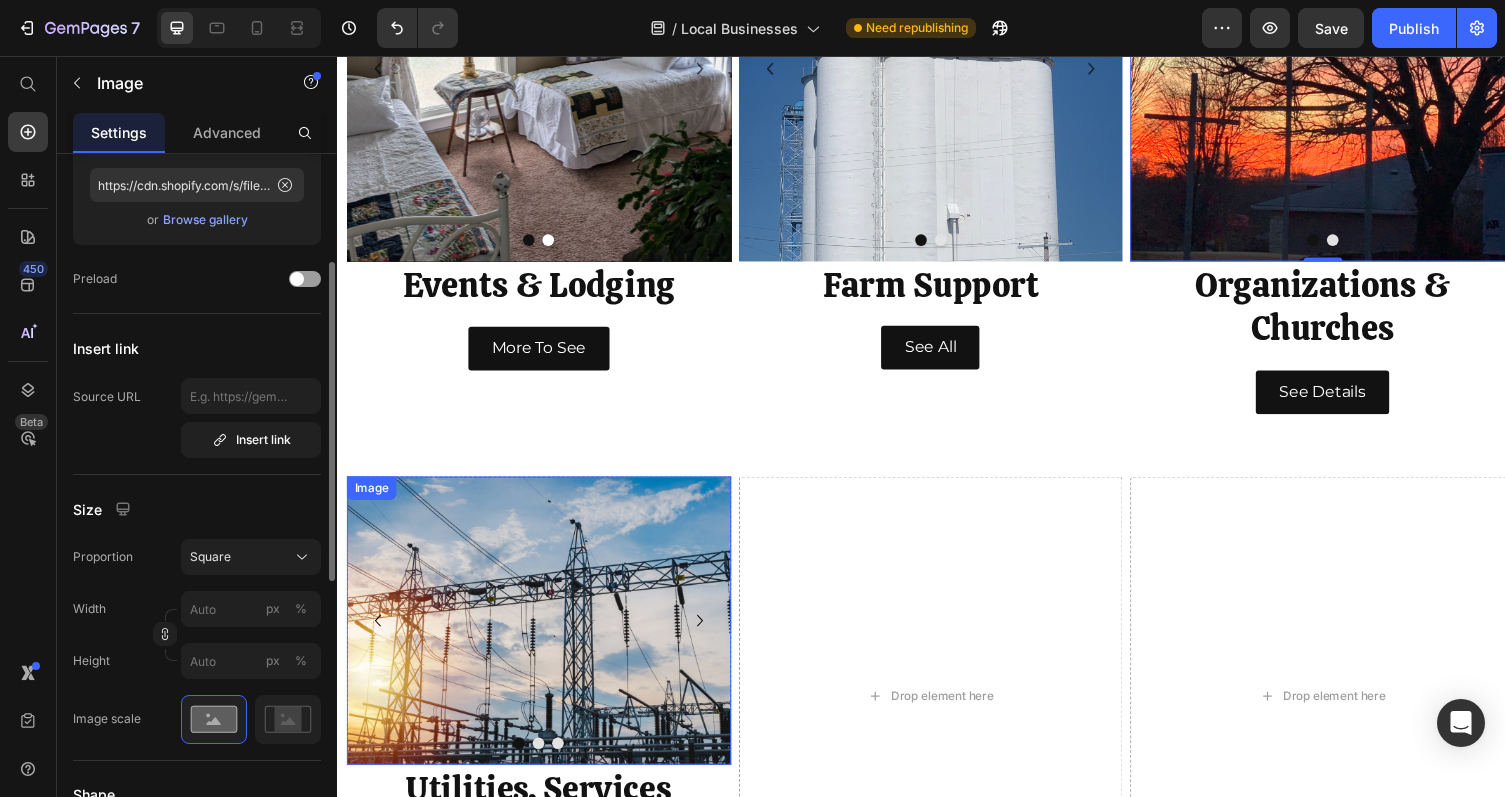click at bounding box center (544, 636) 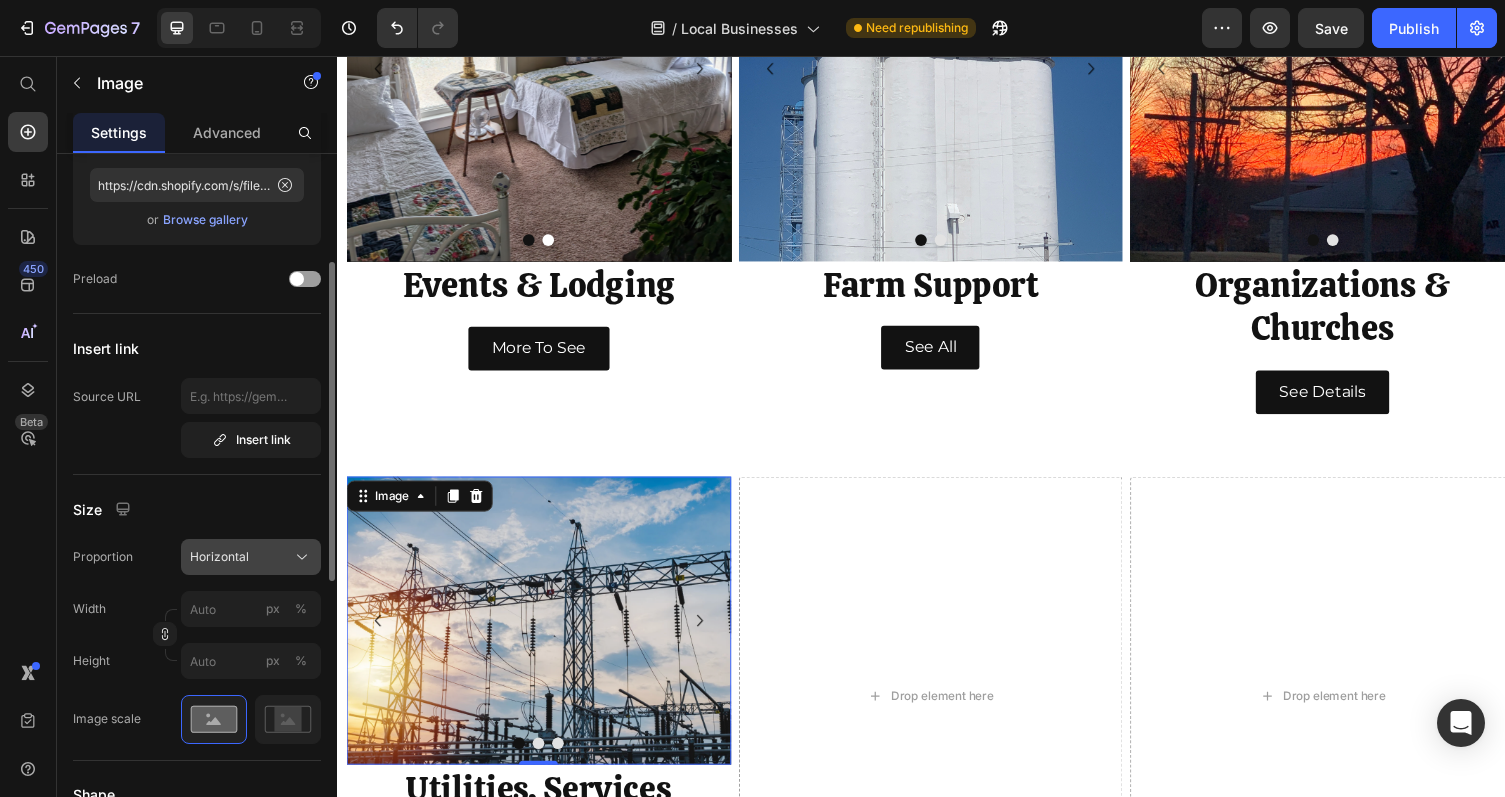 click 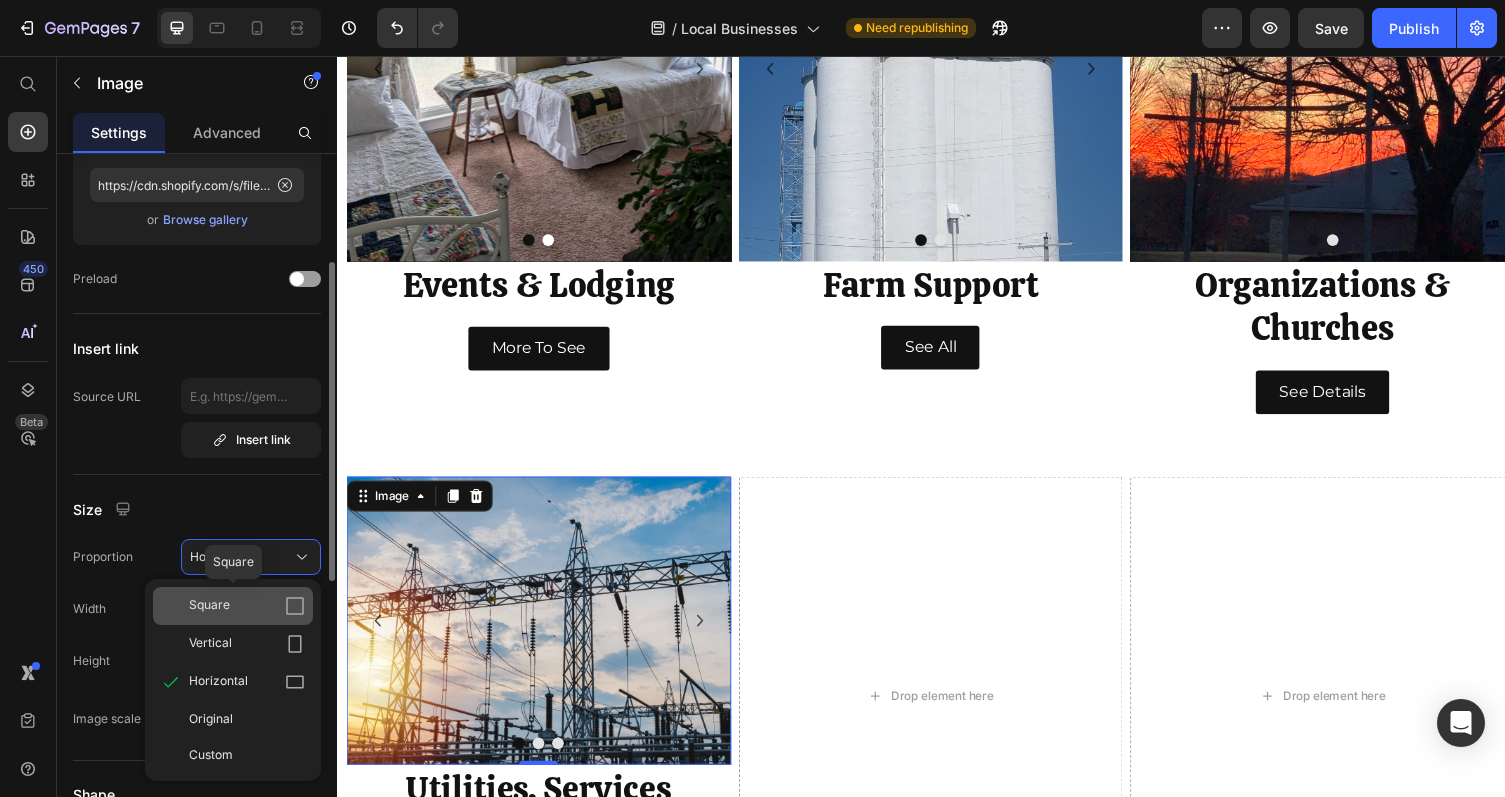 click 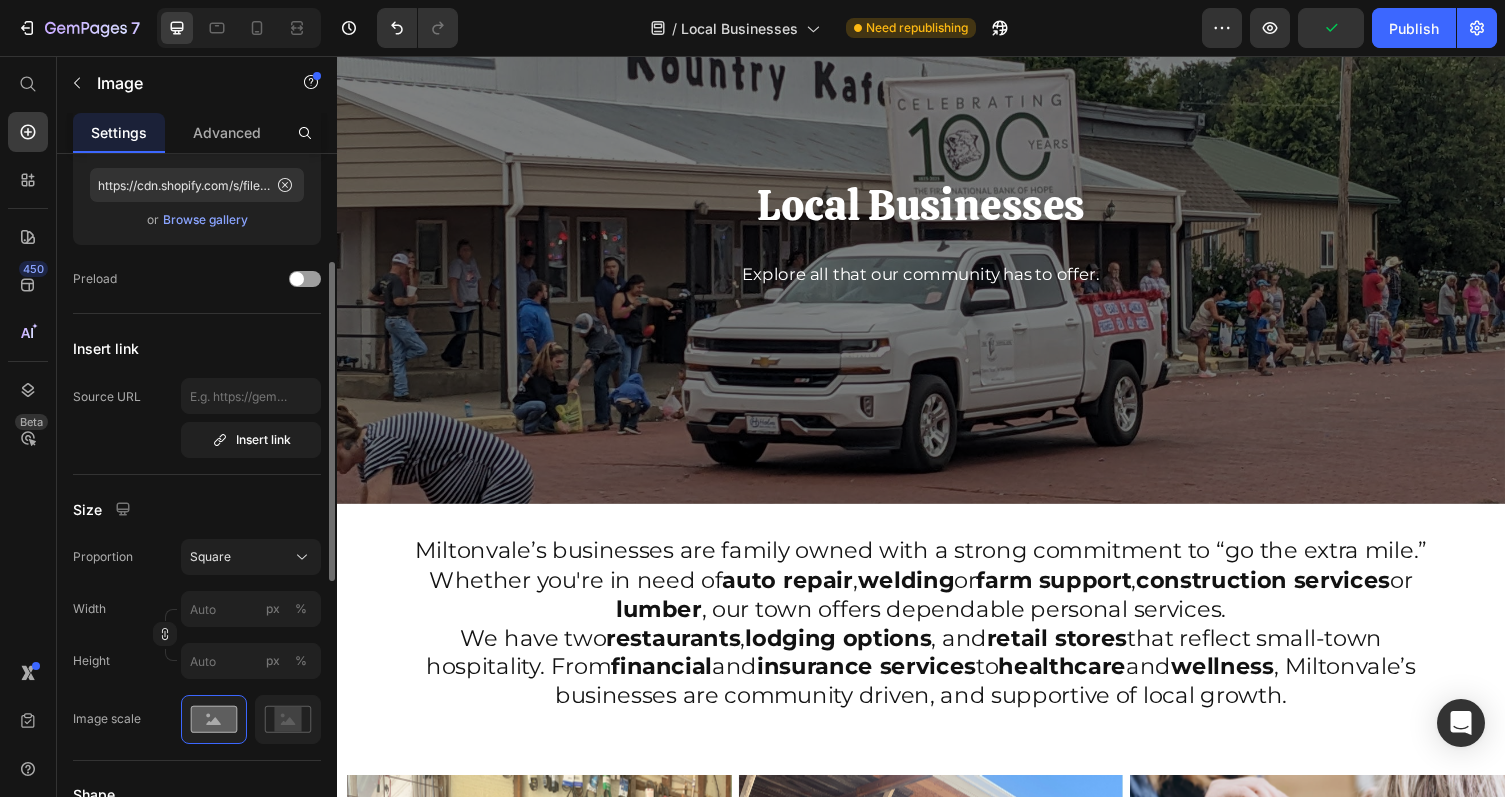 scroll, scrollTop: 0, scrollLeft: 0, axis: both 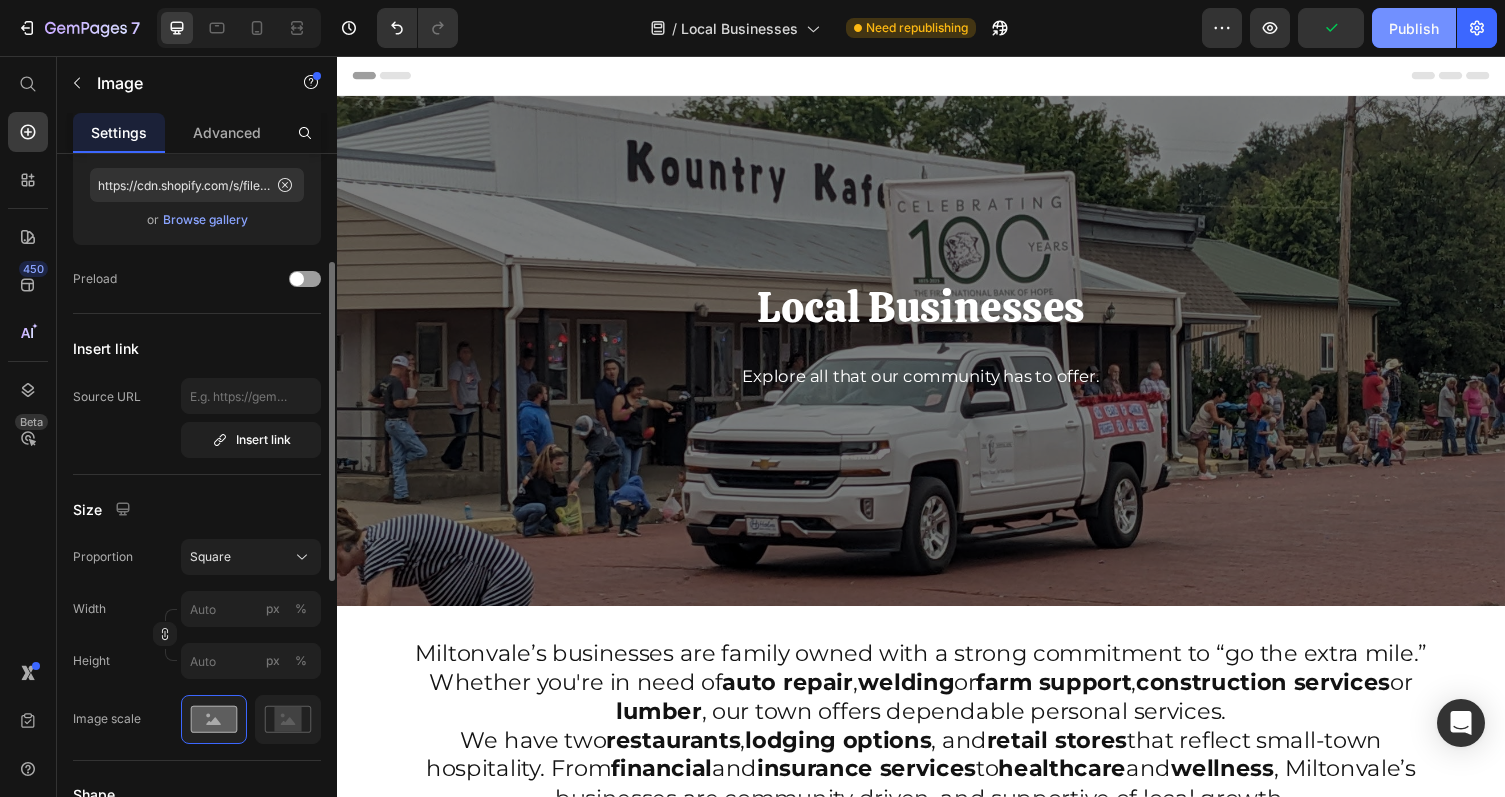 click on "Publish" at bounding box center [1414, 28] 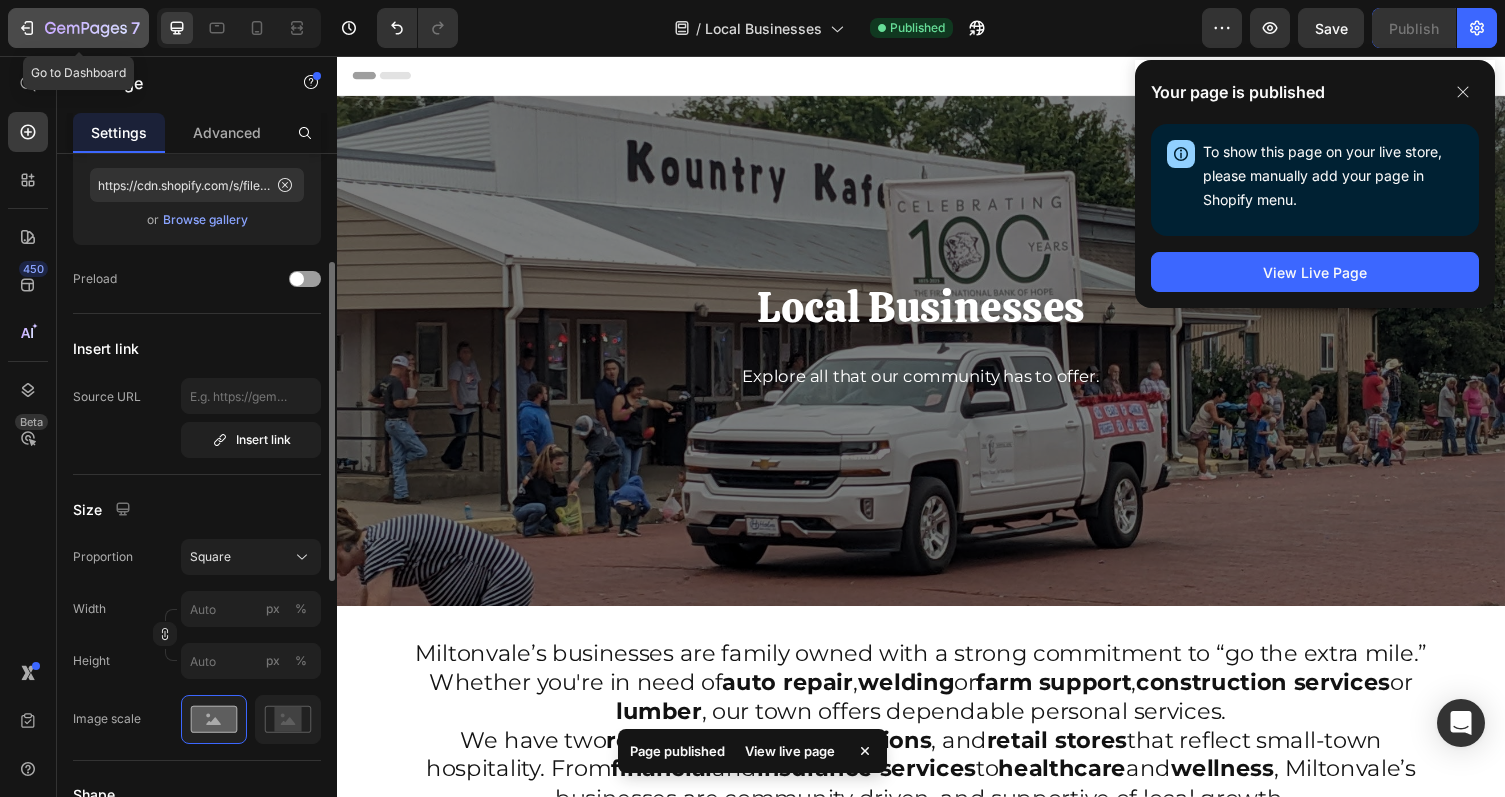 click 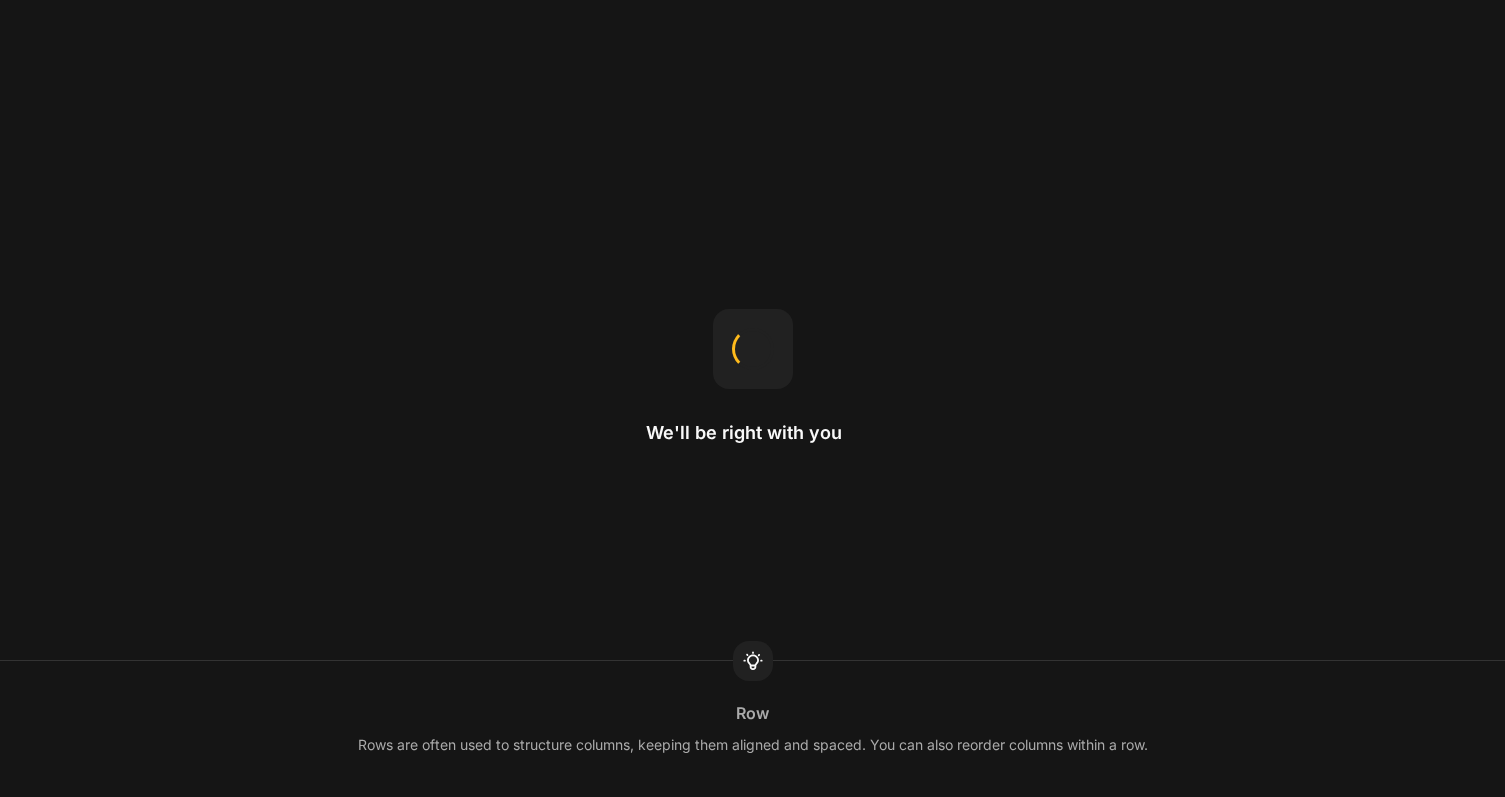 scroll, scrollTop: 0, scrollLeft: 0, axis: both 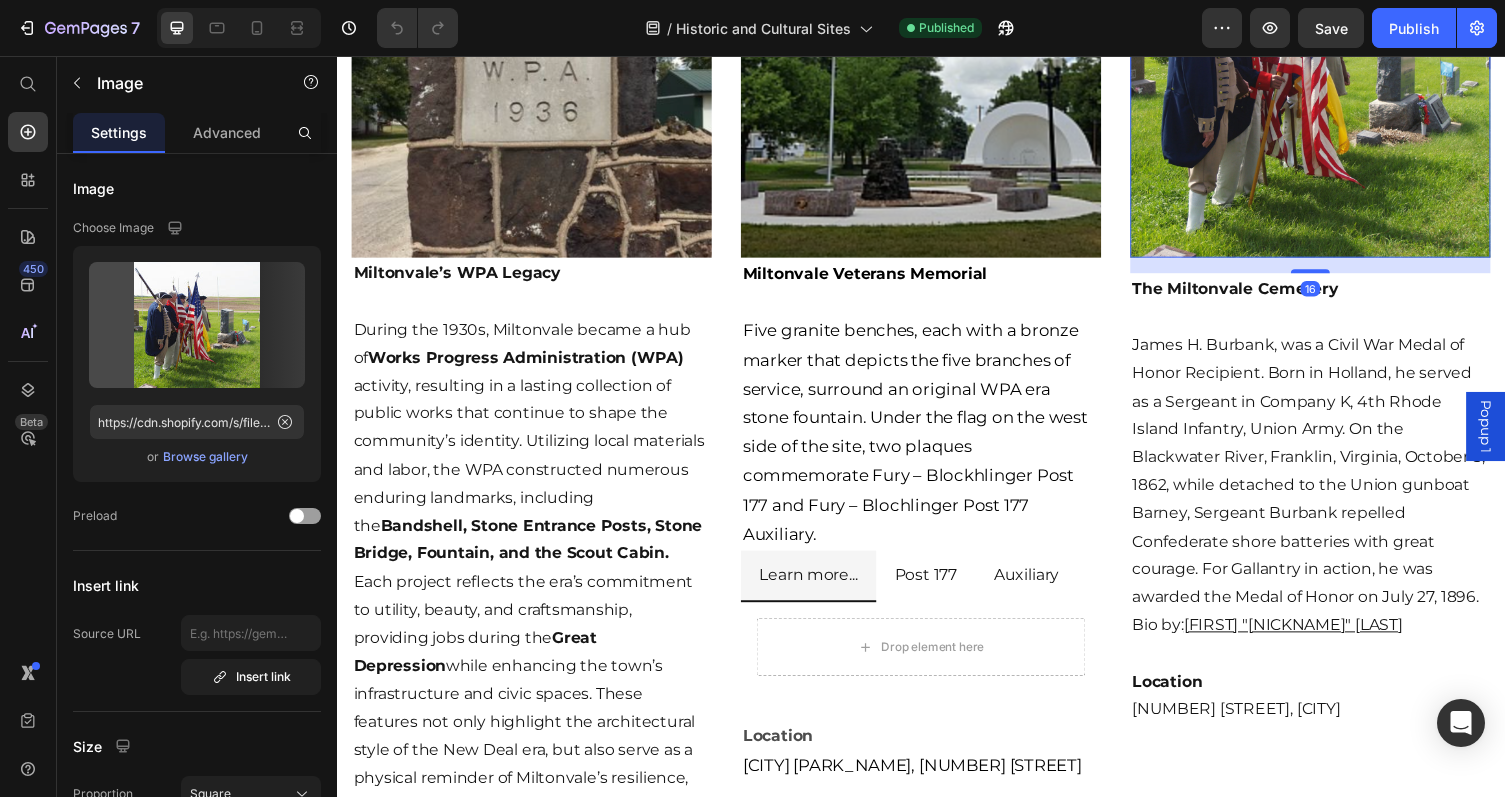 click at bounding box center [1337, 78] 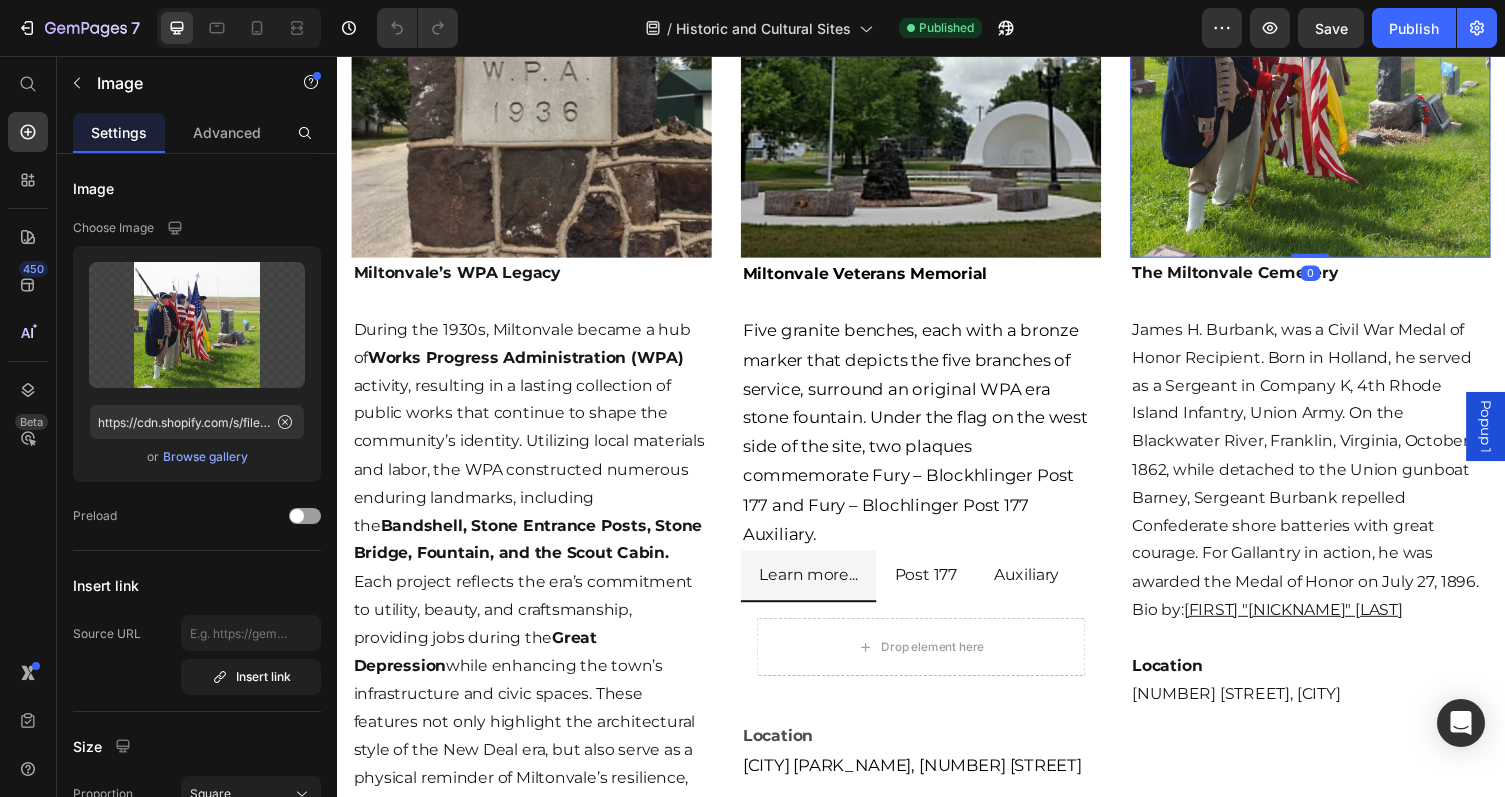 drag, startPoint x: 1337, startPoint y: 298, endPoint x: 1336, endPoint y: 268, distance: 30.016663 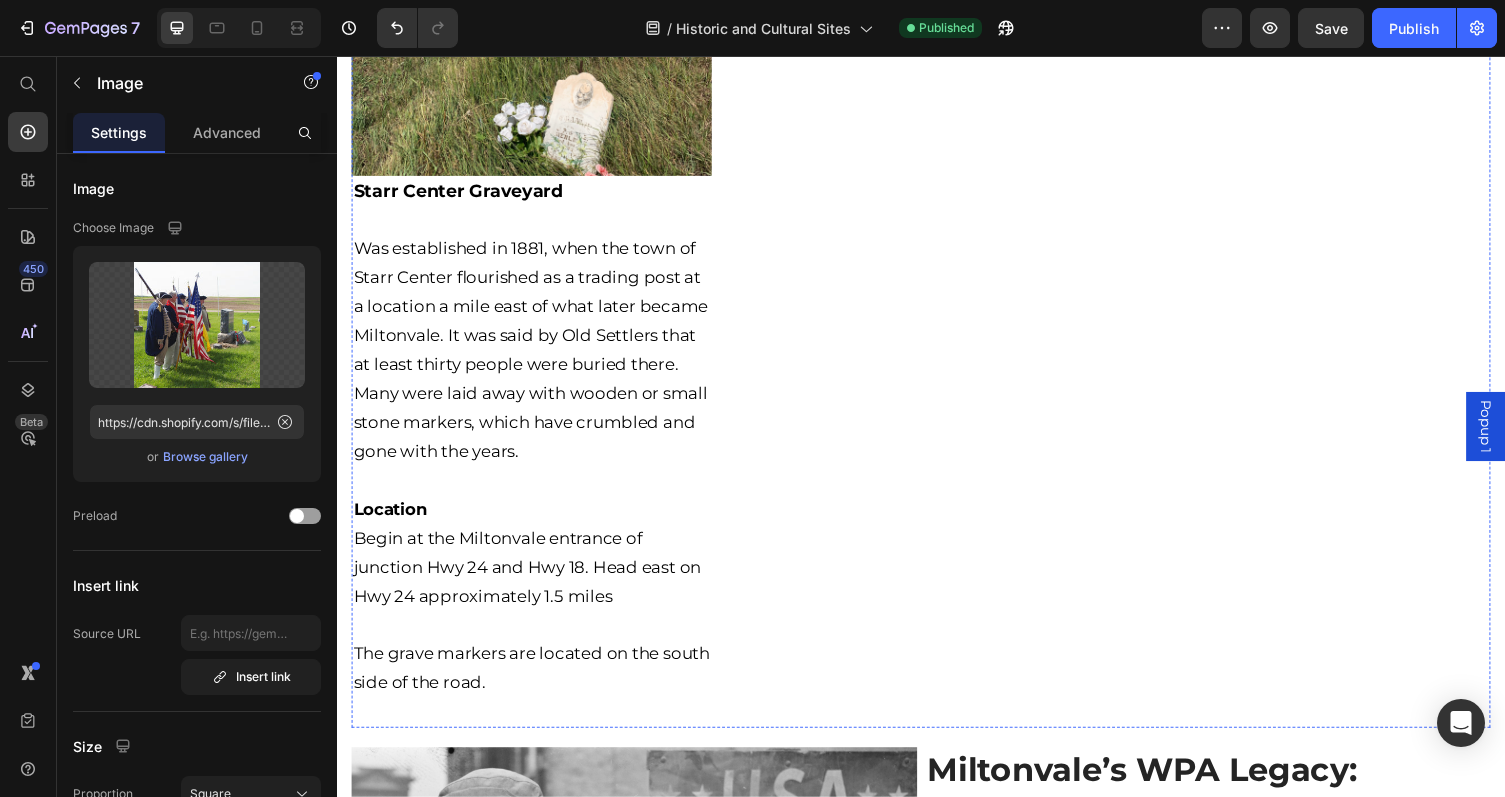 scroll, scrollTop: 2266, scrollLeft: 0, axis: vertical 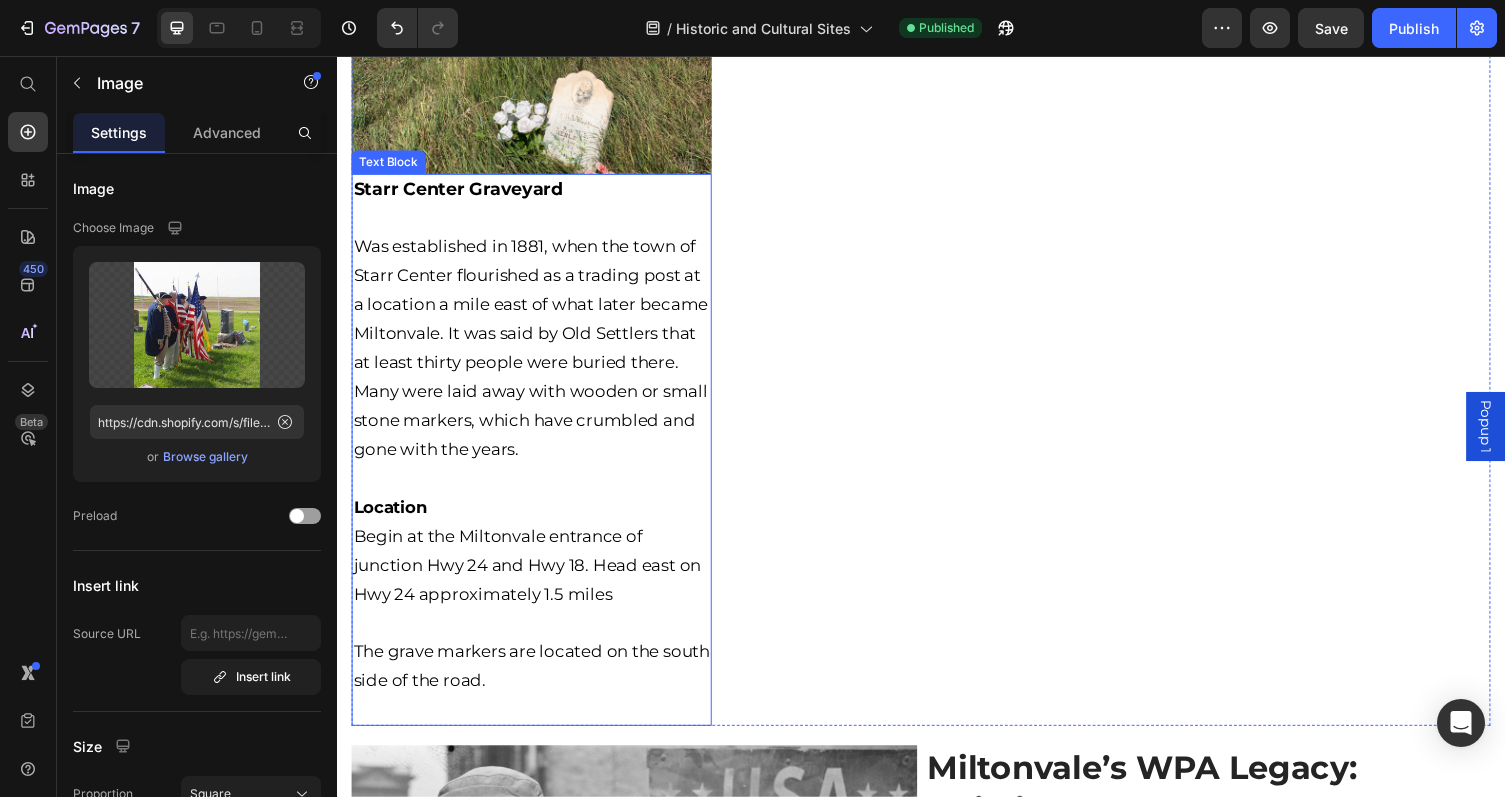 click on "Was established in 1881, when the town of Starr Center flourished as a trading post at a location a mile east of what later became Miltonvale. It was said by Old Settlers that at least thirty people were buried there. Many were laid away with wooden or small stone markers, which have crumbled and gone with the years. Location Begin at the Miltonvale entrance of junction Hwy 24 and Hwy 18. Head east on Hwy 24 approximately 1.5 miles" at bounding box center (537, 417) 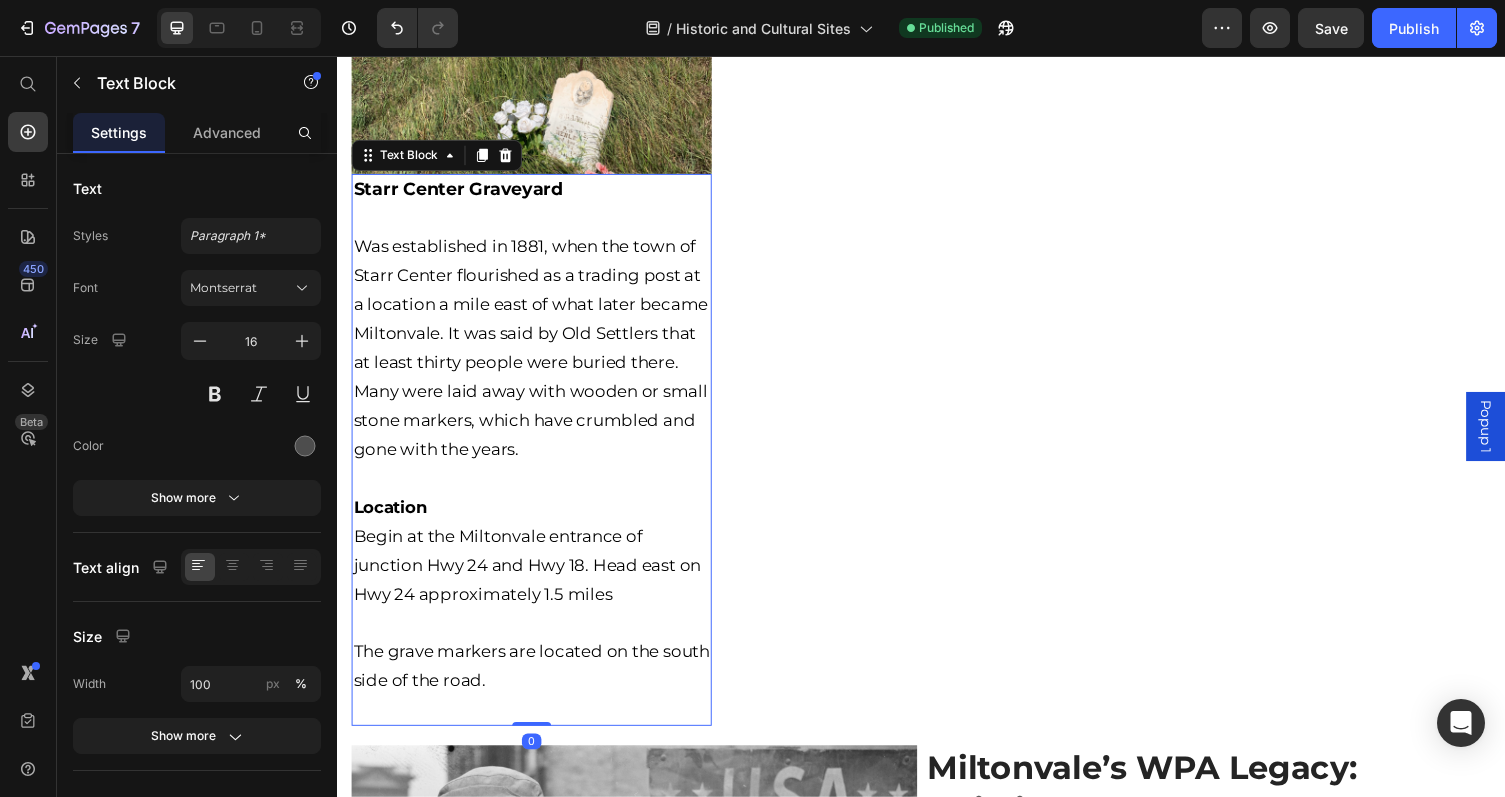 click on "Was established in 1881, when the town of Starr Center flourished as a trading post at a location a mile east of what later became Miltonvale. It was said by Old Settlers that at least thirty people were buried there. Many were laid away with wooden or small stone markers, which have crumbled and gone with the years. Location Begin at the Miltonvale entrance of junction Hwy 24 and Hwy 18. Head east on Hwy 24 approximately 1.5 miles" at bounding box center (537, 417) 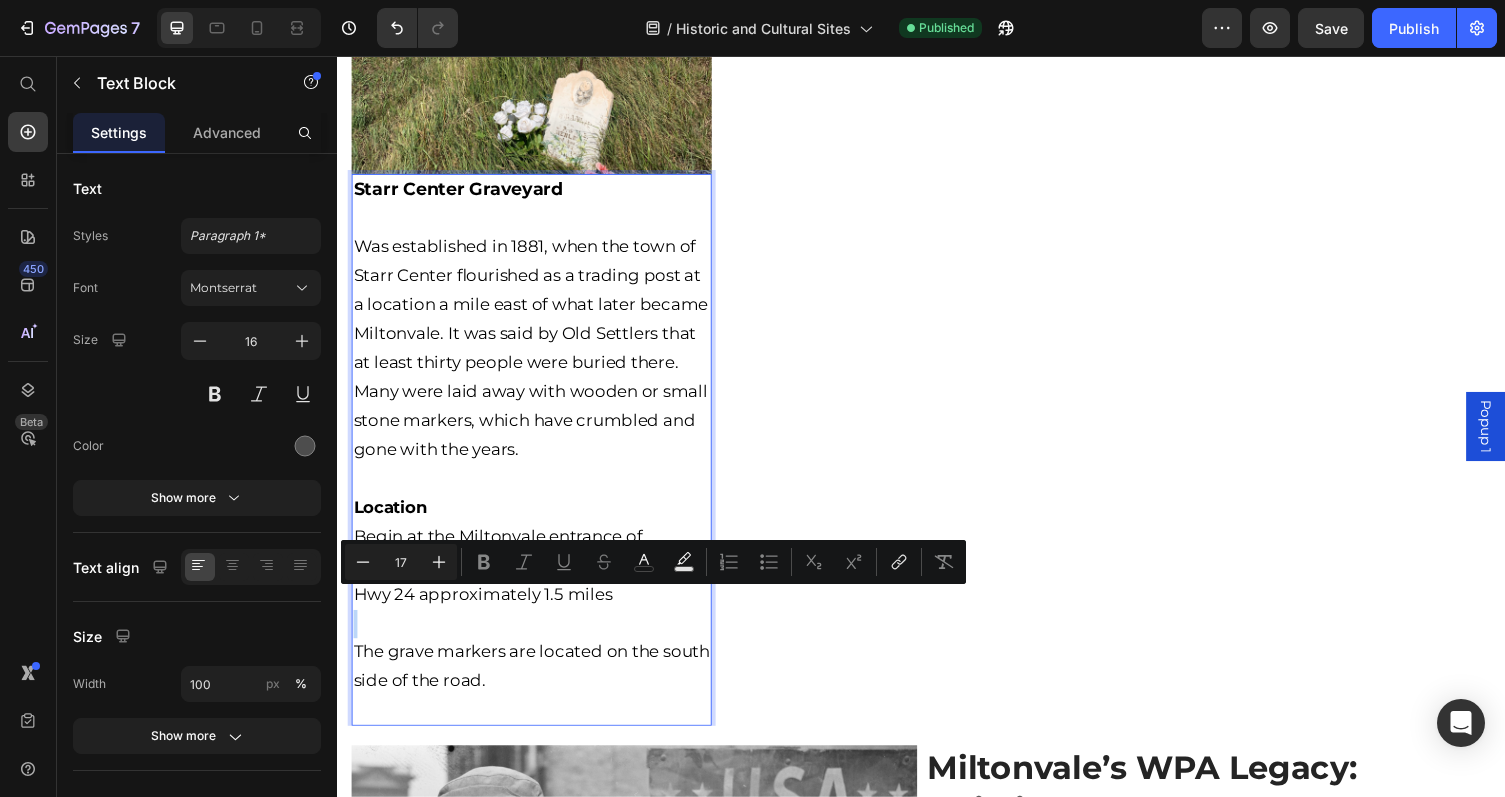 click on "Was established in 1881, when the town of Starr Center flourished as a trading post at a location a mile east of what later became Miltonvale. It was said by Old Settlers that at least thirty people were buried there. Many were laid away with wooden or small stone markers, which have crumbled and gone with the years. Location Begin at the Miltonvale entrance of junction Hwy 24 and Hwy 18. Head east on Hwy 24 approximately 1.5 miles" at bounding box center [537, 417] 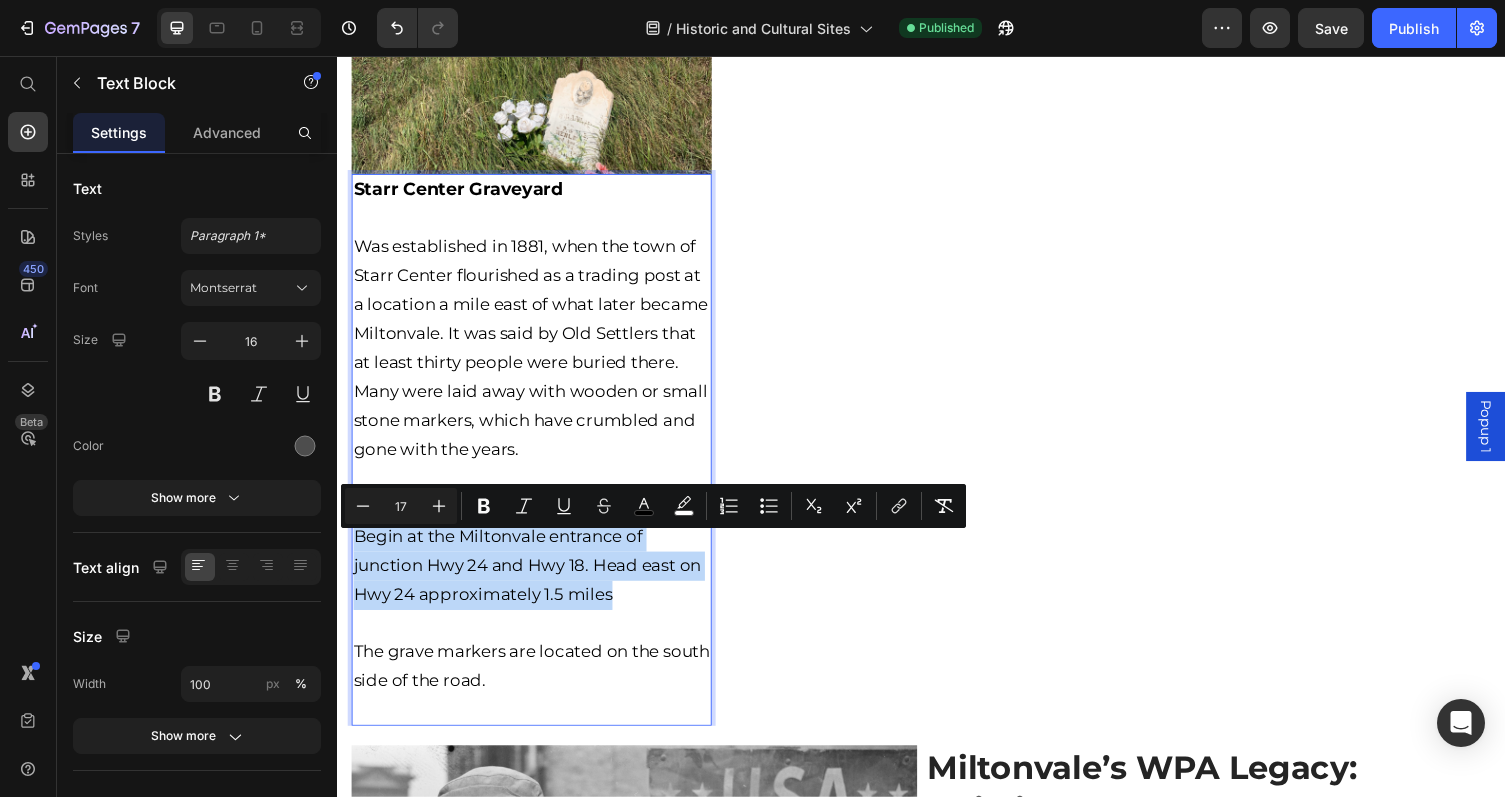 drag, startPoint x: 628, startPoint y: 618, endPoint x: 352, endPoint y: 568, distance: 280.49243 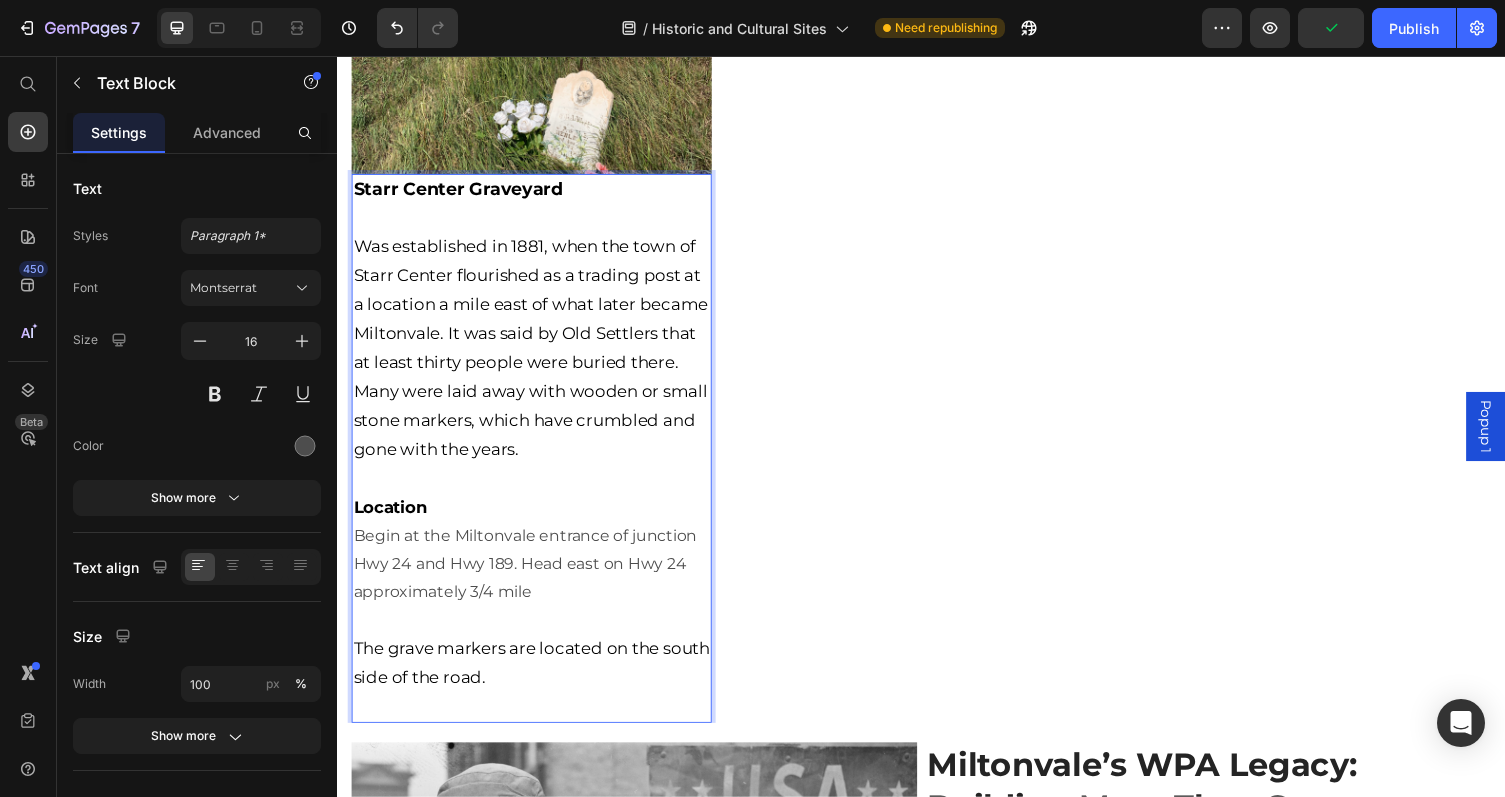 click on "The grave markers are located on the south side of the road." at bounding box center [537, 679] 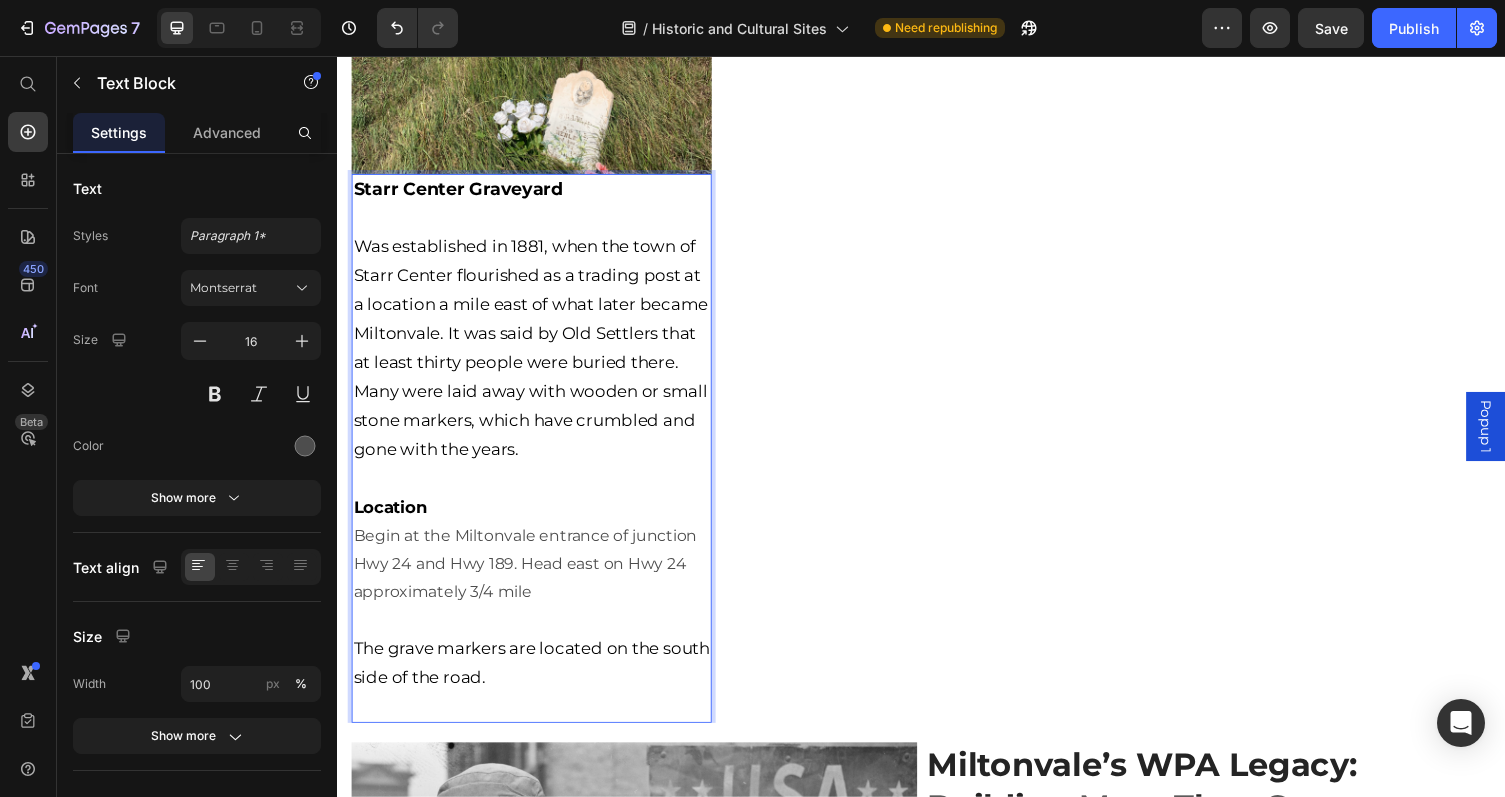 click on "Was established in 1881, when the town of Starr Center flourished as a trading post at a location a mile east of what later became Miltonvale. It was said by Old Settlers that at least thirty people were buried there. Many were laid away with wooden or small stone markers, which have crumbled and gone with the years. Location Begin at the Miltonvale entrance of junction Hwy 24 and Hwy 189. Head east on Hwy 24 approximately 3/4 mile" at bounding box center (537, 415) 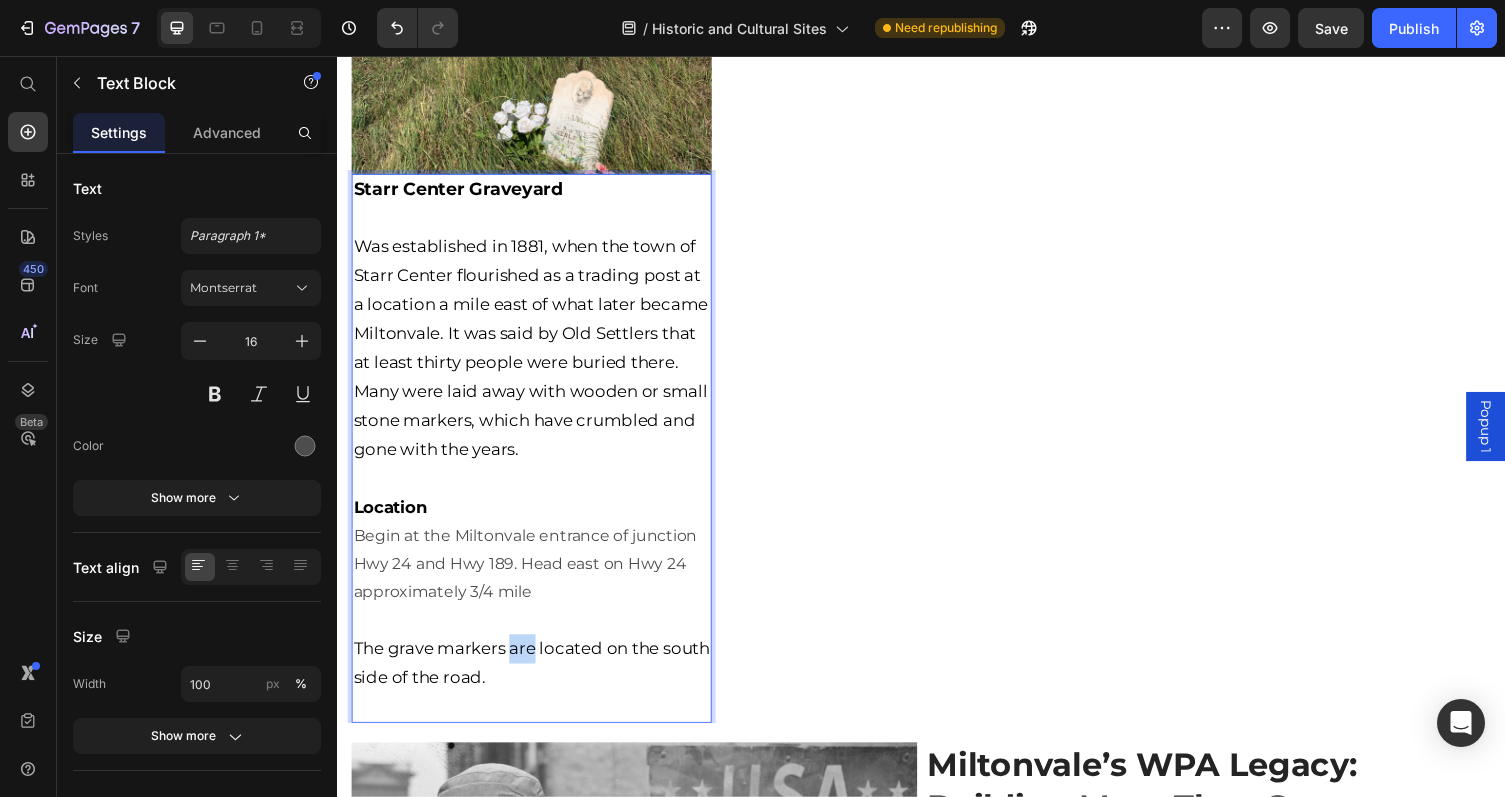 click on "The grave markers are located on the south side of the road." at bounding box center [537, 679] 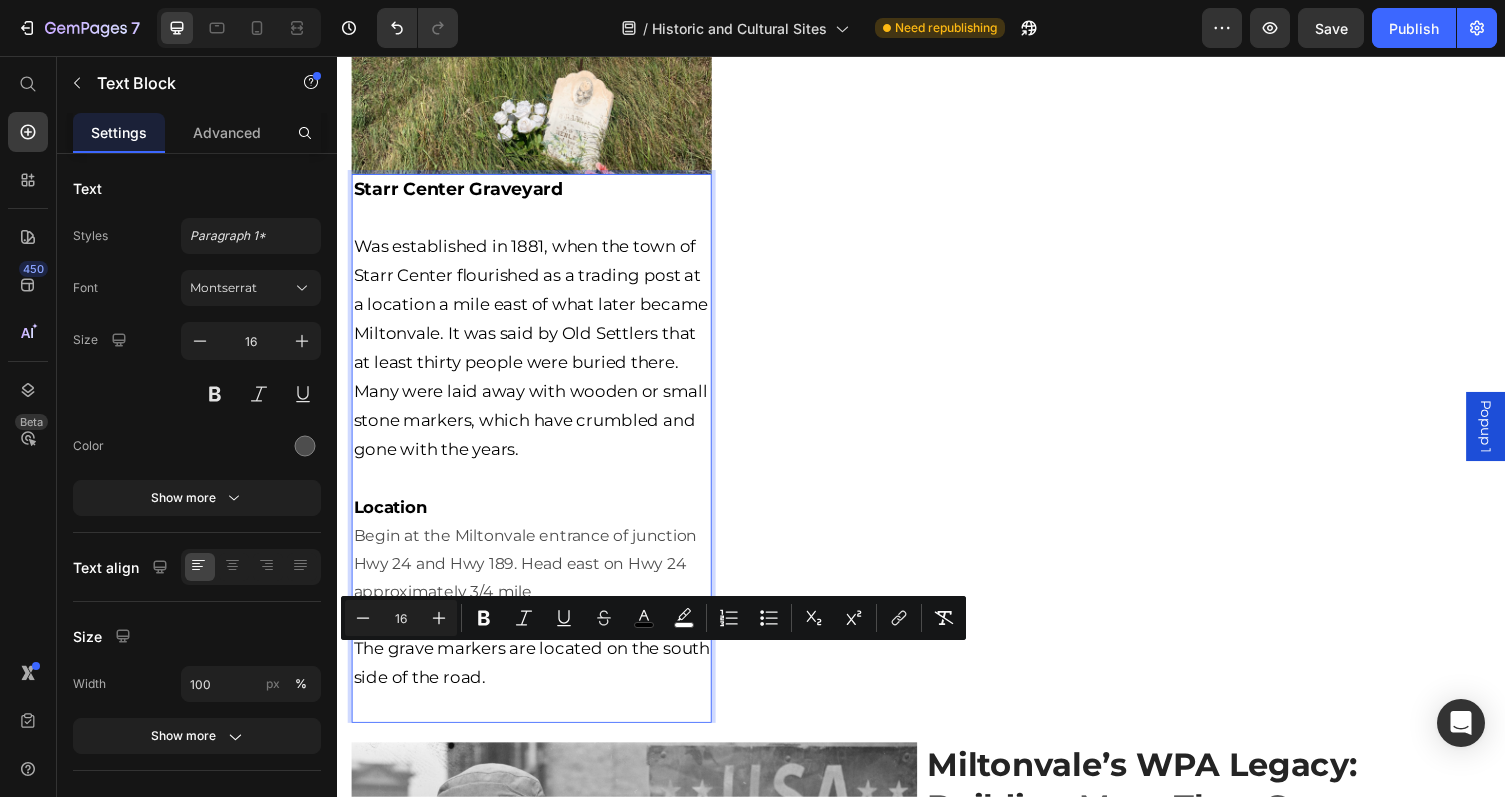 click on "Was established in 1881, when the town of Starr Center flourished as a trading post at a location a mile east of what later became Miltonvale. It was said by Old Settlers that at least thirty people were buried there. Many were laid away with wooden or small stone markers, which have crumbled and gone with the years. Location Begin at the Miltonvale entrance of junction Hwy 24 and Hwy 189. Head east on Hwy 24 approximately 3/4 mile" at bounding box center (537, 415) 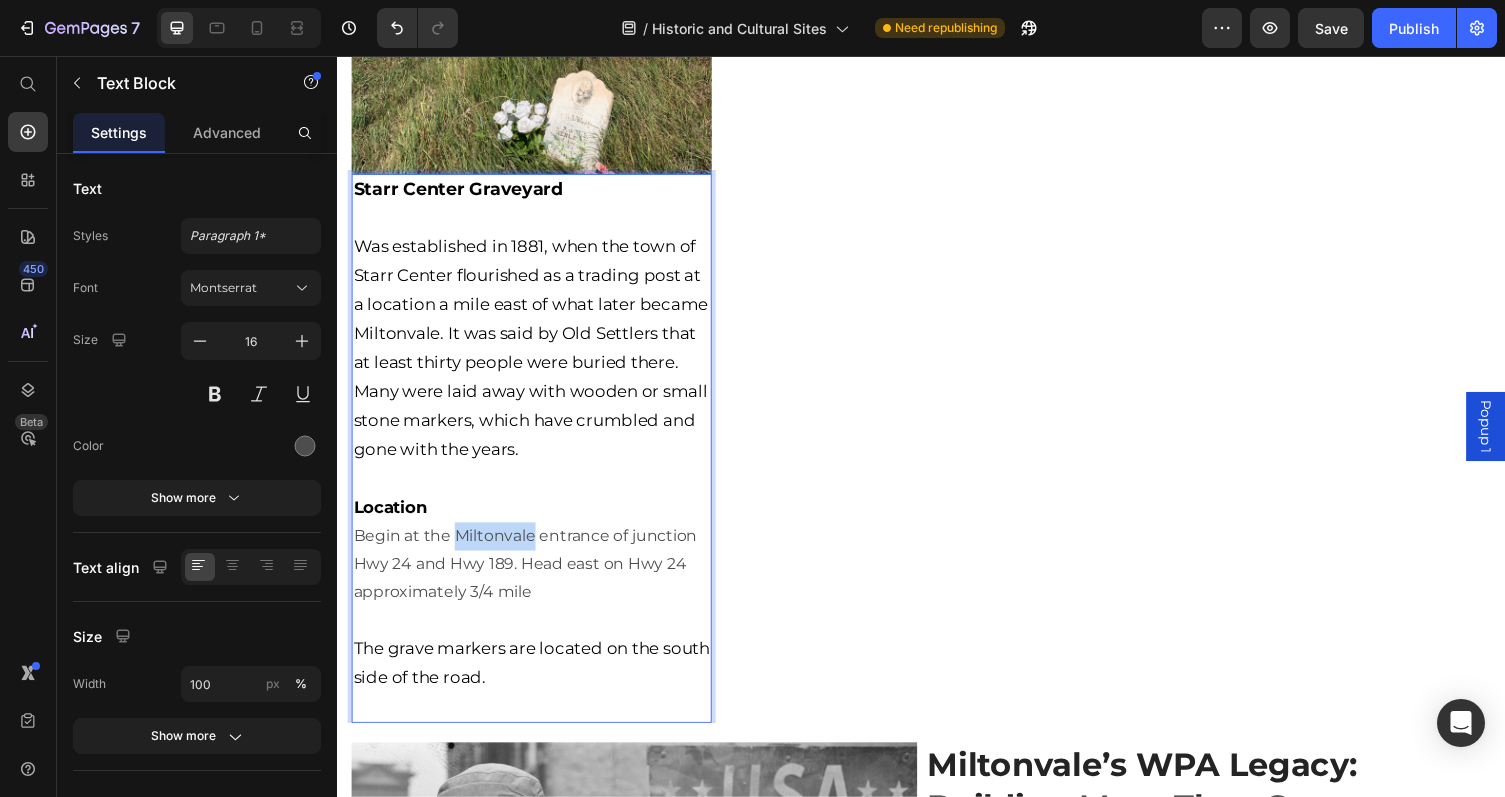 click on "Was established in 1881, when the town of Starr Center flourished as a trading post at a location a mile east of what later became Miltonvale. It was said by Old Settlers that at least thirty people were buried there. Many were laid away with wooden or small stone markers, which have crumbled and gone with the years. Location Begin at the Miltonvale entrance of junction Hwy 24 and Hwy 189. Head east on Hwy 24 approximately 3/4 mile" at bounding box center (537, 415) 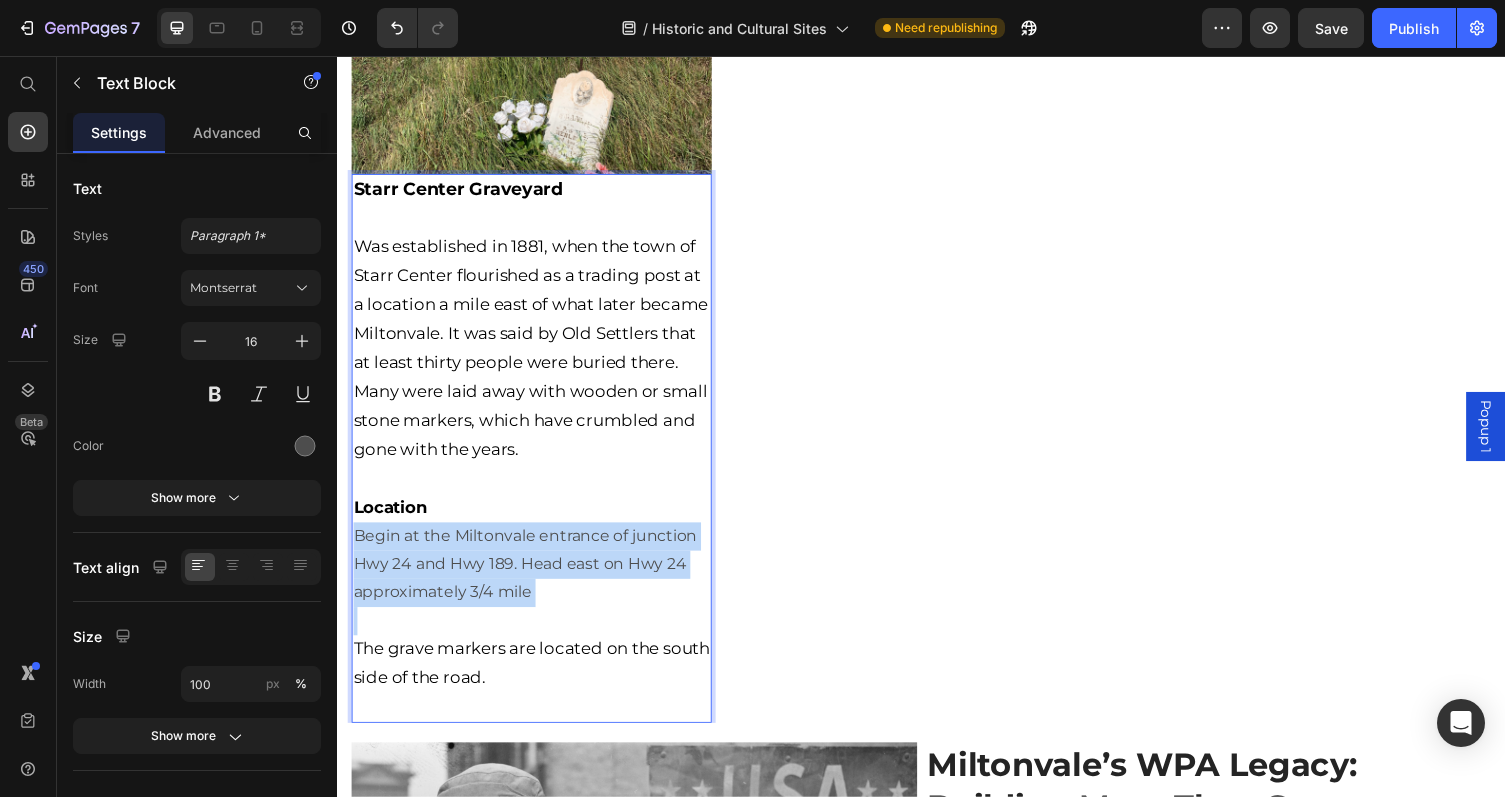 click on "Was established in 1881, when the town of Starr Center flourished as a trading post at a location a mile east of what later became Miltonvale. It was said by Old Settlers that at least thirty people were buried there. Many were laid away with wooden or small stone markers, which have crumbled and gone with the years. Location Begin at the Miltonvale entrance of junction Hwy 24 and Hwy 189. Head east on Hwy 24 approximately 3/4 mile" at bounding box center (537, 415) 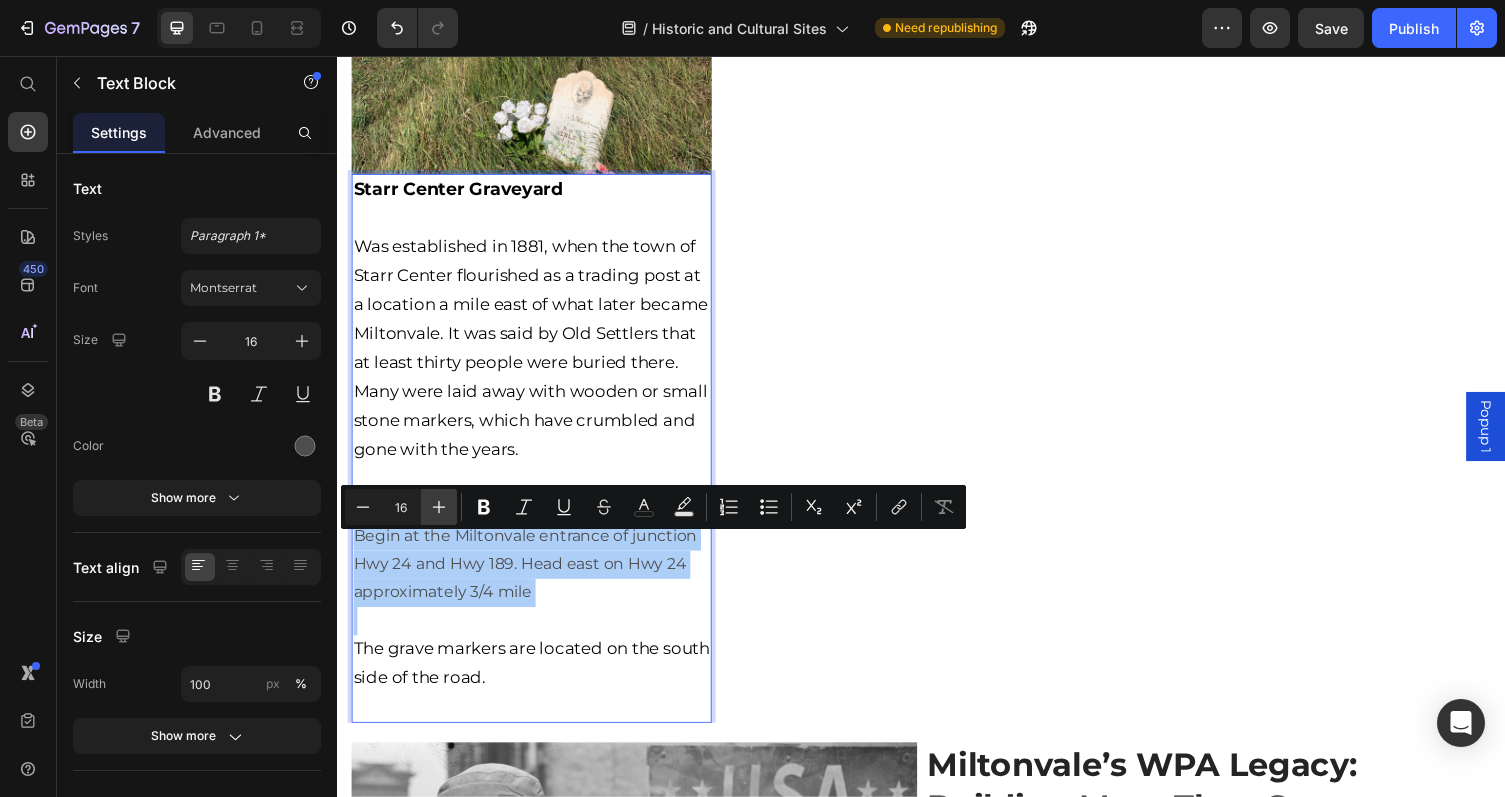 click on "Plus" at bounding box center (439, 507) 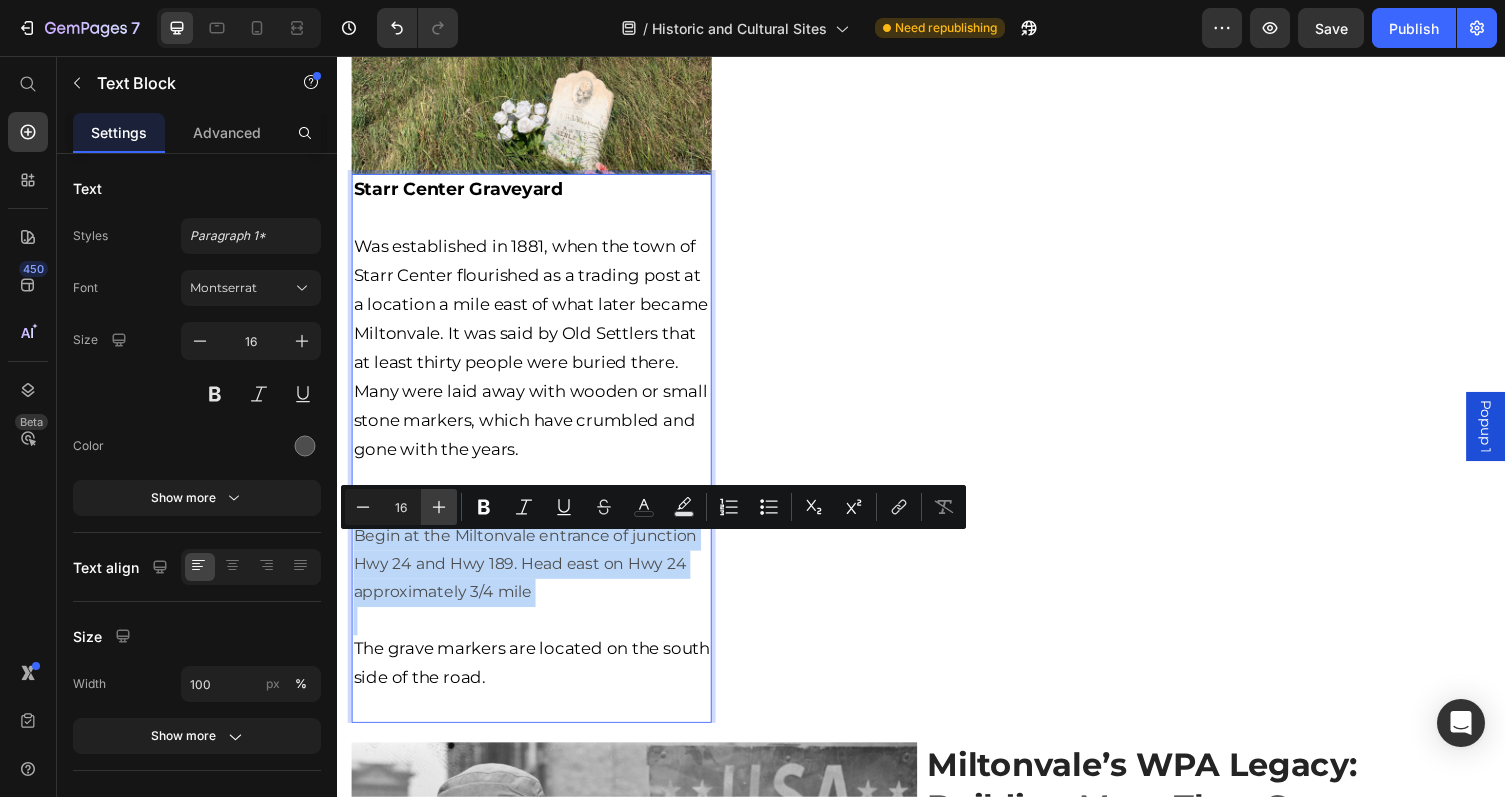type on "17" 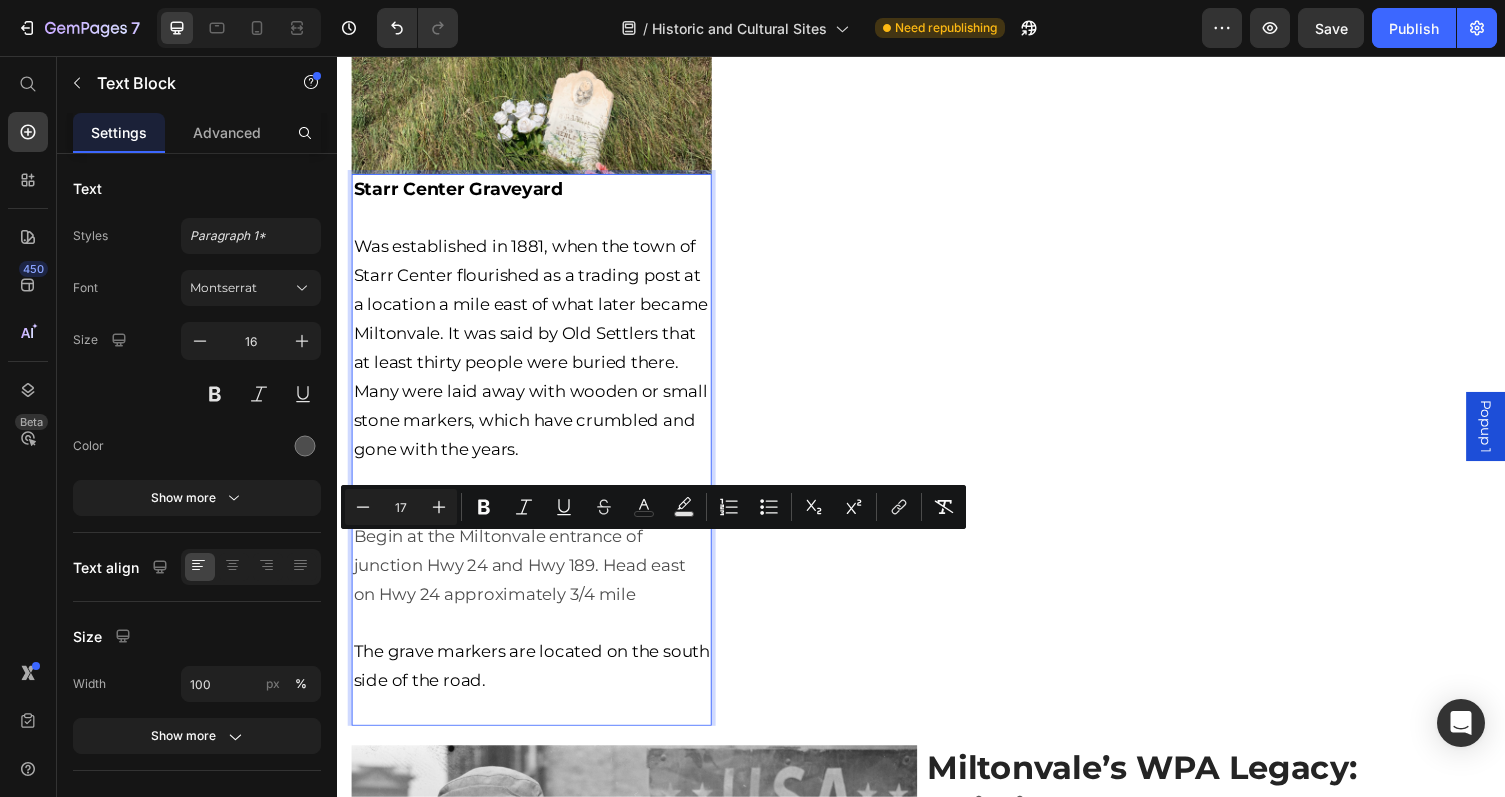 click on "Begin at the Miltonvale entrance of junction Hwy 24 and Hwy 189. Head east on Hwy 24 approximately 3/4 mile" at bounding box center [524, 579] 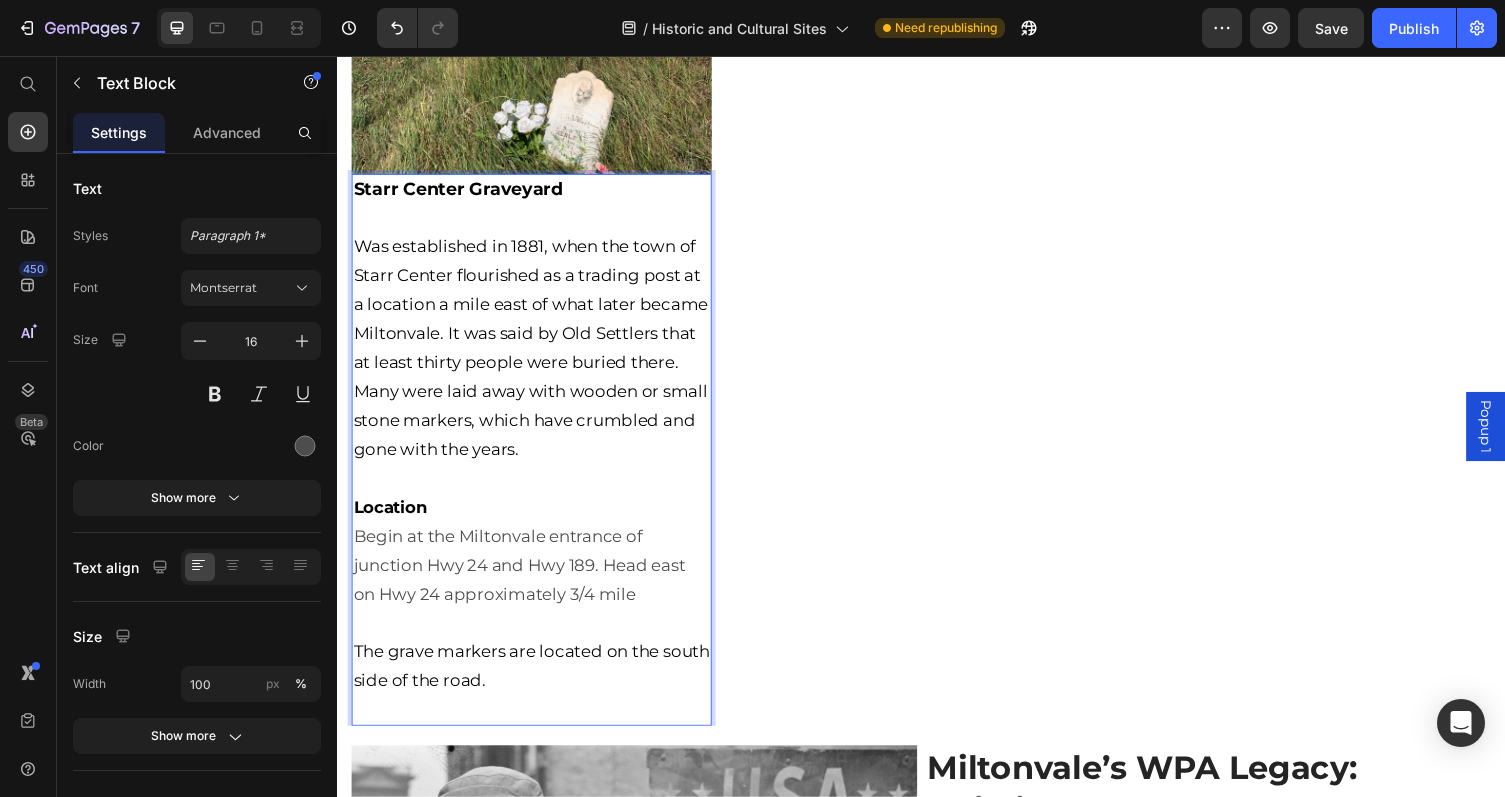 click on "Was established in 1881, when the town of Starr Center flourished as a trading post at a location a mile east of what later became Miltonvale. It was said by Old Settlers that at least thirty people were buried there. Many were laid away with wooden or small stone markers, which have crumbled and gone with the years. Location Begin at the Miltonvale entrance of junction Hwy 24 and Hwy 189. Head east on Hwy 24 approximately 3/4 mile" at bounding box center [537, 417] 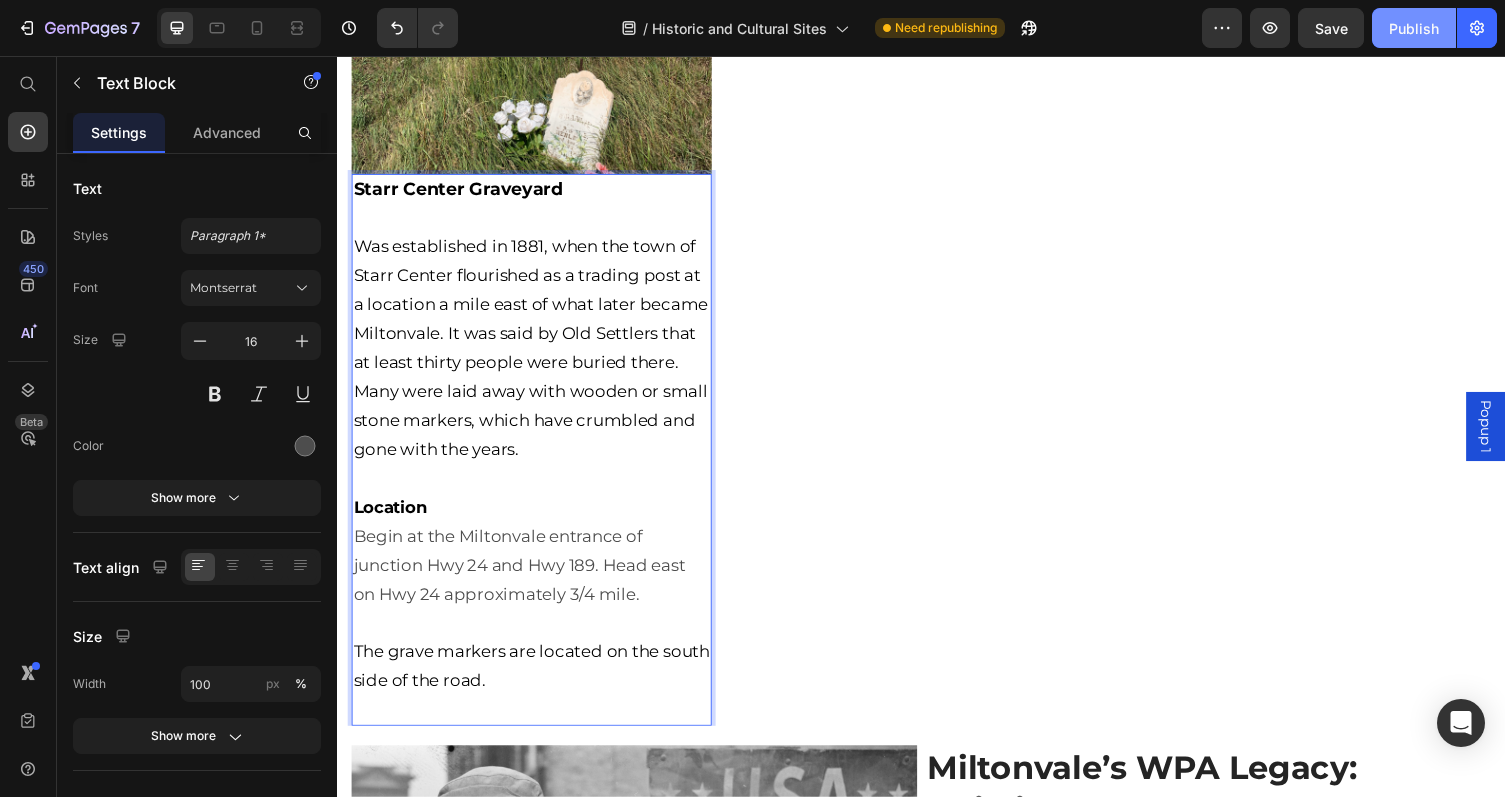 click on "Publish" at bounding box center [1414, 28] 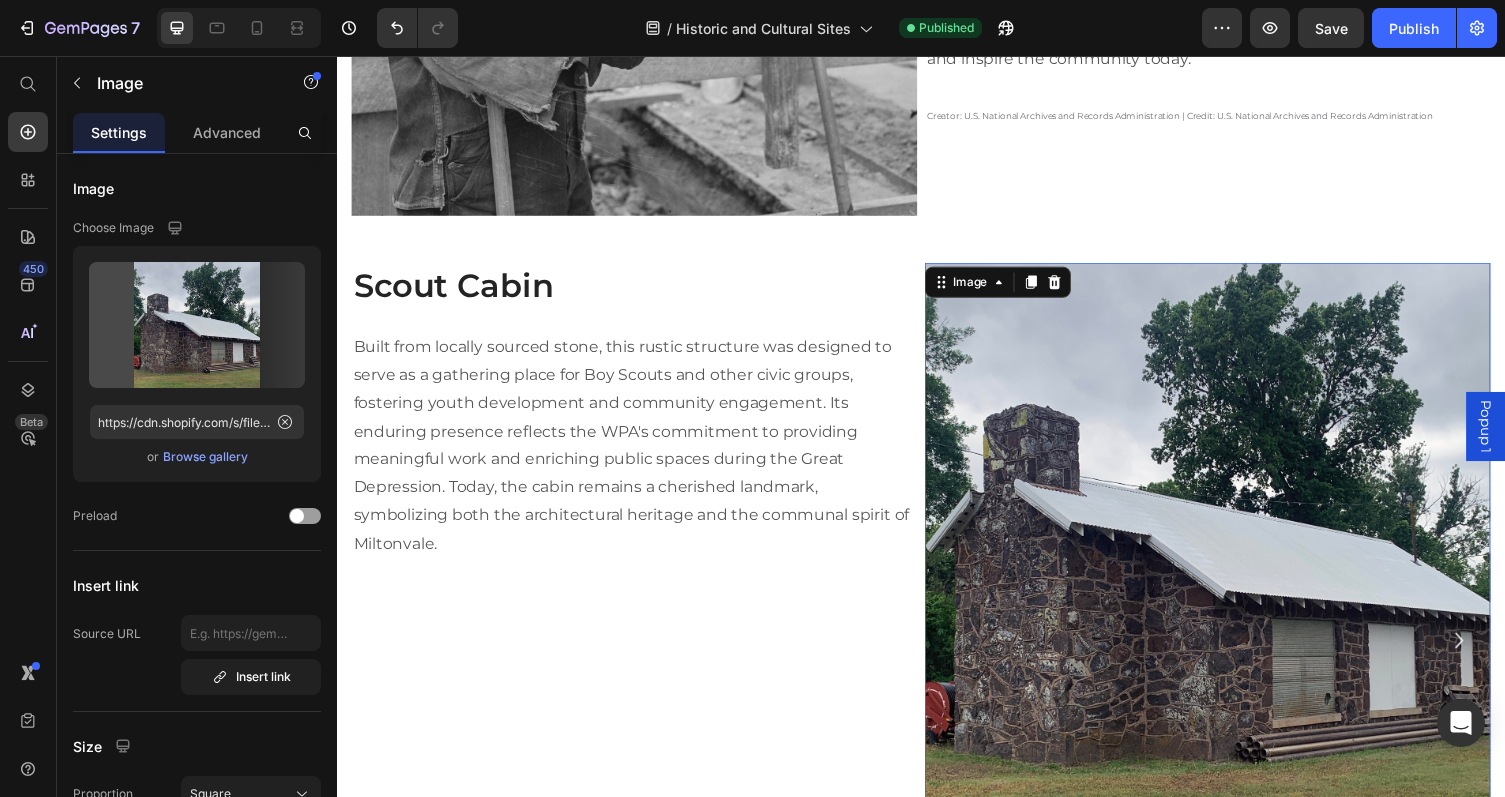 click at bounding box center (1231, 558) 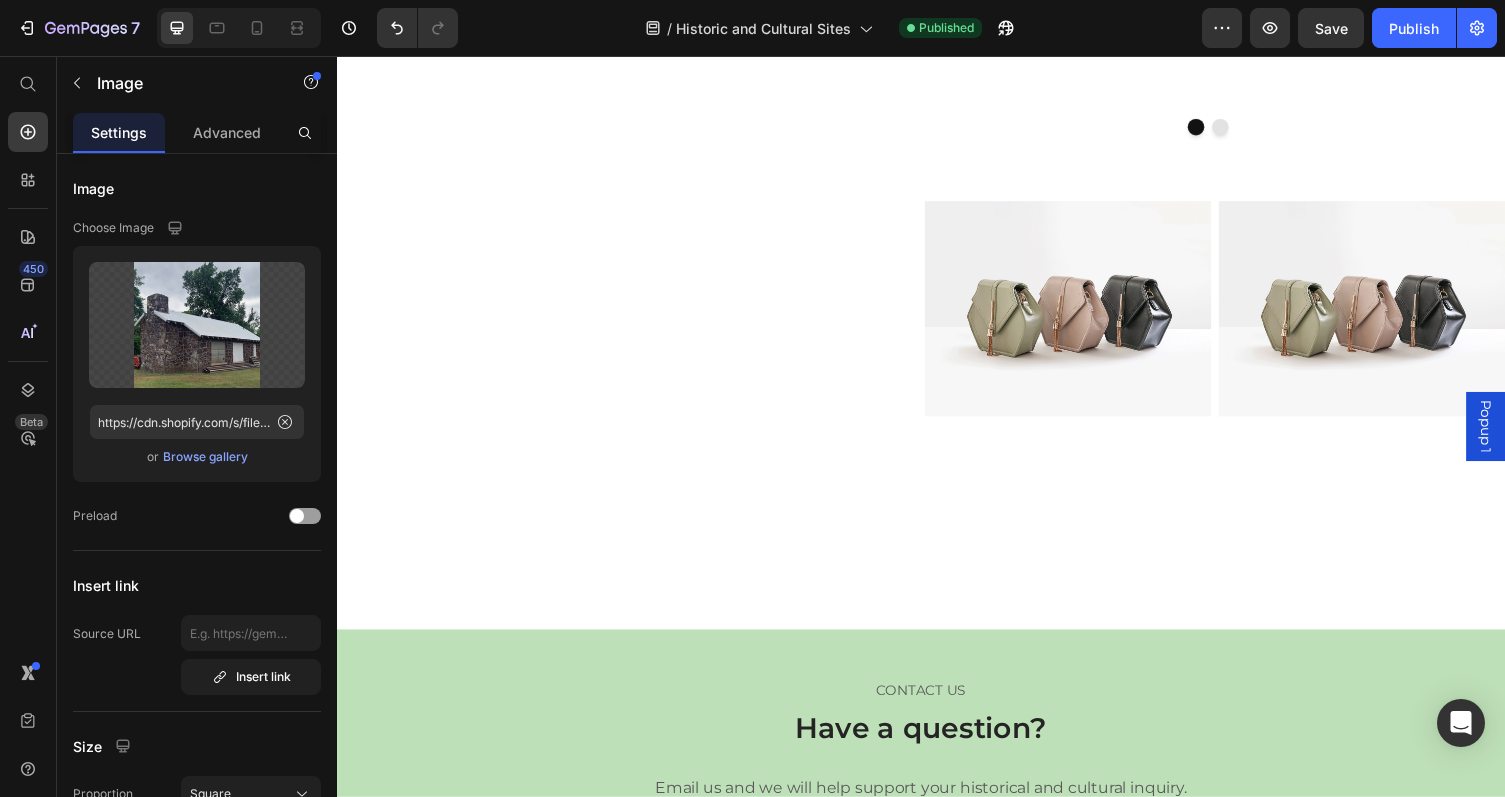 scroll, scrollTop: 4306, scrollLeft: 0, axis: vertical 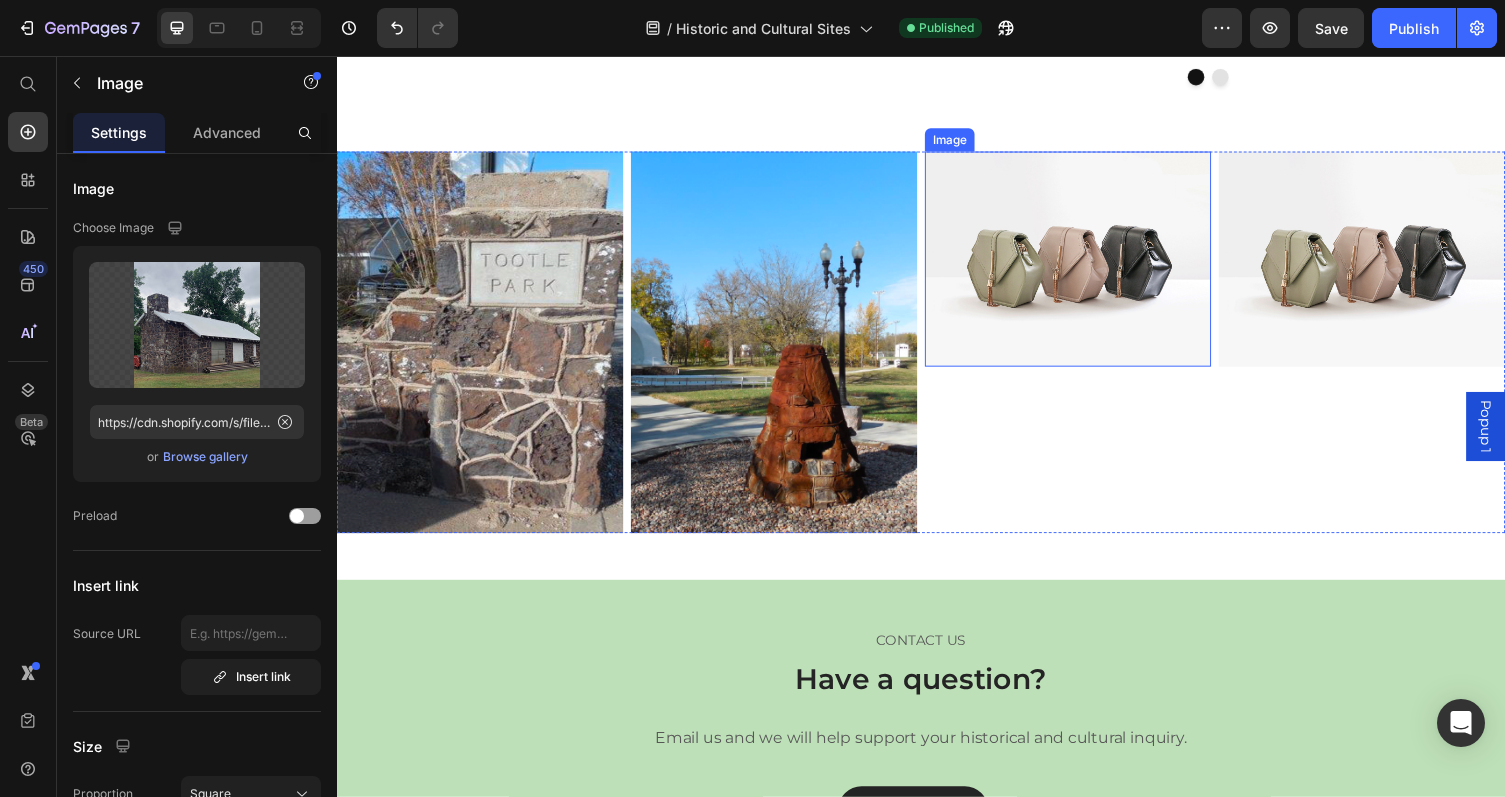 click at bounding box center (1088, 264) 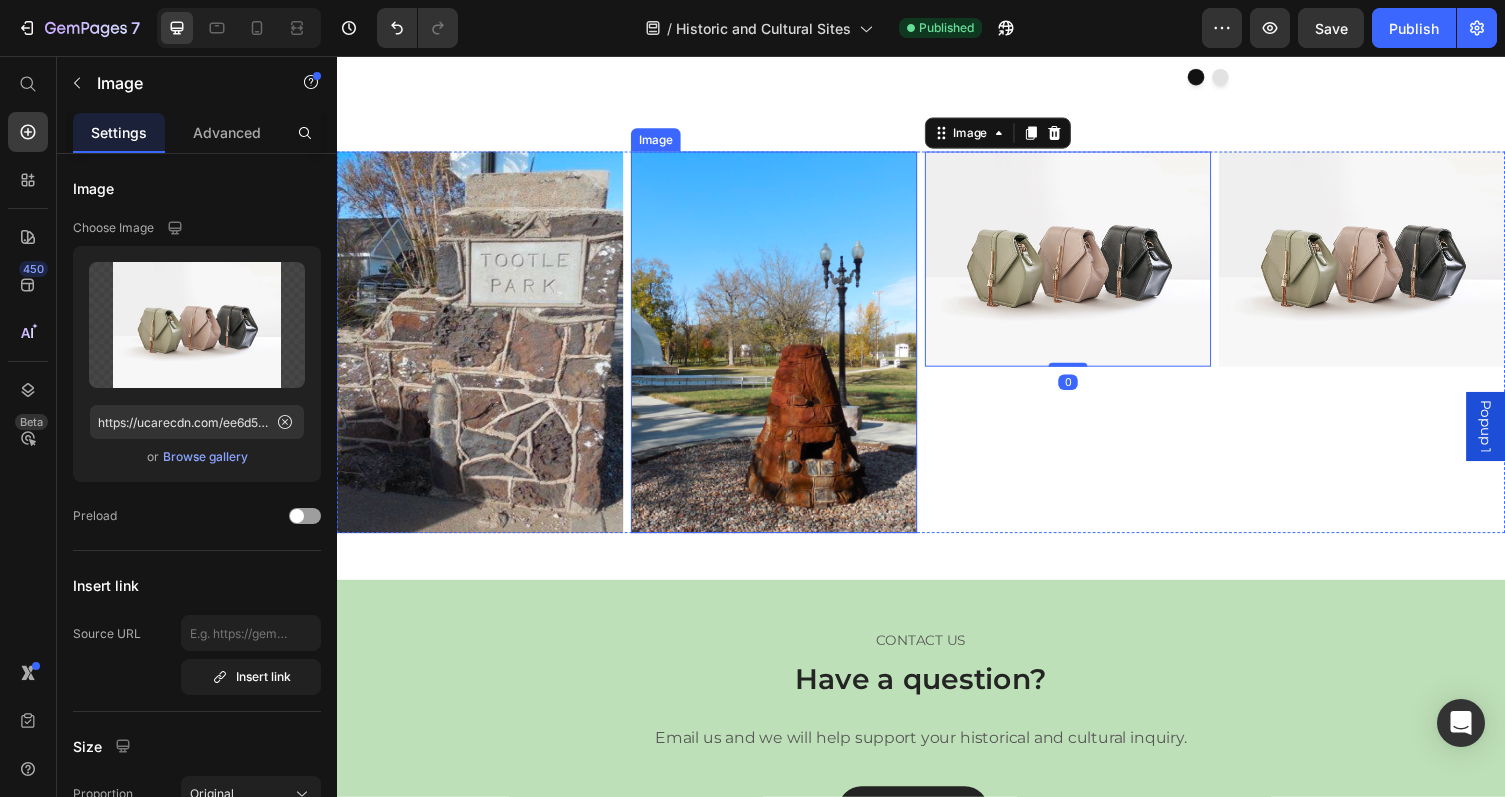 click at bounding box center [786, 350] 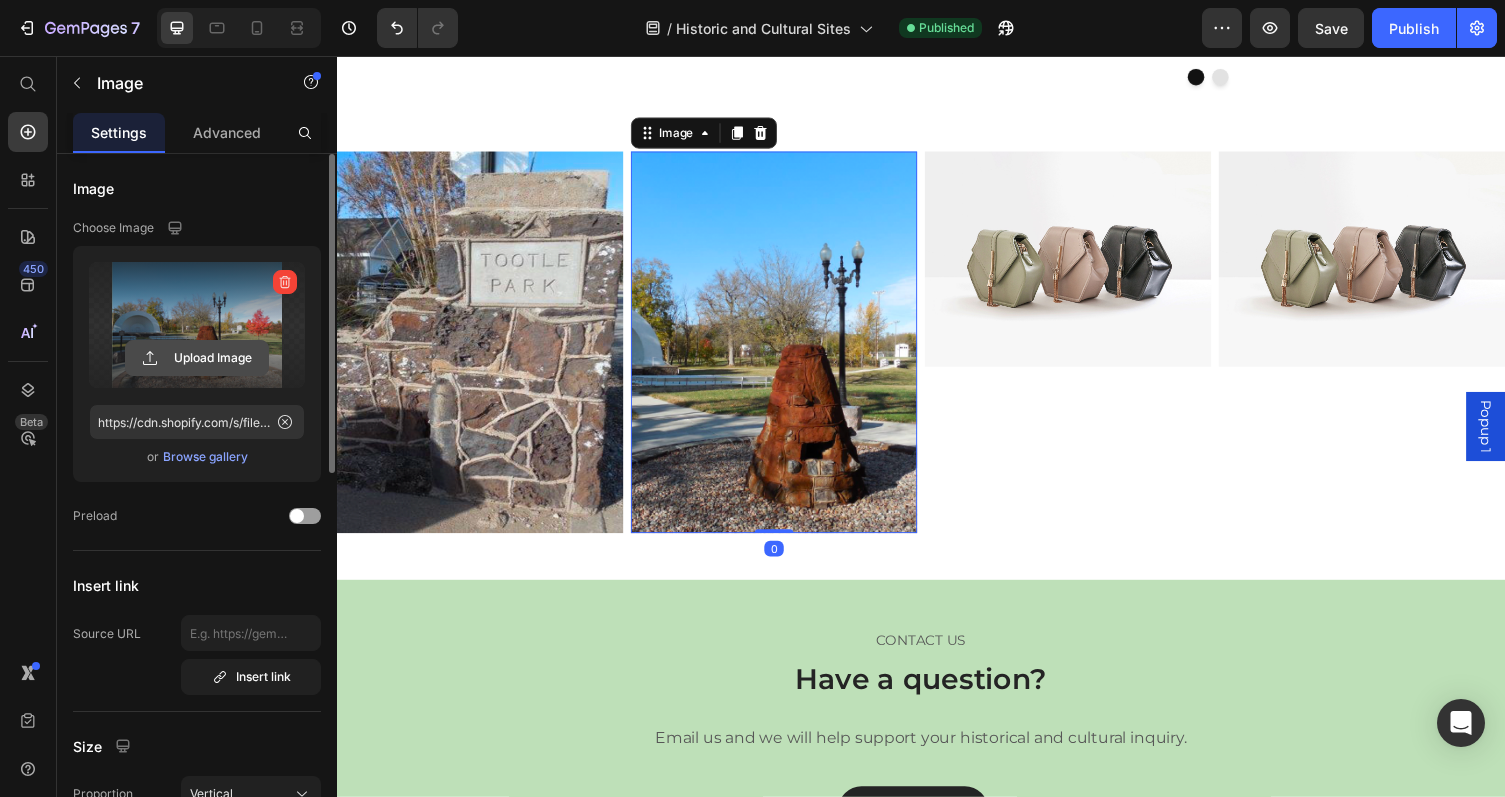click 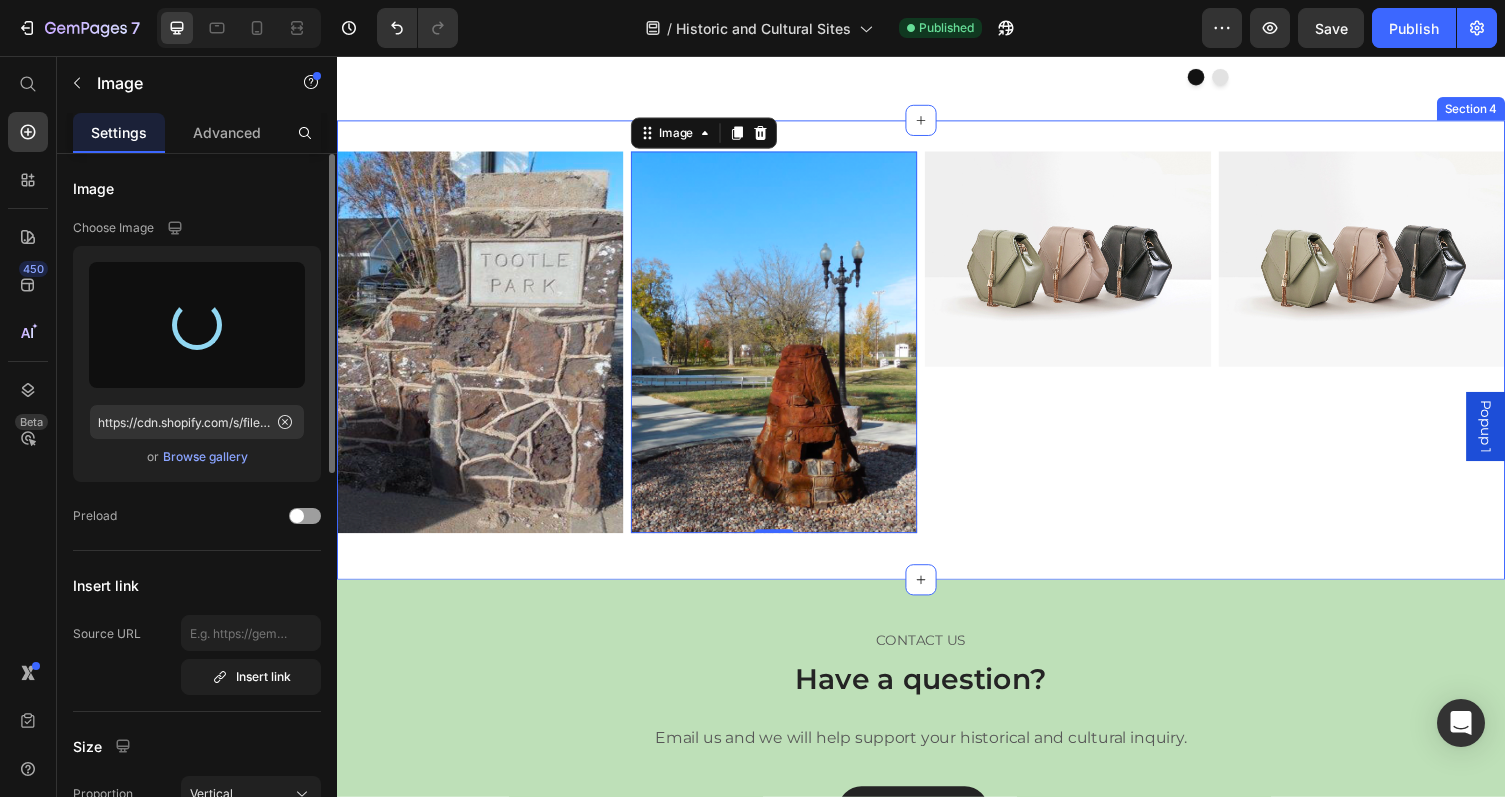 type on "https://cdn.shopify.com/s/files/1/0936/5238/6080/files/gempages_558778175300044019-5596ee6b-2bf8-41b8-b414-63a8fdbc50bd.jpg" 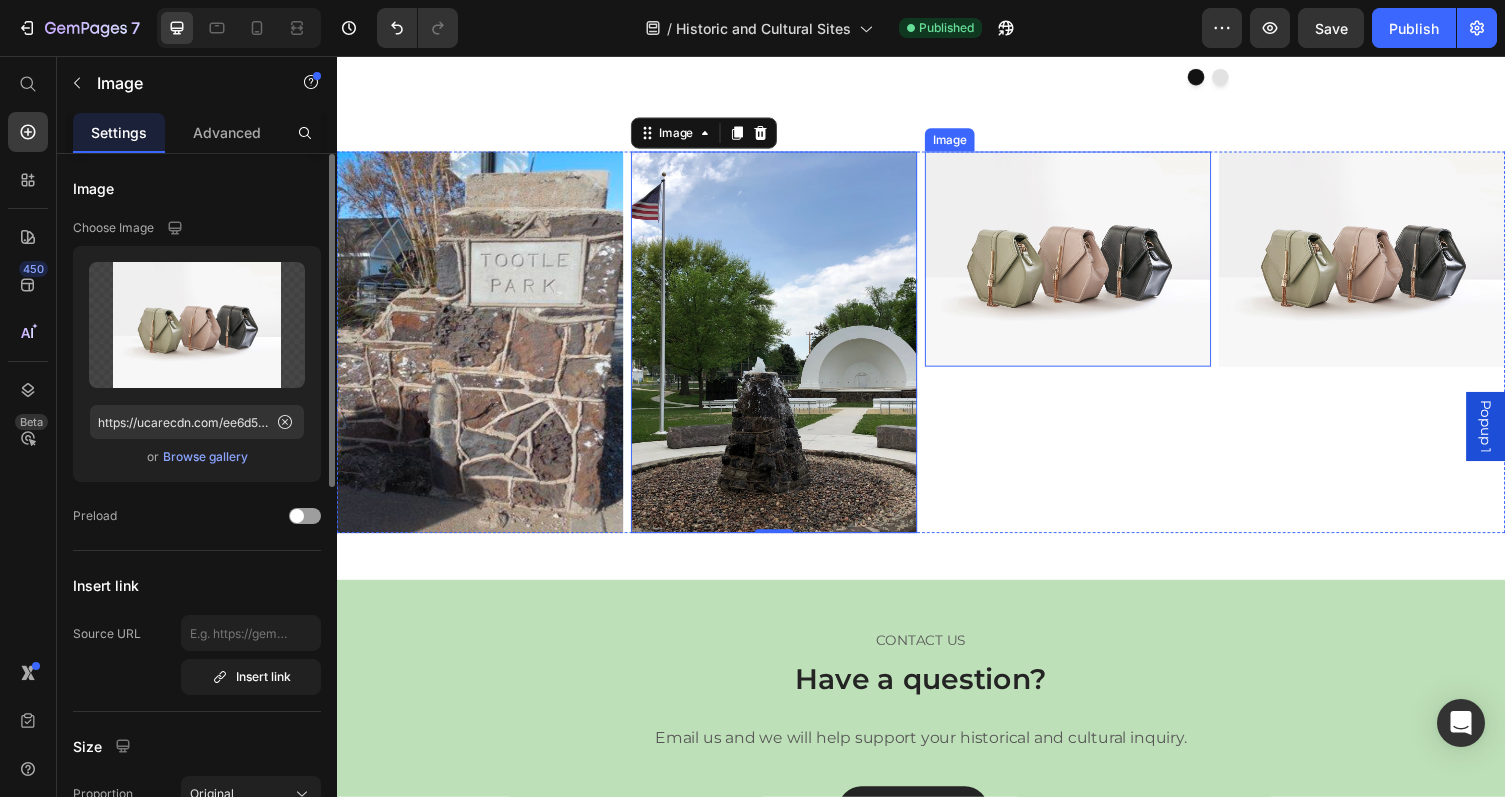 click at bounding box center (1088, 264) 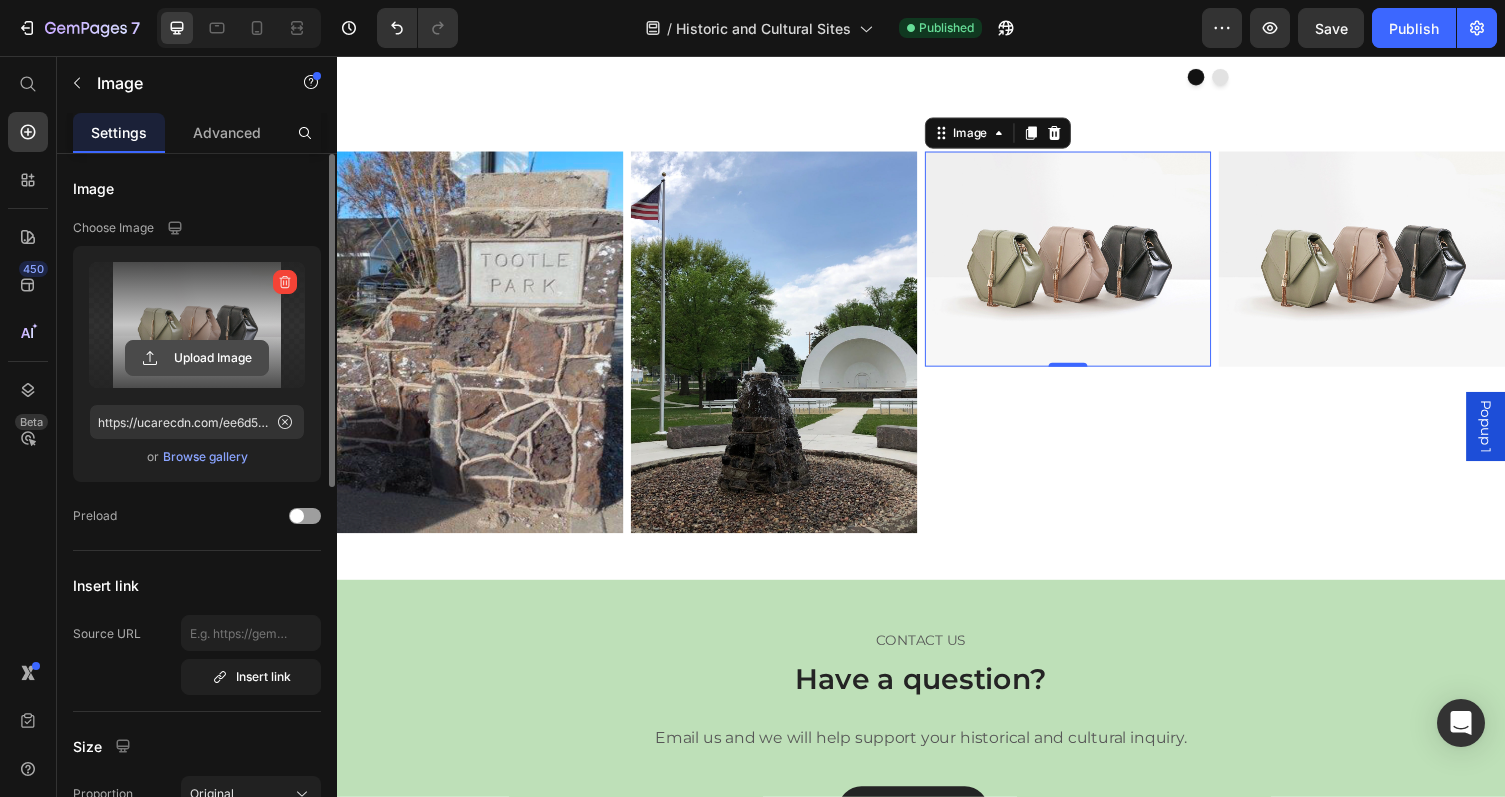 click 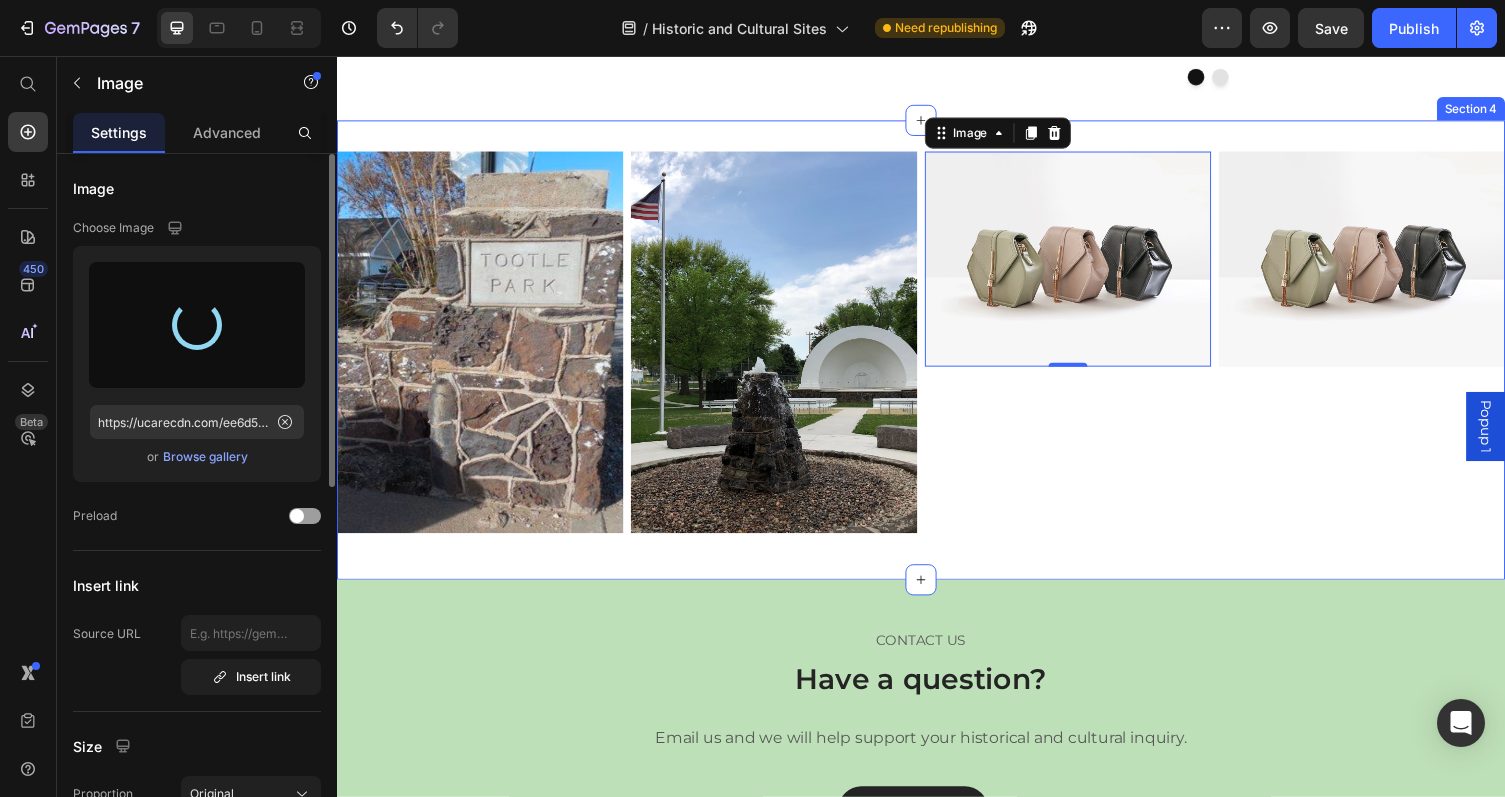 type on "https://cdn.shopify.com/s/files/1/0936/5238/6080/files/gempages_558778175300044019-61fbb1e1-552b-4a62-913e-e0e7e5a1dfc5.jpg" 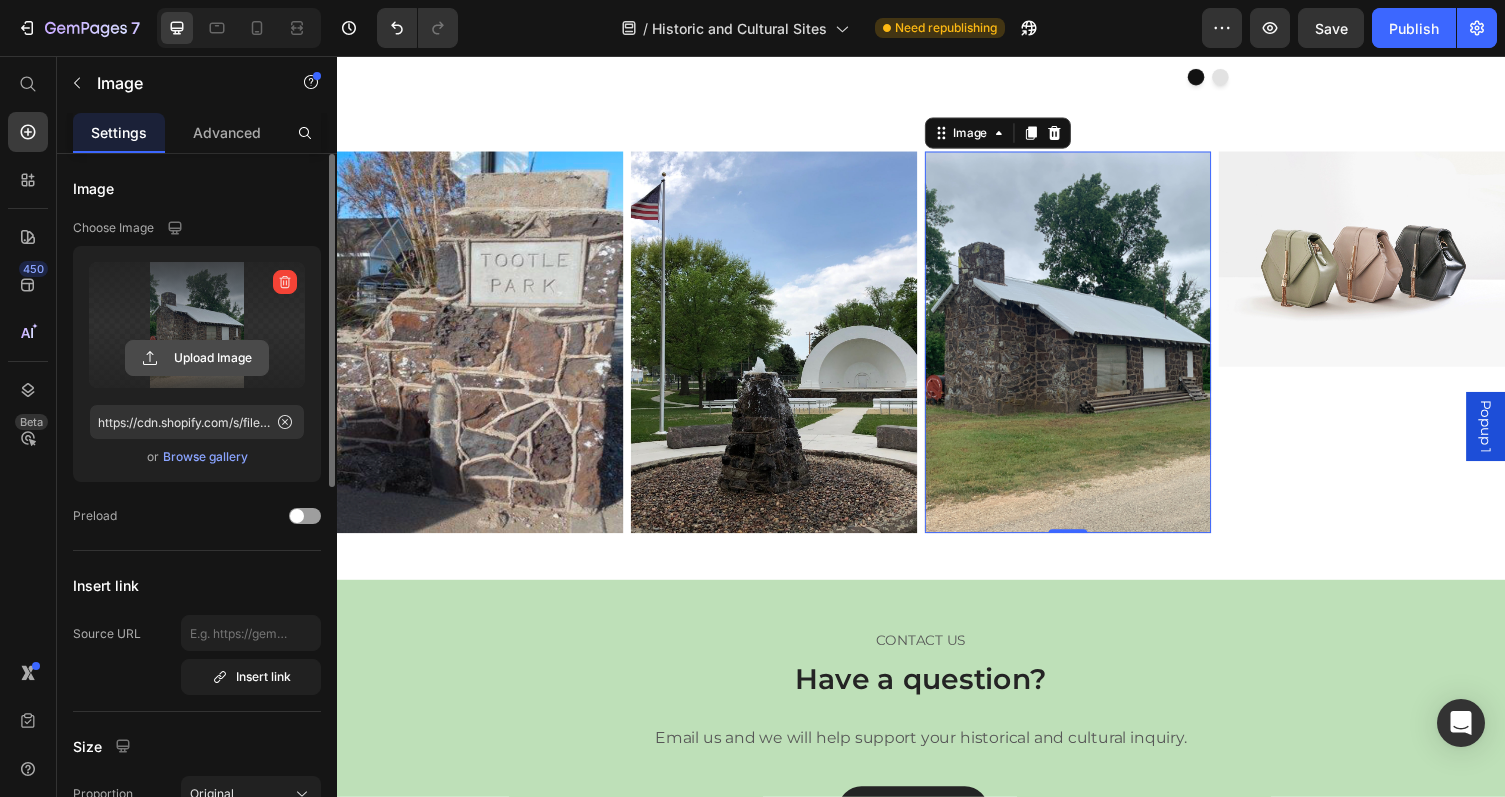 click 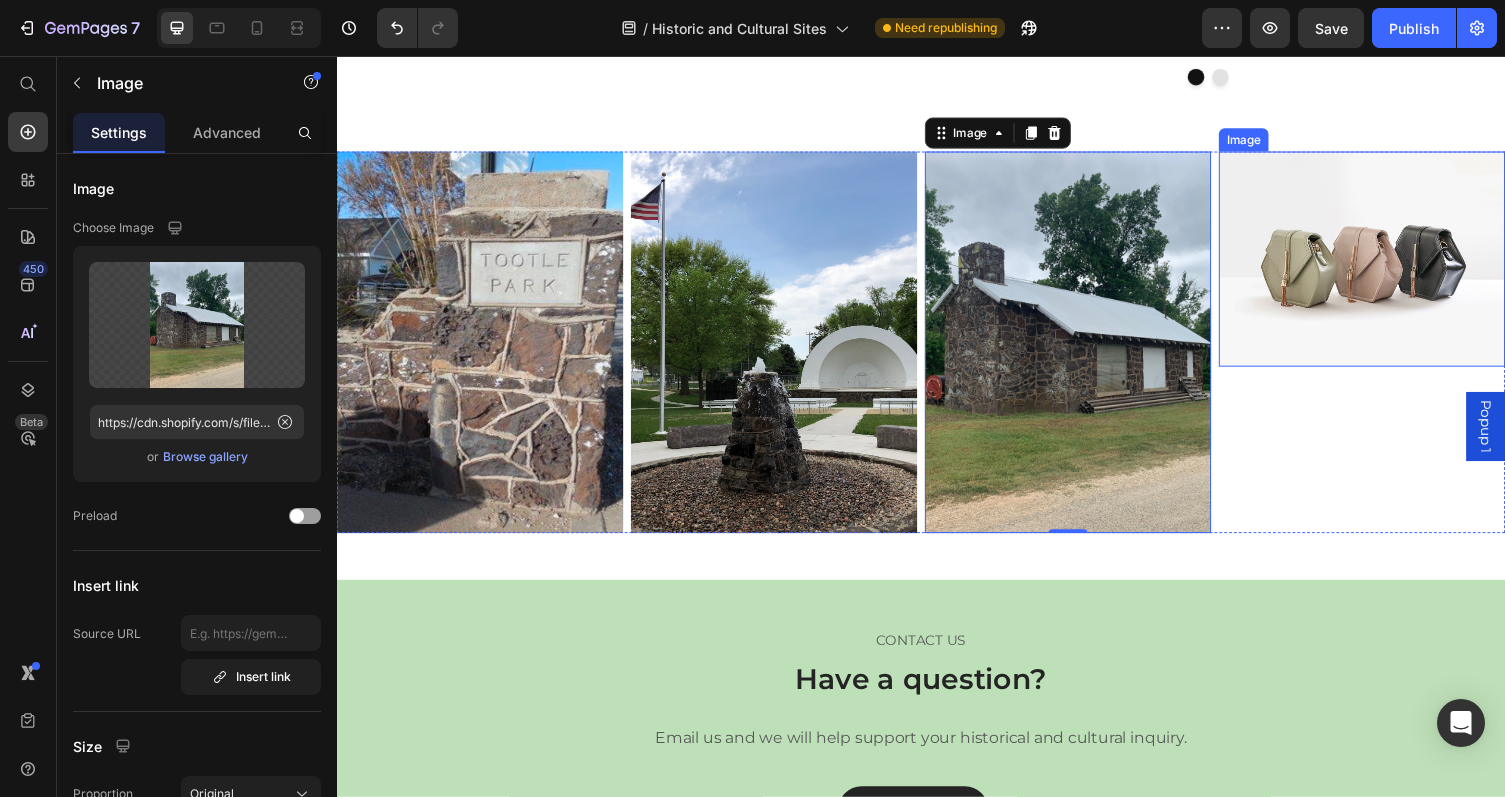 click at bounding box center (1390, 264) 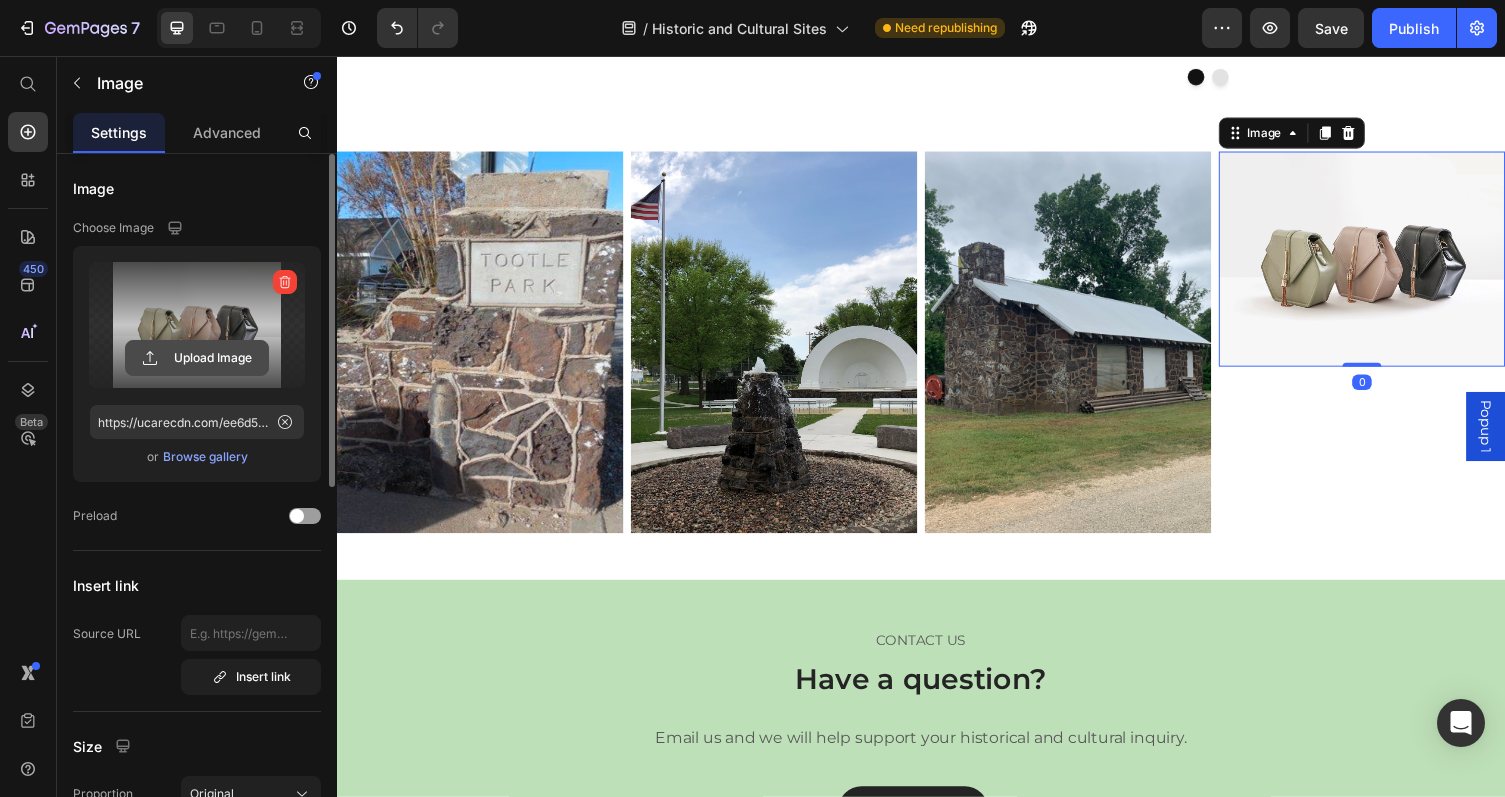 click 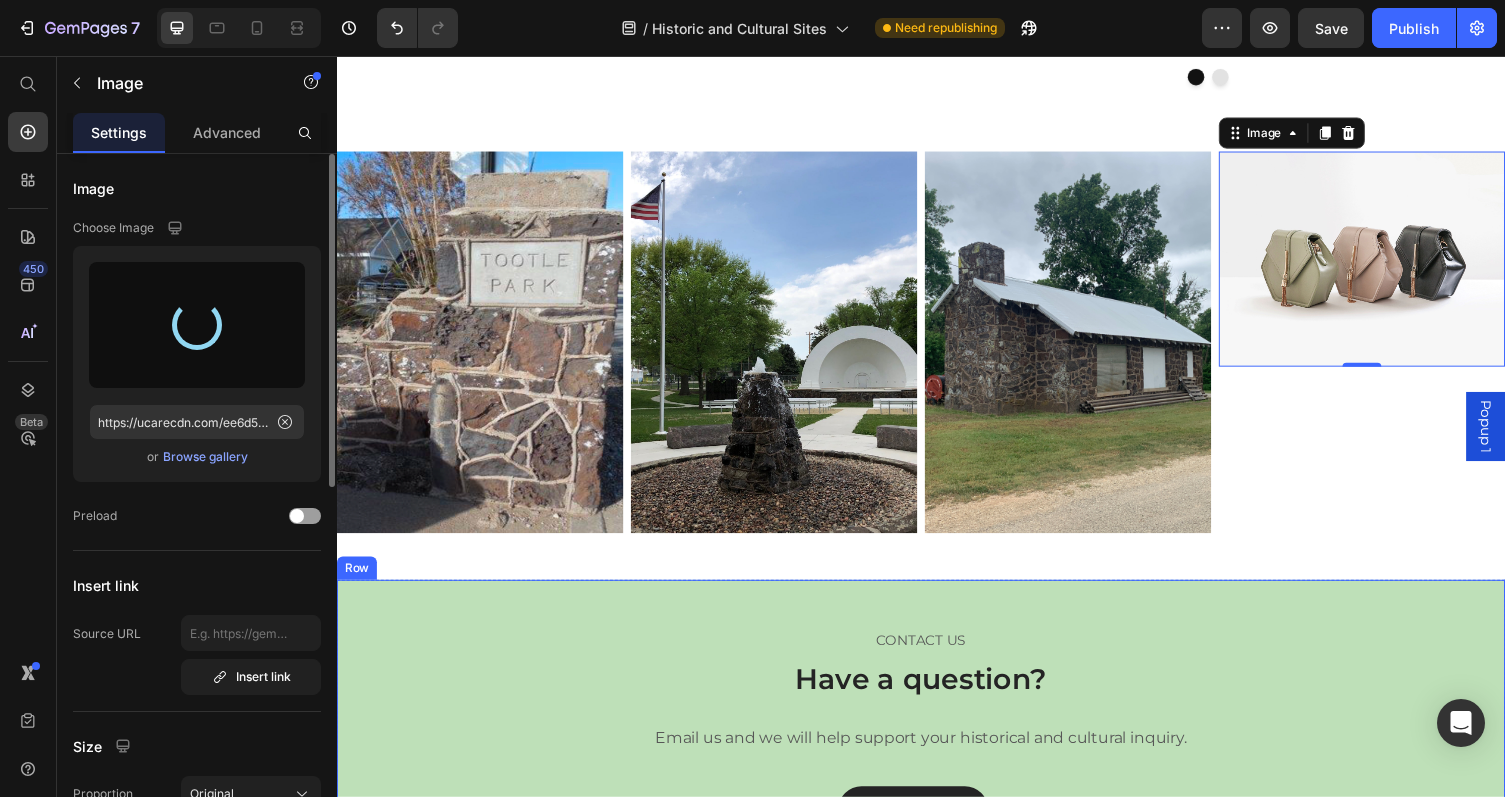 type on "https://cdn.shopify.com/s/files/1/0936/5238/6080/files/gempages_558778175300044019-97cc5bd6-c874-492d-84bc-012f36a6cca6.jpg" 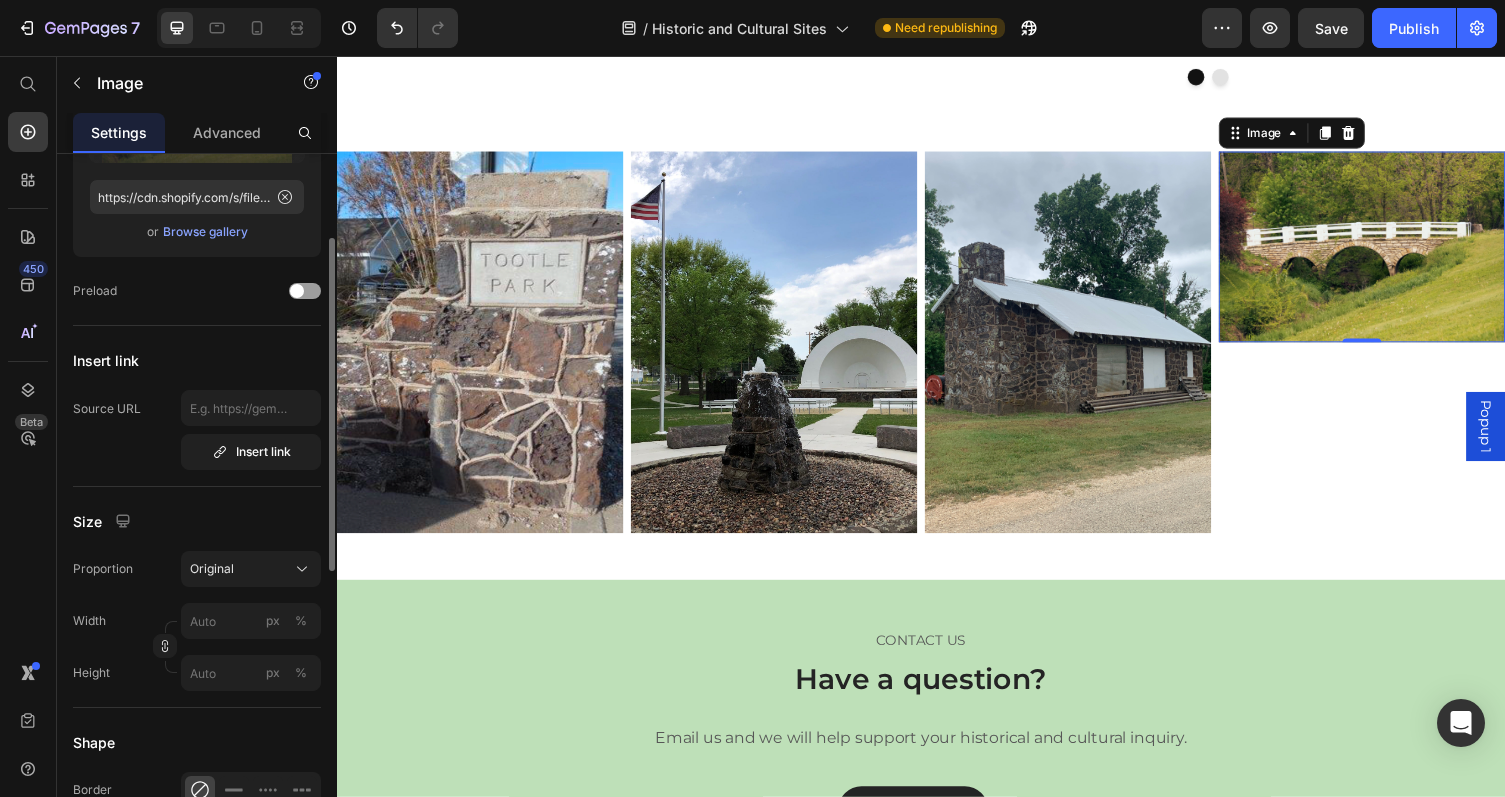 scroll, scrollTop: 287, scrollLeft: 0, axis: vertical 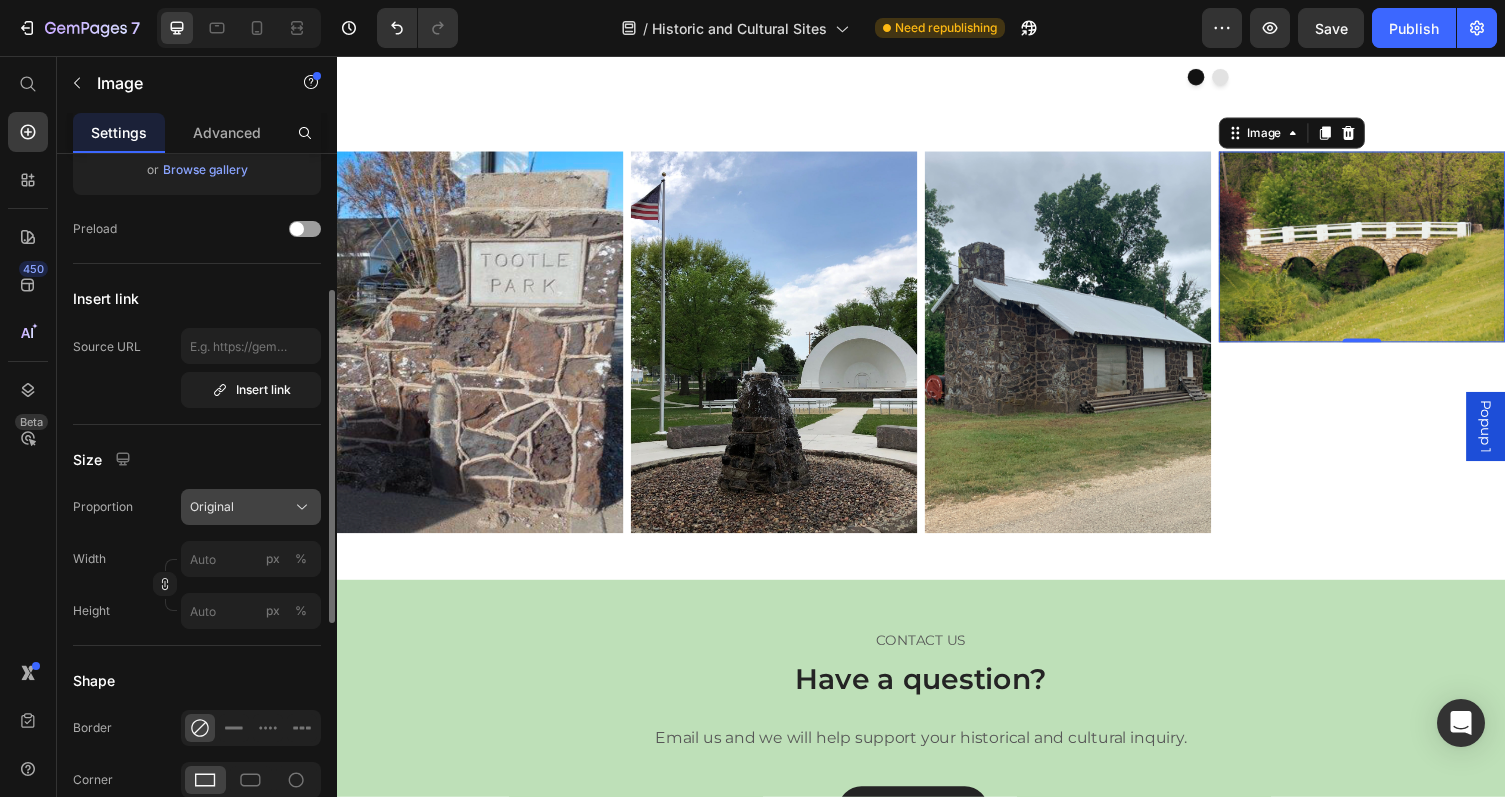 click 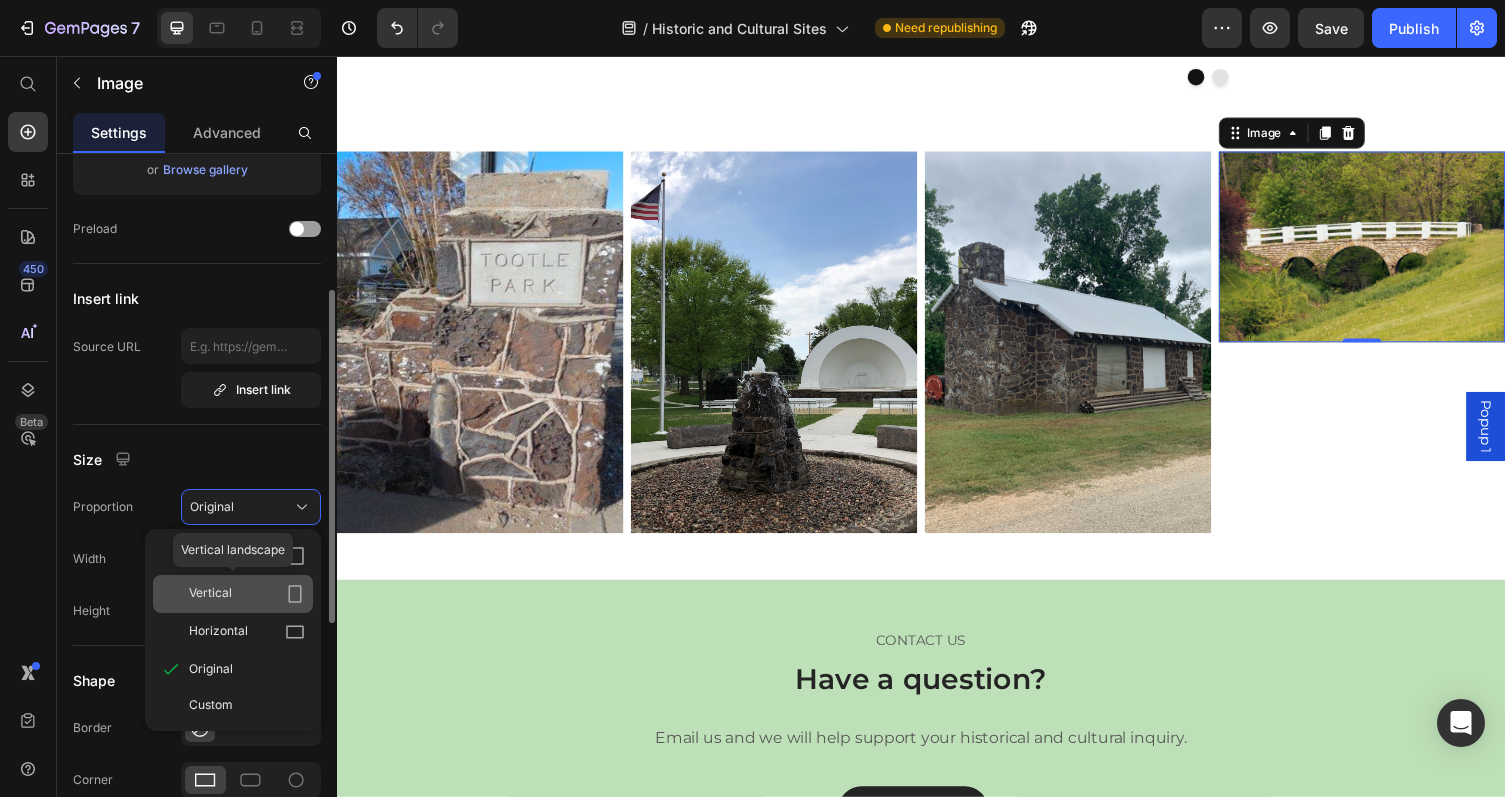 click 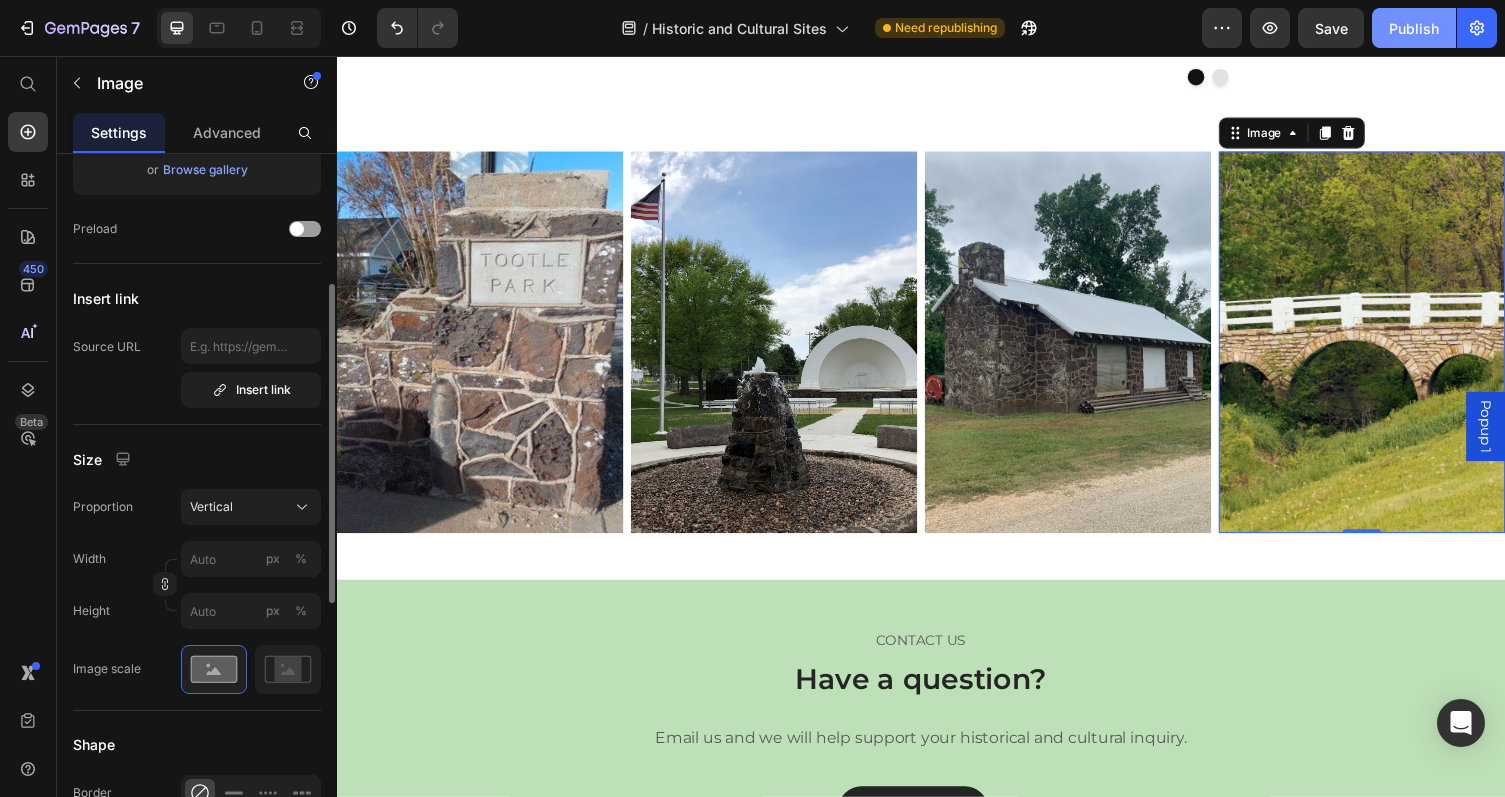 click on "Publish" at bounding box center [1414, 28] 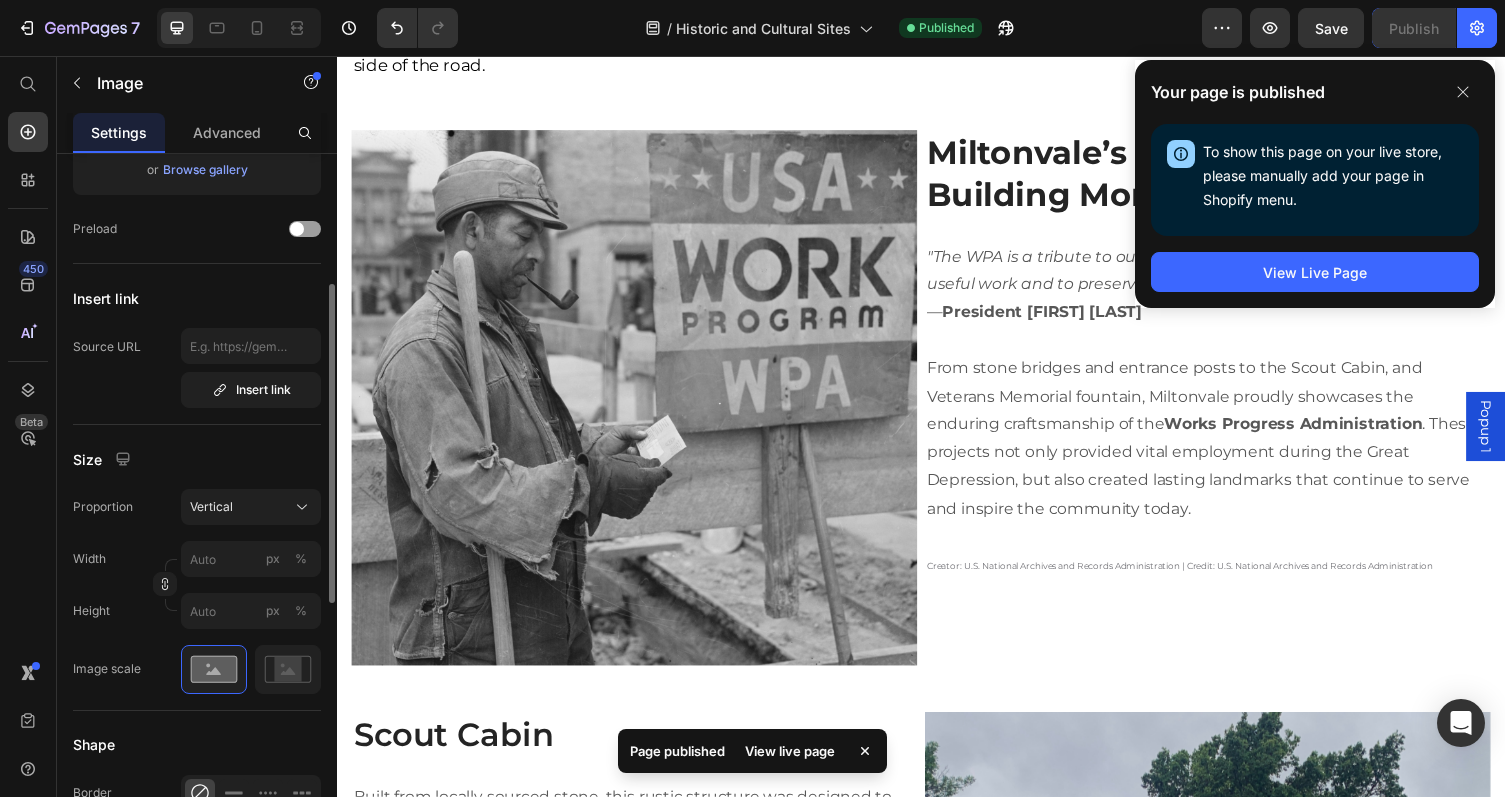 scroll, scrollTop: 2891, scrollLeft: 0, axis: vertical 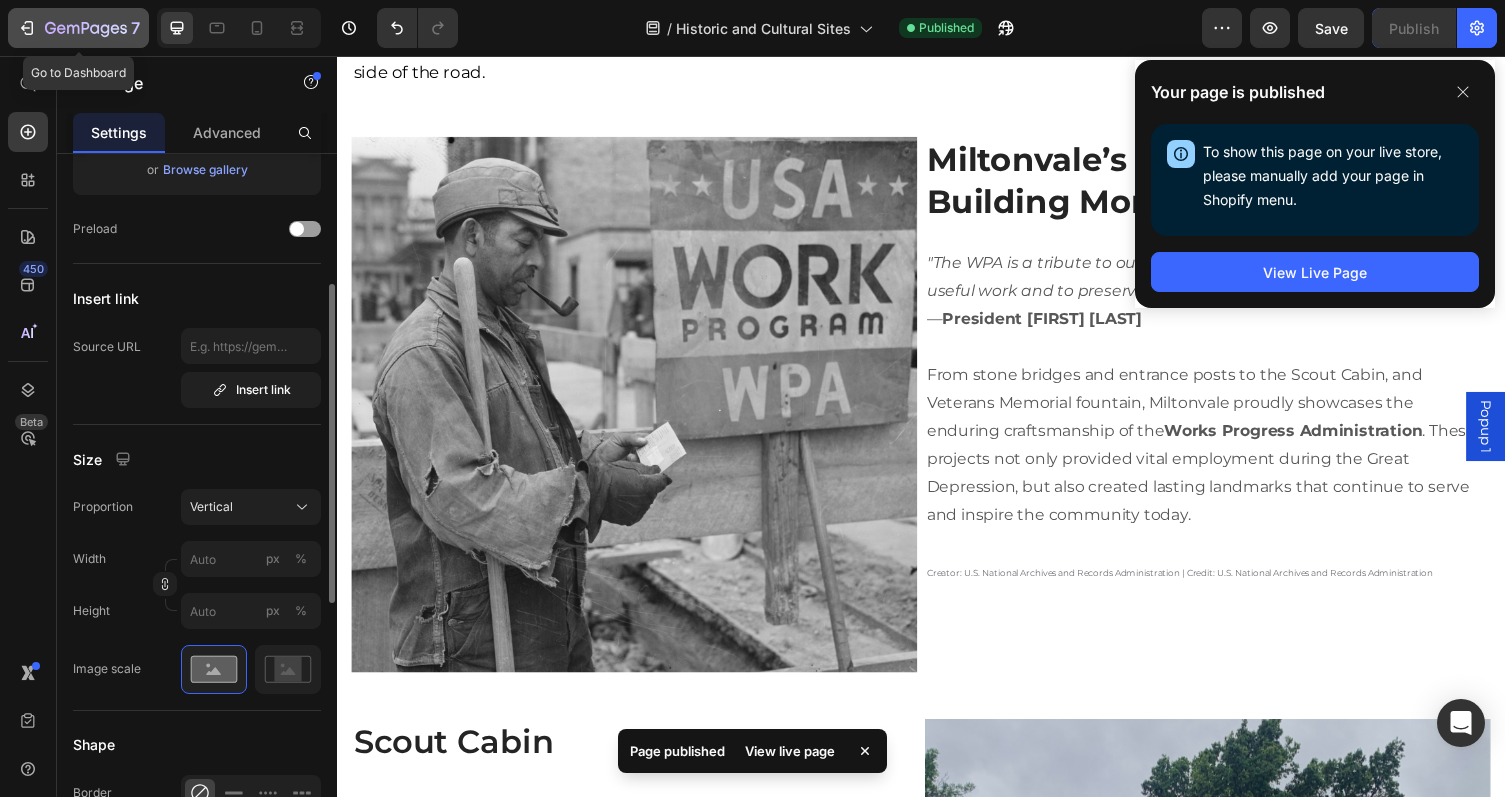 click 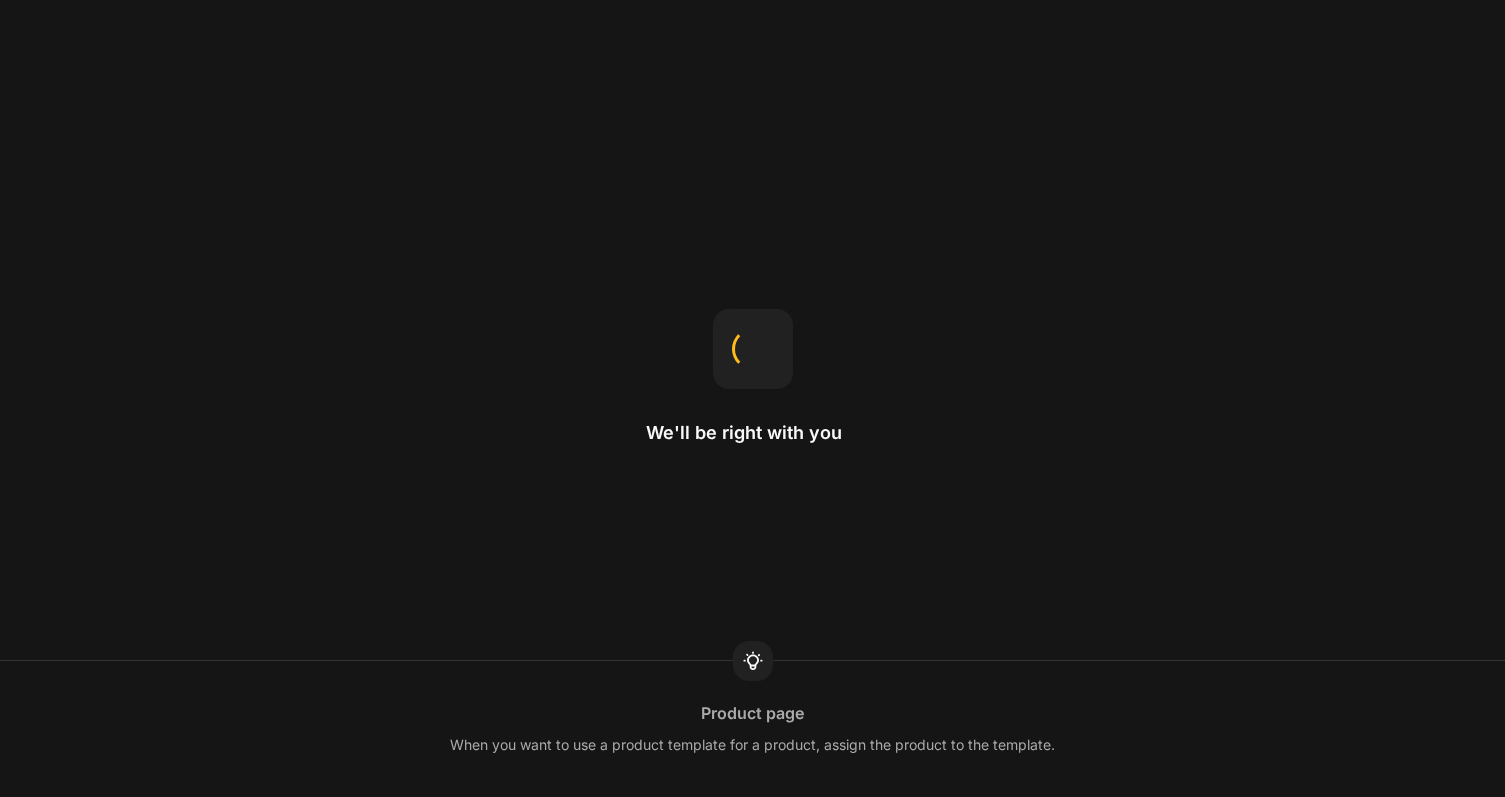 scroll, scrollTop: 0, scrollLeft: 0, axis: both 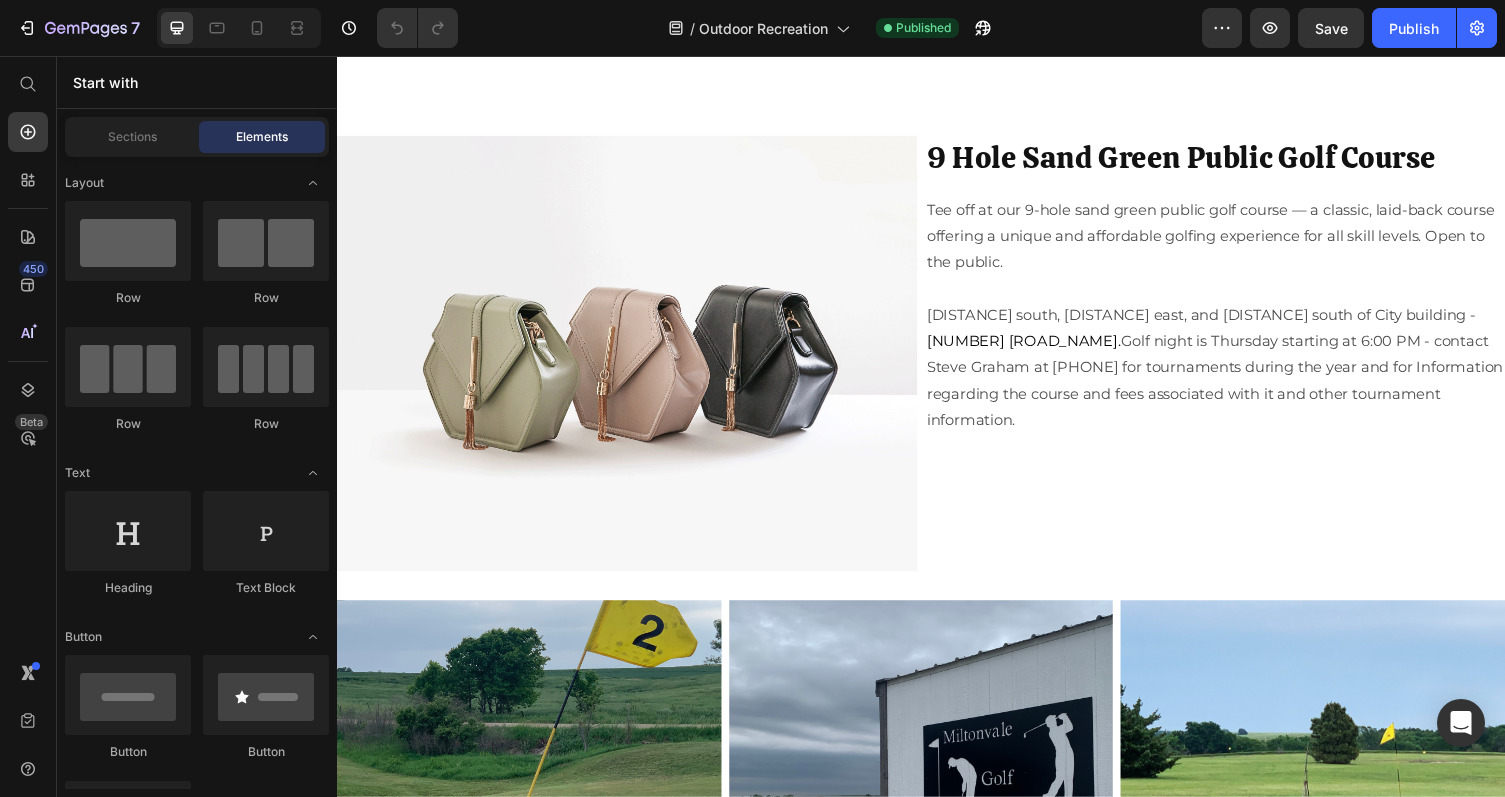 click at bounding box center [635, 361] 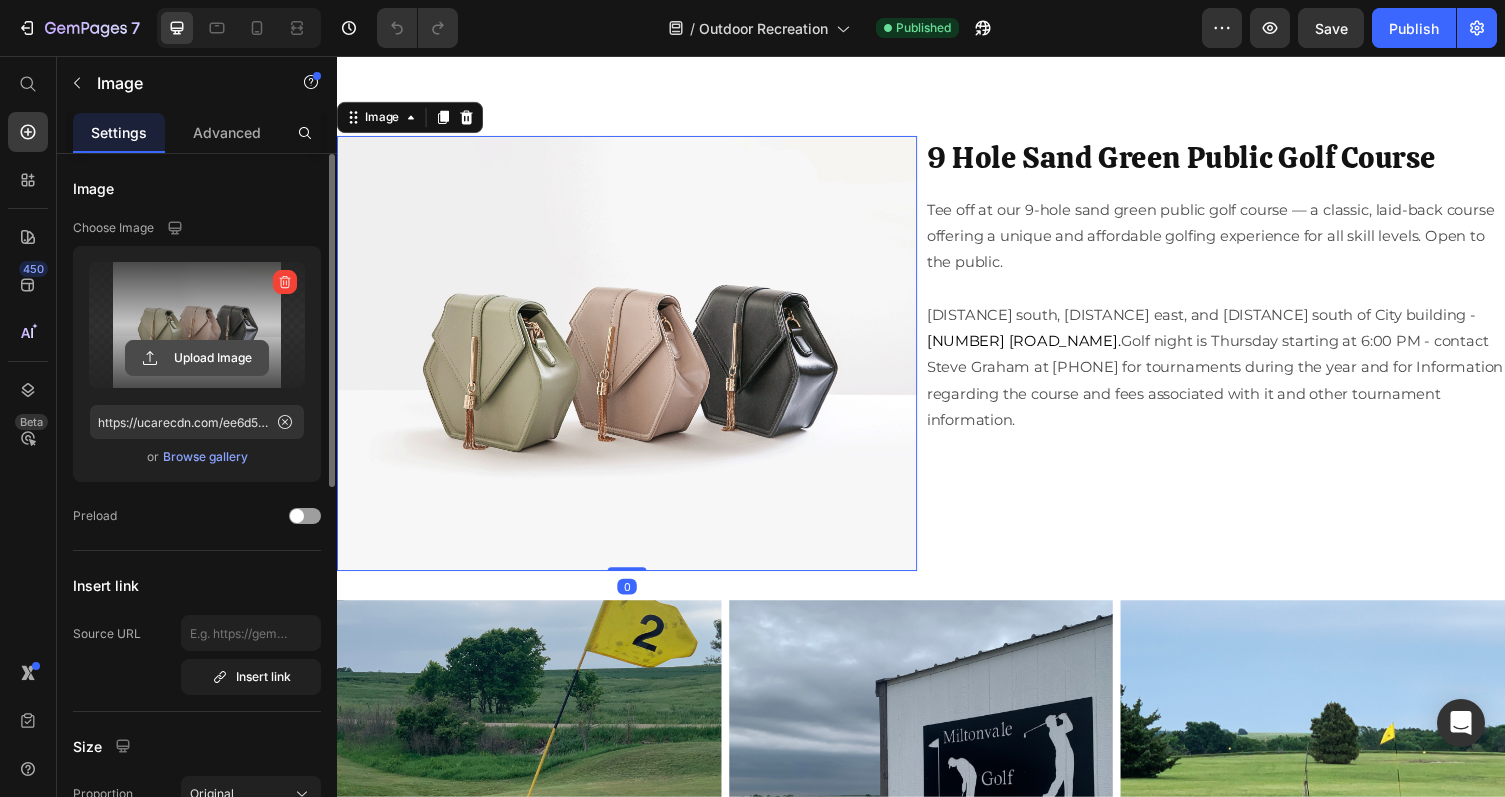 click 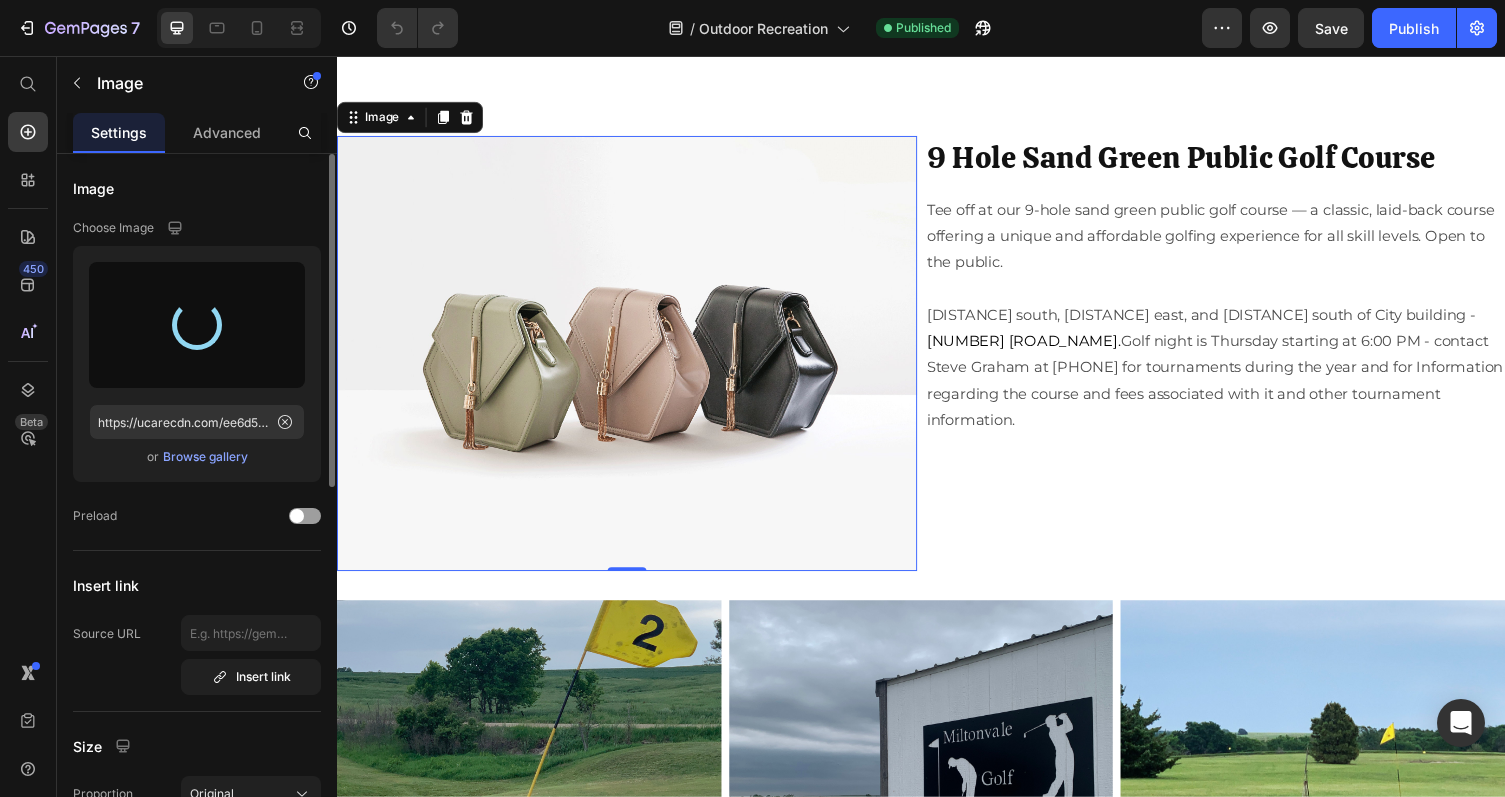 type on "https://cdn.shopify.com/s/files/1/0936/5238/6080/files/gempages_558778175300044019-614641b2-7618-4a7c-b0c4-39914cc8ee5f.jpg" 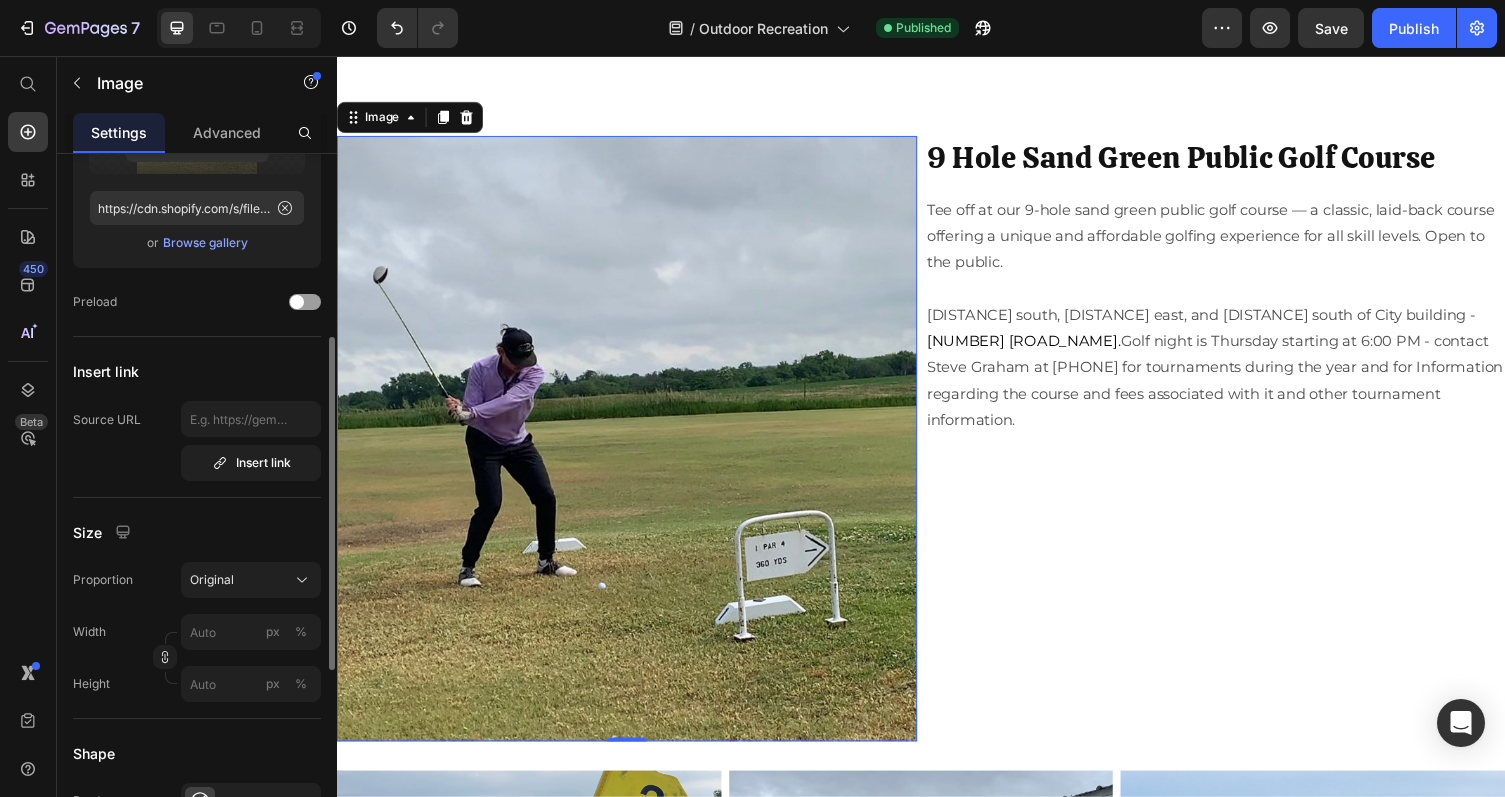 scroll, scrollTop: 269, scrollLeft: 0, axis: vertical 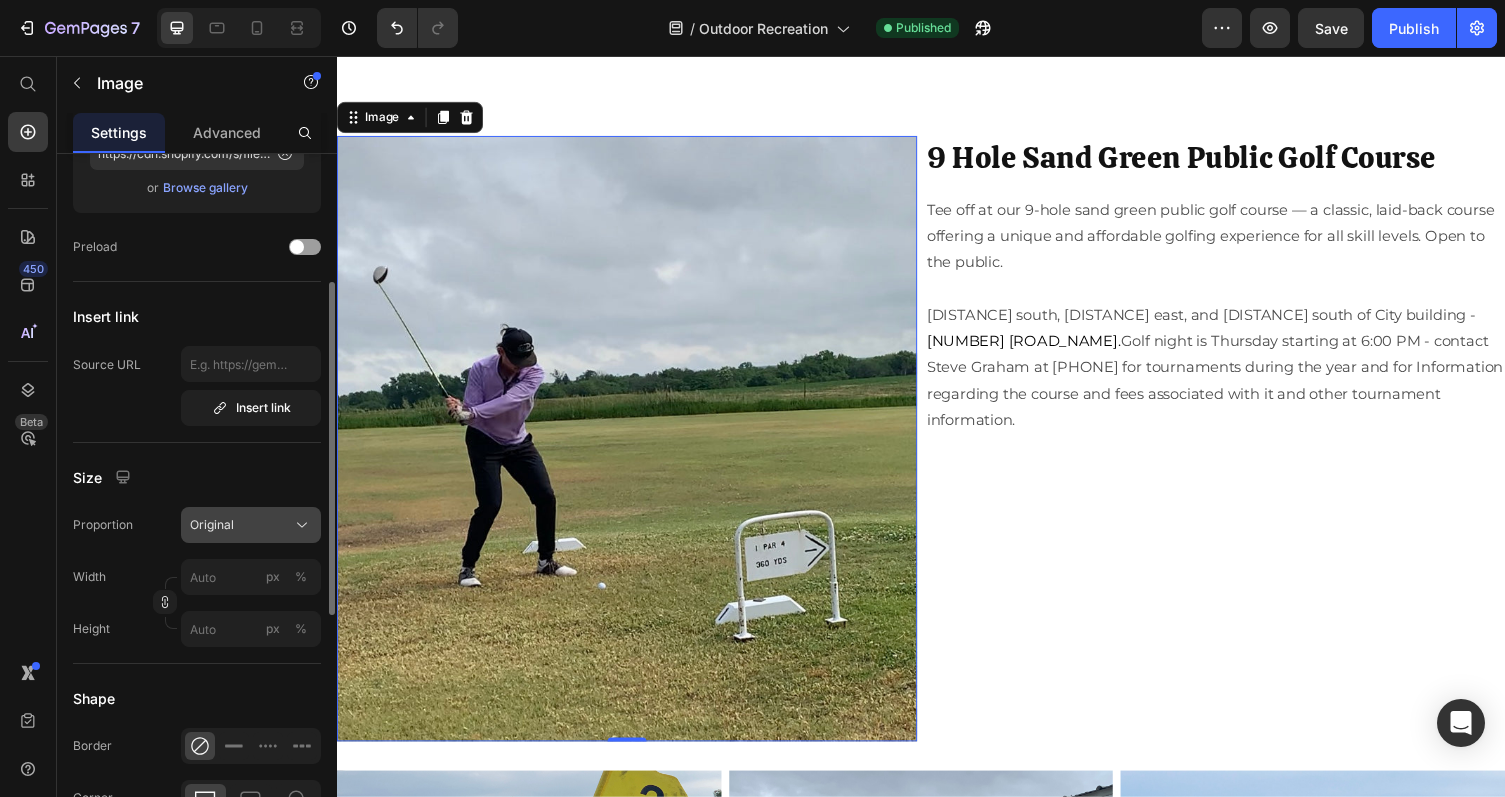 click 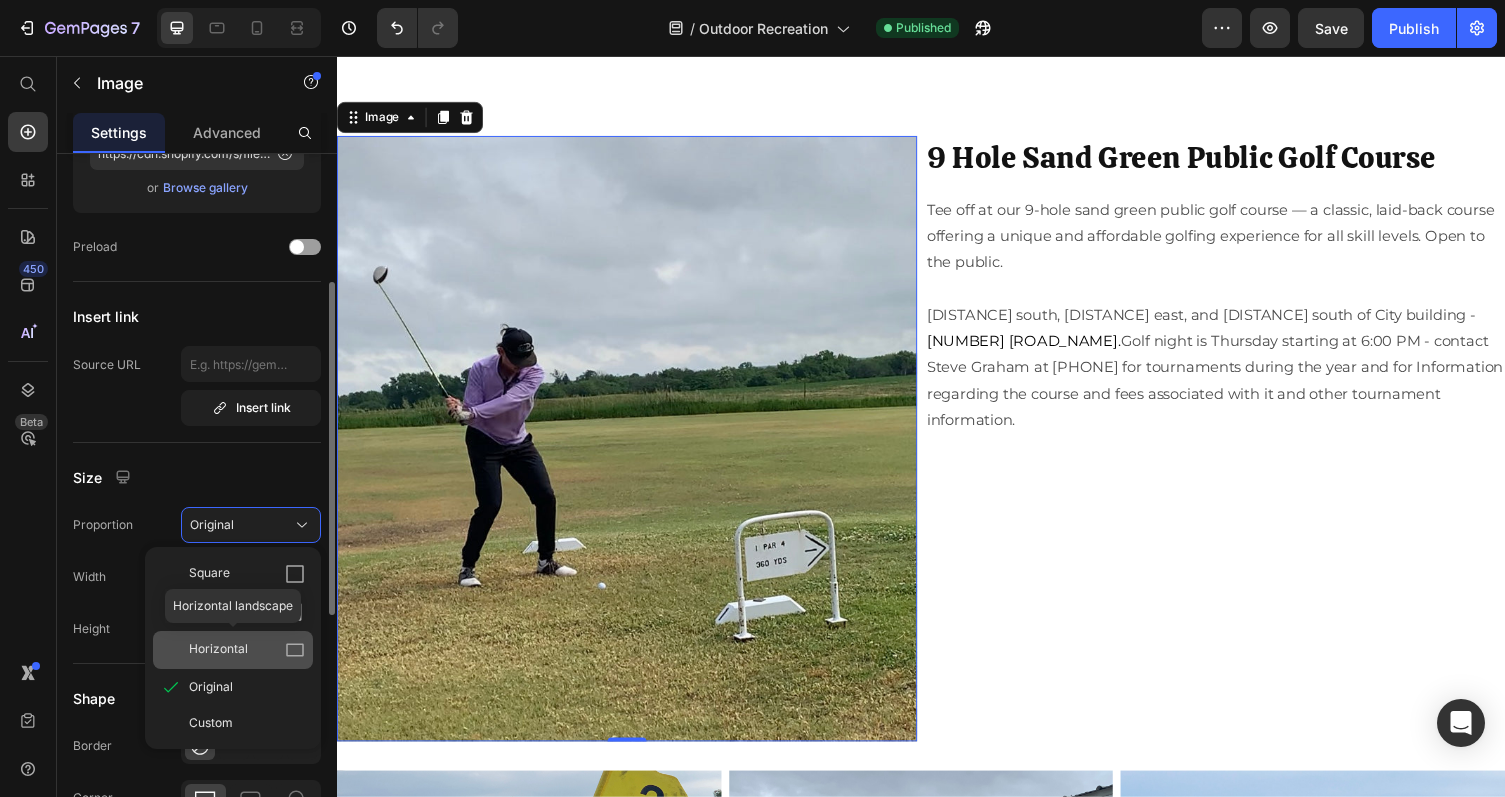 click 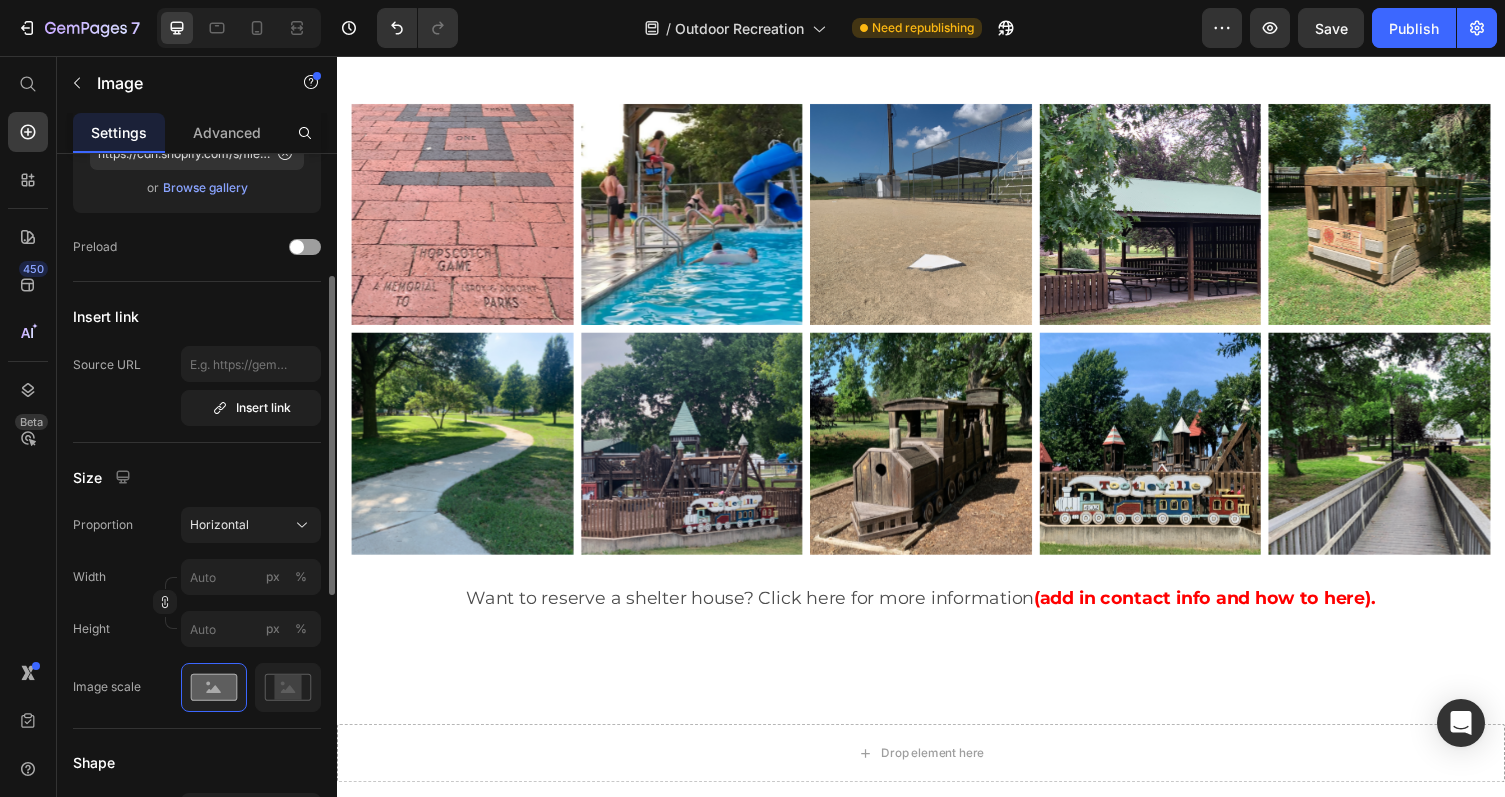 scroll, scrollTop: 3027, scrollLeft: 0, axis: vertical 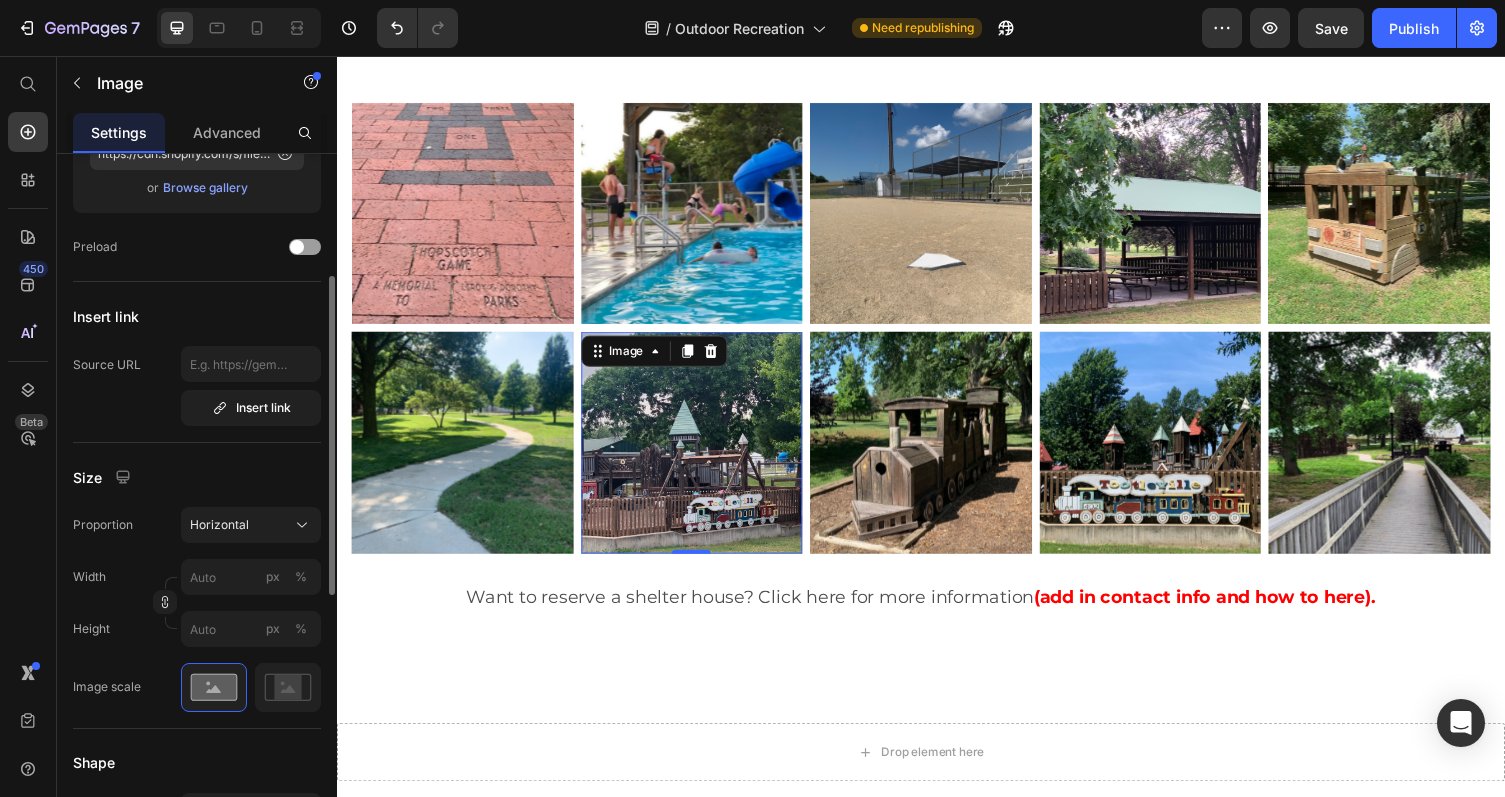 click at bounding box center (702, 453) 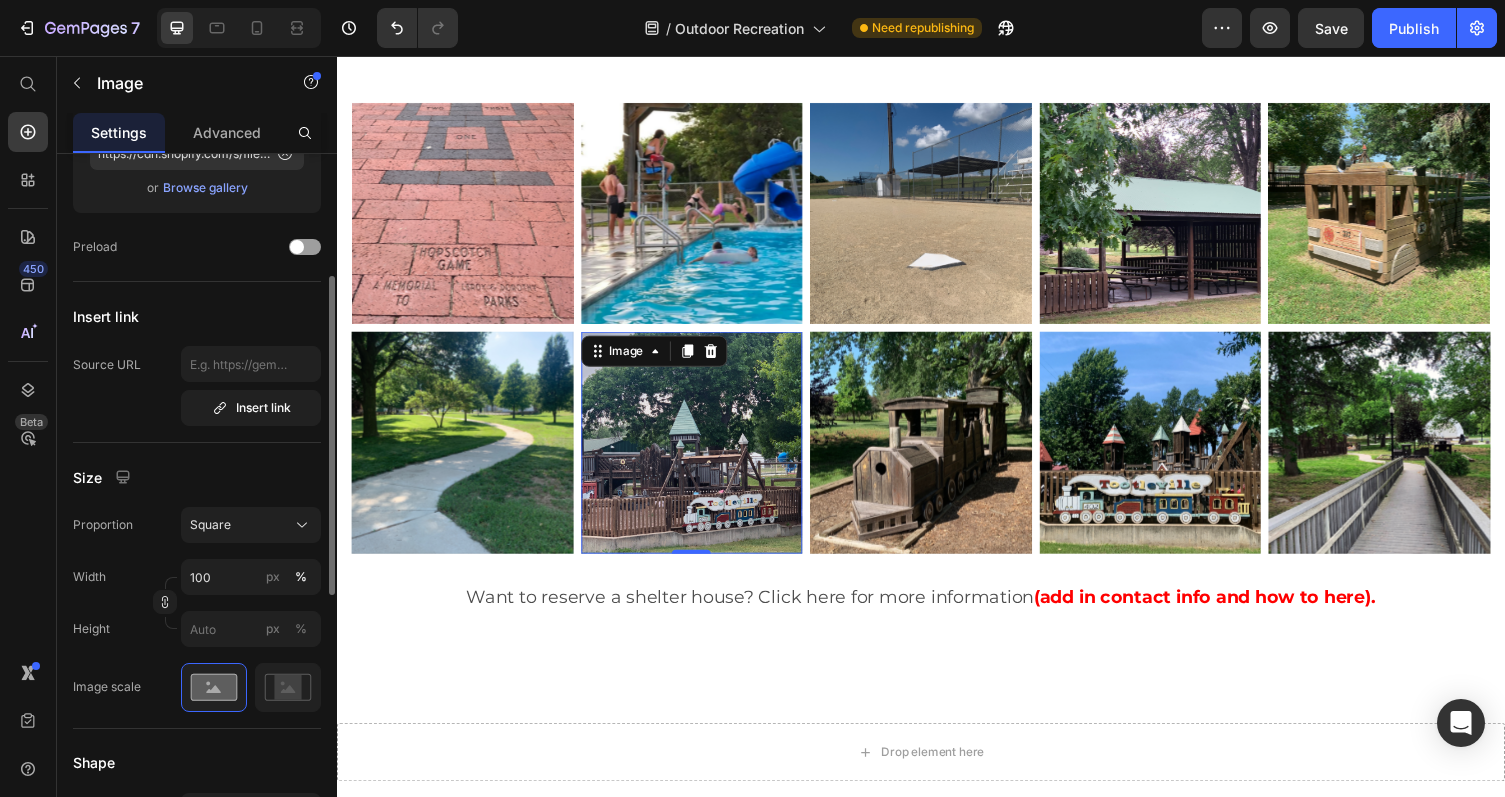 click at bounding box center (702, 453) 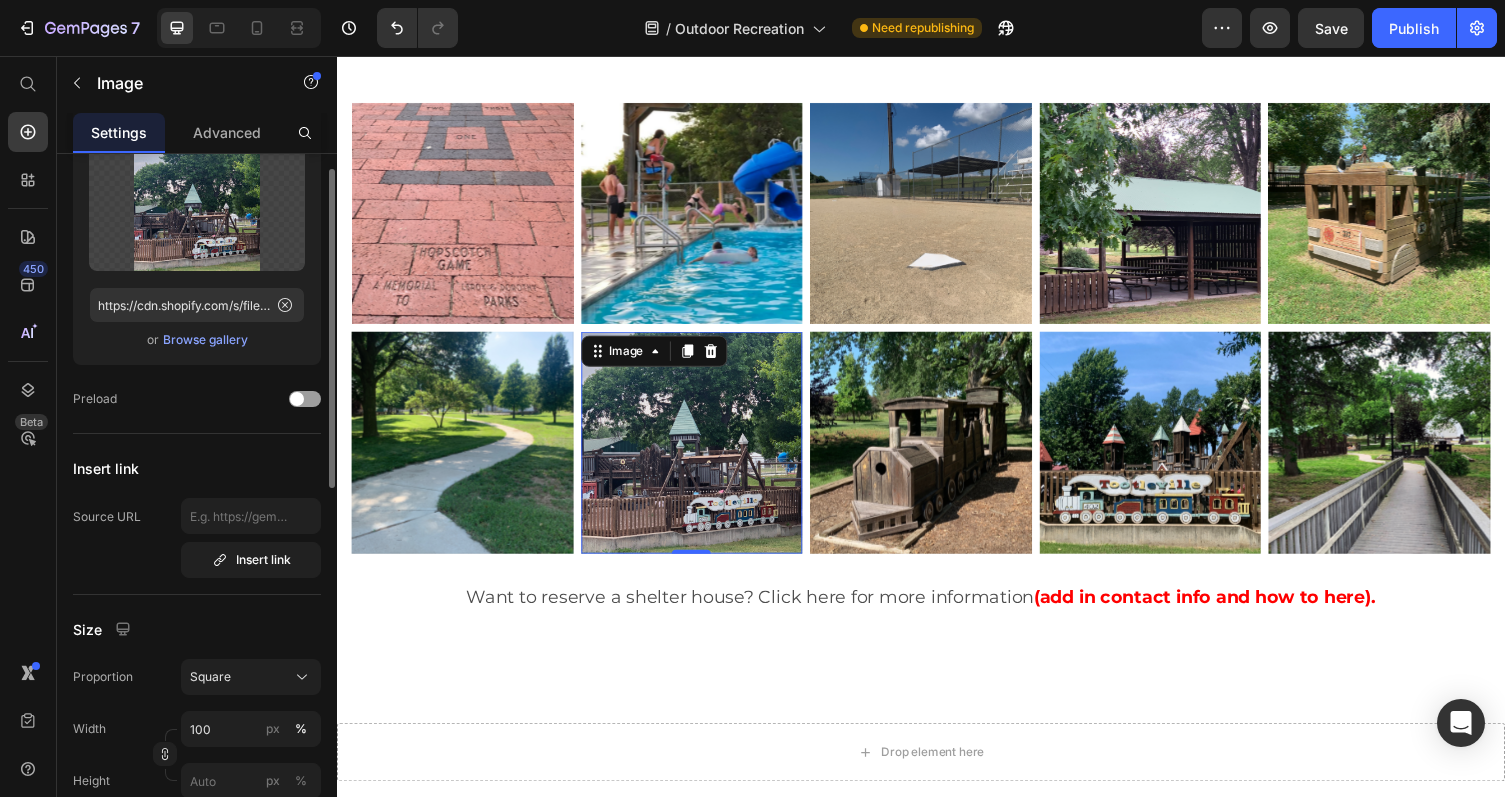 scroll, scrollTop: 70, scrollLeft: 0, axis: vertical 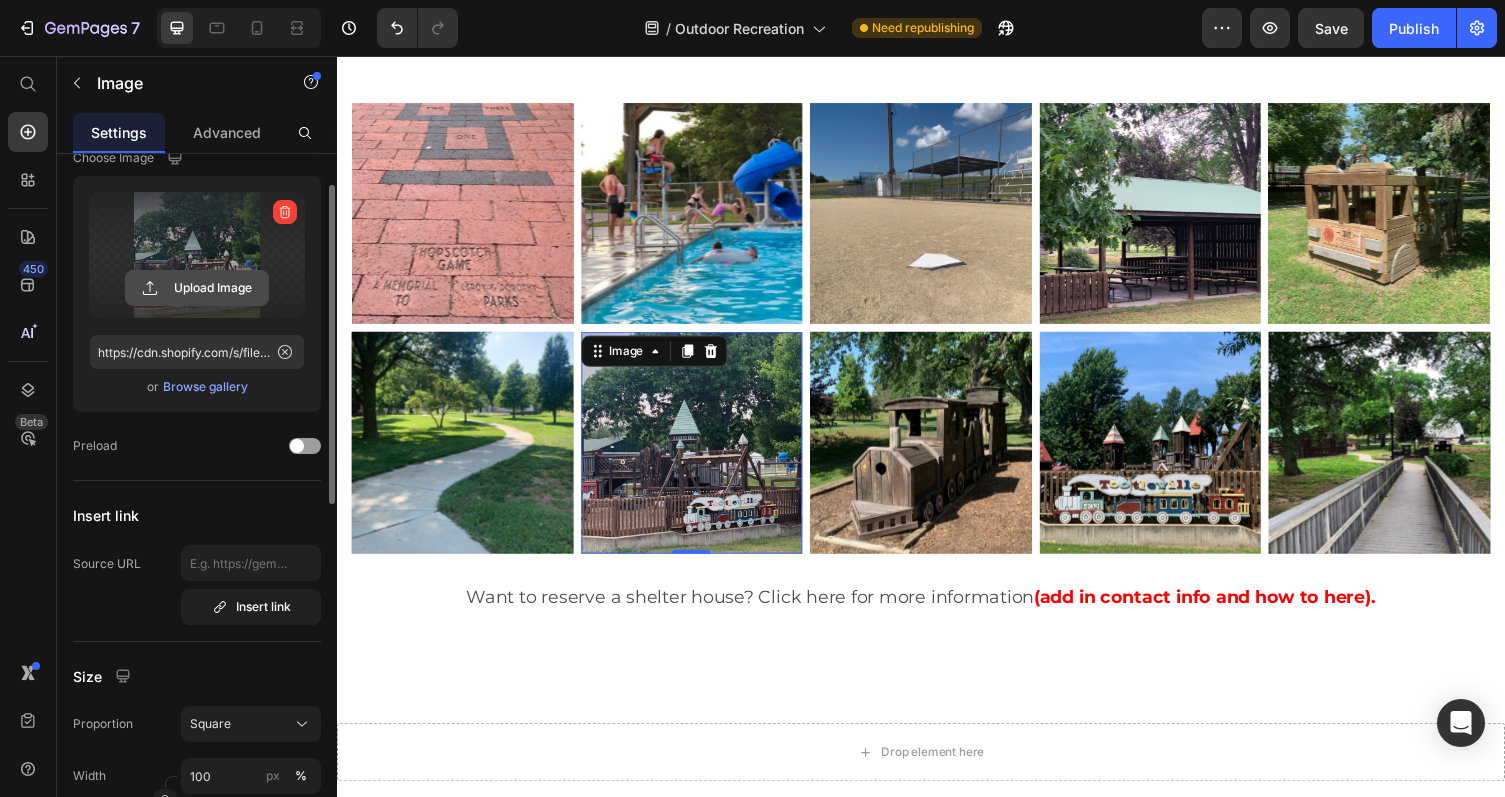 click 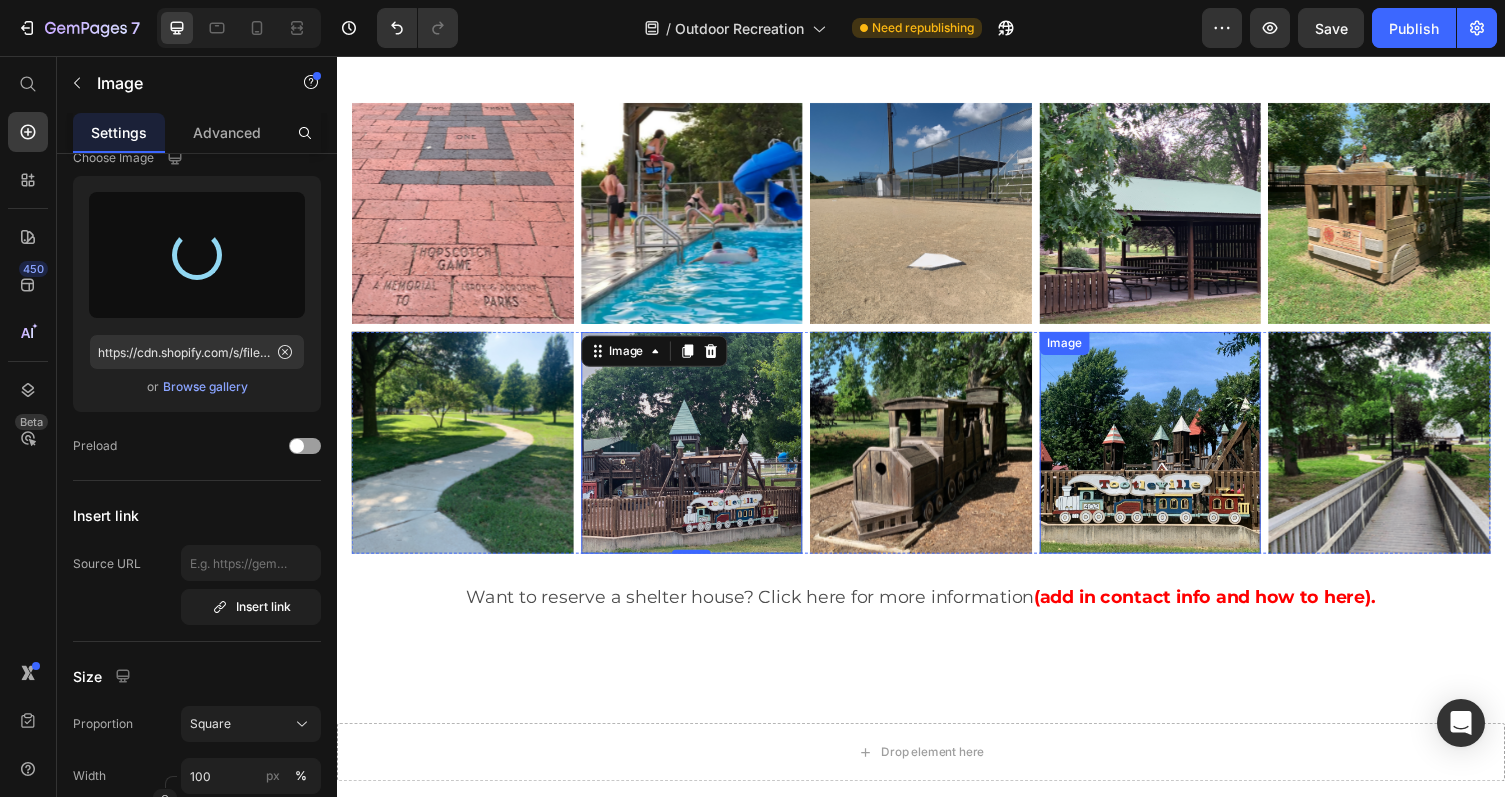 type on "https://cdn.shopify.com/s/files/1/0936/5238/6080/files/gempages_558778175300044019-93219a0b-09fe-4ee0-988a-40c444d59651.jpg" 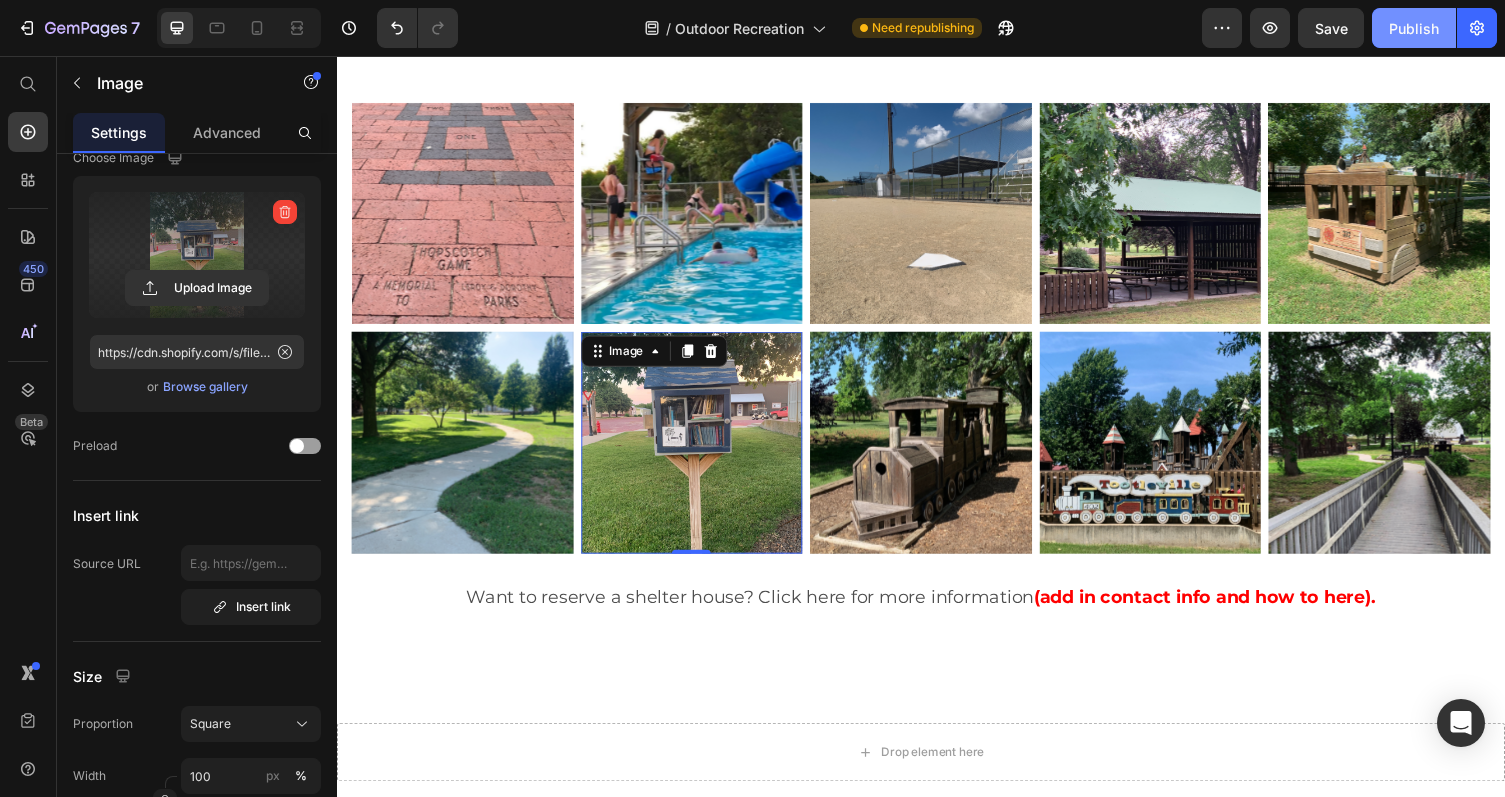 click on "Publish" at bounding box center (1414, 28) 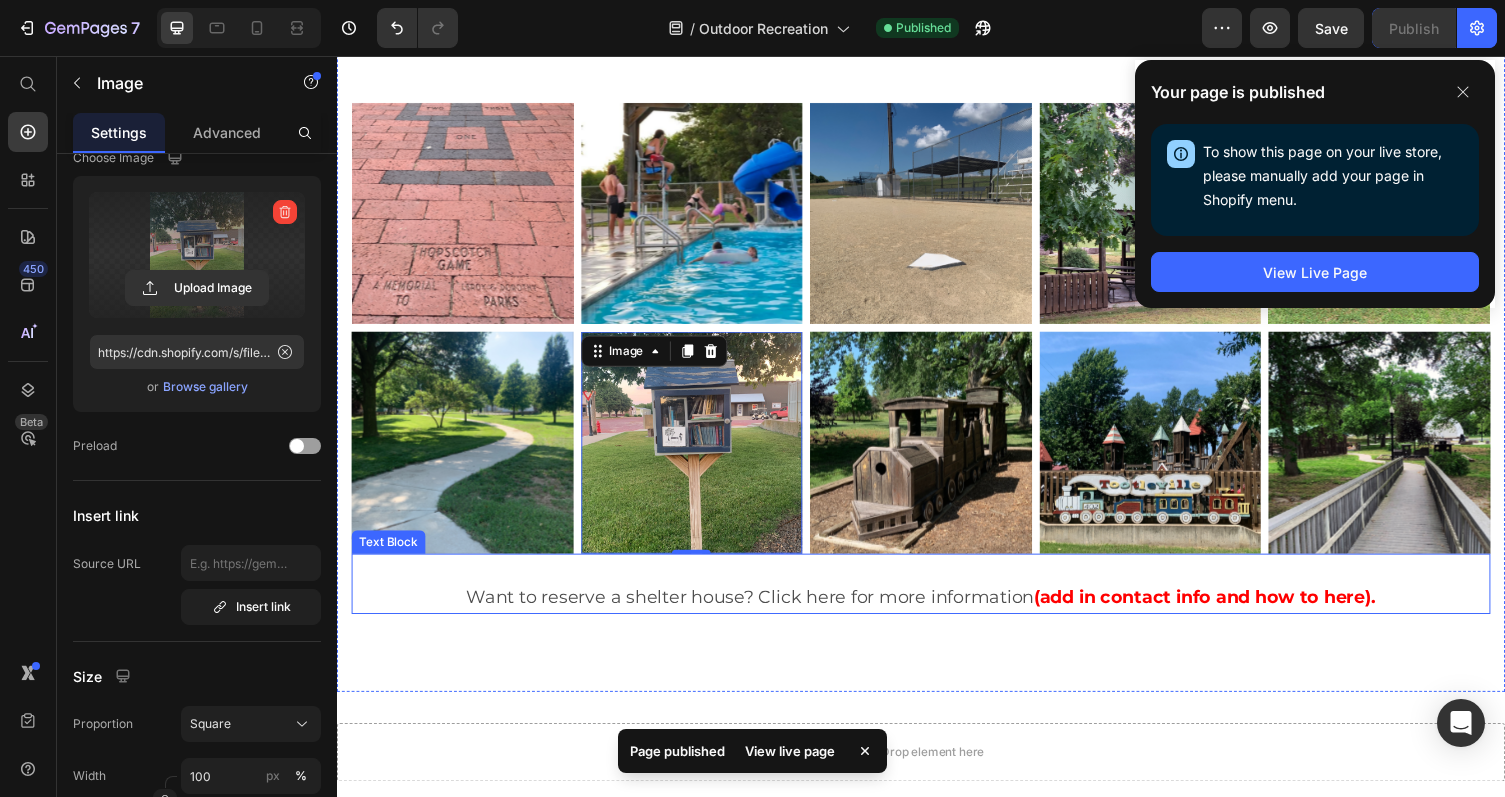 click on "(add in contact info and how to here)." at bounding box center [1228, 612] 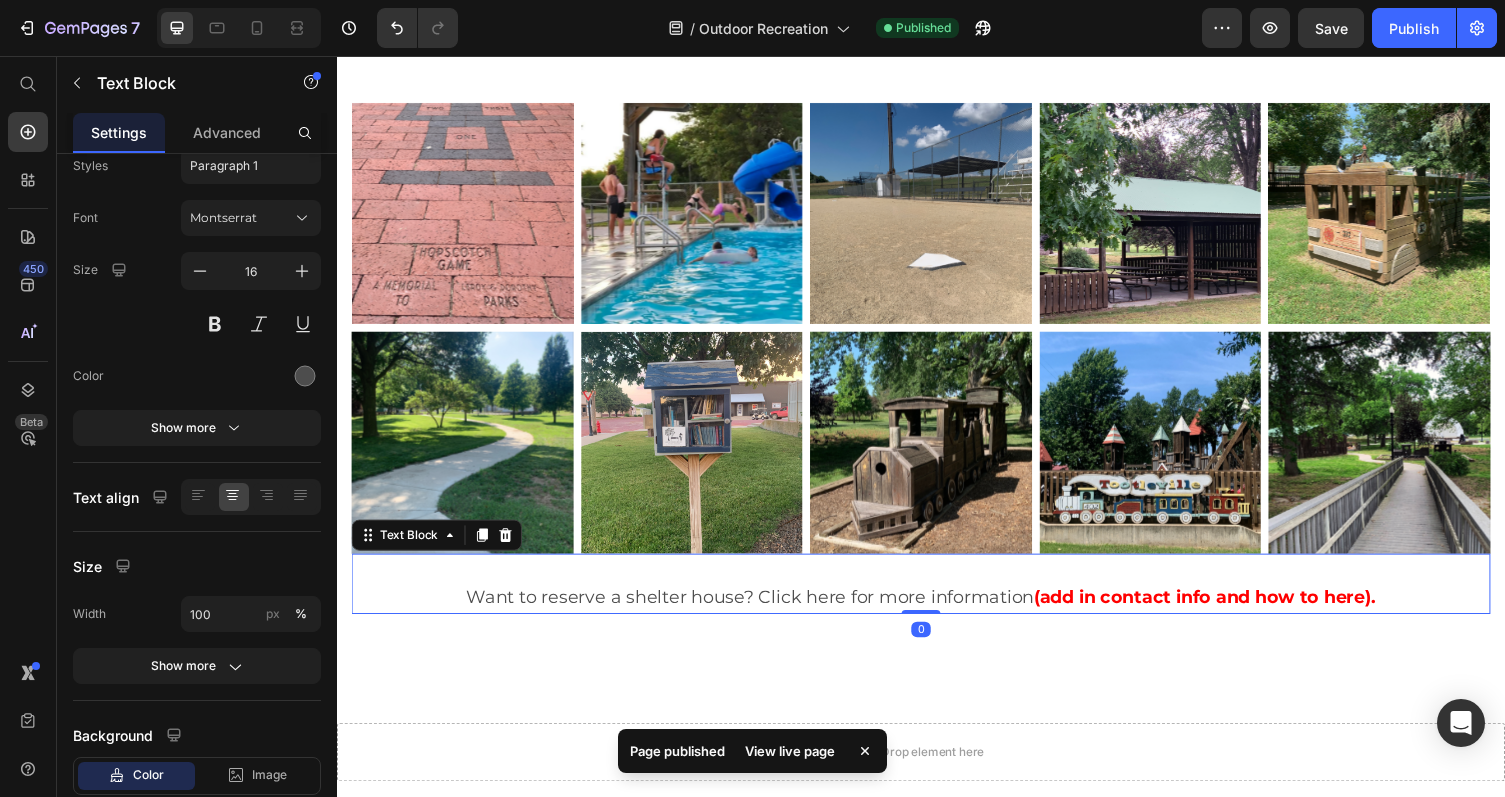 scroll, scrollTop: 0, scrollLeft: 0, axis: both 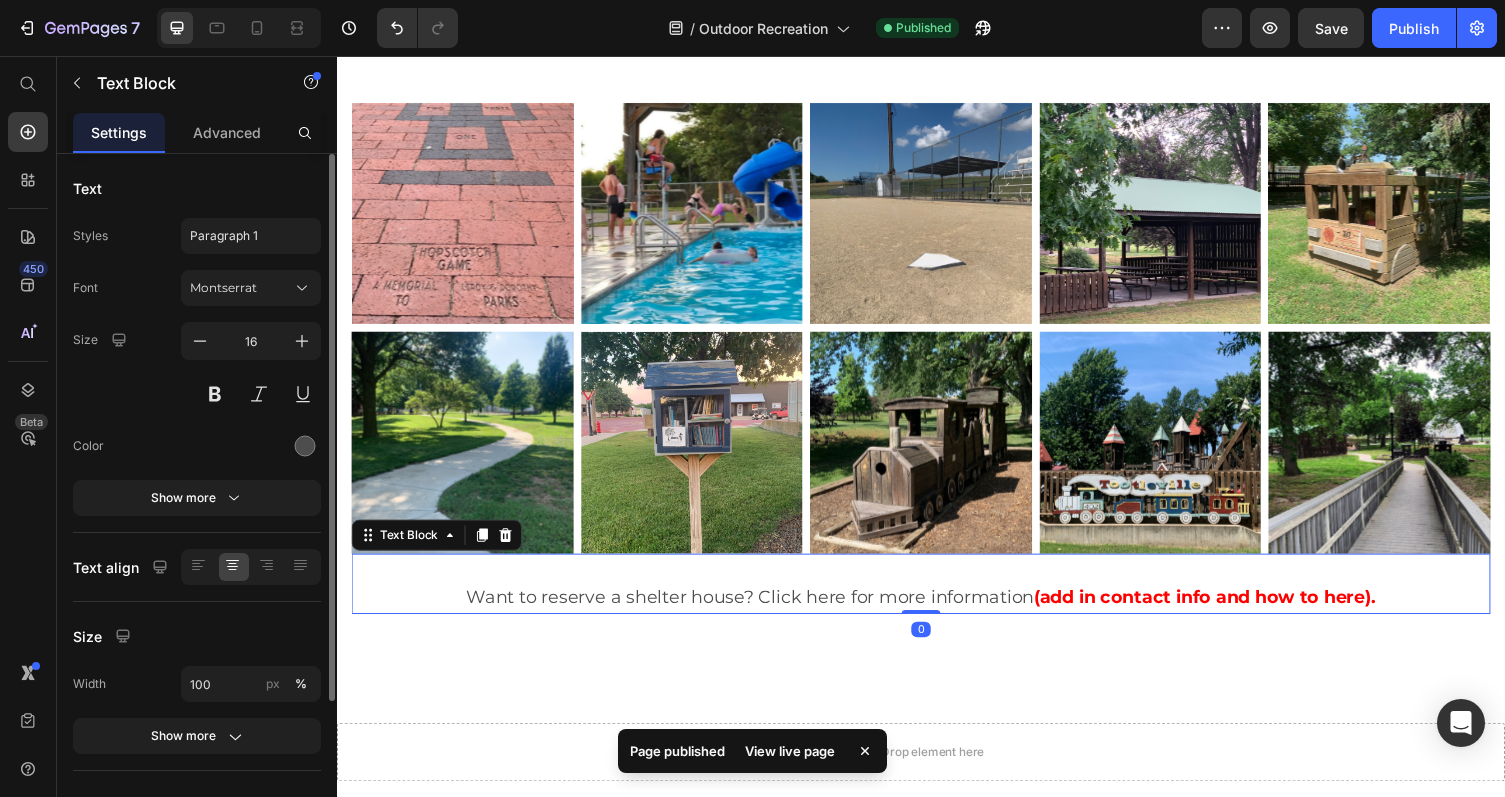click on "(add in contact info and how to here)." at bounding box center (1228, 612) 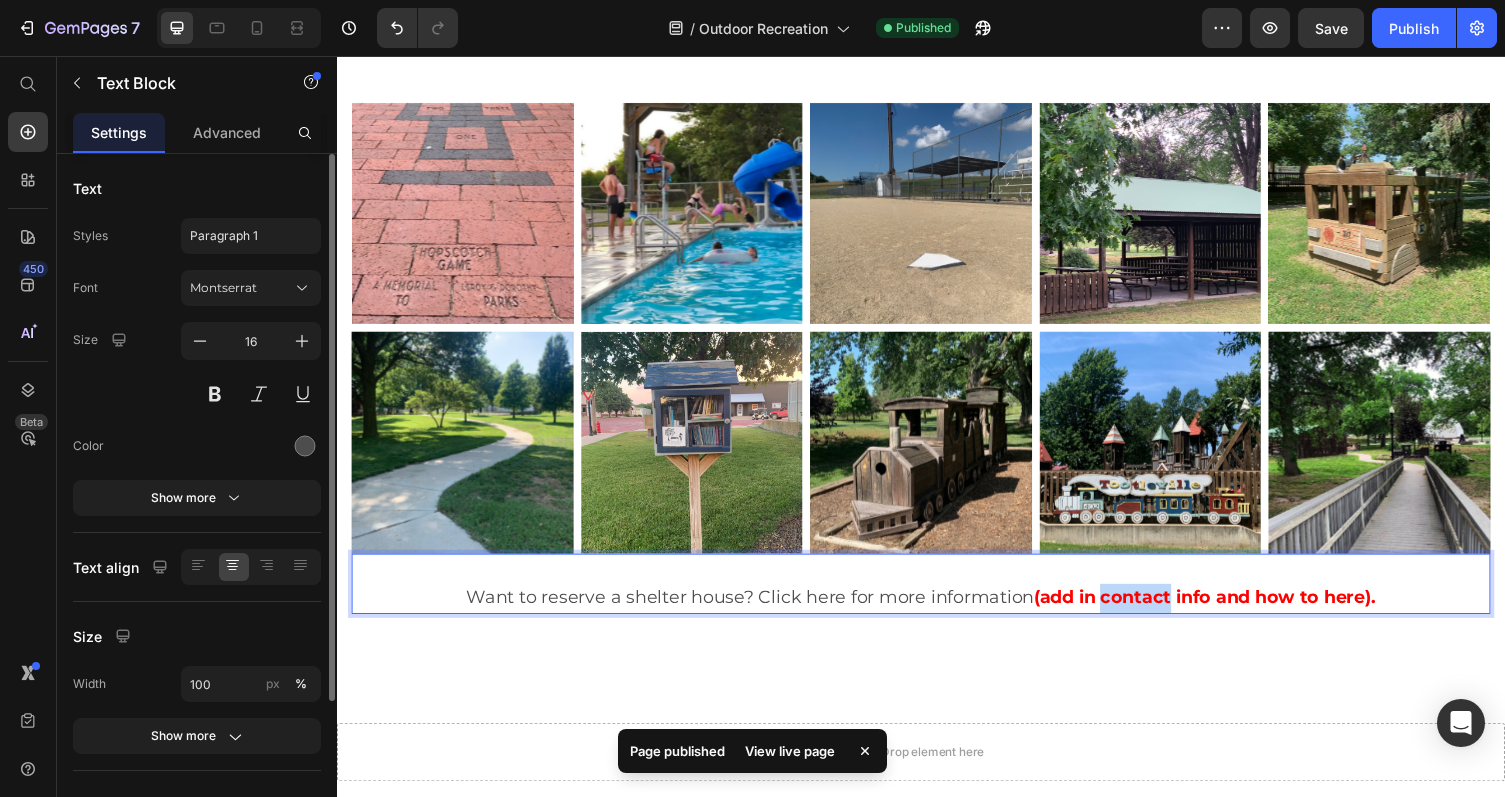 click on "(add in contact info and how to here)." at bounding box center [1228, 612] 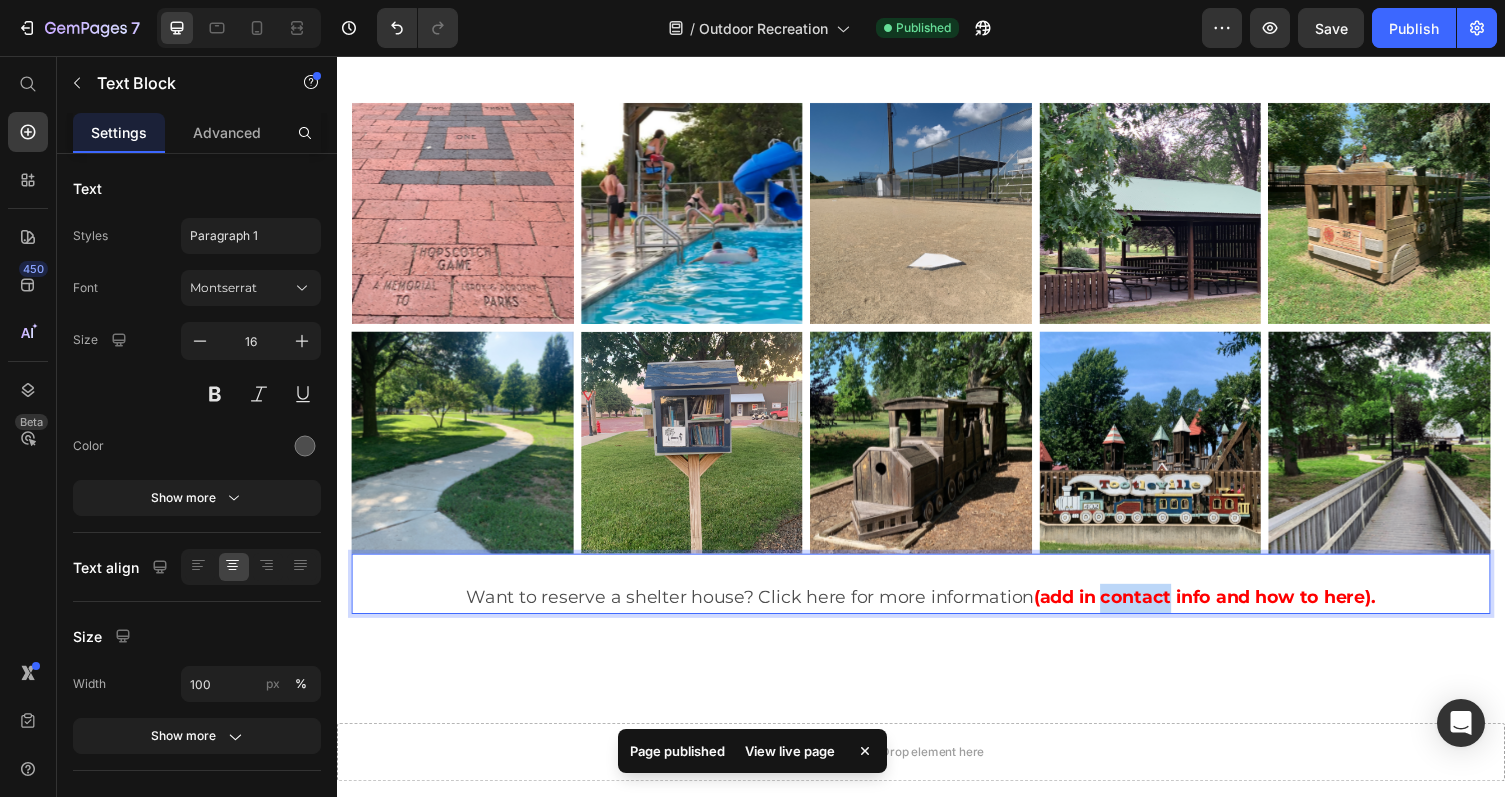 click on "(add in contact info and how to here)." at bounding box center [1228, 612] 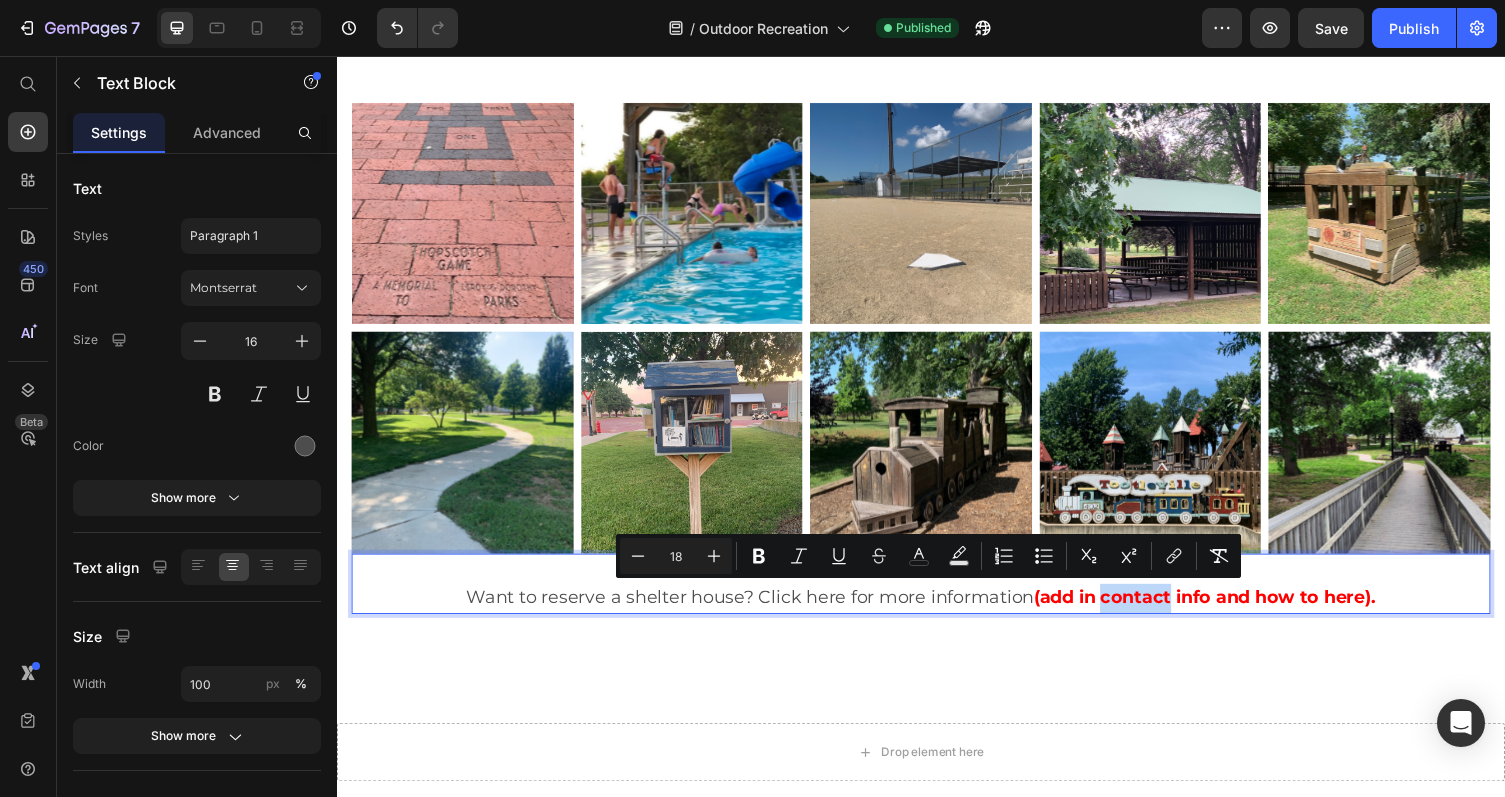 click on "(add in contact info and how to here)." at bounding box center [1228, 612] 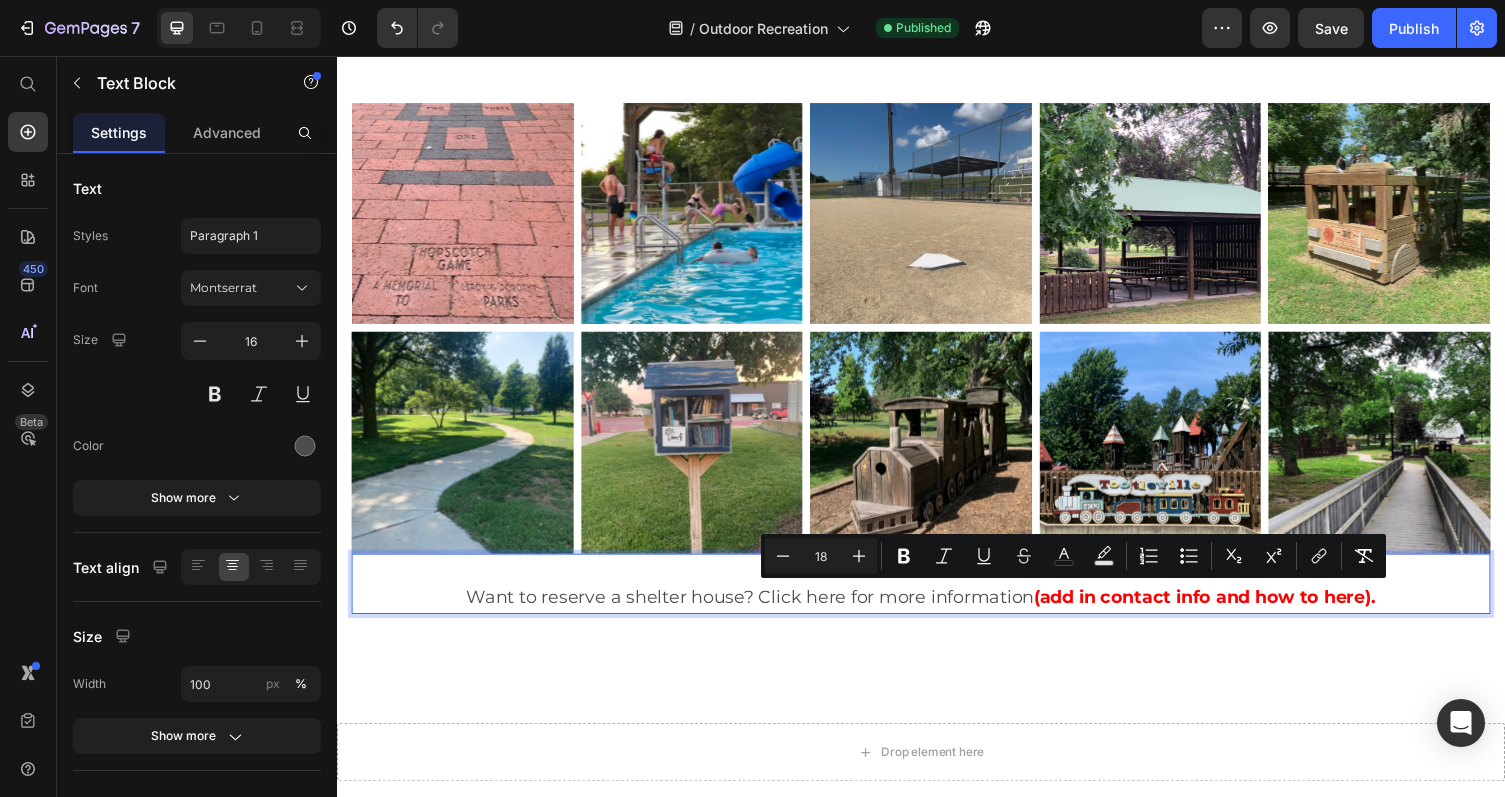 drag, startPoint x: 1418, startPoint y: 610, endPoint x: 762, endPoint y: 609, distance: 656.00073 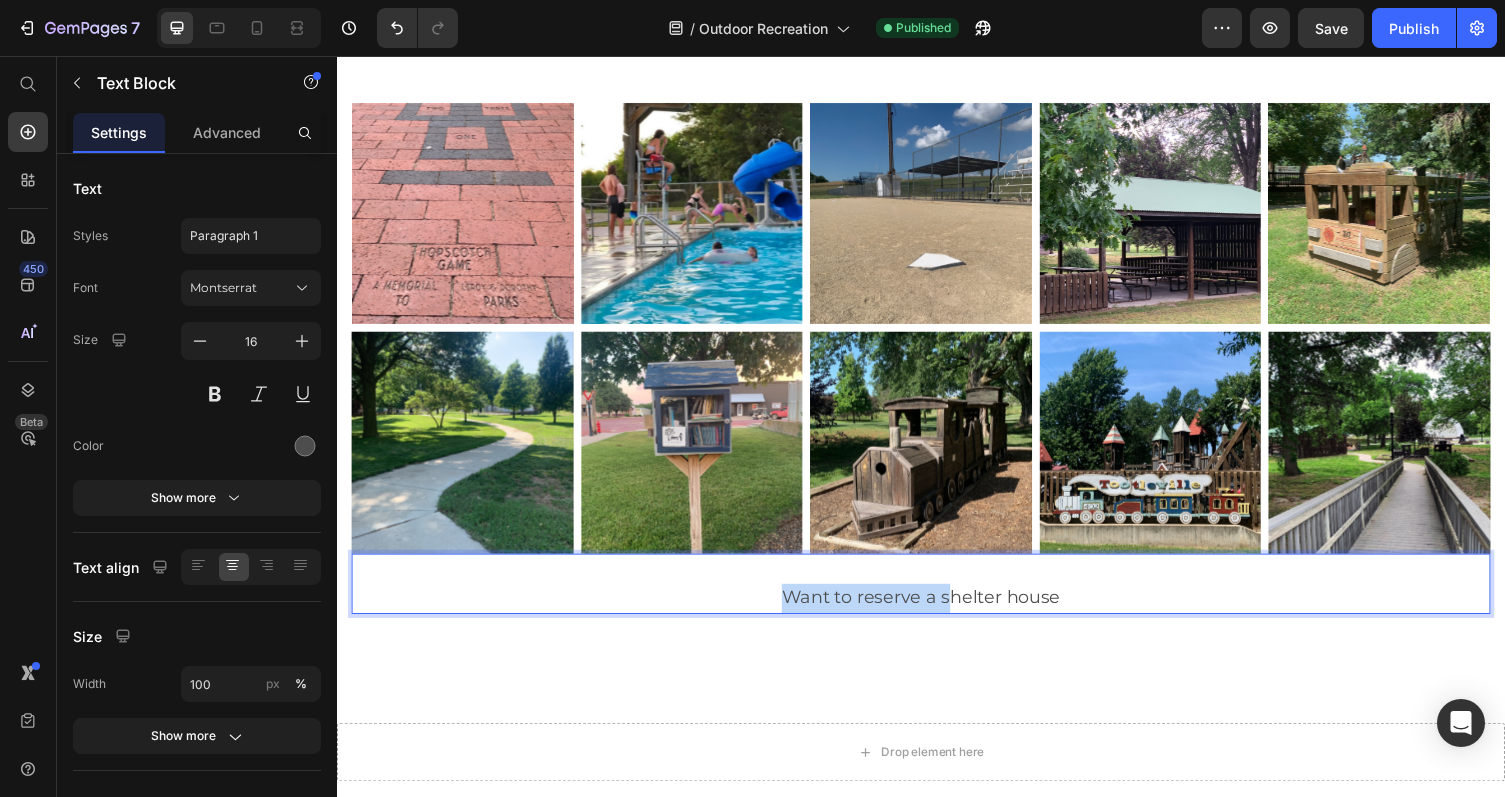 drag, startPoint x: 963, startPoint y: 615, endPoint x: 761, endPoint y: 612, distance: 202.02228 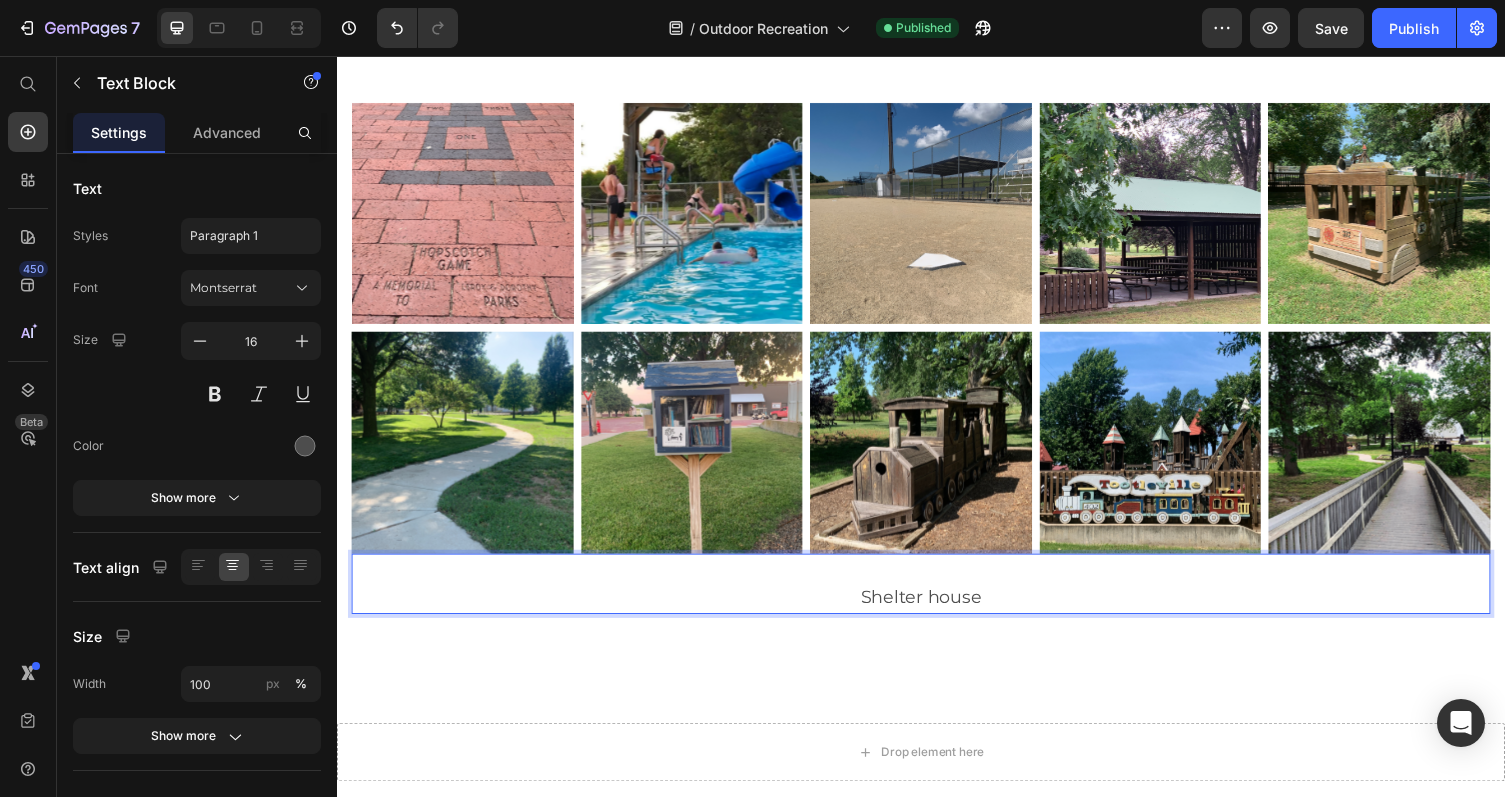 click on "Shelter house" at bounding box center (937, 612) 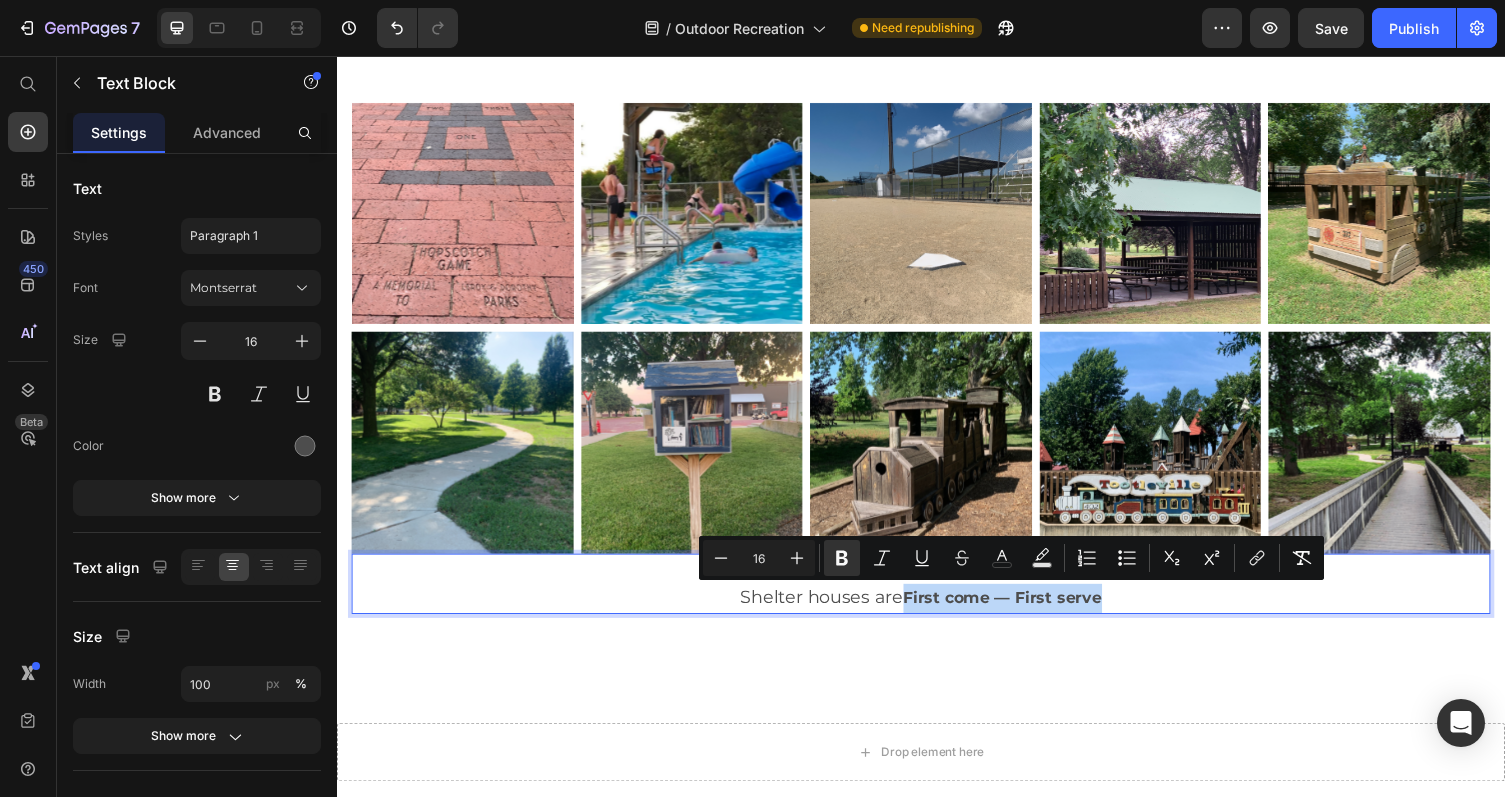 drag, startPoint x: 1156, startPoint y: 612, endPoint x: 924, endPoint y: 620, distance: 232.1379 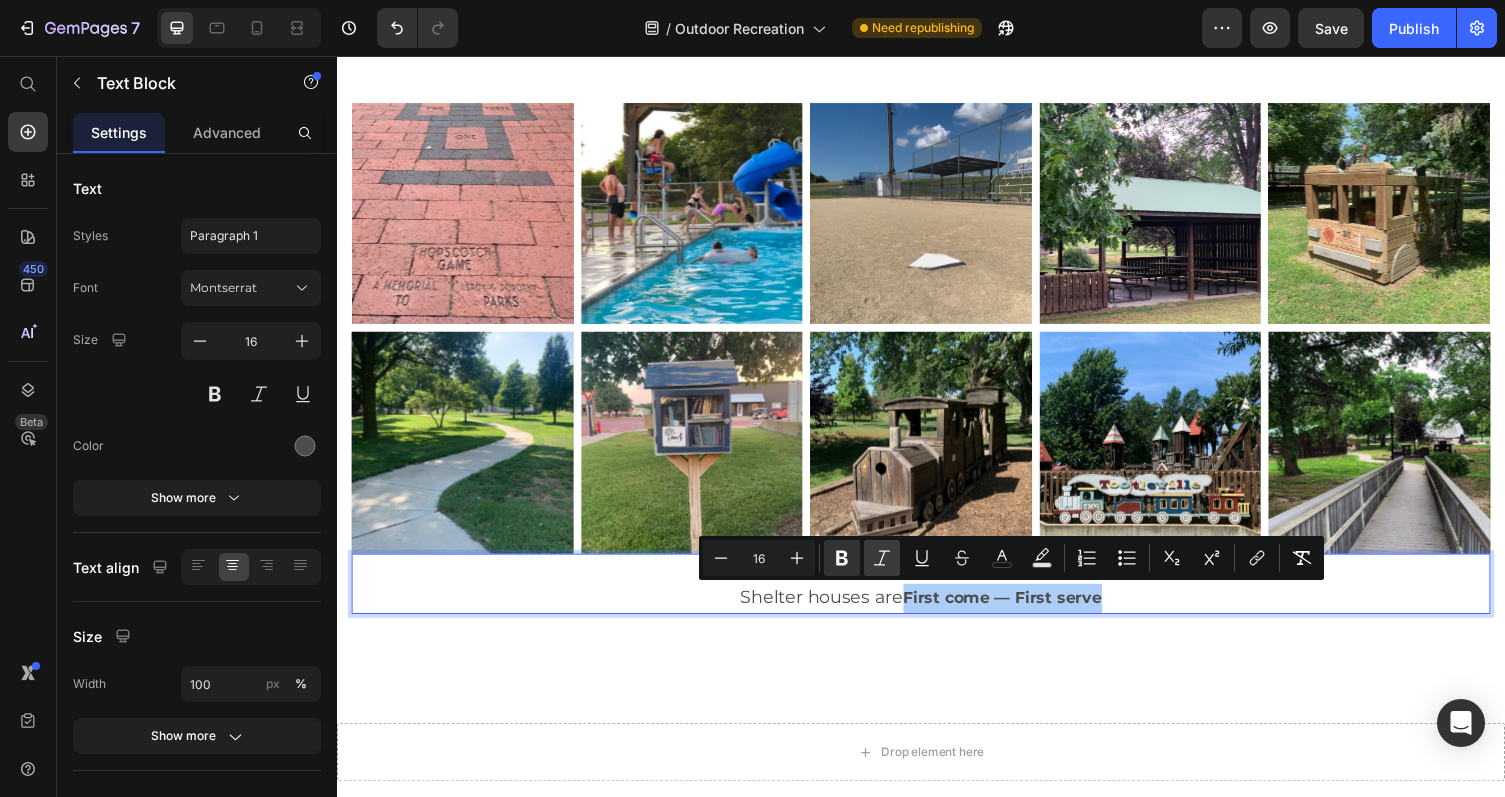 click 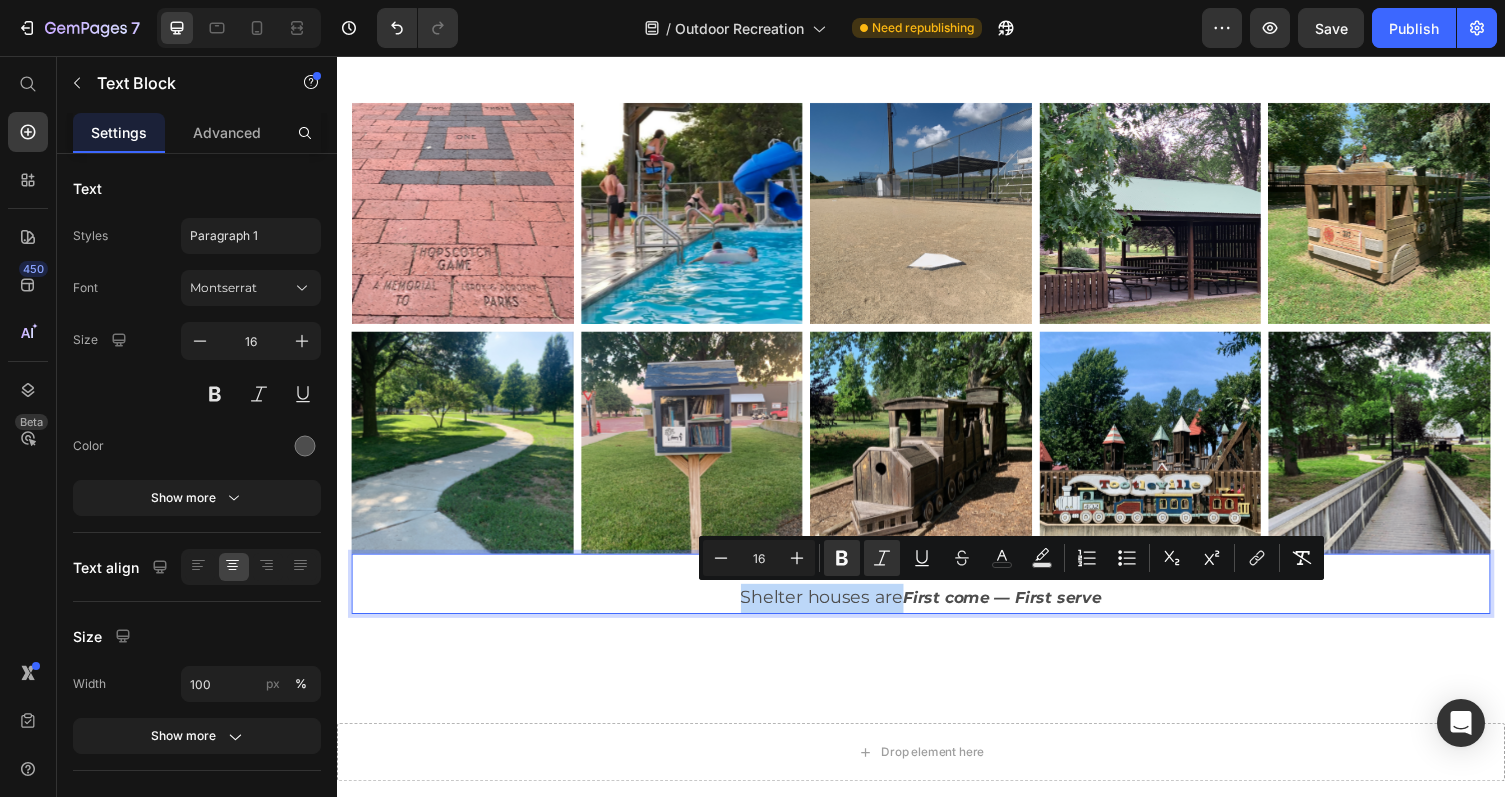click on "Shelter houses are  First come — First serve" at bounding box center (937, 613) 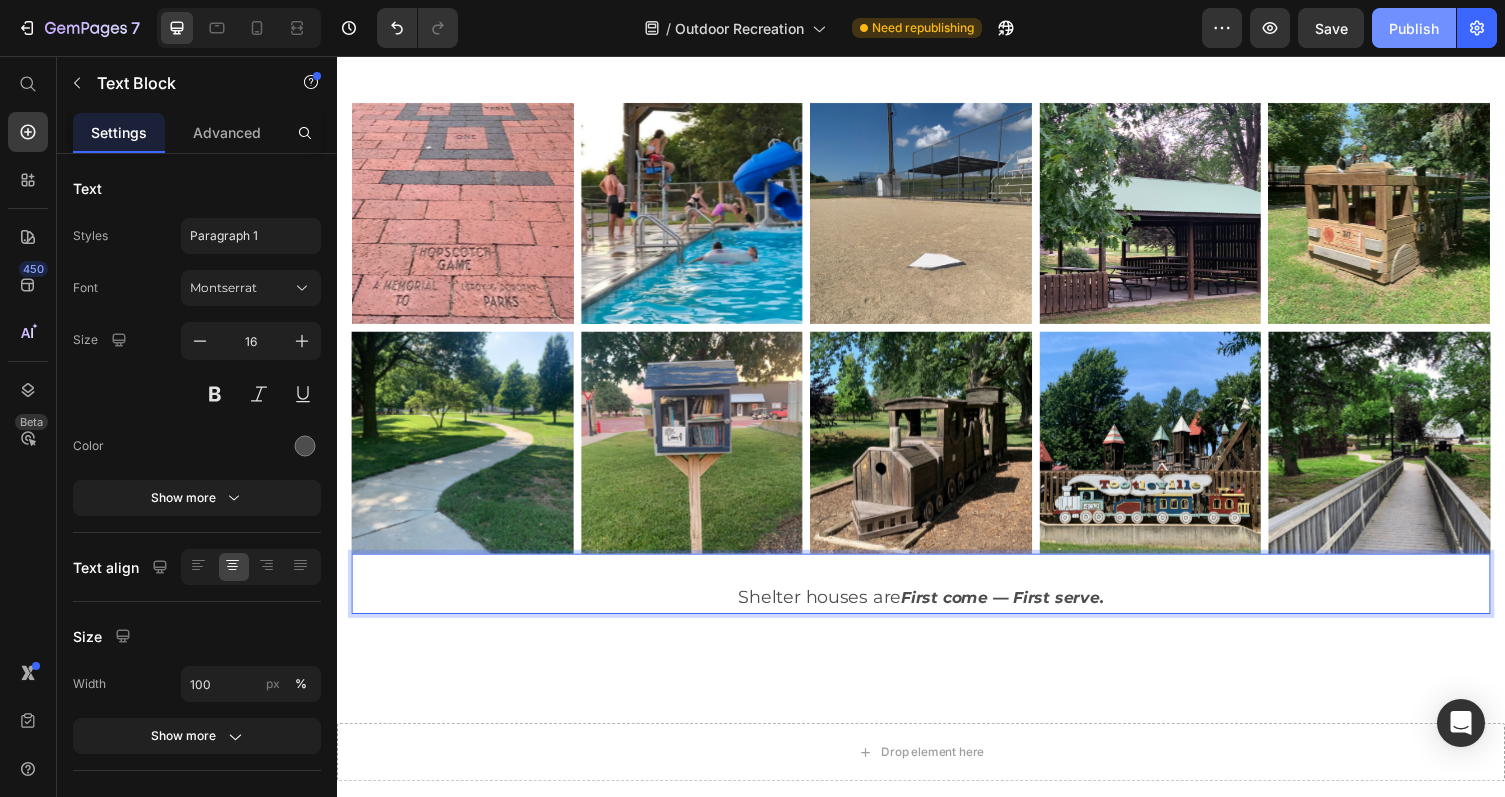 click on "Publish" at bounding box center [1414, 28] 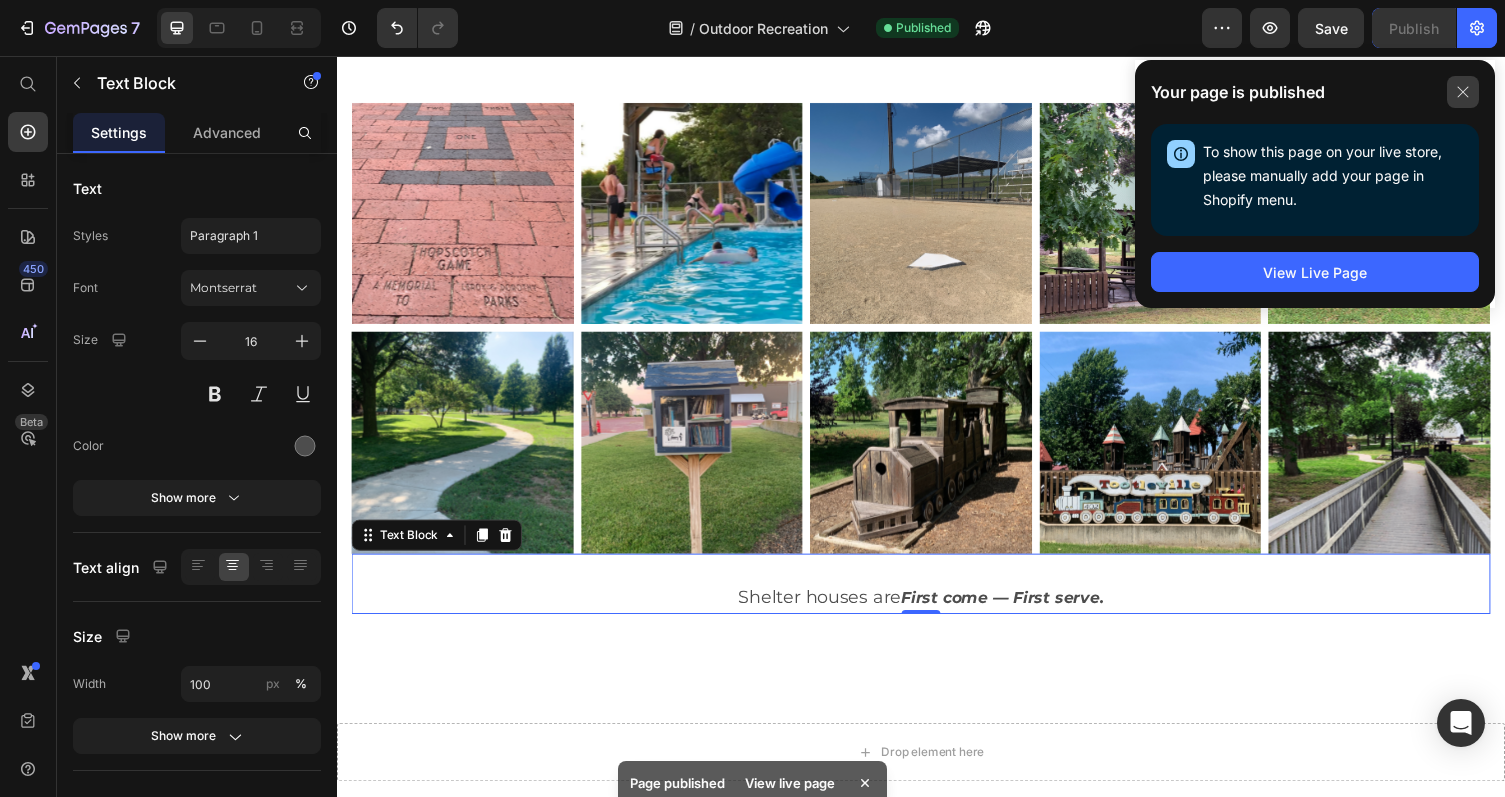 click 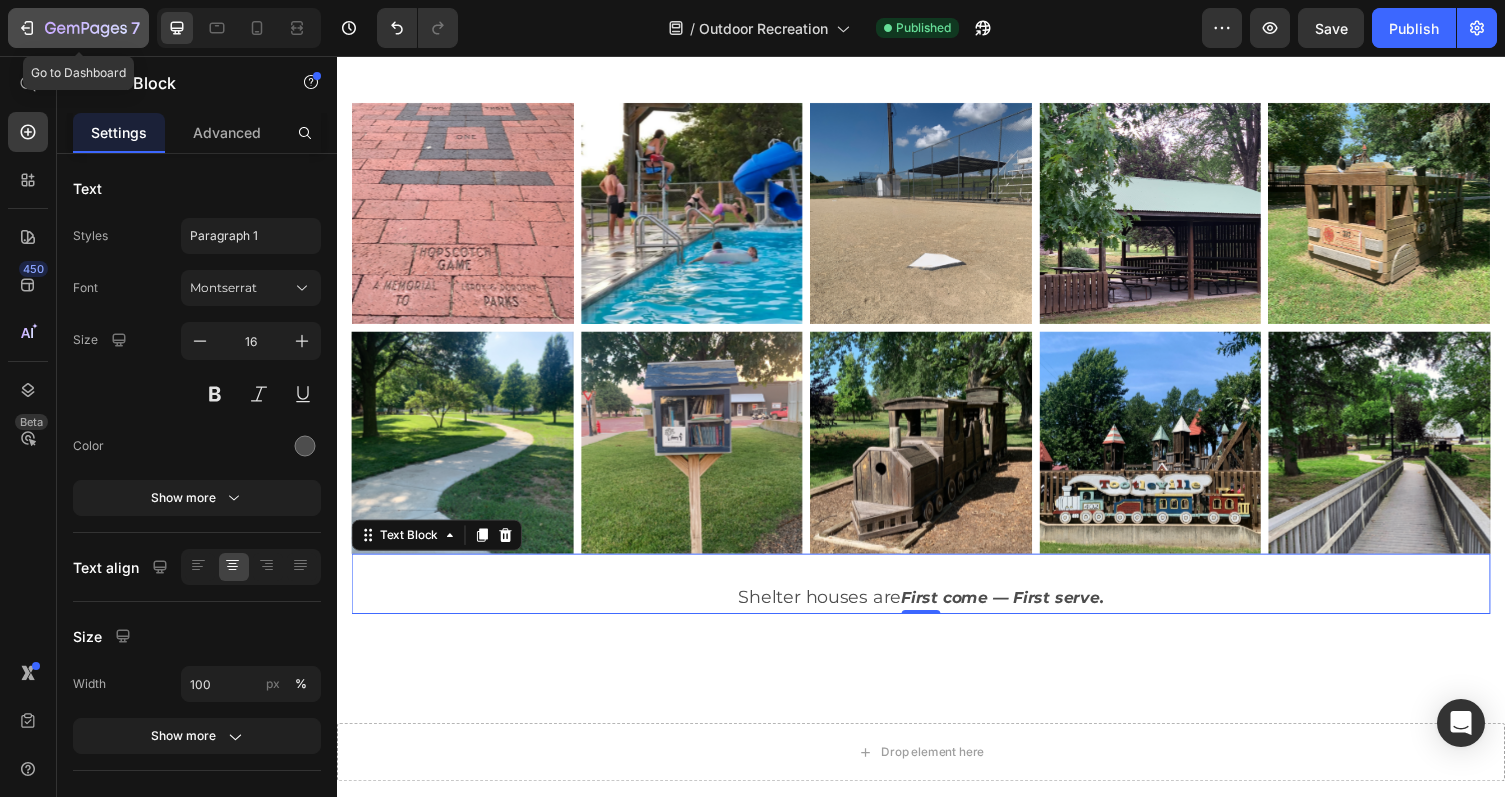 click 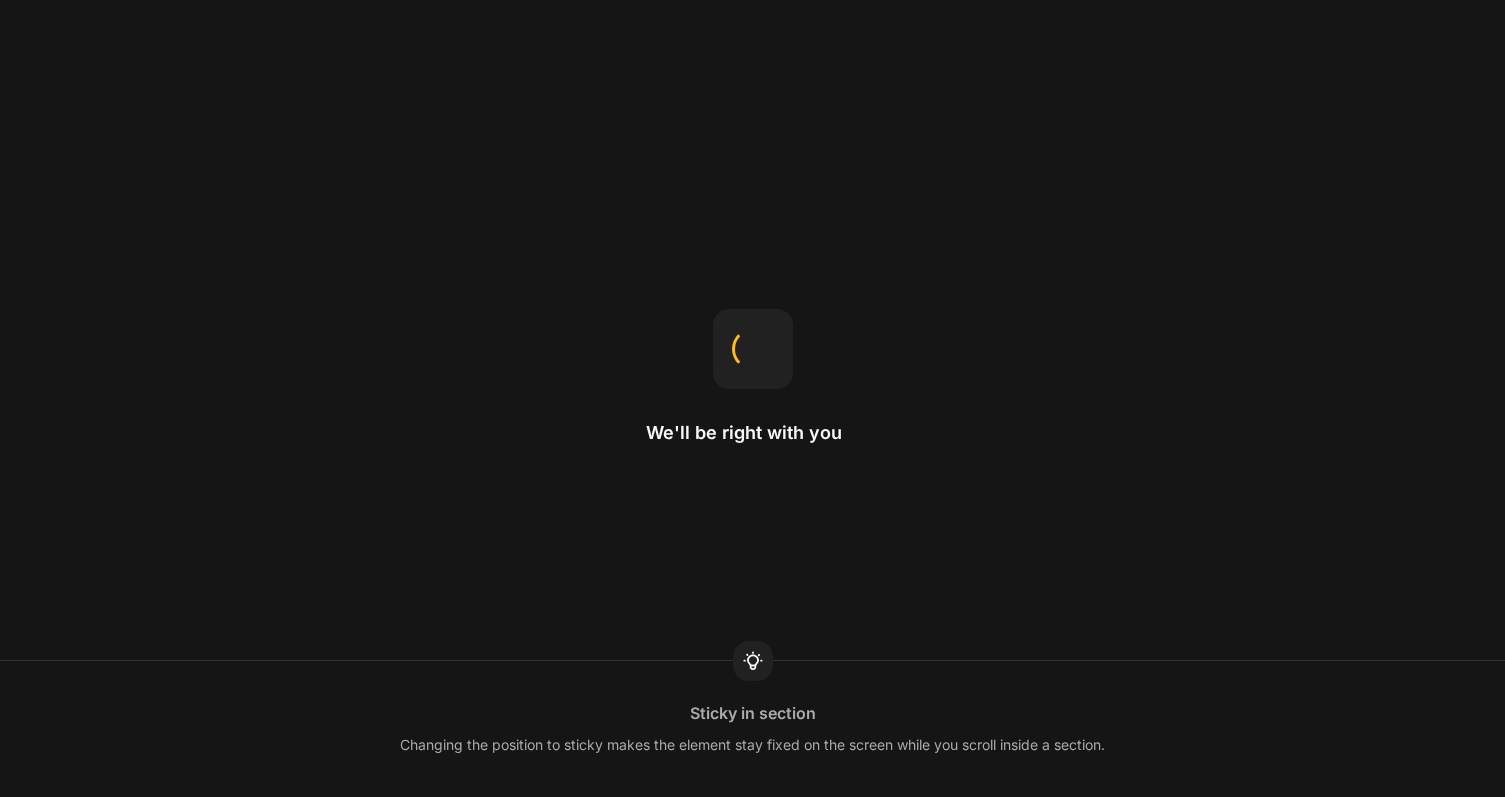 scroll, scrollTop: 0, scrollLeft: 0, axis: both 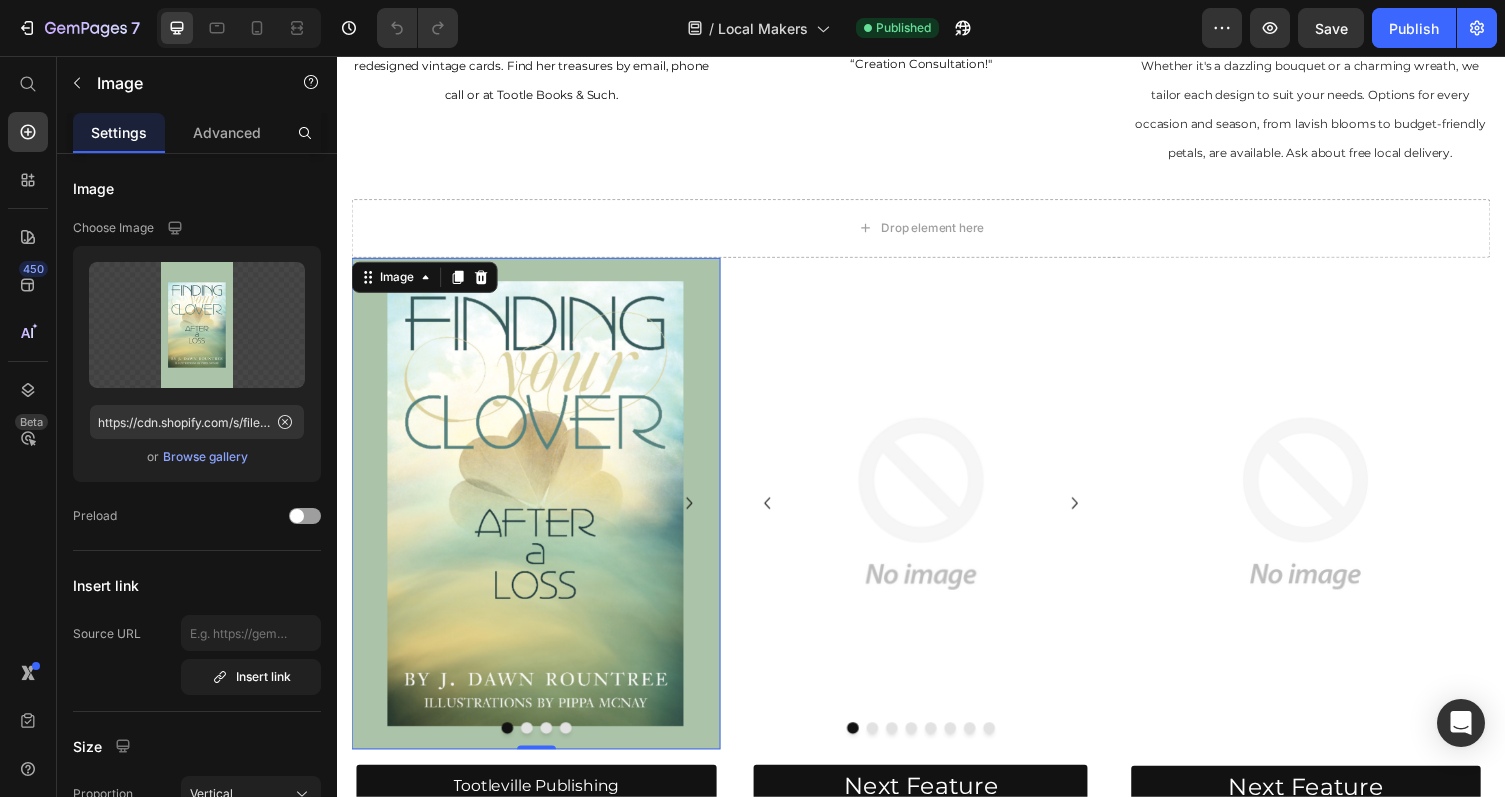 click at bounding box center (541, 516) 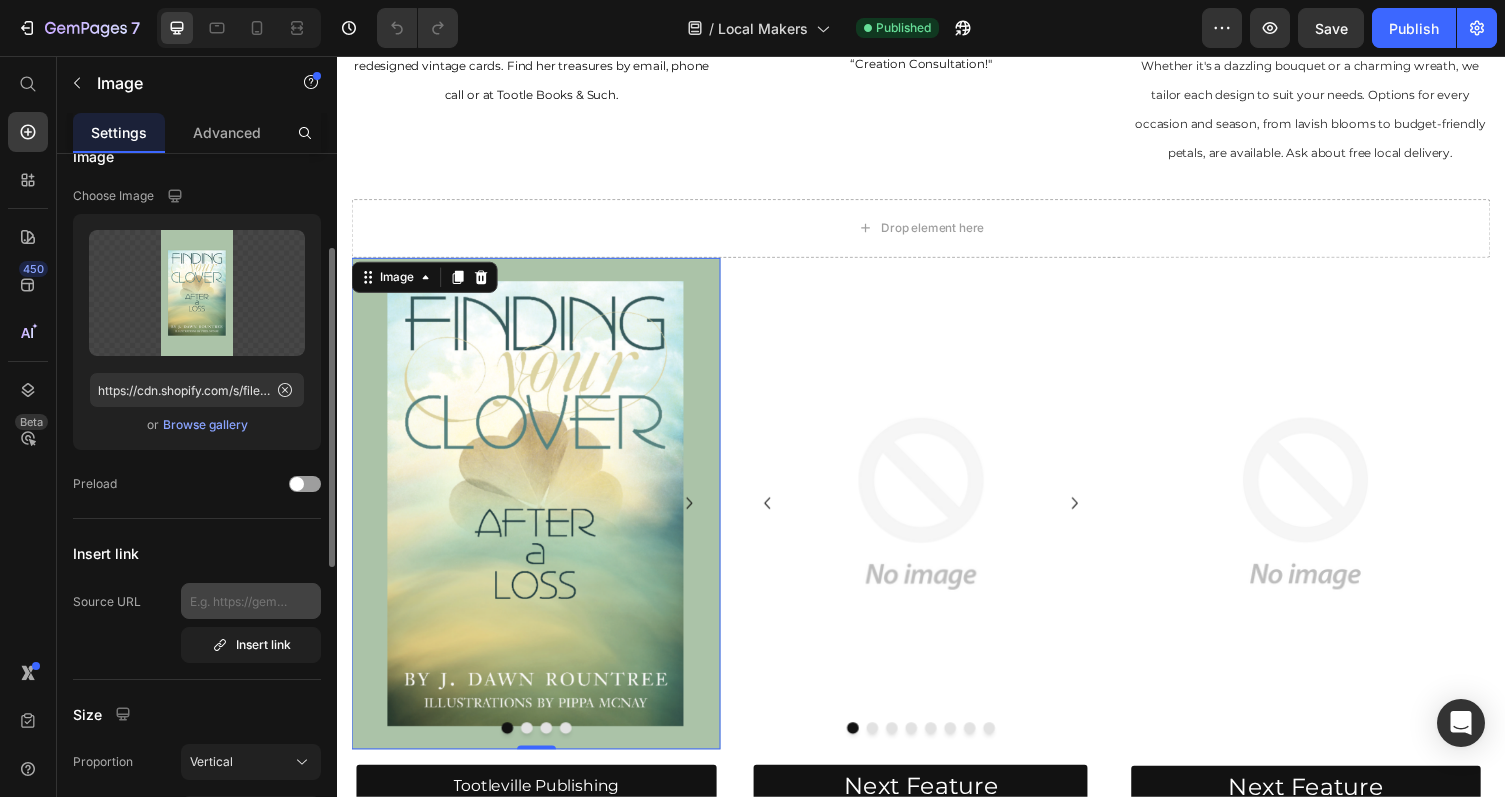 scroll, scrollTop: 0, scrollLeft: 0, axis: both 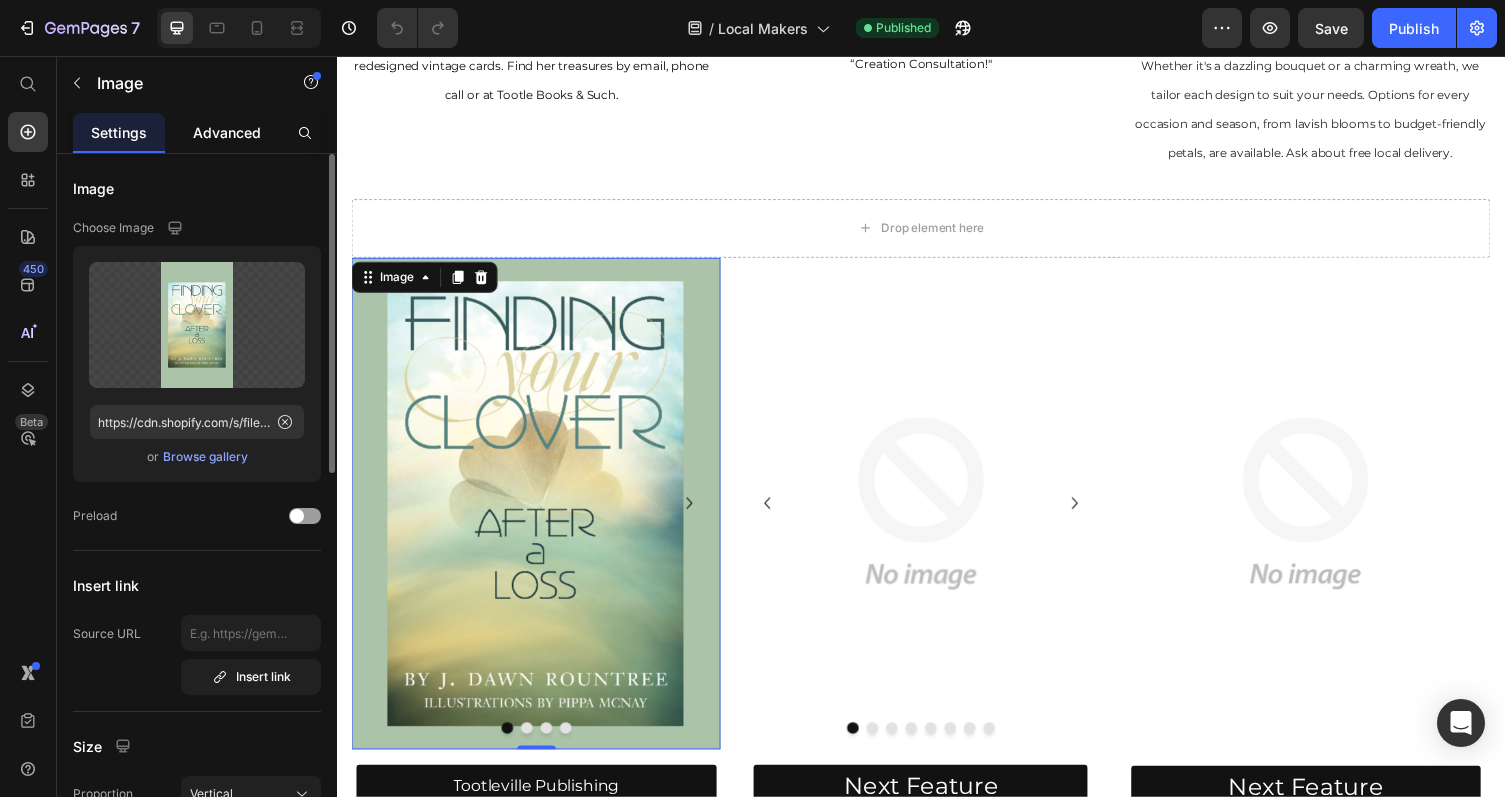 click on "Advanced" at bounding box center [227, 132] 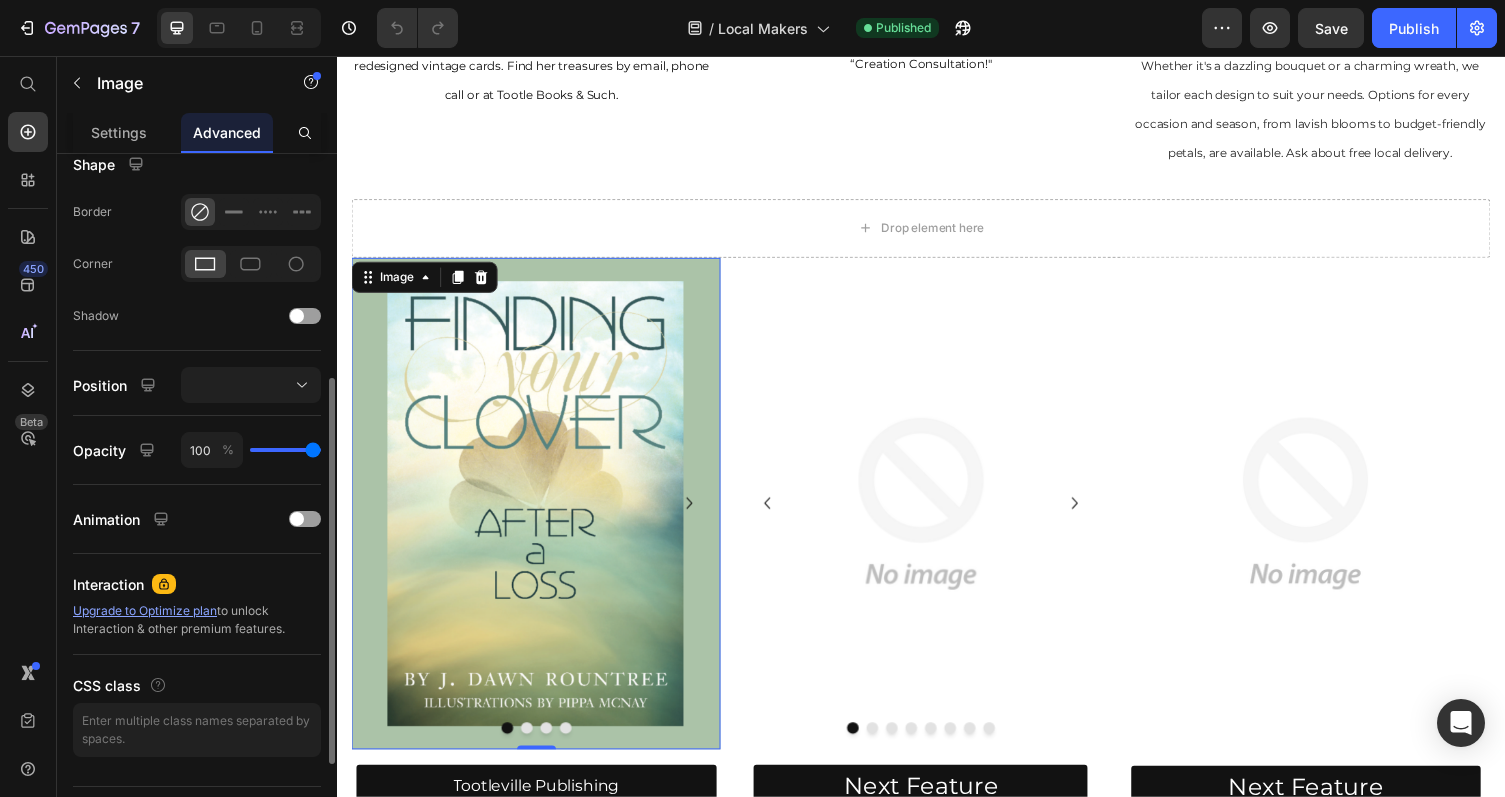 scroll, scrollTop: 569, scrollLeft: 0, axis: vertical 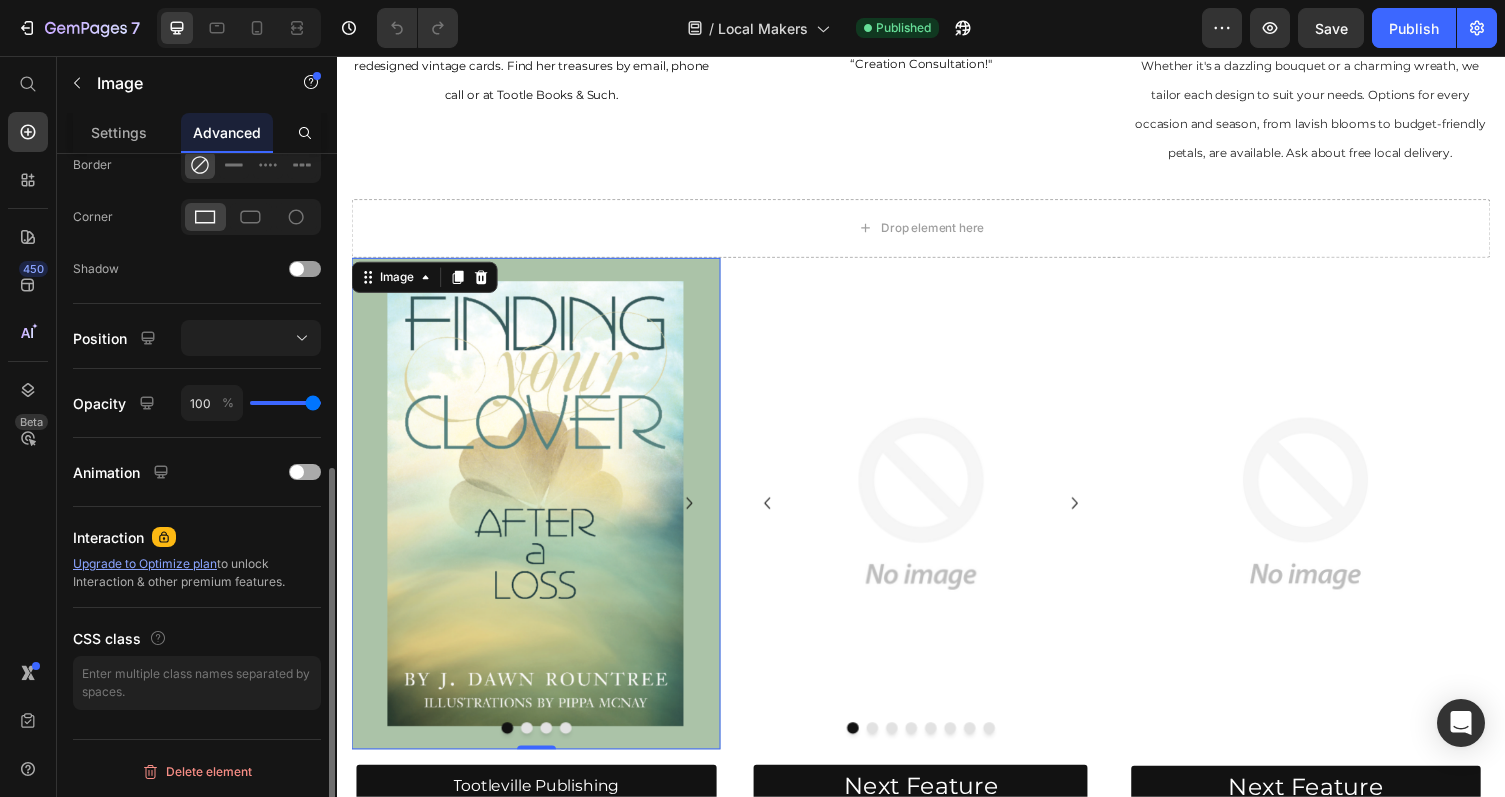 click at bounding box center (297, 472) 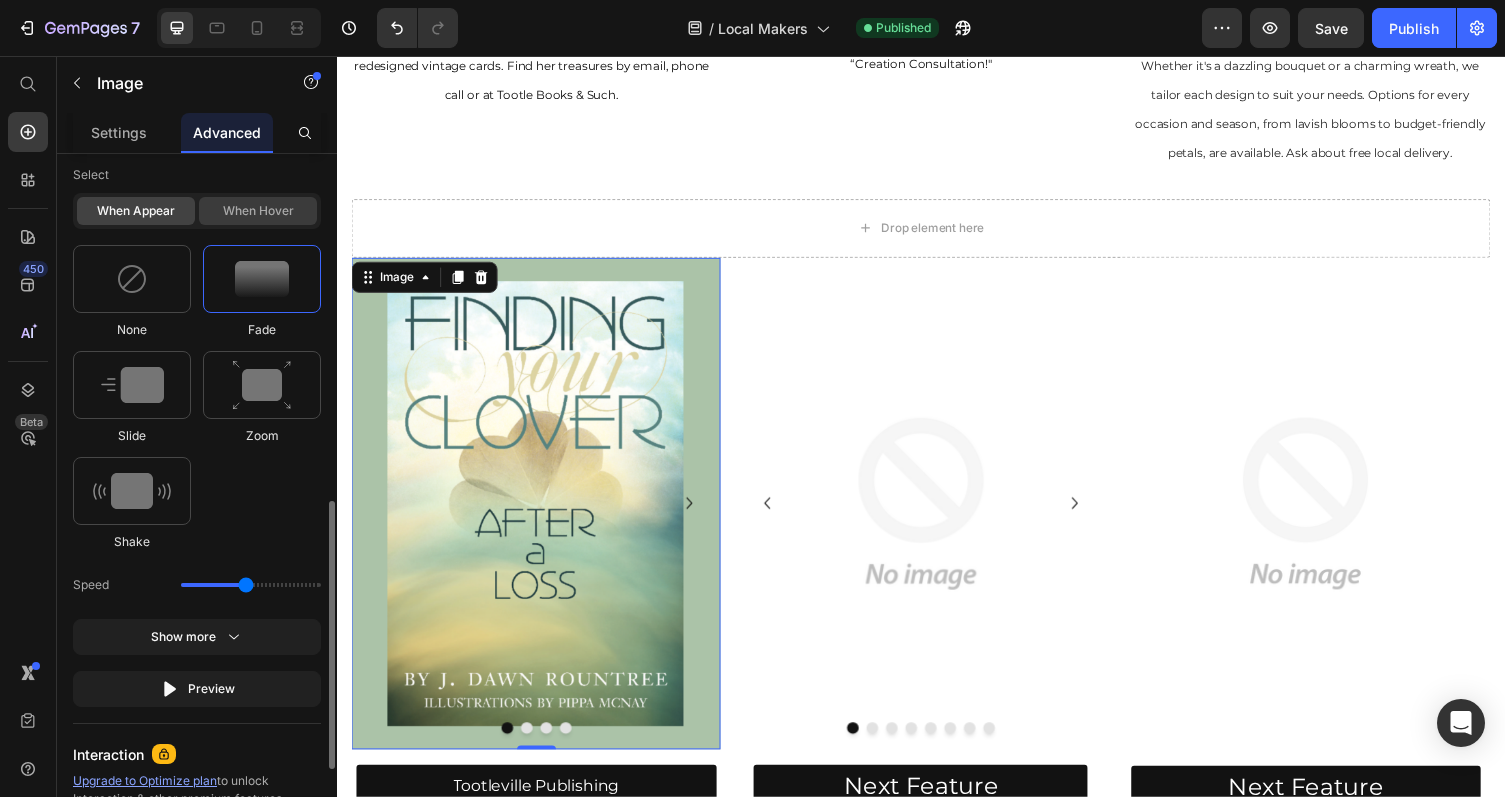 scroll, scrollTop: 911, scrollLeft: 0, axis: vertical 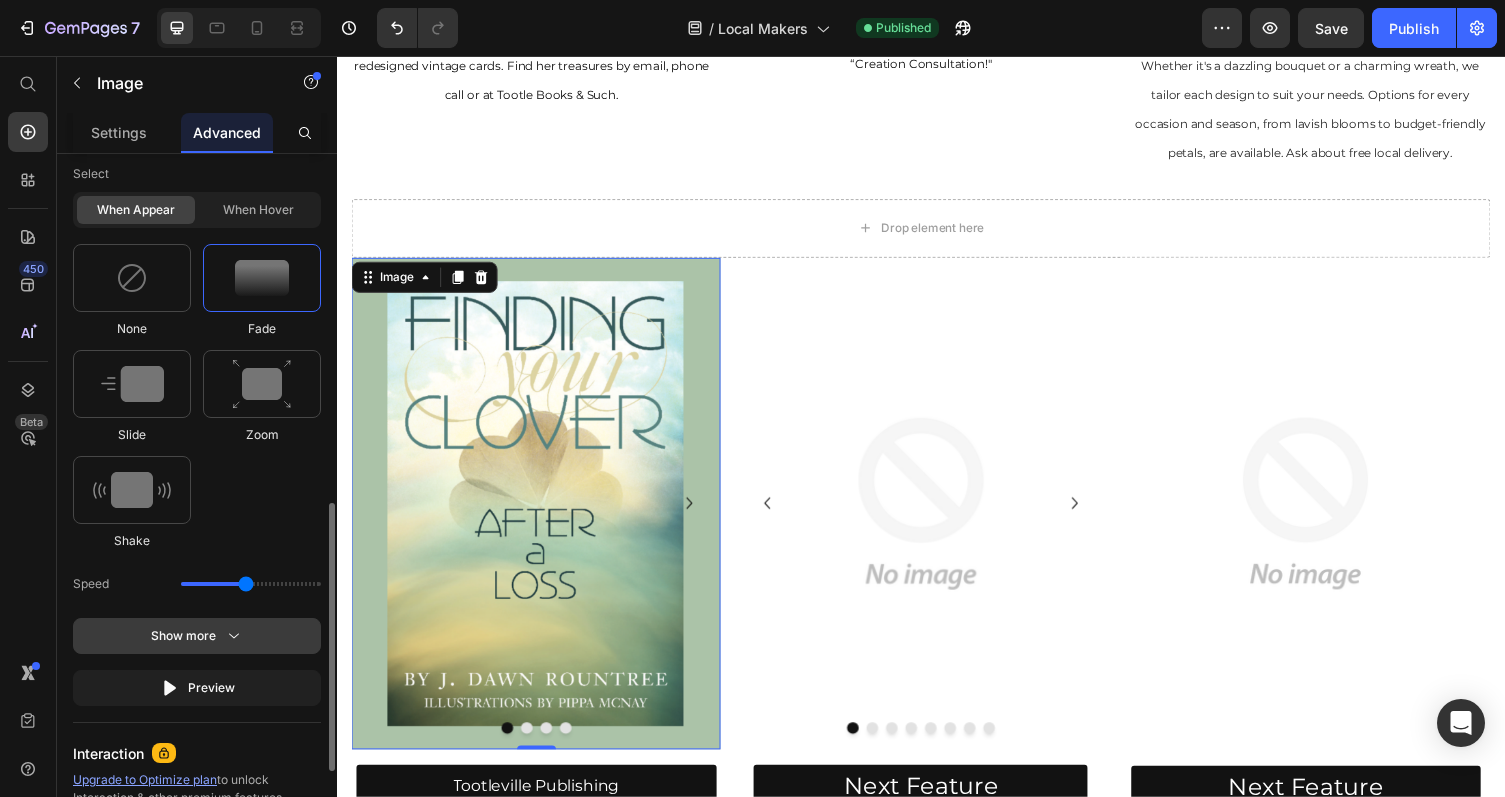 click 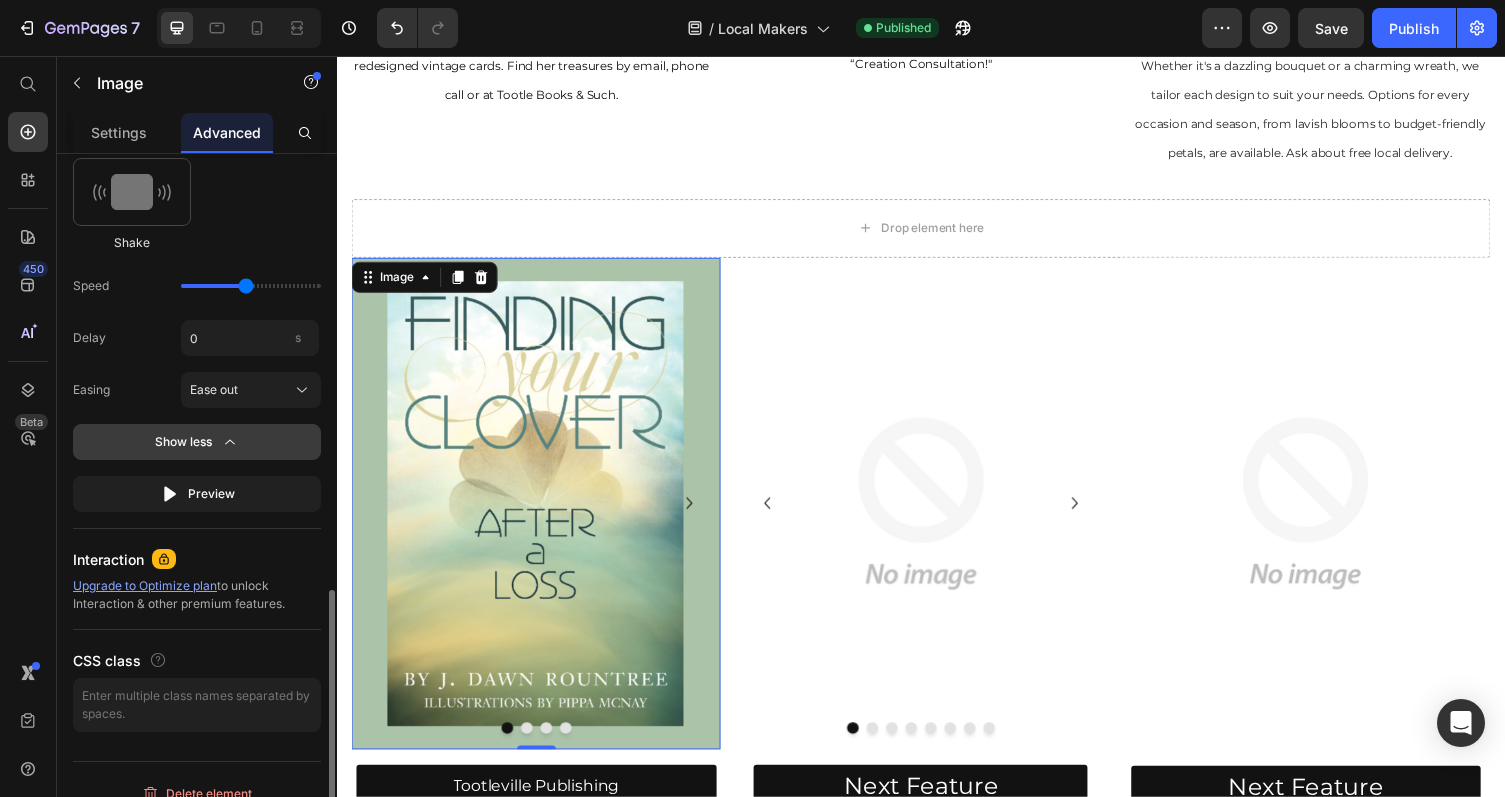 scroll, scrollTop: 1210, scrollLeft: 0, axis: vertical 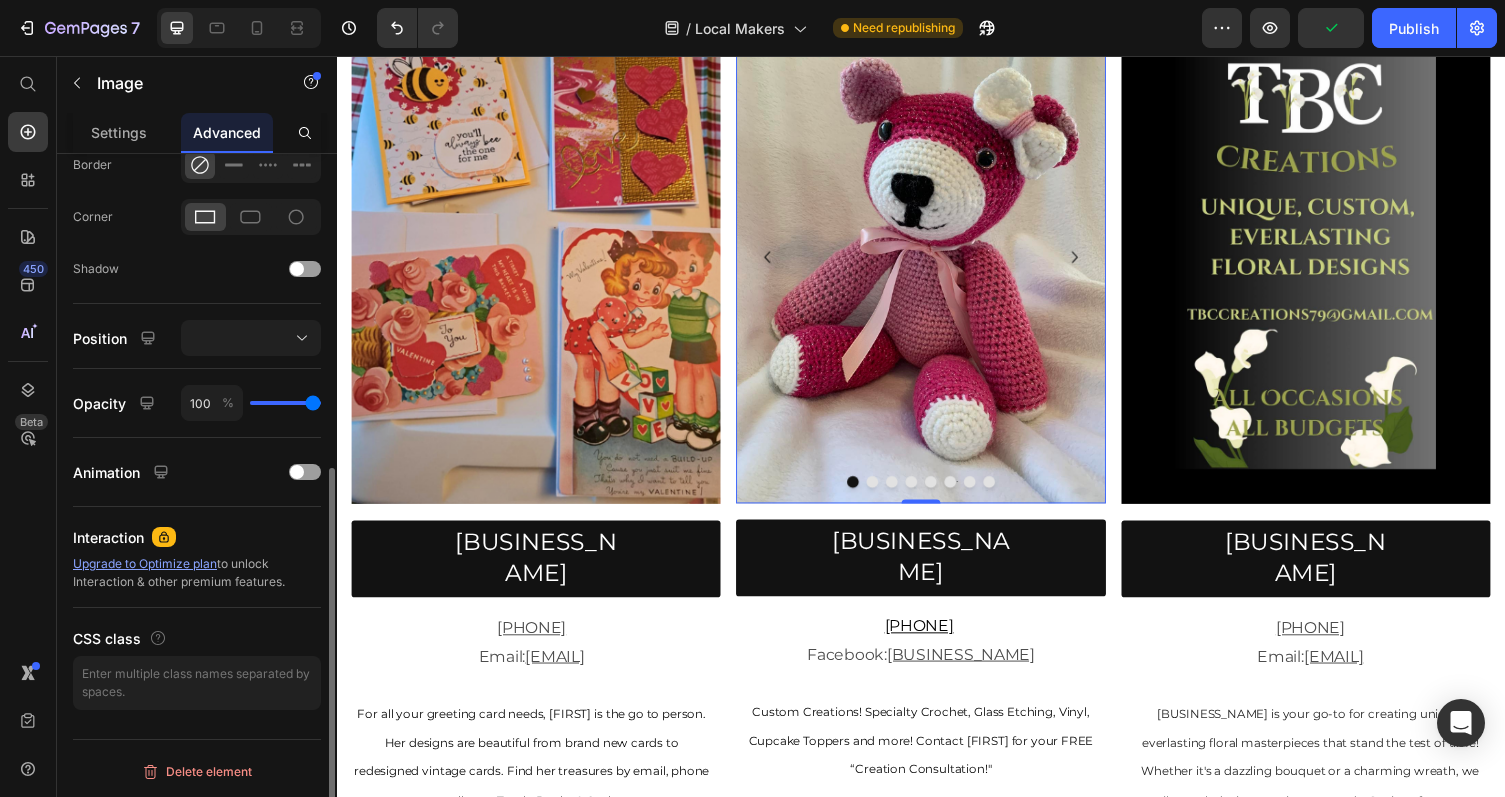 click at bounding box center (936, 263) 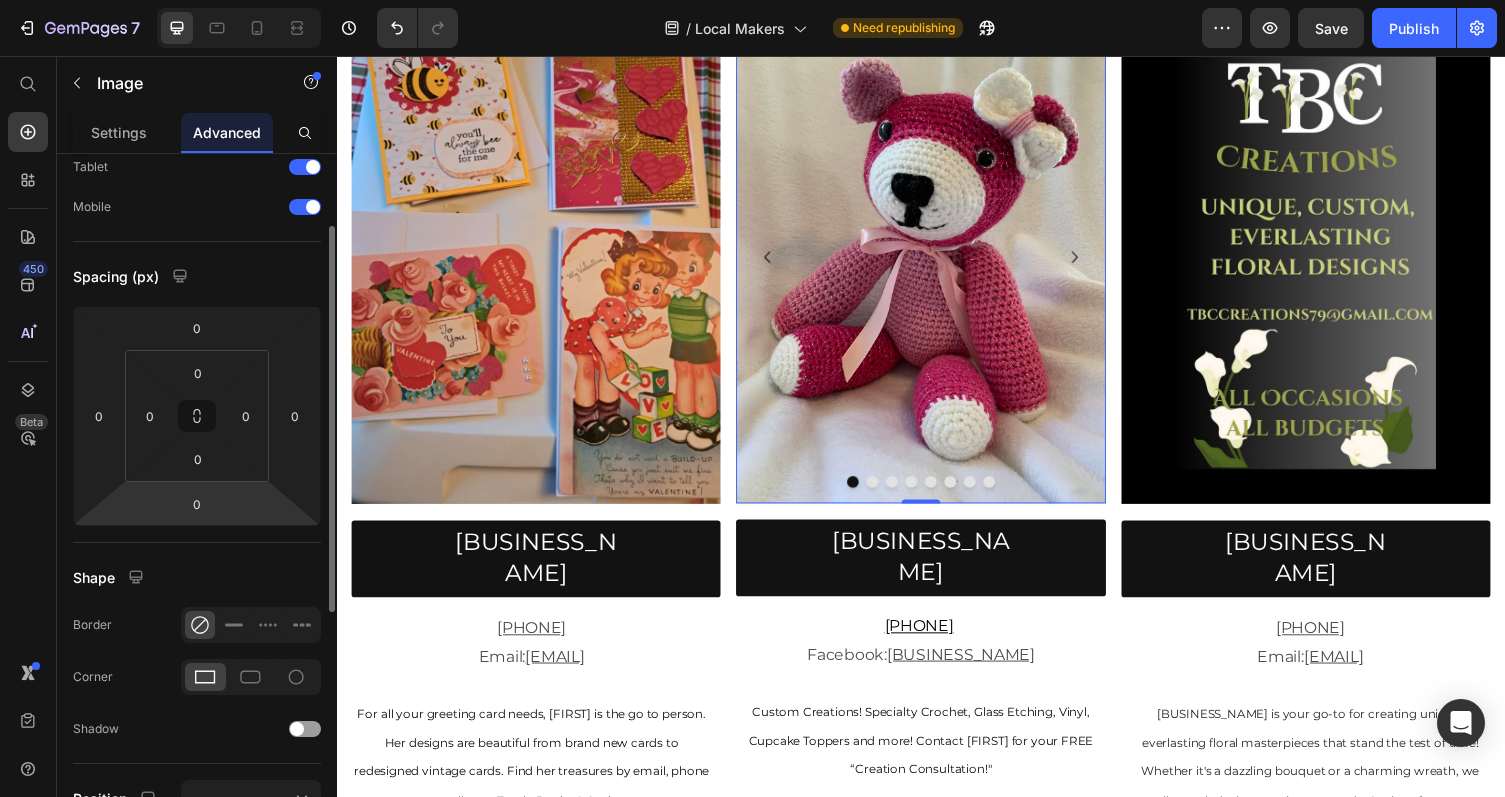 scroll, scrollTop: 58, scrollLeft: 0, axis: vertical 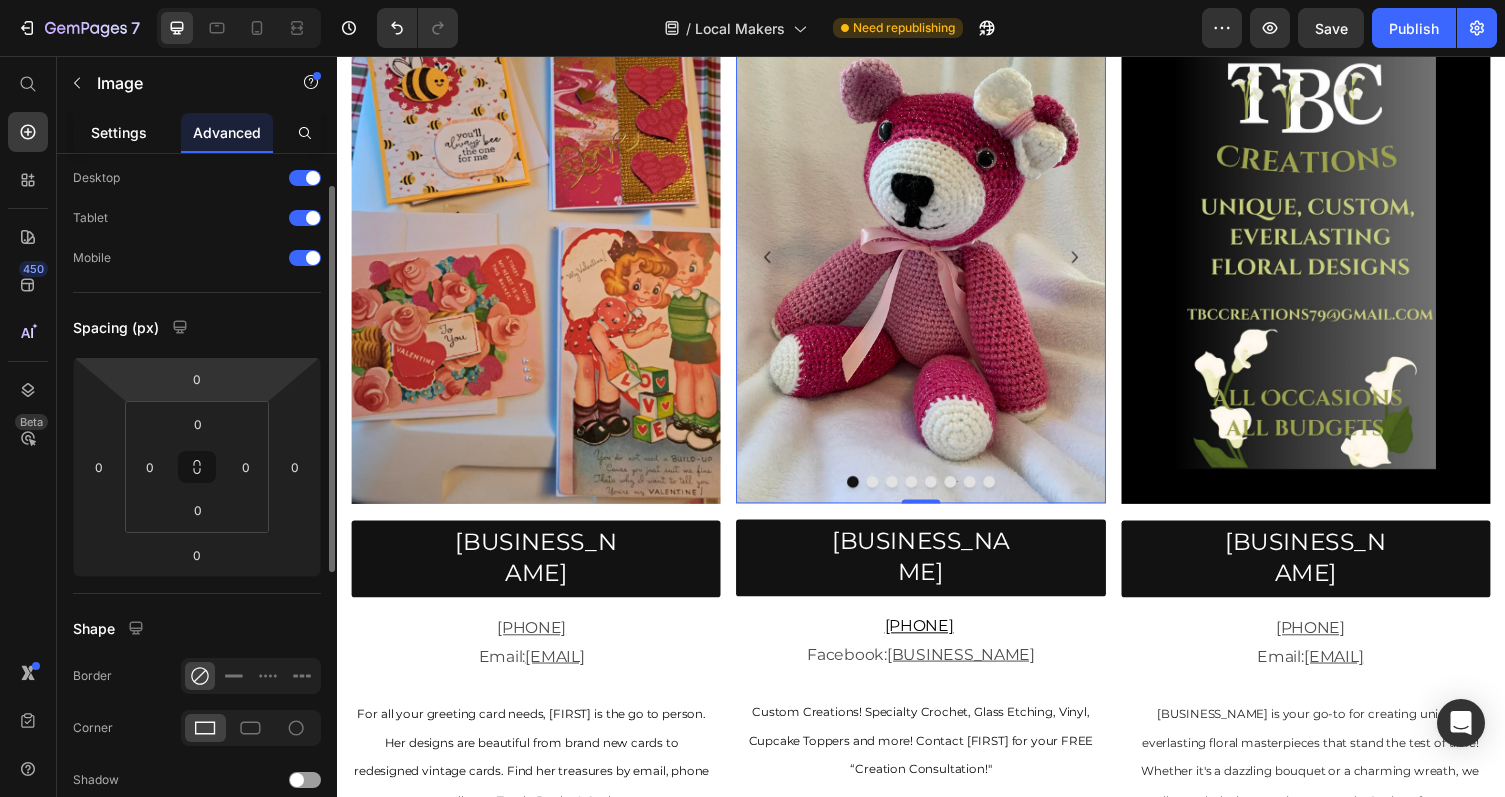 click on "Settings" at bounding box center [119, 132] 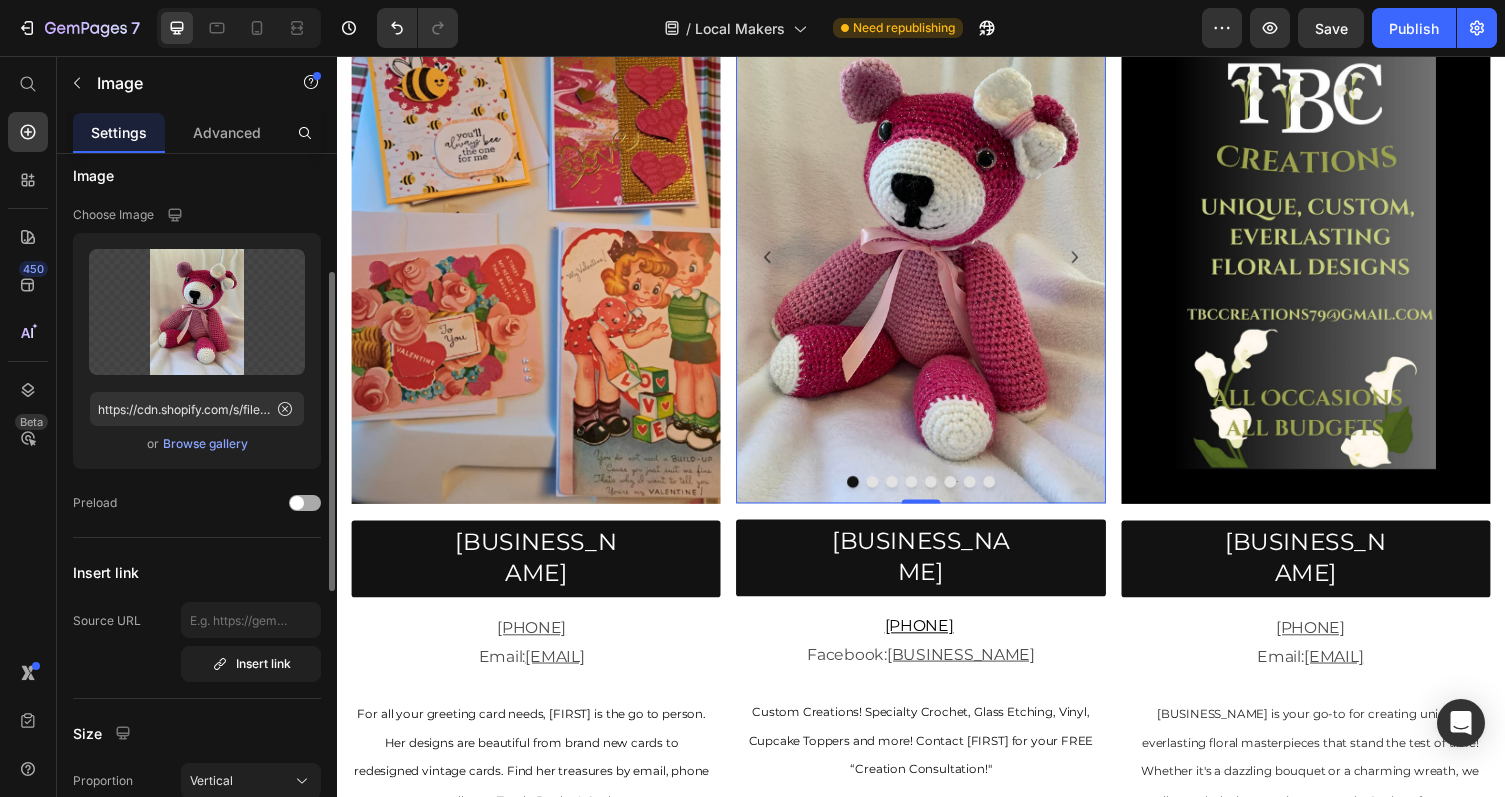 scroll, scrollTop: 0, scrollLeft: 0, axis: both 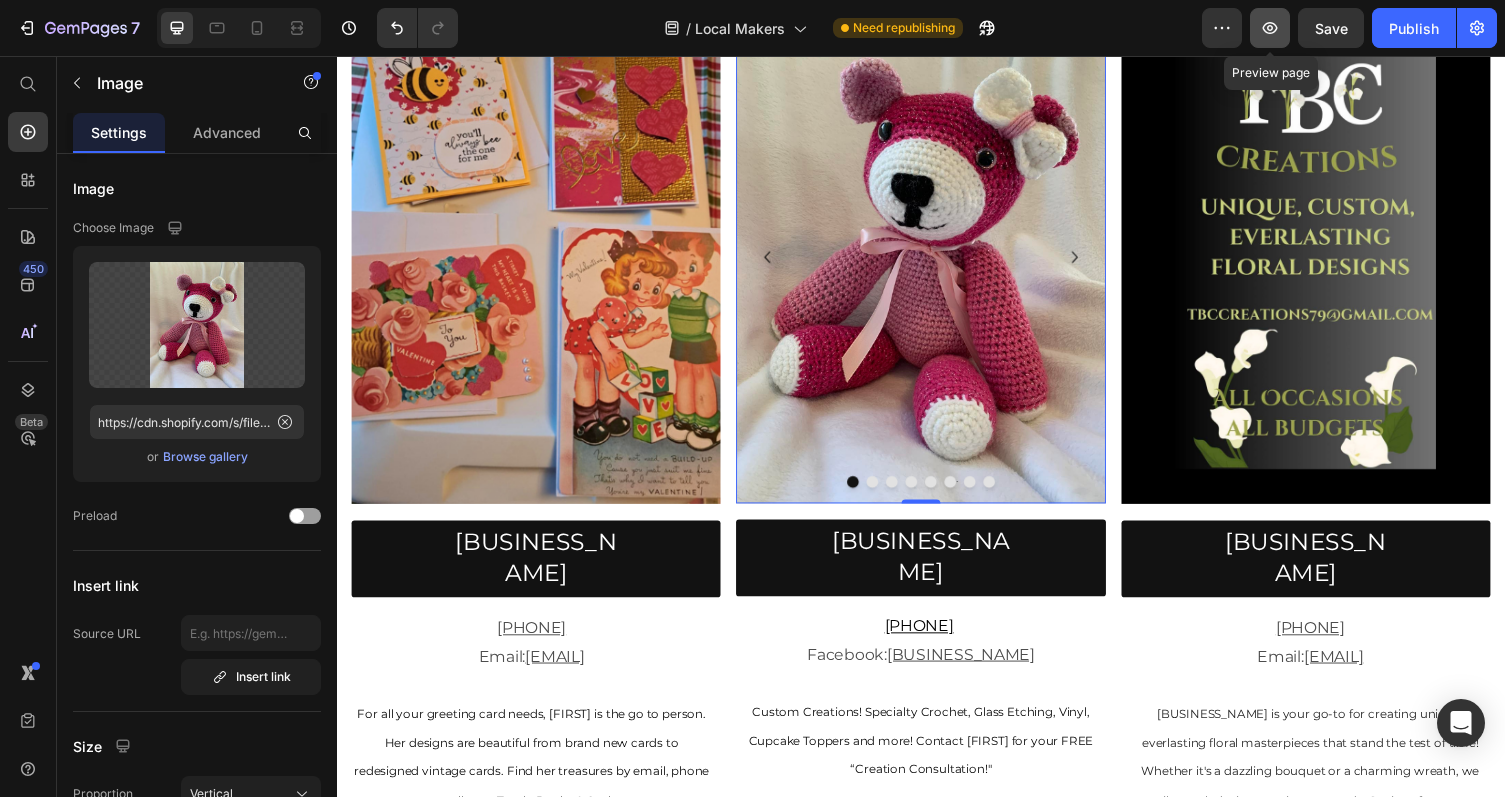 click 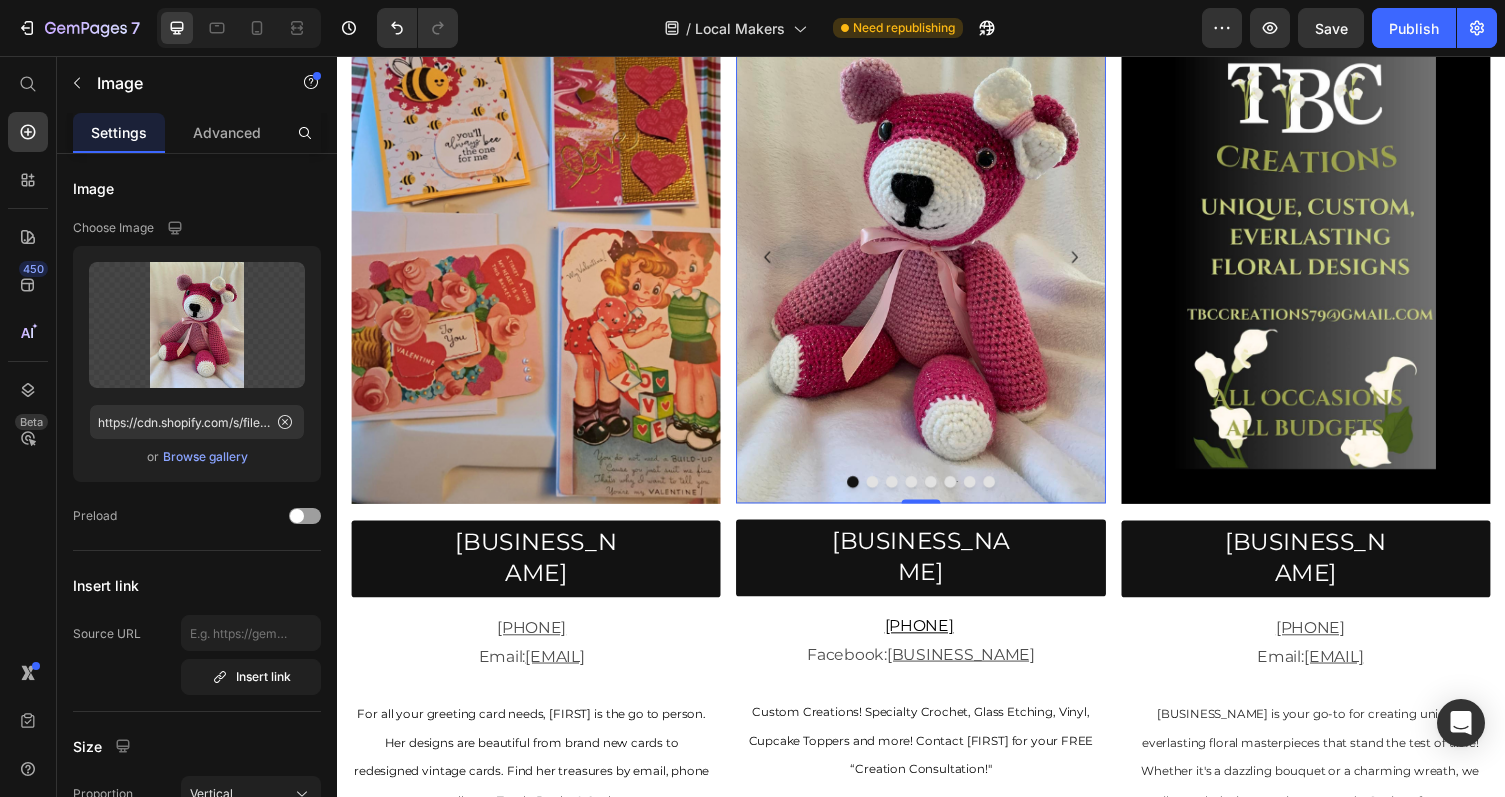 click at bounding box center (936, 263) 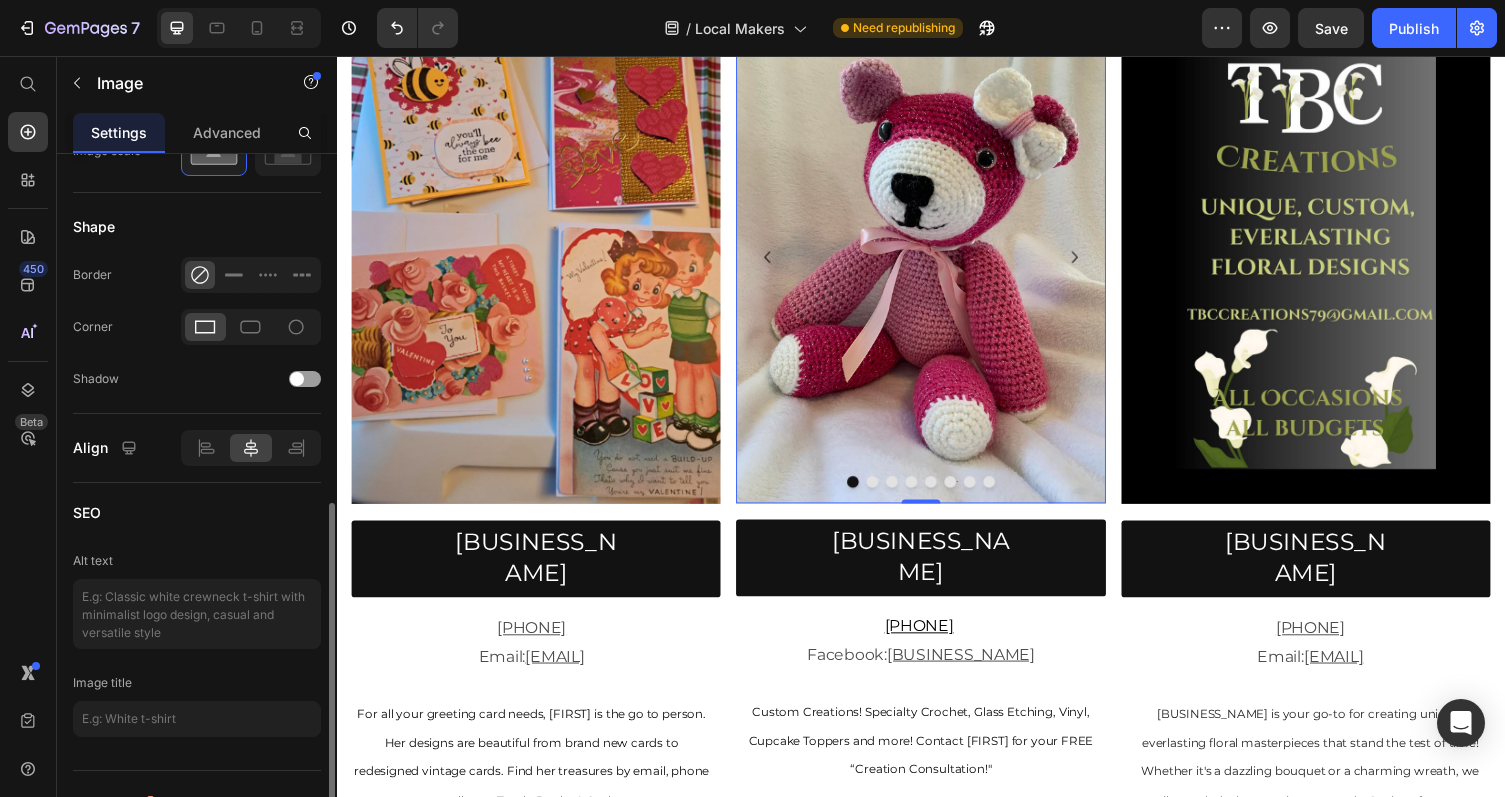 scroll, scrollTop: 835, scrollLeft: 0, axis: vertical 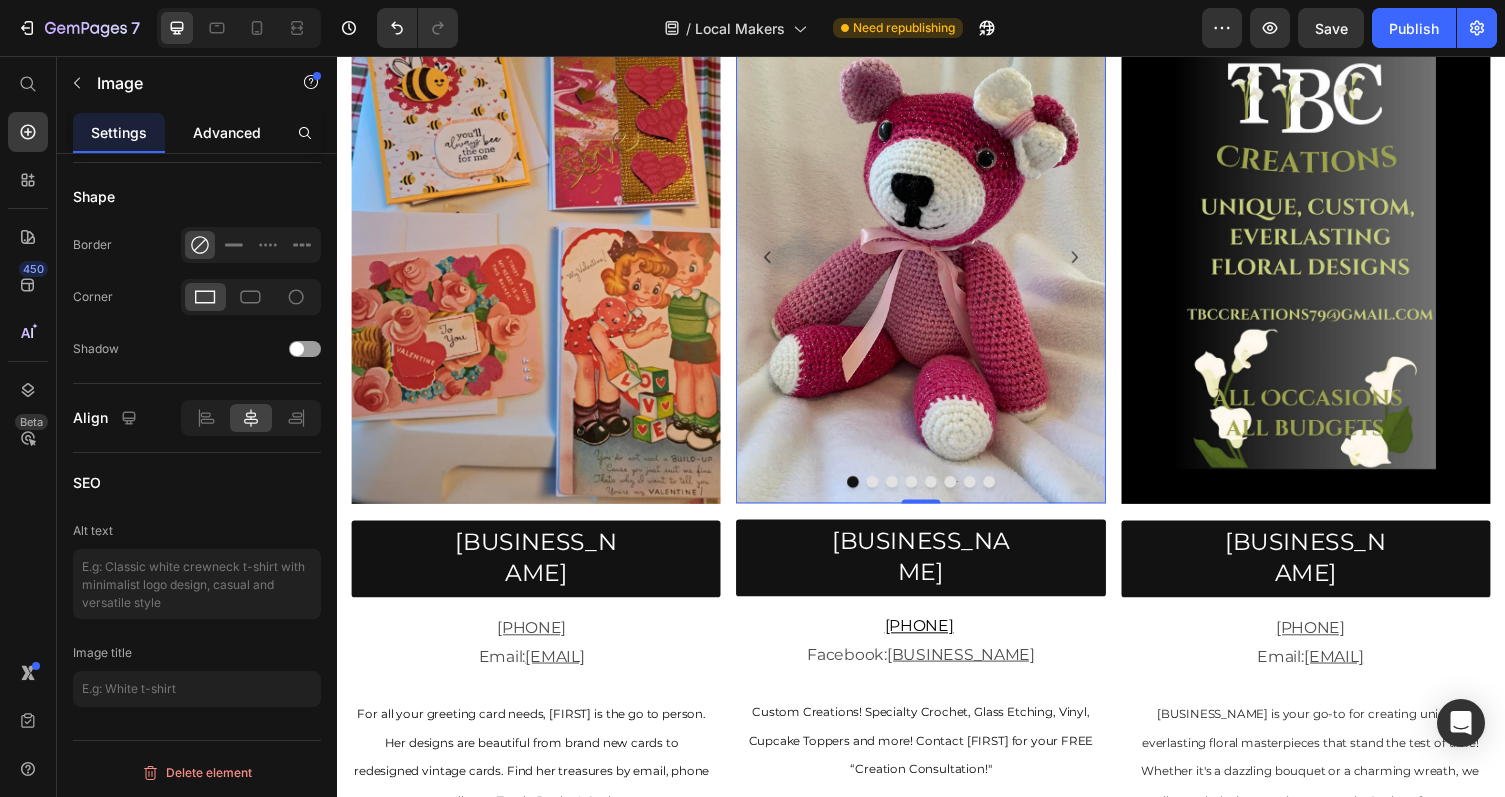 click on "Advanced" at bounding box center (227, 132) 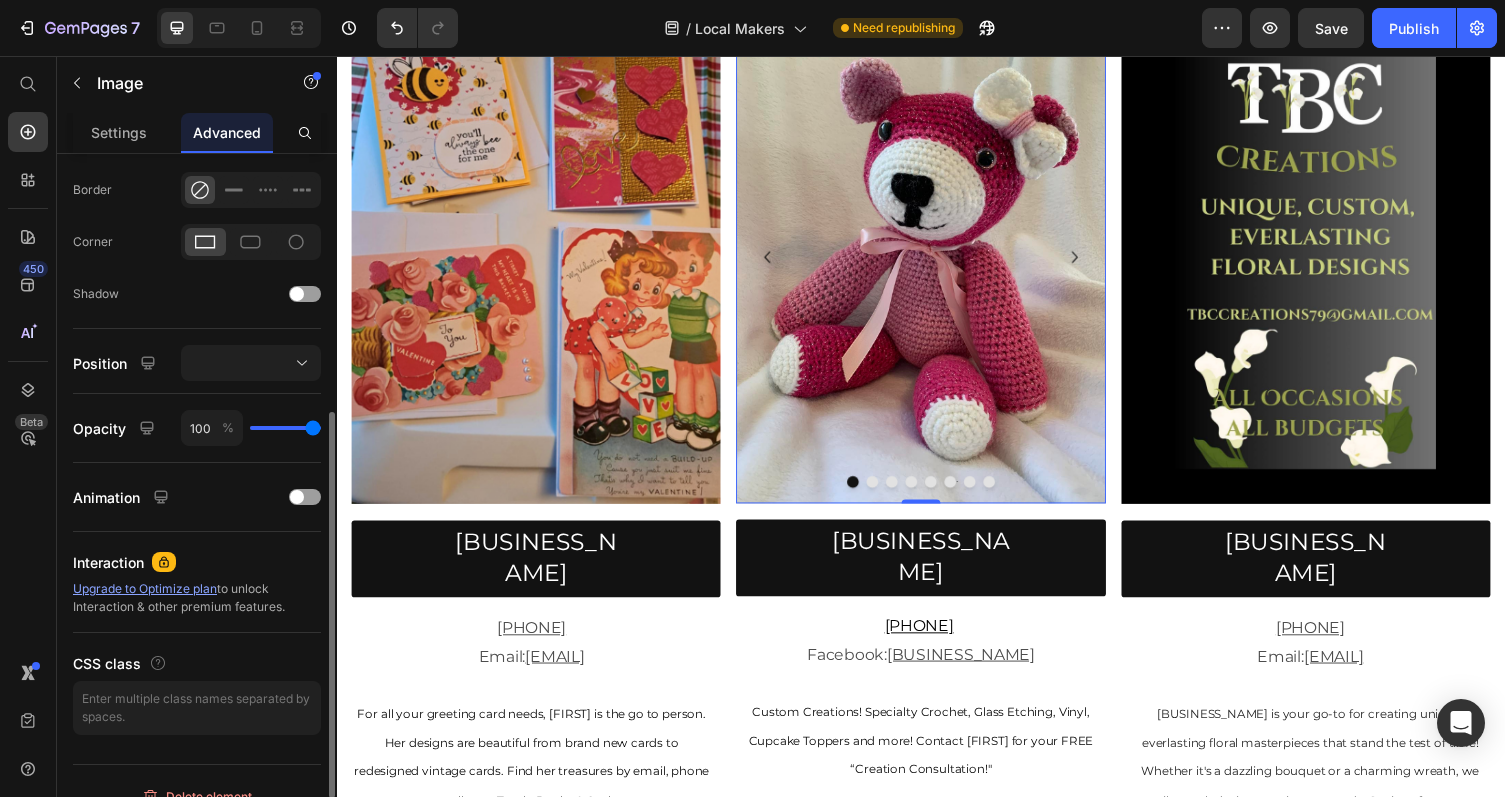 scroll, scrollTop: 569, scrollLeft: 0, axis: vertical 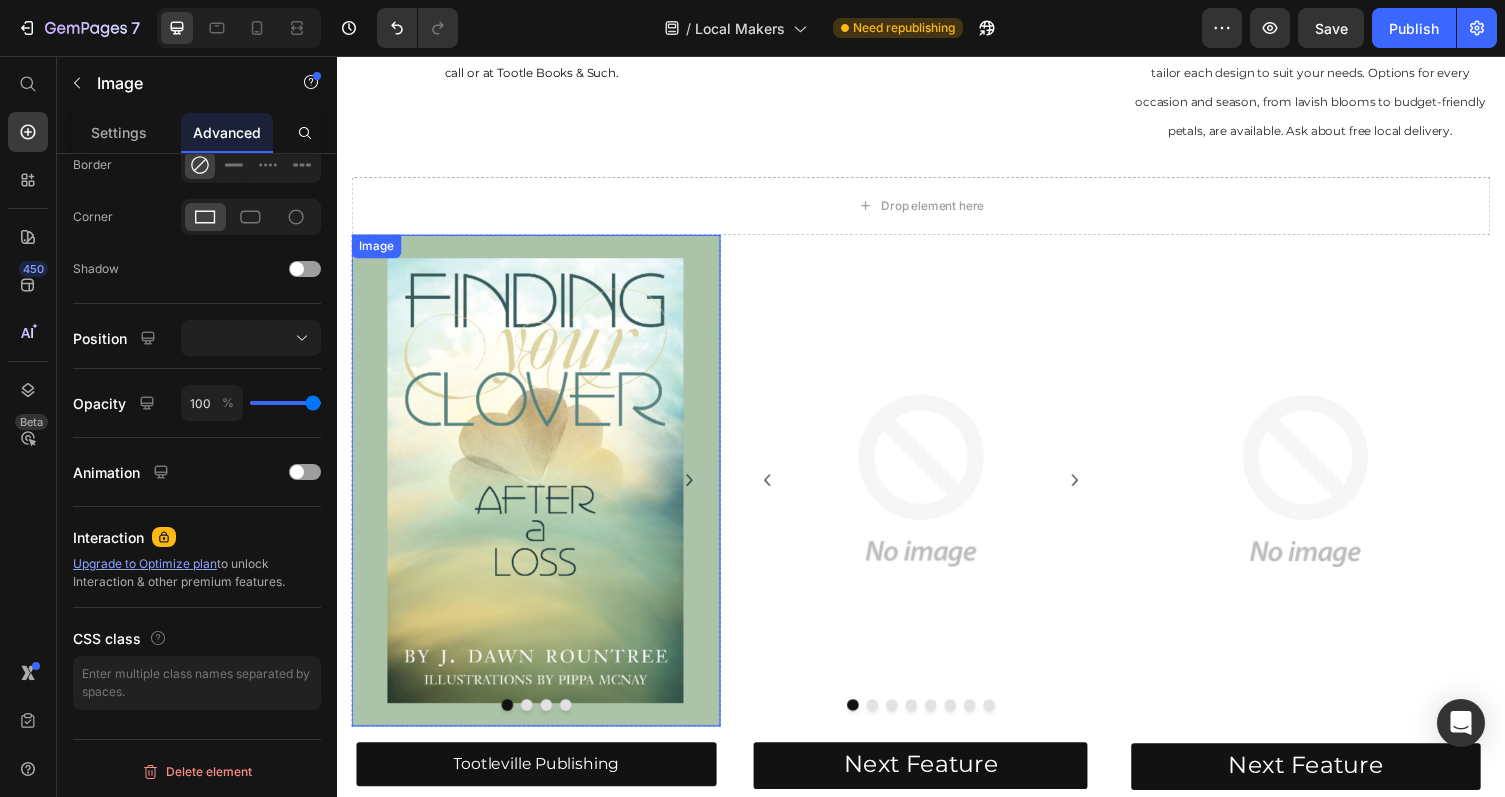 click at bounding box center [541, 493] 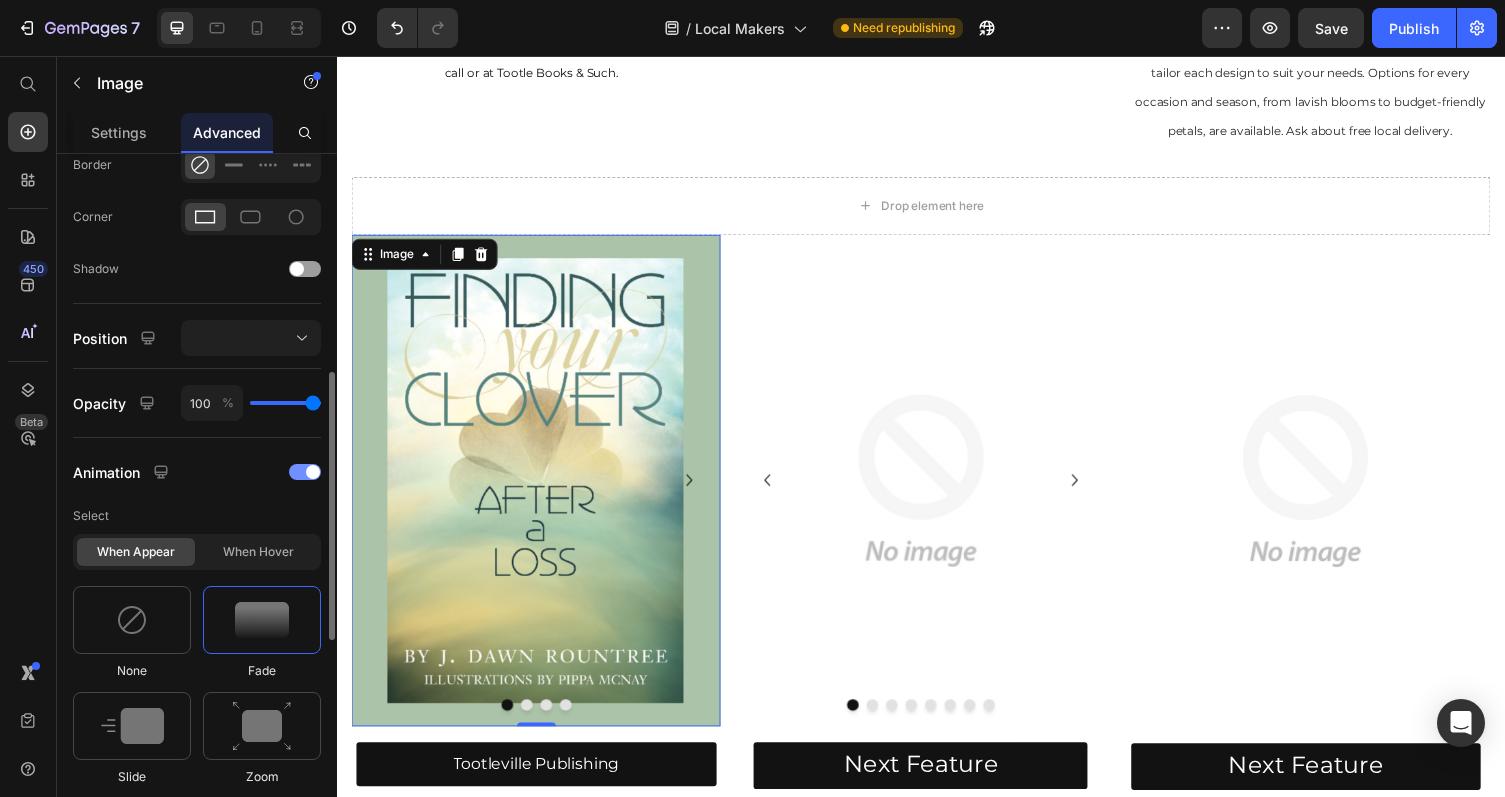 click at bounding box center (313, 472) 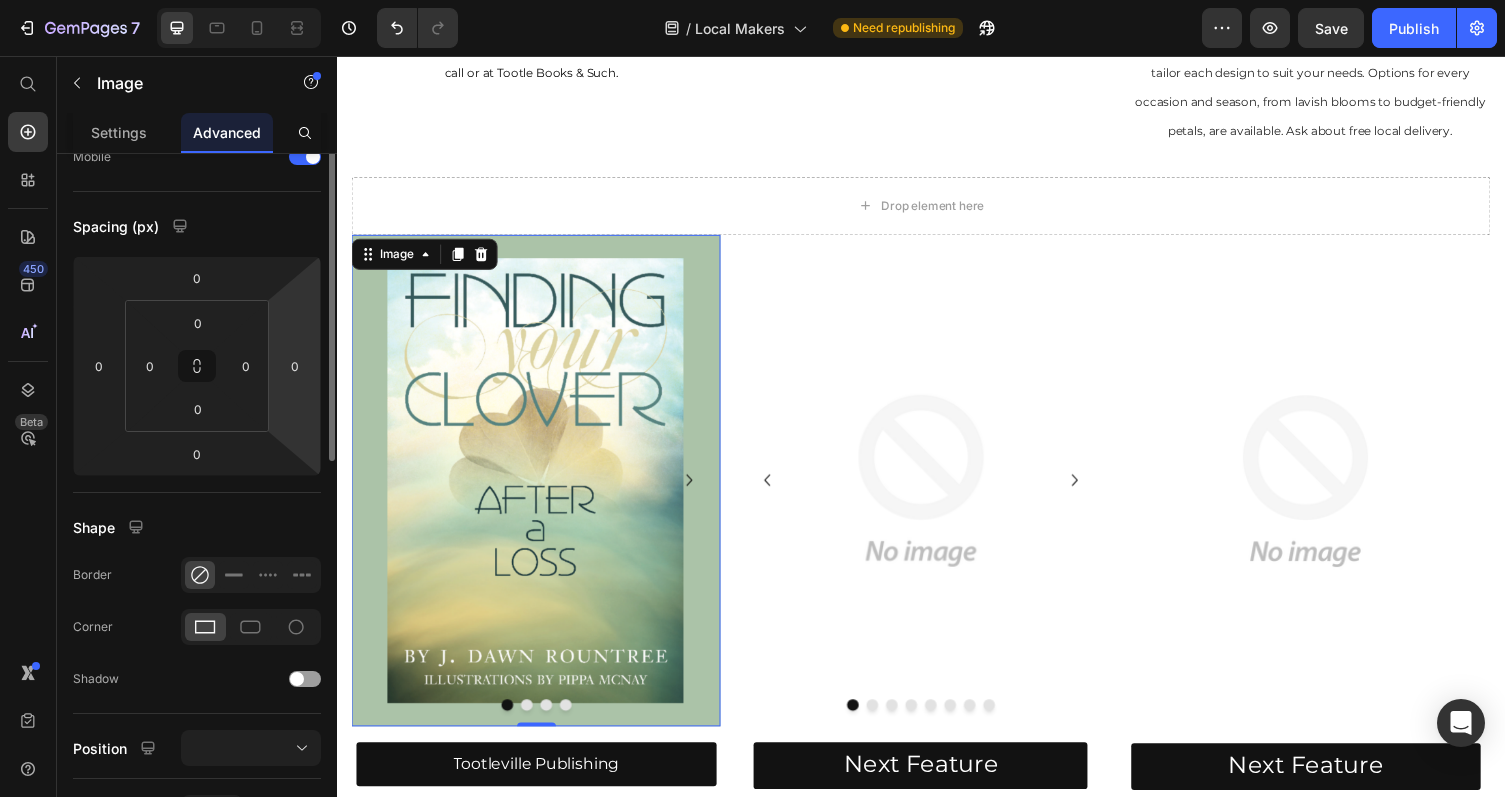 scroll, scrollTop: 0, scrollLeft: 0, axis: both 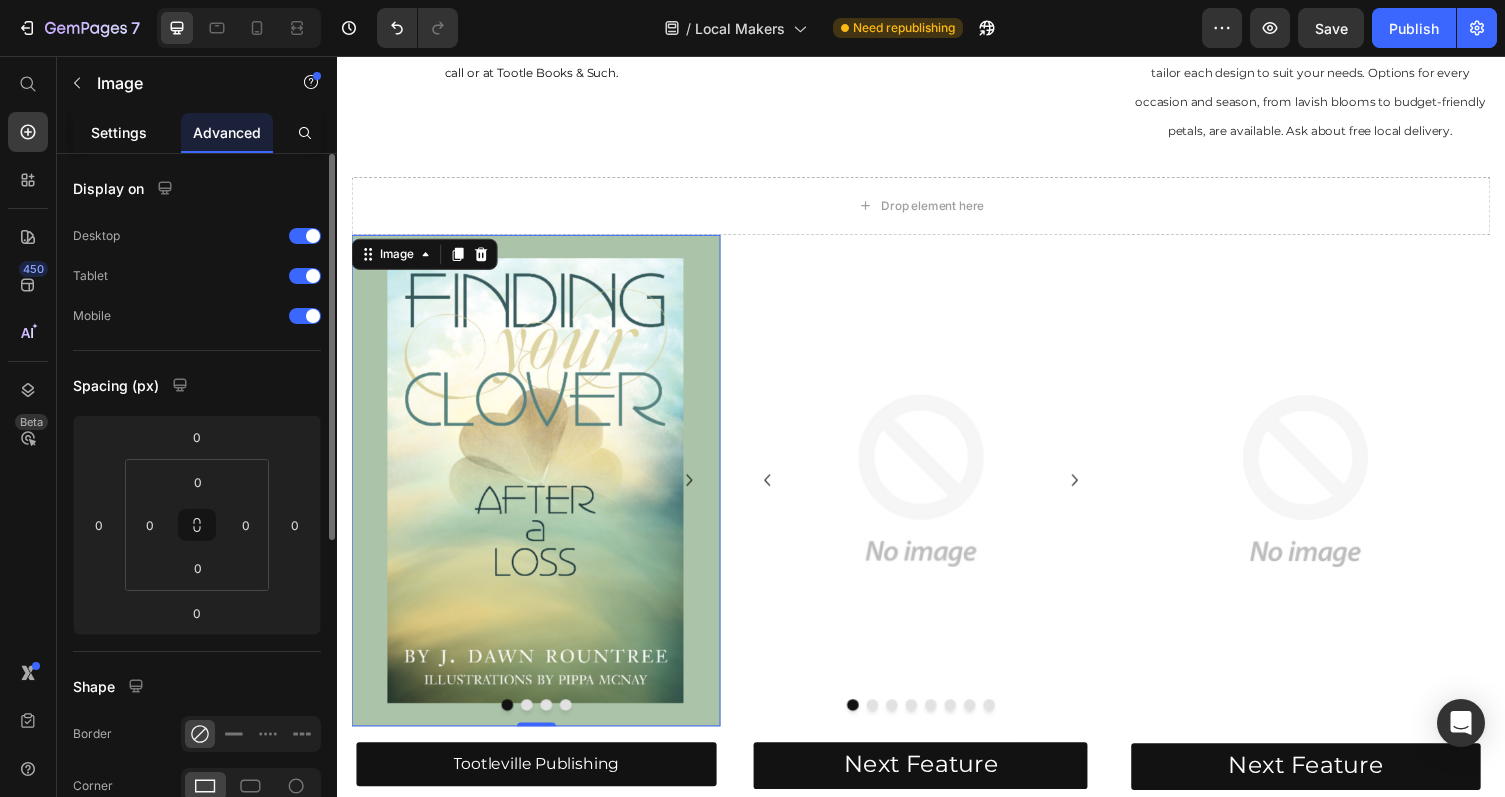 click on "Settings" at bounding box center [119, 132] 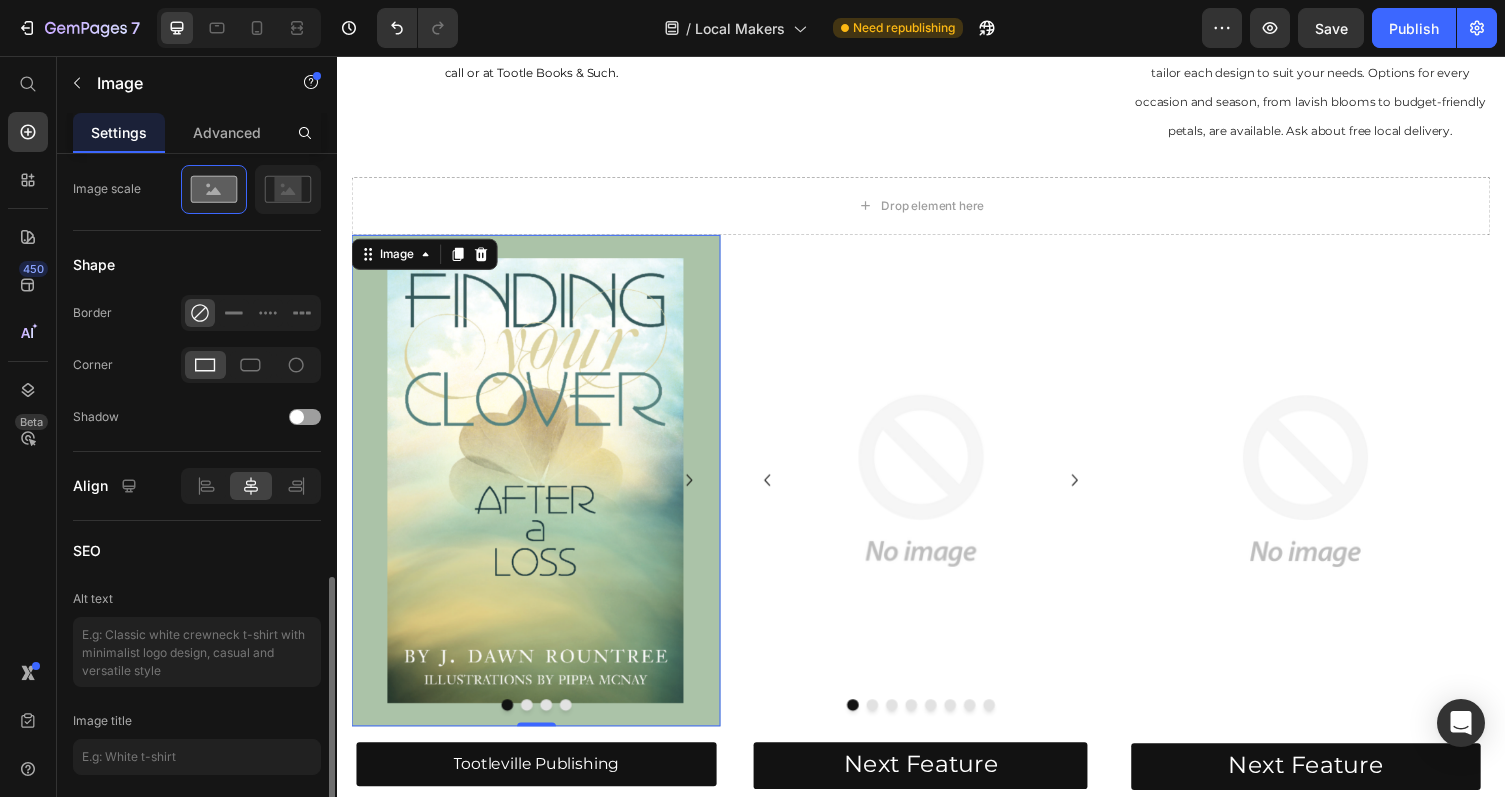 scroll, scrollTop: 835, scrollLeft: 0, axis: vertical 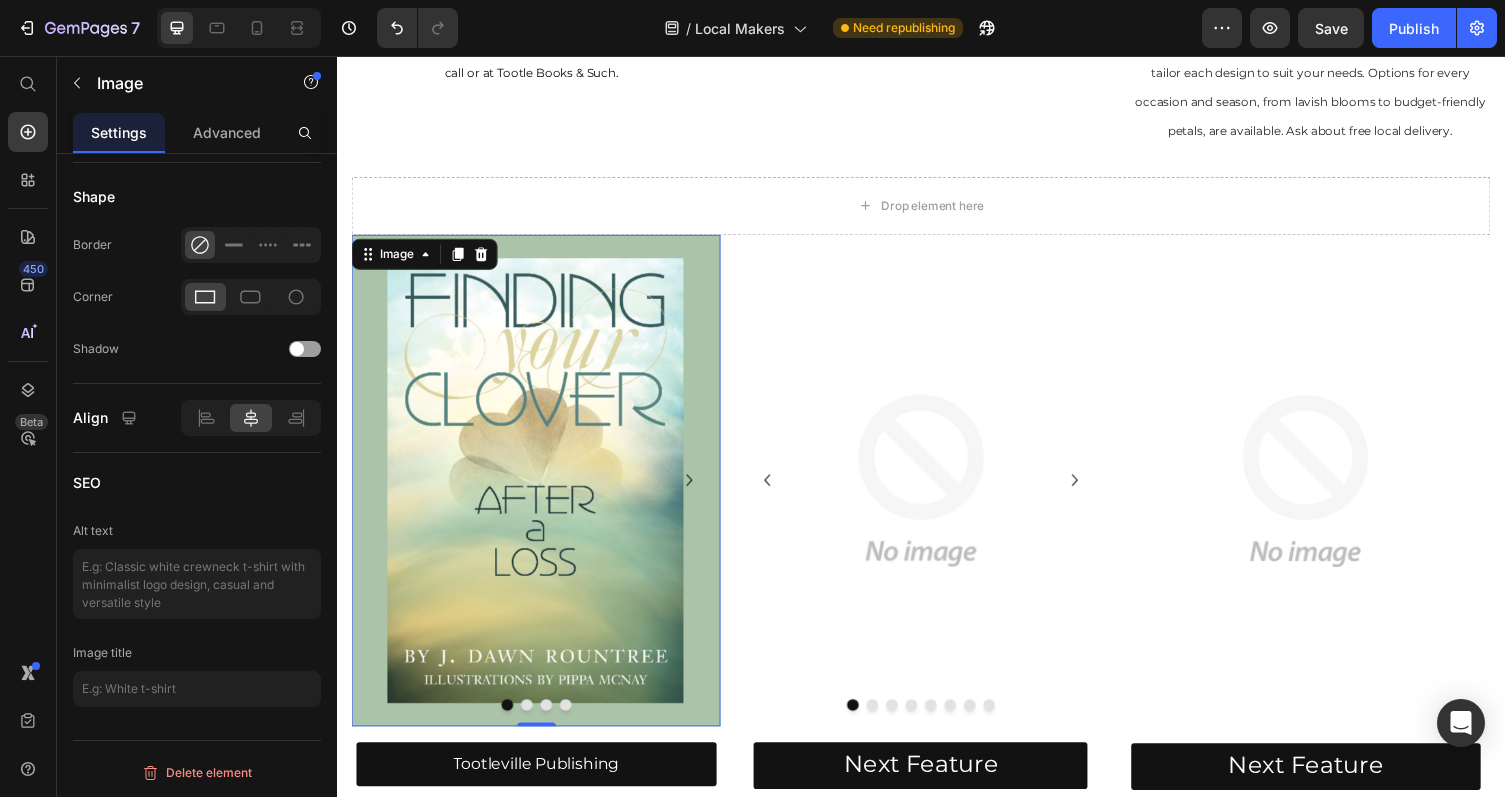 click at bounding box center [541, 493] 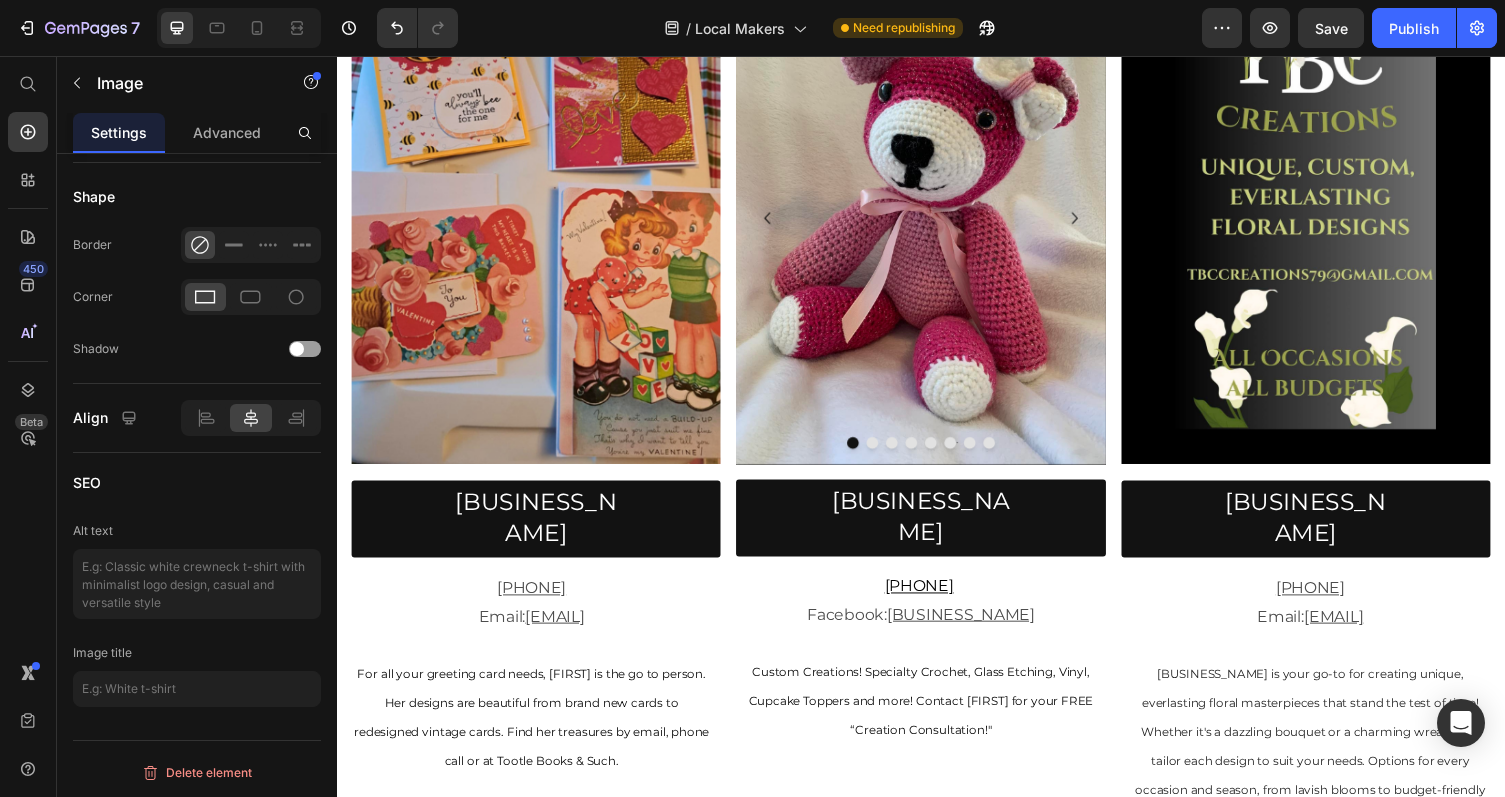scroll, scrollTop: 1062, scrollLeft: 0, axis: vertical 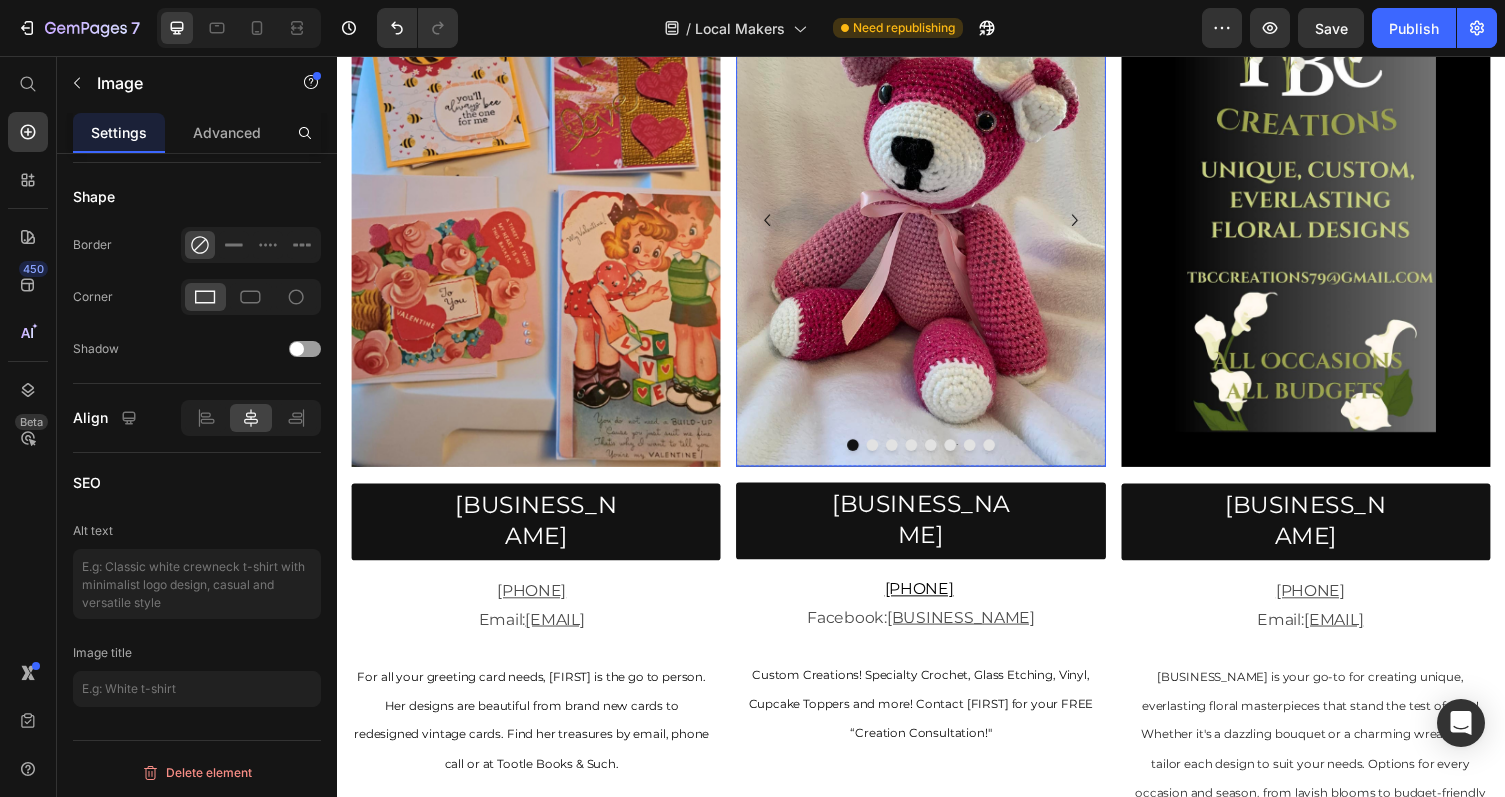 click at bounding box center (936, 225) 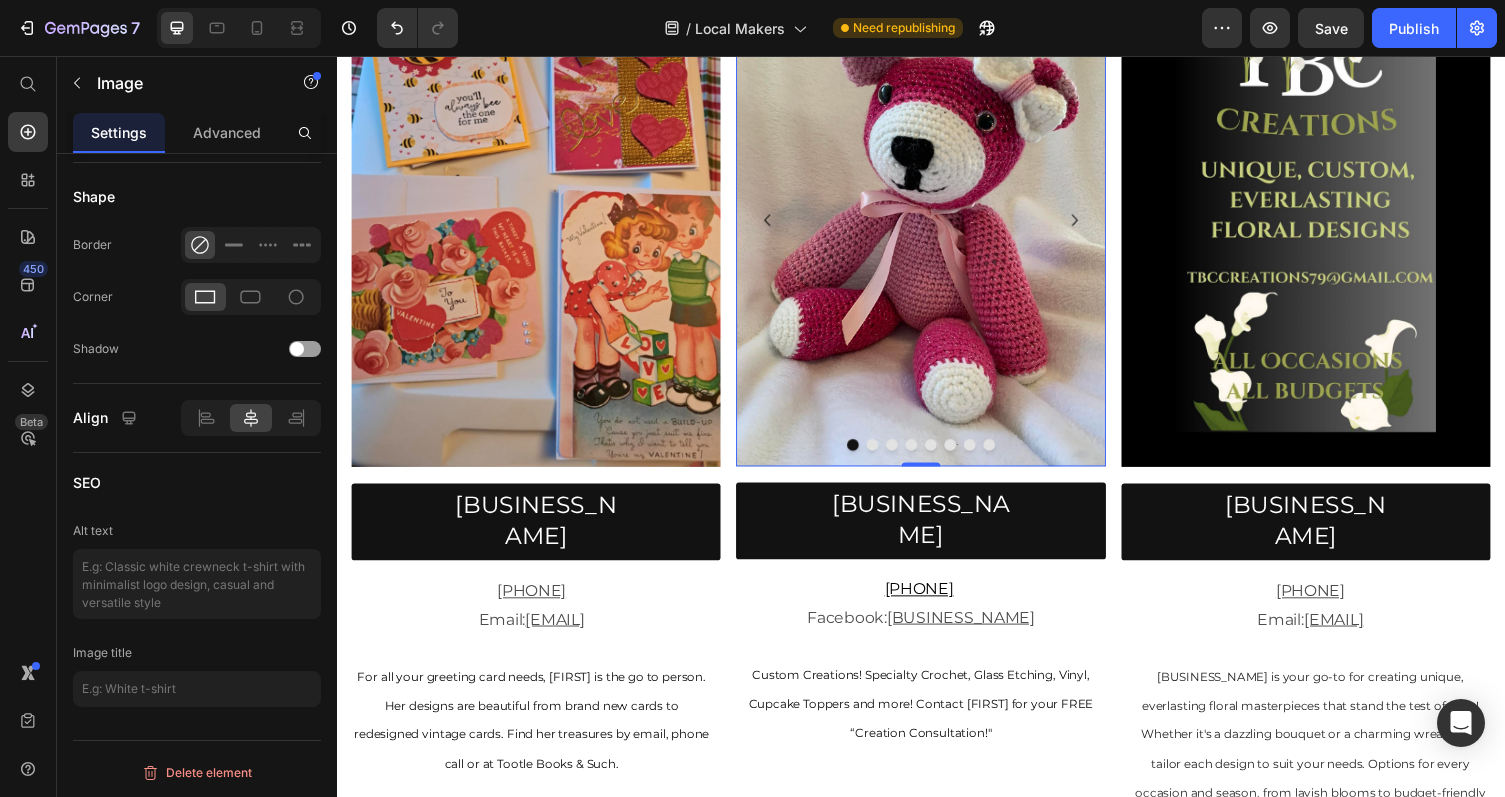 click at bounding box center [936, 225] 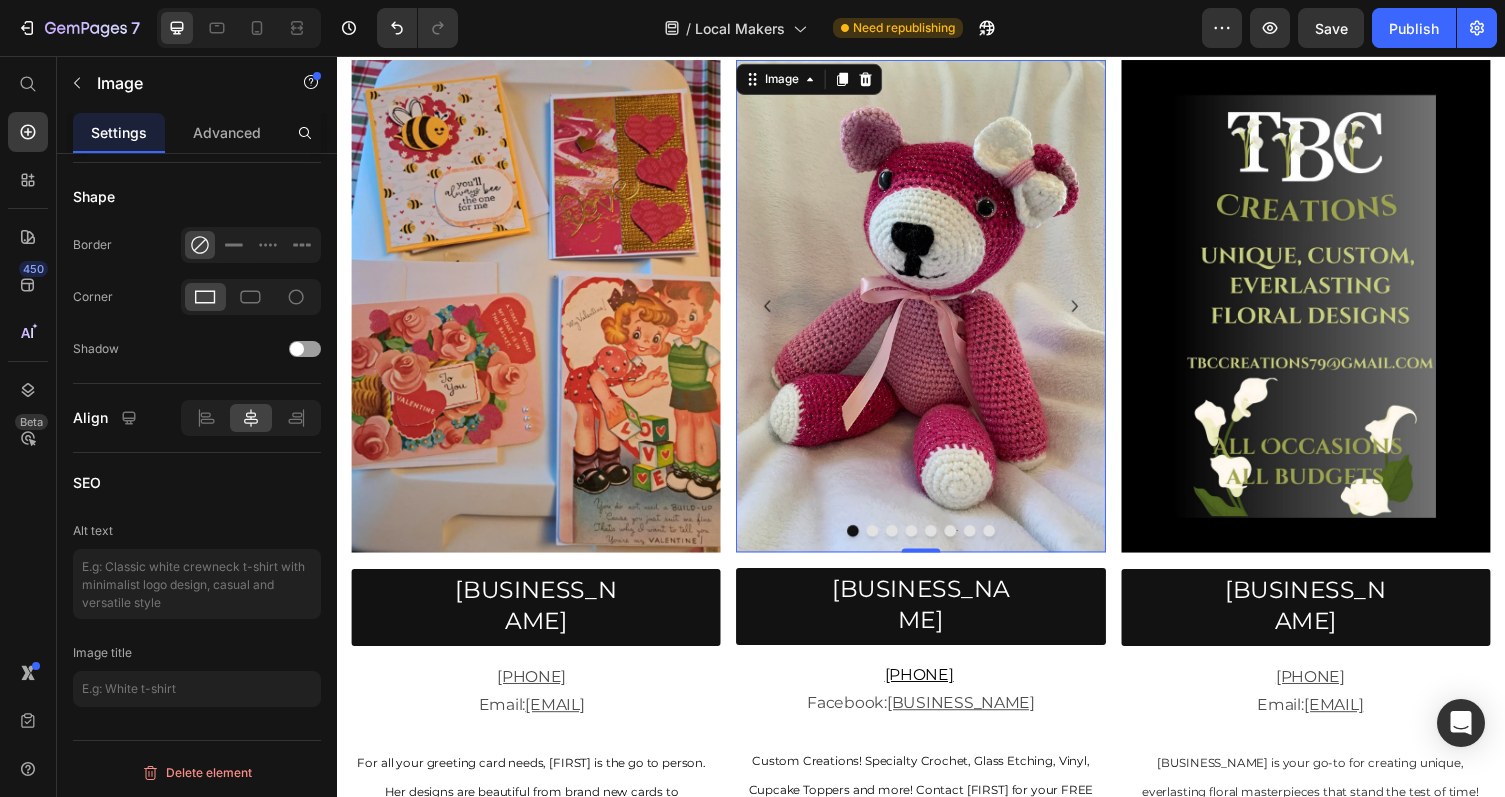 scroll, scrollTop: 966, scrollLeft: 0, axis: vertical 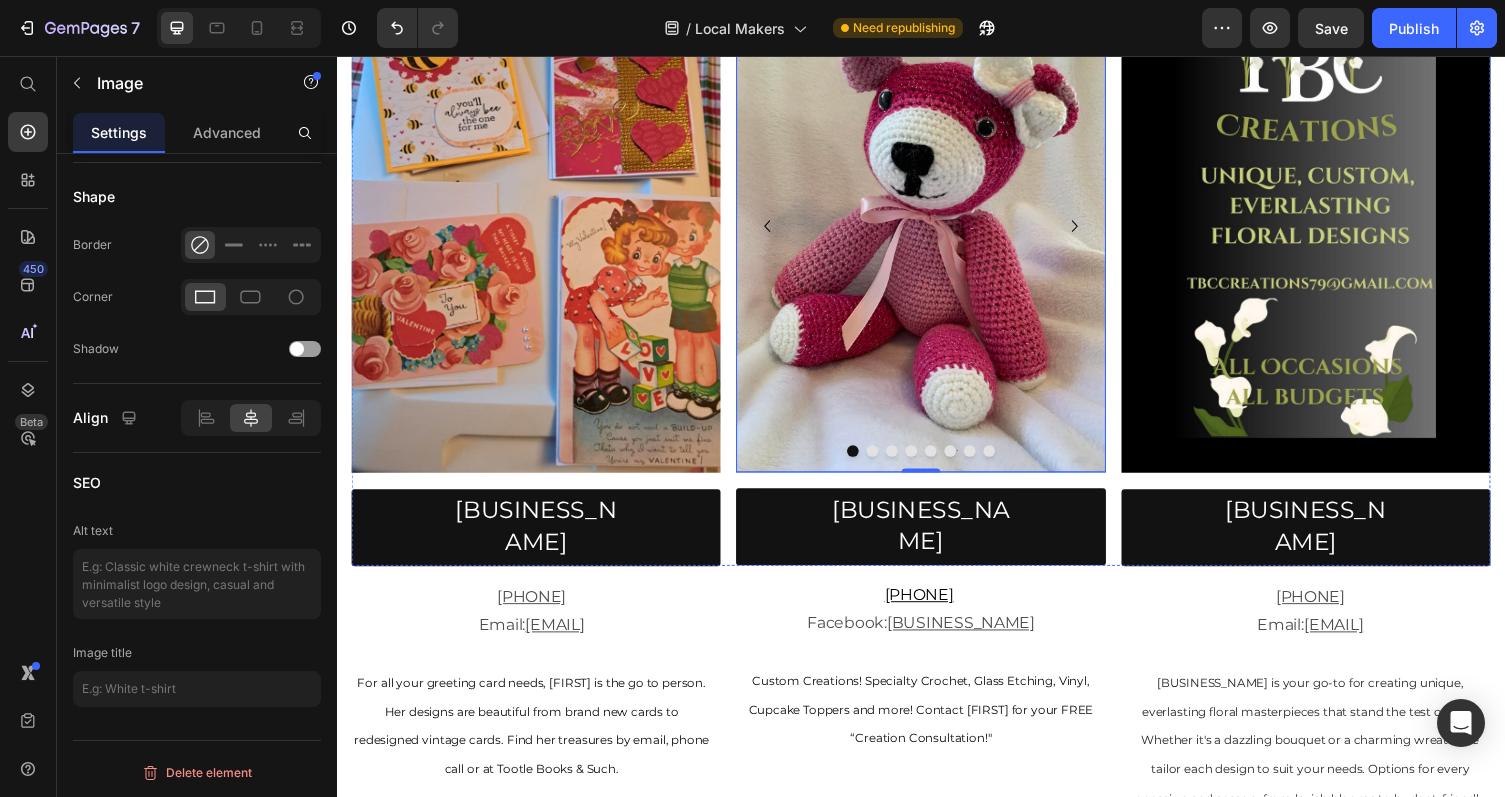 click at bounding box center (887, 462) 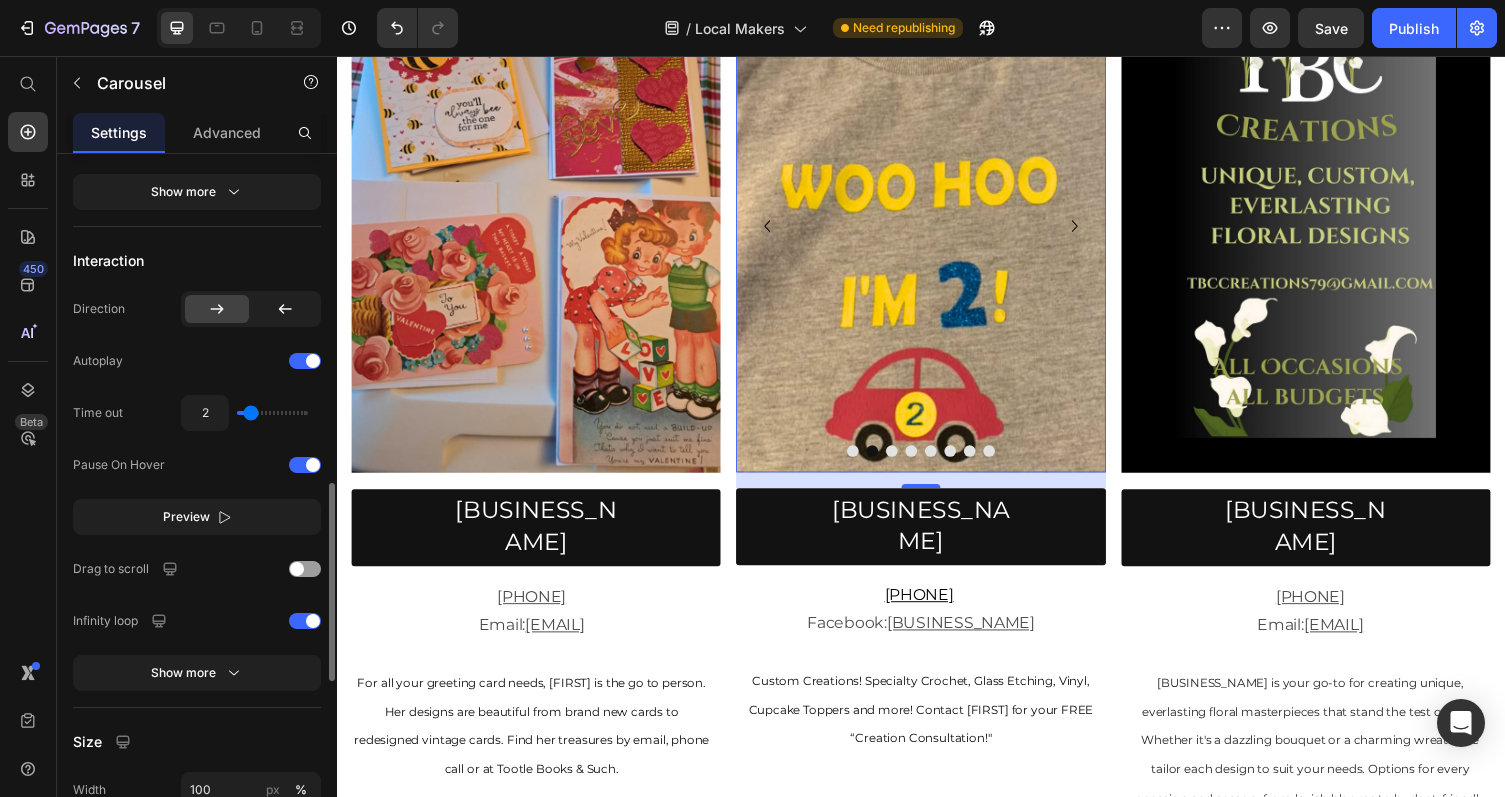 scroll, scrollTop: 1172, scrollLeft: 0, axis: vertical 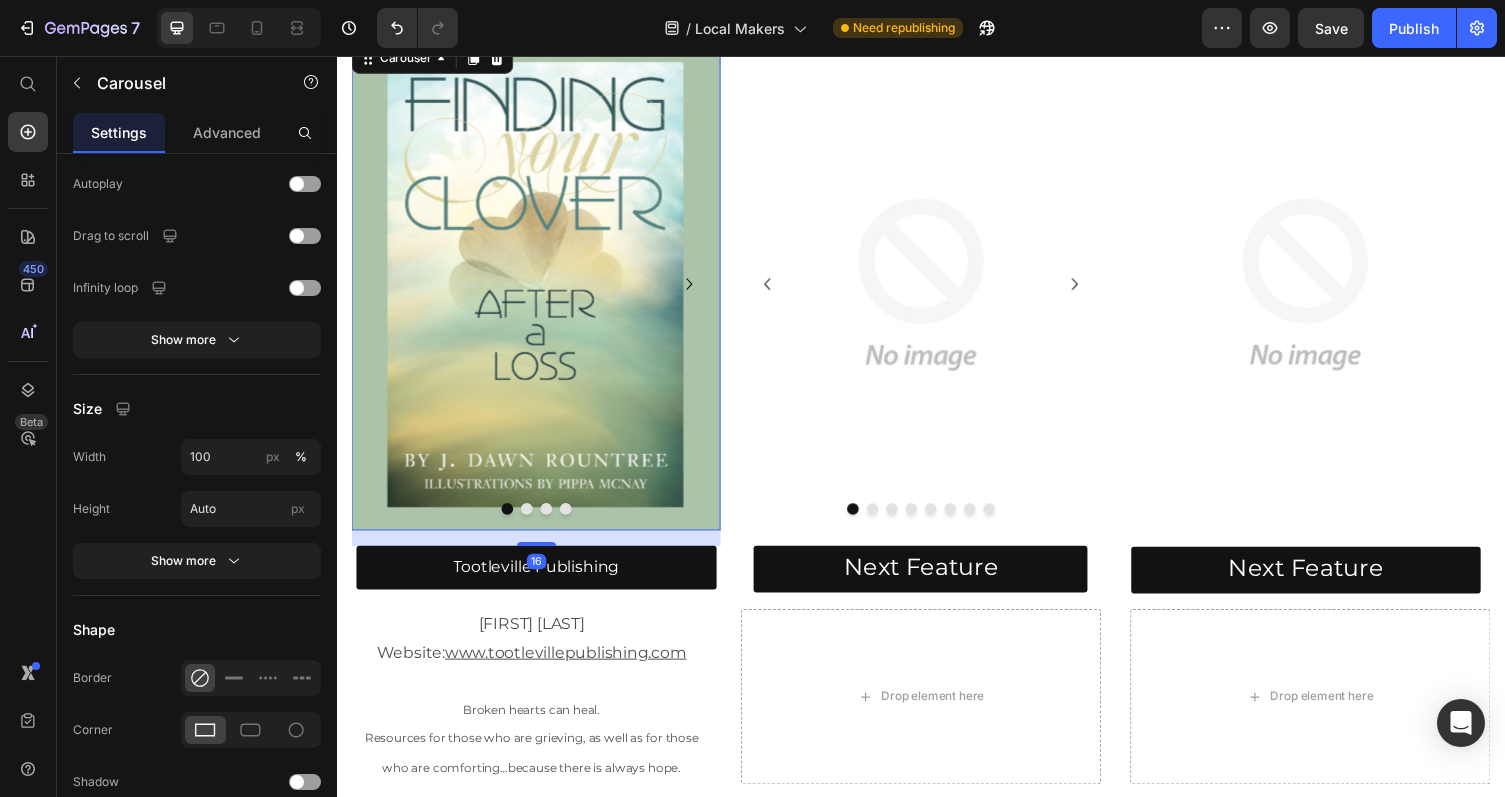click at bounding box center (541, 521) 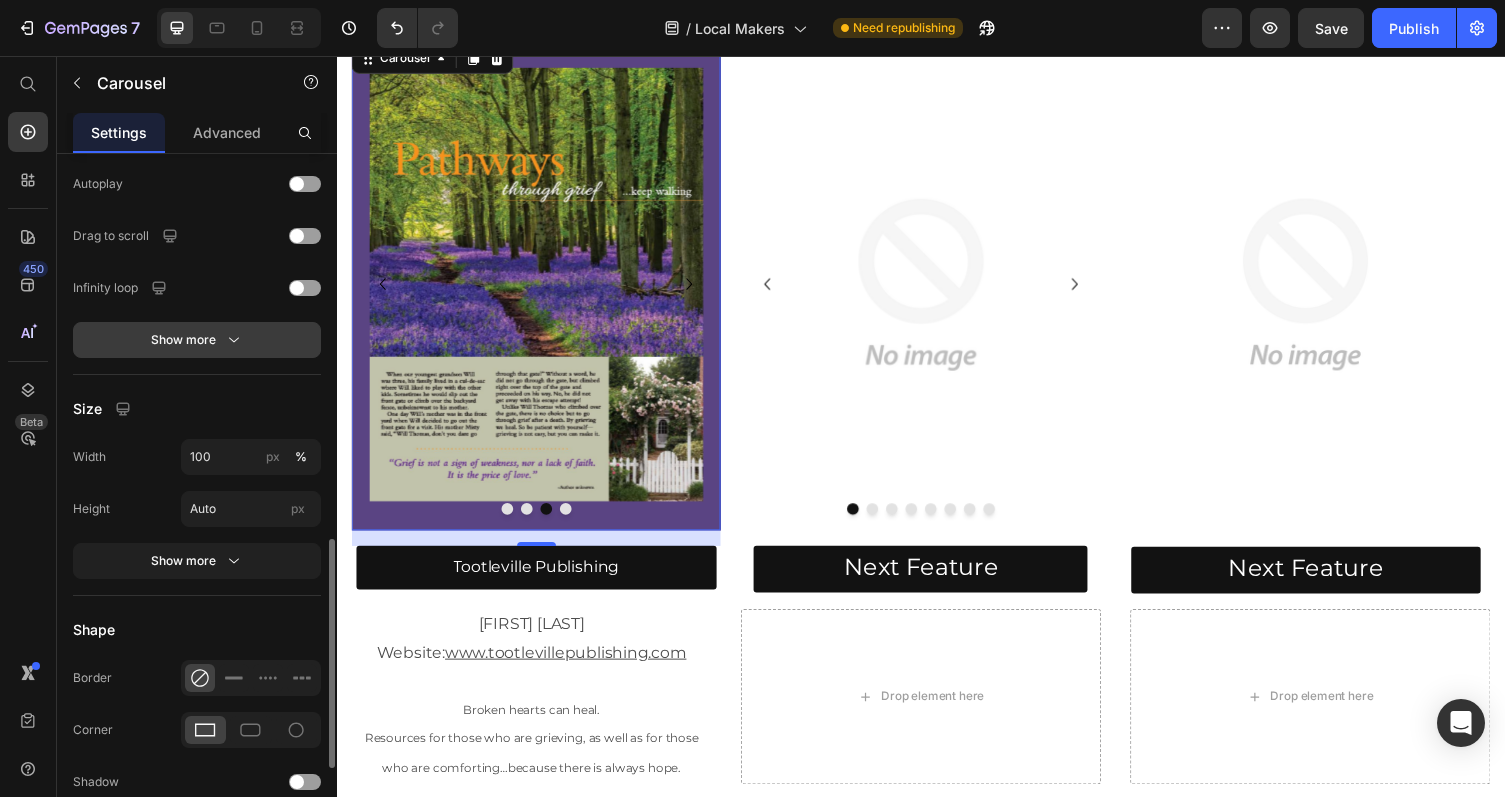 click 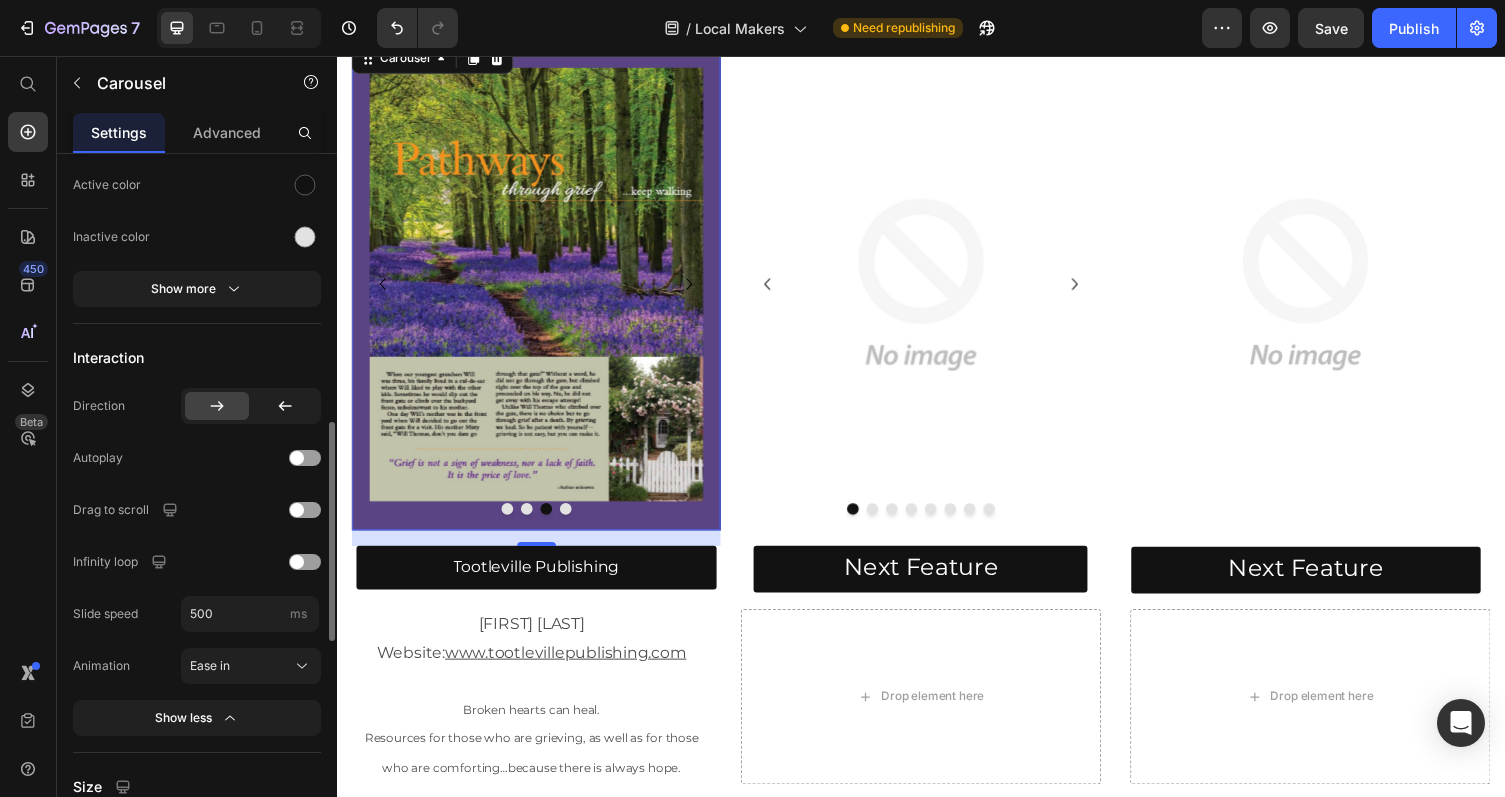 scroll, scrollTop: 902, scrollLeft: 0, axis: vertical 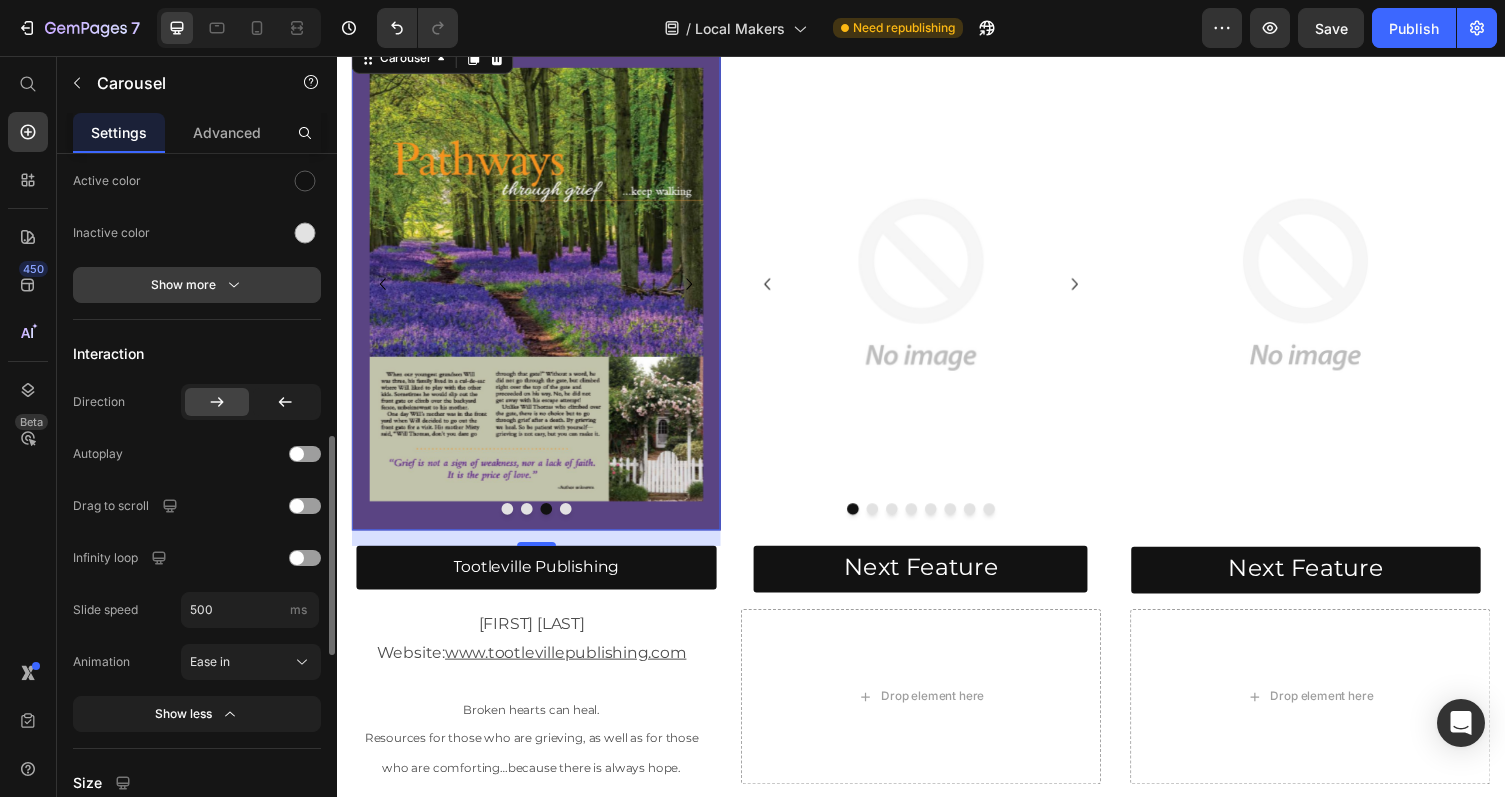click on "Show more" at bounding box center (197, 285) 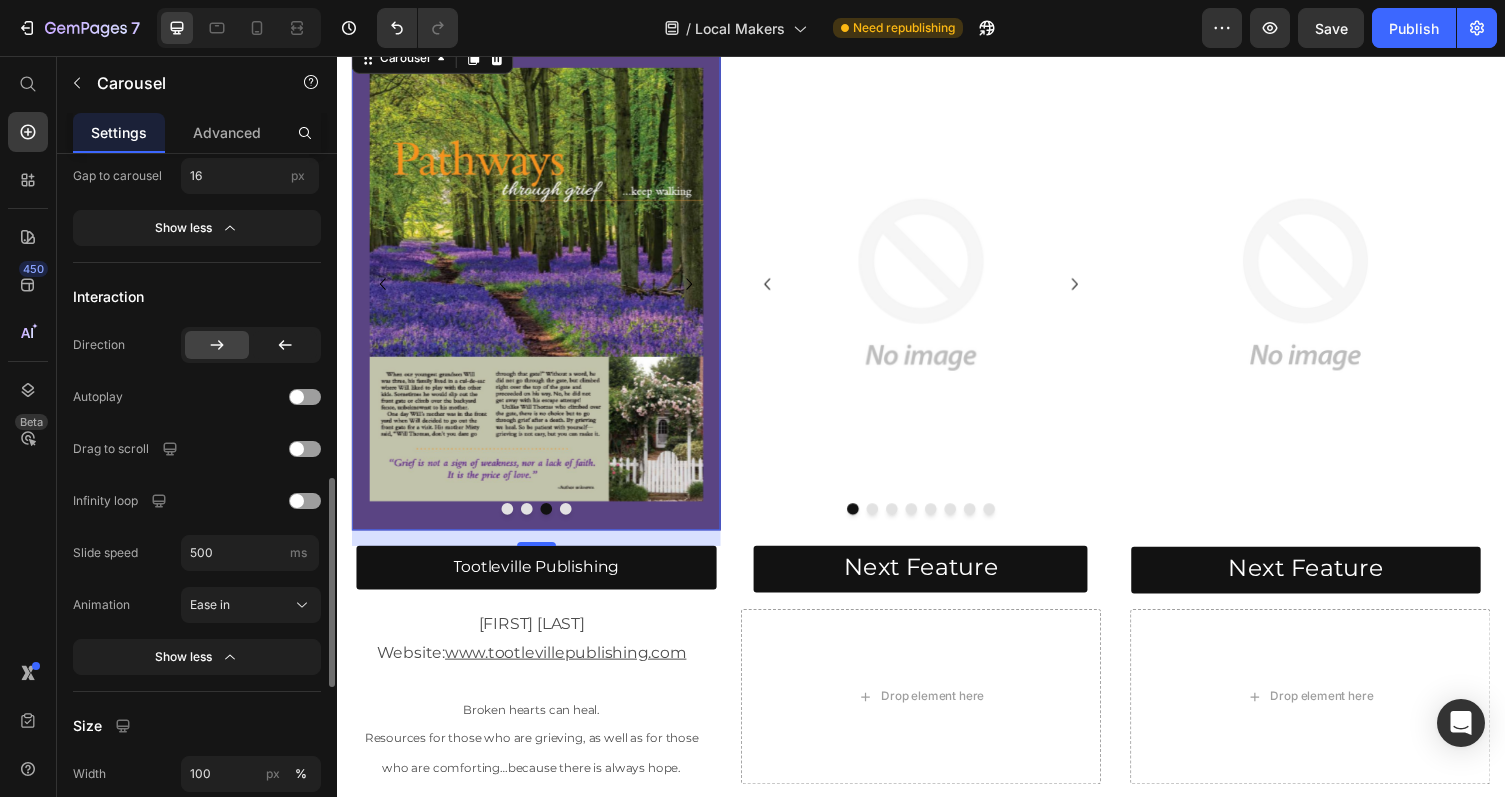 scroll, scrollTop: 1070, scrollLeft: 0, axis: vertical 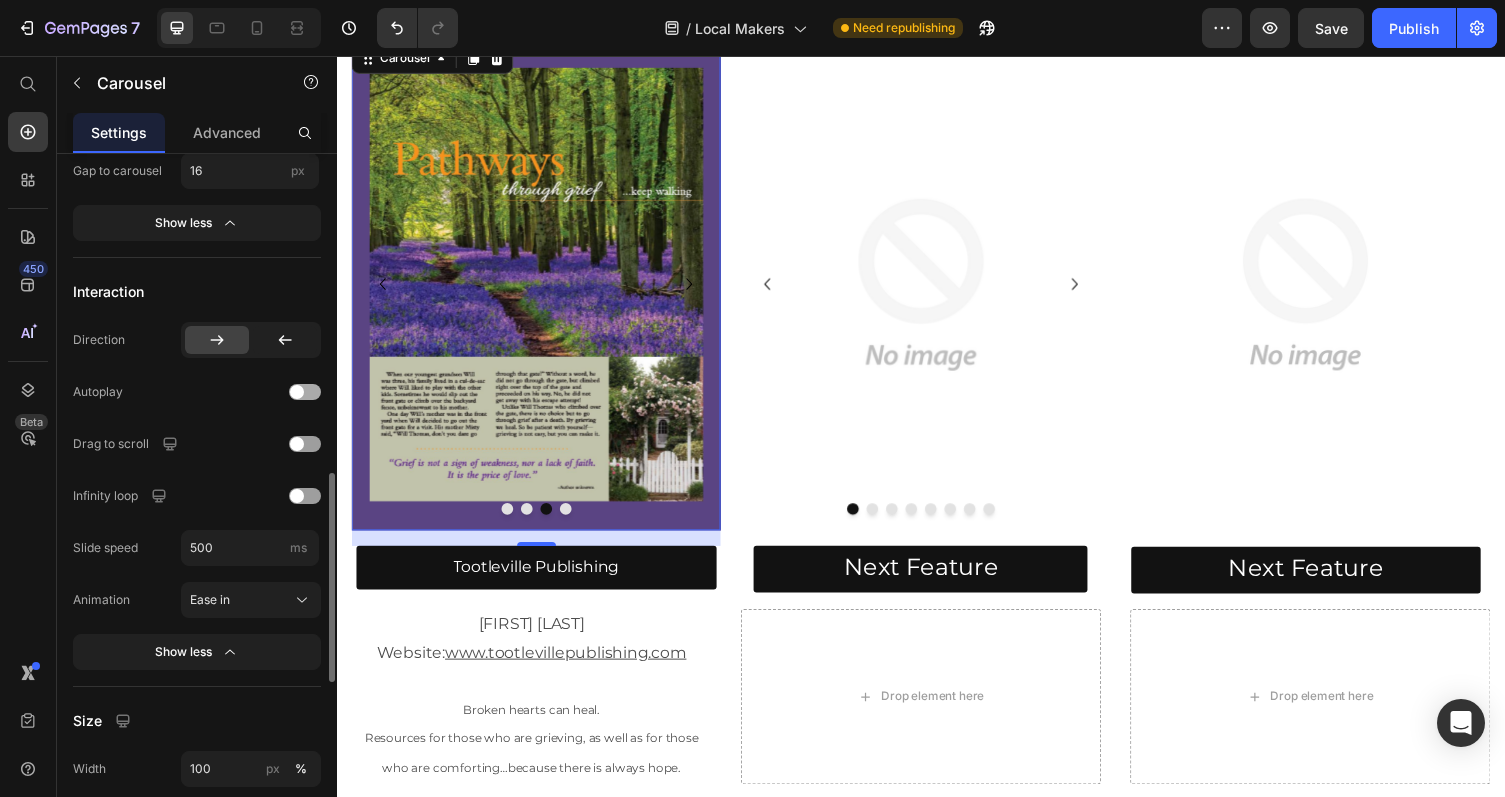 click at bounding box center (297, 392) 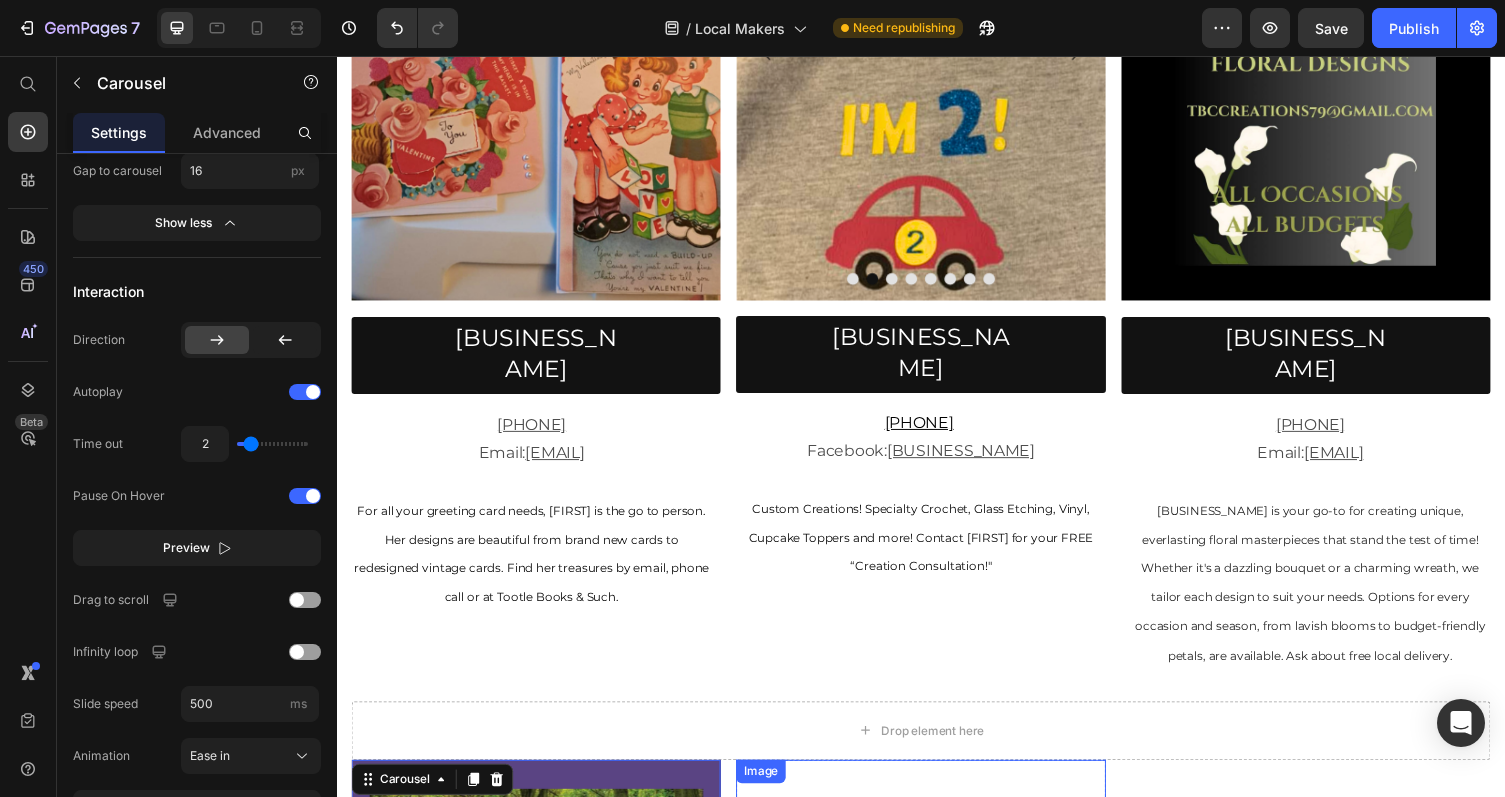 scroll, scrollTop: 1237, scrollLeft: 0, axis: vertical 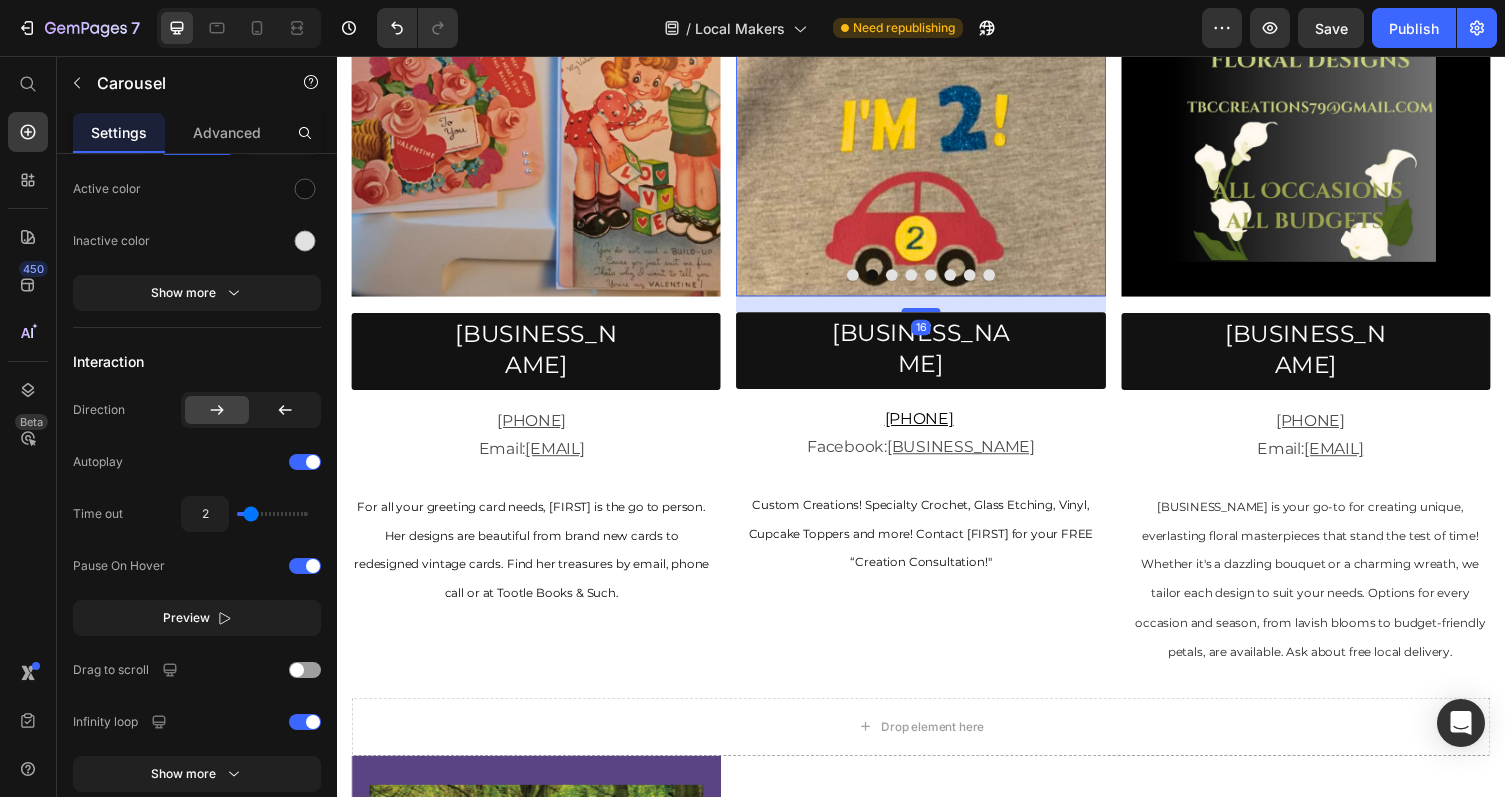 click at bounding box center [907, 281] 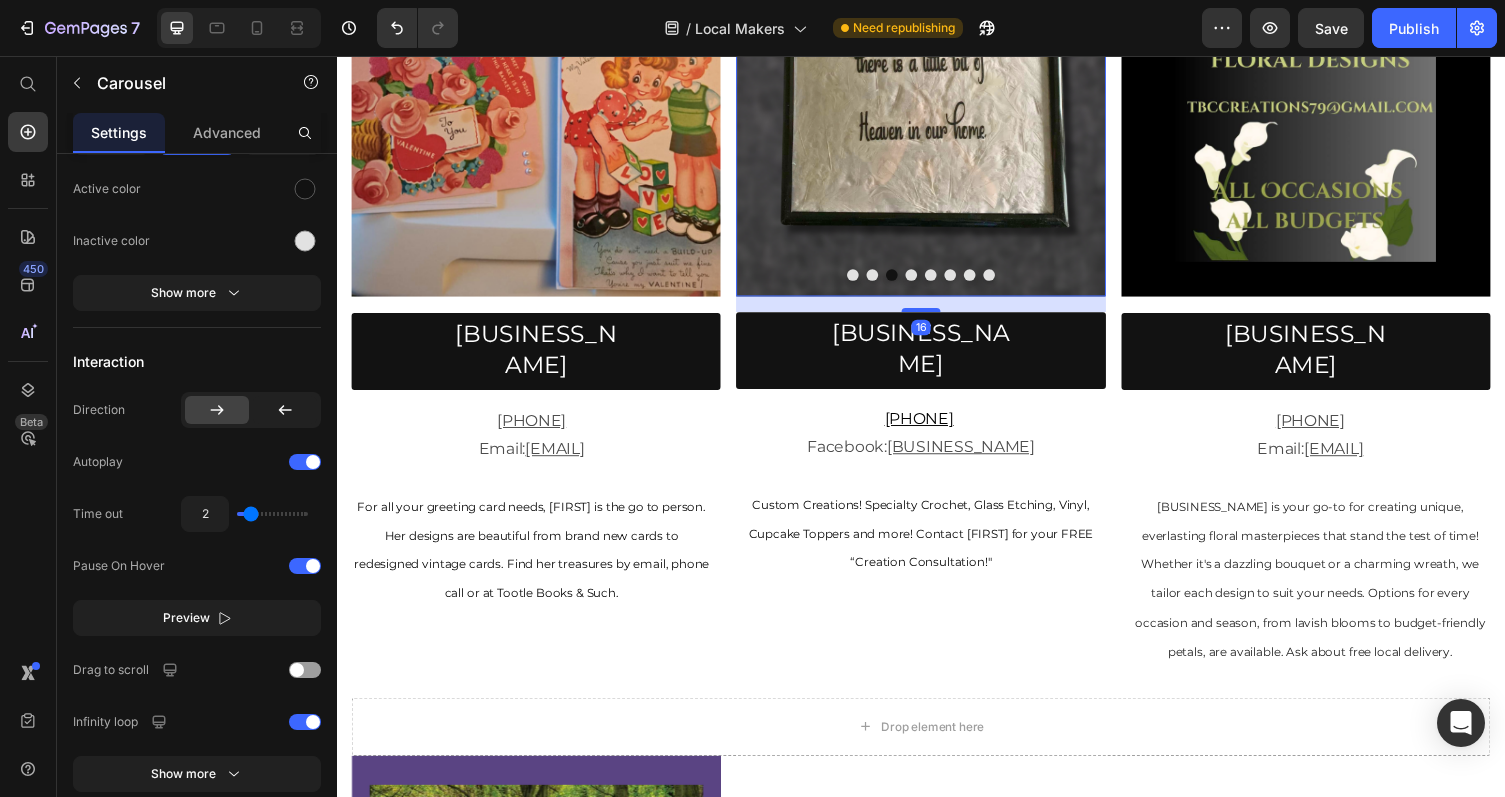 click at bounding box center (907, 281) 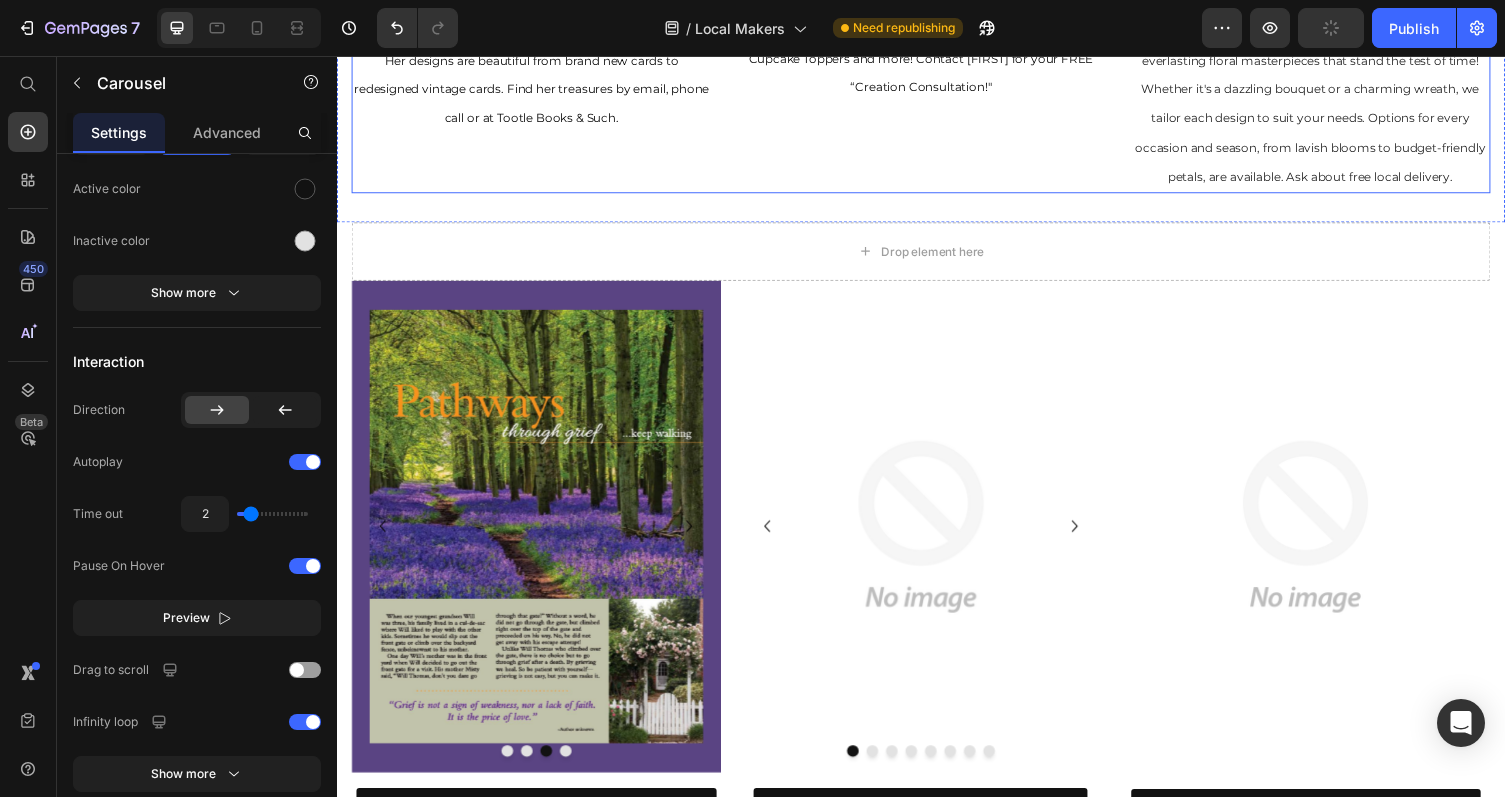 scroll, scrollTop: 1962, scrollLeft: 0, axis: vertical 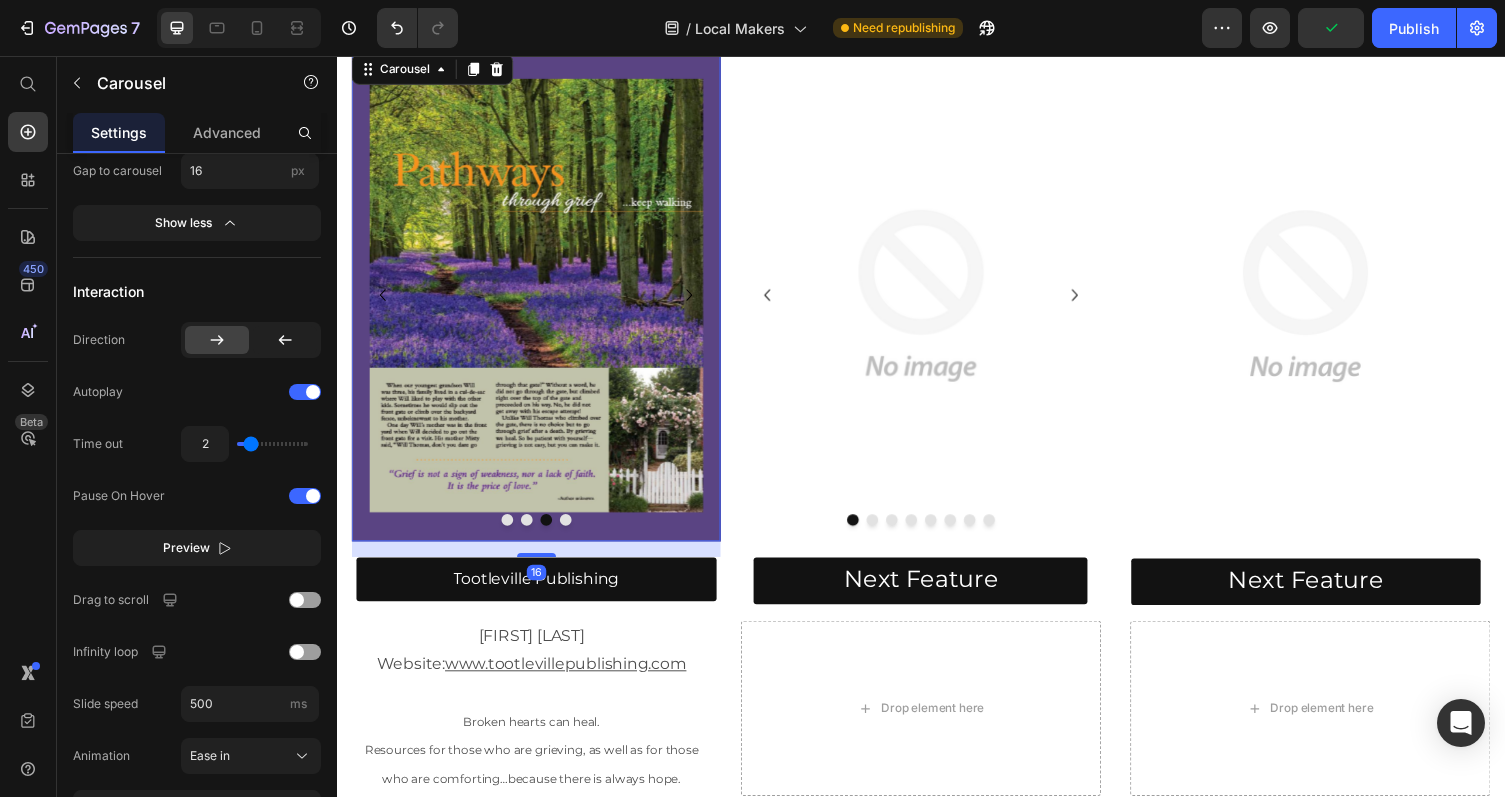 click at bounding box center (532, 533) 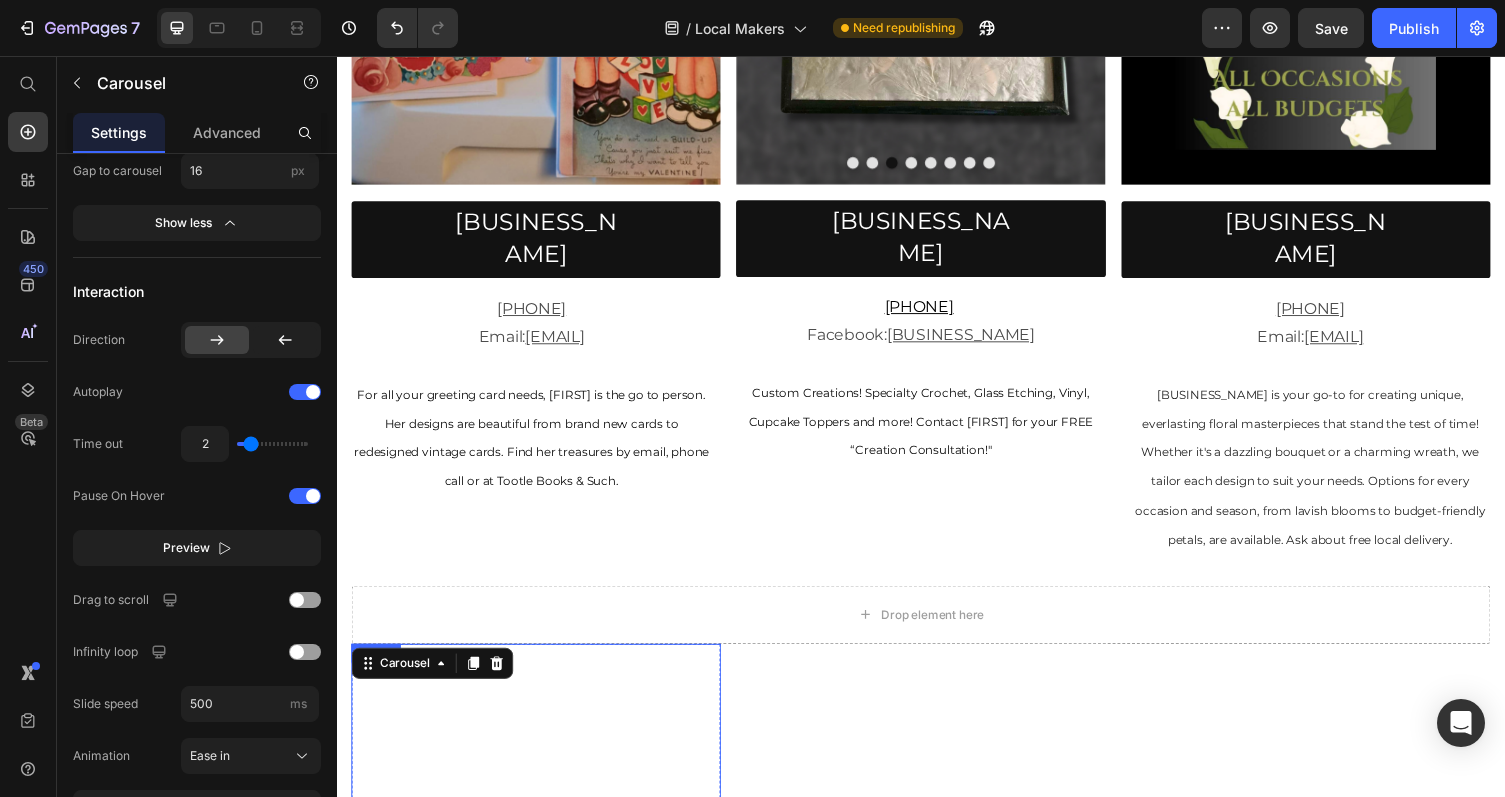 scroll, scrollTop: 1349, scrollLeft: 0, axis: vertical 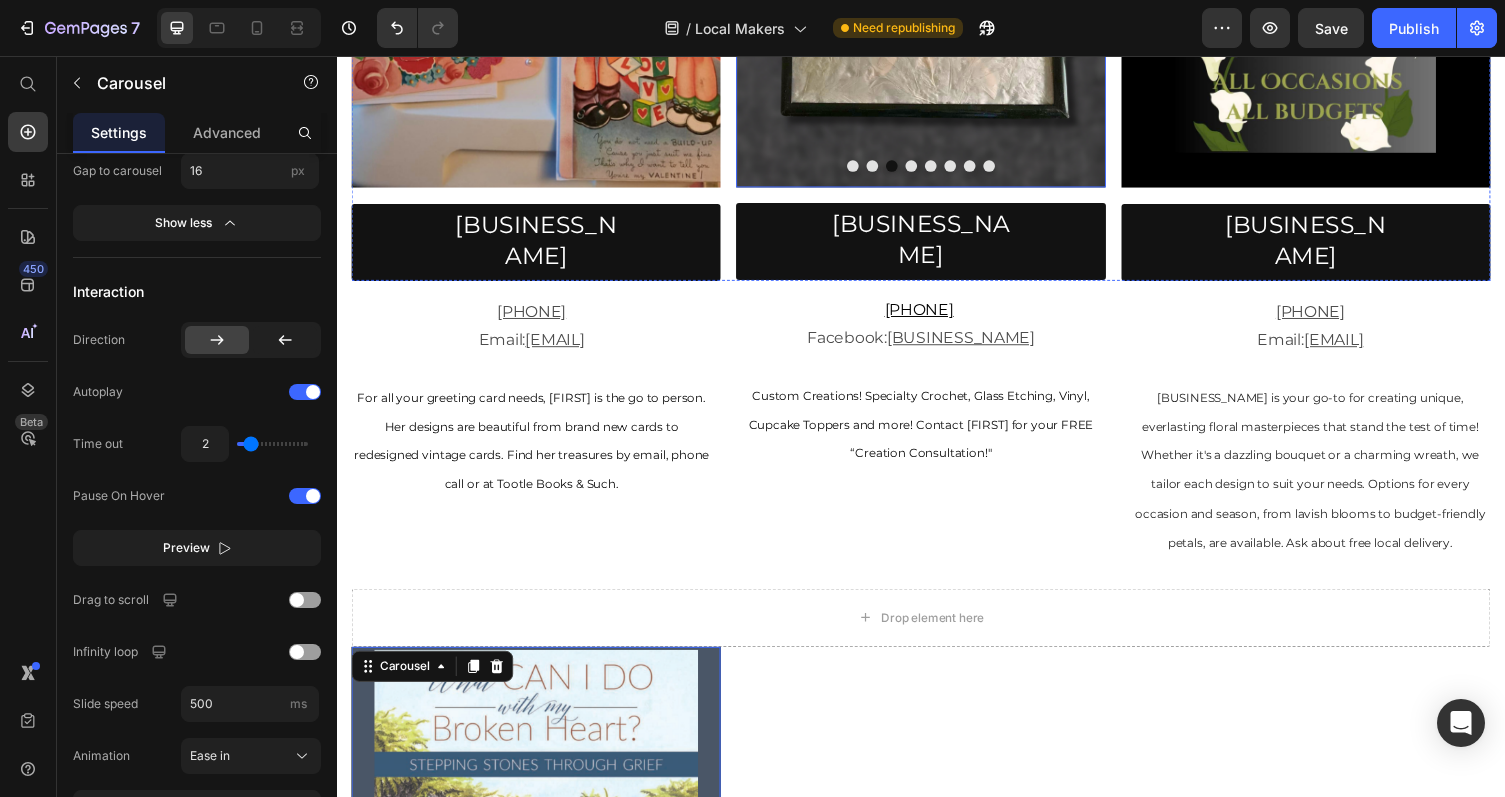 click at bounding box center (887, 169) 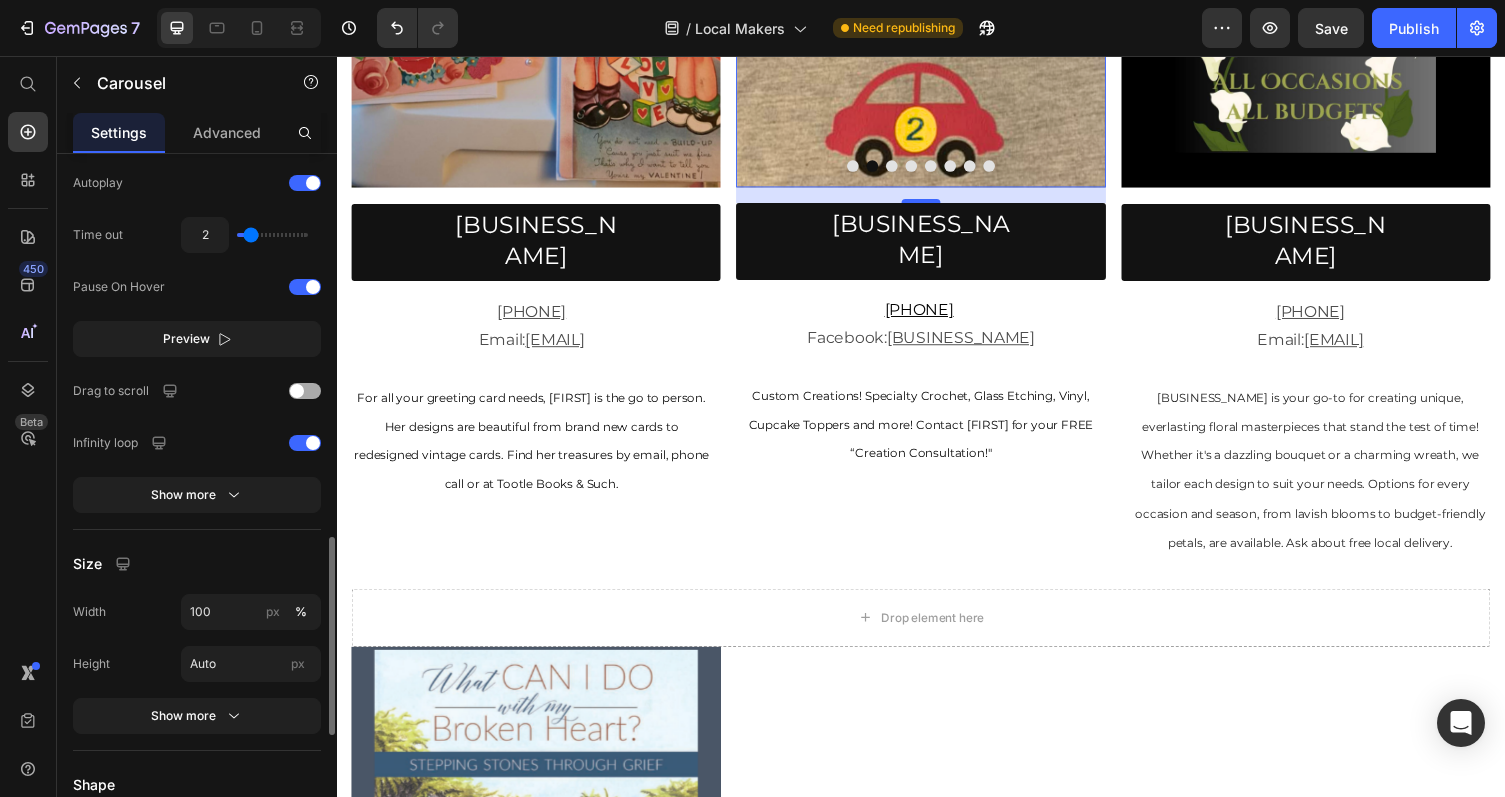 scroll, scrollTop: 1350, scrollLeft: 0, axis: vertical 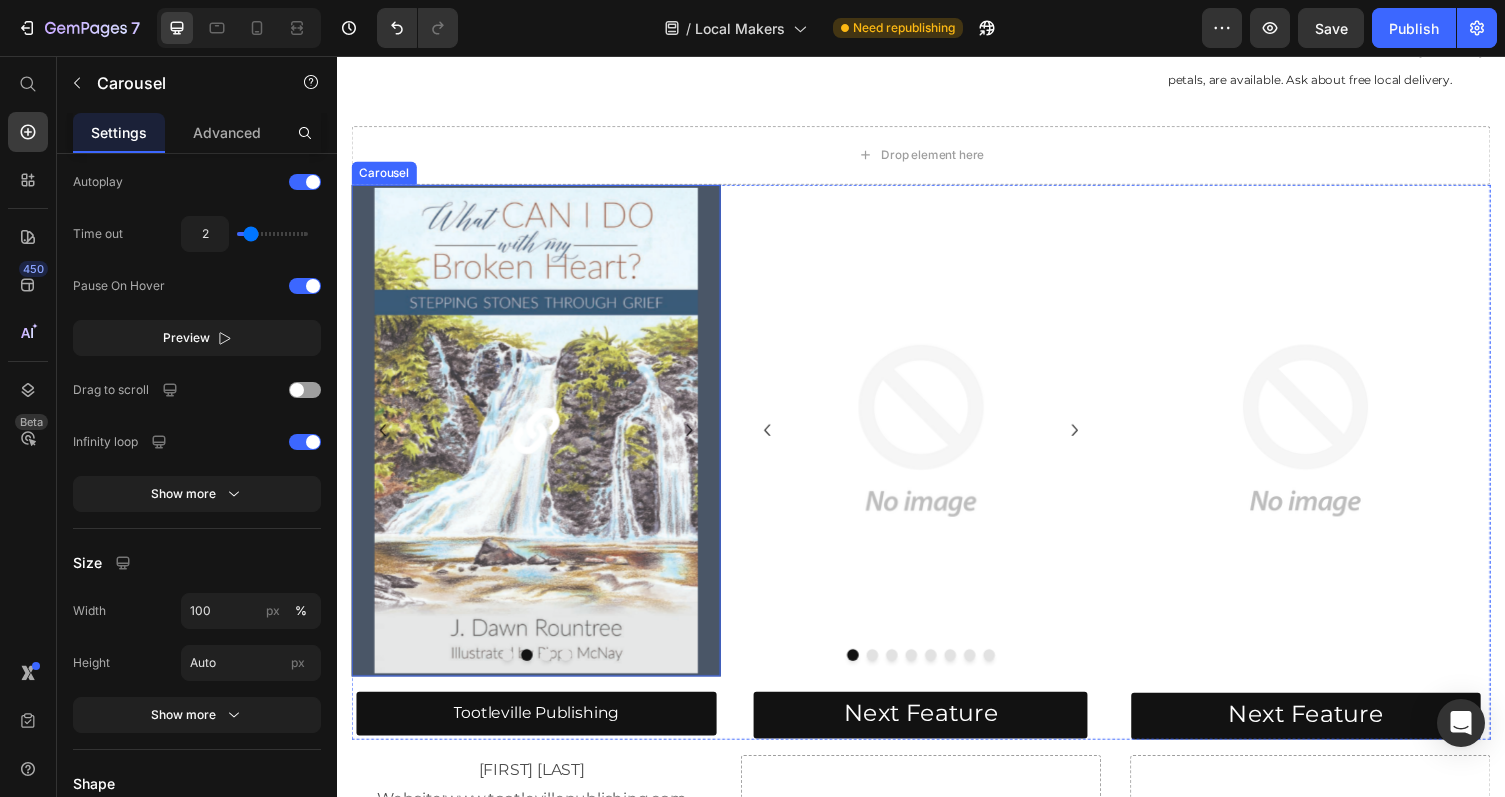 click at bounding box center (532, 671) 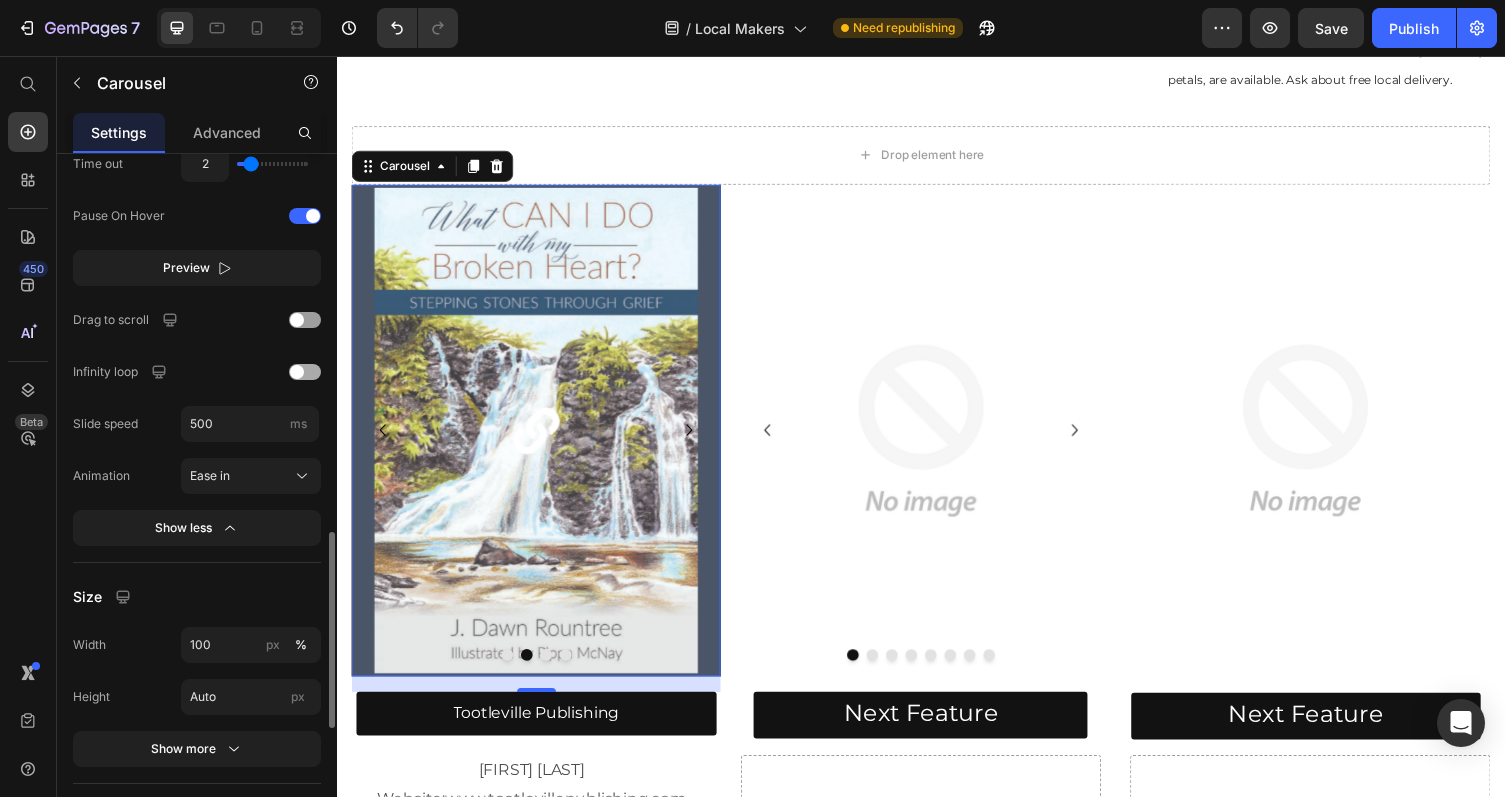 click at bounding box center (297, 372) 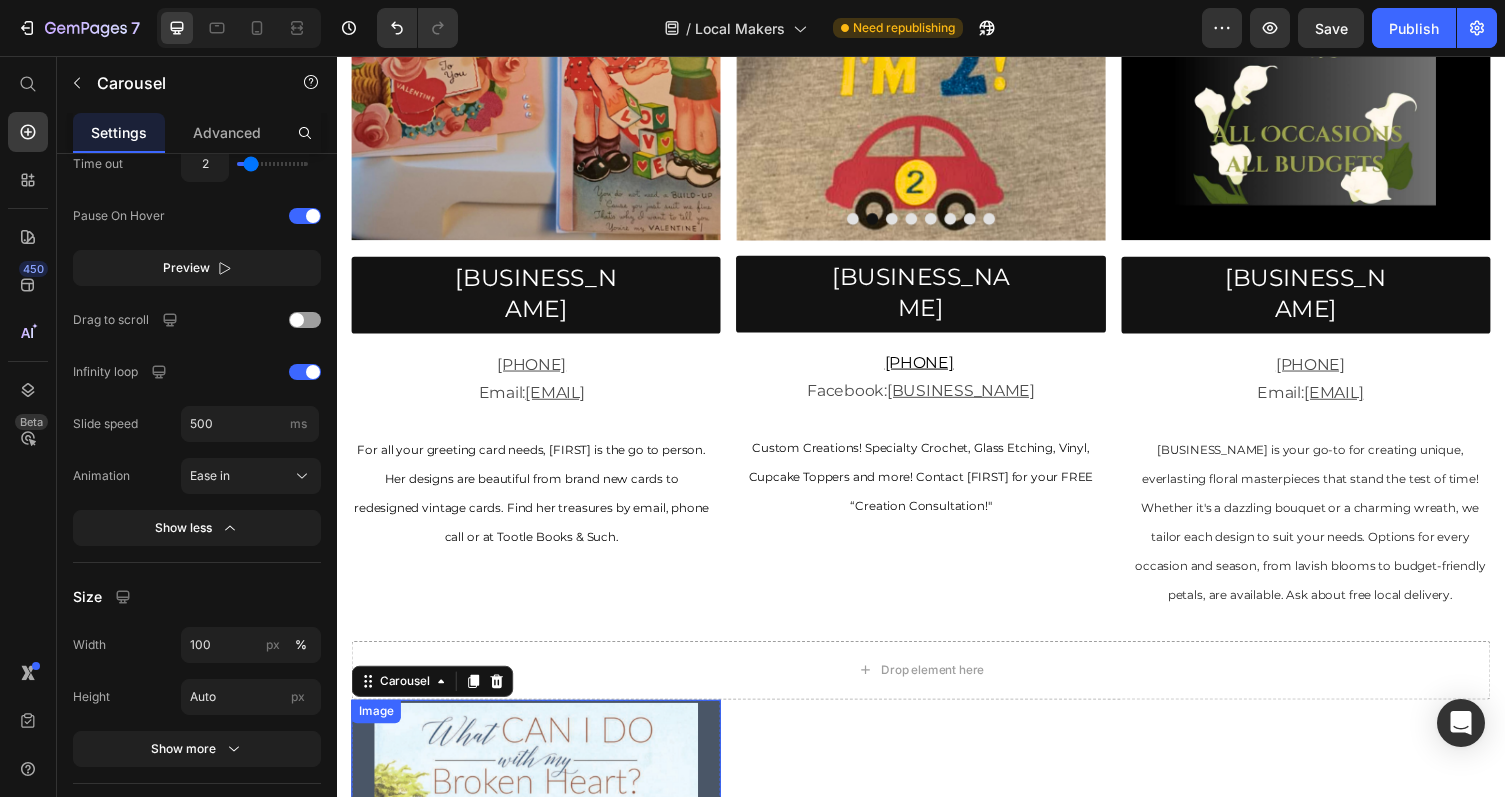 scroll, scrollTop: 1290, scrollLeft: 0, axis: vertical 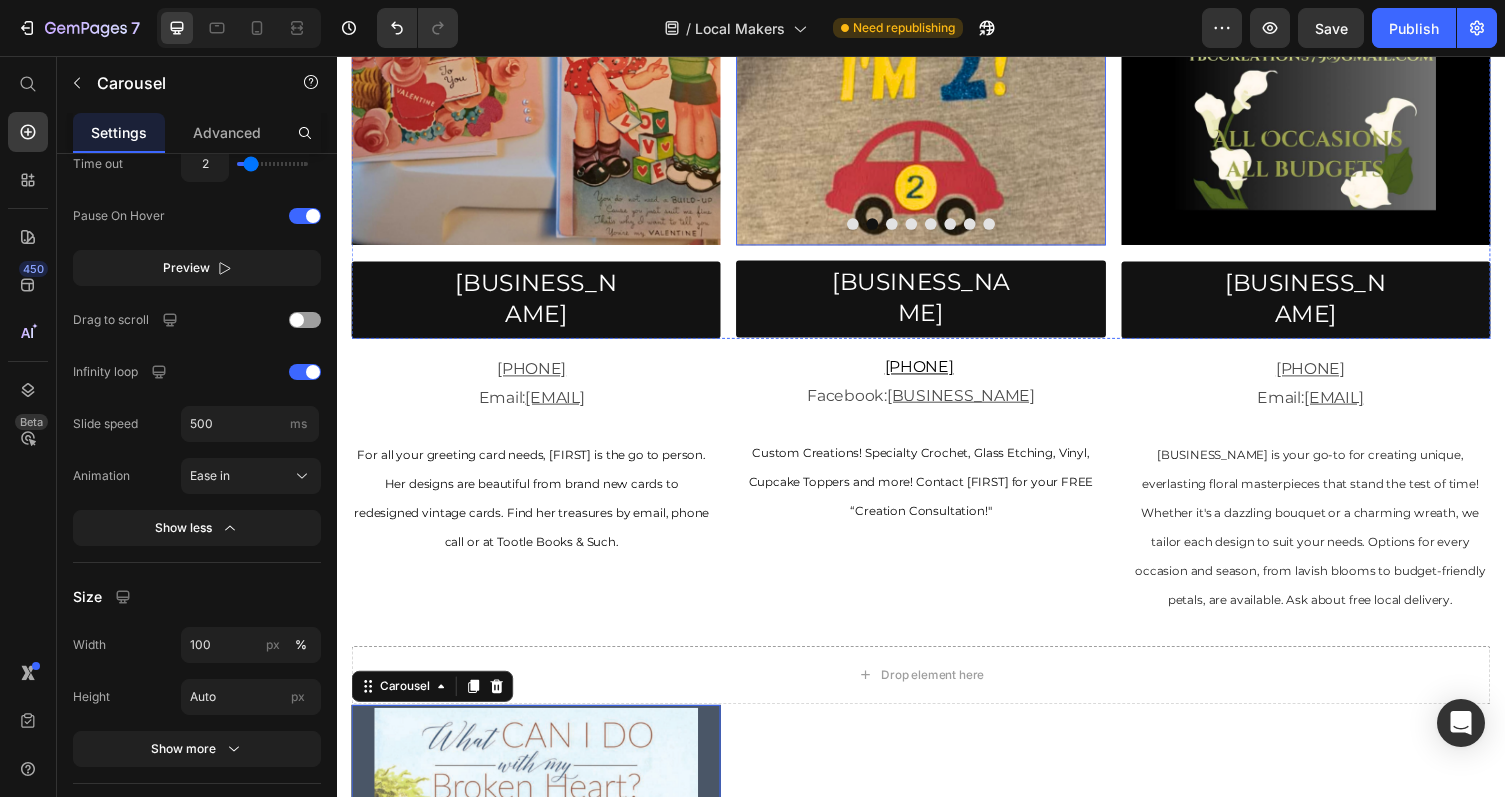 click at bounding box center [887, 228] 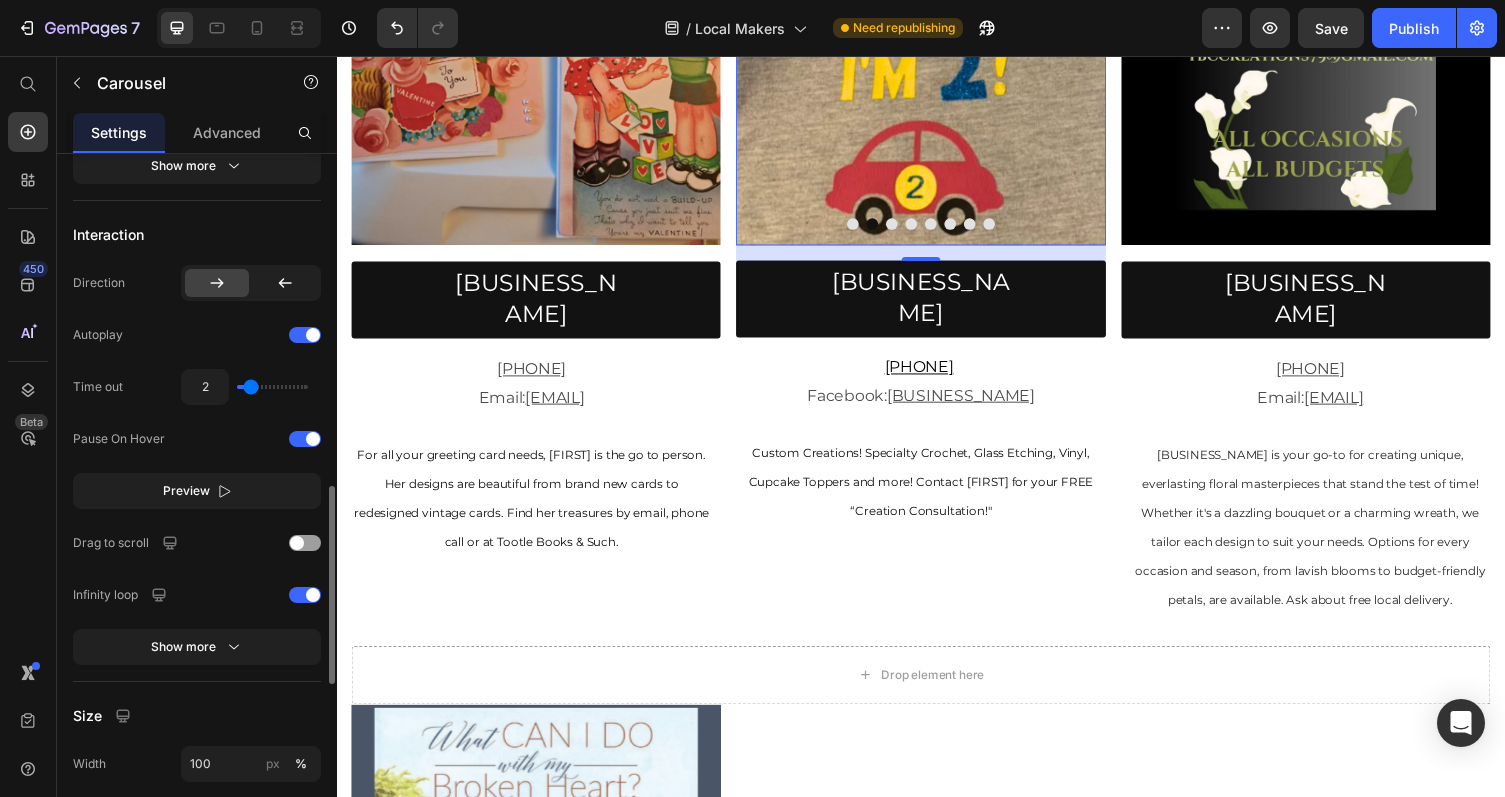 scroll, scrollTop: 1202, scrollLeft: 0, axis: vertical 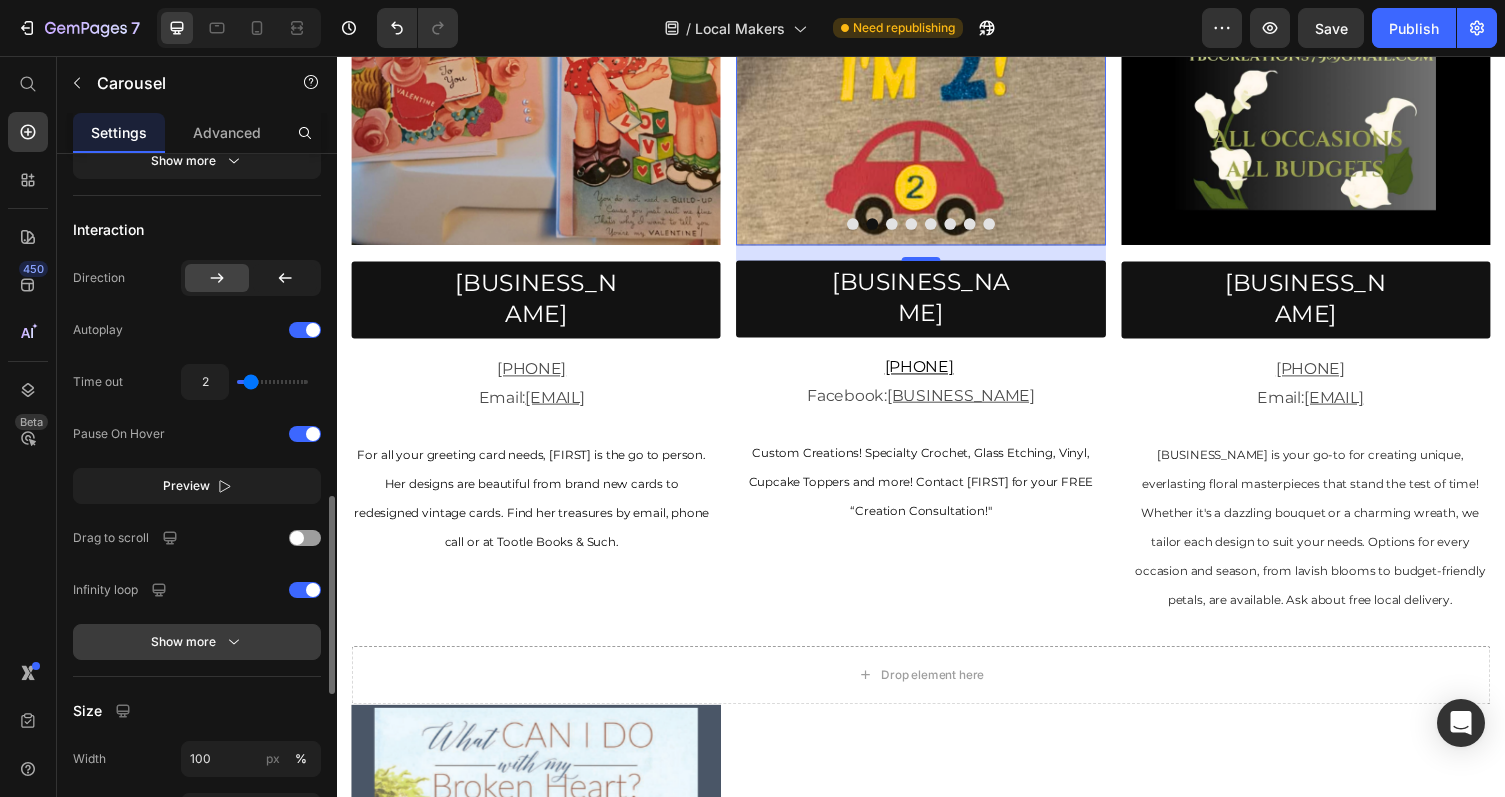 click on "Show more" at bounding box center [197, 642] 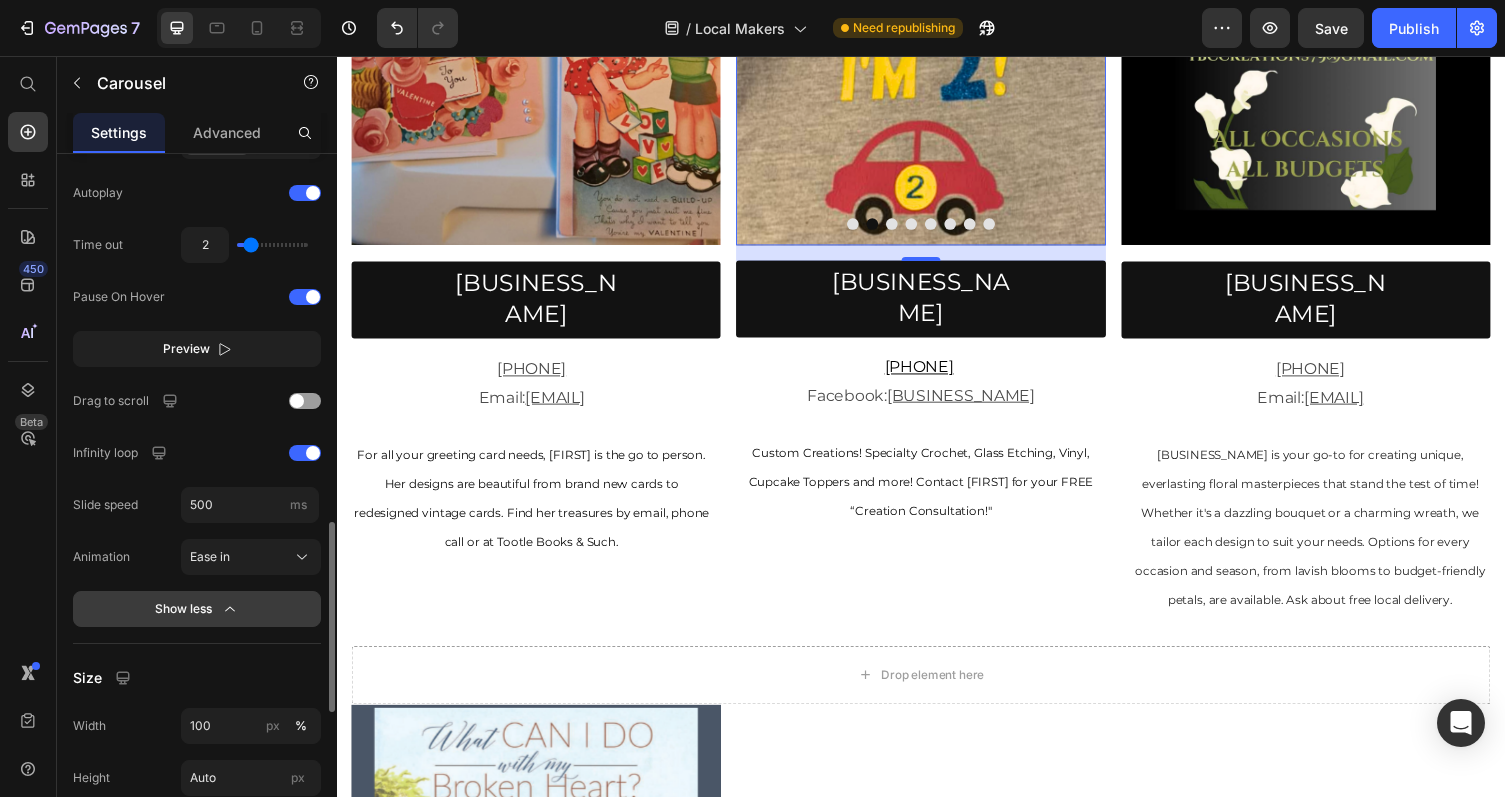 scroll, scrollTop: 1347, scrollLeft: 0, axis: vertical 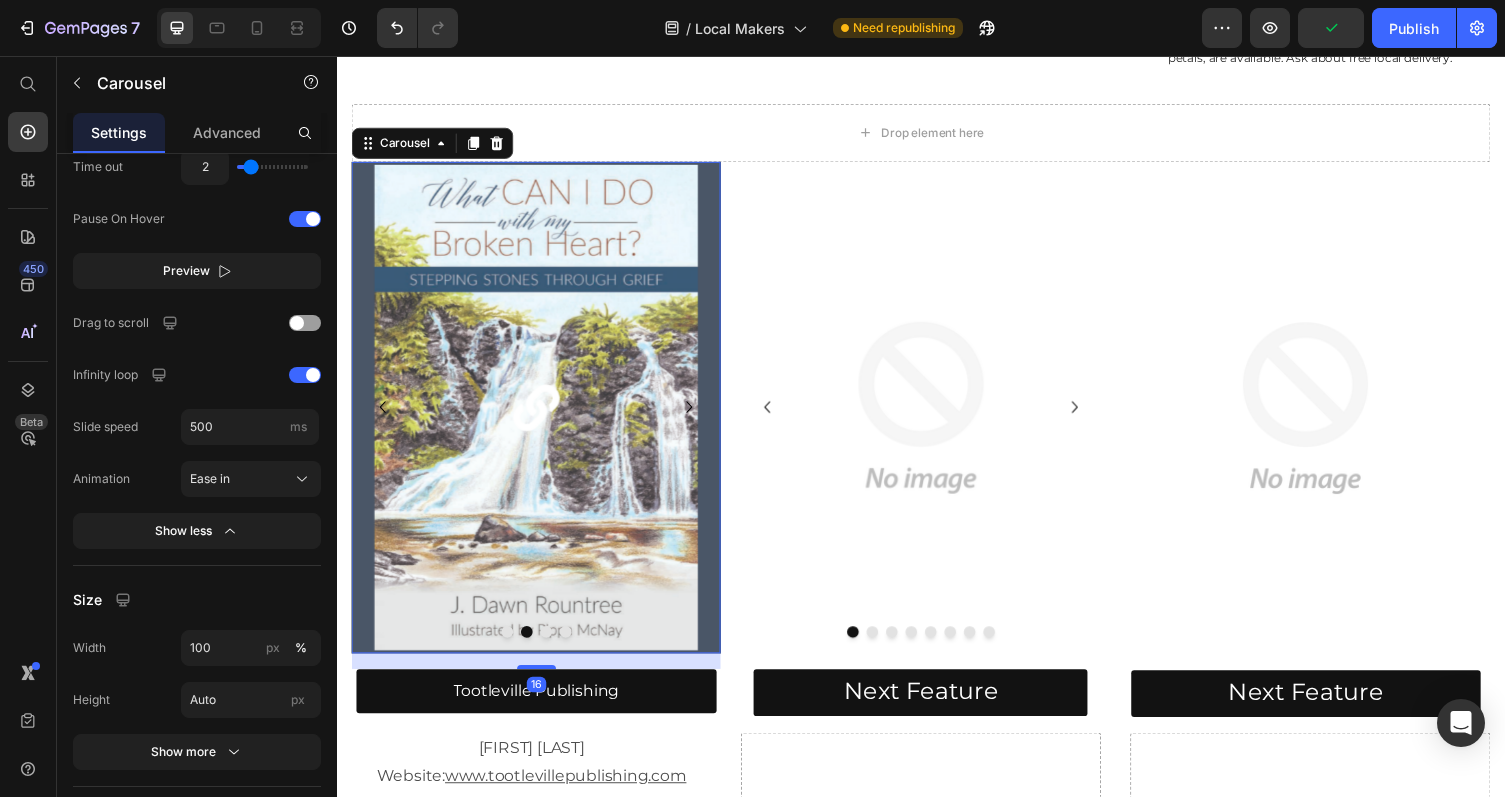 click at bounding box center (532, 648) 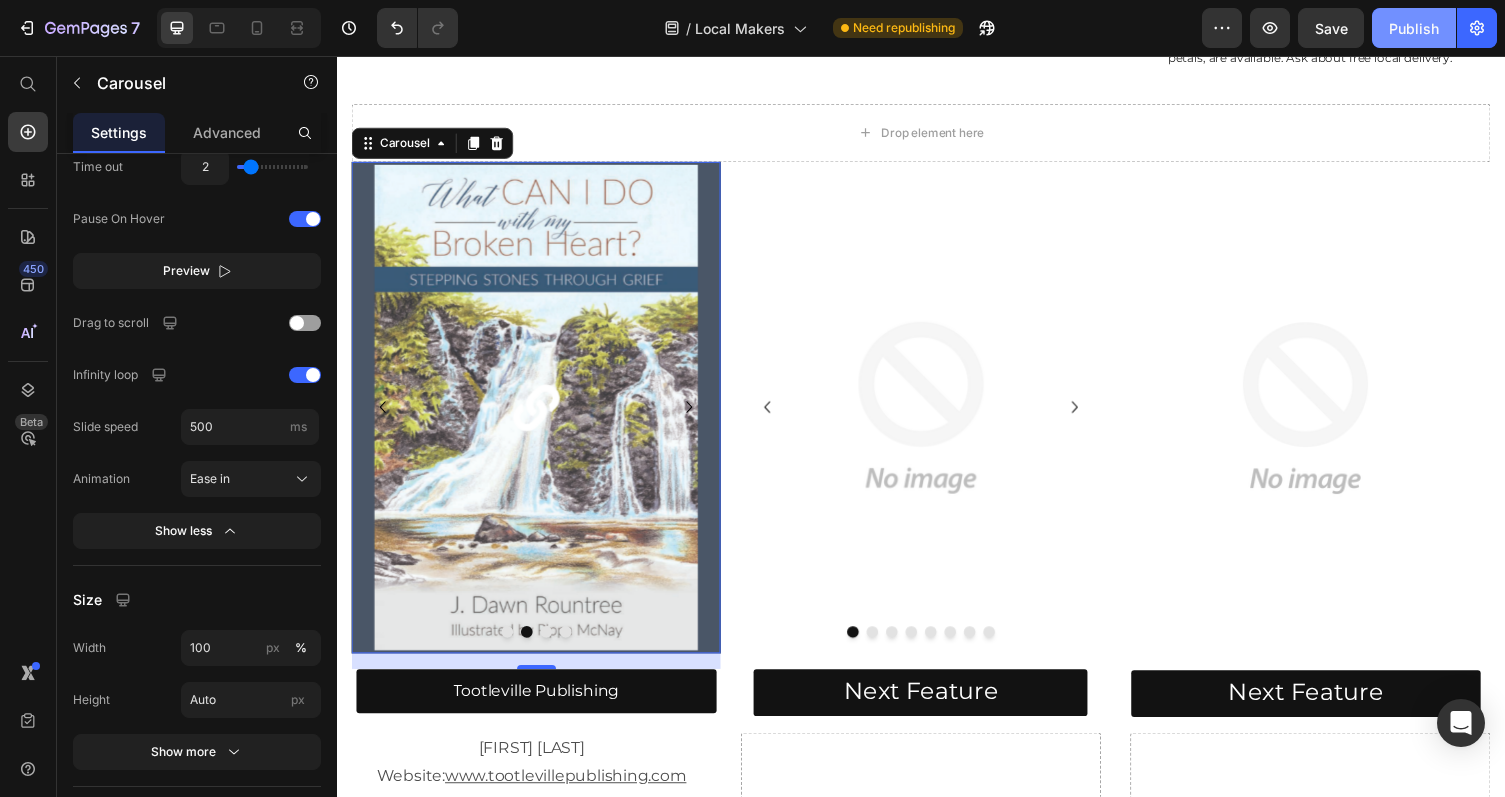 click on "Publish" at bounding box center [1414, 28] 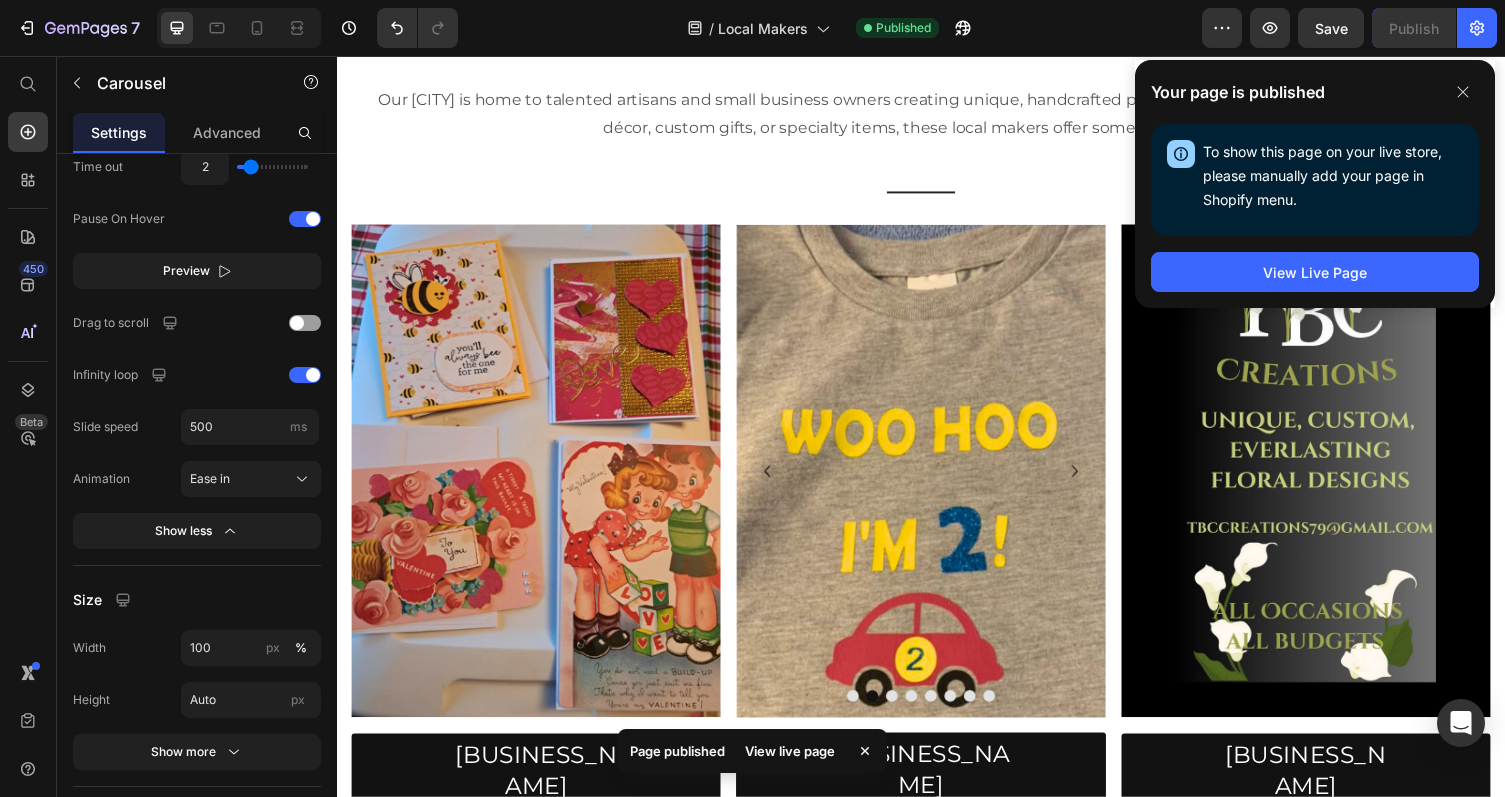 scroll, scrollTop: 804, scrollLeft: 0, axis: vertical 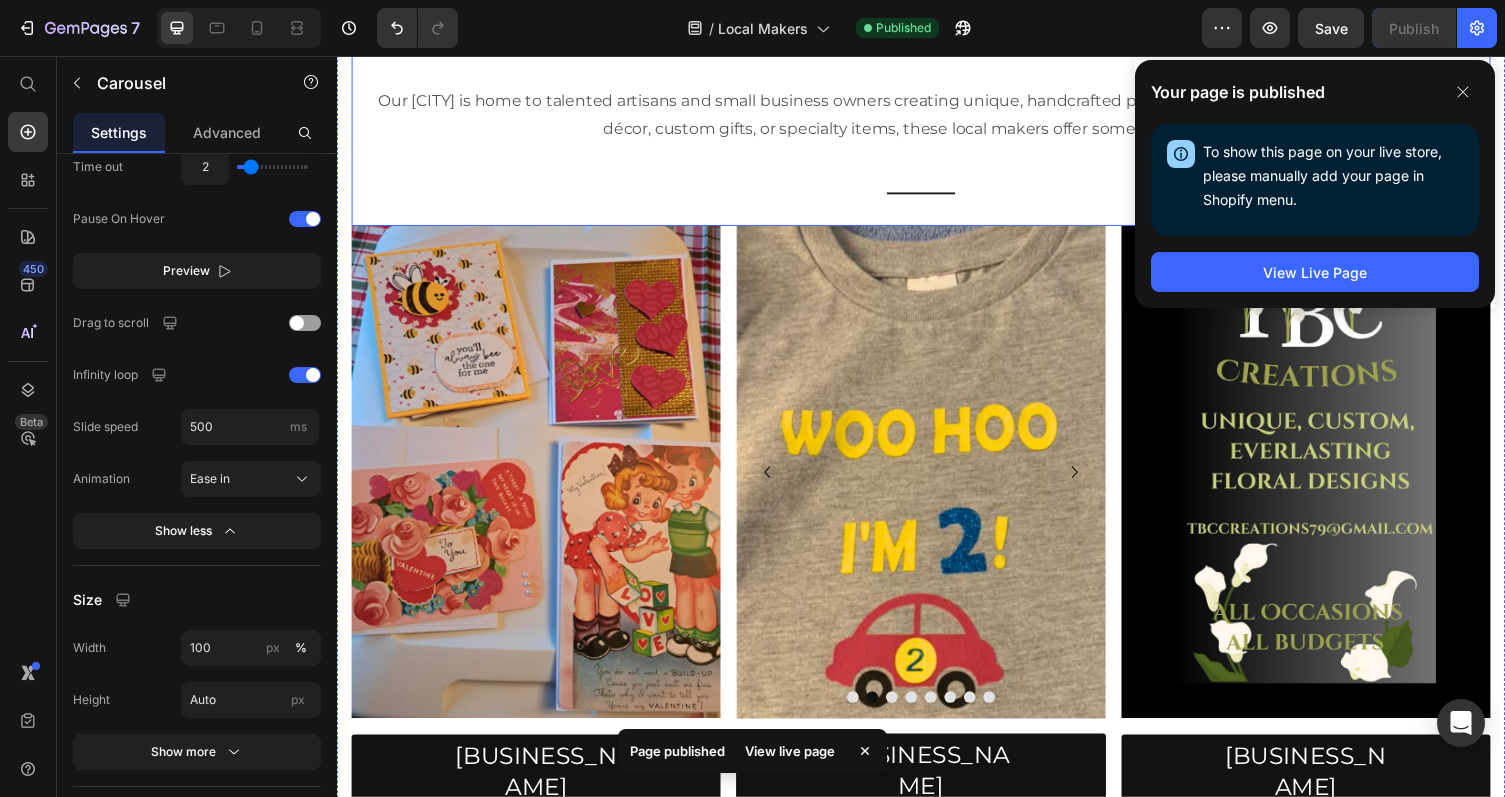 click on "Local Makers Heading Our town is home to talented artisans and small business owners creating unique, handcrafted products. Whether you’re looking for home décor, custom gifts, or specialty items, these local makers offer something special. Text block                Title Line" at bounding box center [937, 117] 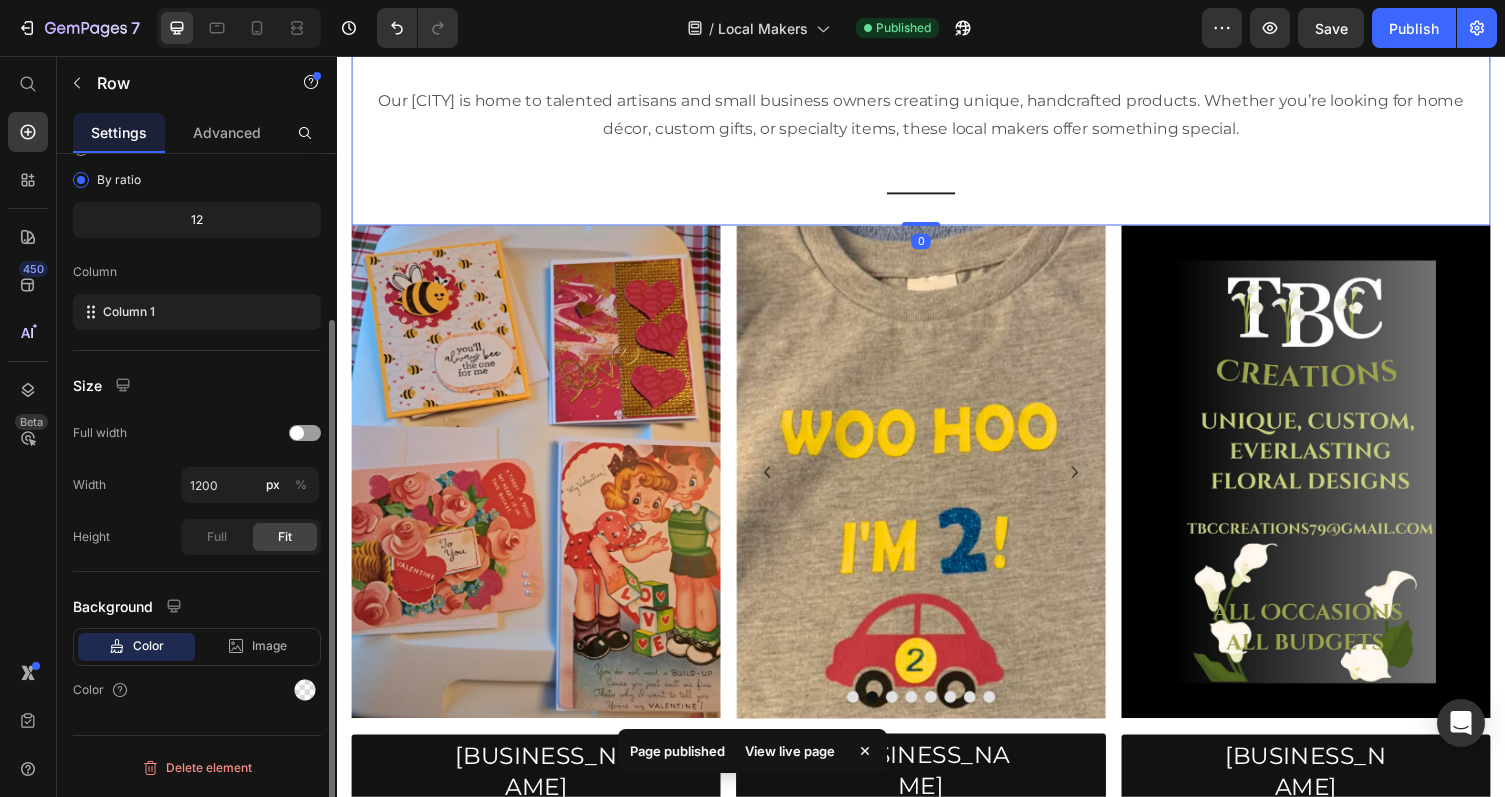 scroll, scrollTop: 0, scrollLeft: 0, axis: both 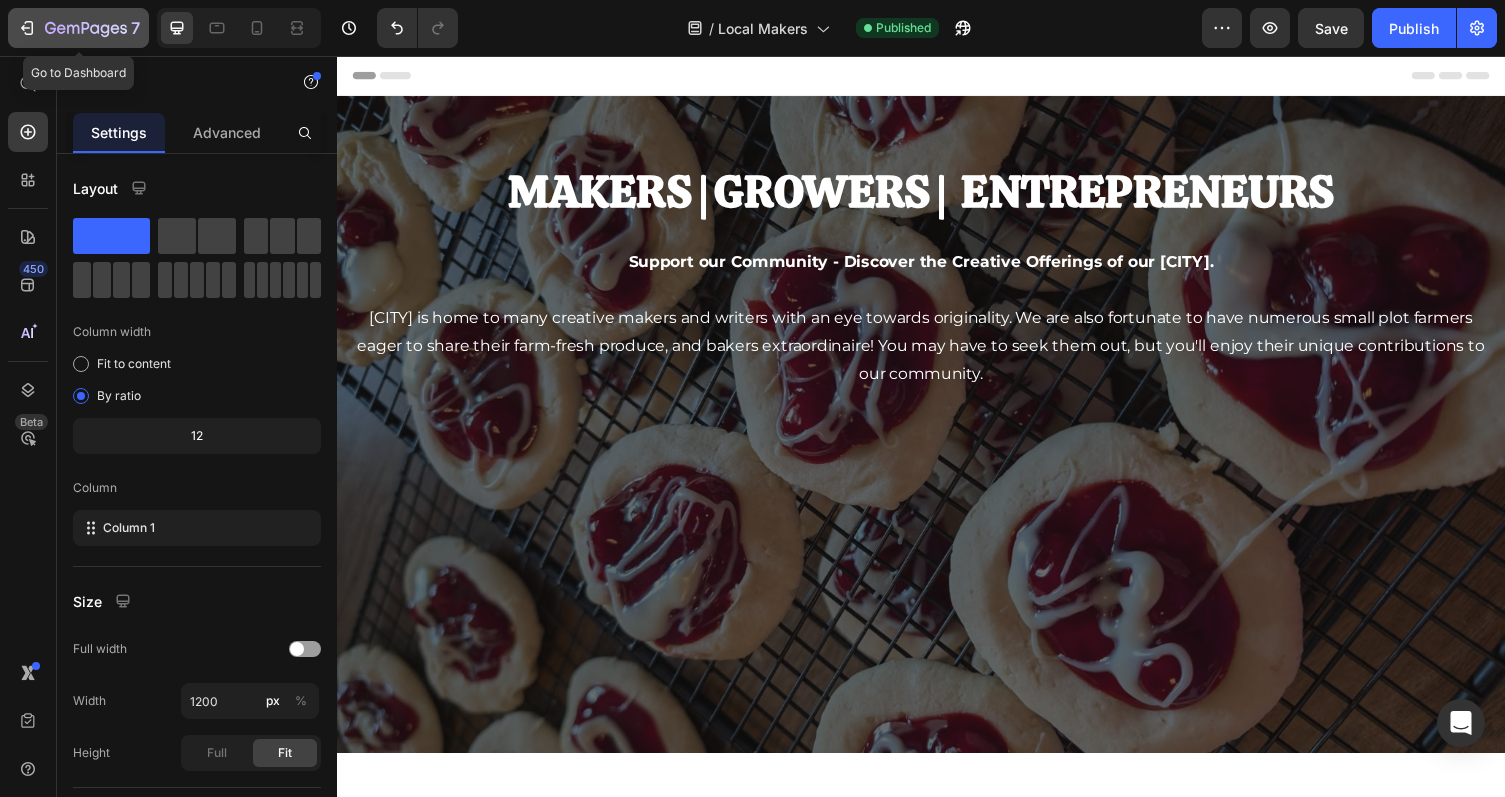 click 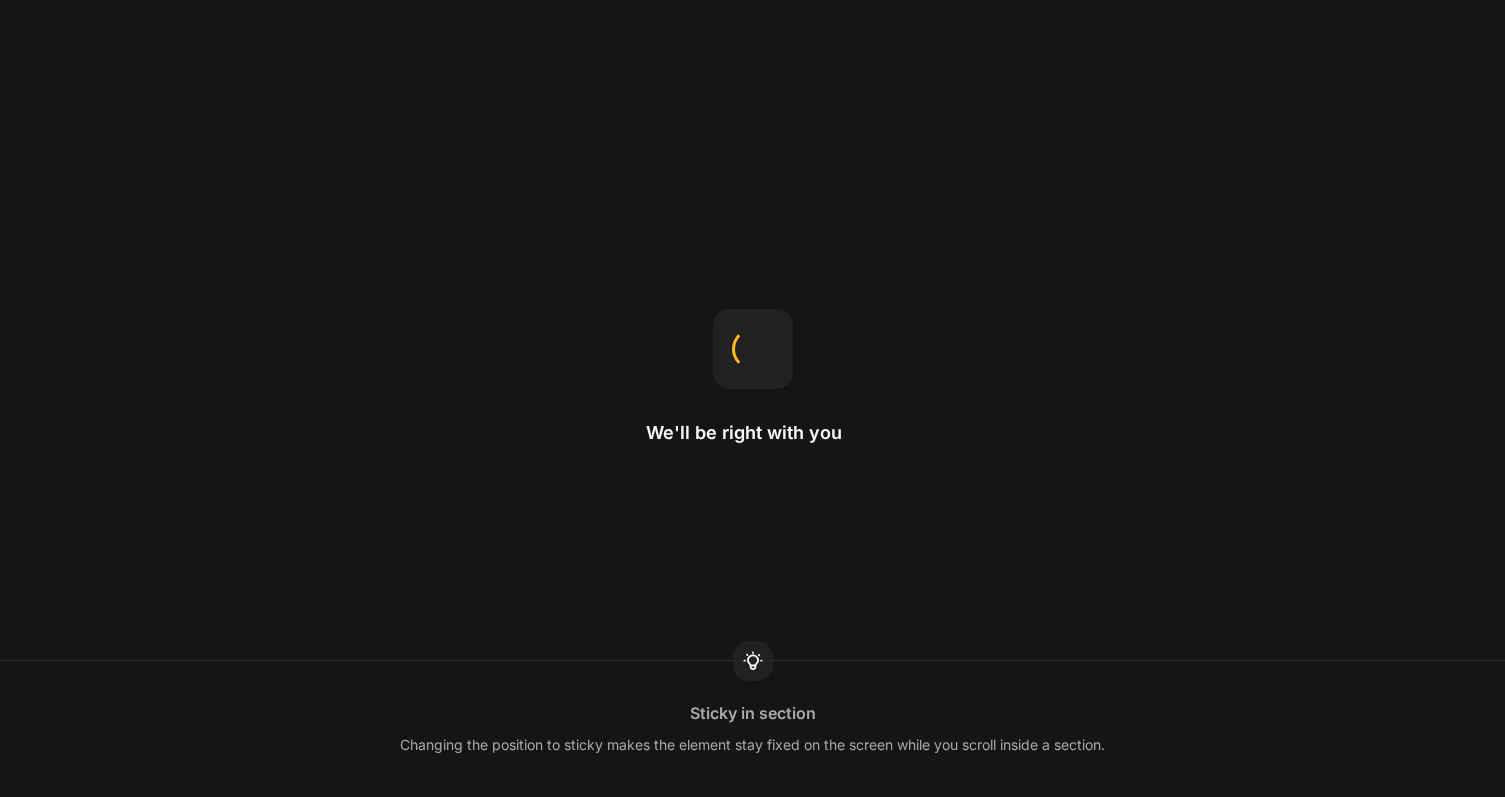 scroll, scrollTop: 0, scrollLeft: 0, axis: both 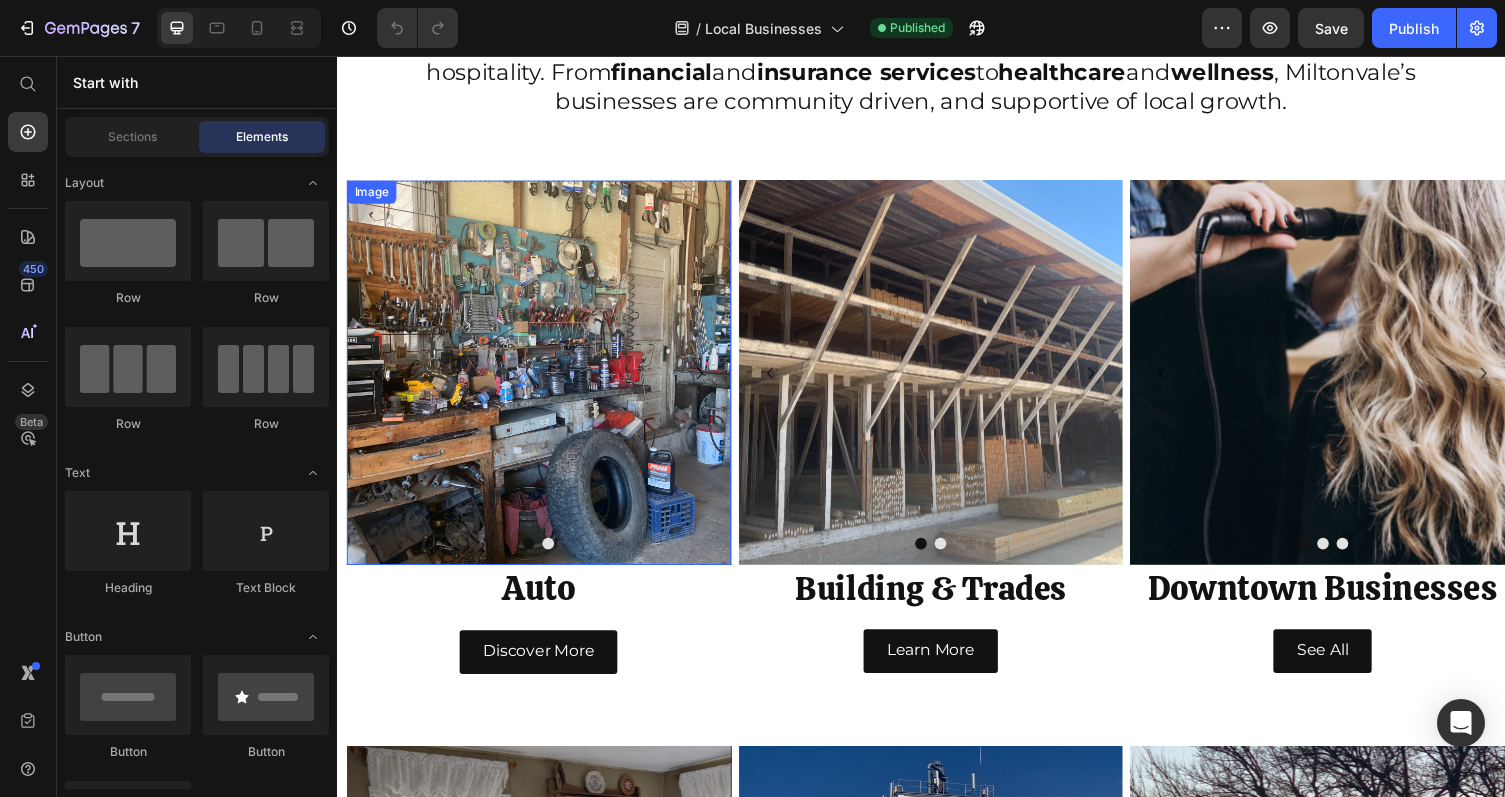 click at bounding box center (544, 381) 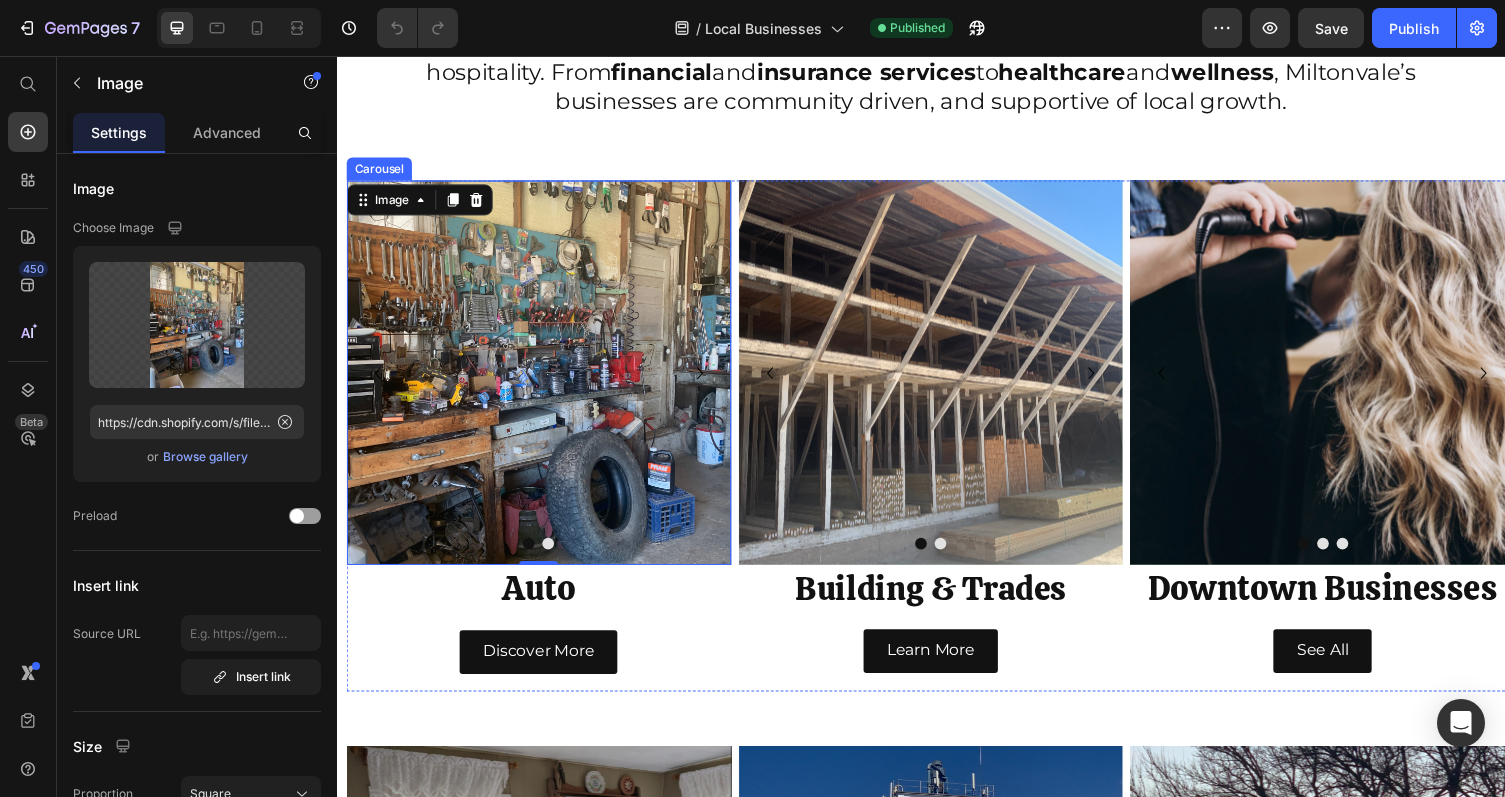 click at bounding box center [554, 557] 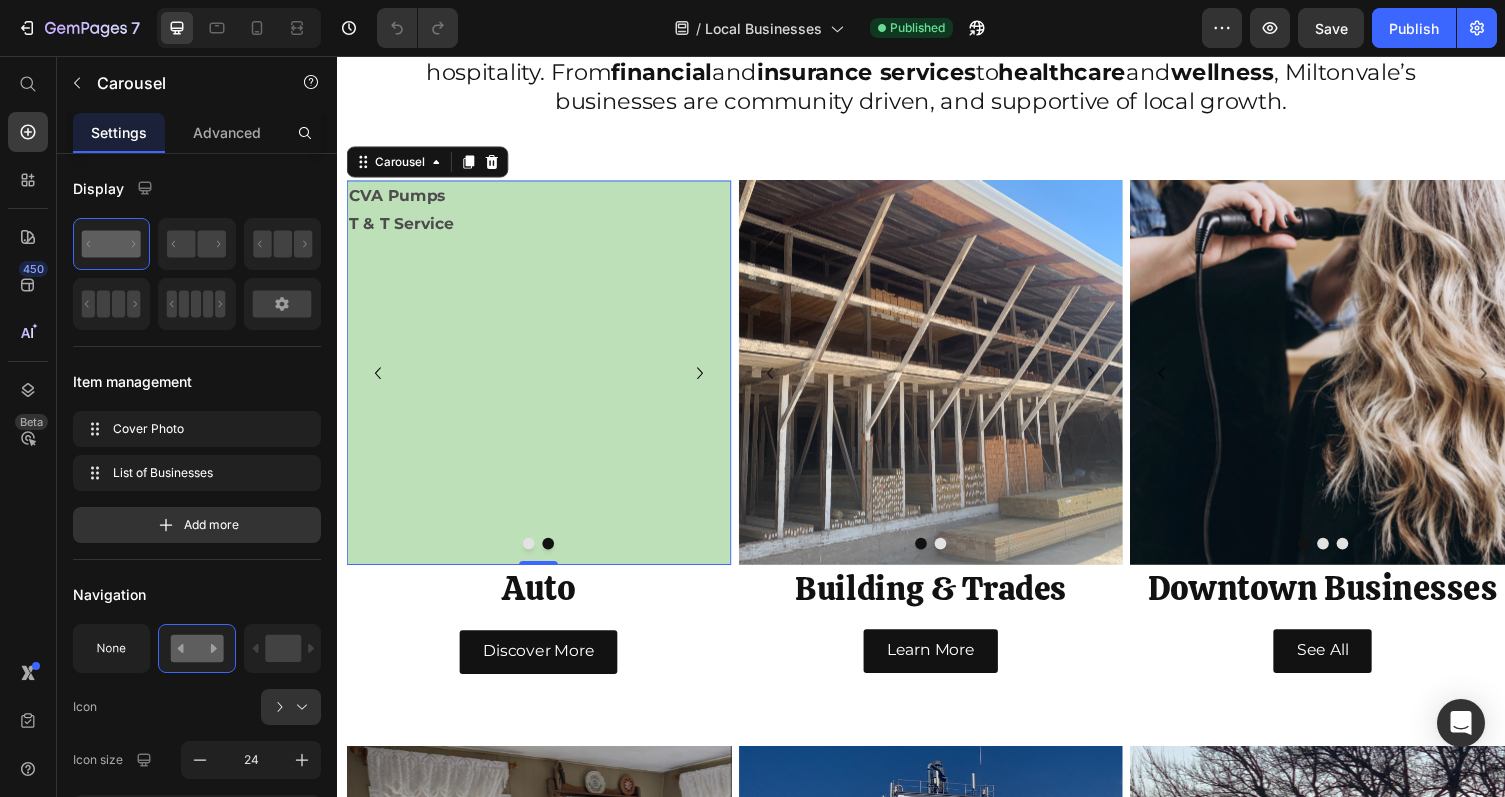 click at bounding box center [534, 557] 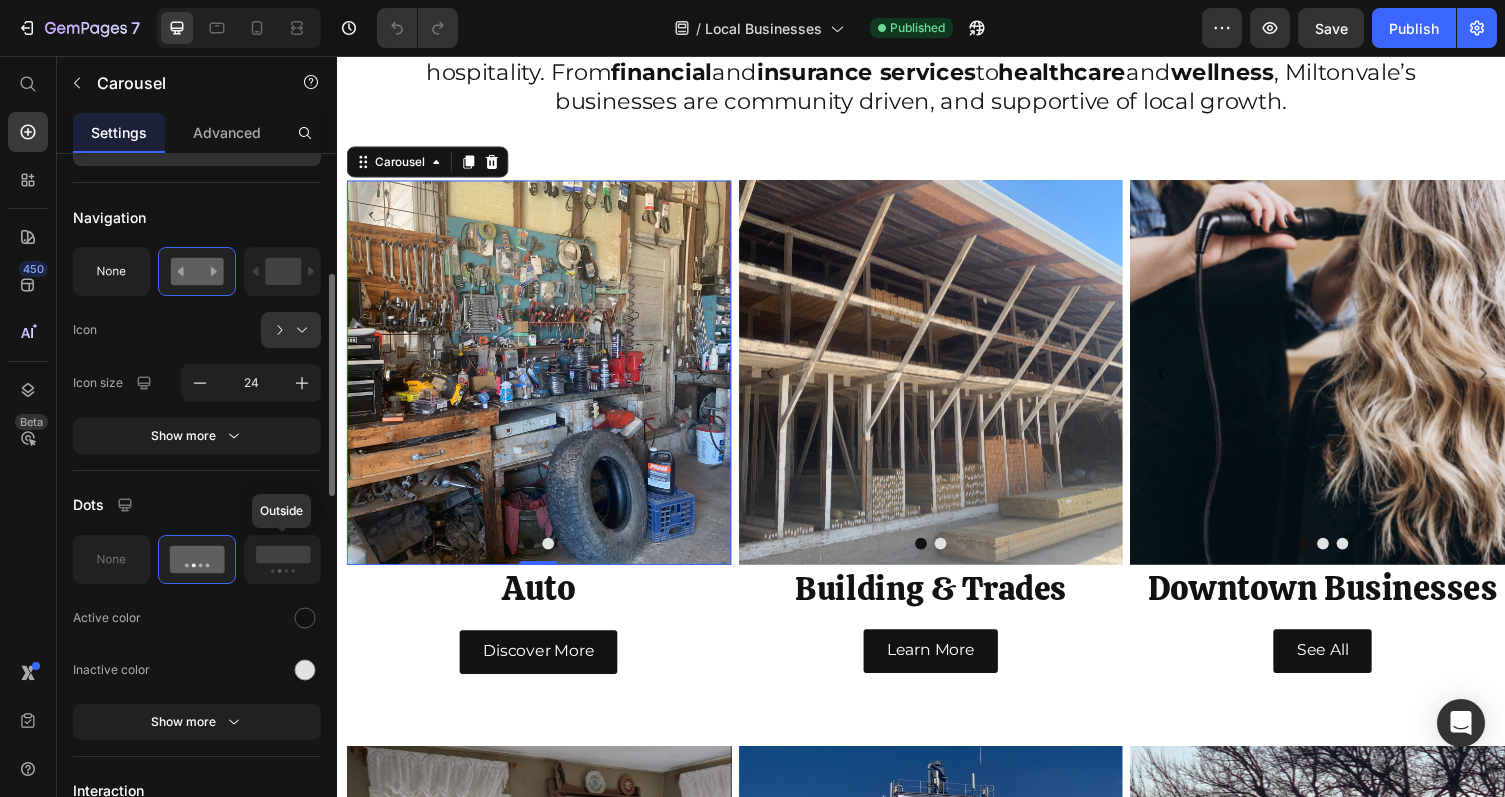 scroll, scrollTop: 378, scrollLeft: 0, axis: vertical 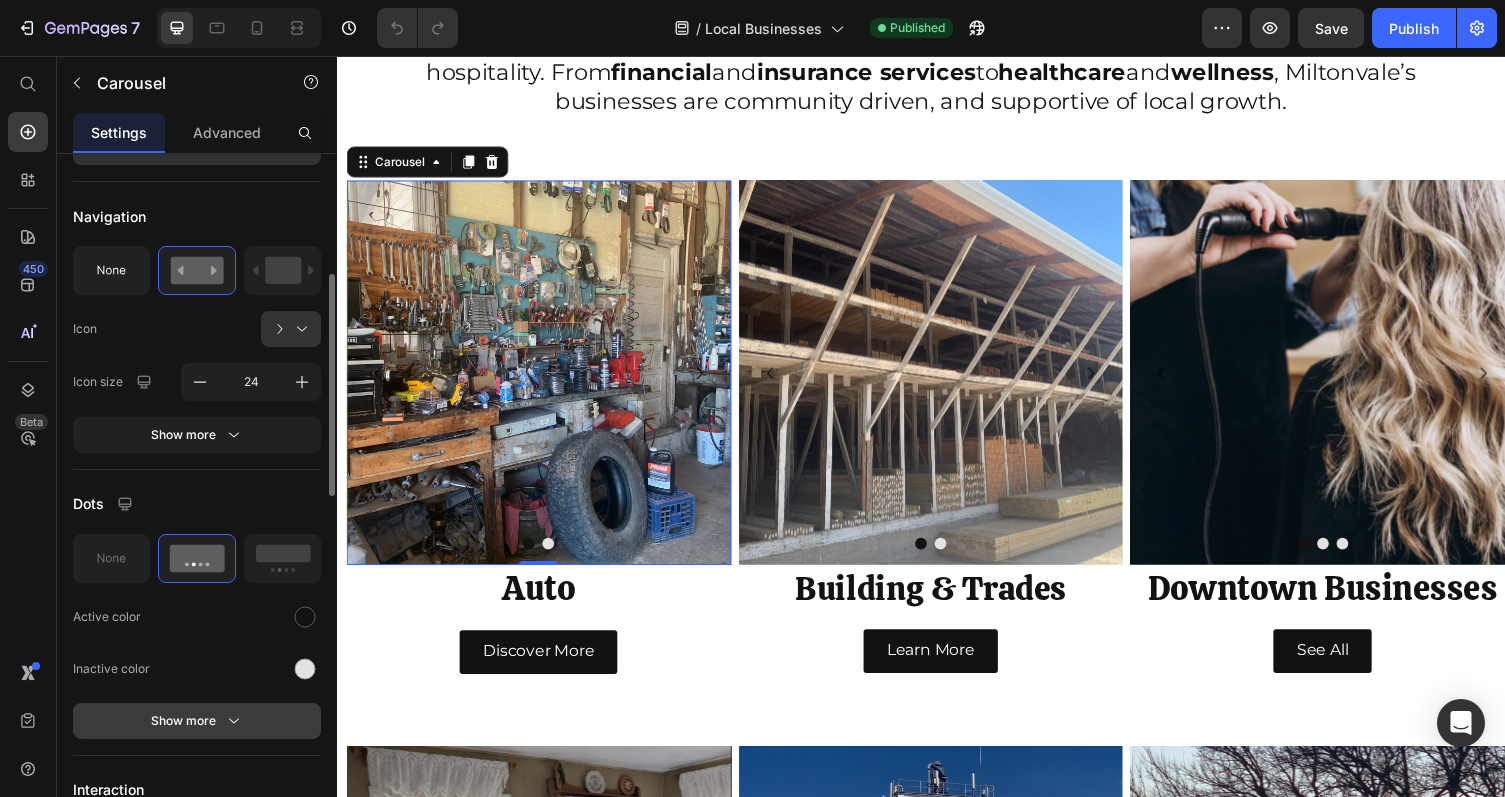 click on "Show more" at bounding box center (197, 721) 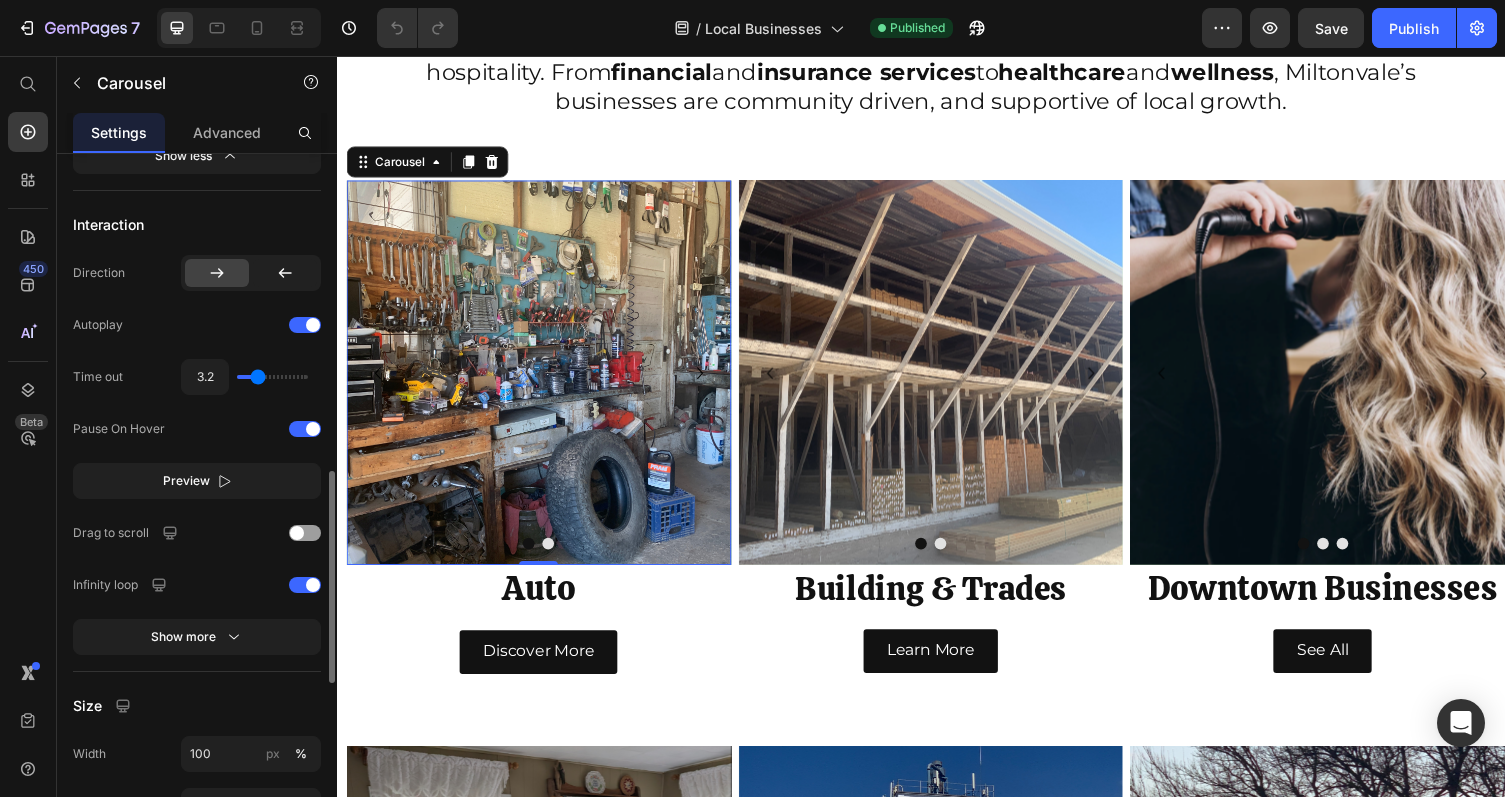 scroll, scrollTop: 1054, scrollLeft: 0, axis: vertical 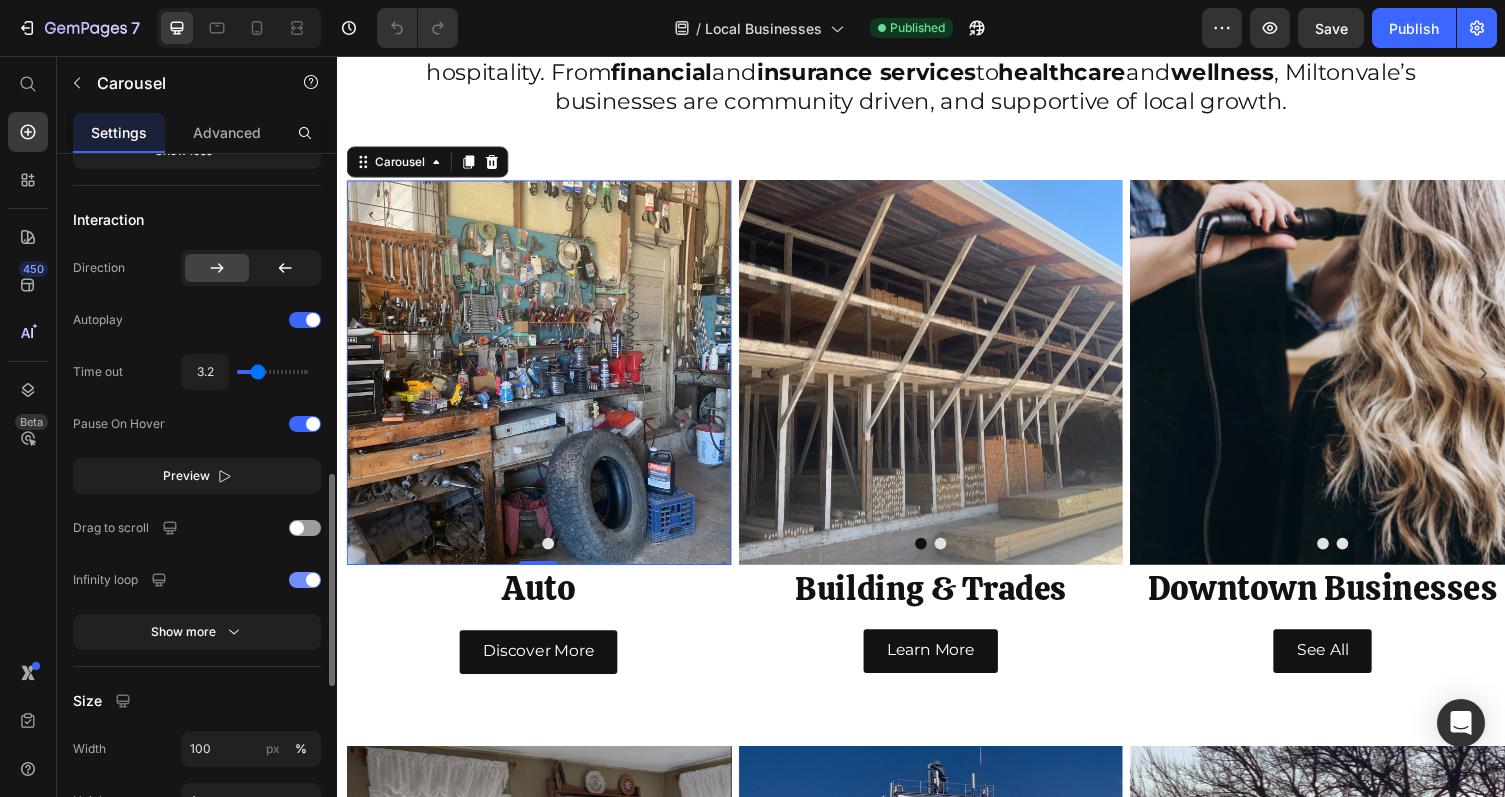click at bounding box center (313, 580) 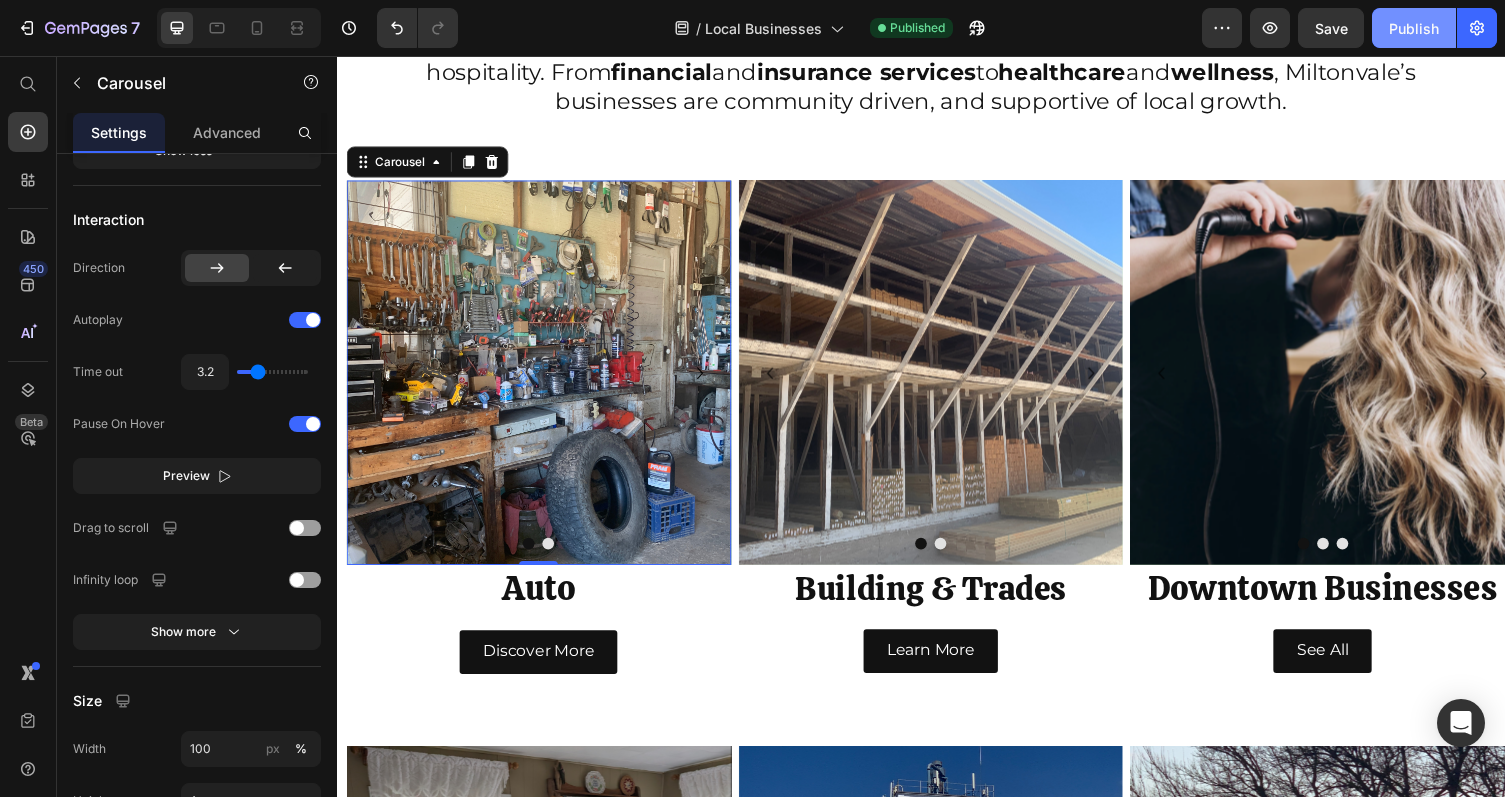 click on "Publish" at bounding box center (1414, 28) 